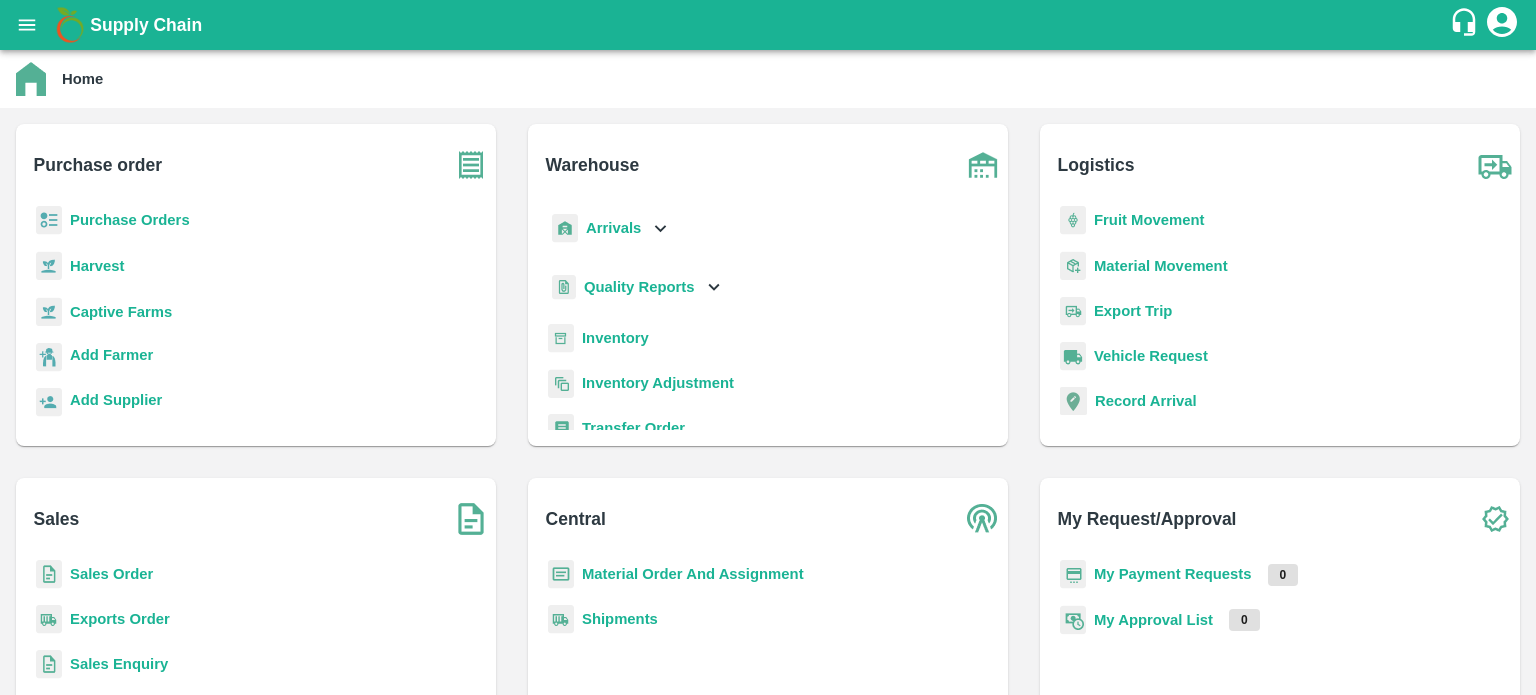 scroll, scrollTop: 0, scrollLeft: 0, axis: both 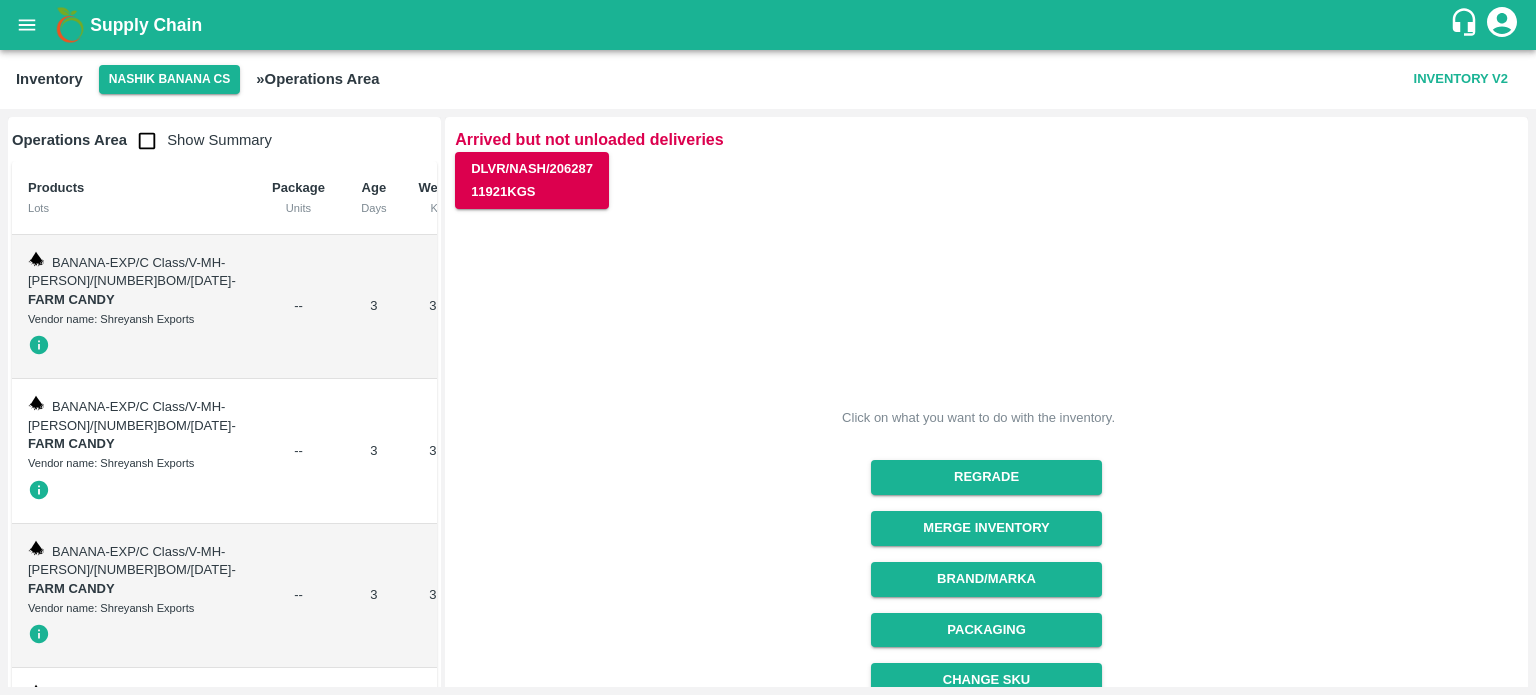 click at bounding box center [147, 141] 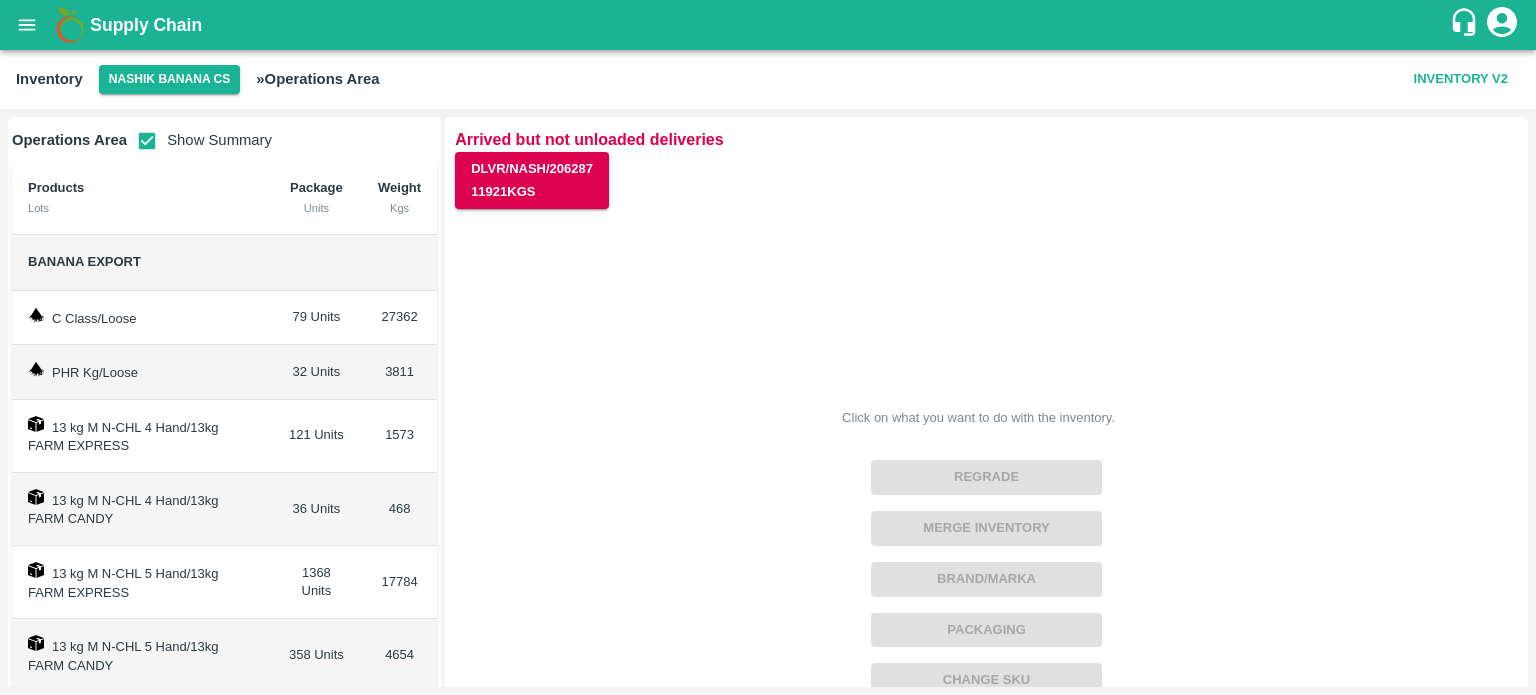 click at bounding box center [147, 141] 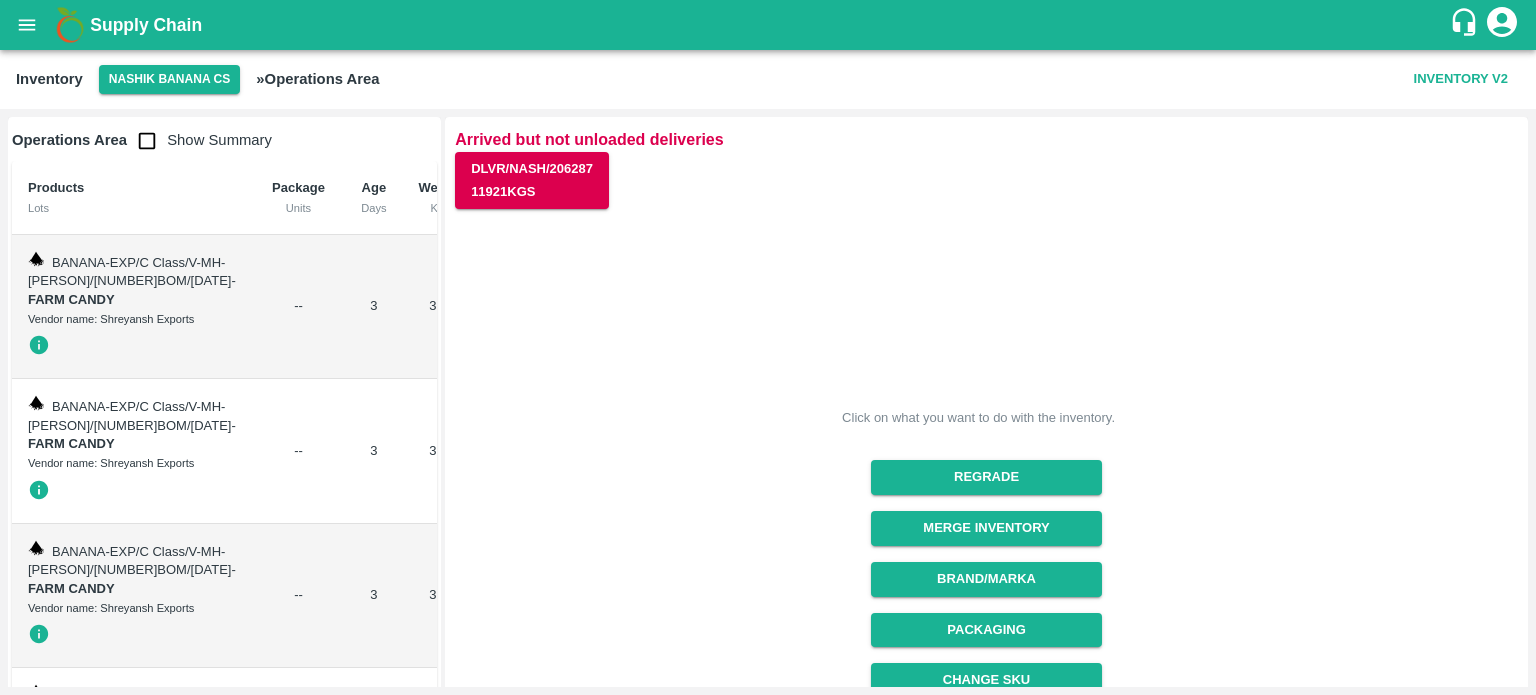 click at bounding box center (132, 345) 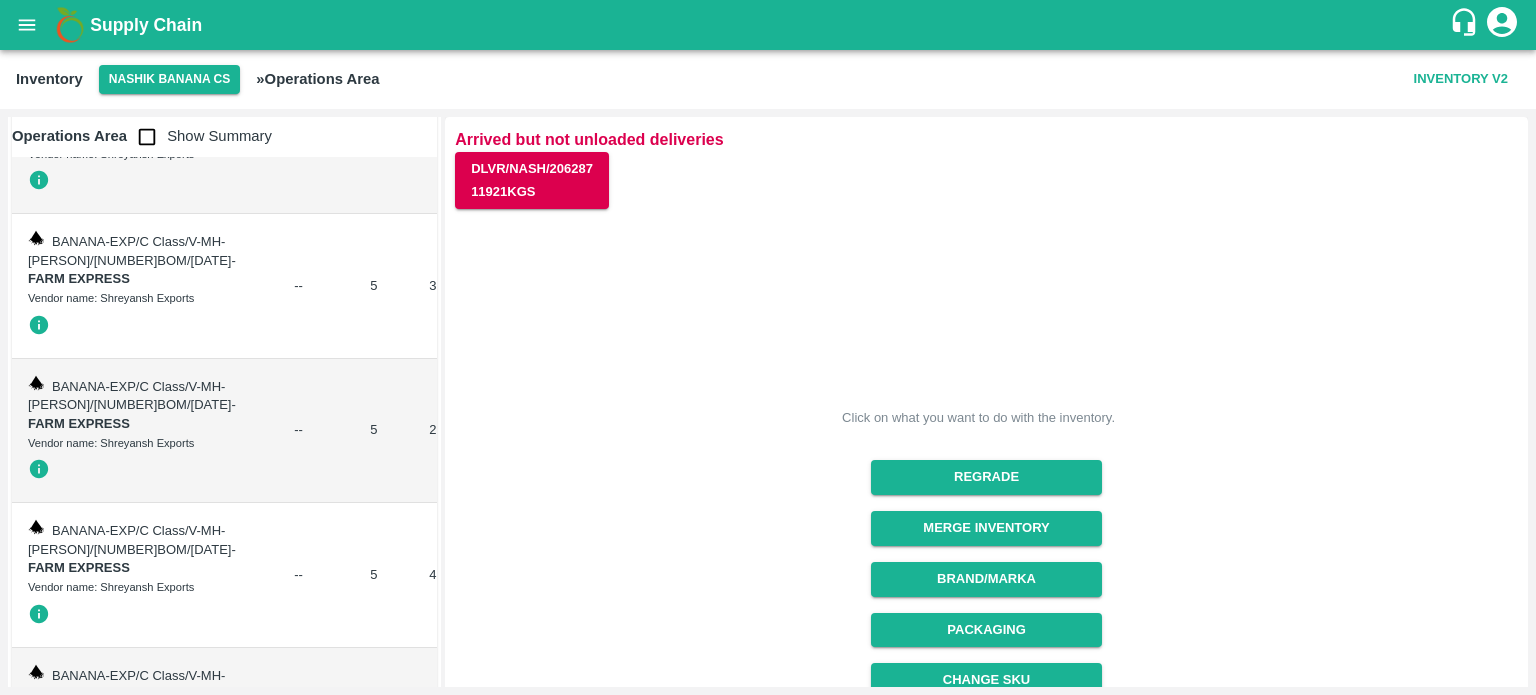 scroll, scrollTop: 2466, scrollLeft: 0, axis: vertical 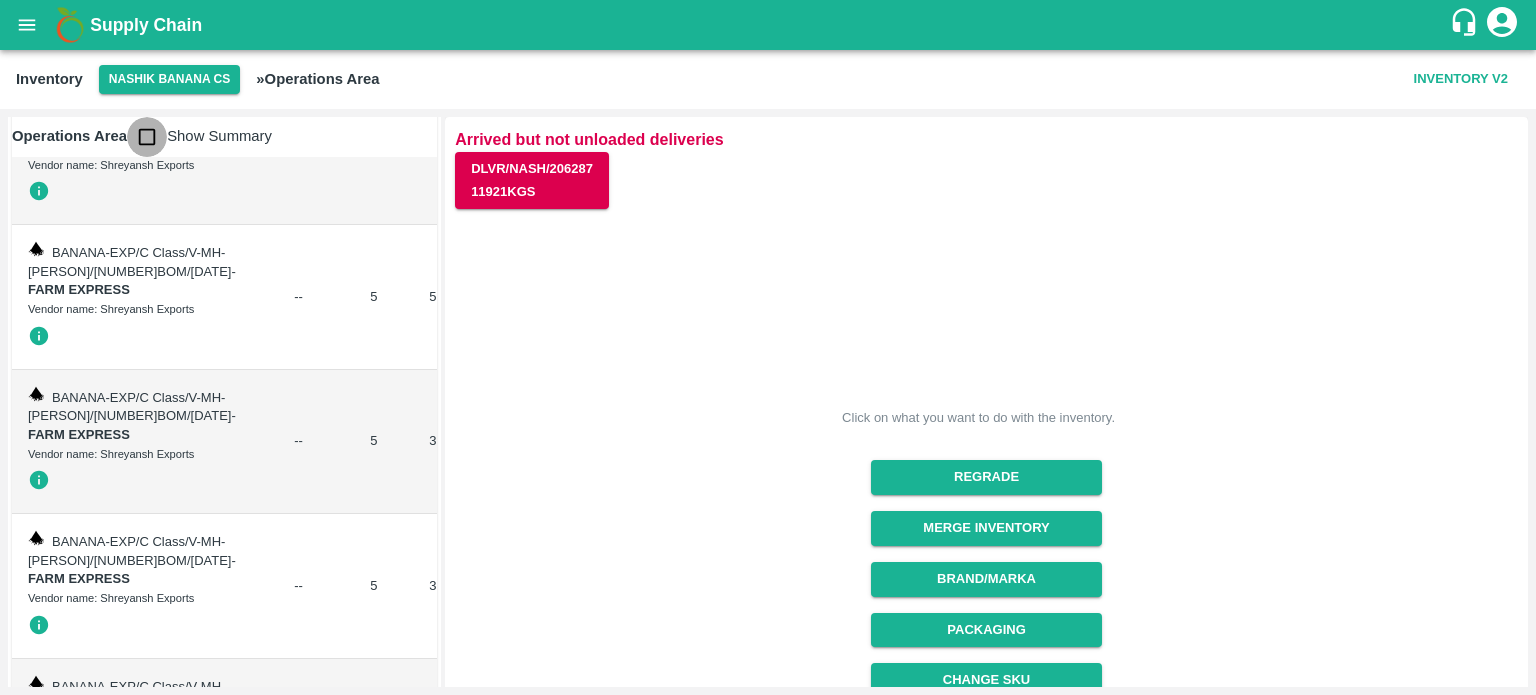 click at bounding box center (147, 137) 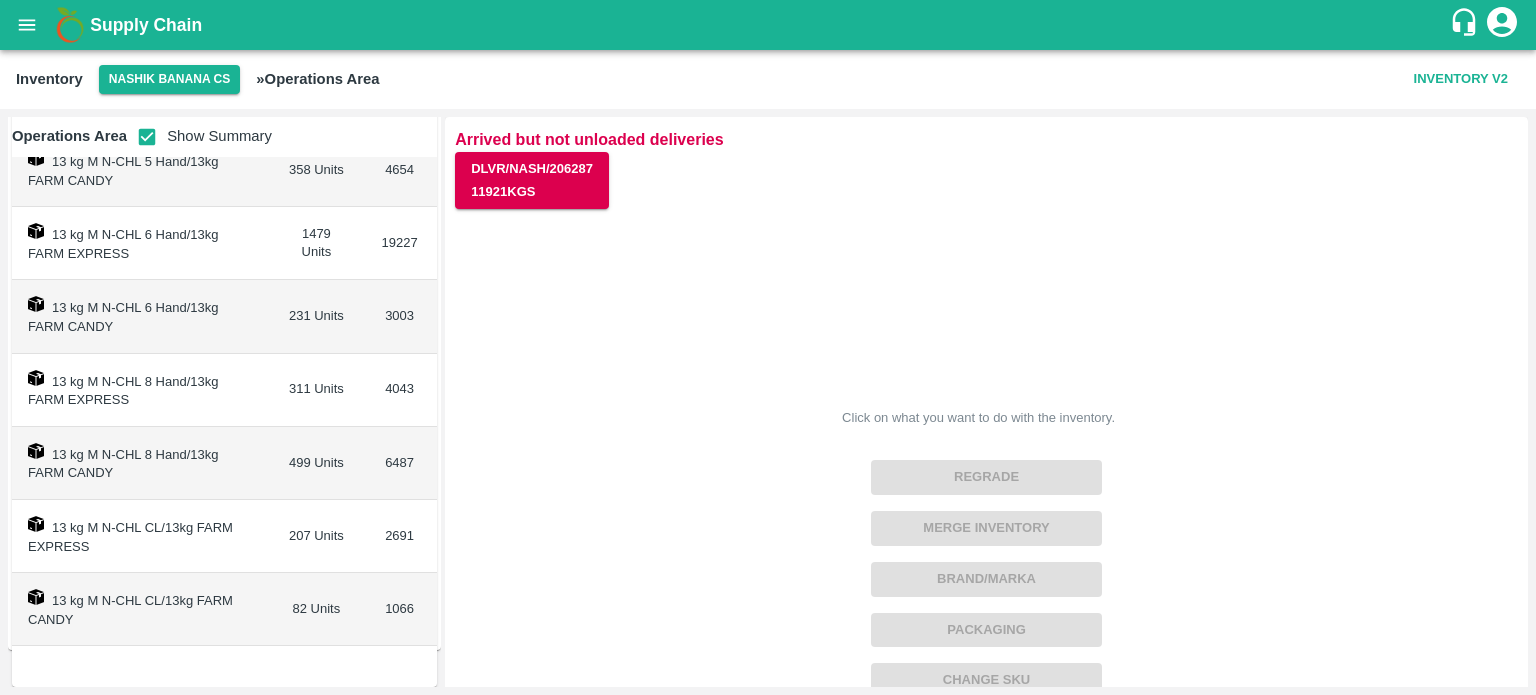 scroll, scrollTop: 474, scrollLeft: 0, axis: vertical 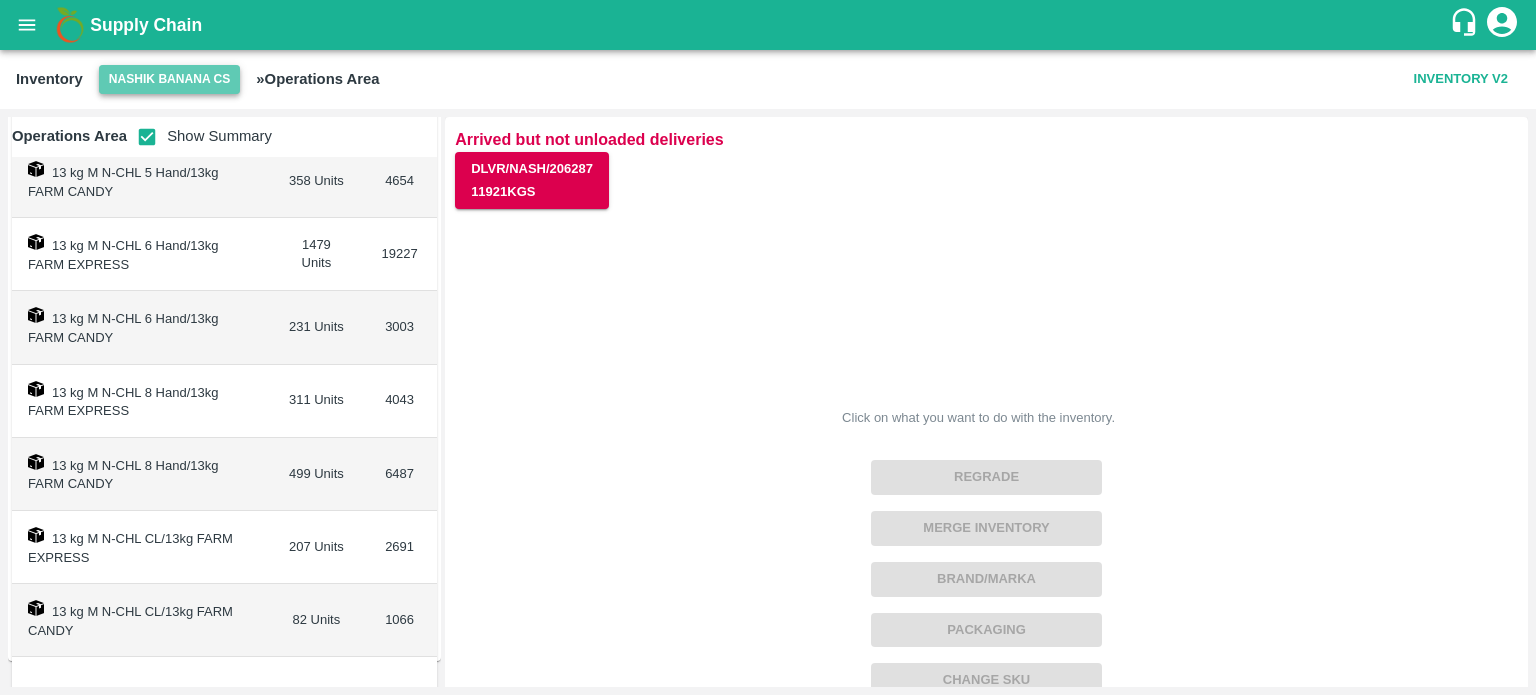 click on "Nashik Banana CS" at bounding box center [170, 79] 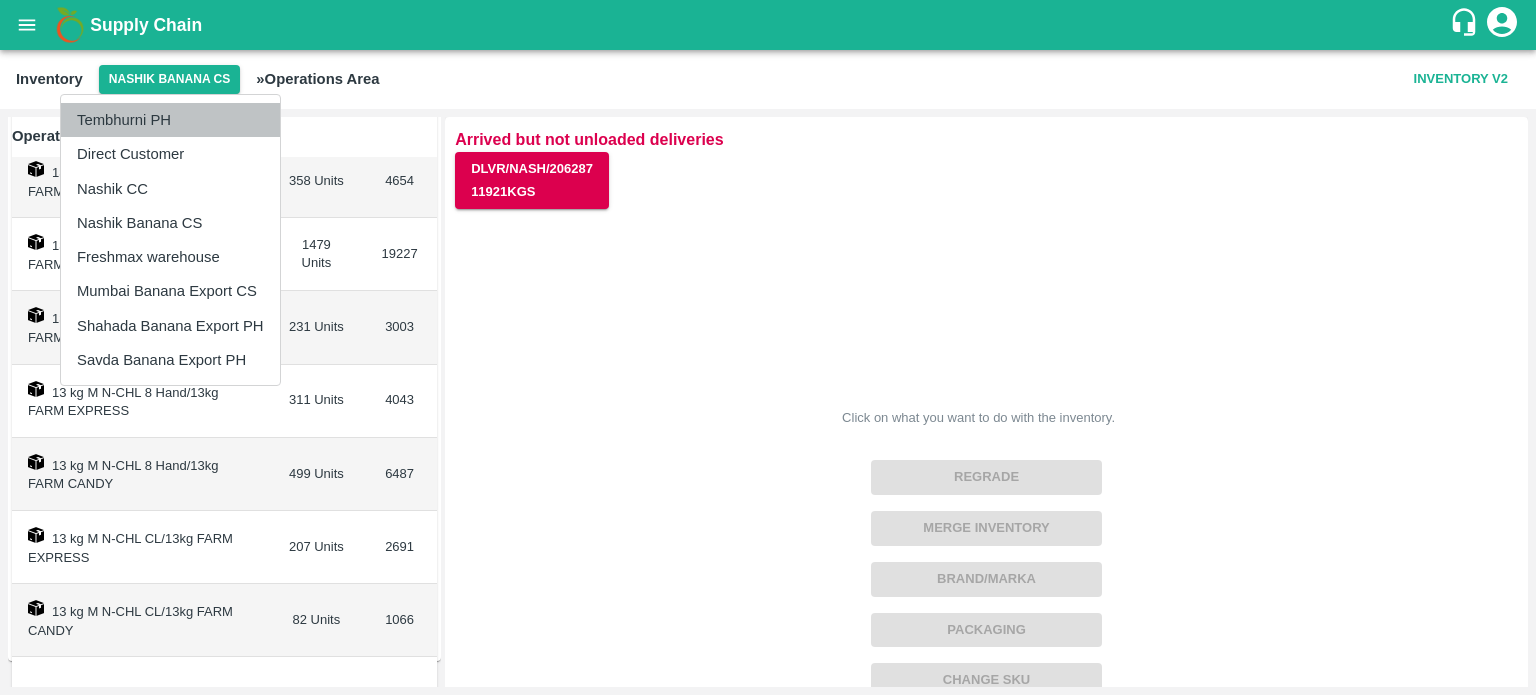 click on "Tembhurni PH" at bounding box center (170, 120) 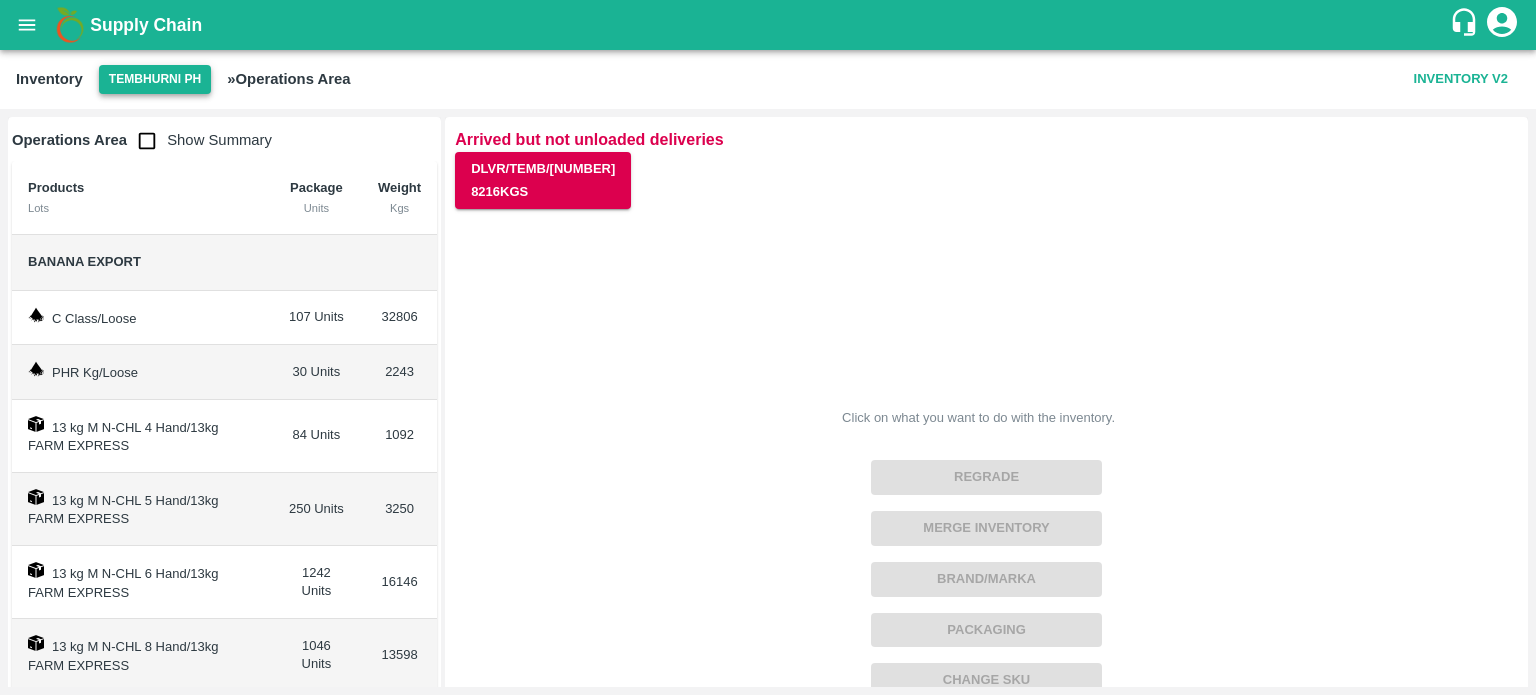 click on "Tembhurni PH" at bounding box center [155, 79] 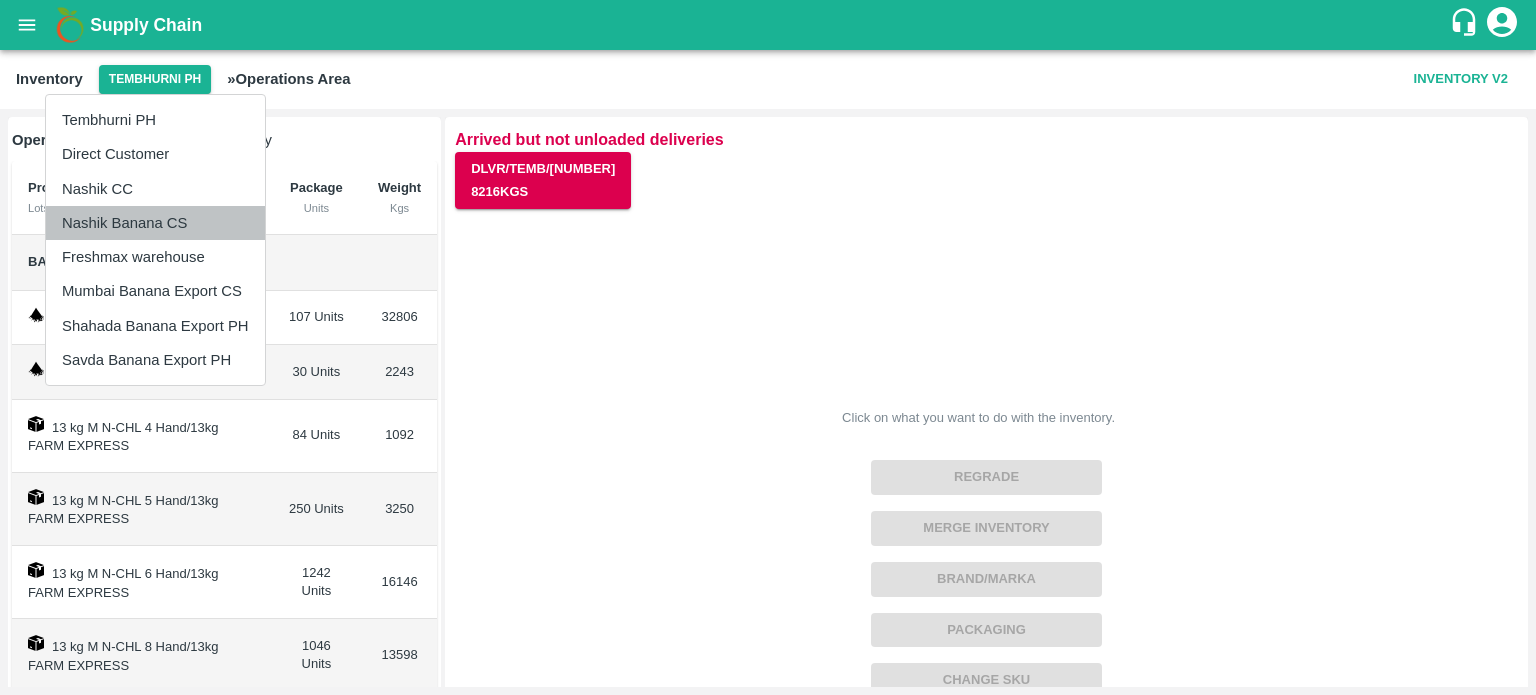 click on "Nashik Banana CS" at bounding box center [155, 223] 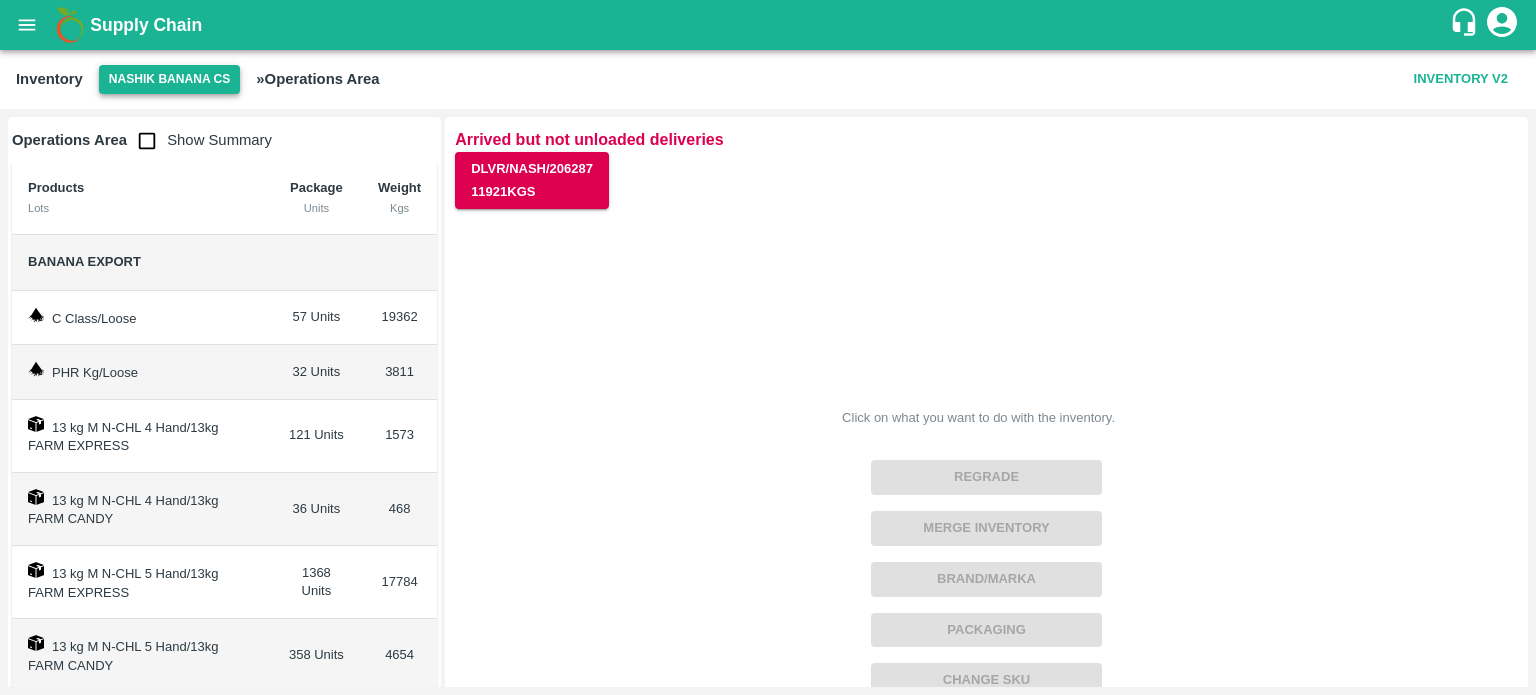 click on "Nashik Banana CS" at bounding box center (170, 79) 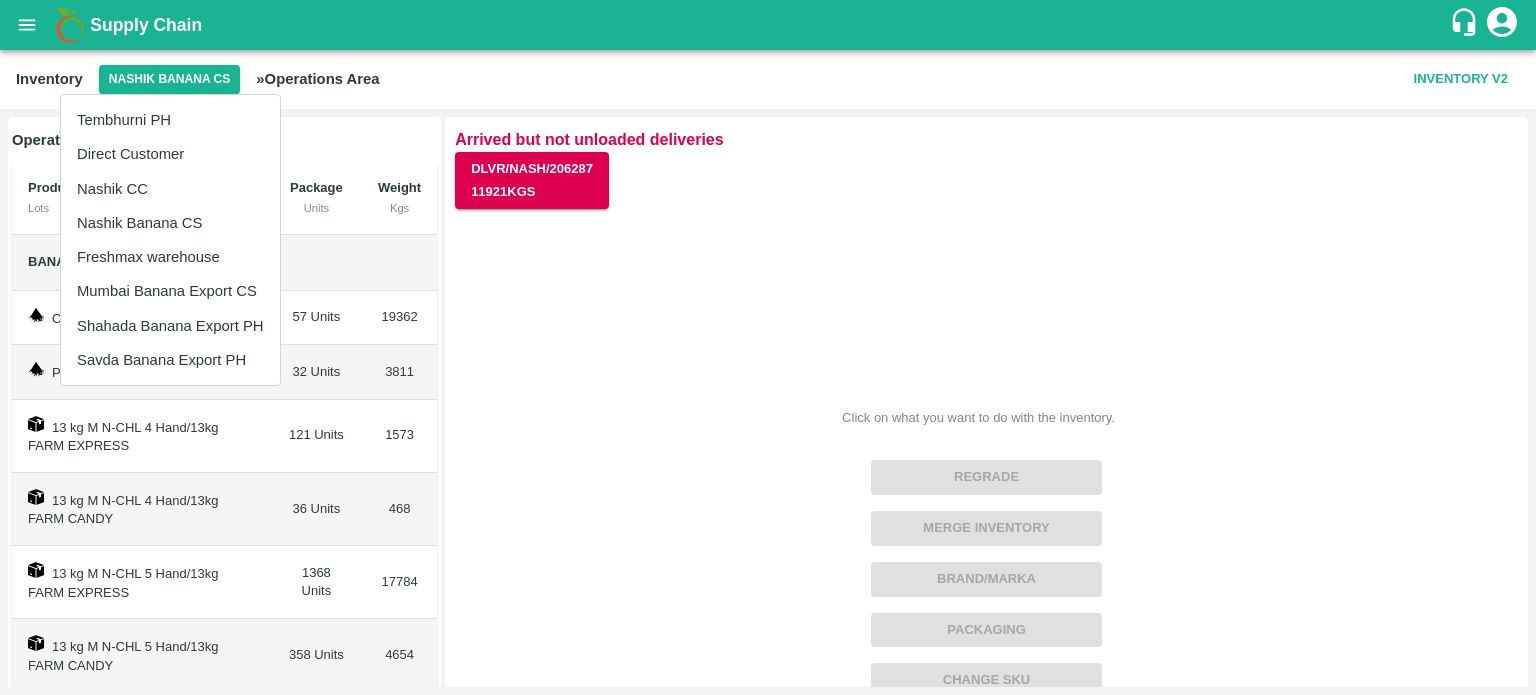 click on "Tembhurni PH" at bounding box center [170, 120] 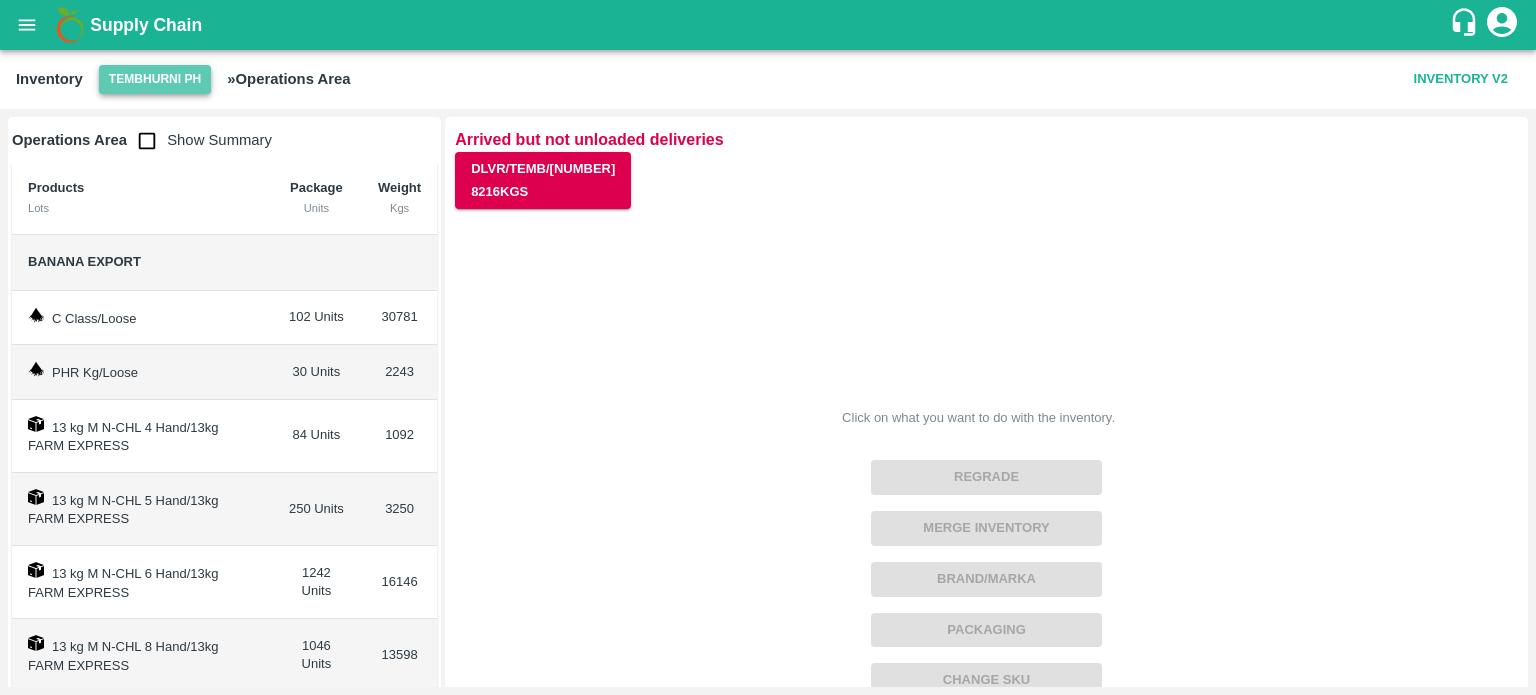 click on "Tembhurni PH" at bounding box center [155, 79] 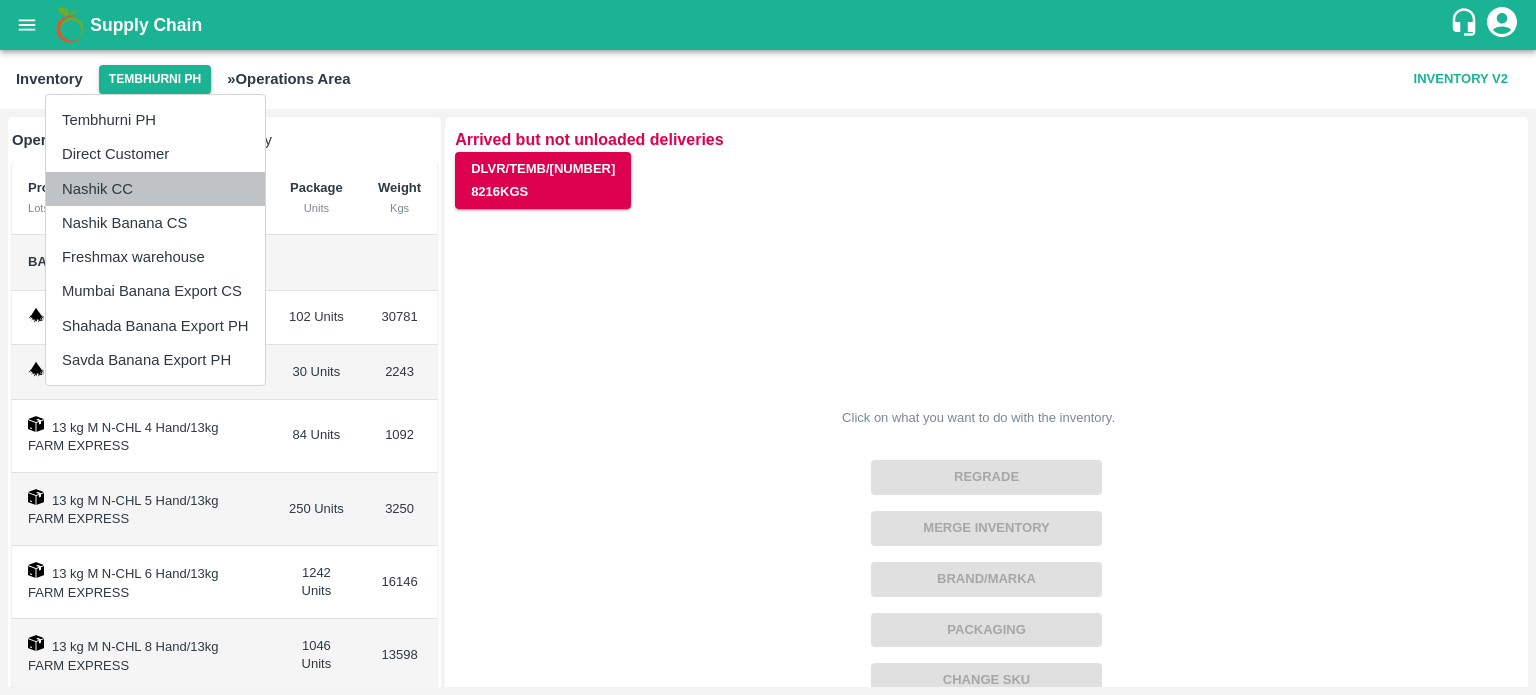 click on "Nashik CC" at bounding box center (155, 189) 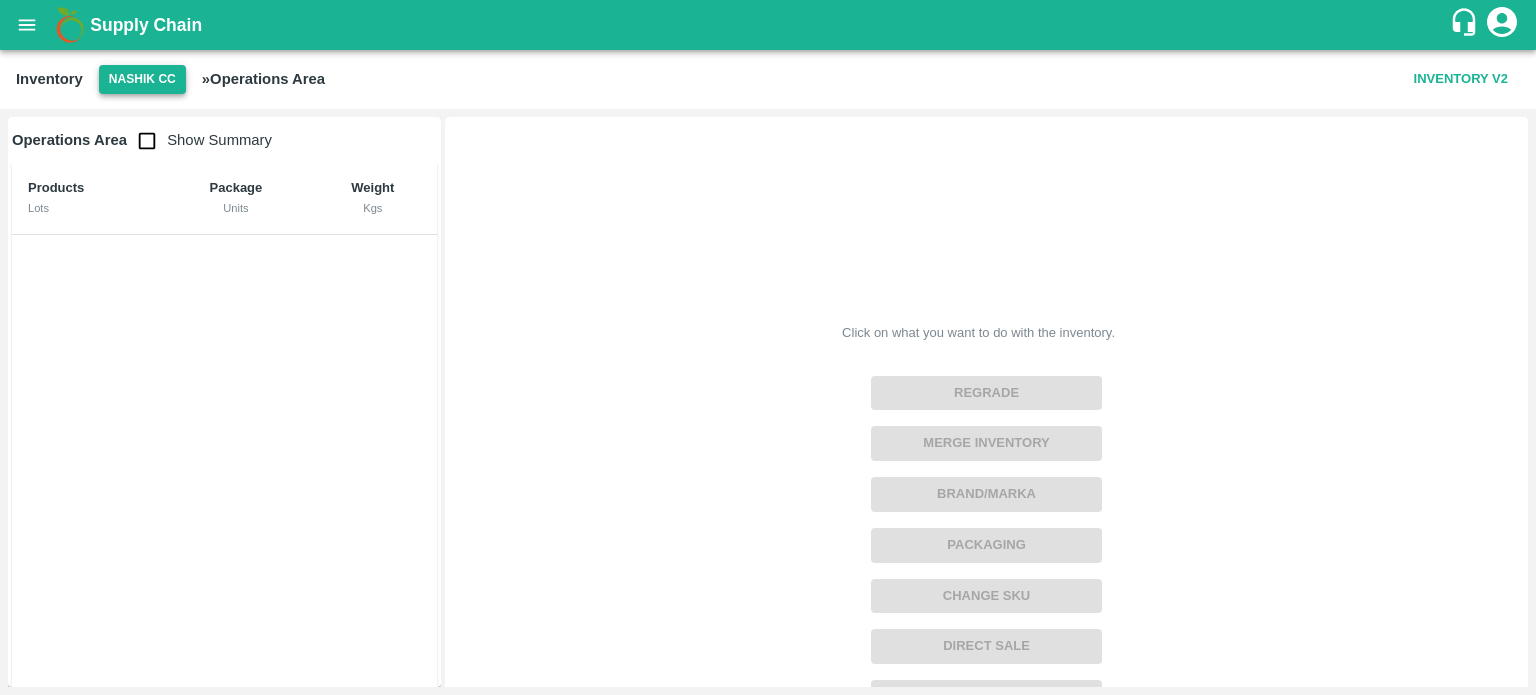 click on "Nashik CC" at bounding box center (142, 79) 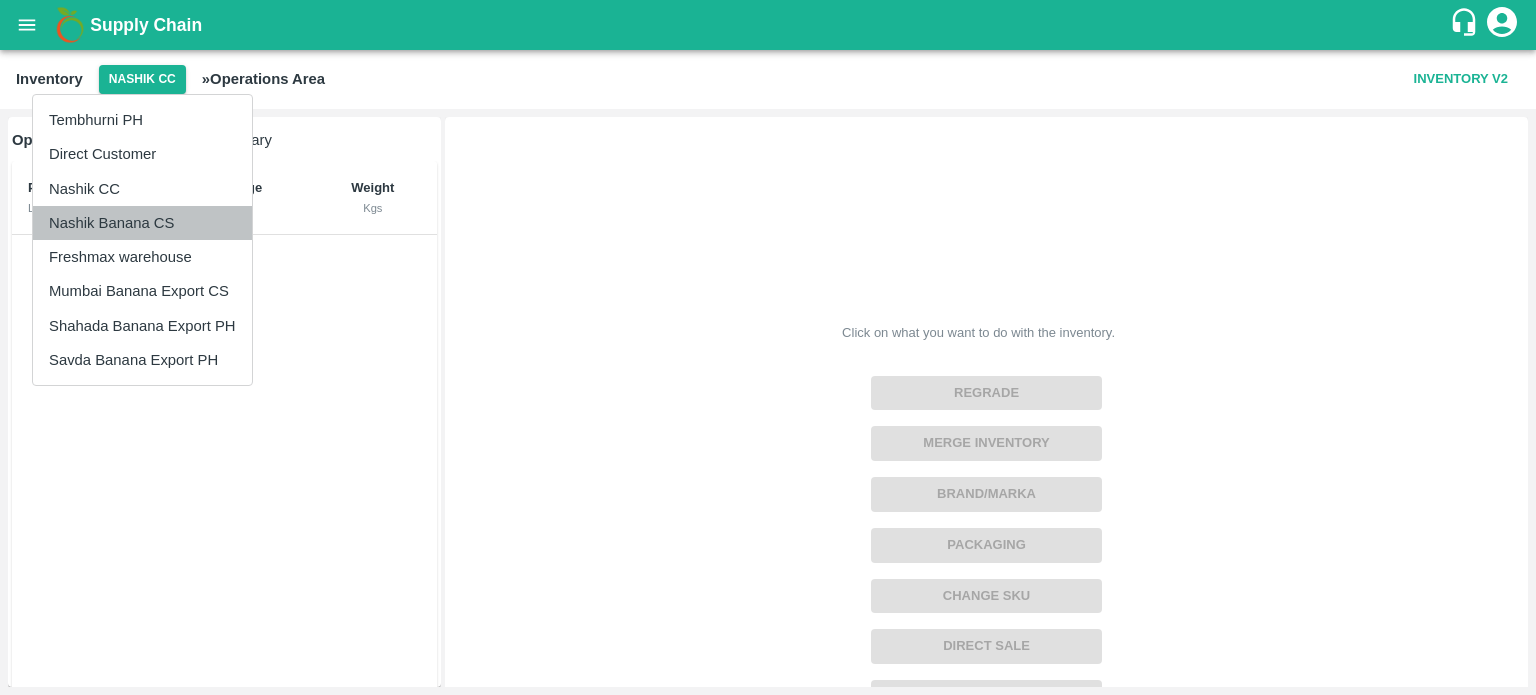 click on "Nashik Banana CS" at bounding box center [142, 223] 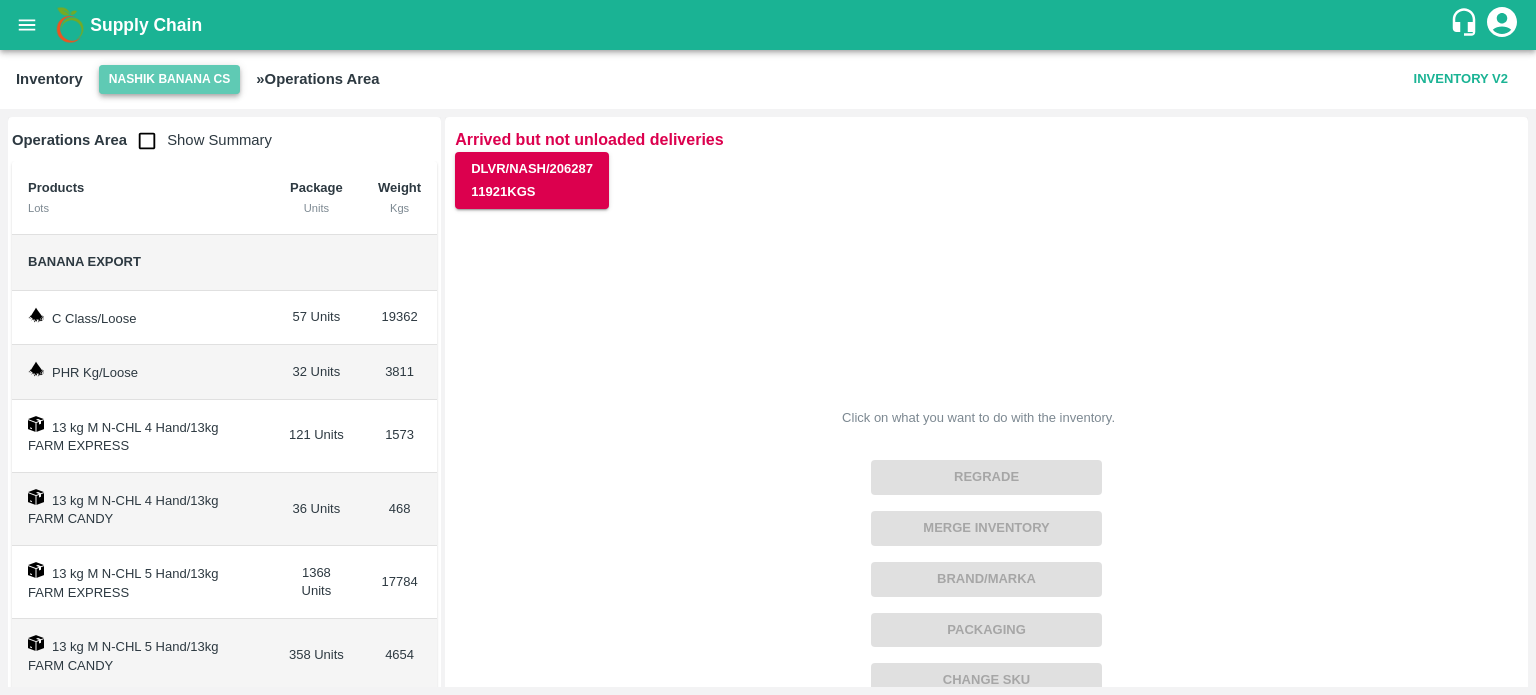 click on "Nashik Banana CS" at bounding box center [170, 79] 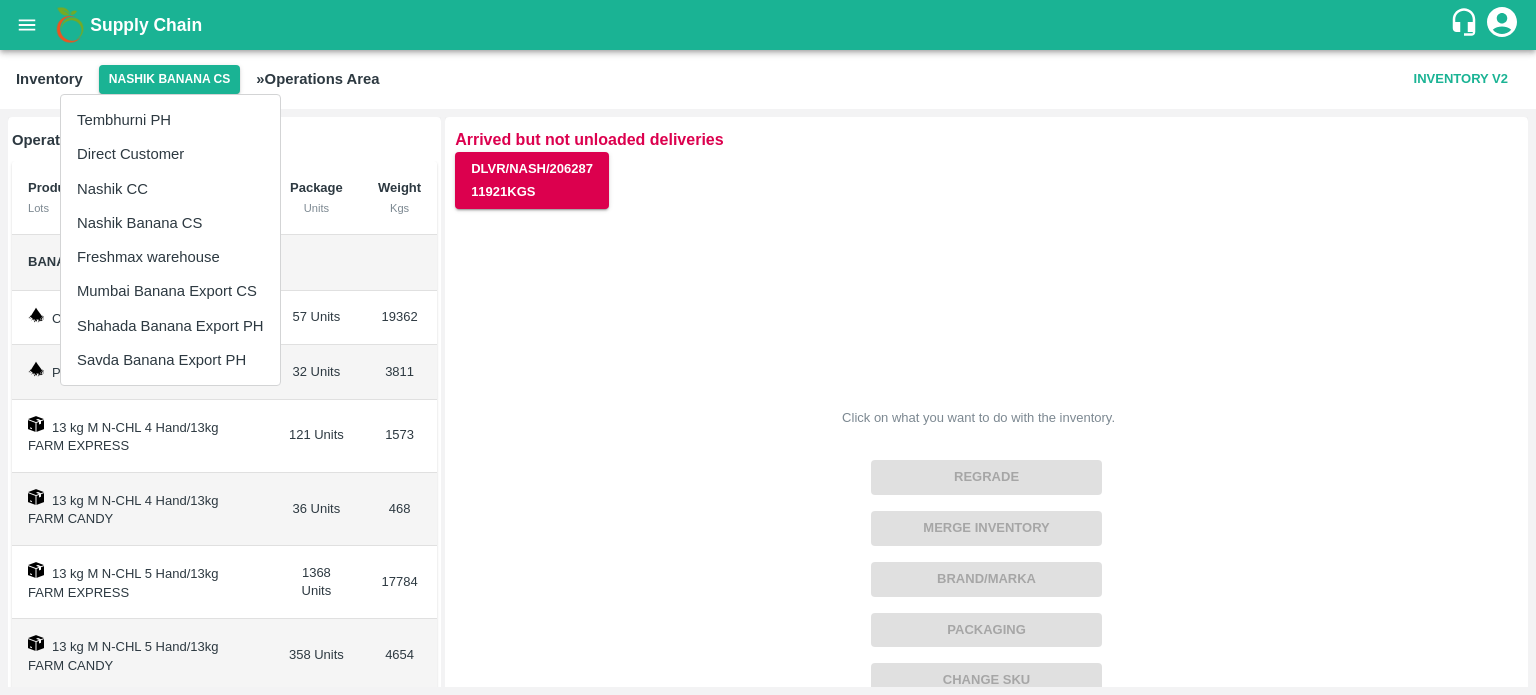 click on "Tembhurni PH" at bounding box center [170, 120] 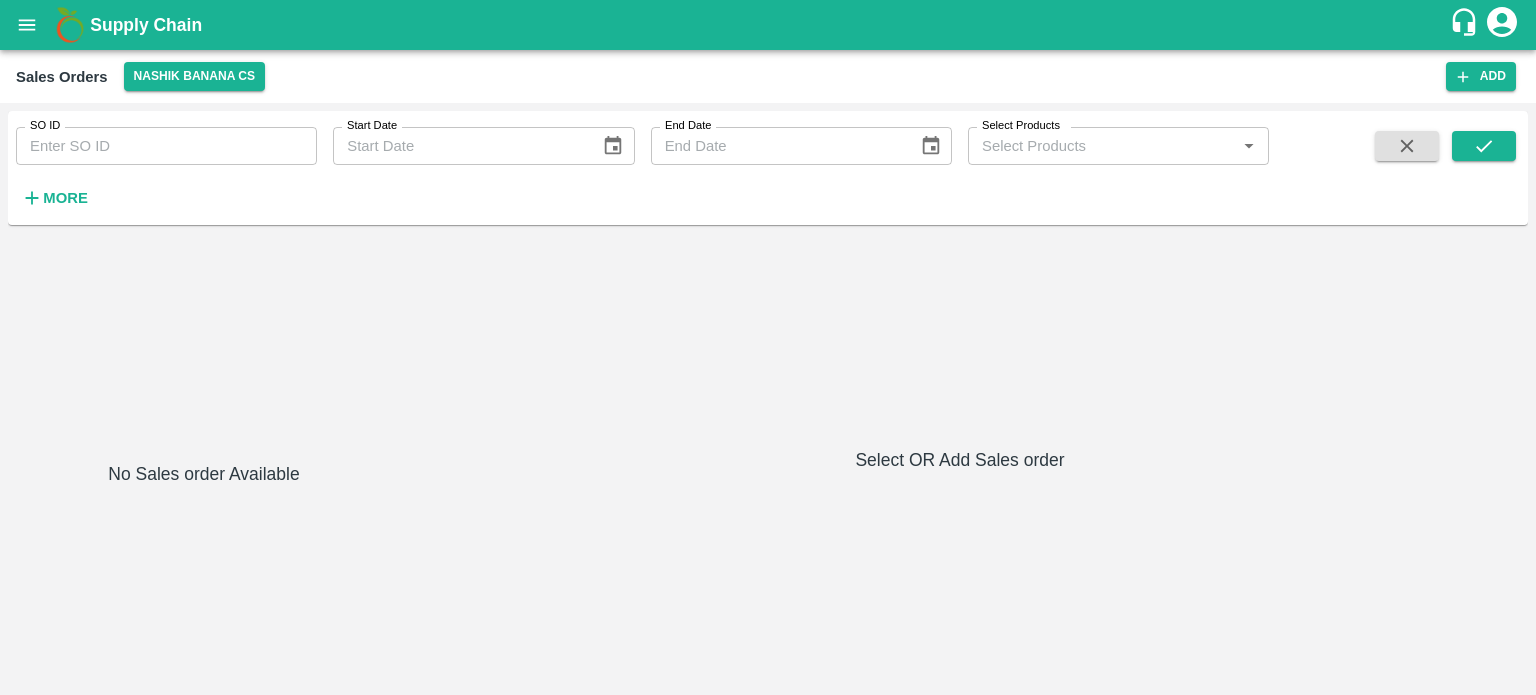 scroll, scrollTop: 0, scrollLeft: 0, axis: both 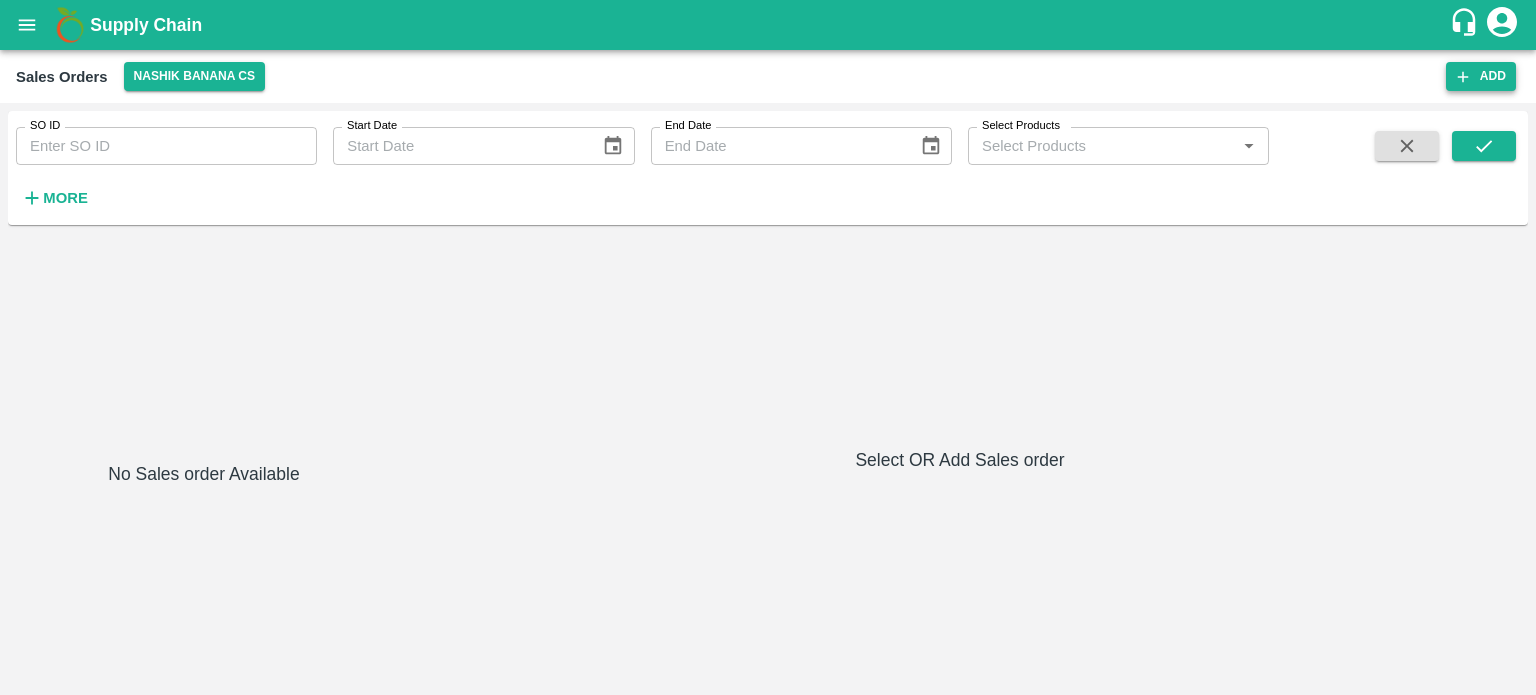 click 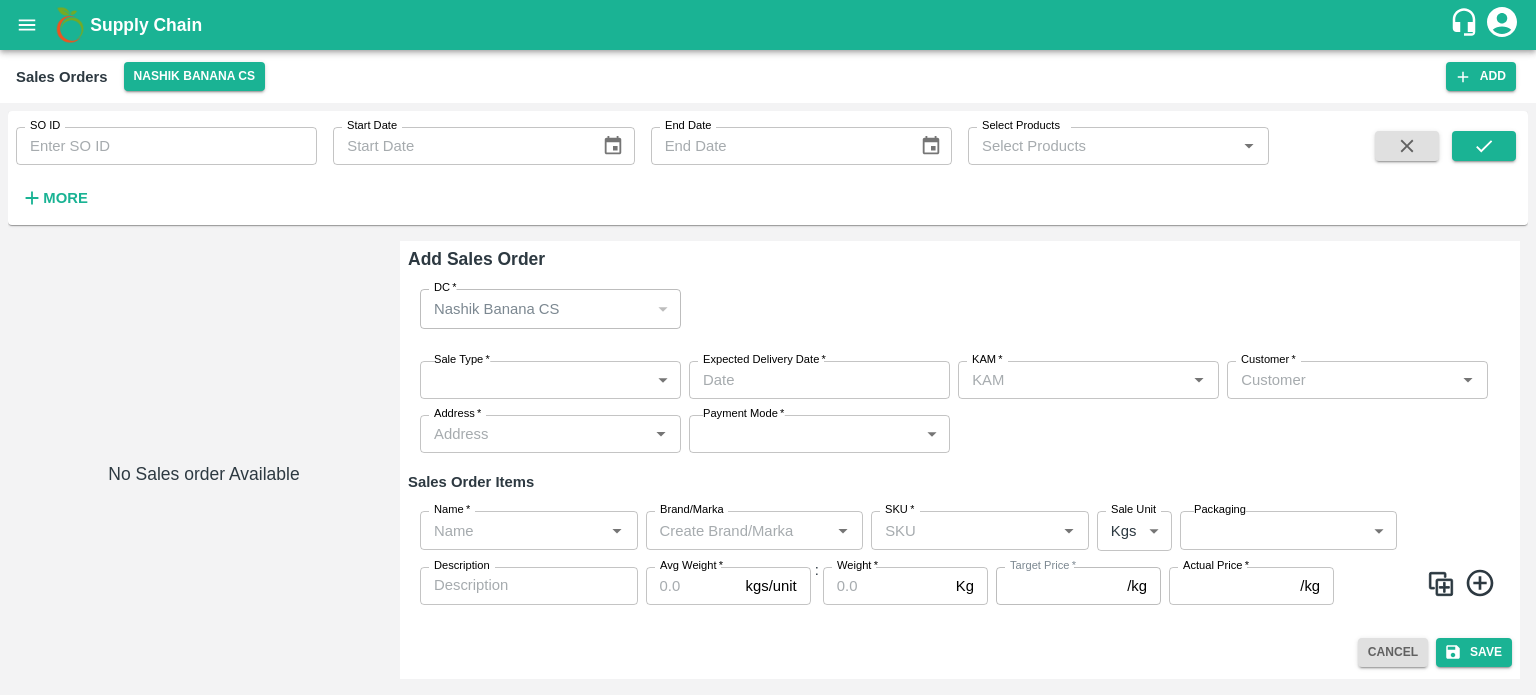 type on "jaydip Tale" 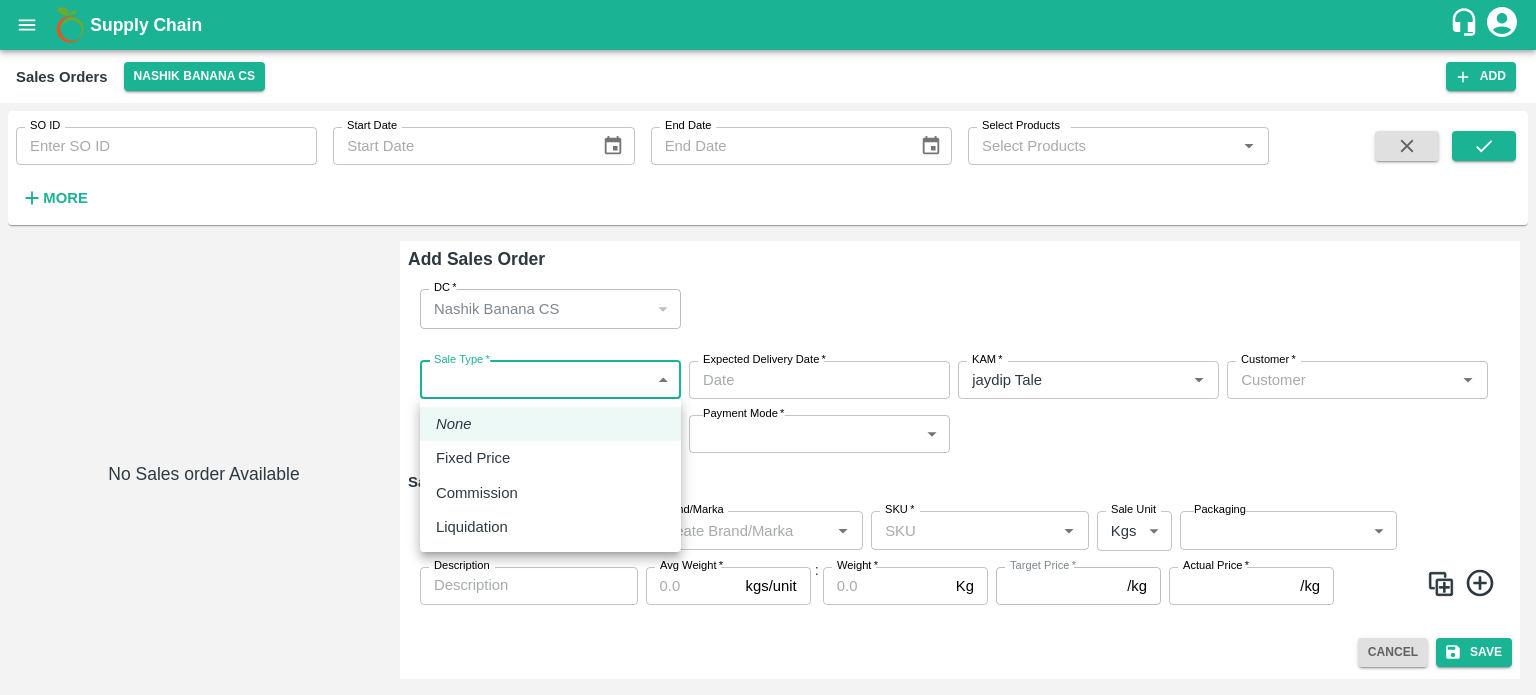 click on "Supply Chain Sales Orders Nashik Banana CS Add SO ID SO ID Start Date Start Date End Date End Date Select Products Select Products   * More No Sales order Available Add Sales Order DC   * Nashik Banana CS 174 DC Sale Type   * ​ Sale Type Expected Delivery Date   * Expected Delivery Date KAM   * KAM   * Customer   * Customer   * Address   * Address   * Payment Mode   * ​ Payment Mode Sales Order Items Name   * Name   * Brand/Marka Brand/Marka SKU   * SKU   * Sale Unit Kgs 1 Sale Unit Packaging ​ Packaging Description x Description Avg Weight   * kgs/unit Avg Weight   :  Weight   * Kg Weight Target Price   * /kg Target Price Actual Price   * /kg Actual Price Cancel Save Tembhurni PH Direct Customer Nashik CC Nashik Banana CS Freshmax warehouse Mumbai Banana Export CS Shahada Banana Export PH Savda Banana Export PH jaydip Tale Logout Tembhurni PH Direct Customer Nashik CC Nashik Banana CS Freshmax warehouse Mumbai Banana Export CS Shahada Banana Export PH None" at bounding box center [768, 347] 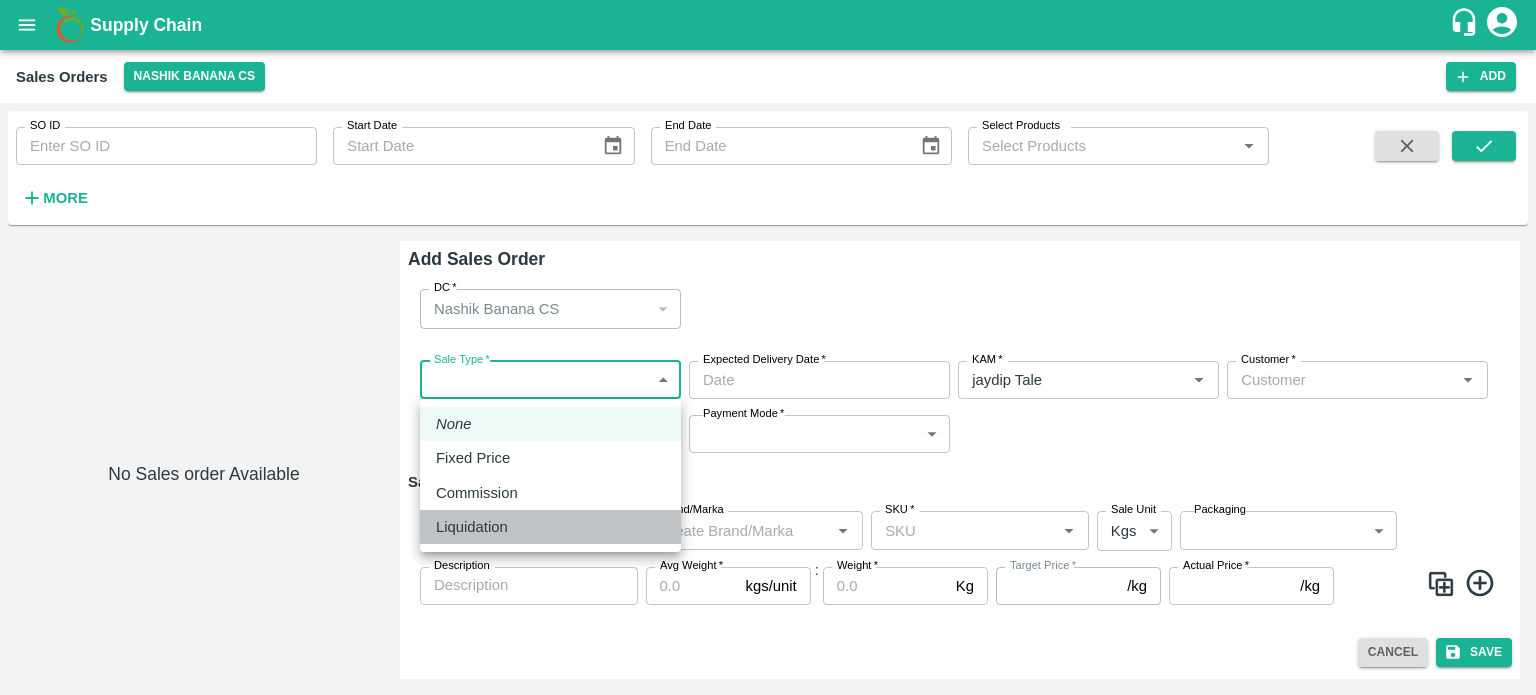 click on "Liquidation" at bounding box center [477, 527] 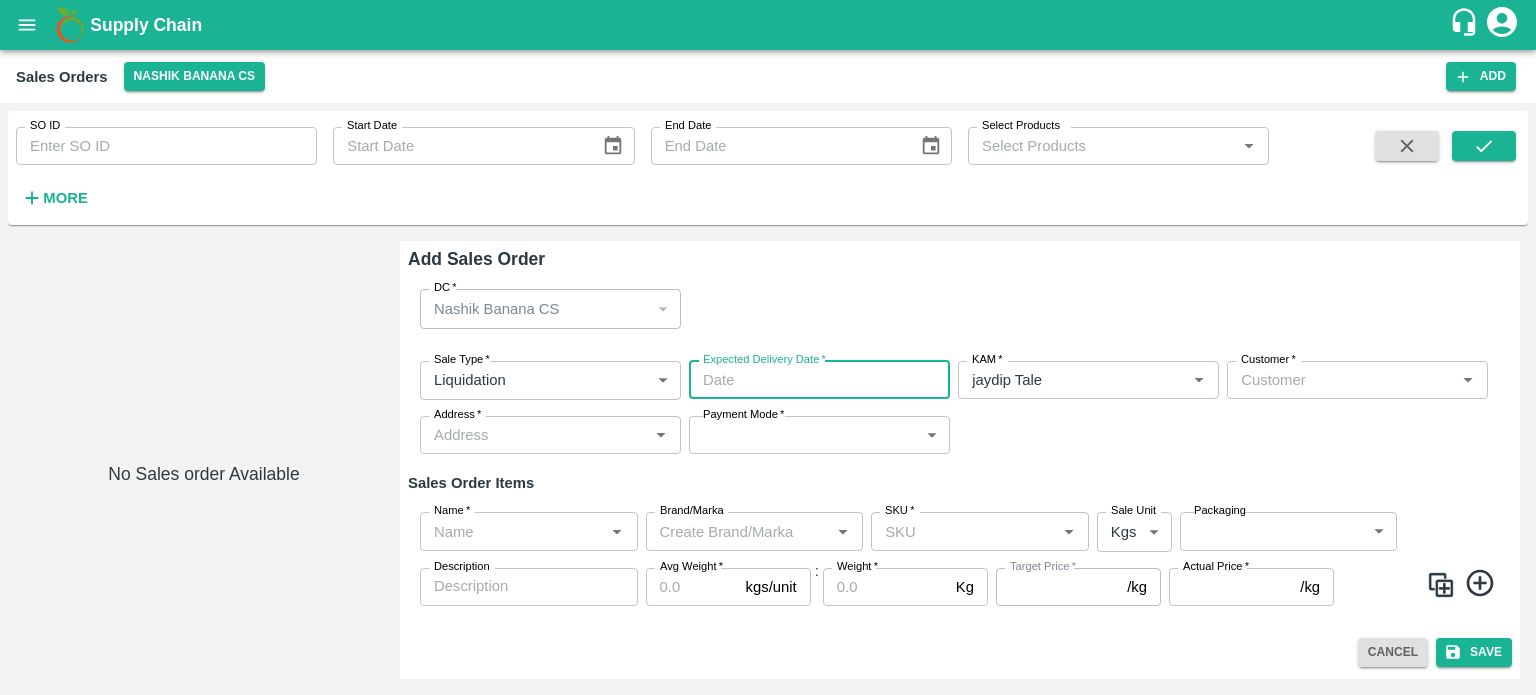 type on "DD/MM/YYYY hh:mm aa" 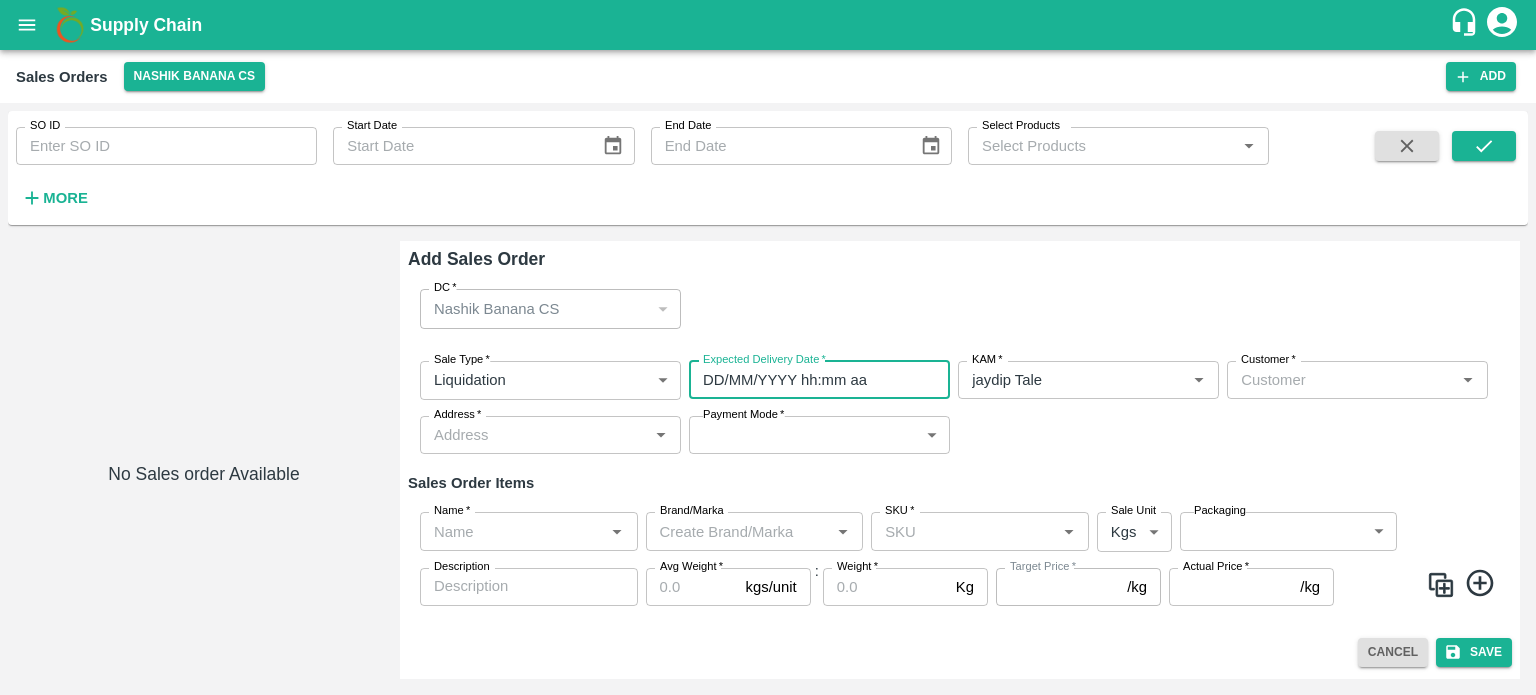 click on "DD/MM/YYYY hh:mm aa" at bounding box center (812, 380) 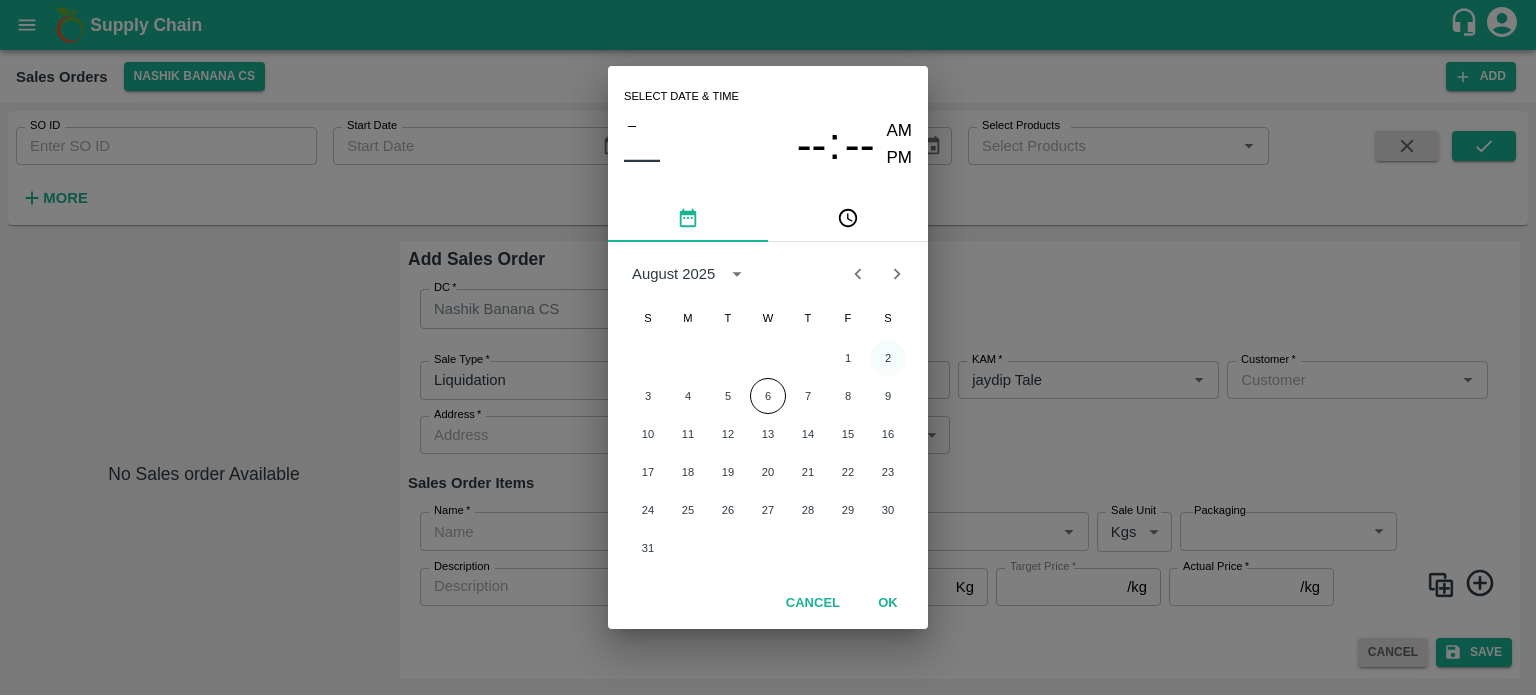 click on "2" at bounding box center (888, 358) 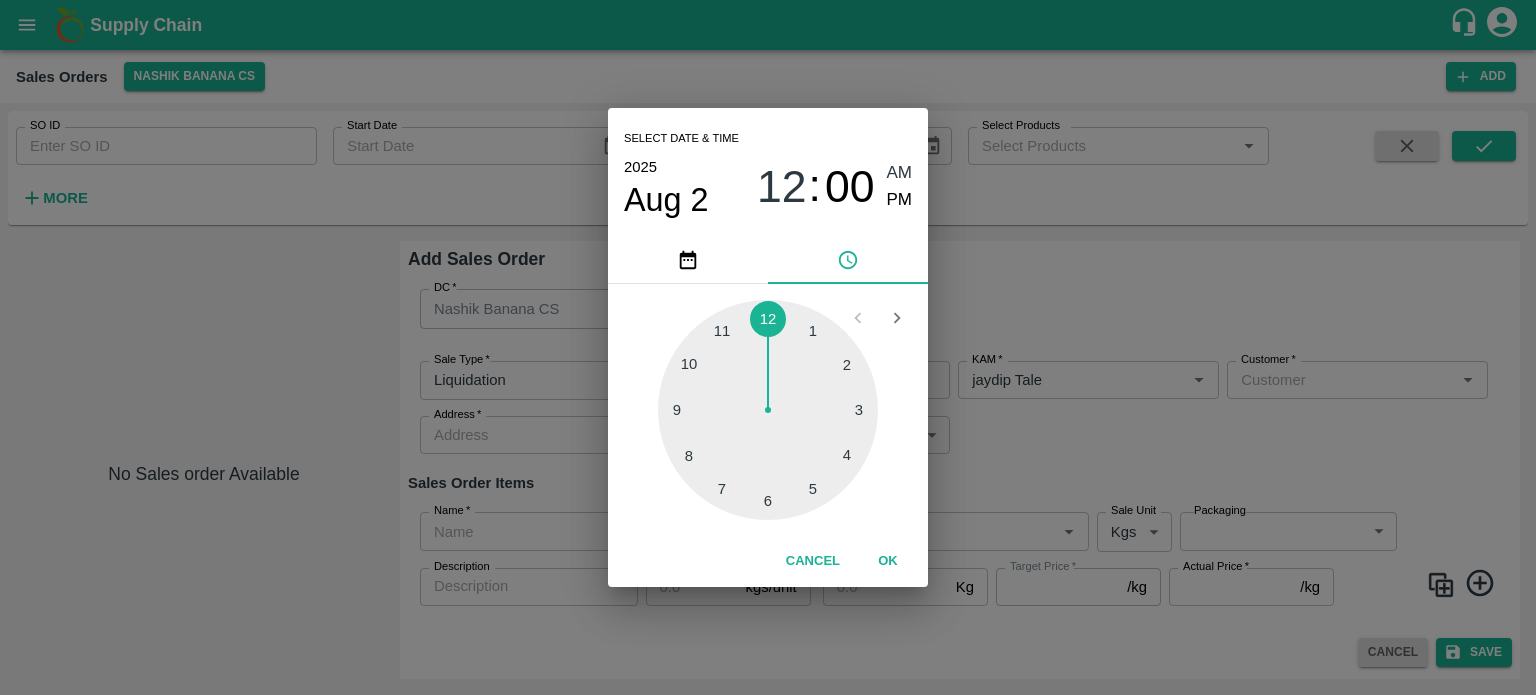 click on "Select date & time 2025 Aug 2 12 : 00 AM PM 1 2 3 4 5 6 7 8 9 10 11 12 Cancel OK" at bounding box center (768, 347) 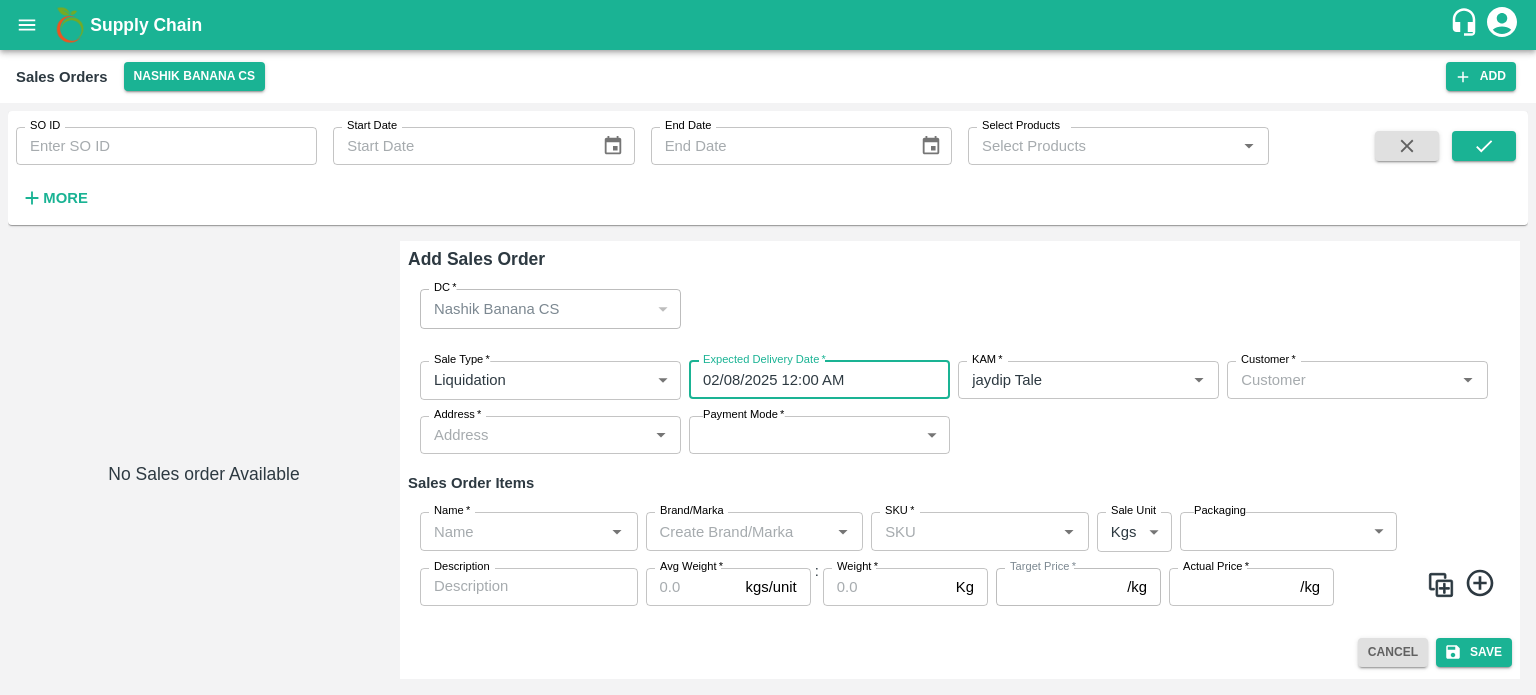 click on "Customer   *" at bounding box center [1341, 380] 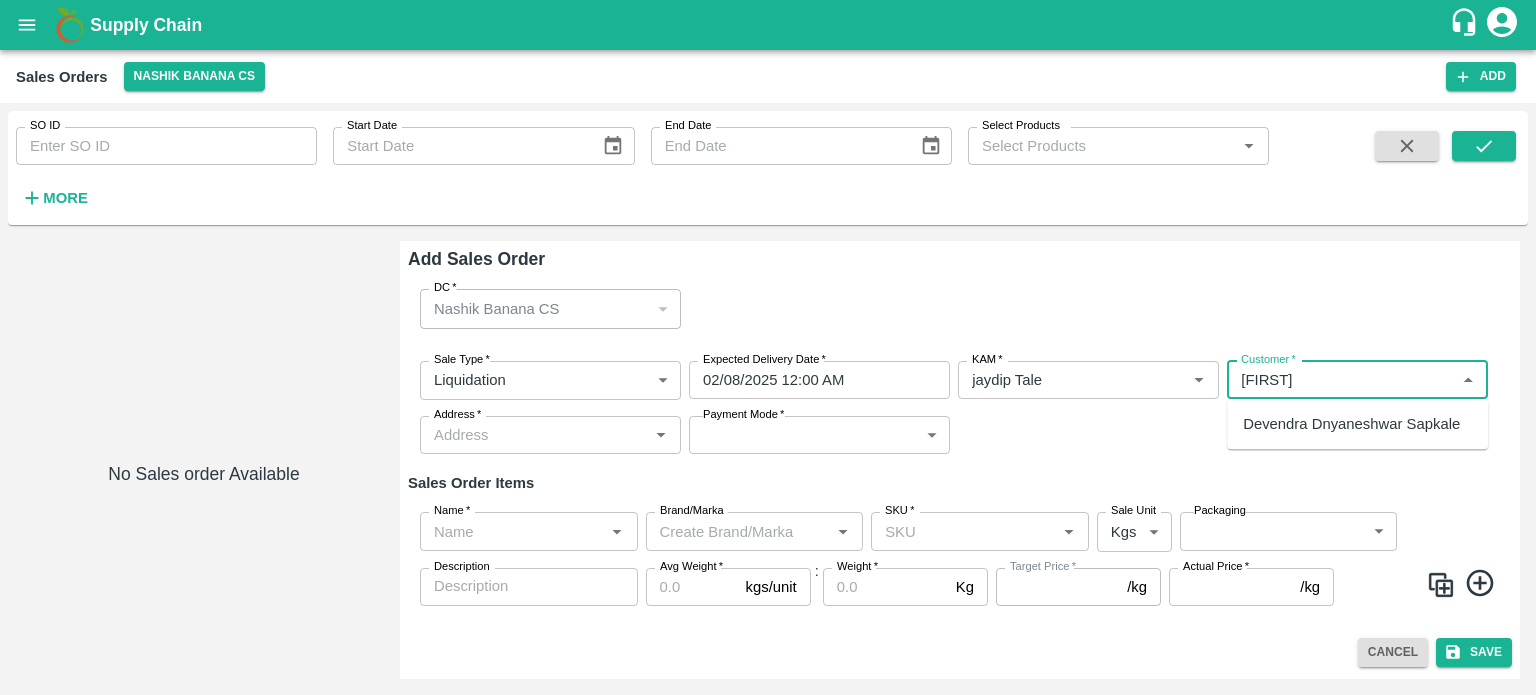 click on "Devendra Dnyaneshwar Sapkale" at bounding box center (1351, 424) 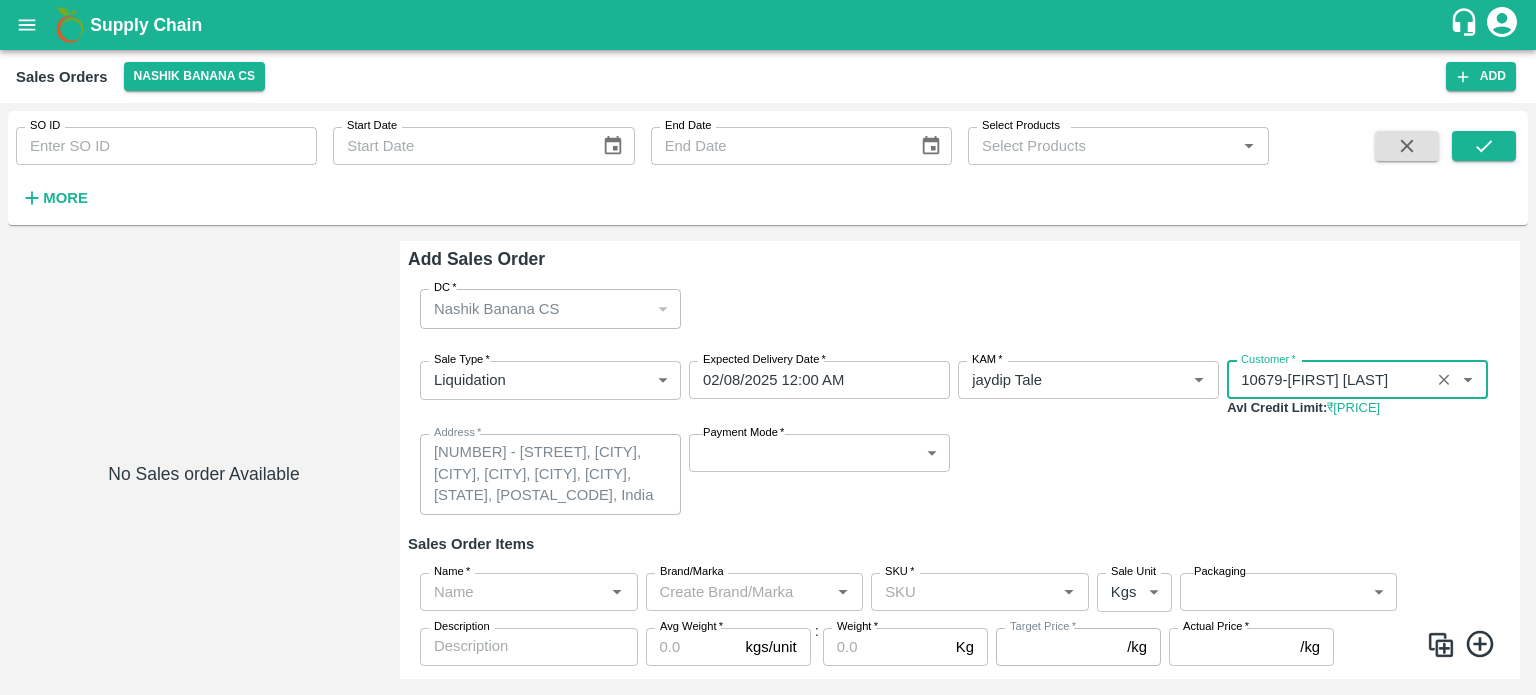 type on "10679-[FIRST] [LAST]" 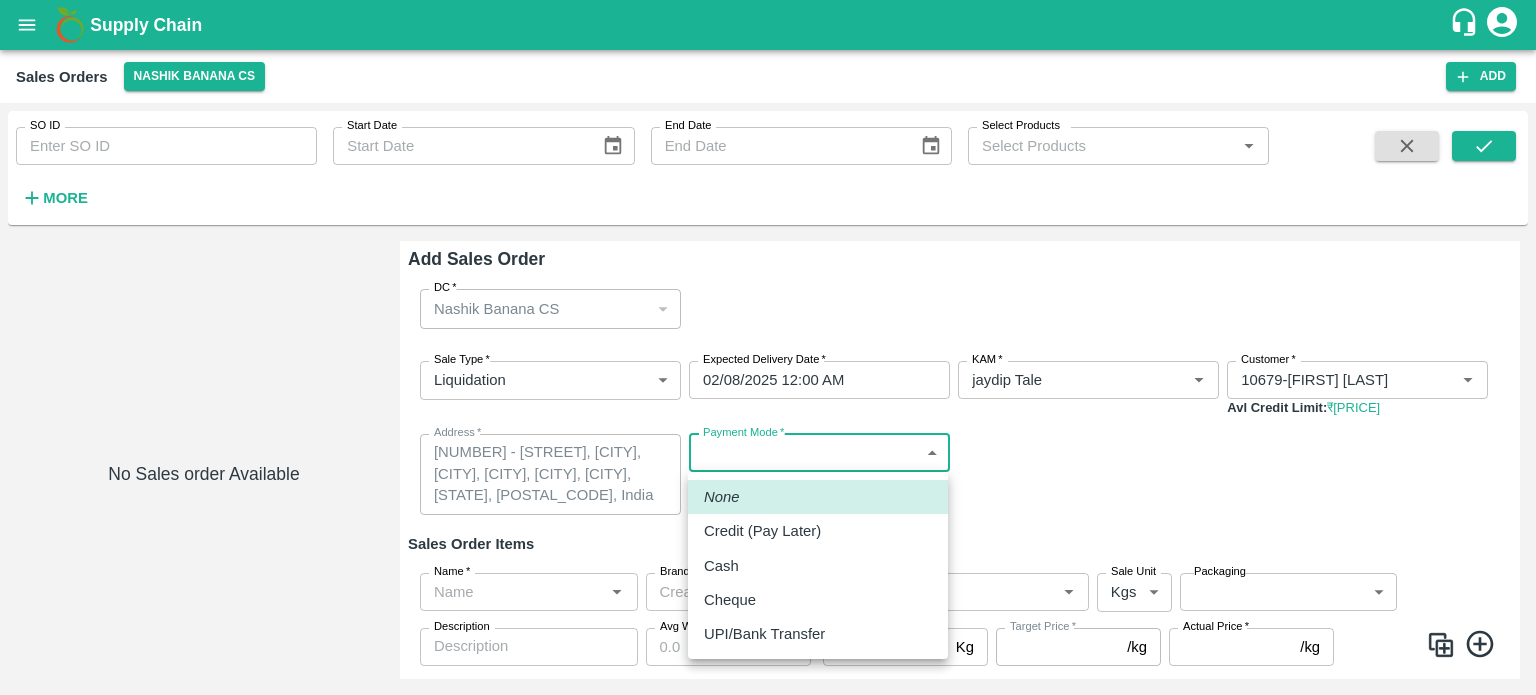 click on "Credit (Pay Later)" at bounding box center [762, 531] 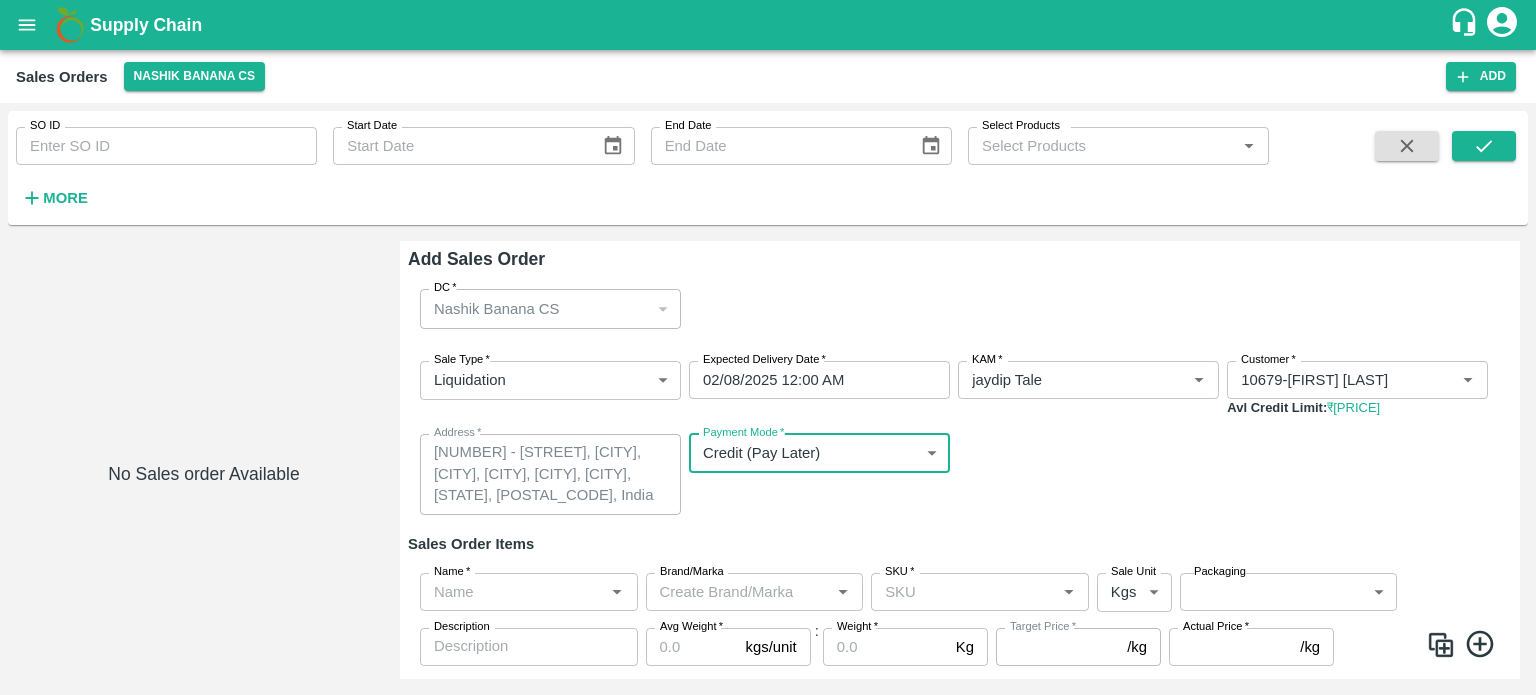 click on "Sale Type   * Liquidation 3 Sale Type Expected Delivery Date   * [DATE] [TIME] Expected Delivery Date KAM   * KAM   * Customer   * Customer   * Avl Credit Limit:  ₹ 40003.5 Address   * 9297 - Kosgaon, Padalse, Jalgaon, Jalgaon, Jalgaon, Maharashtra, 425503, India x Address Payment Mode   * Credit (Pay Later) credit Payment Mode" at bounding box center [960, 438] 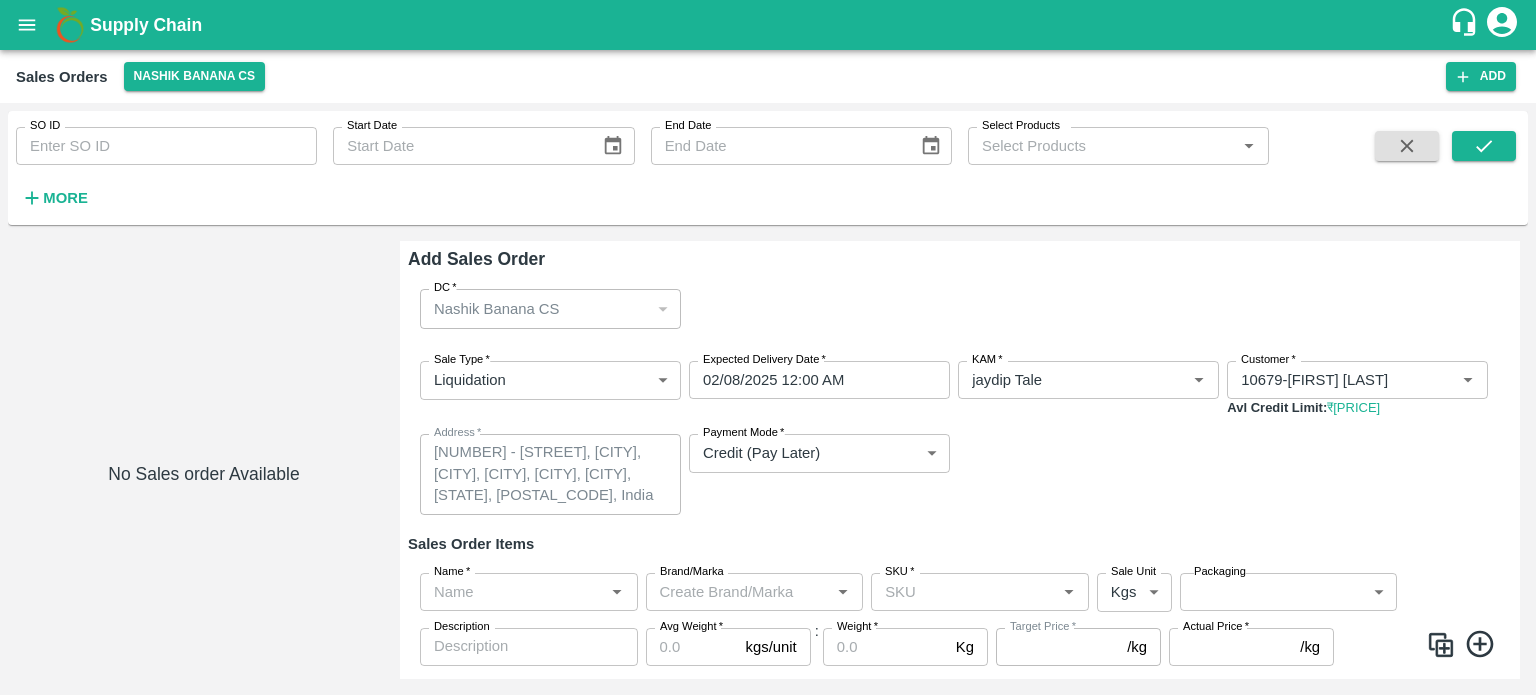 click on "Name   *" at bounding box center (512, 592) 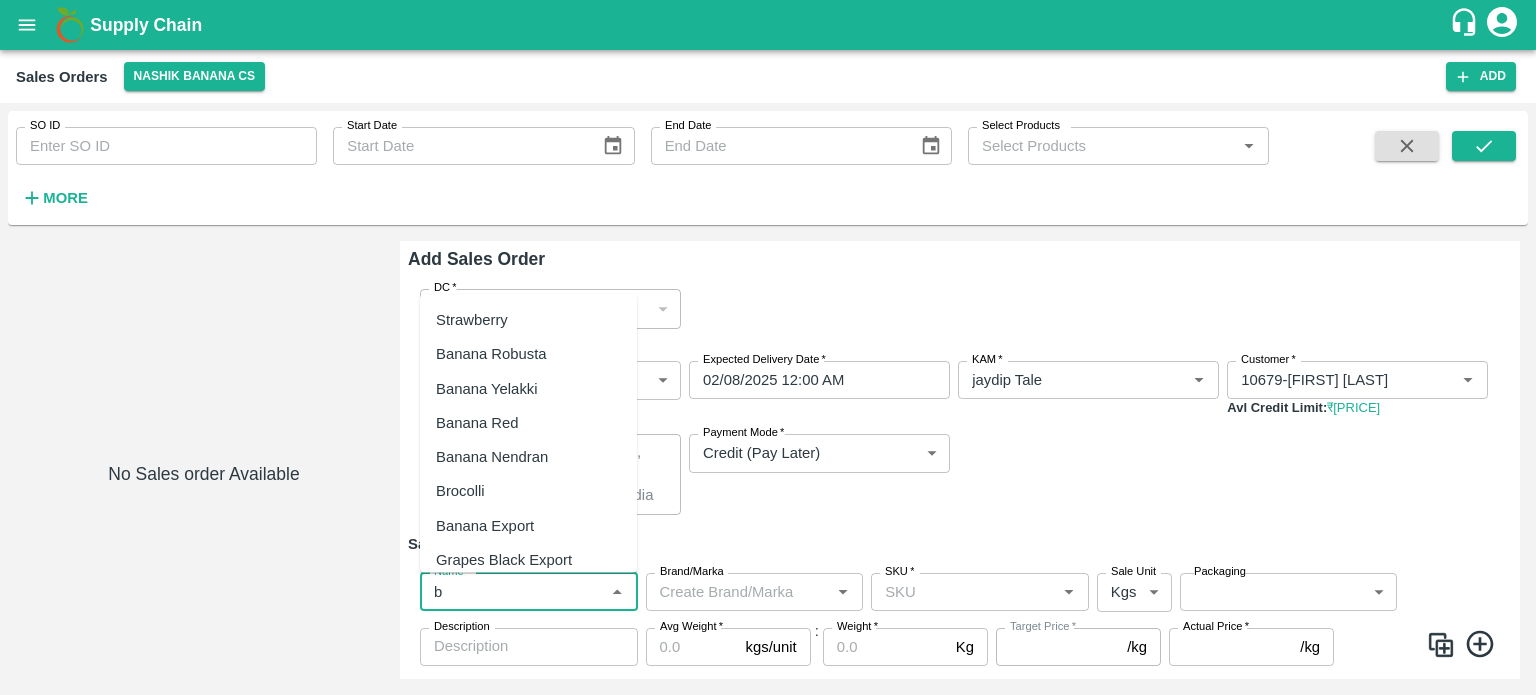 click on "Banana Export" at bounding box center [485, 525] 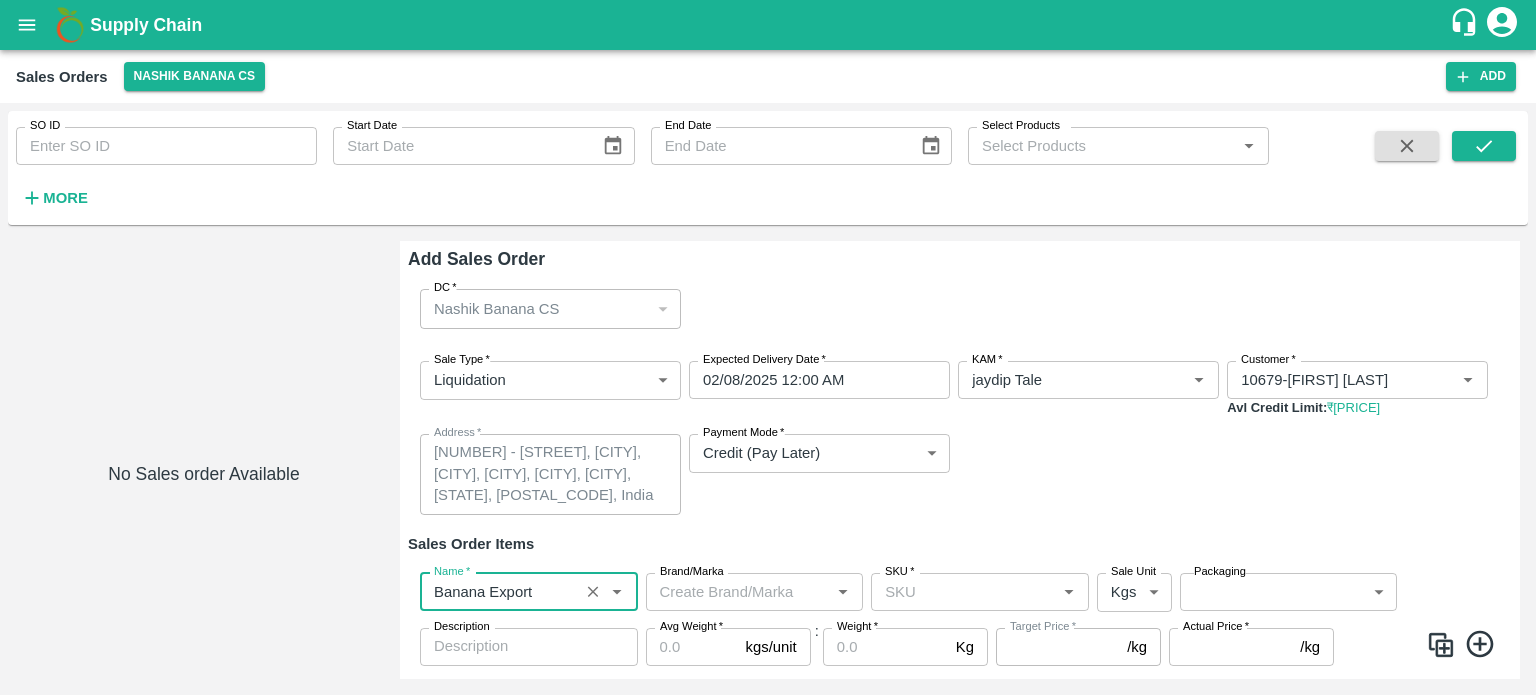 type on "Banana Export" 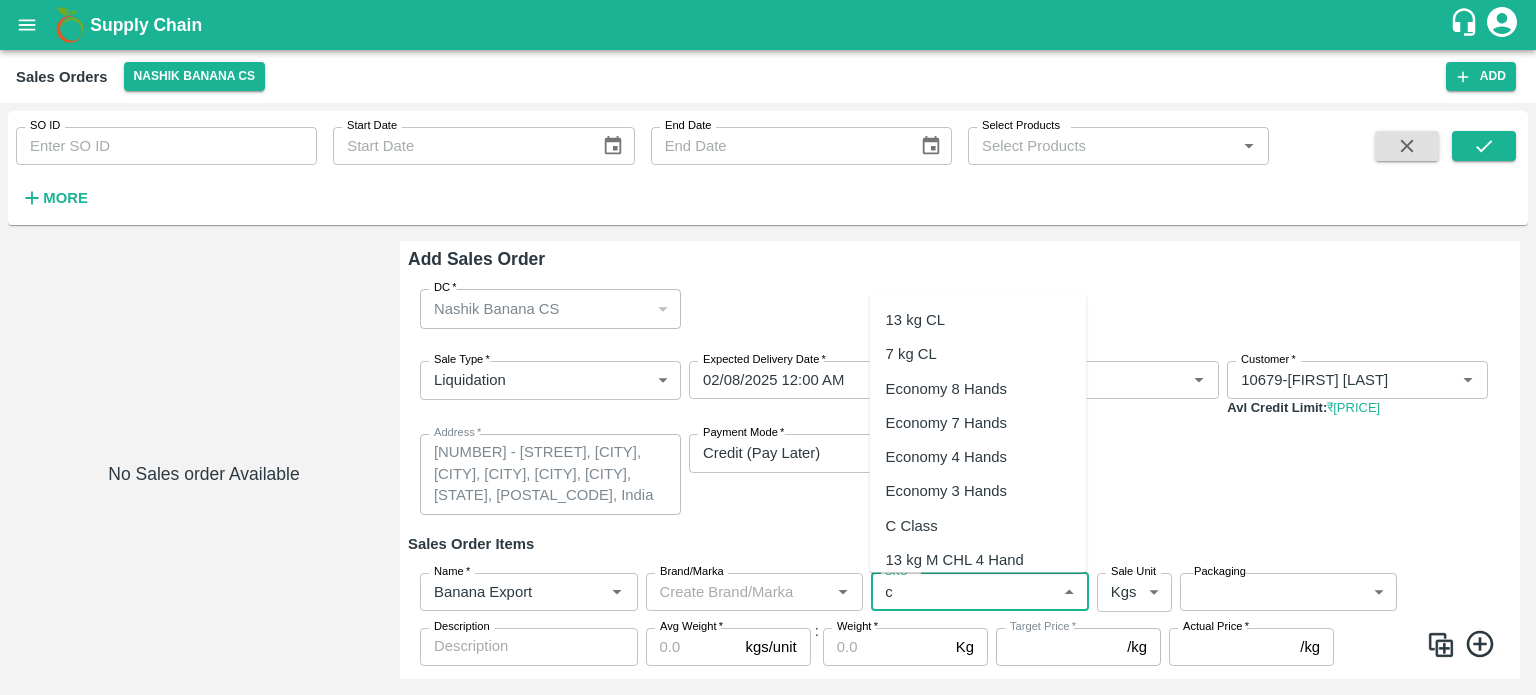 click on "C Class" at bounding box center [912, 525] 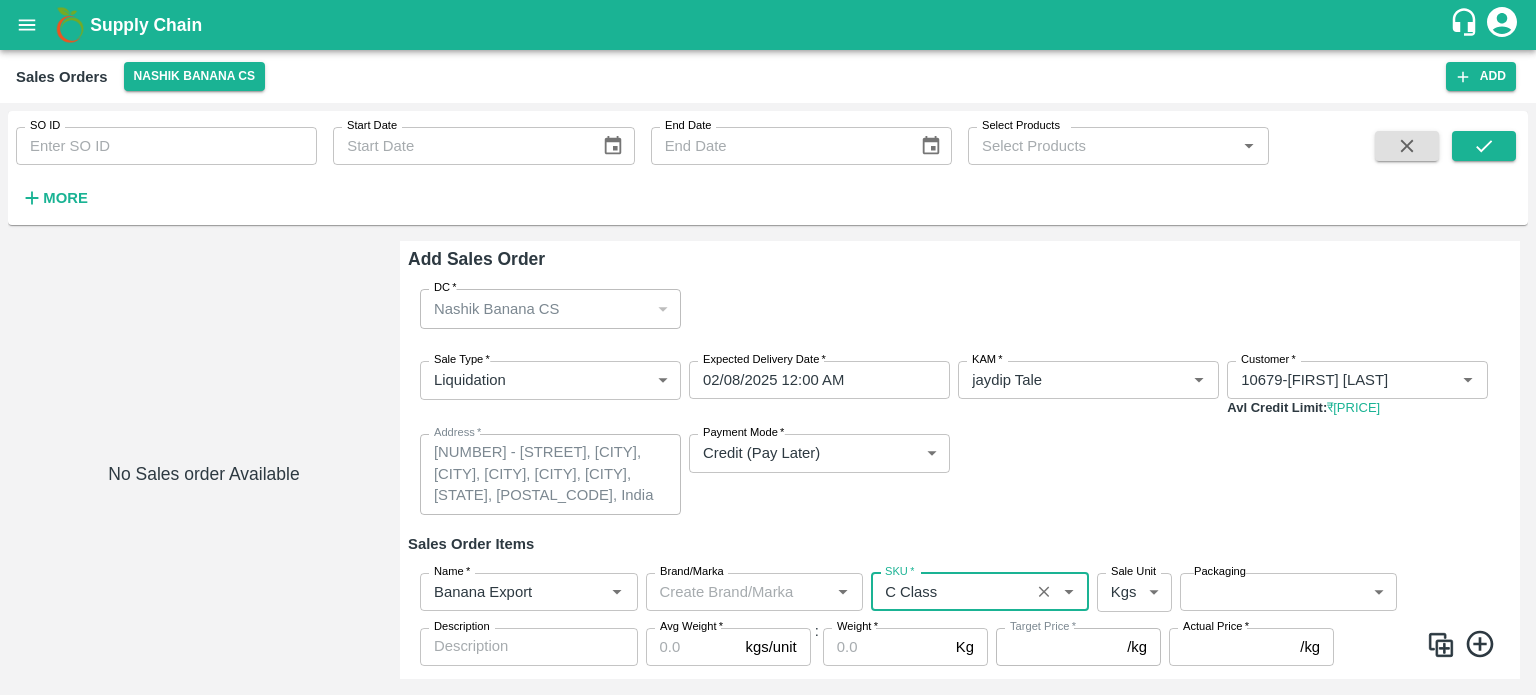 type on "NA" 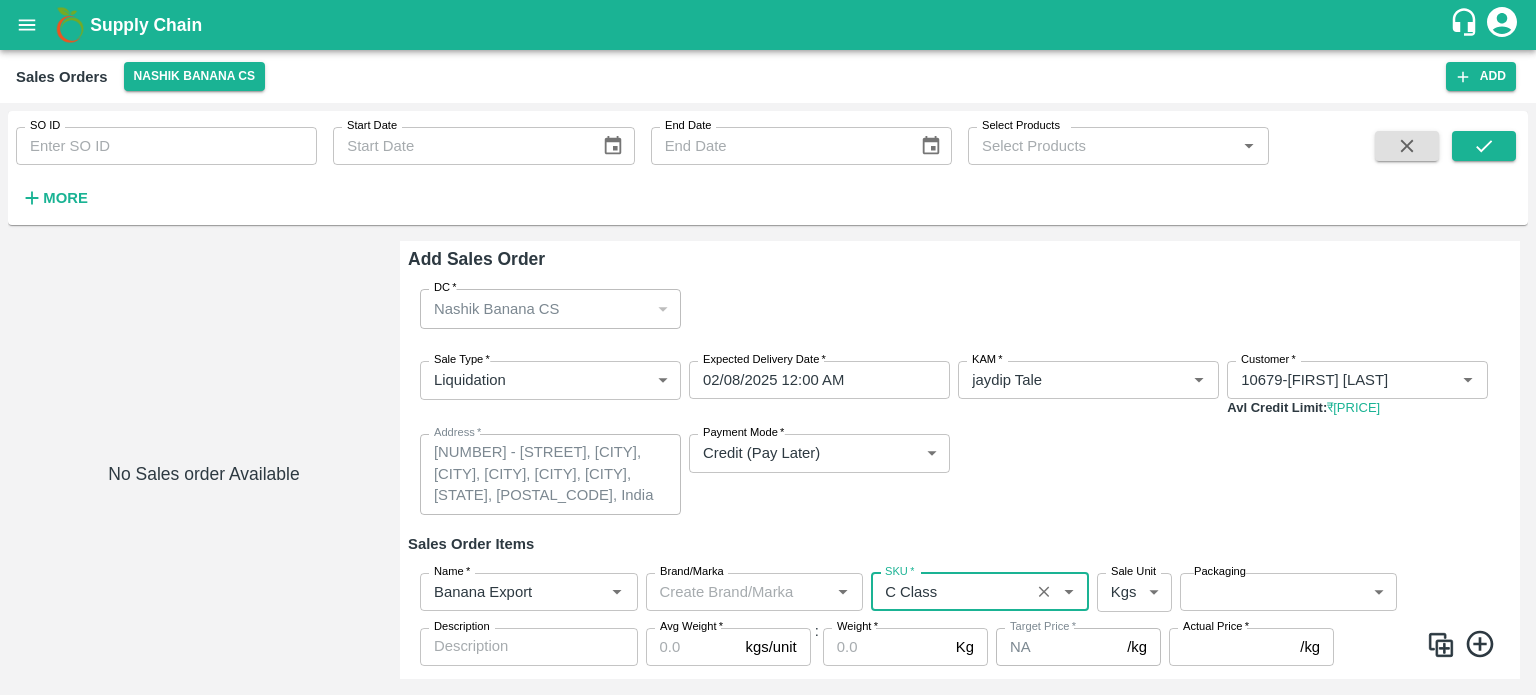 type on "C Class" 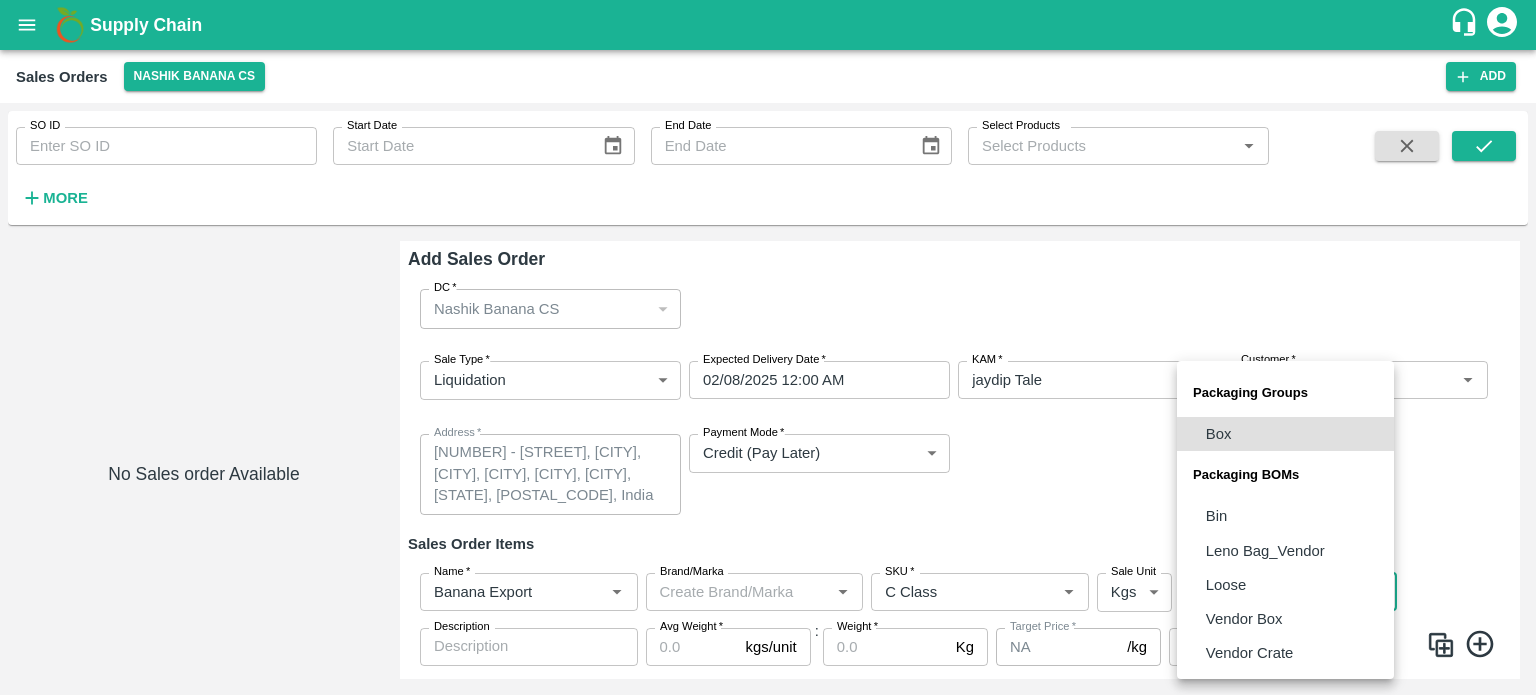 click on "Loose" at bounding box center [1285, 585] 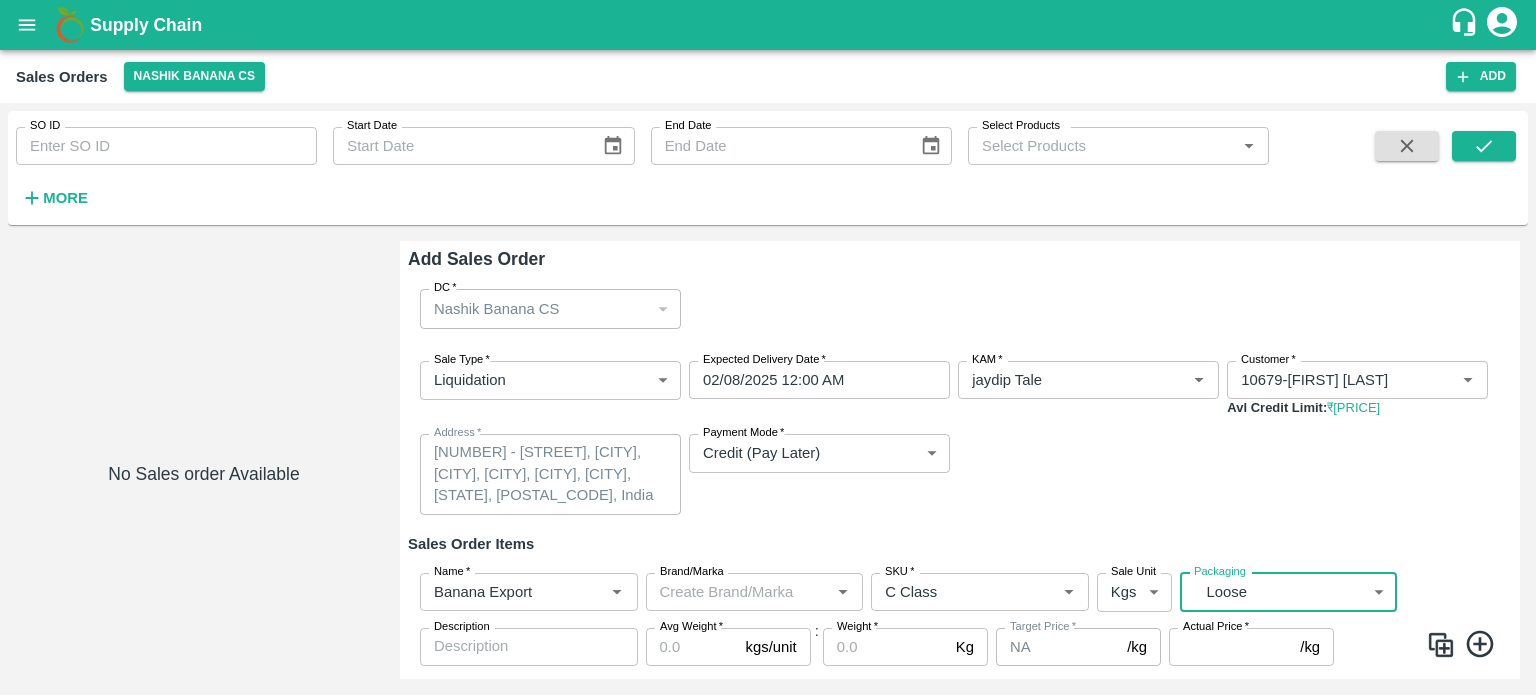 click on "Avg Weight   *" at bounding box center [692, 647] 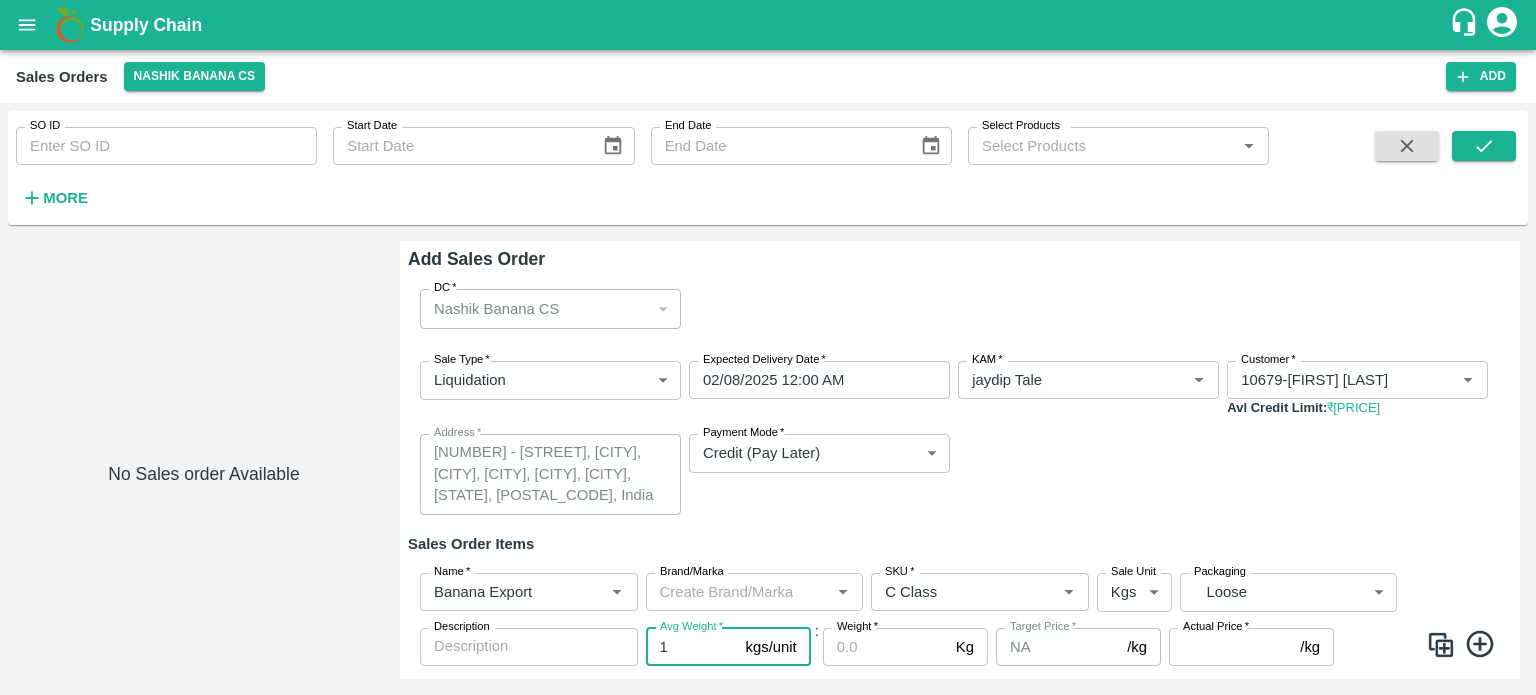 type on "1" 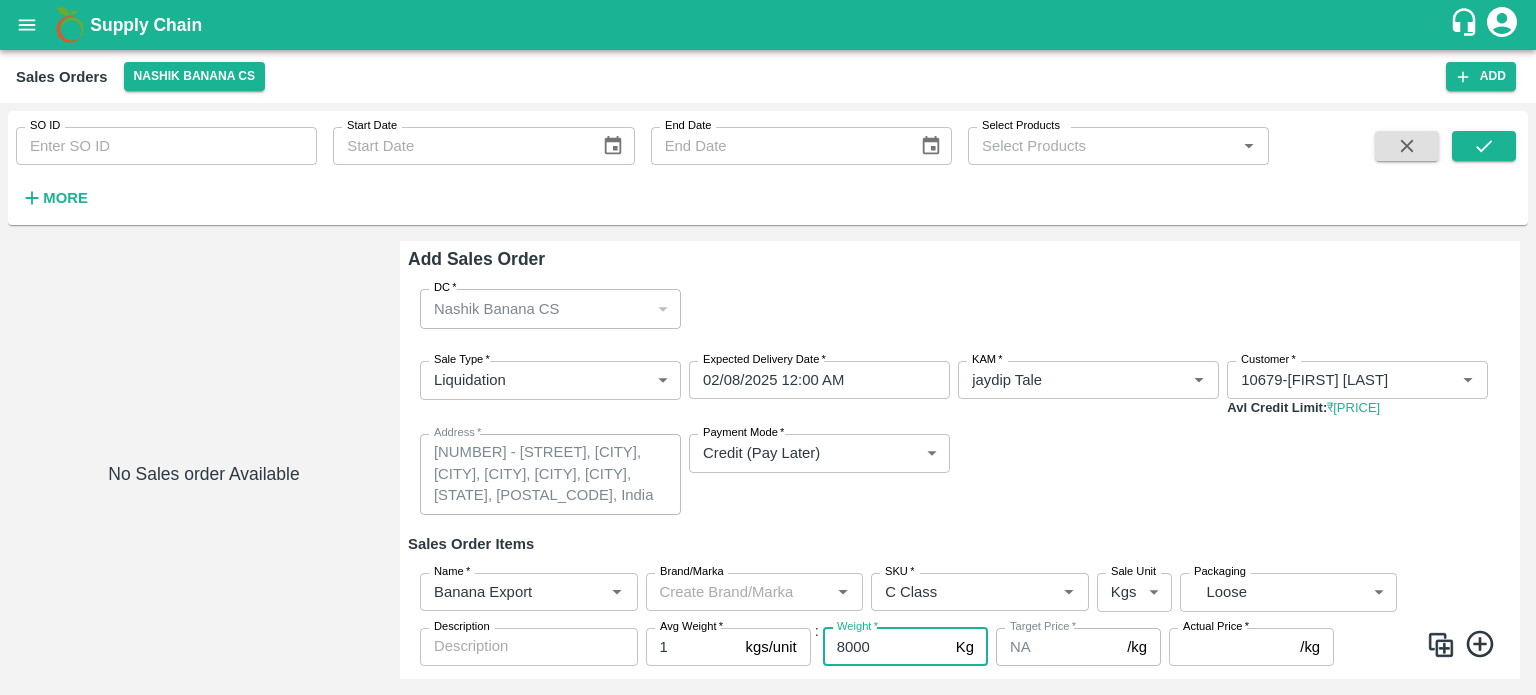 type on "8000" 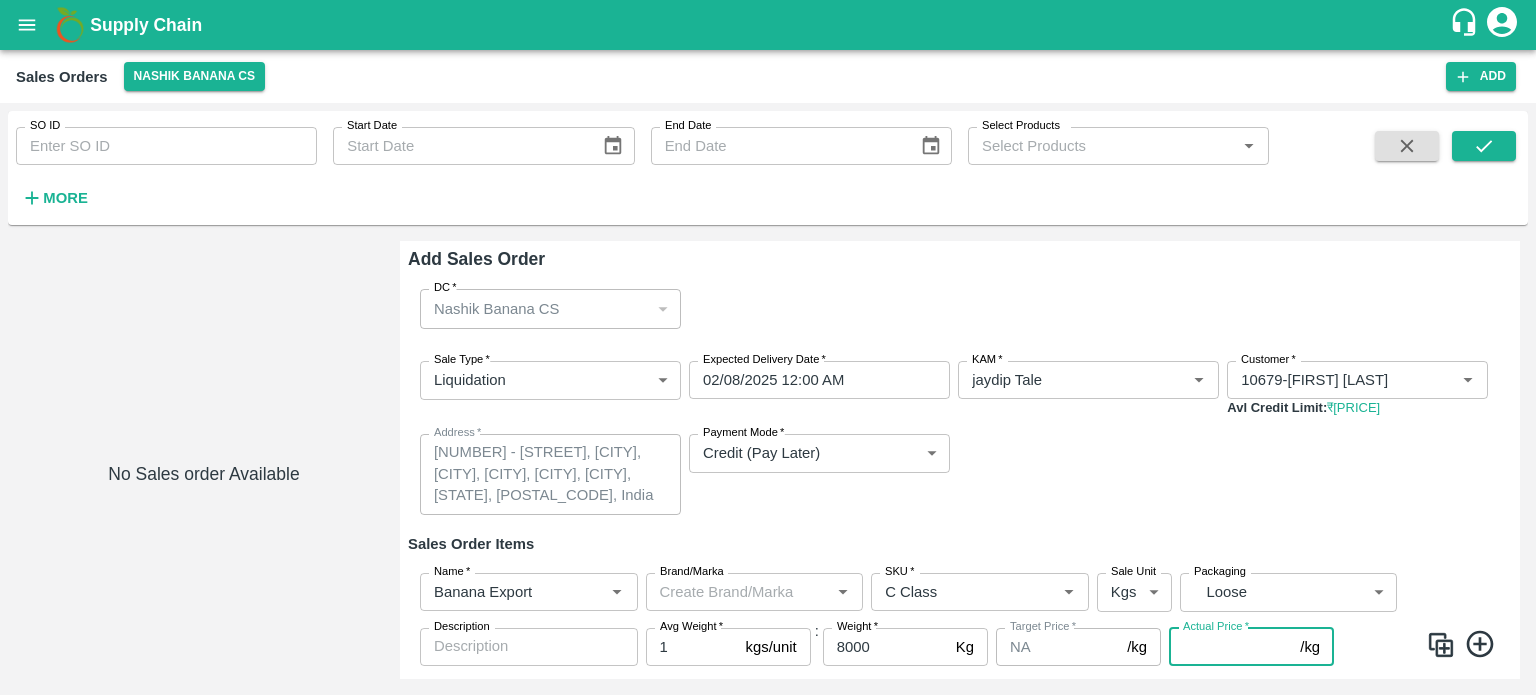 click on "Actual Price   *" at bounding box center [1230, 647] 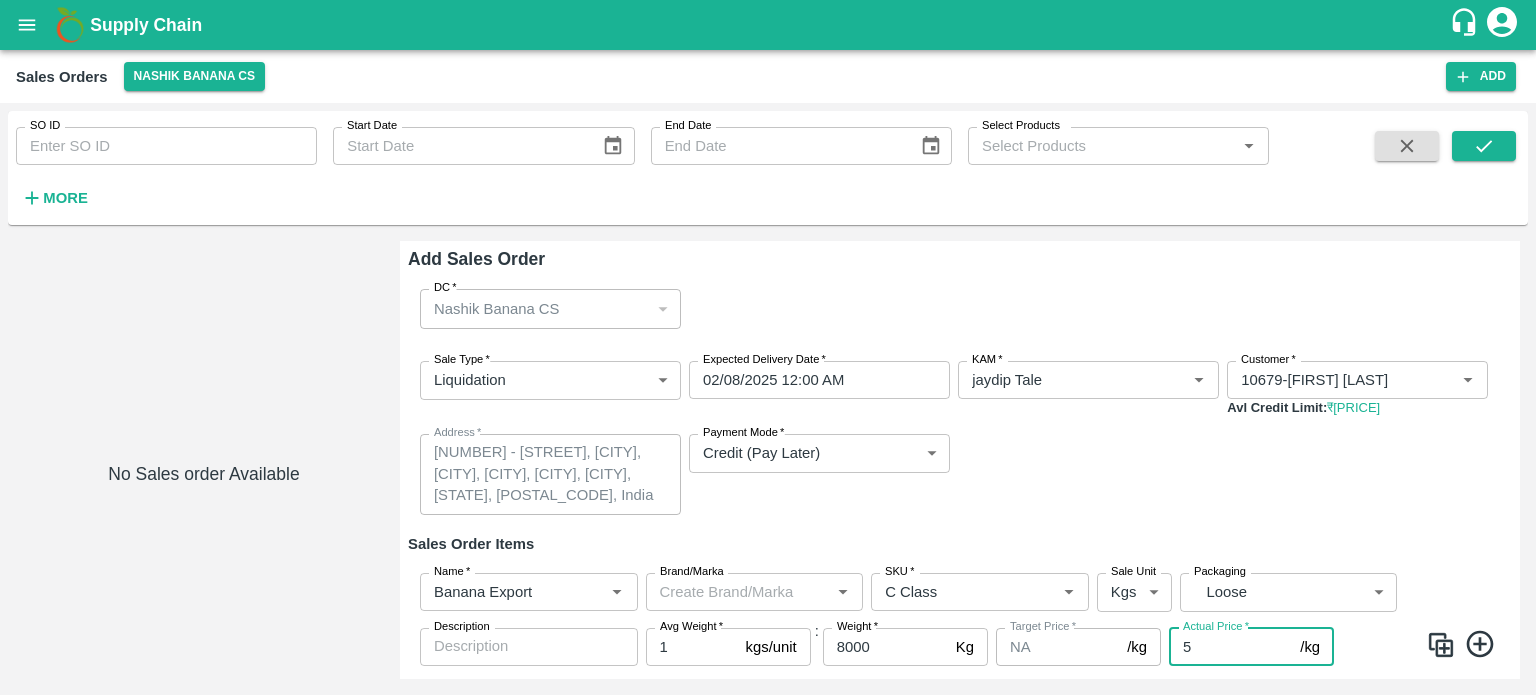 type on "5" 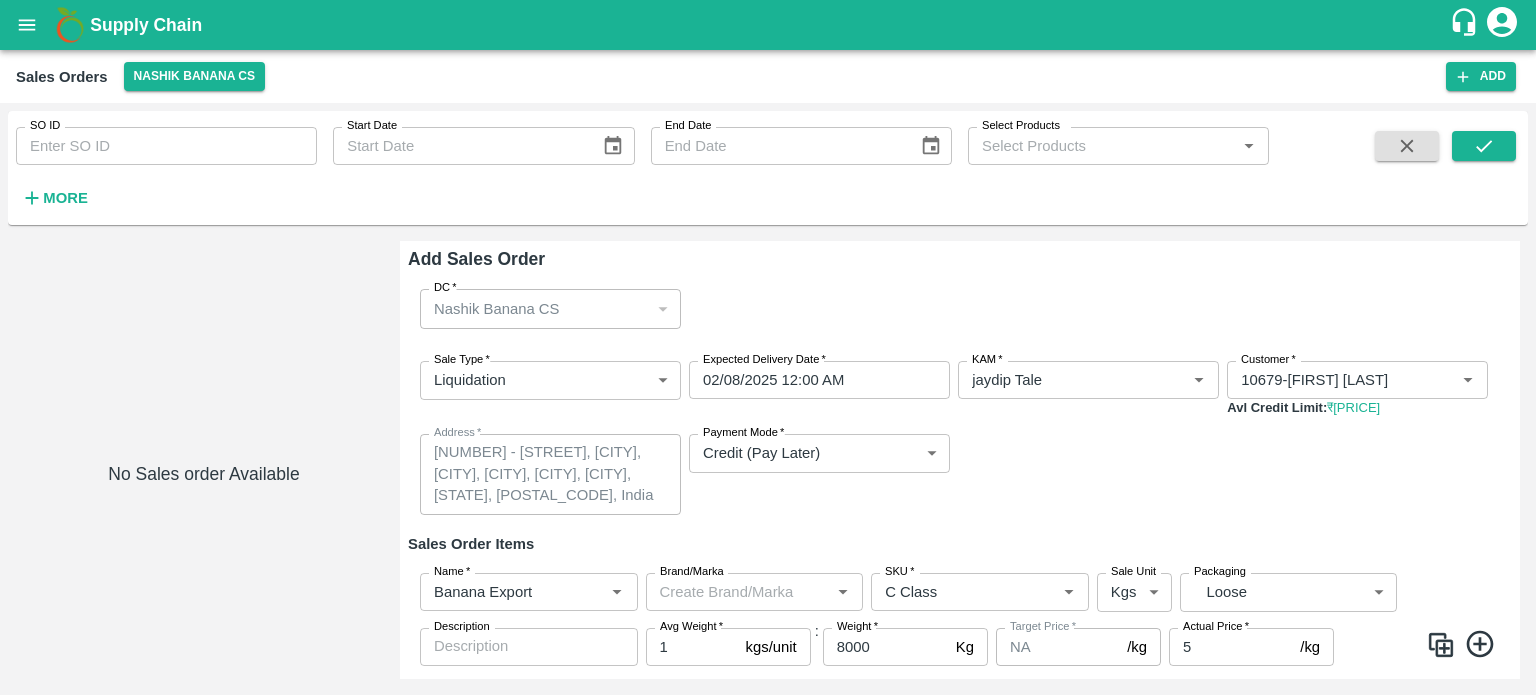 click on "Sale Type   * Liquidation 3 Sale Type Expected Delivery Date   * [DATE] [TIME] Expected Delivery Date KAM   * KAM   * Customer   * Customer   * Avl Credit Limit:  ₹ 40003.5 Address   * 9297 - Kosgaon, Padalse, Jalgaon, Jalgaon, Jalgaon, Maharashtra, 425503, India x Address Payment Mode   * Credit (Pay Later) credit Payment Mode" at bounding box center [960, 438] 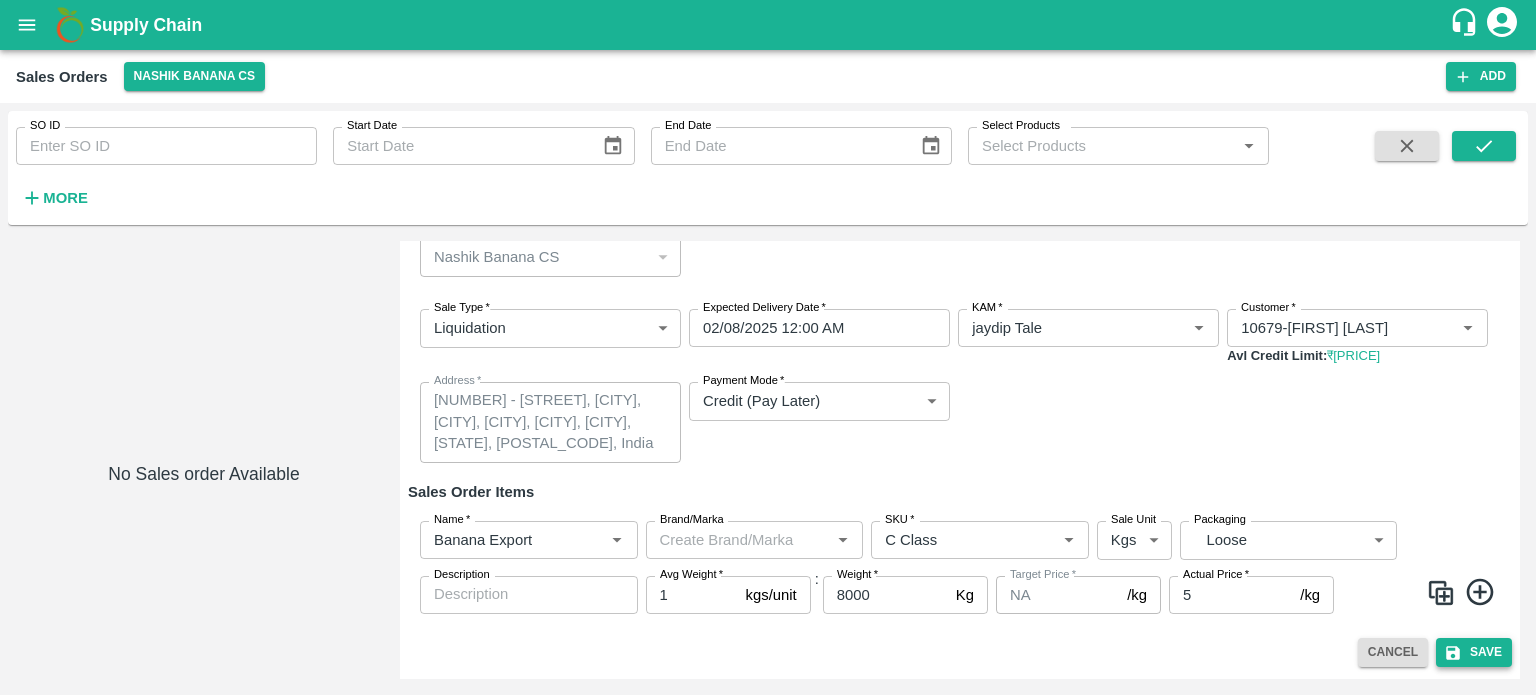click on "Save" at bounding box center [1474, 652] 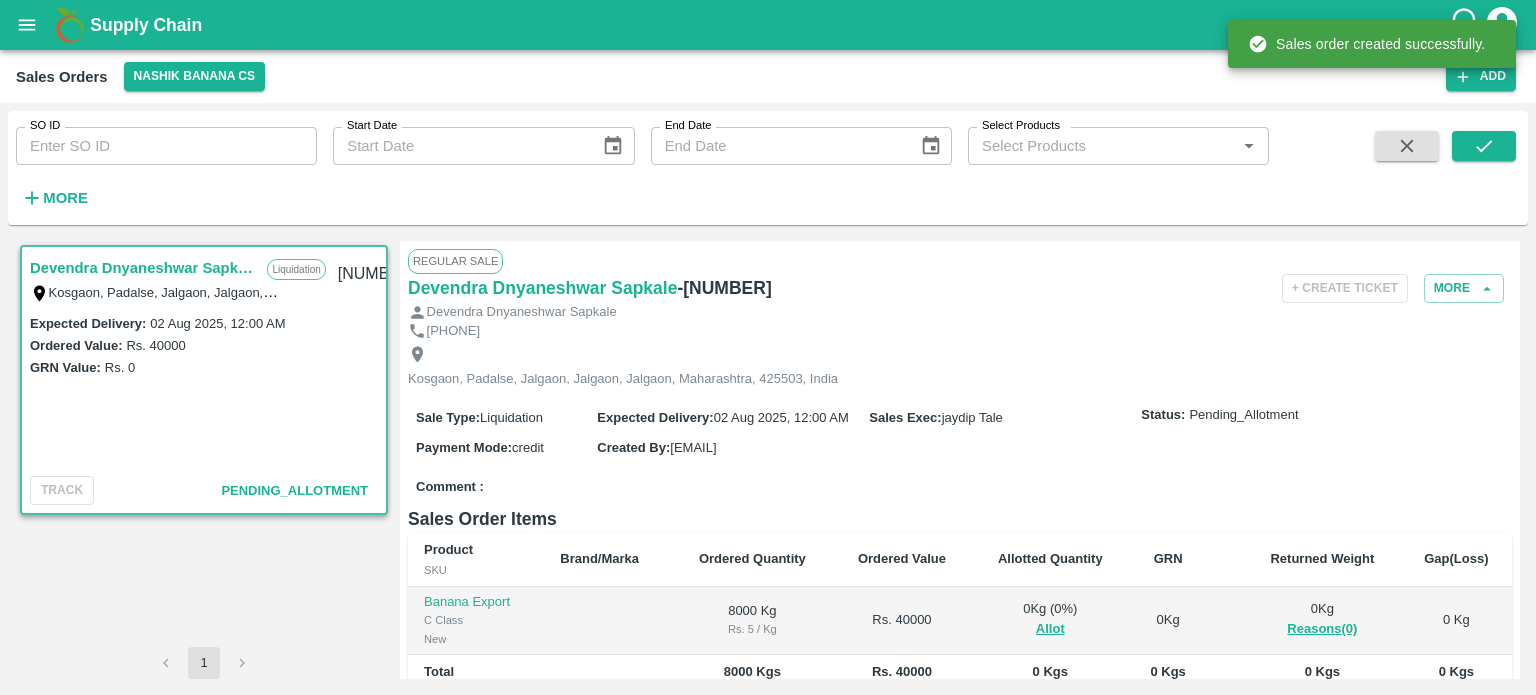 click on "Sale Type :  Liquidation Expected Delivery :  [DATE], [TIME] Sales Exec :  [EMAIL] Status: Pending_Allotment Payment Mode :  credit Created By :  [EMAIL]" at bounding box center [960, 432] 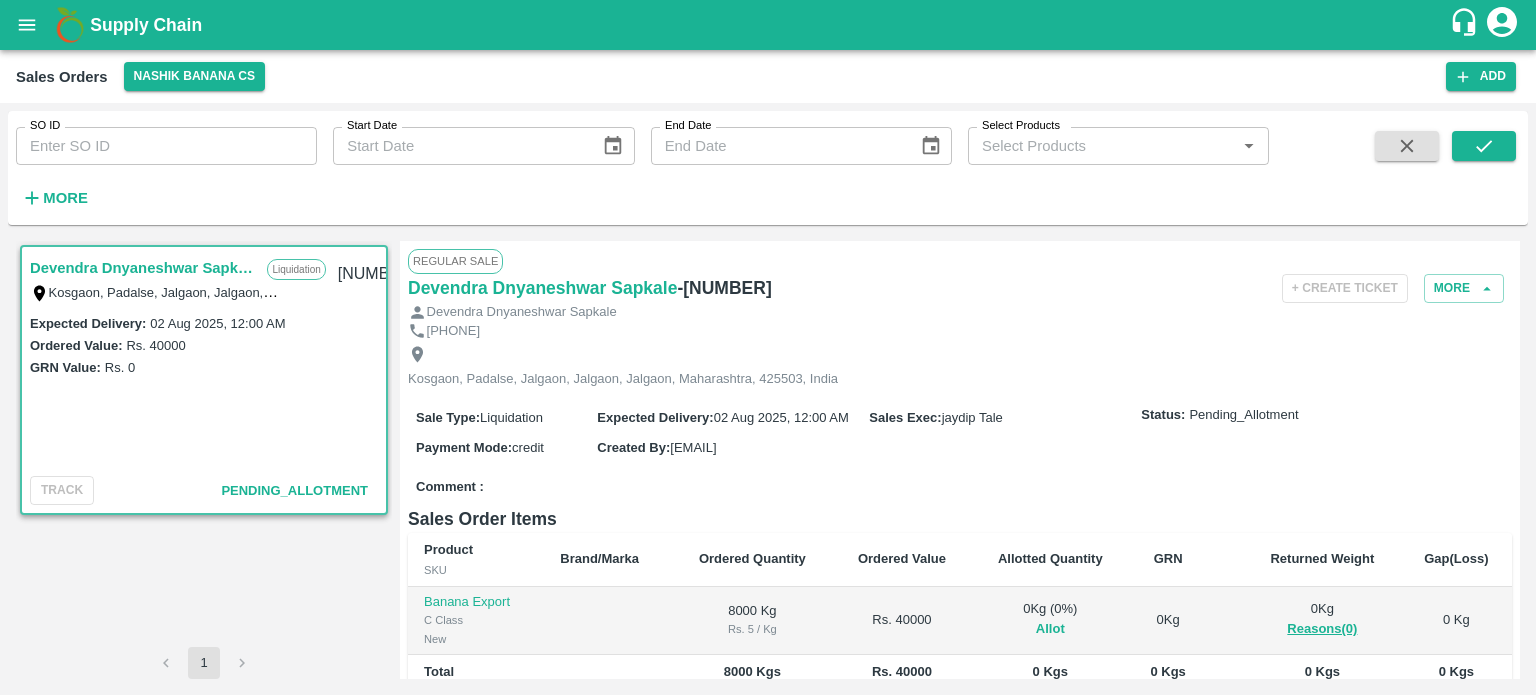 click on "Allot" at bounding box center [1050, 629] 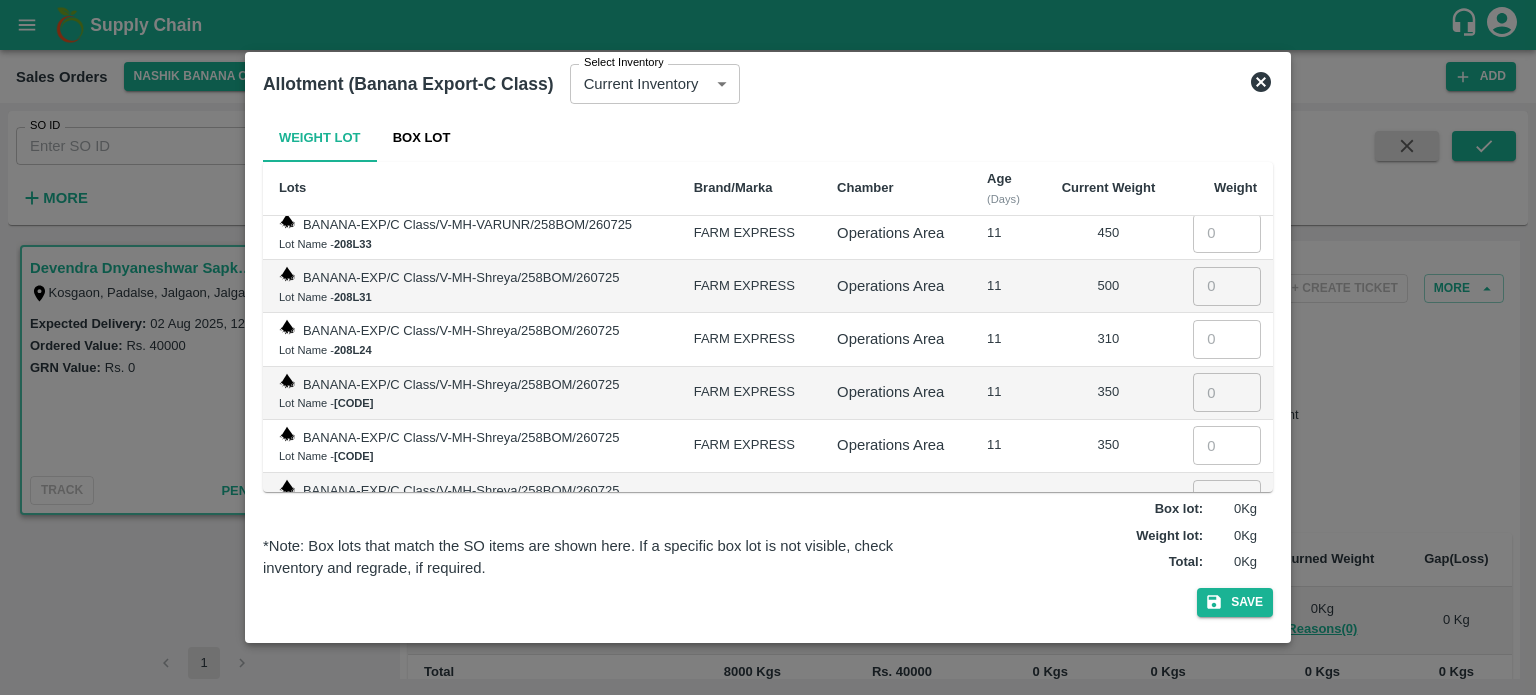 scroll, scrollTop: 3852, scrollLeft: 0, axis: vertical 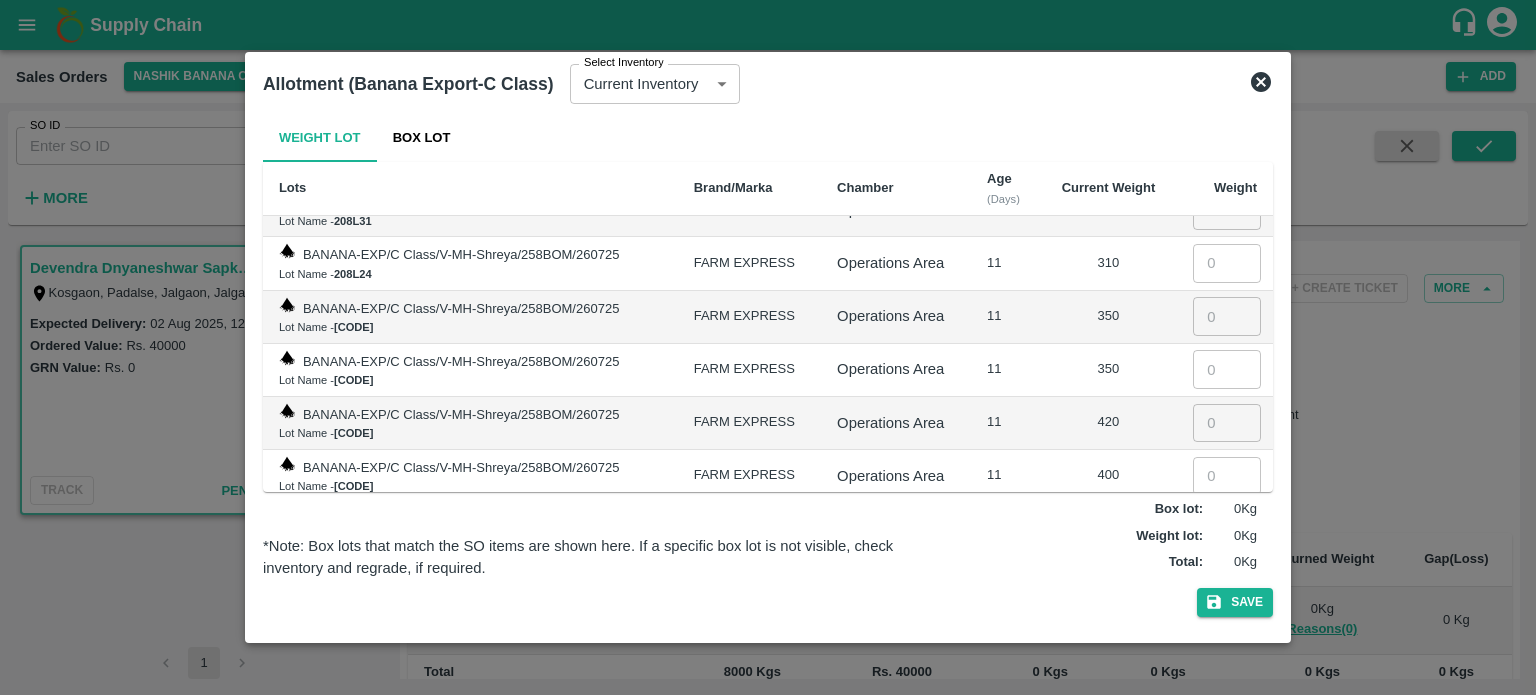 click at bounding box center [1227, 529] 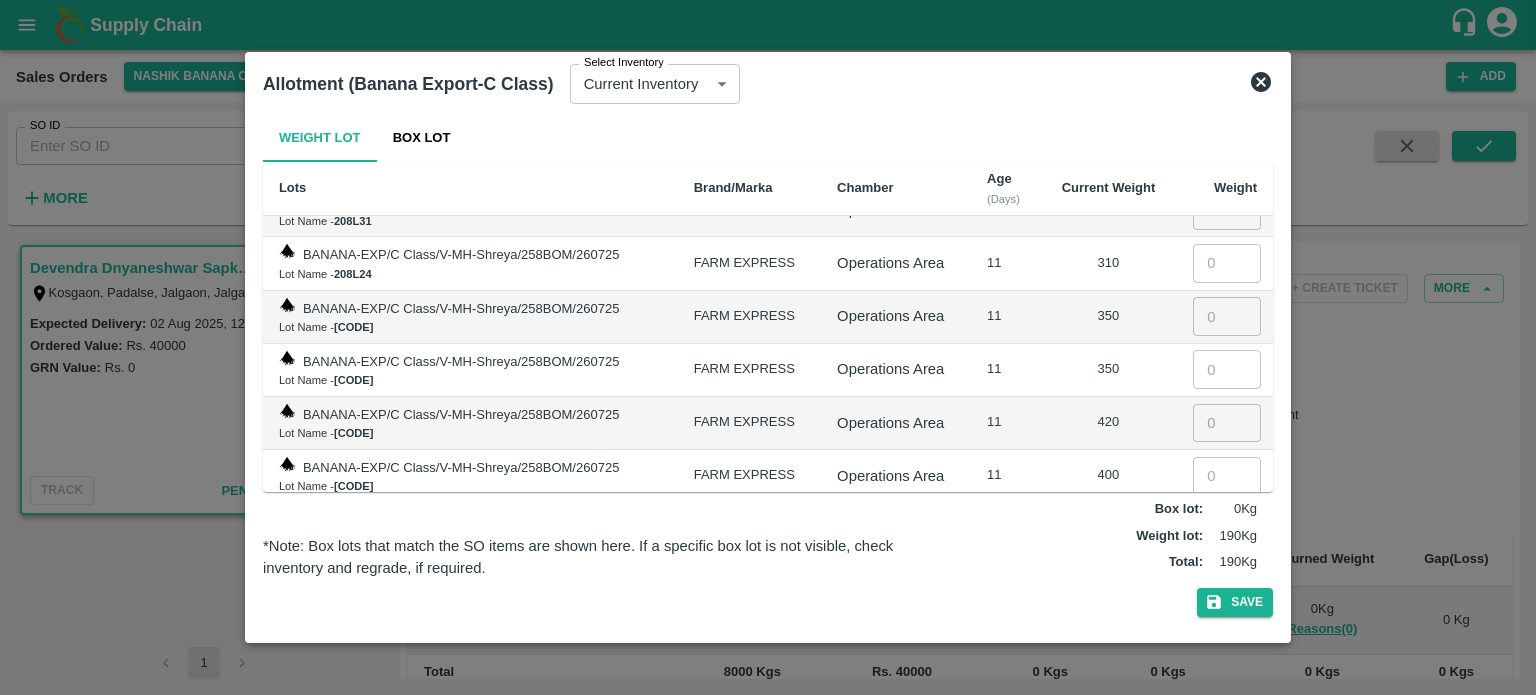 type on "190" 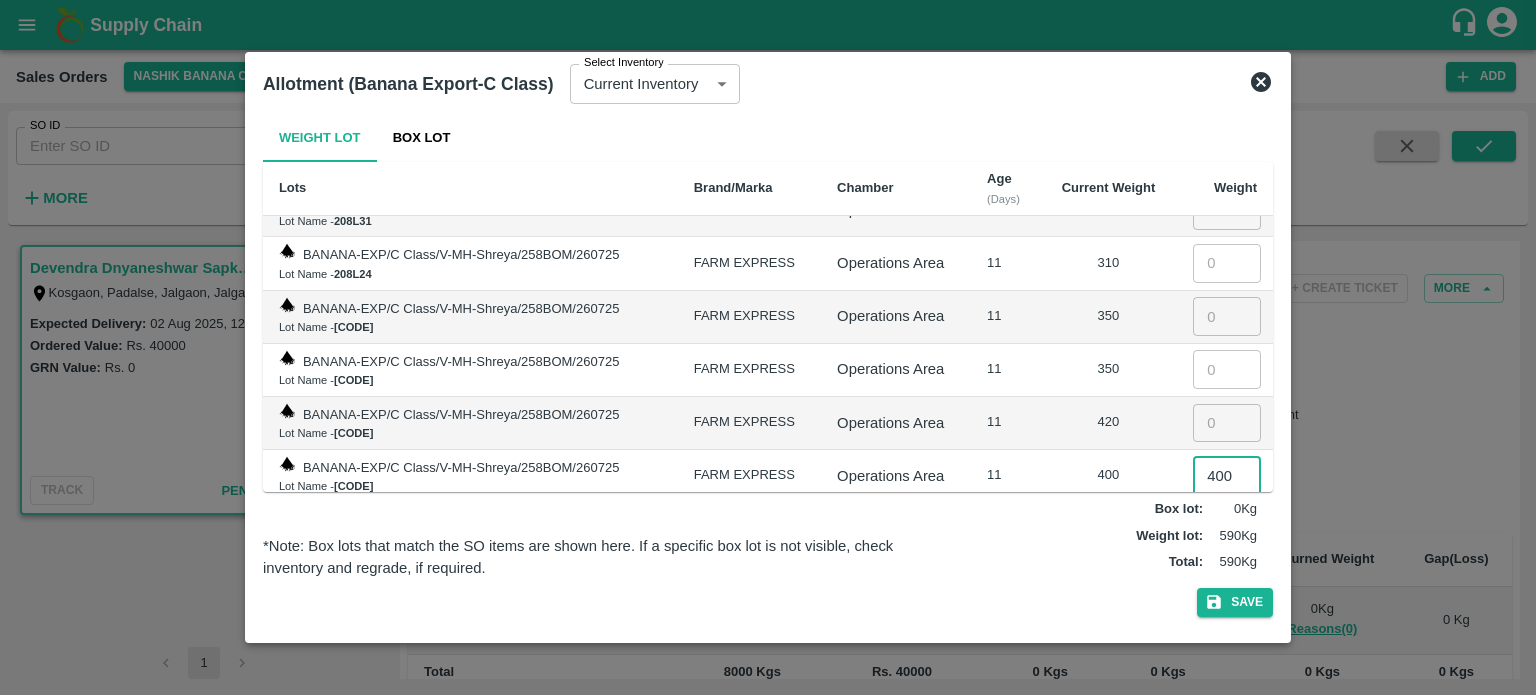 type on "400" 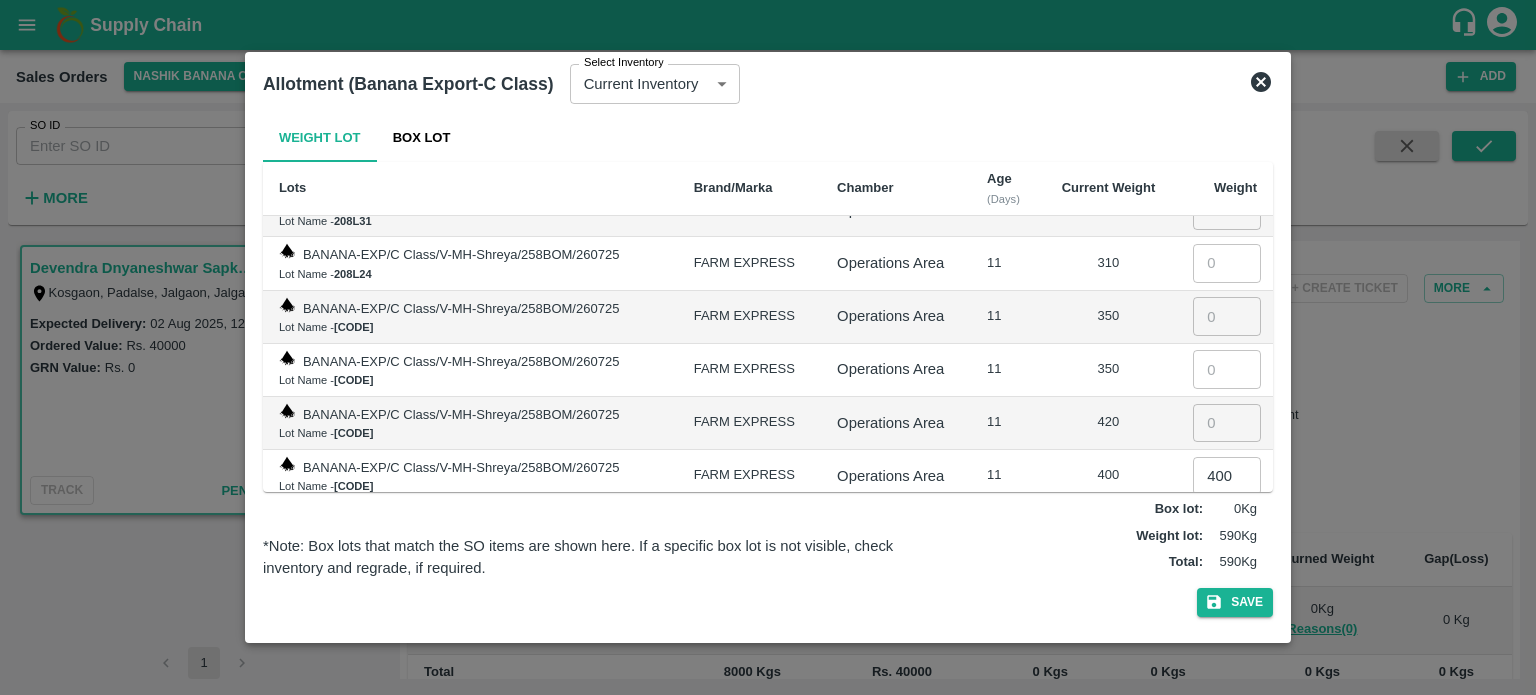 click on "​" at bounding box center [1224, 423] 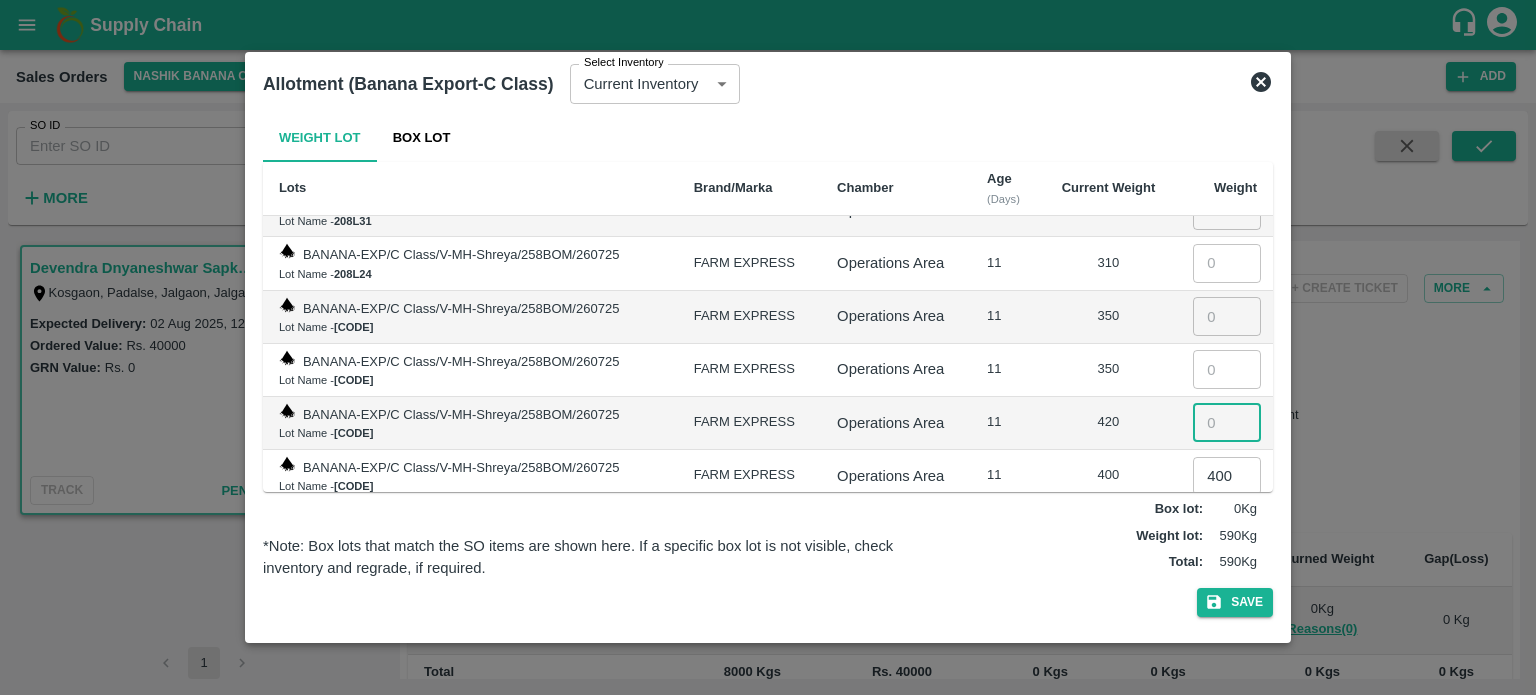 click at bounding box center (1227, 423) 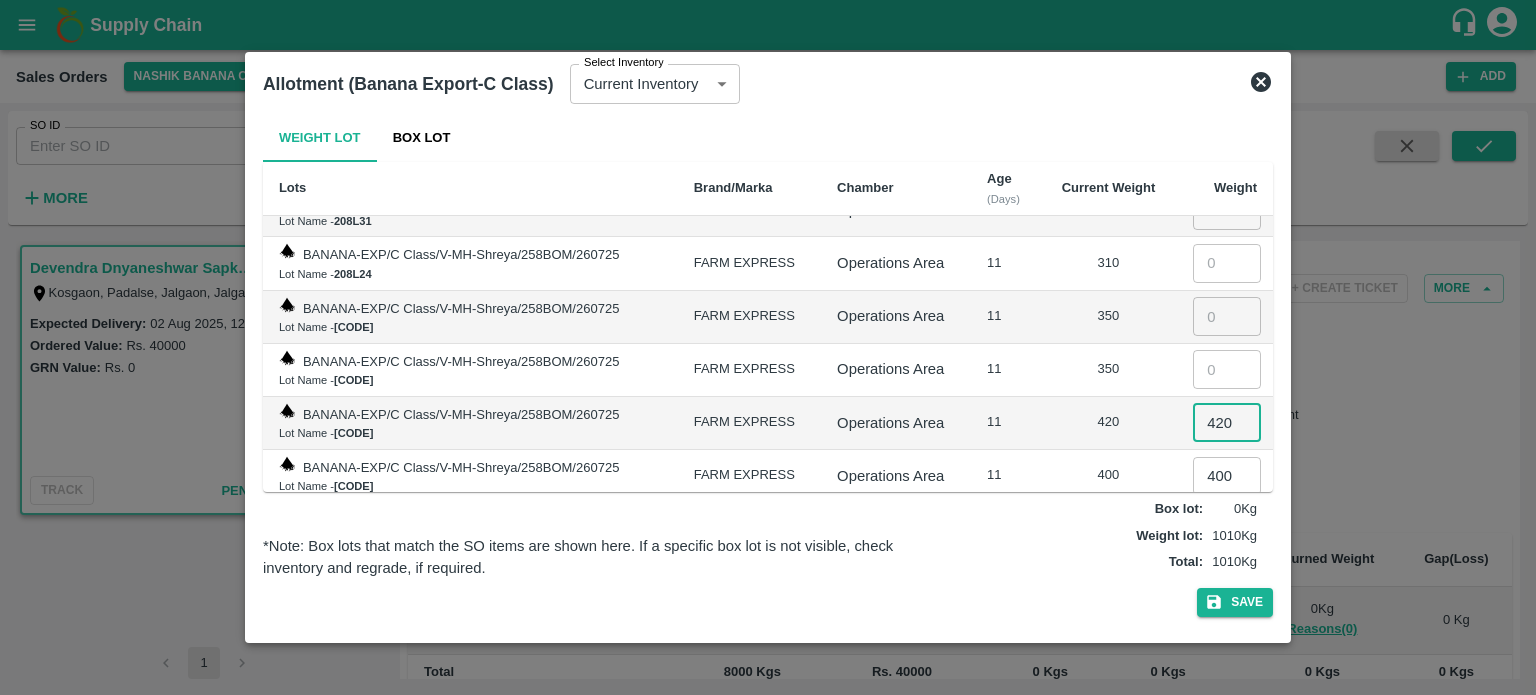 type on "420" 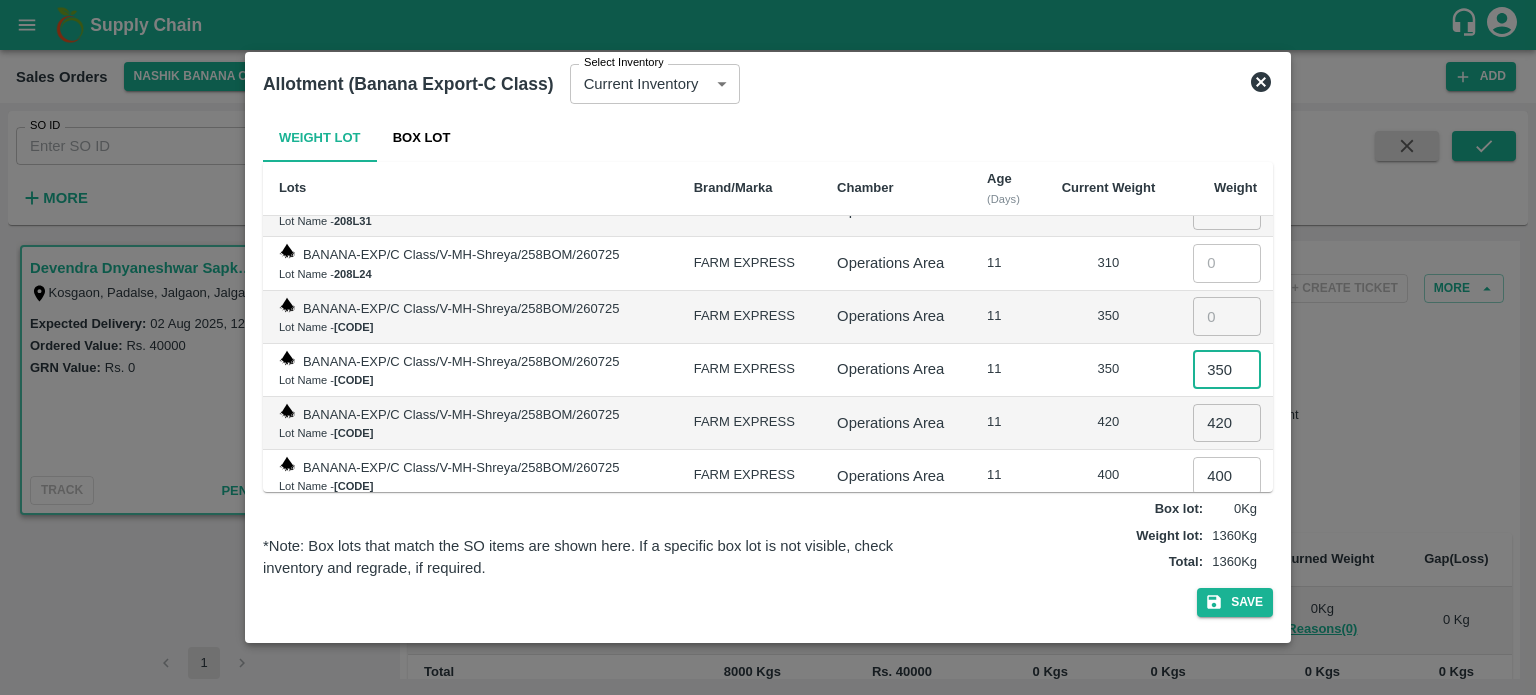 type on "350" 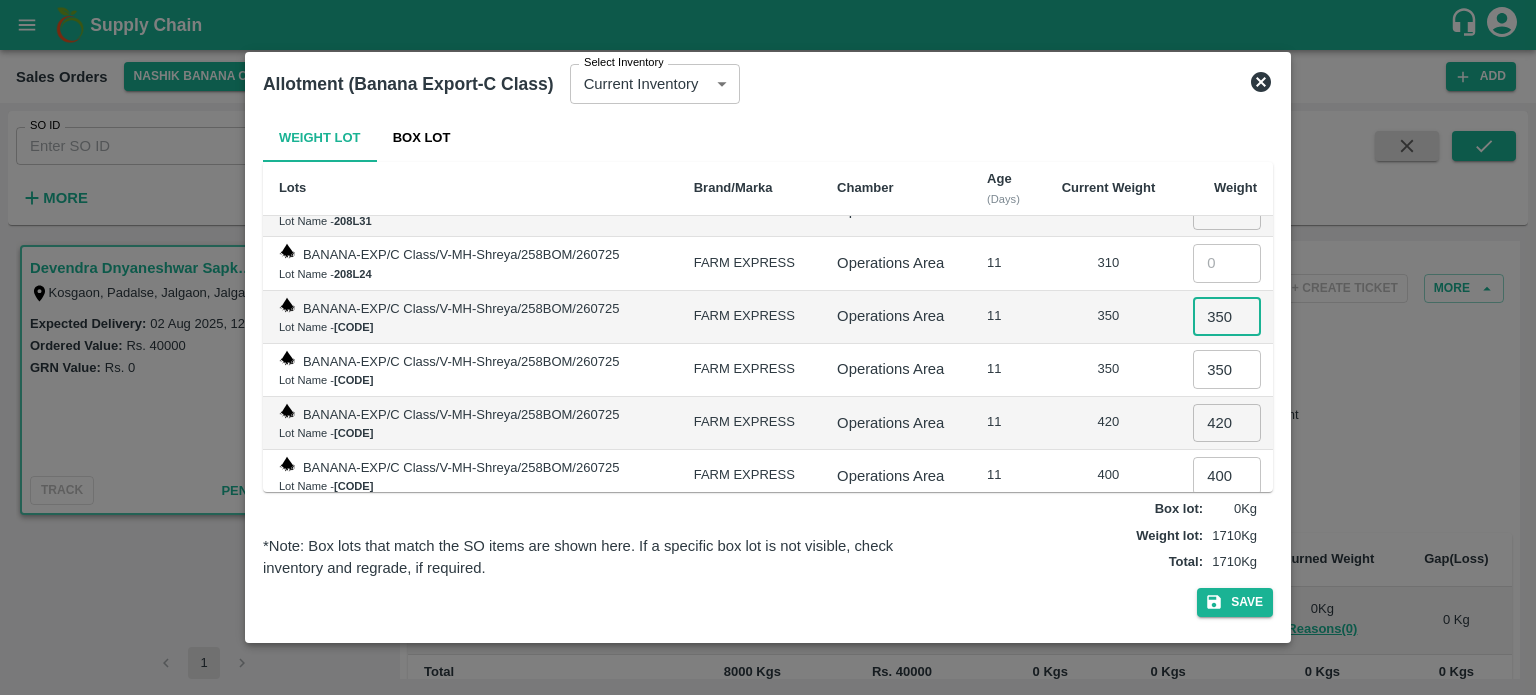 type on "350" 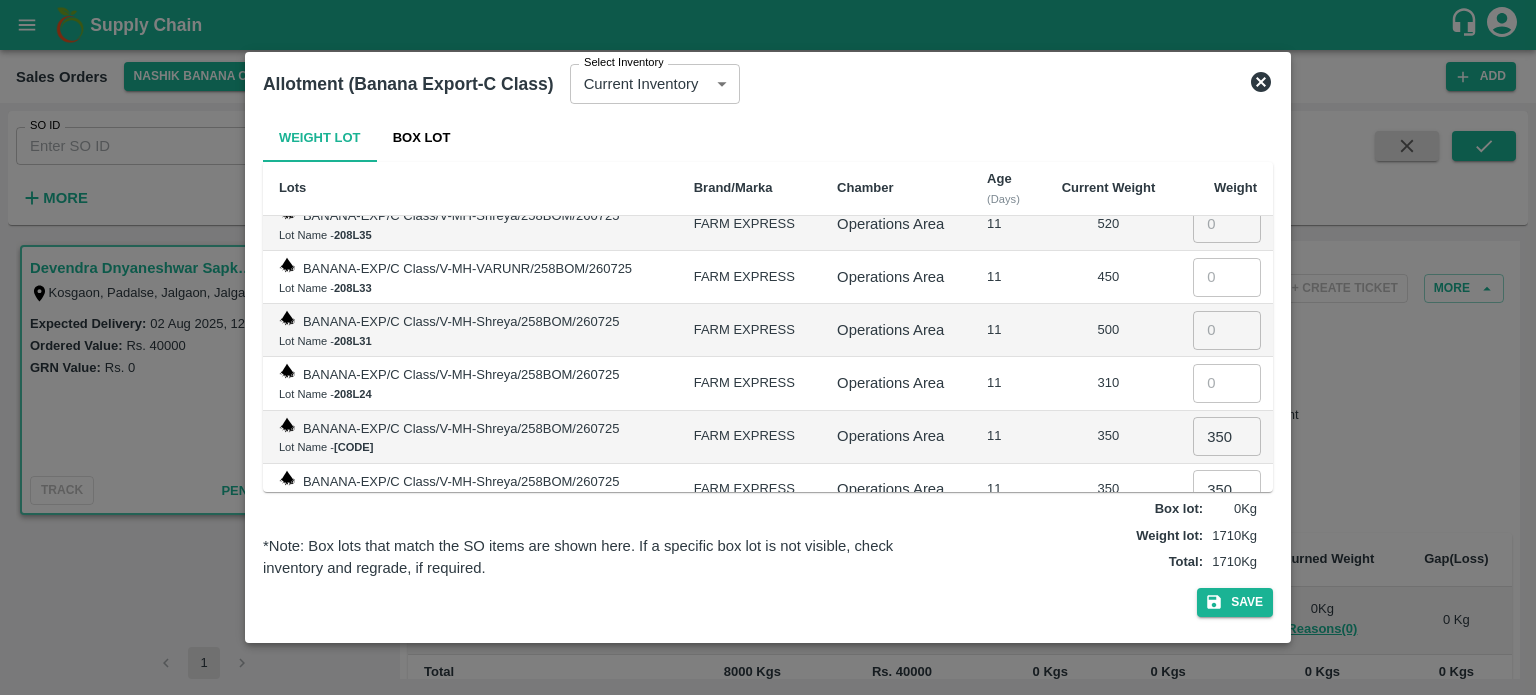 scroll, scrollTop: 3719, scrollLeft: 0, axis: vertical 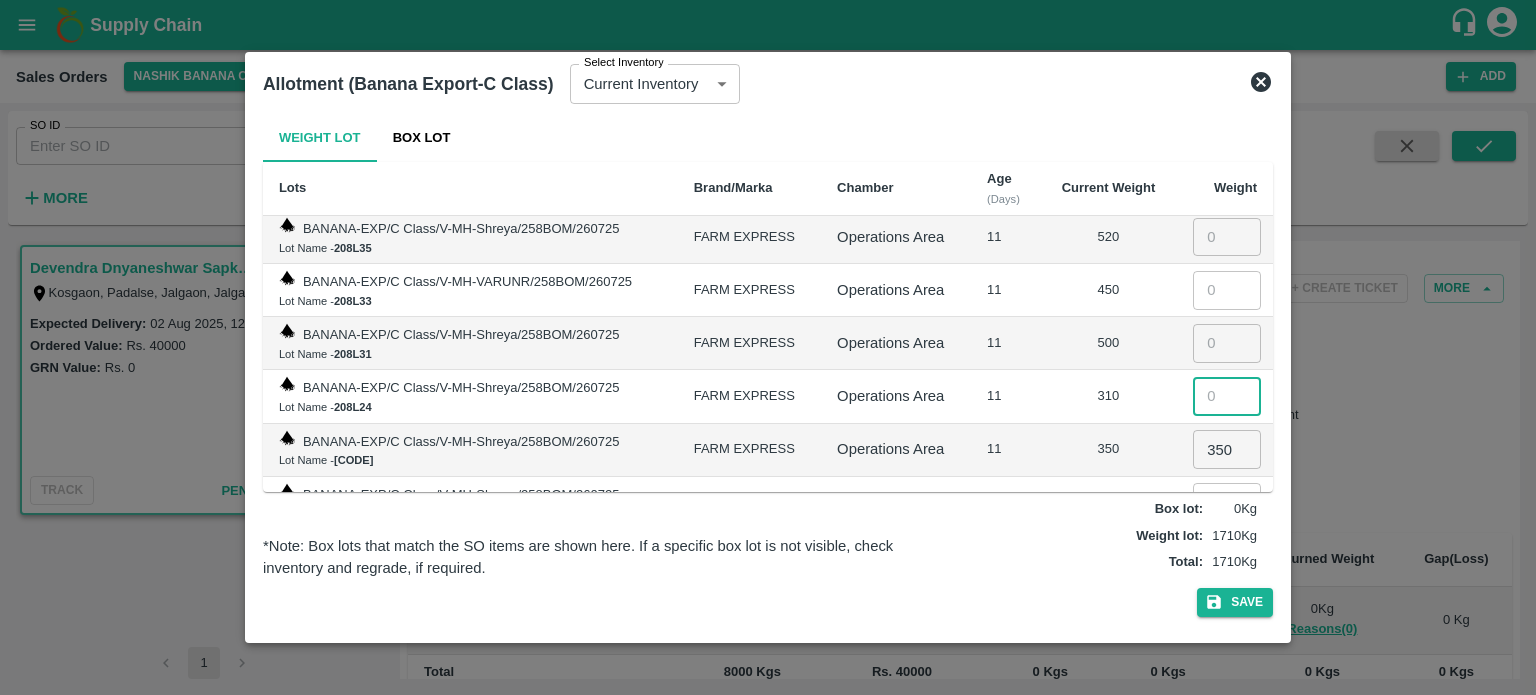 click at bounding box center [1227, 396] 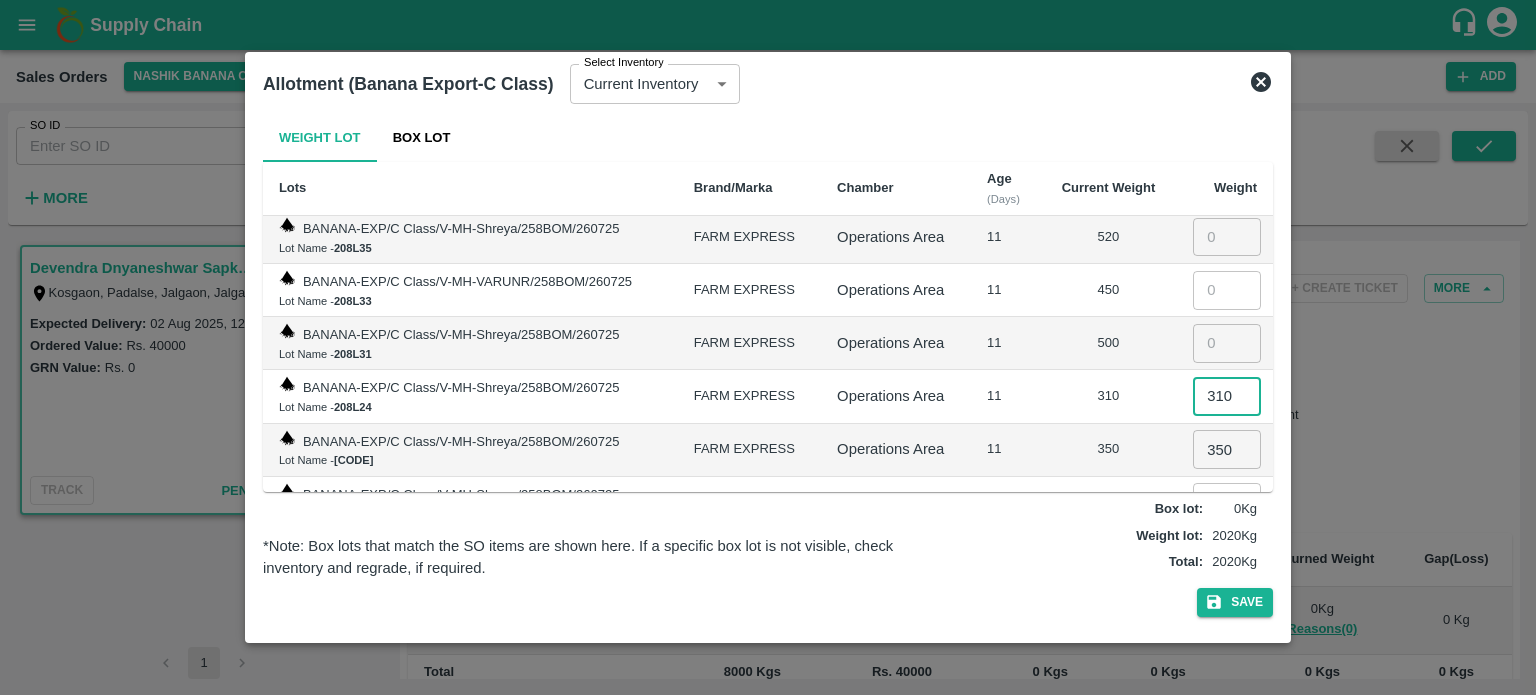 type on "310" 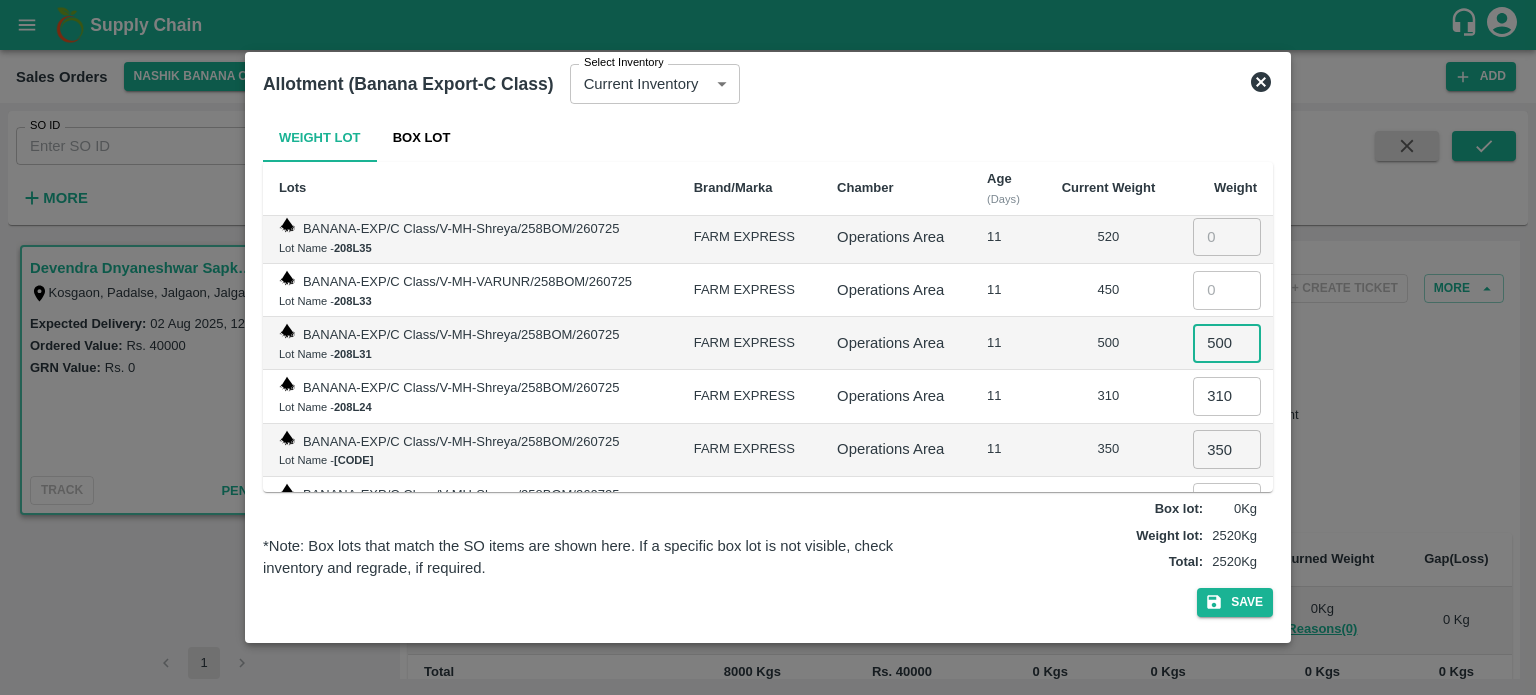 type on "500" 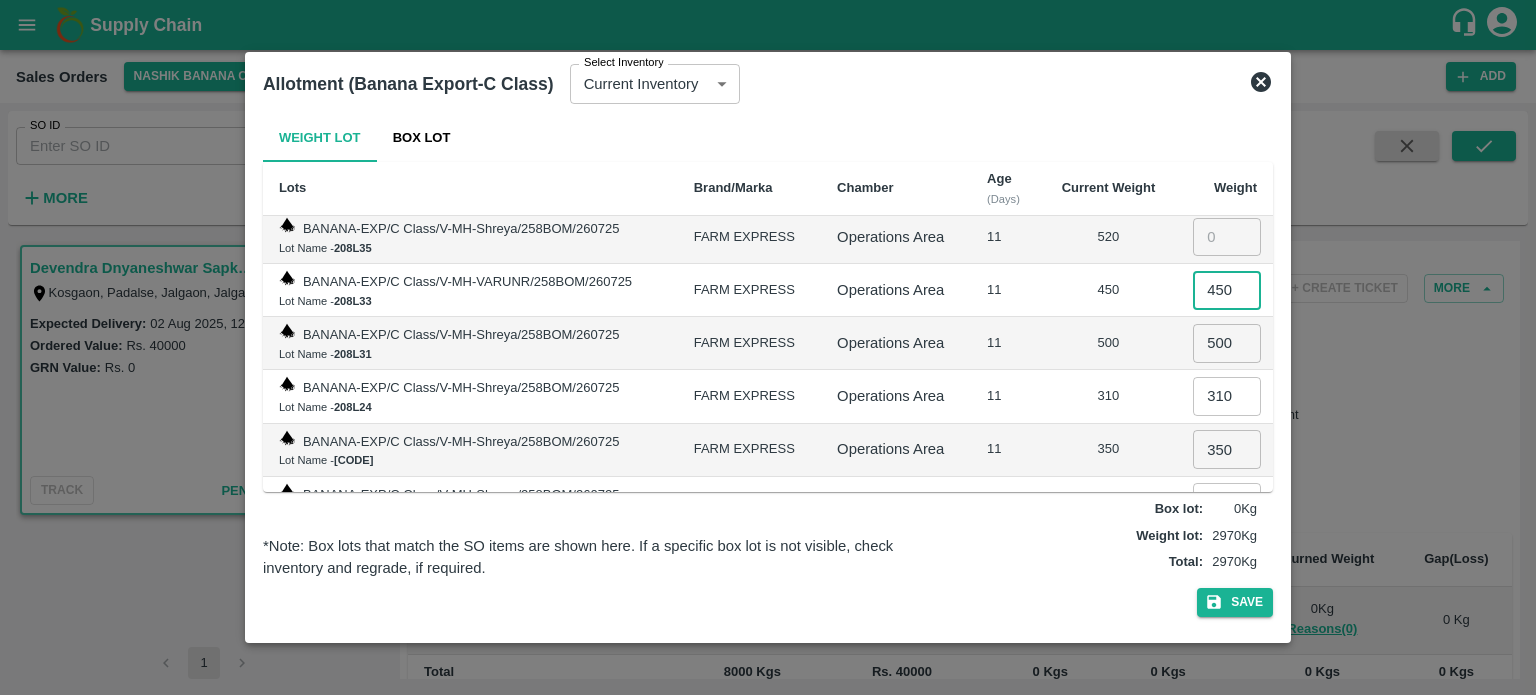 type on "450" 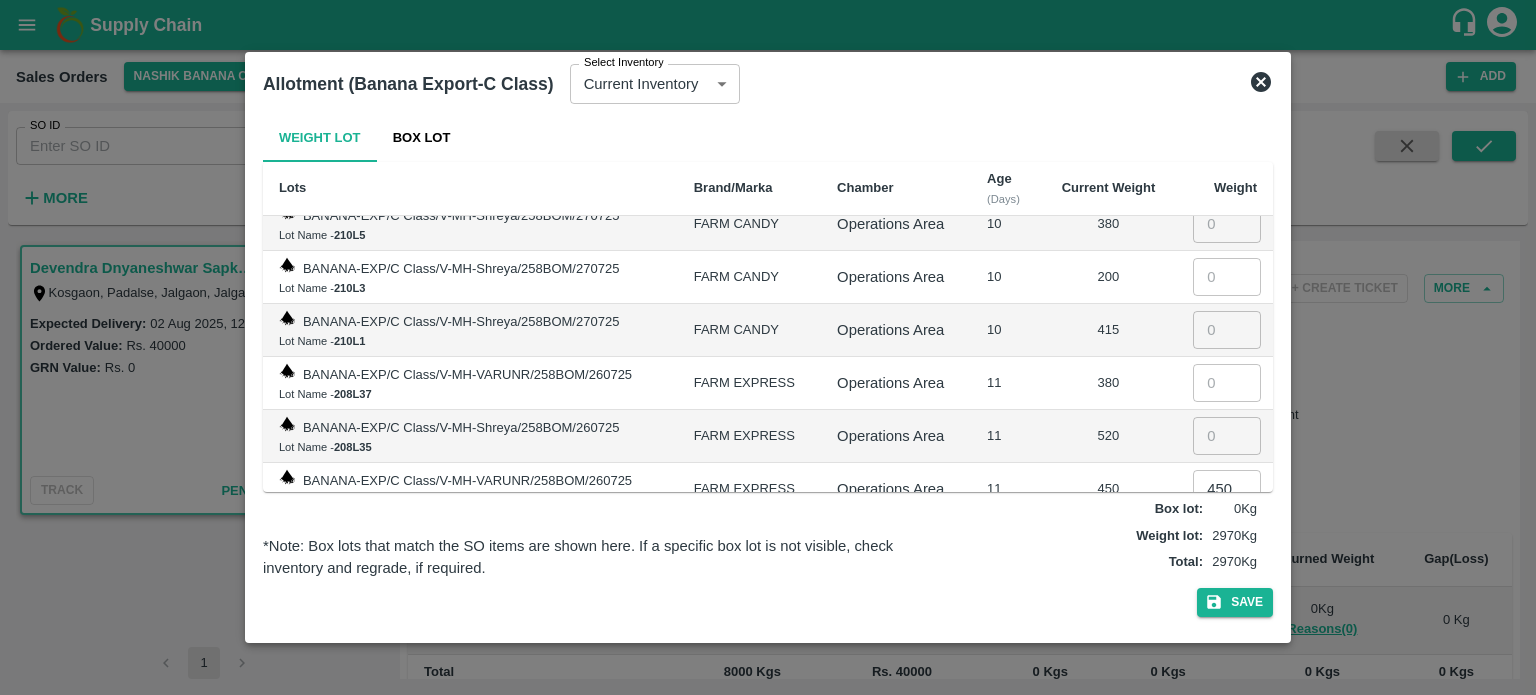scroll, scrollTop: 3519, scrollLeft: 0, axis: vertical 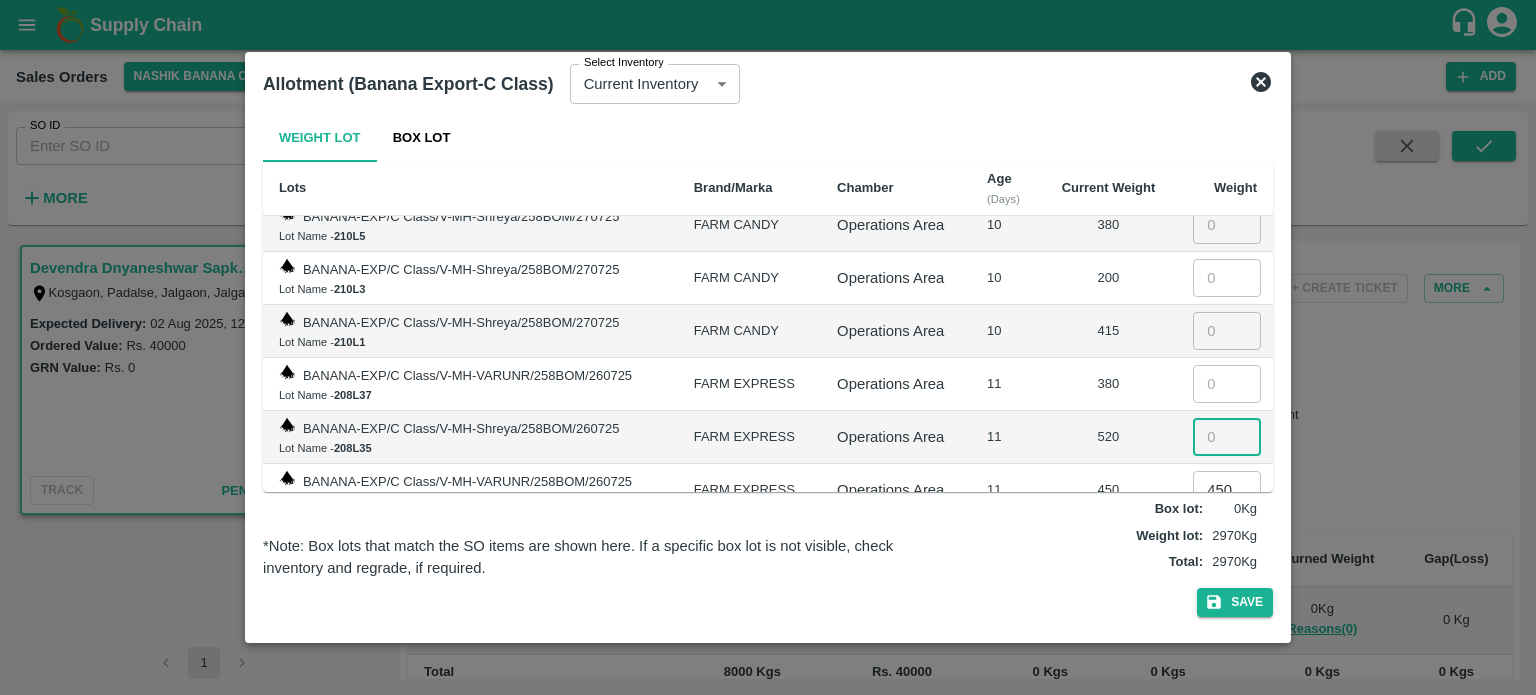 click at bounding box center [1227, 437] 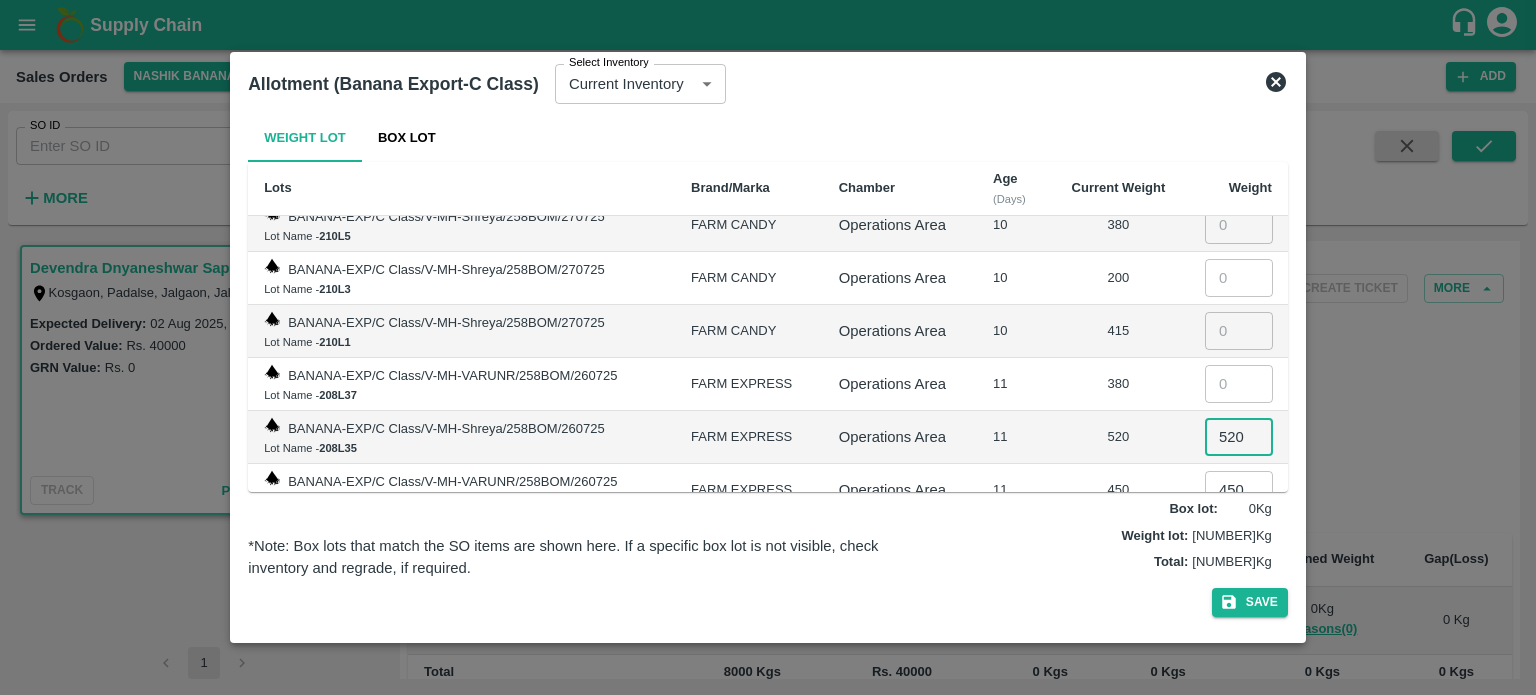 type on "520" 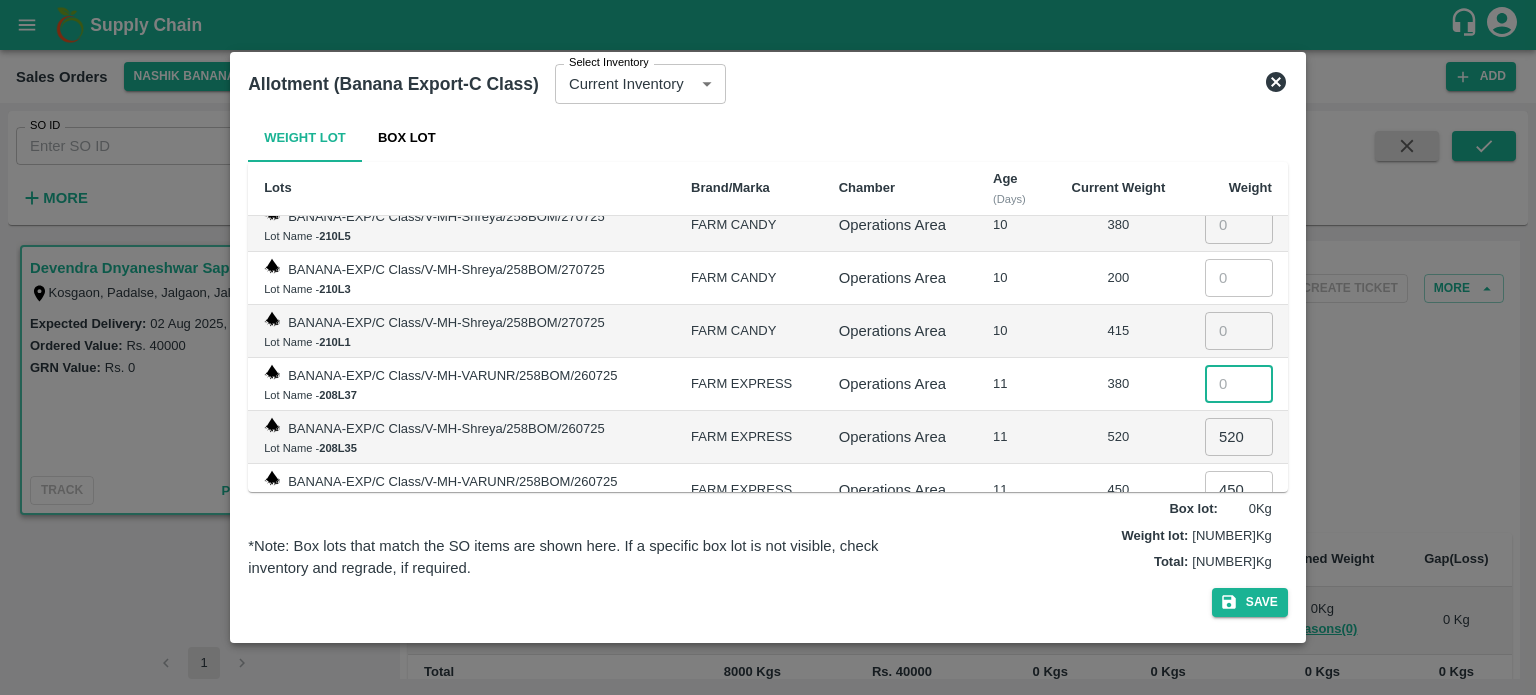 click at bounding box center (1239, 384) 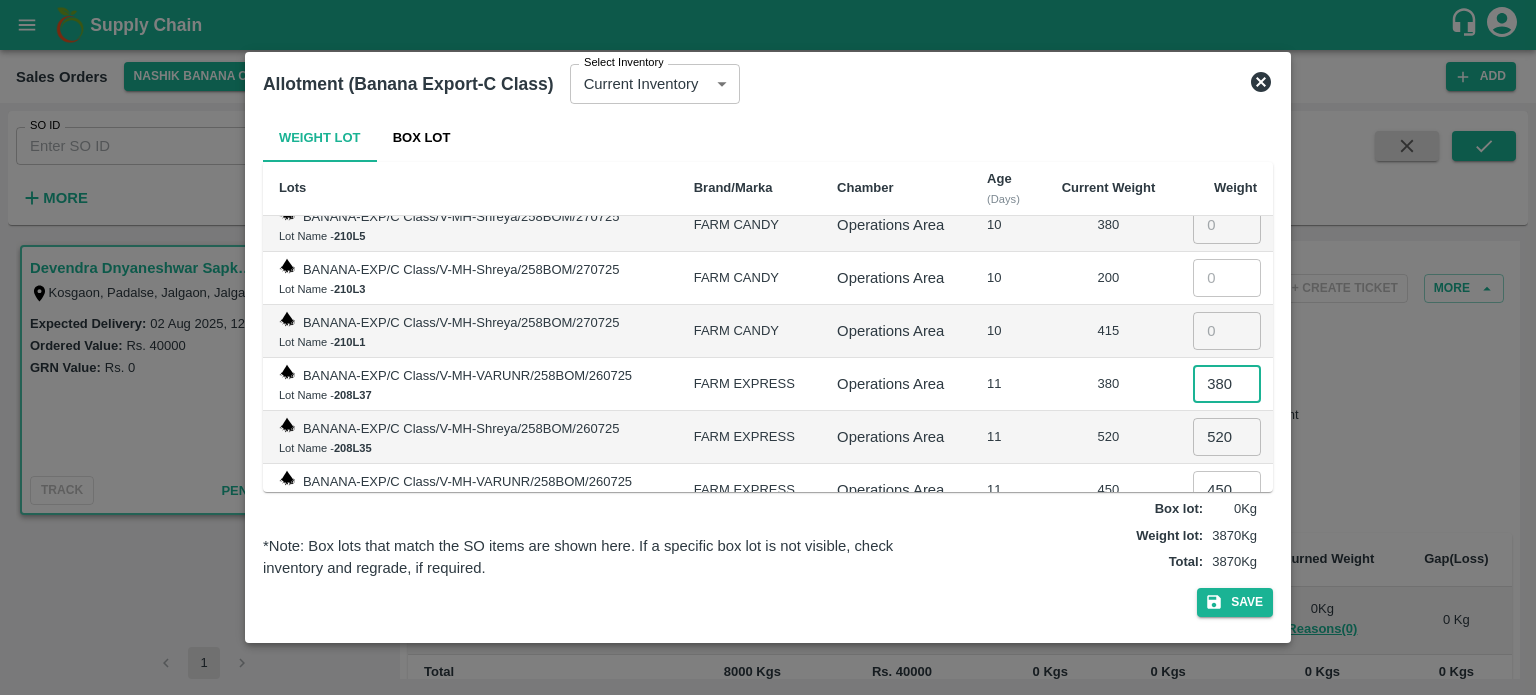 type on "380" 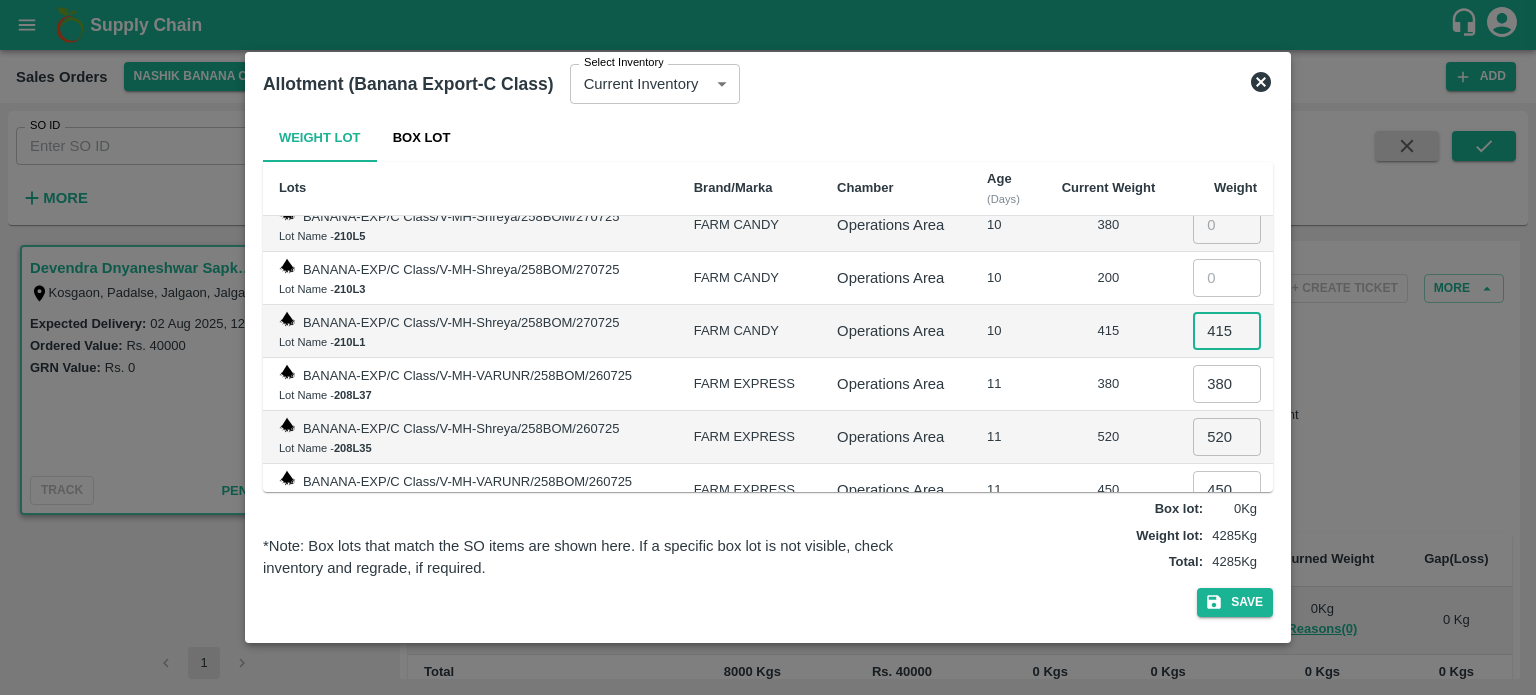 type on "415" 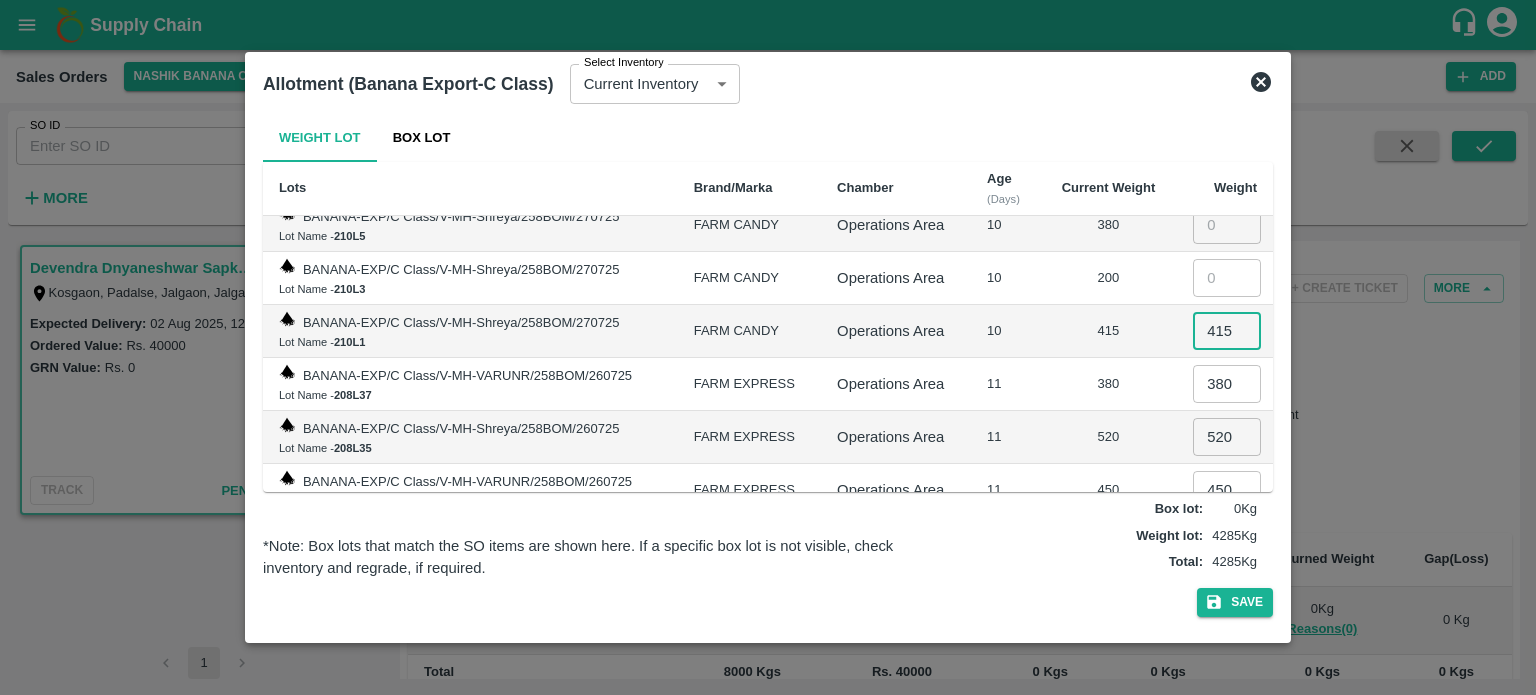 click at bounding box center (1227, 278) 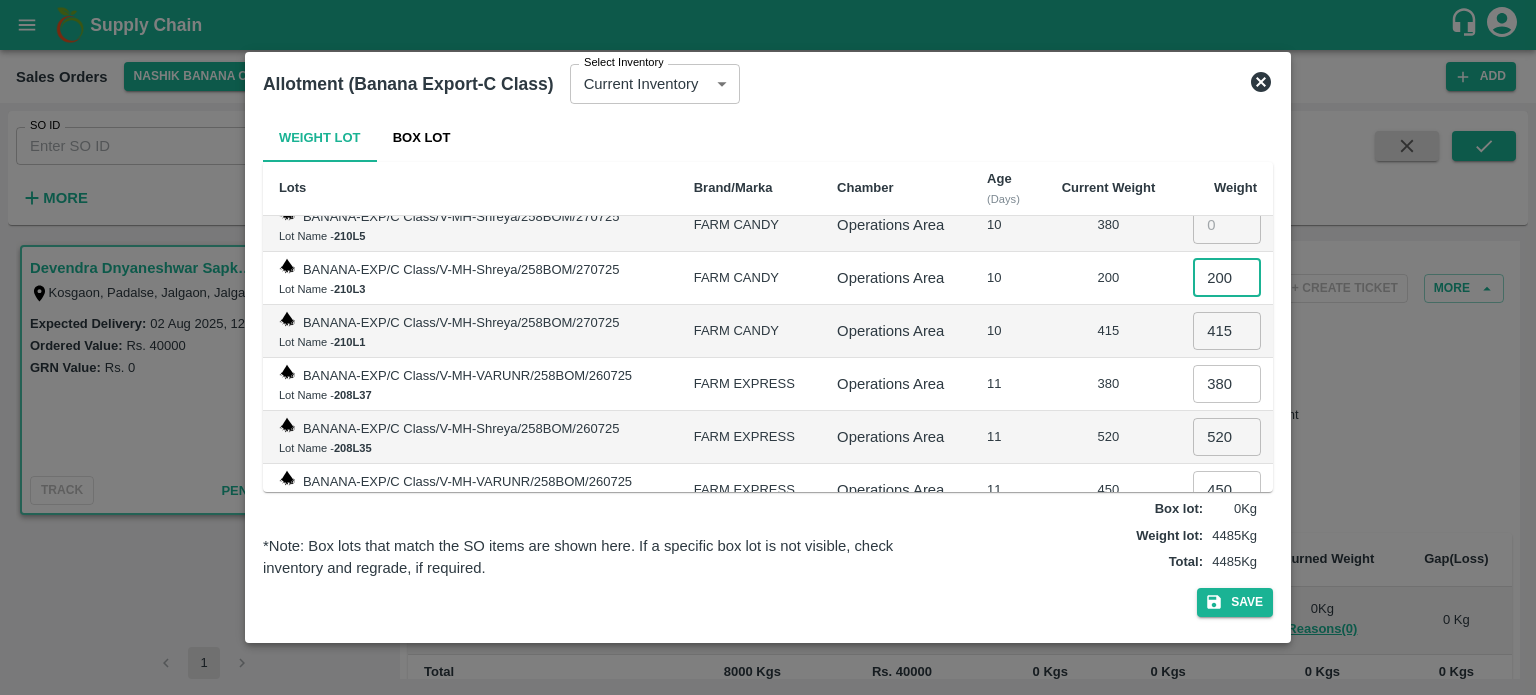 type on "200" 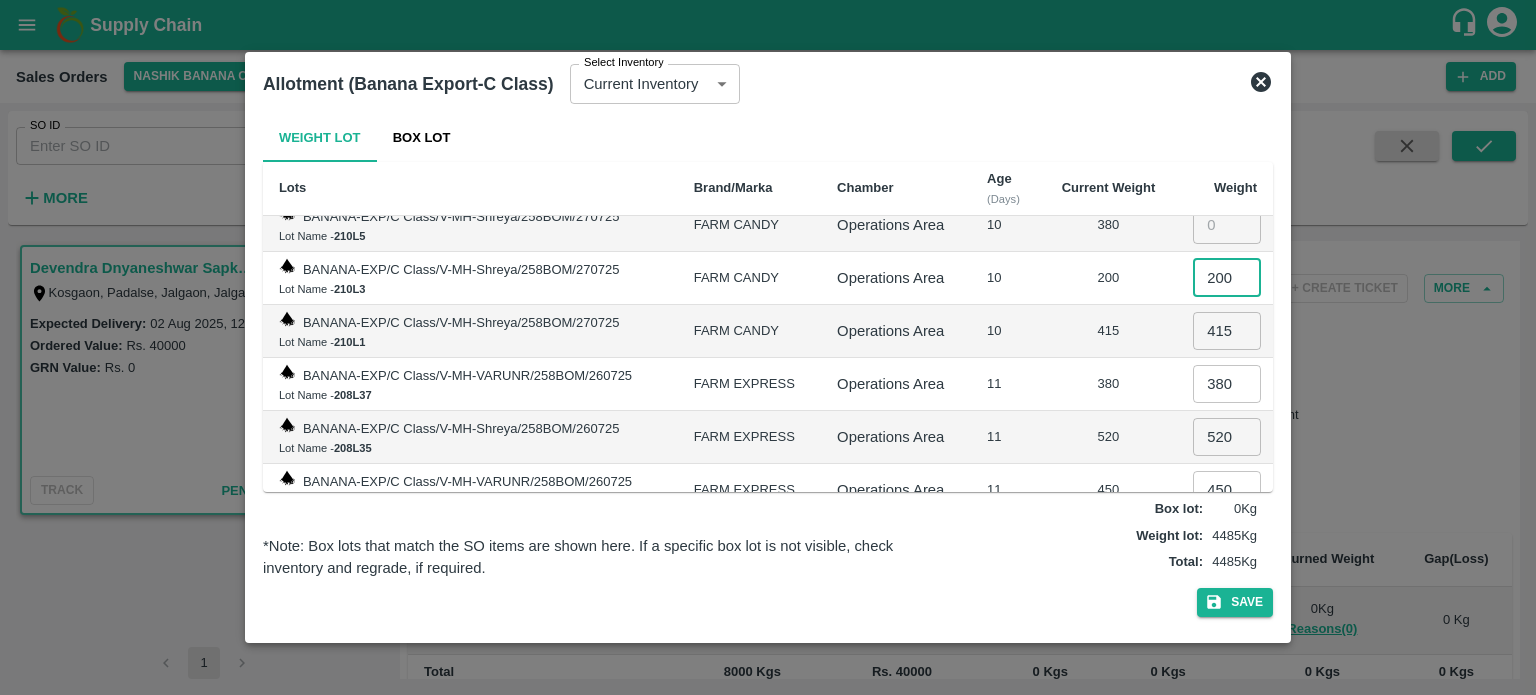click on "450" at bounding box center [1108, 490] 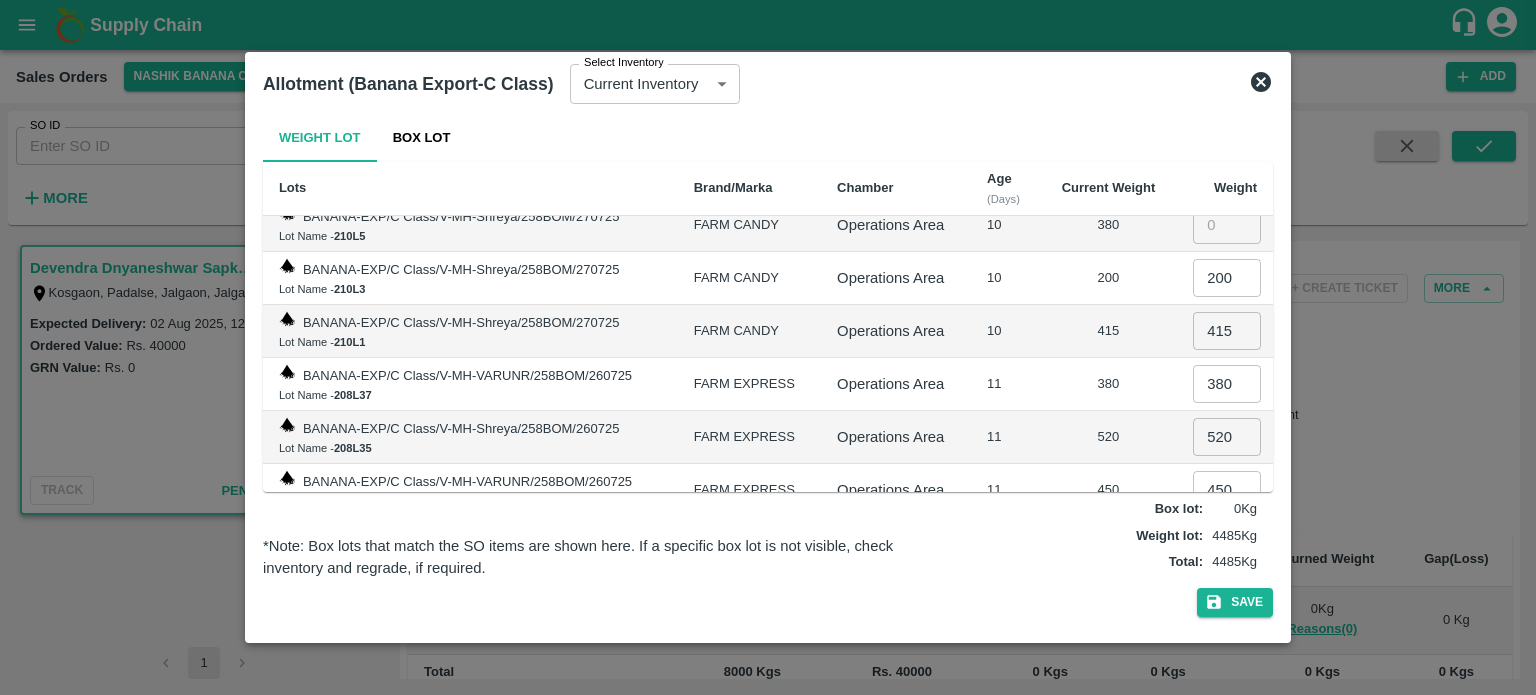 scroll, scrollTop: 3352, scrollLeft: 0, axis: vertical 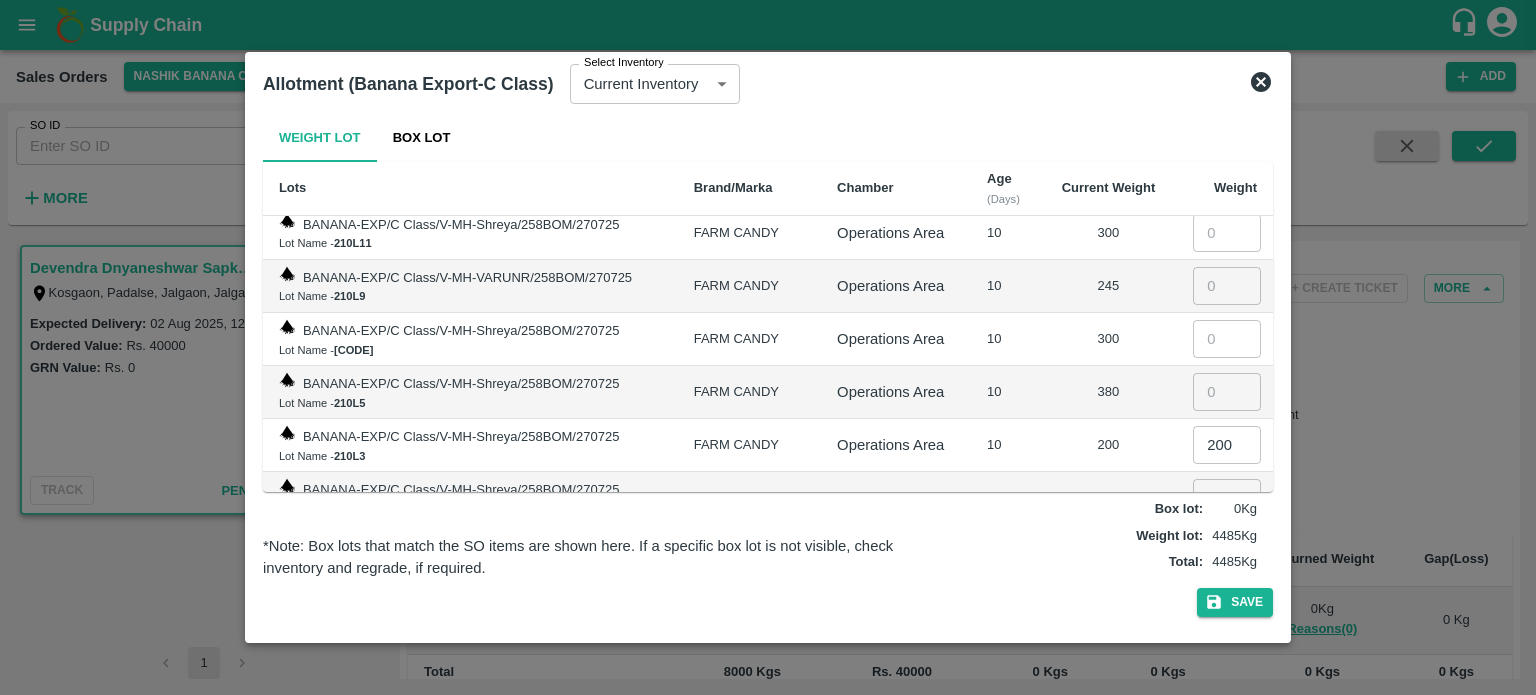 click at bounding box center (1227, 392) 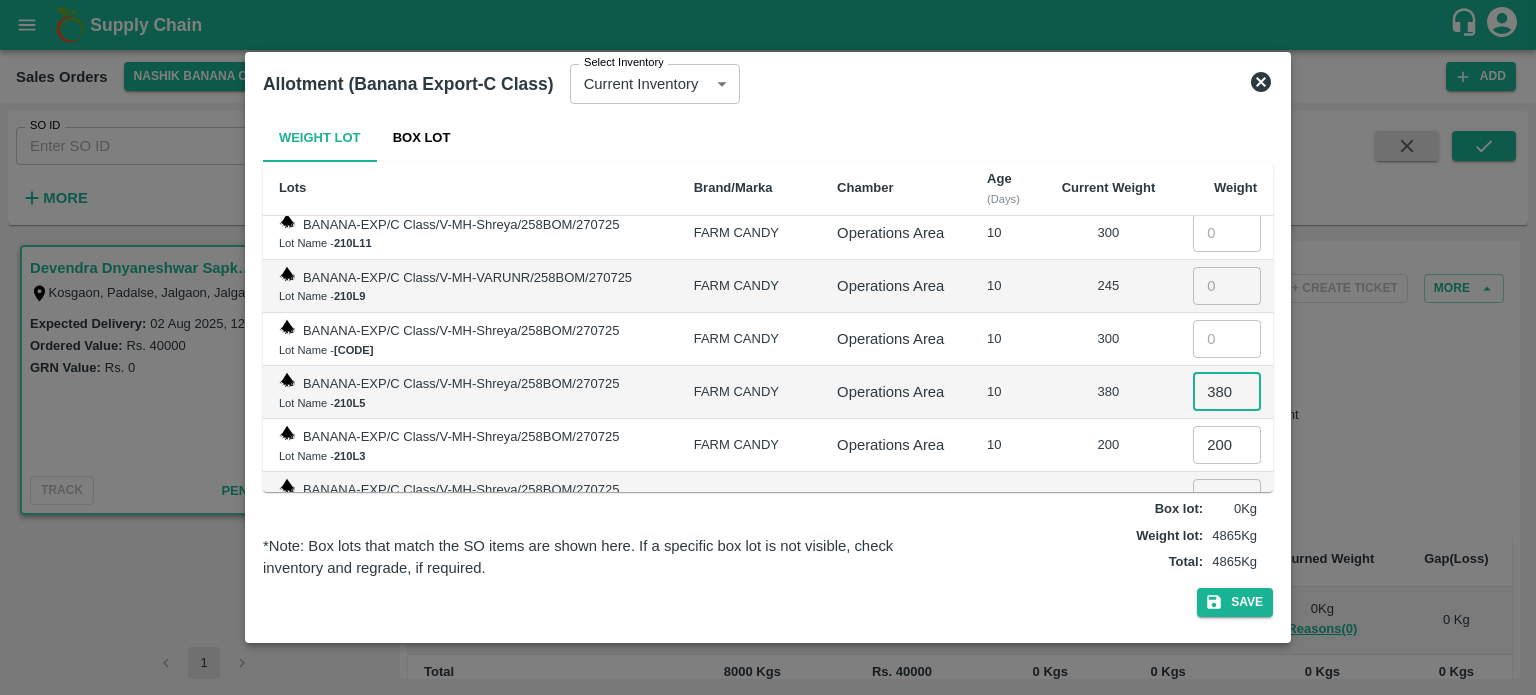 type on "380" 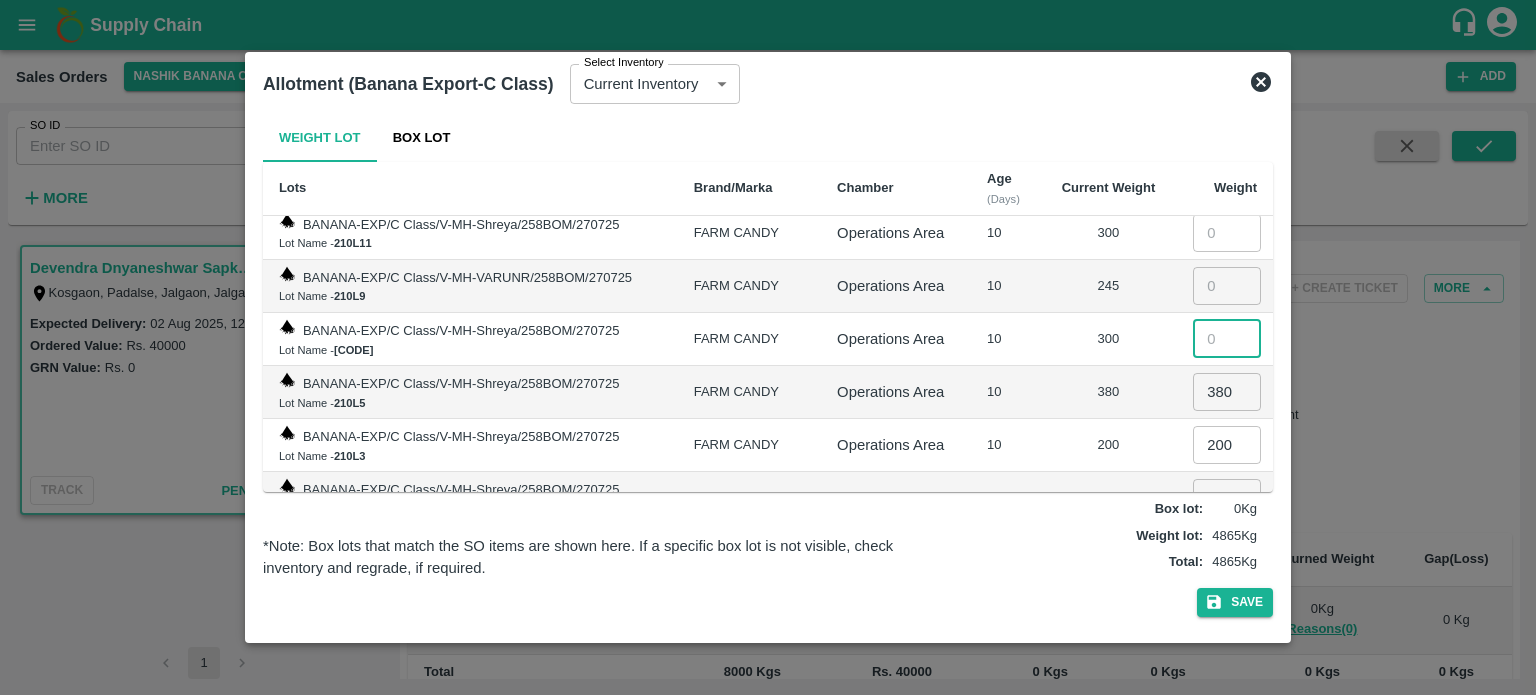 click at bounding box center (1227, 339) 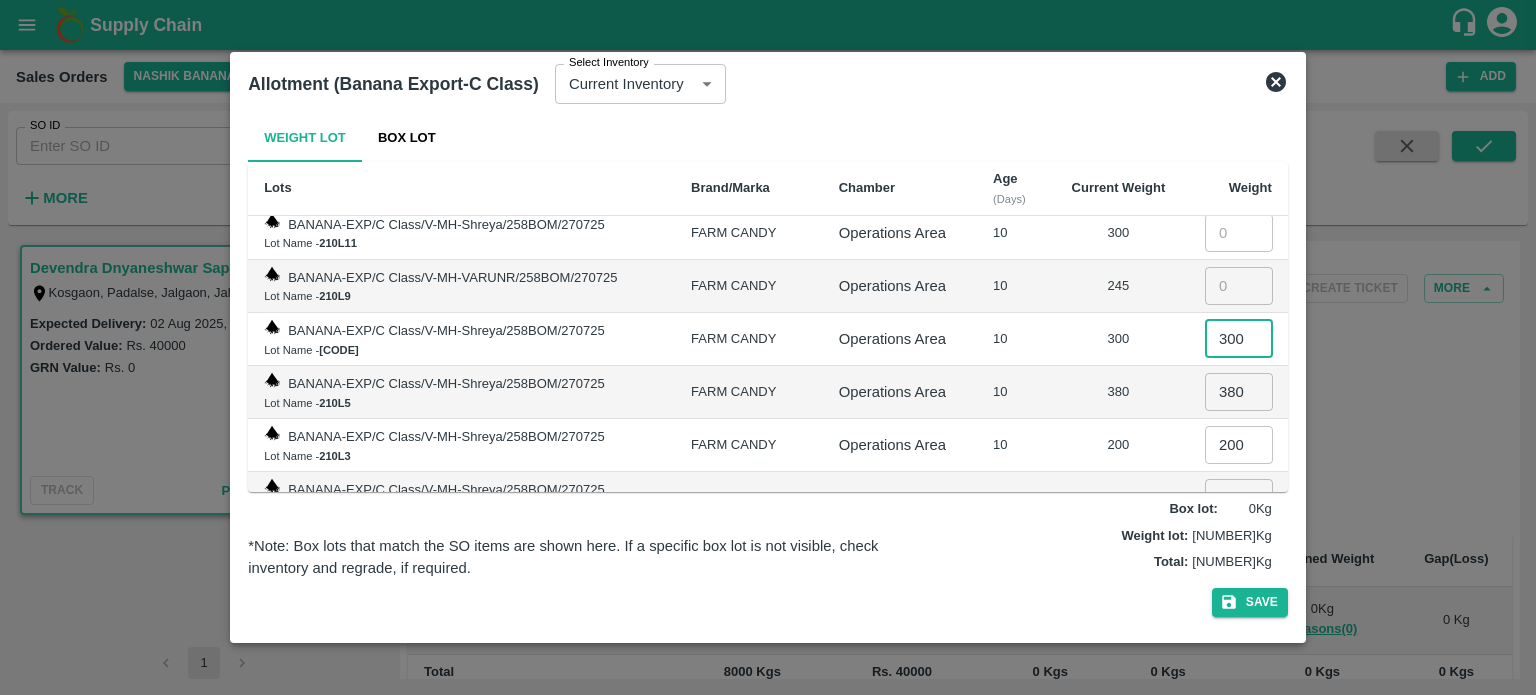 type on "300" 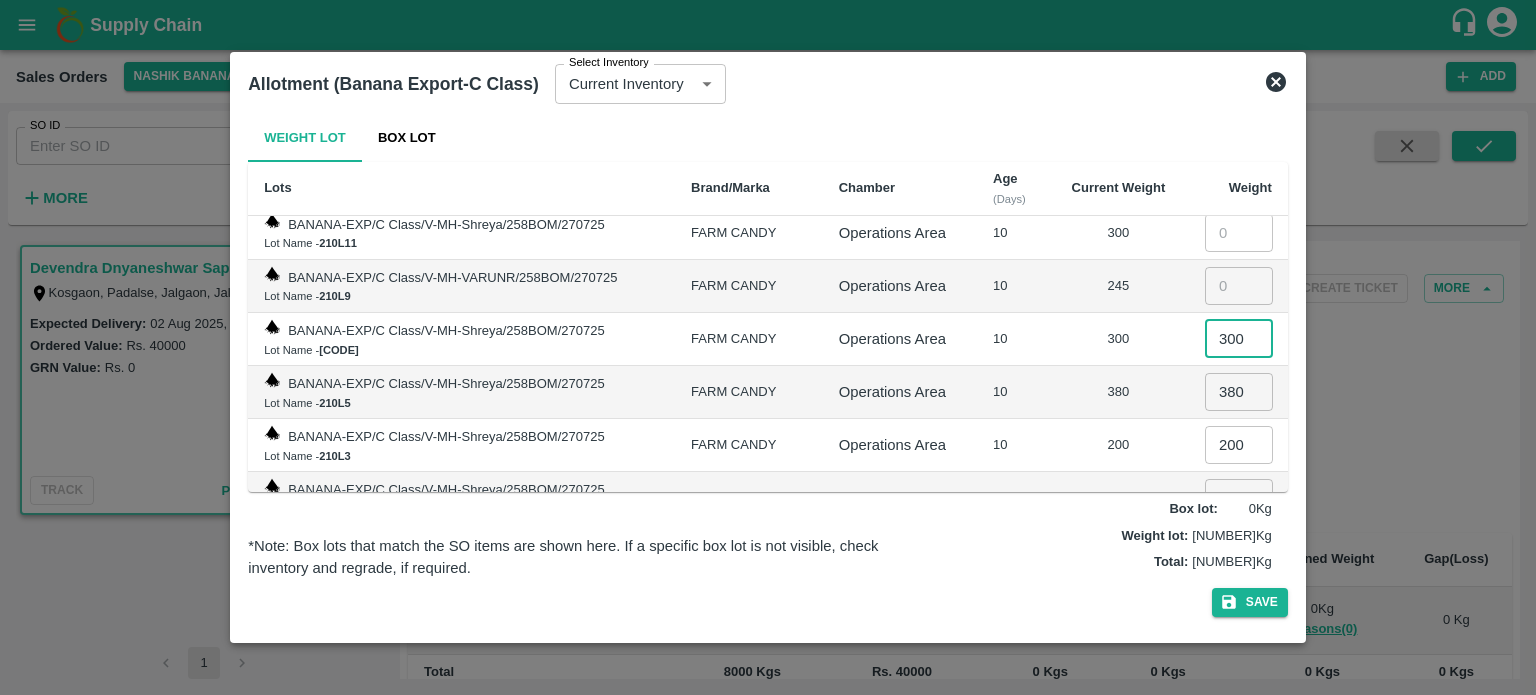 click at bounding box center (1239, 286) 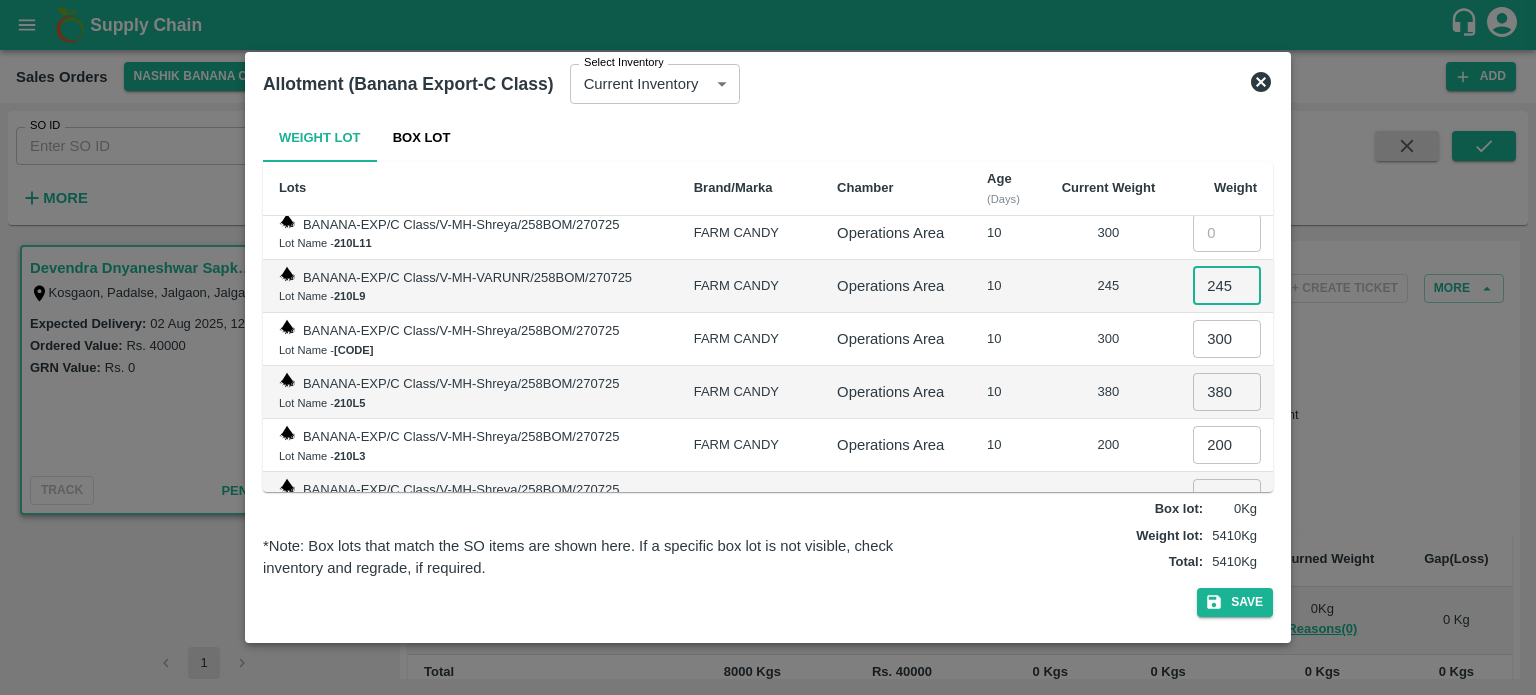 type on "245" 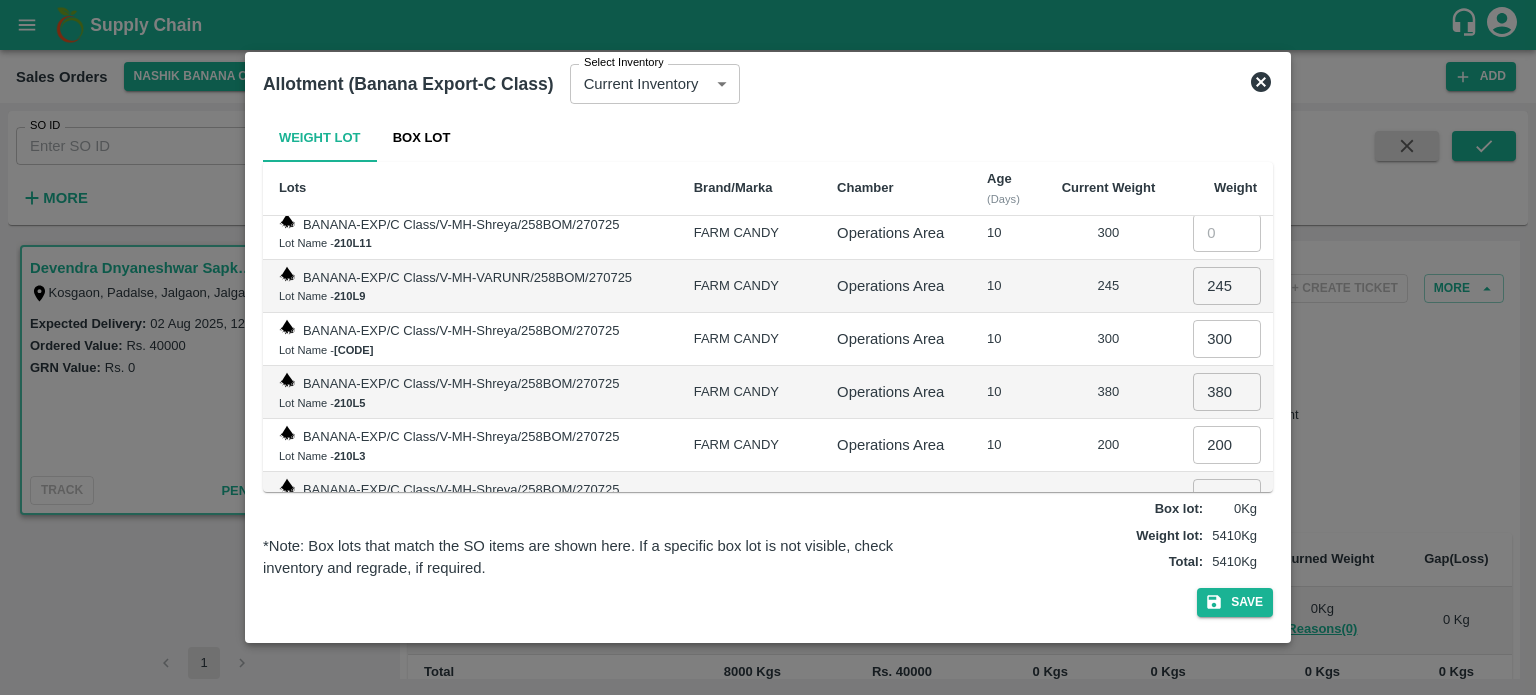 click on "380" at bounding box center [1108, 392] 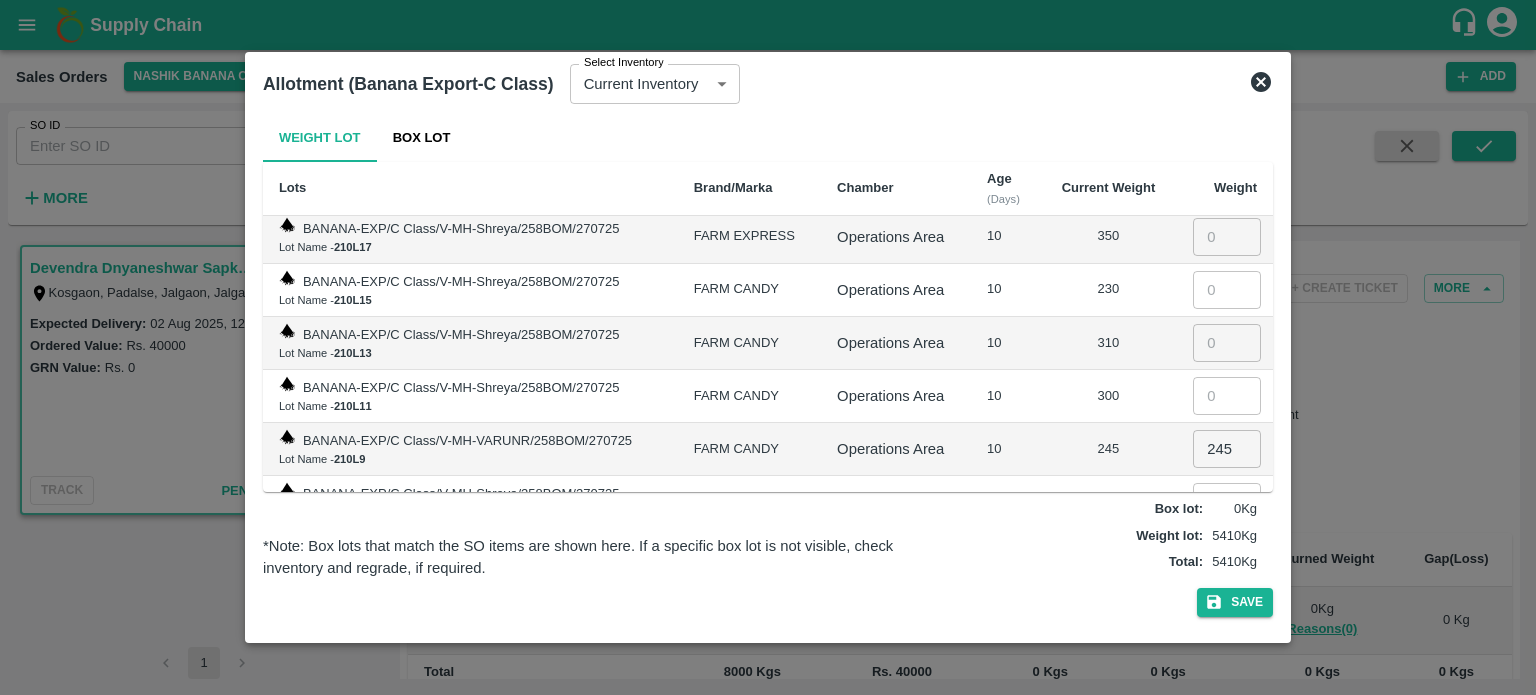 scroll, scrollTop: 3186, scrollLeft: 0, axis: vertical 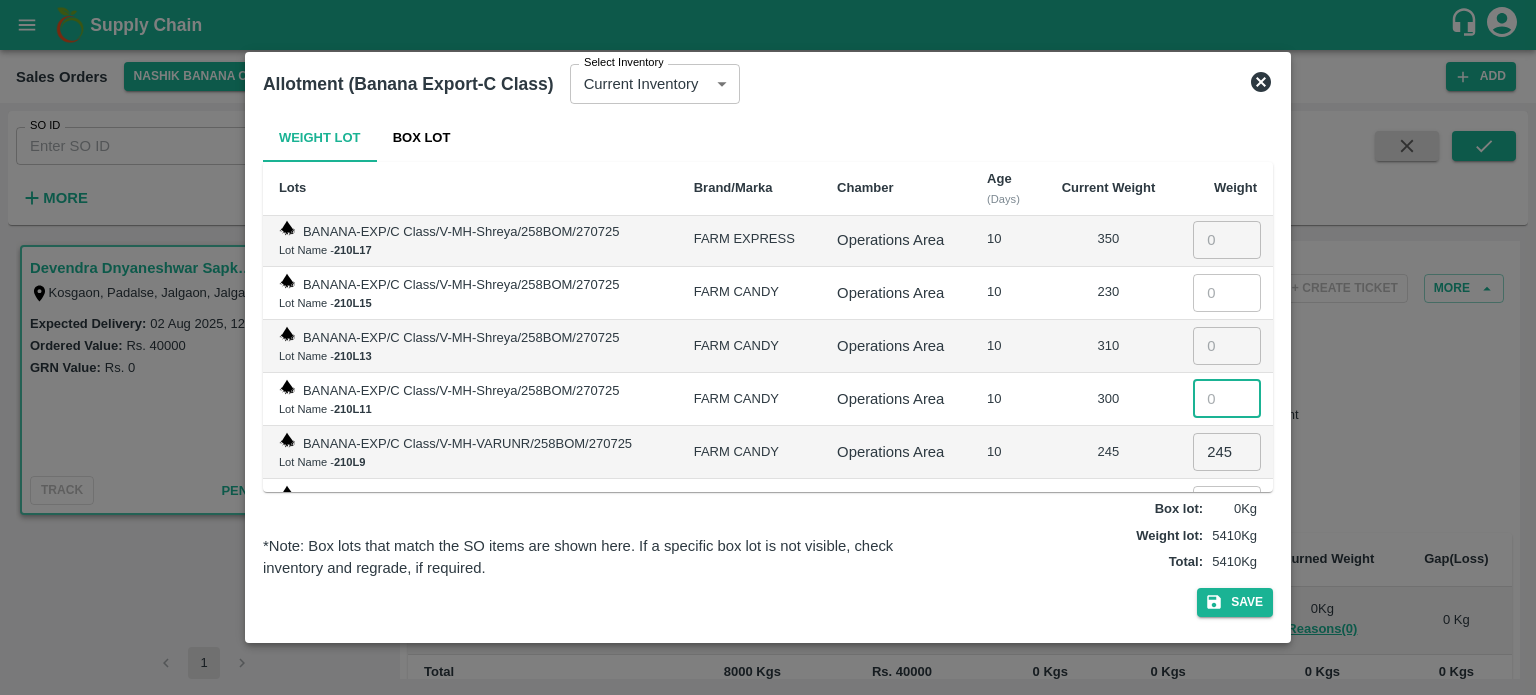 click at bounding box center (1227, 399) 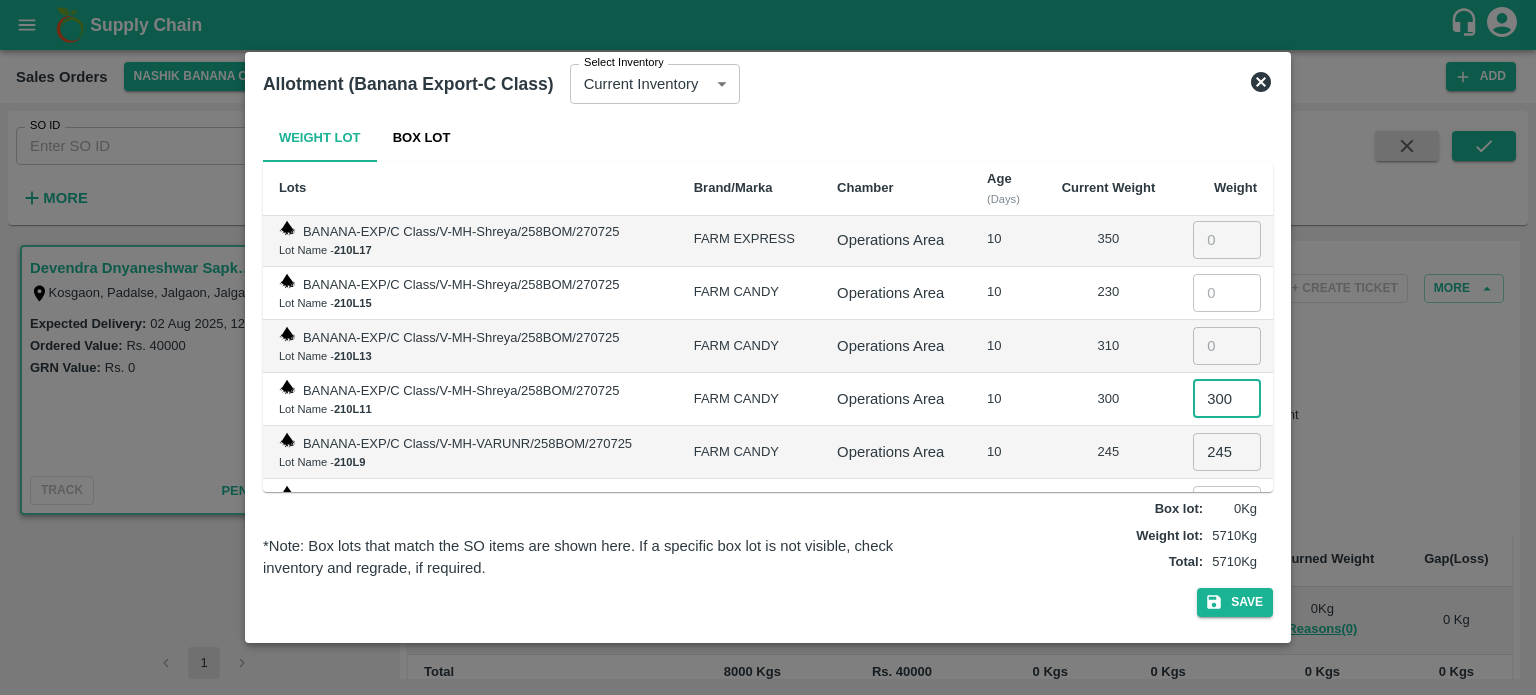 type on "300" 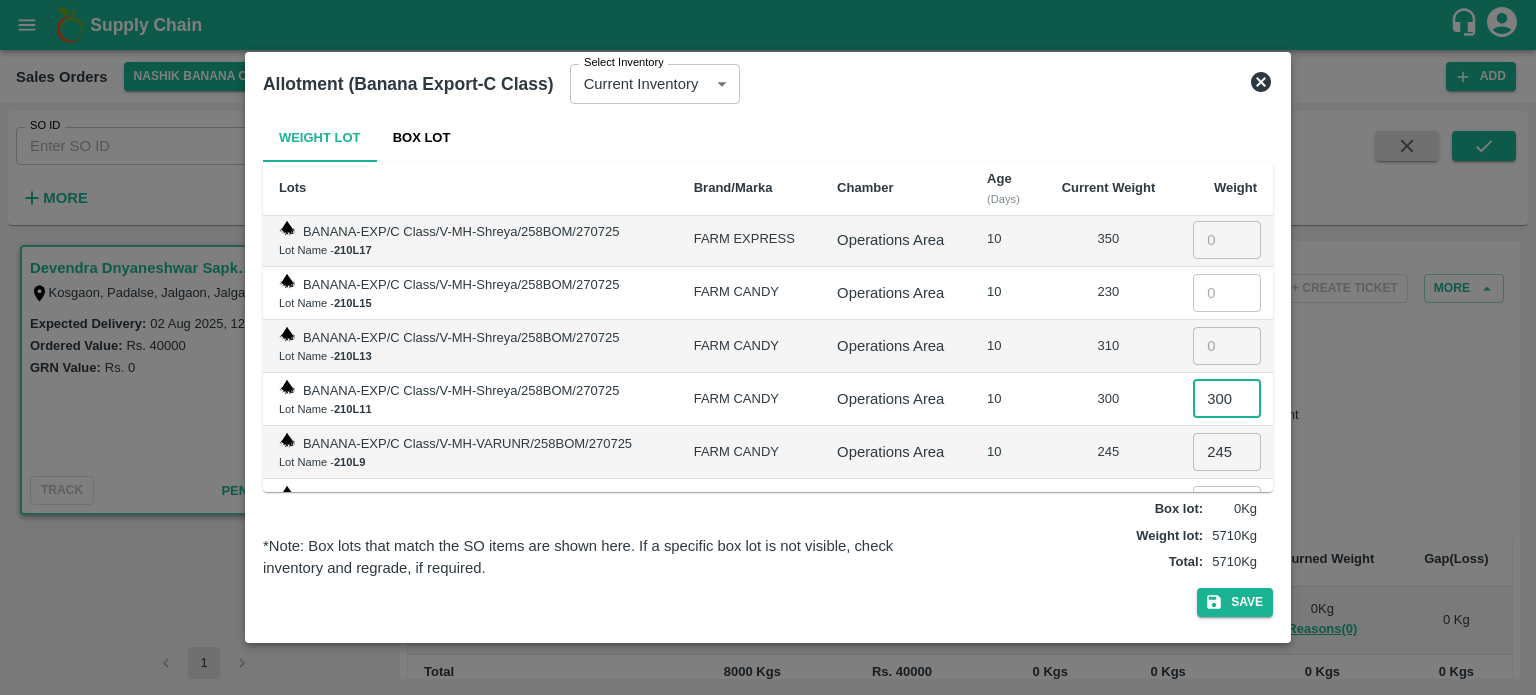 click at bounding box center (1227, 346) 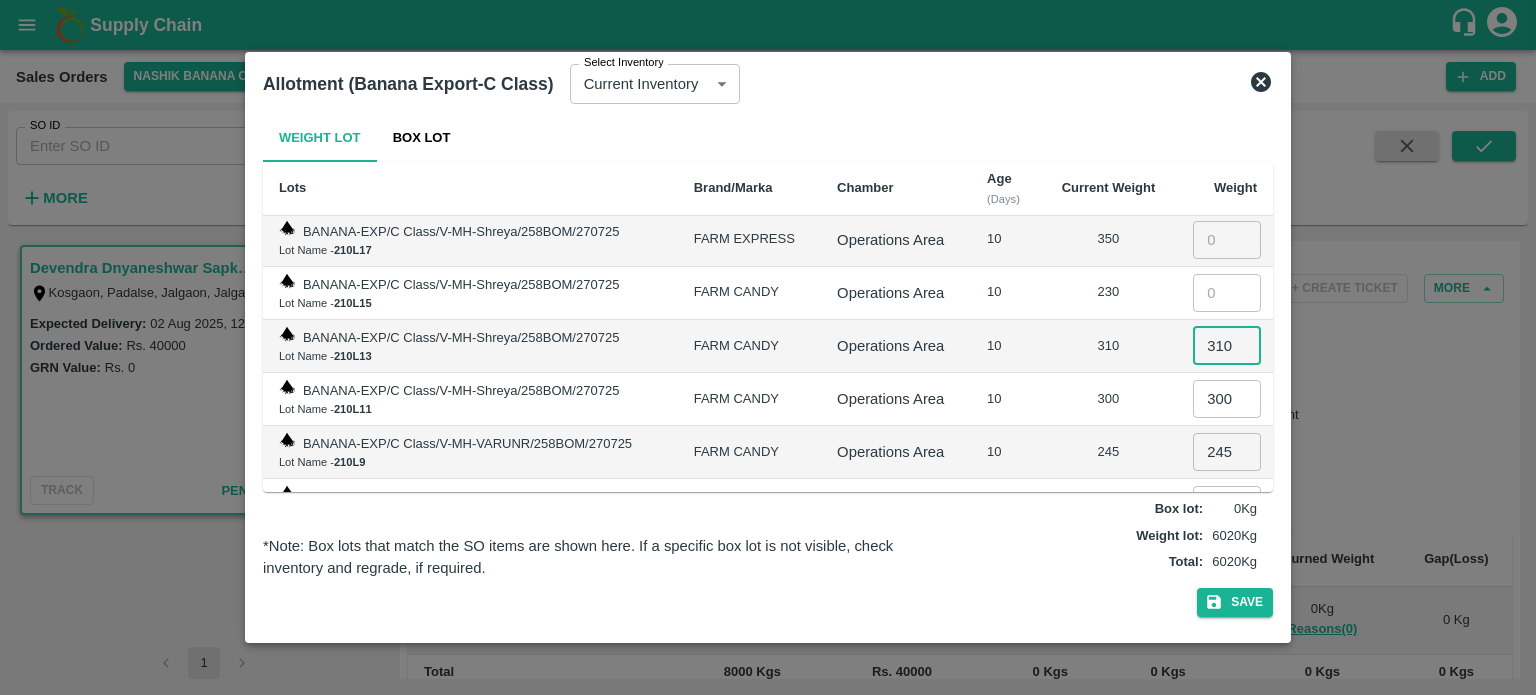 type on "310" 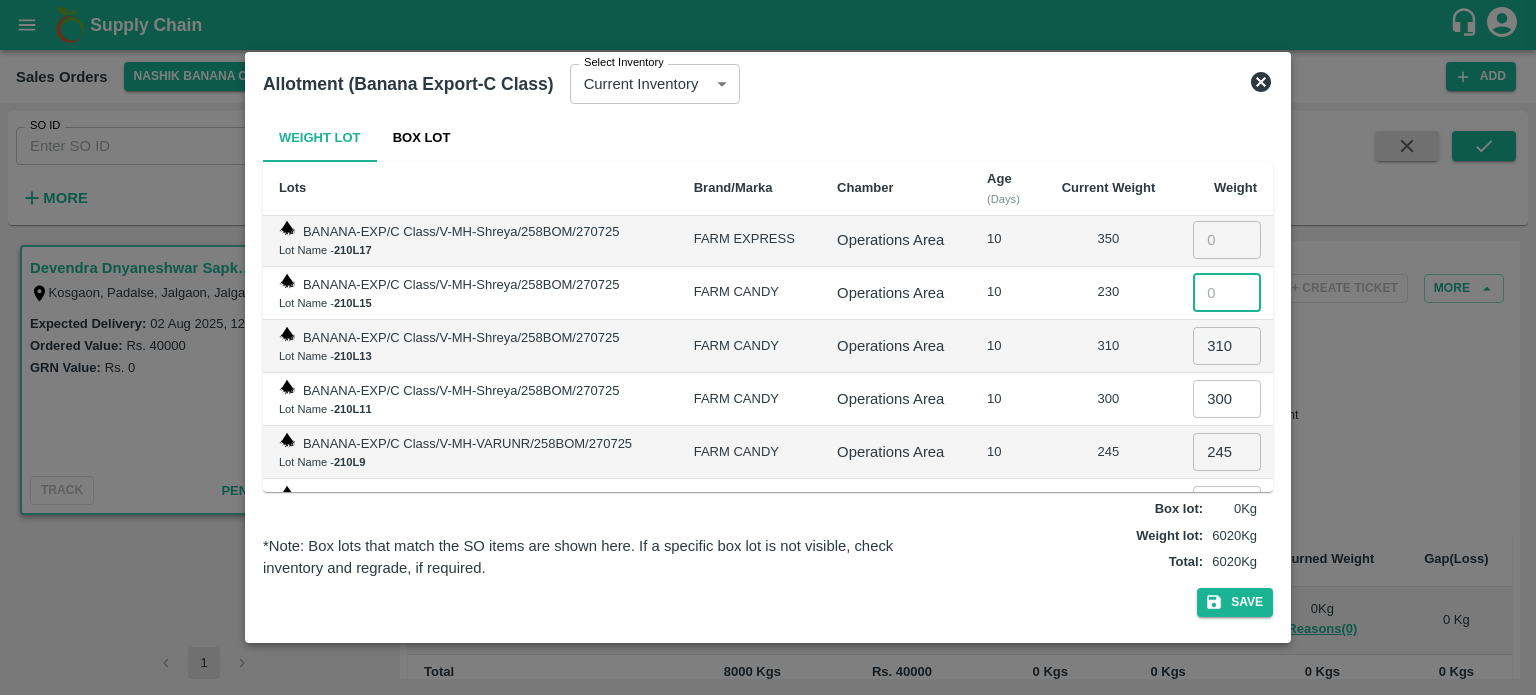 click at bounding box center (1227, 293) 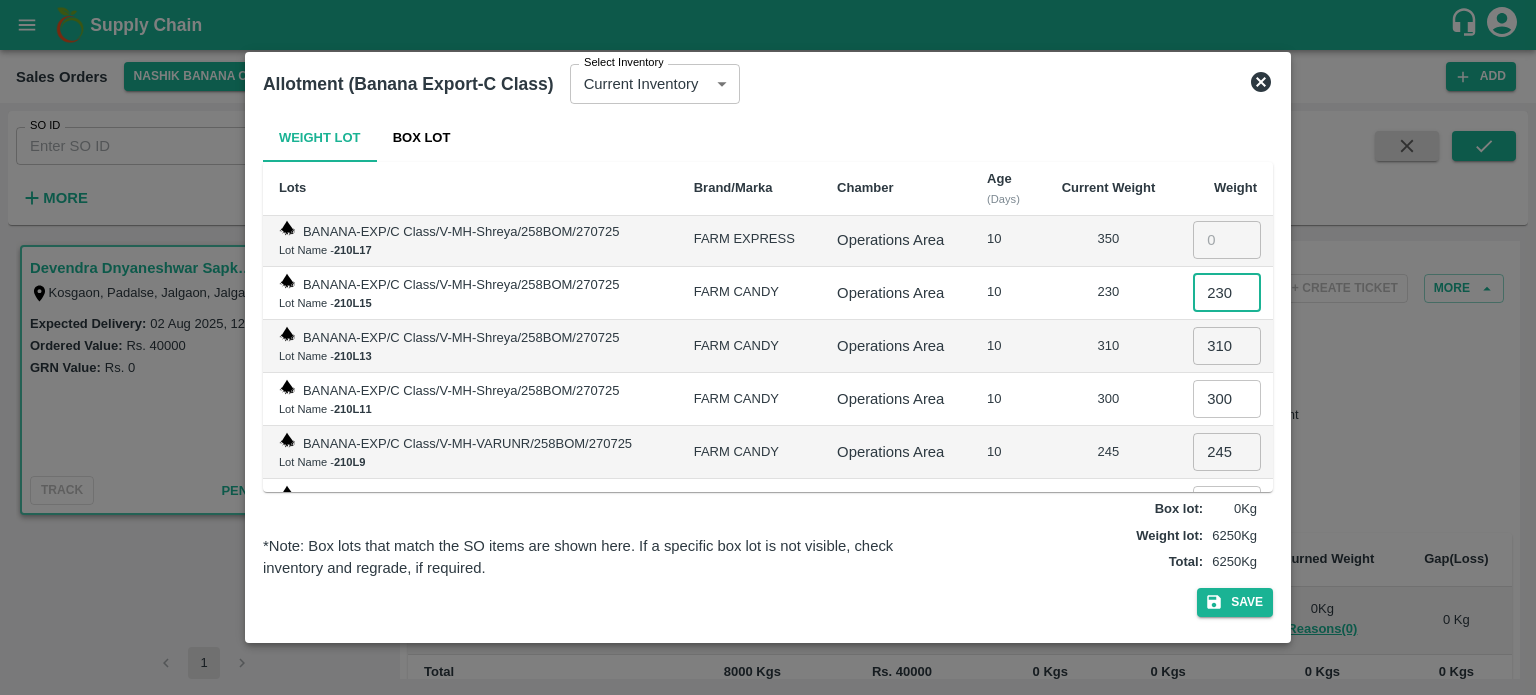 type on "230" 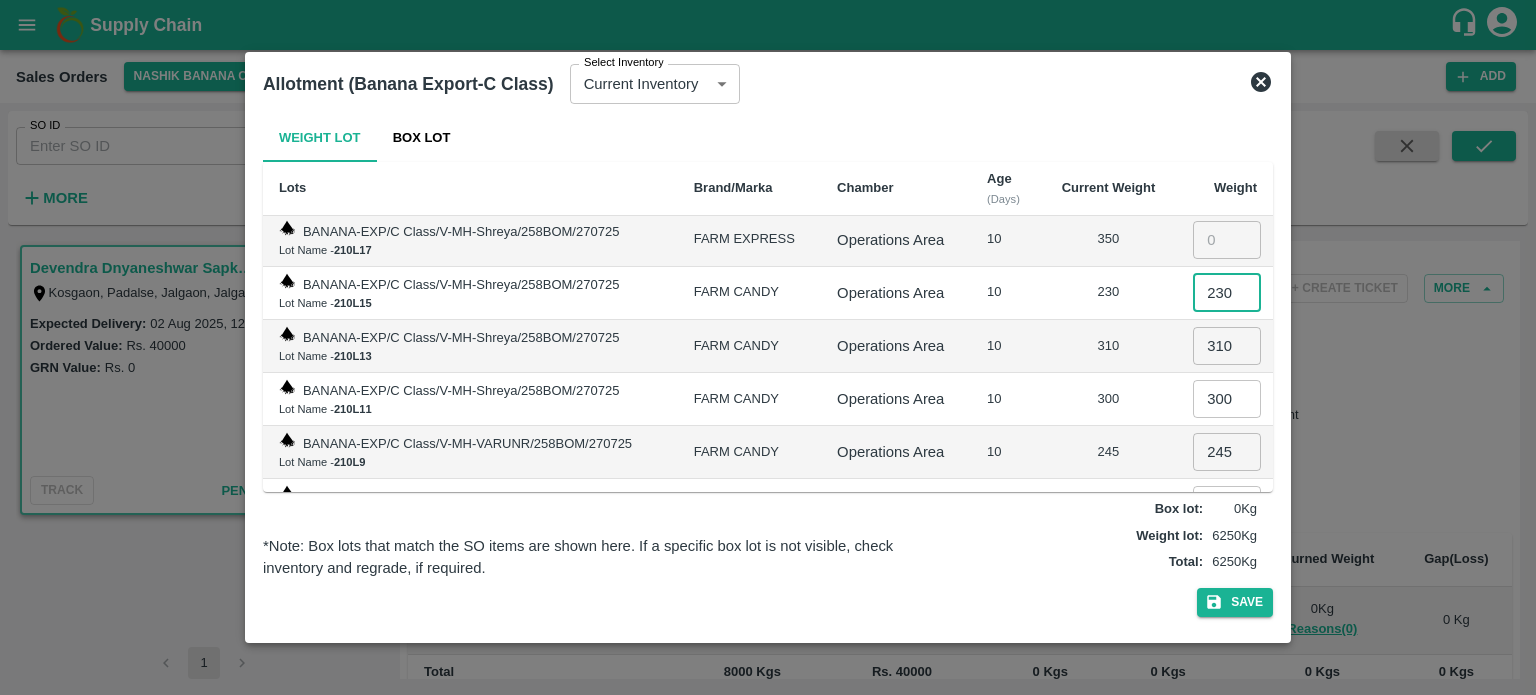 click on "300" at bounding box center [1108, 399] 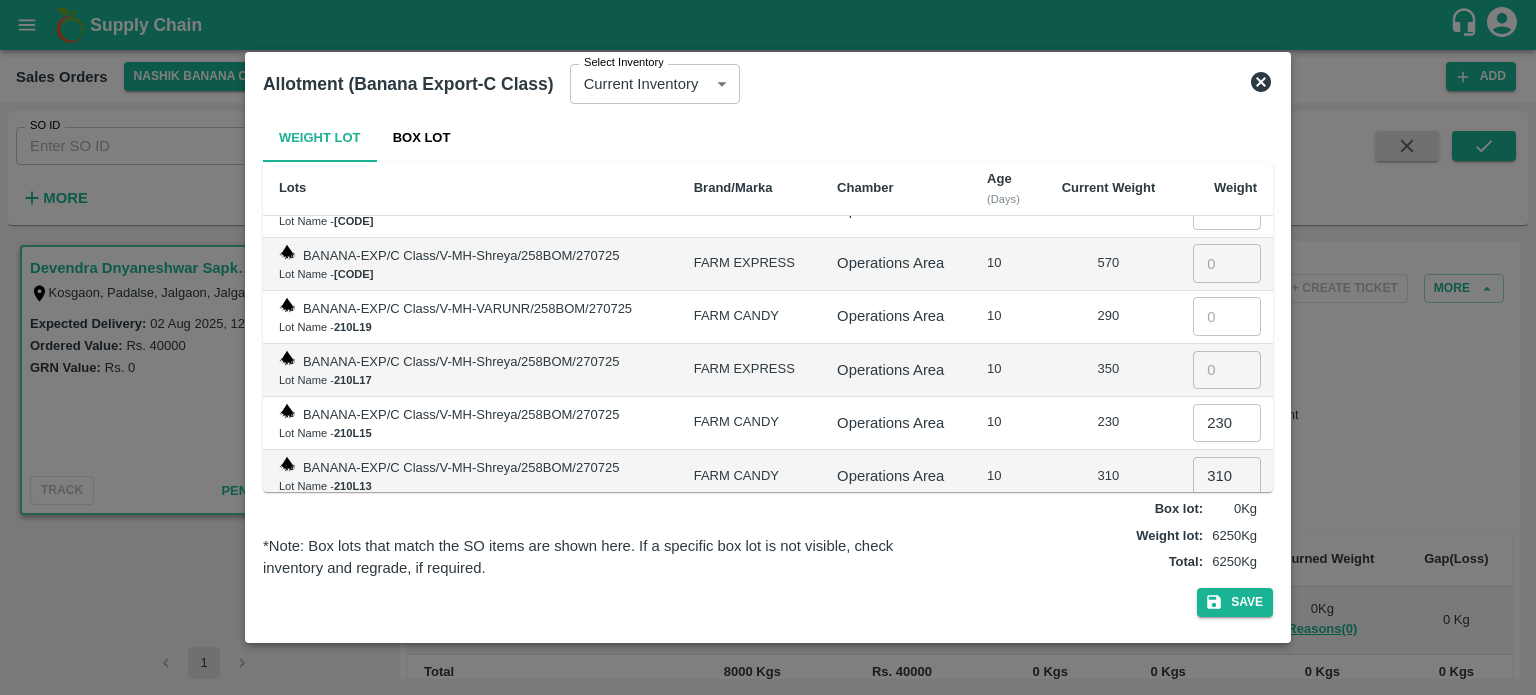 scroll, scrollTop: 3052, scrollLeft: 0, axis: vertical 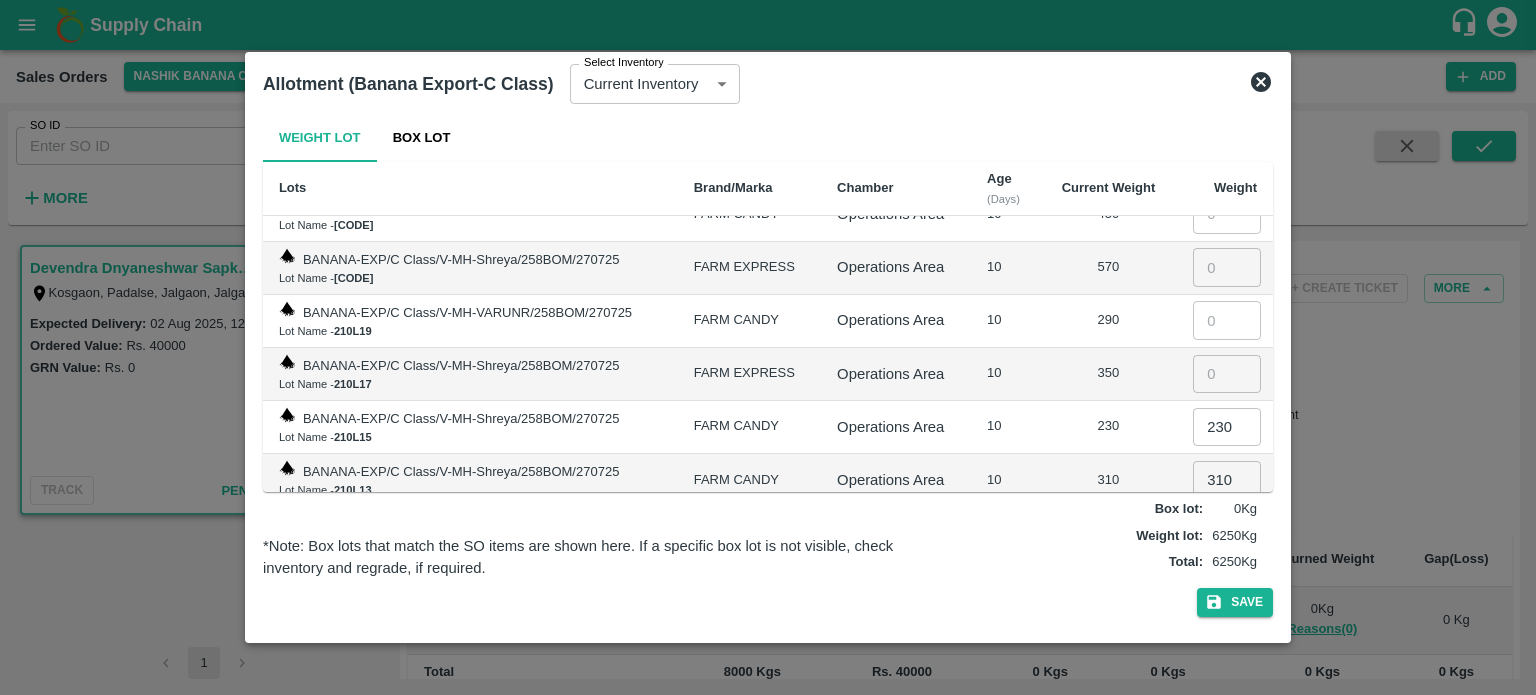 click at bounding box center (1227, 374) 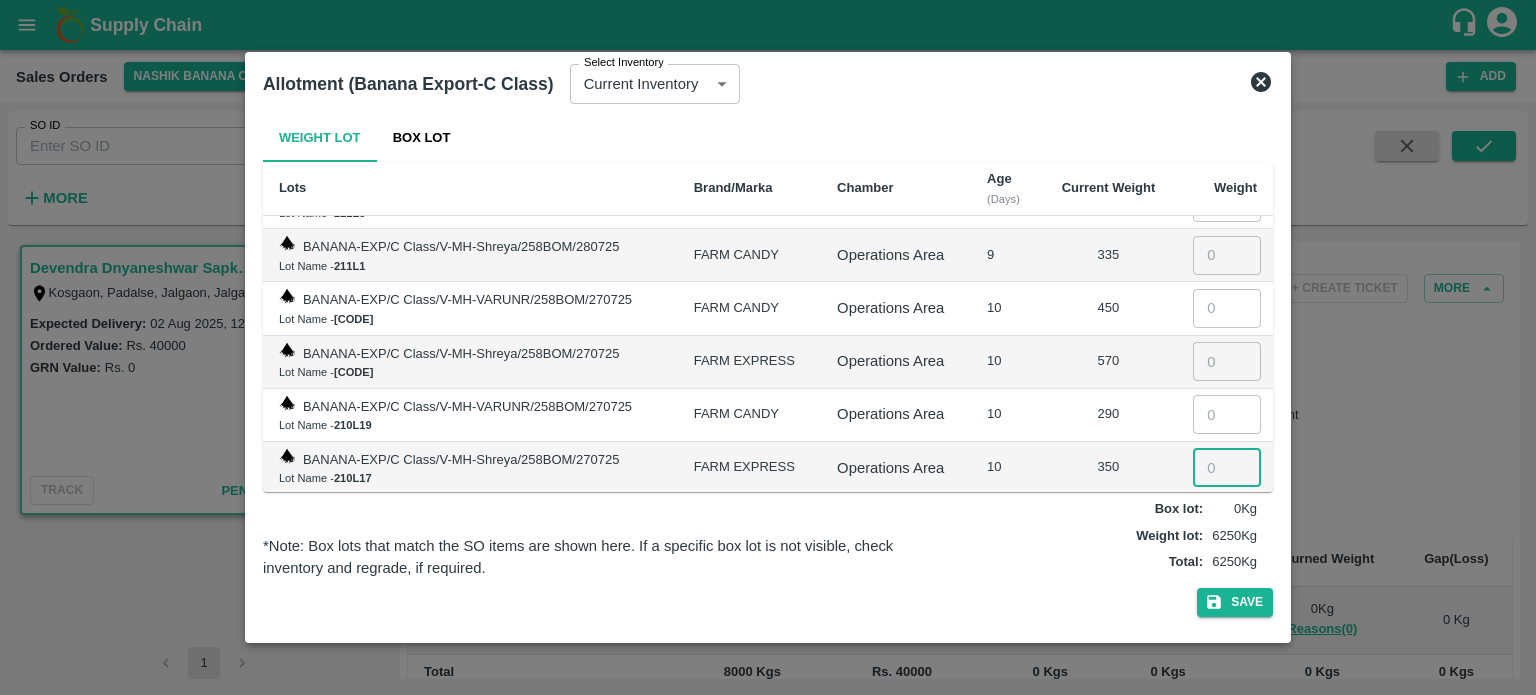 scroll, scrollTop: 2952, scrollLeft: 0, axis: vertical 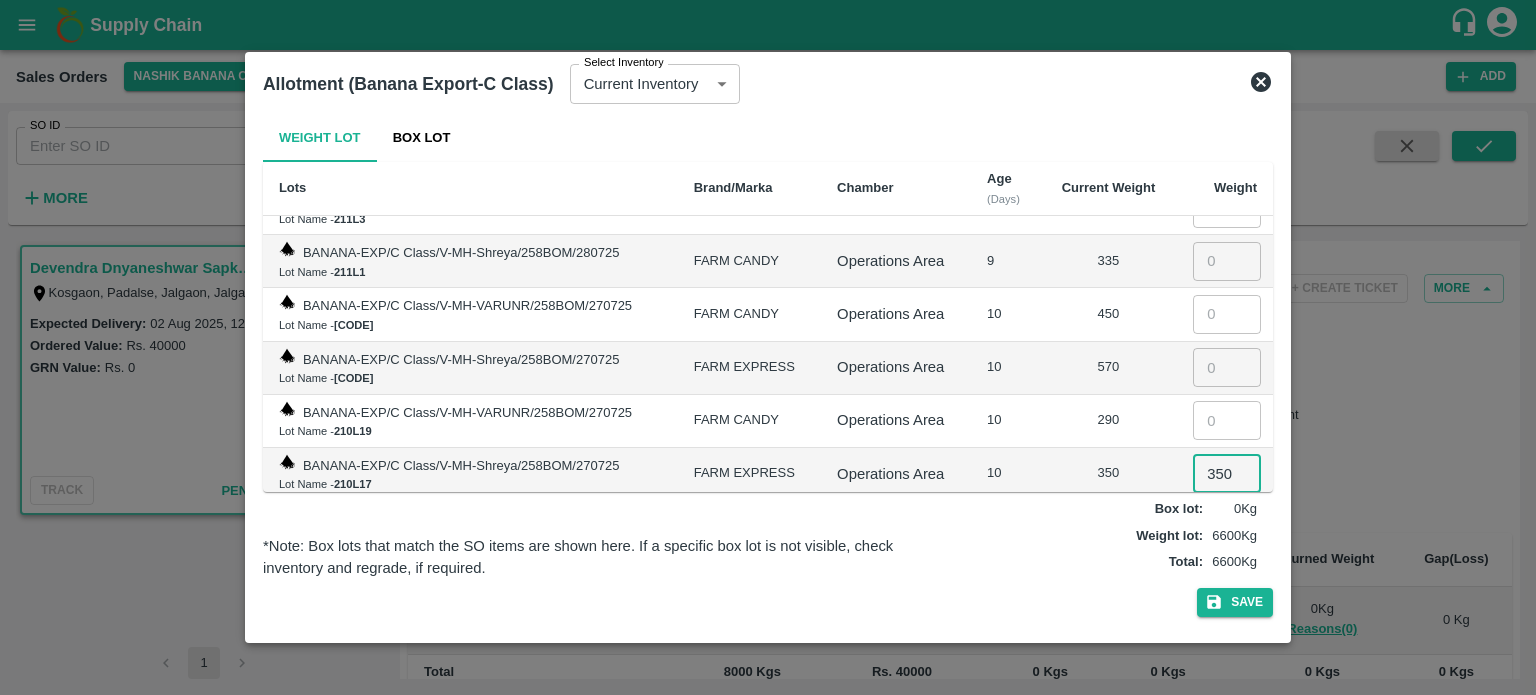 type on "350" 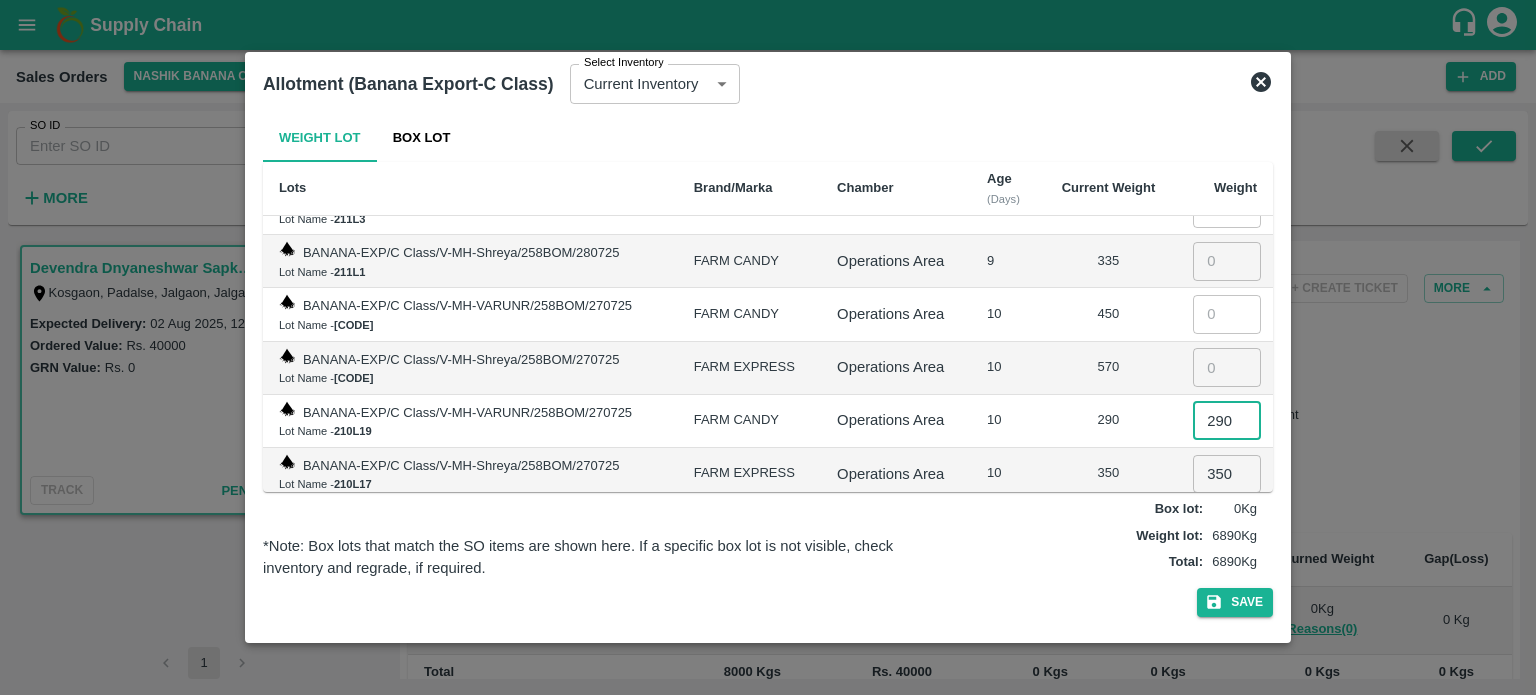 type on "290" 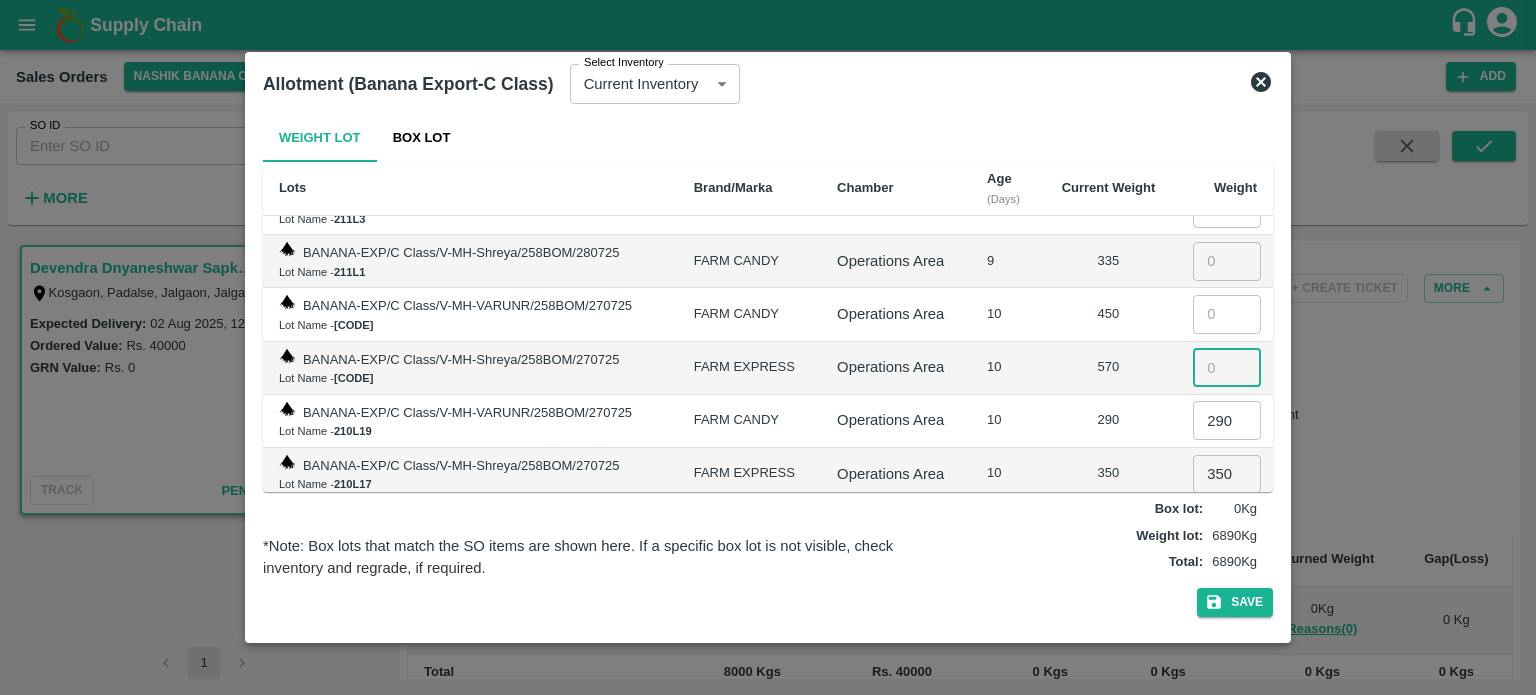 click at bounding box center (1227, 367) 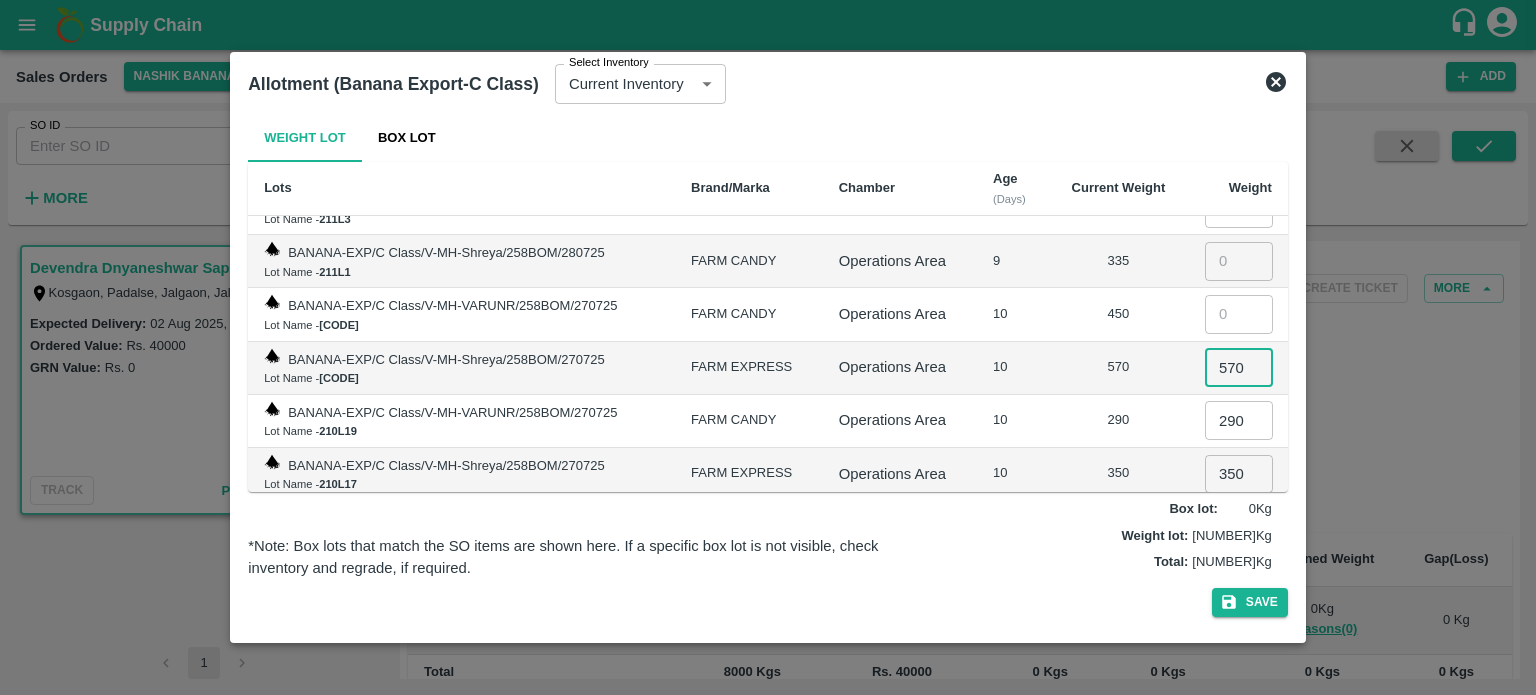 type on "570" 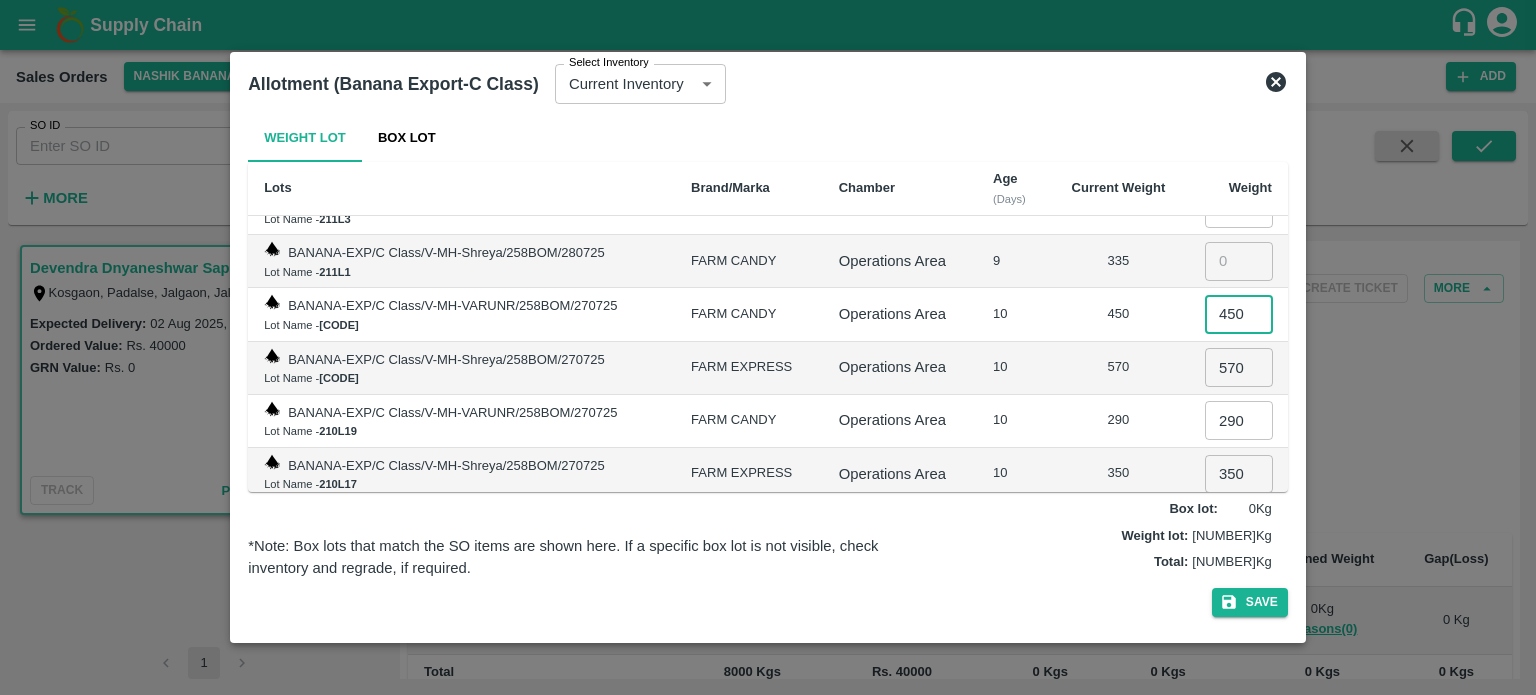 type on "450" 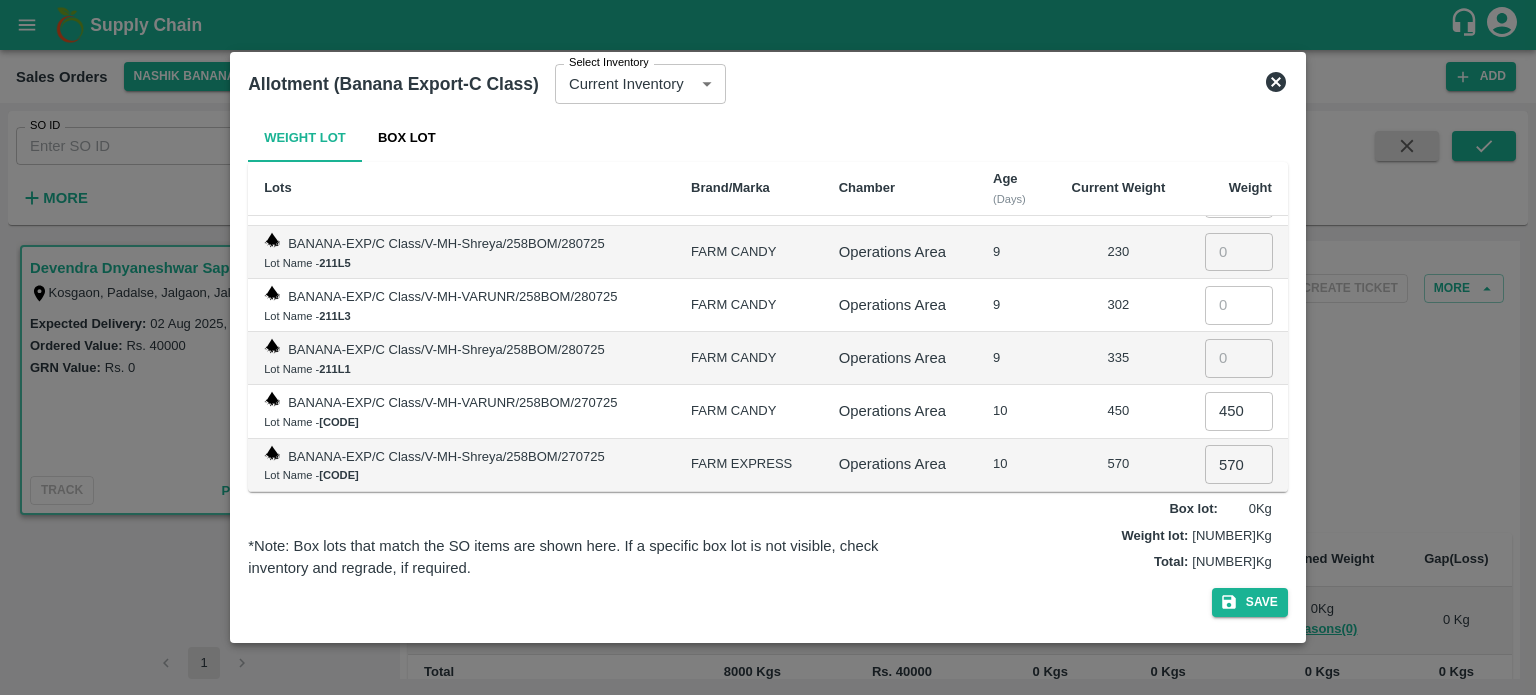 scroll, scrollTop: 2852, scrollLeft: 0, axis: vertical 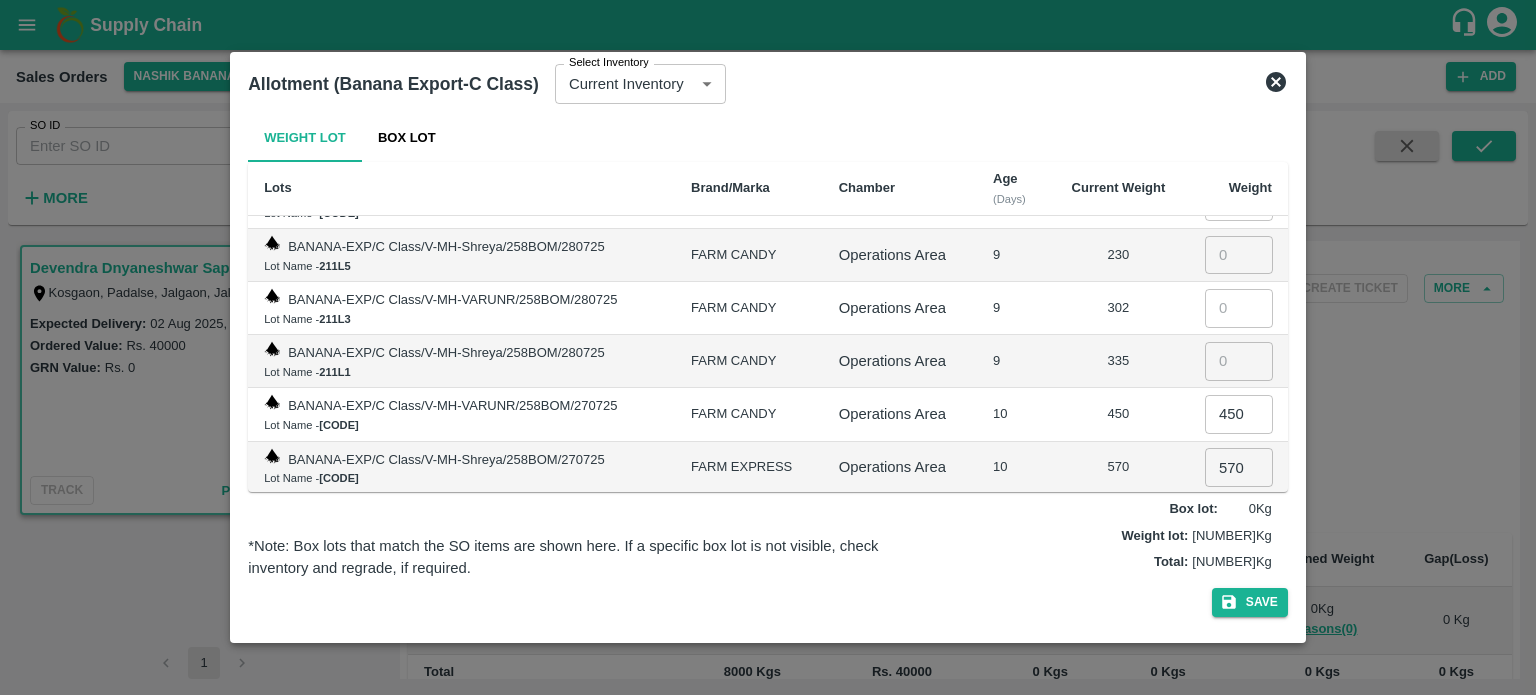 click at bounding box center [1239, 361] 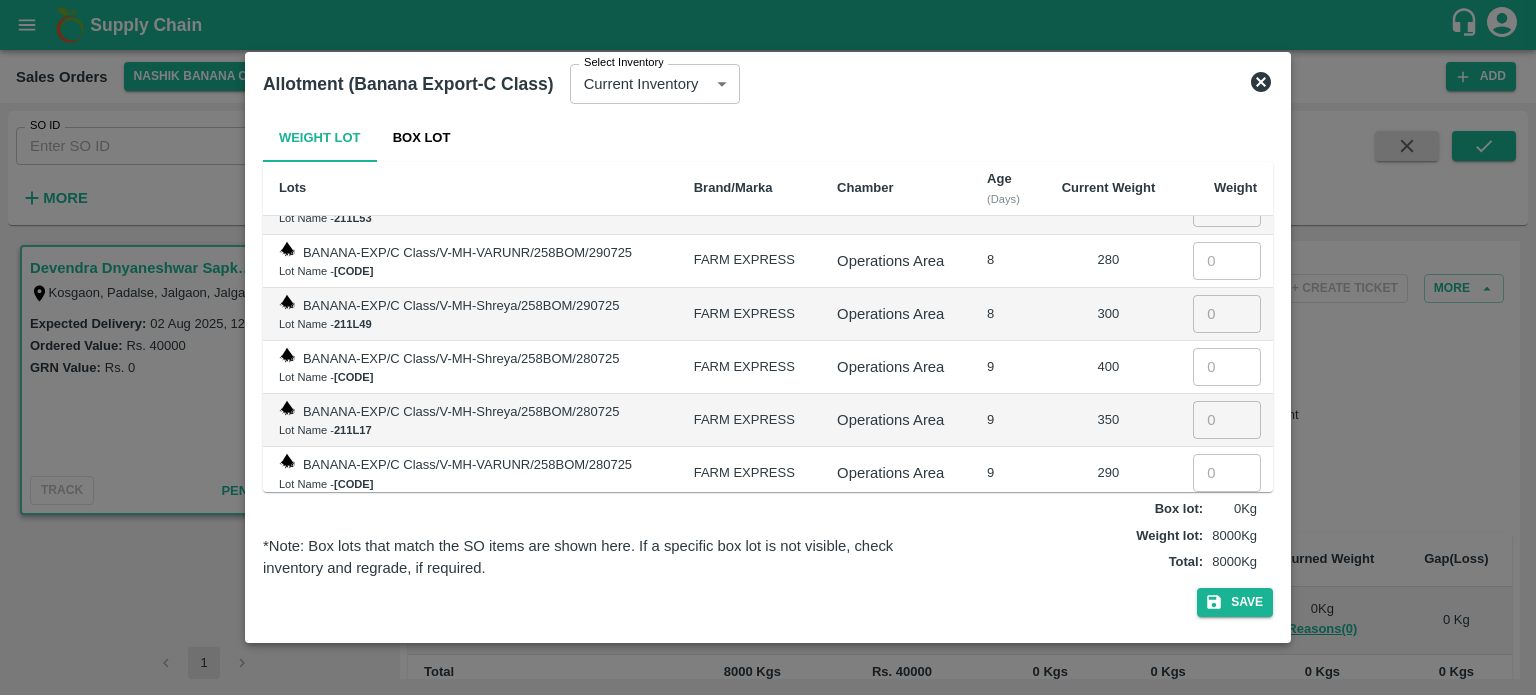 scroll, scrollTop: 2519, scrollLeft: 0, axis: vertical 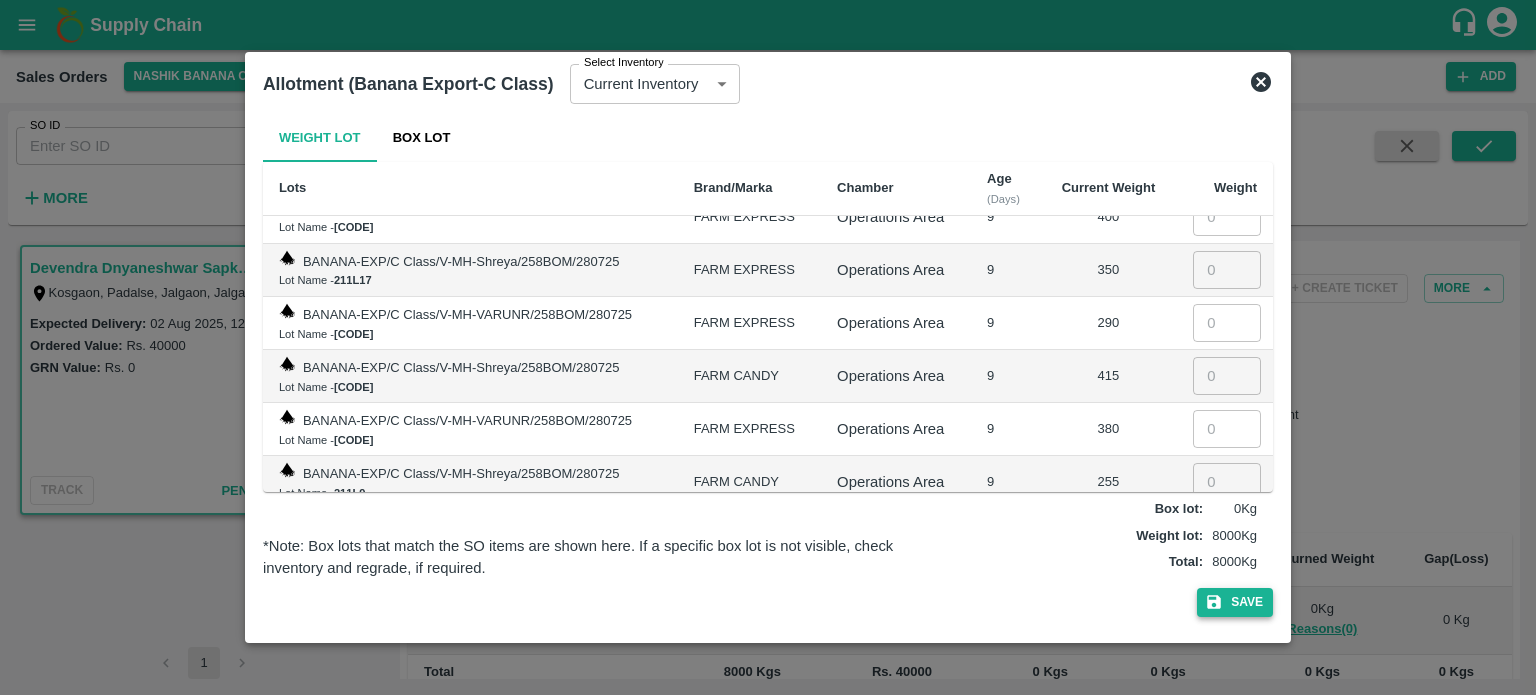 type on "90" 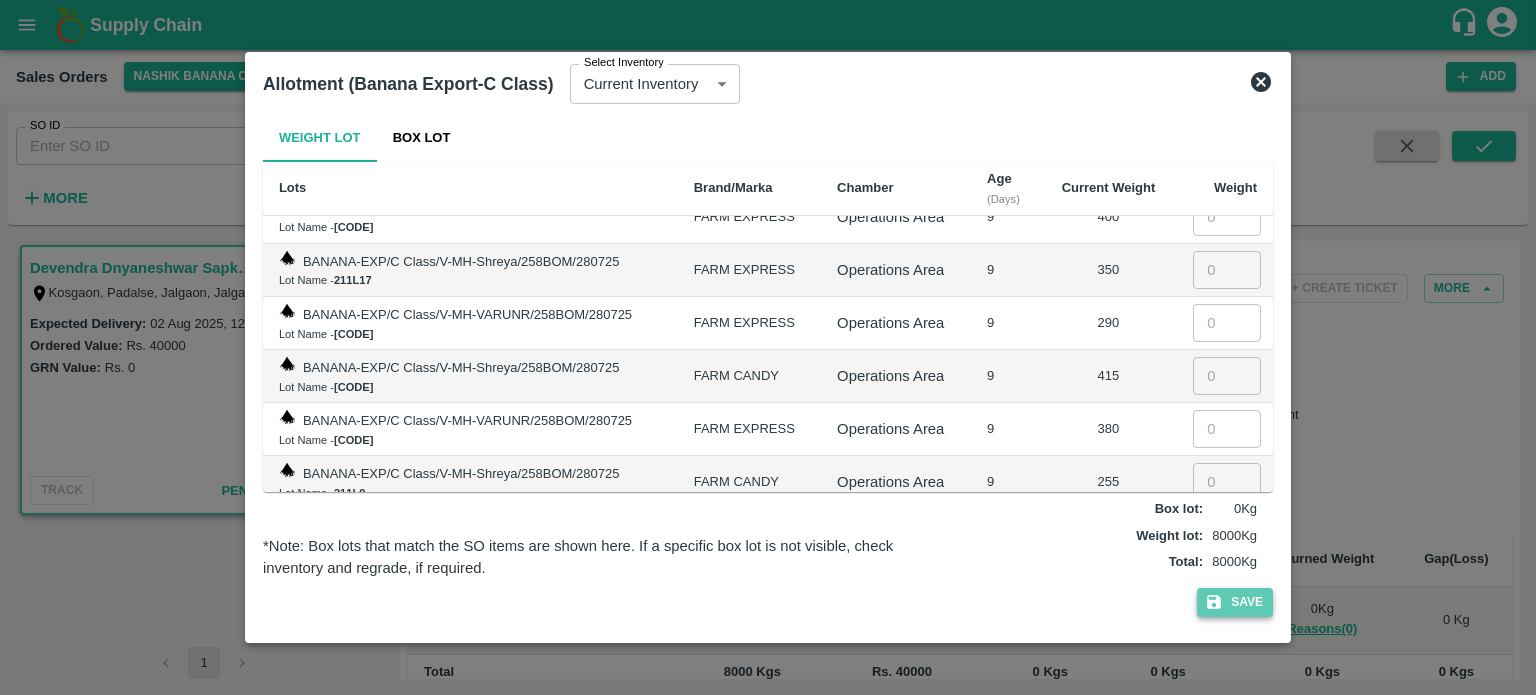click on "Save" at bounding box center [1235, 602] 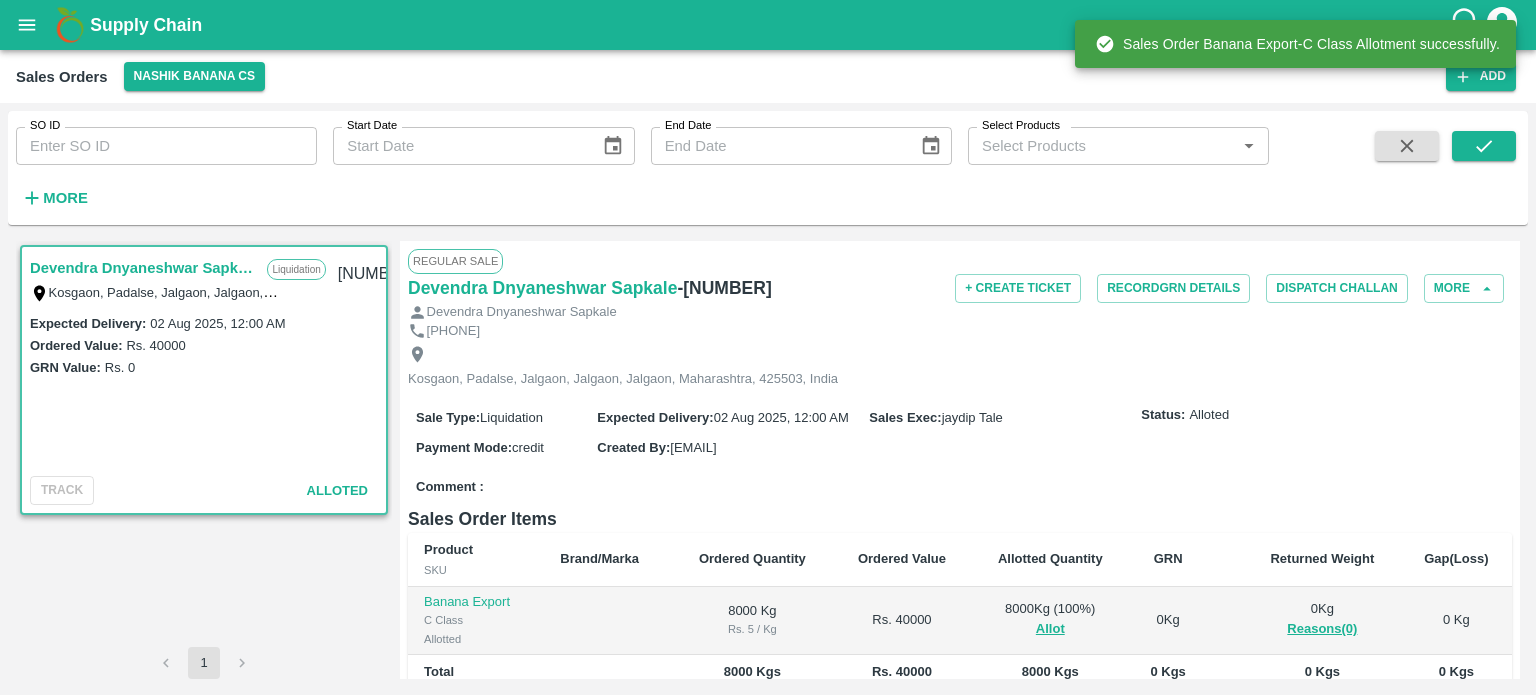 click on "Comment :" at bounding box center [960, 487] 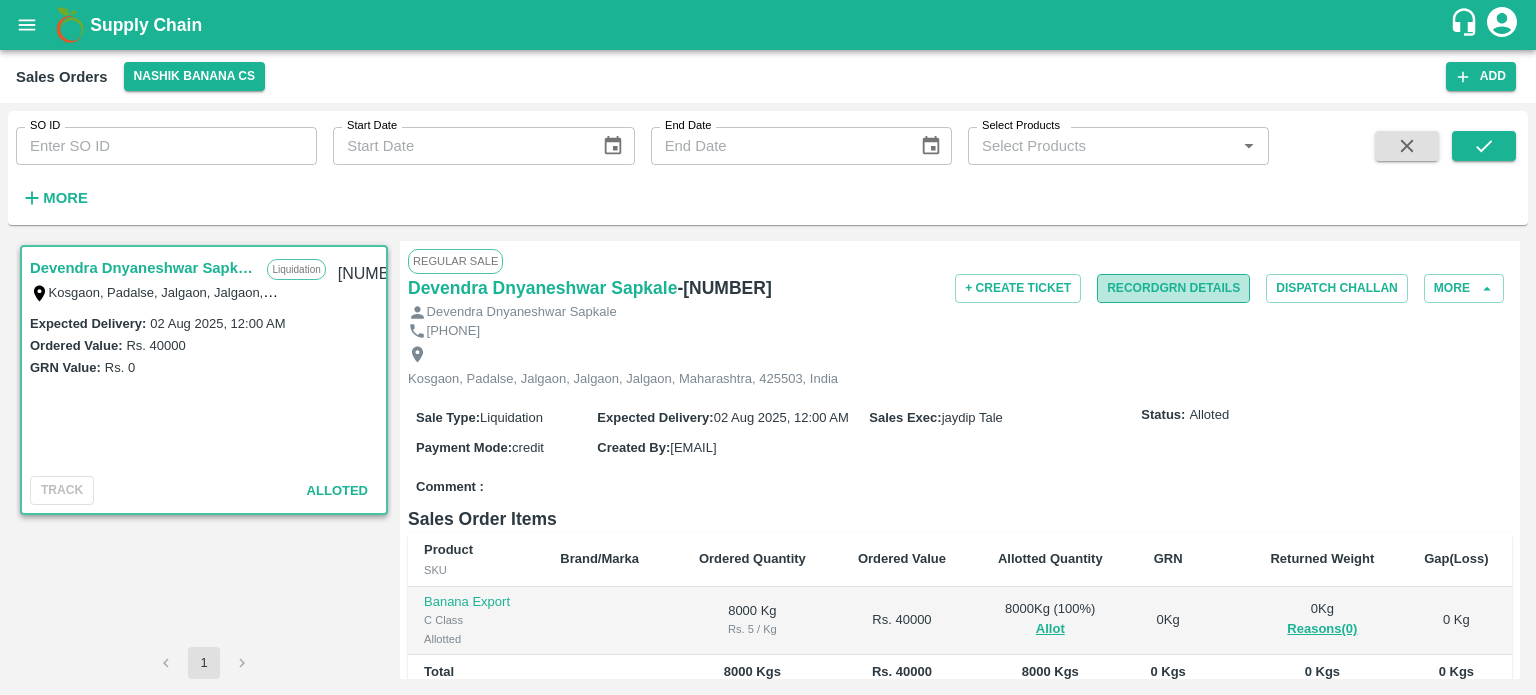 click on "Record  GRN Details" at bounding box center [1173, 288] 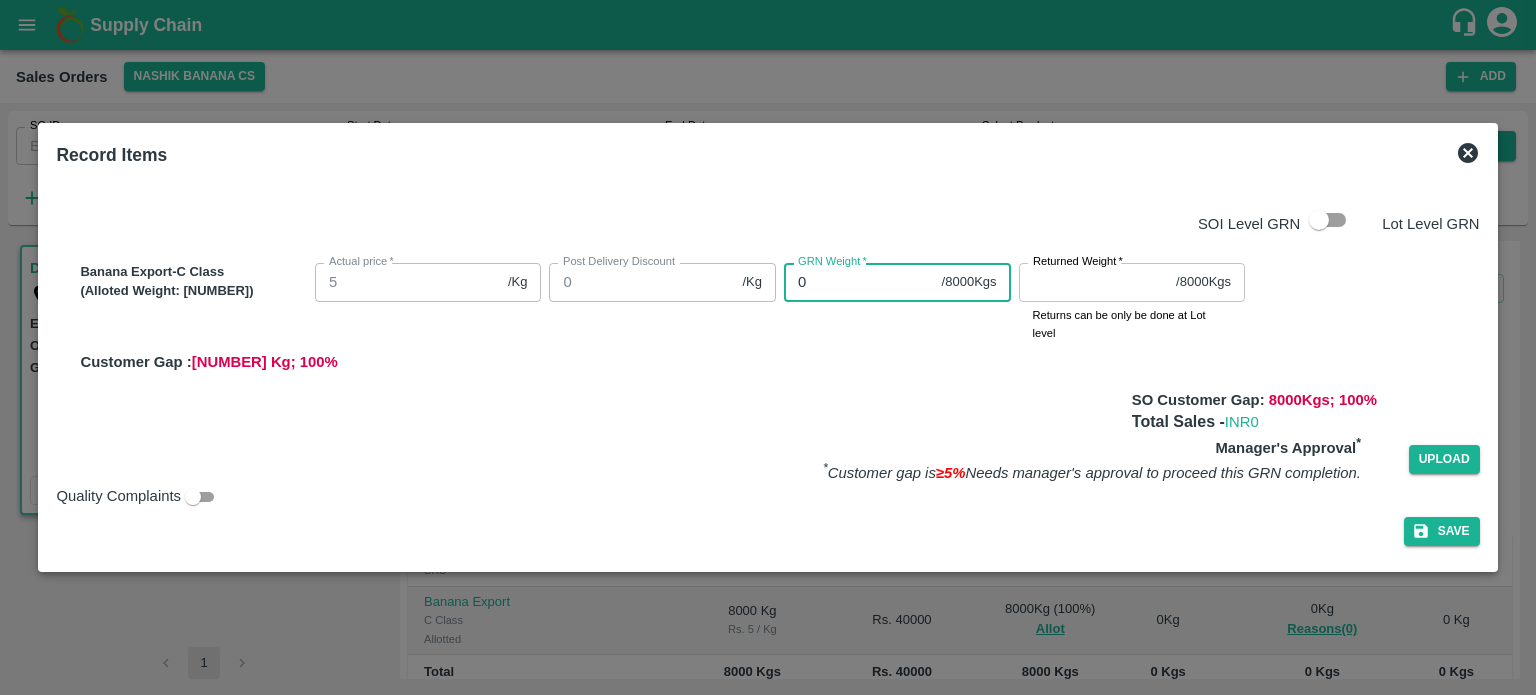 click on "Banana Export-C Class (Alloted   Weight: 8000 ) Actual price   * 5 /Kg Actual price Post Delivery Discount 0 /Kg Post Delivery Discount GRN Weight   * 0 /  8000  Kgs GRN Weight Returned Weight   * /  8000  Kgs Returned Weight Returns can be only be done at Lot level Customer Gap : 8000 Kg;   100 %" at bounding box center [775, 314] 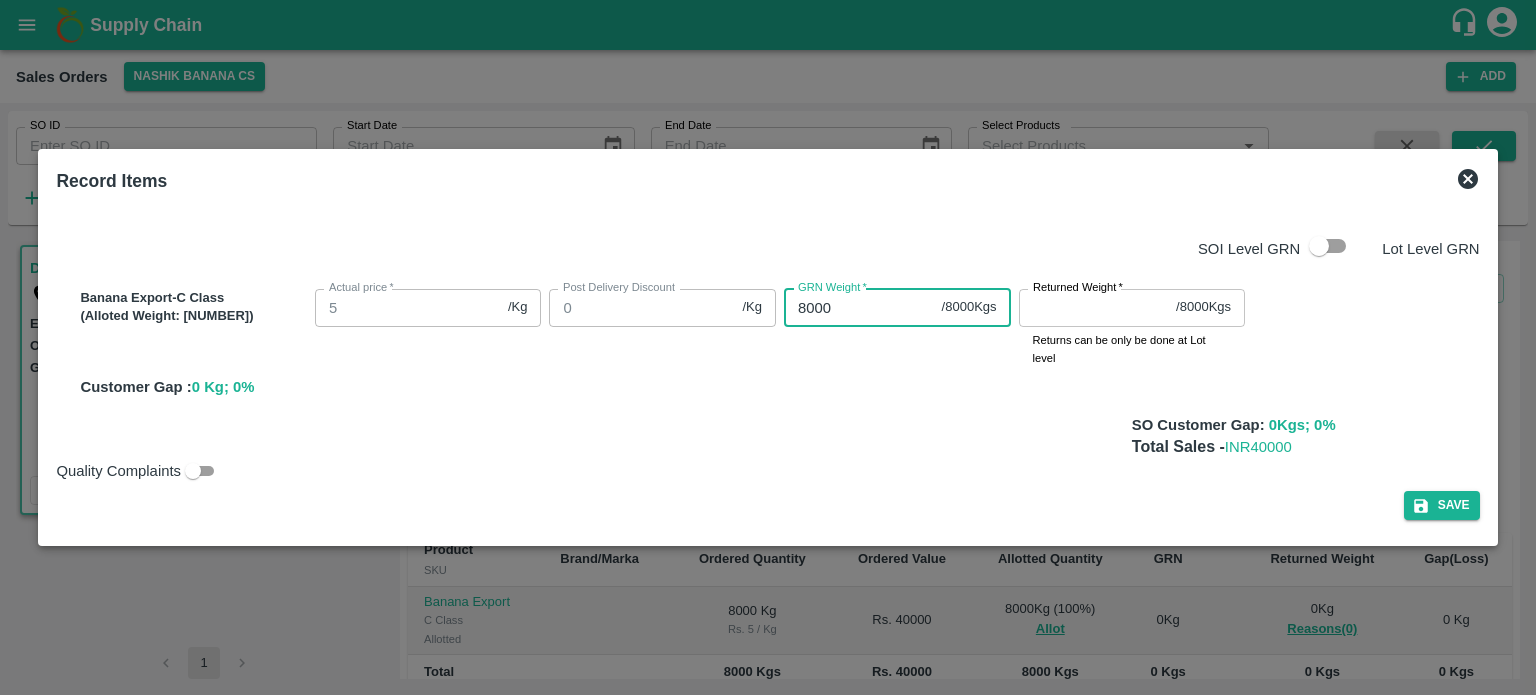 type on "8000" 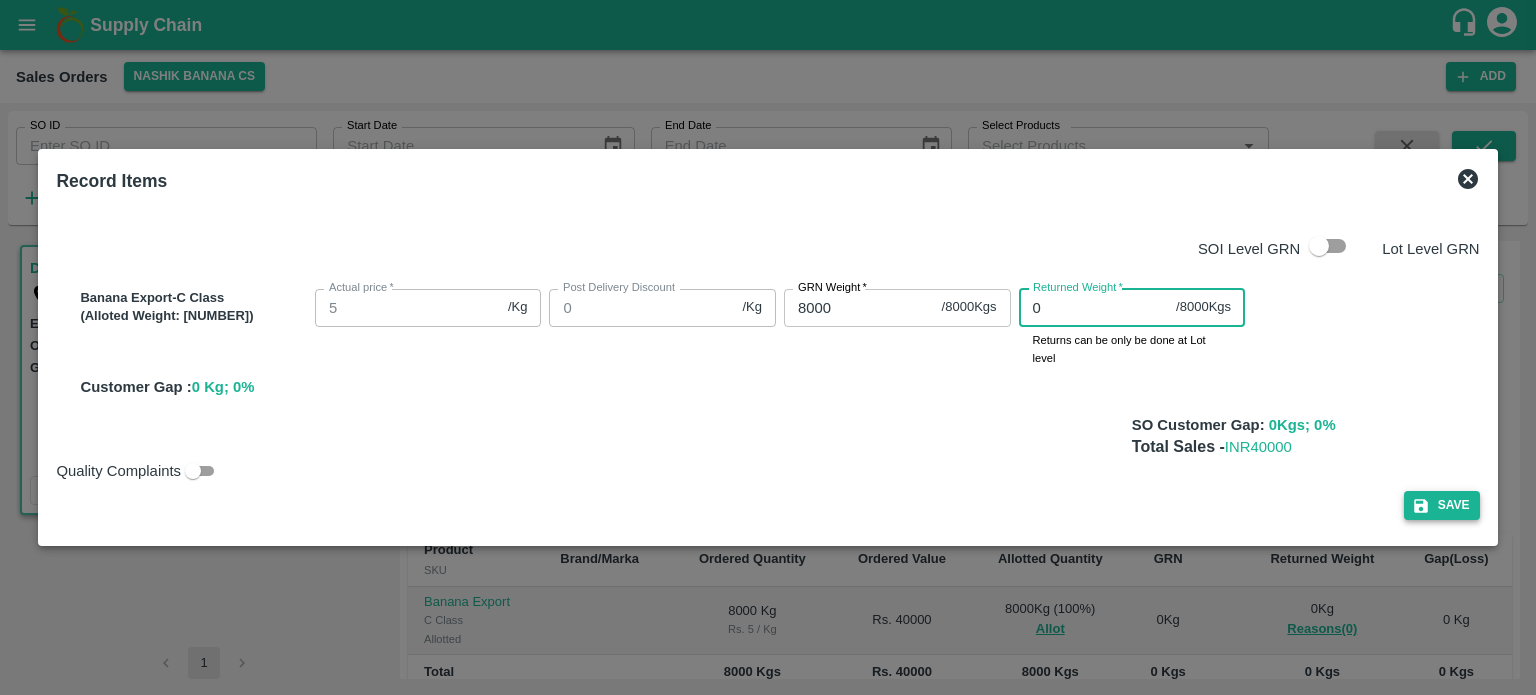 type on "0" 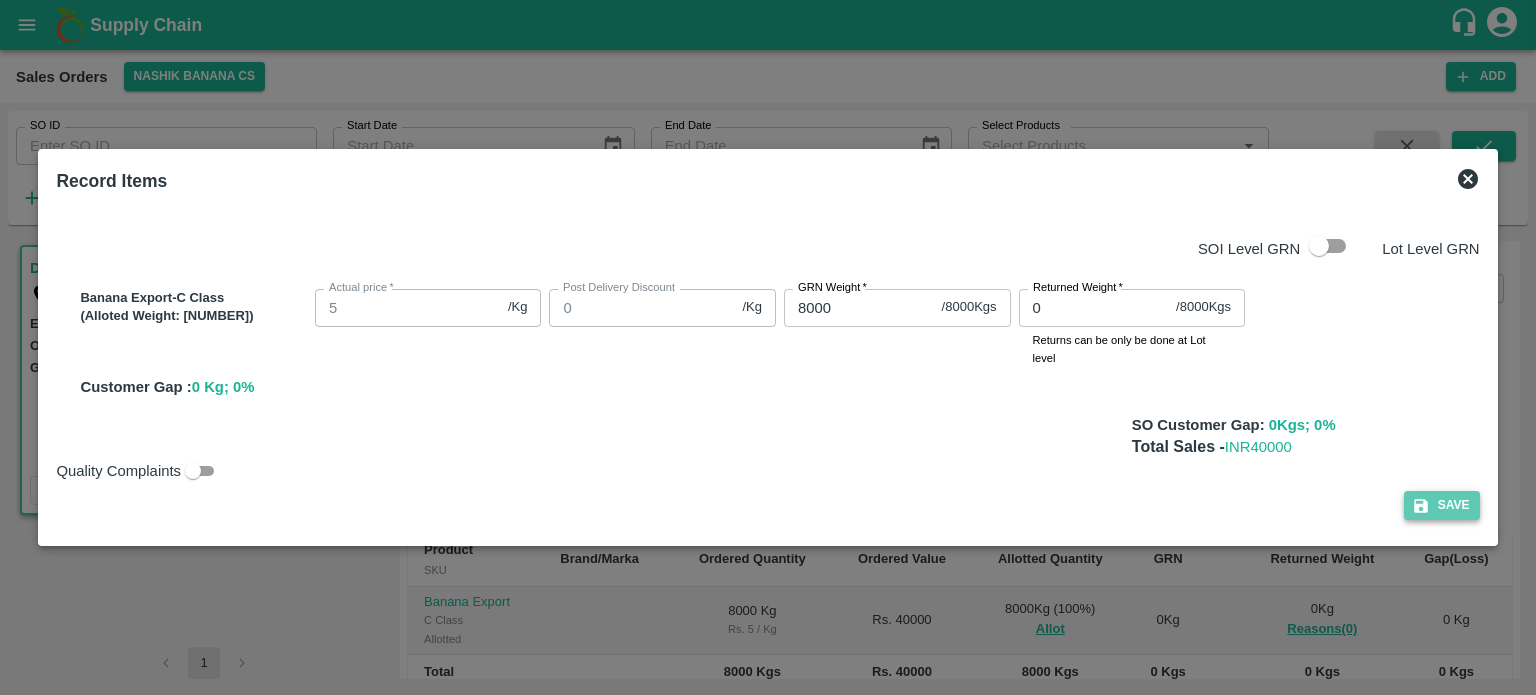 click on "Save" at bounding box center (1442, 505) 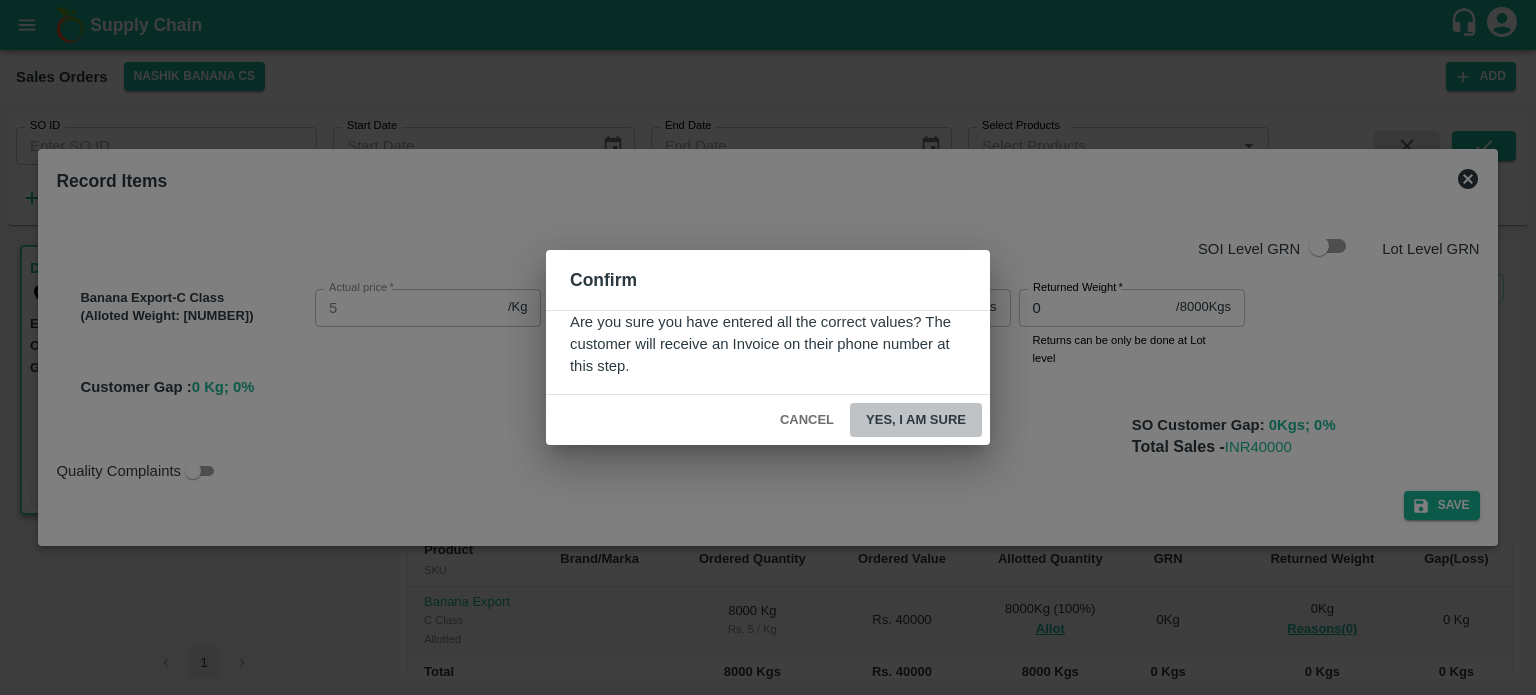 click on "Yes, I am sure" at bounding box center (916, 420) 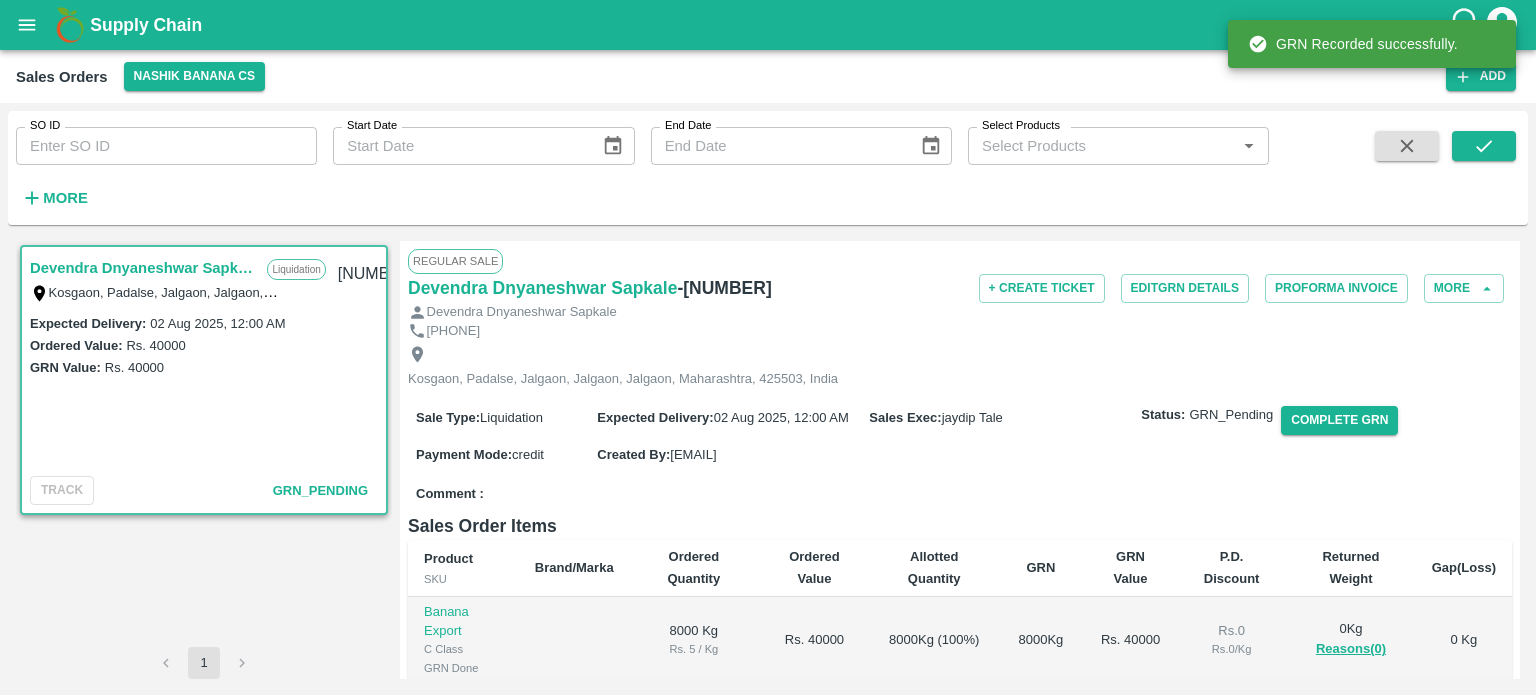click on "Comment :" at bounding box center (960, 494) 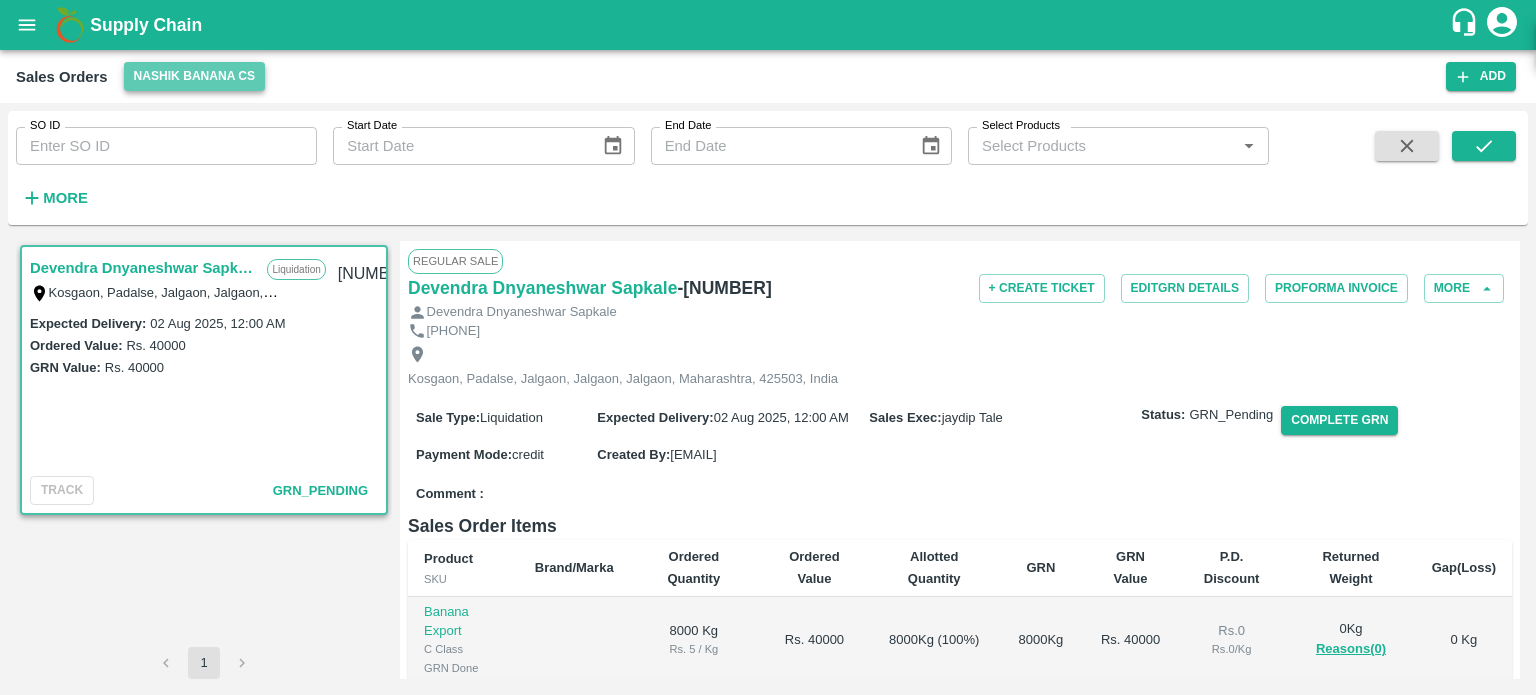 click on "Nashik Banana CS" at bounding box center (195, 76) 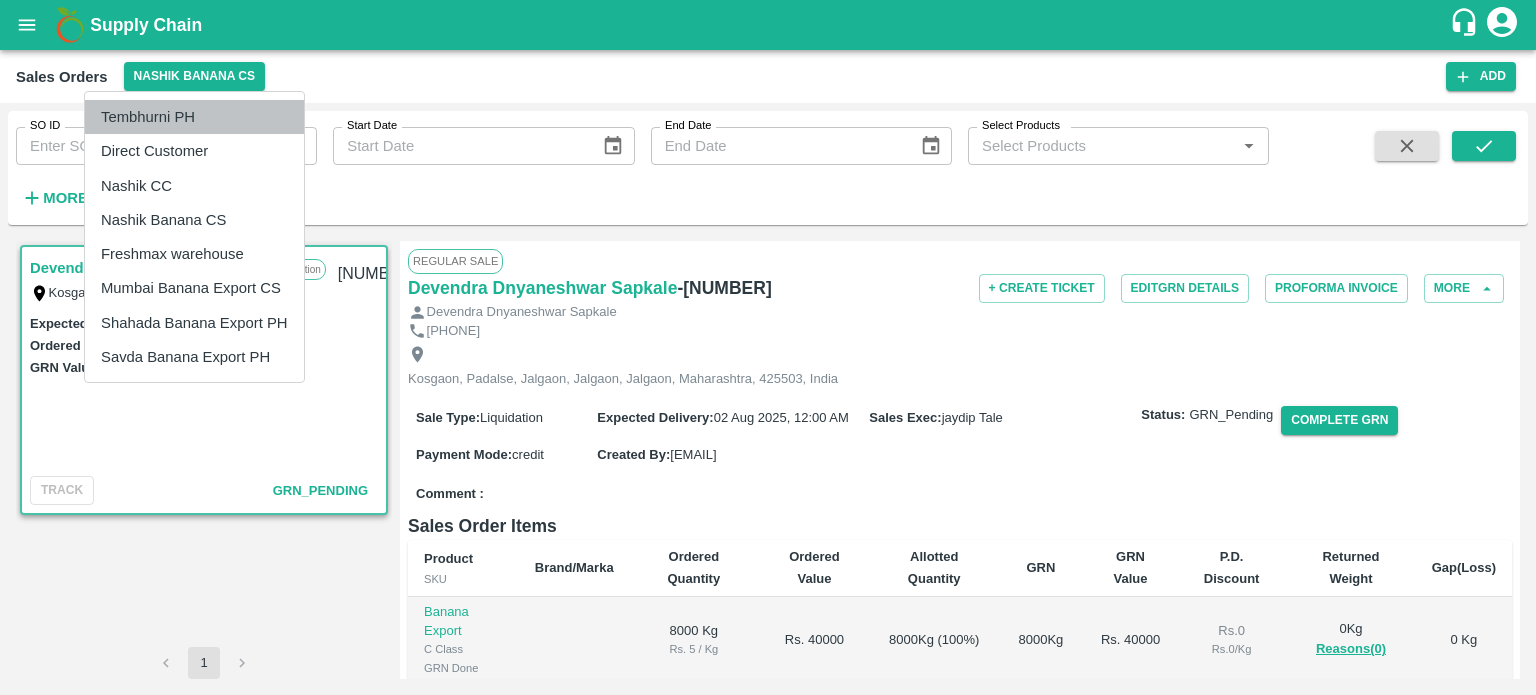 click on "Tembhurni PH" at bounding box center (194, 117) 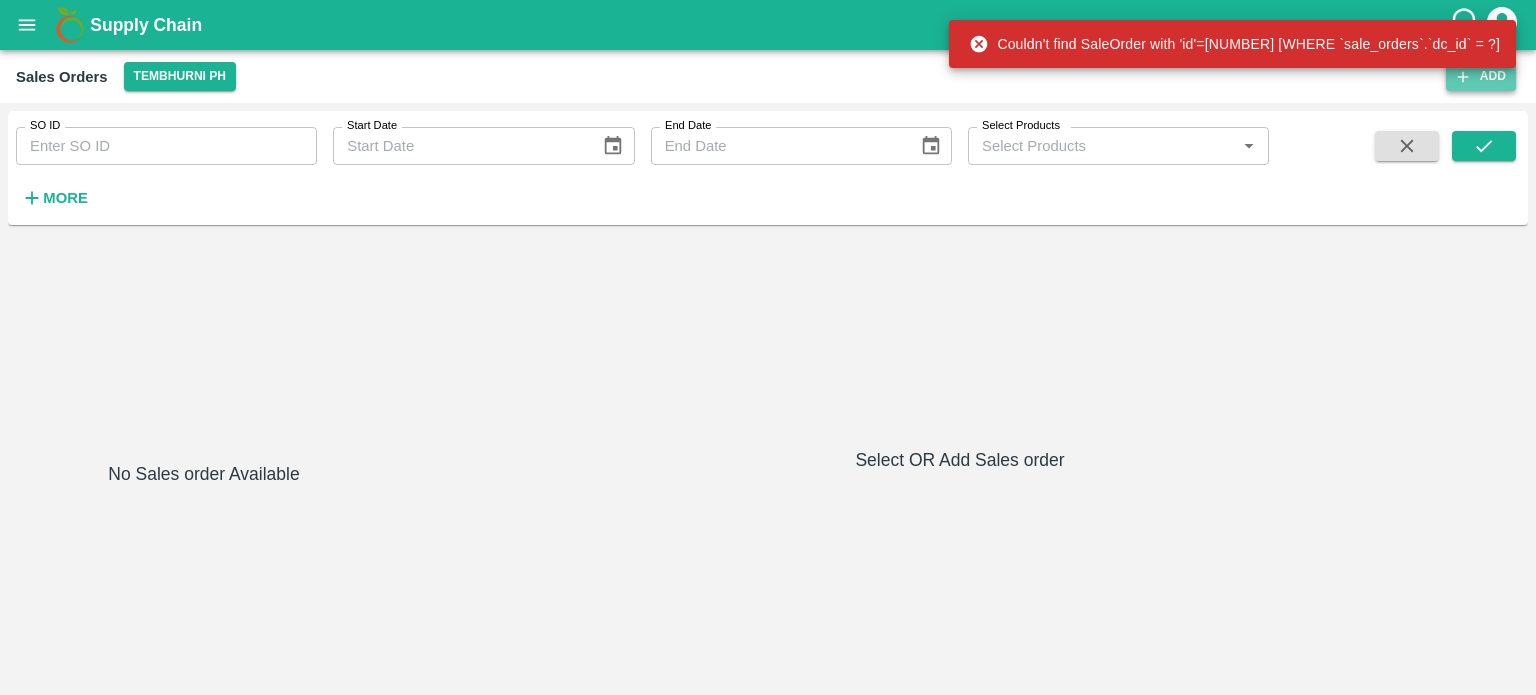 click on "Add" at bounding box center [1481, 76] 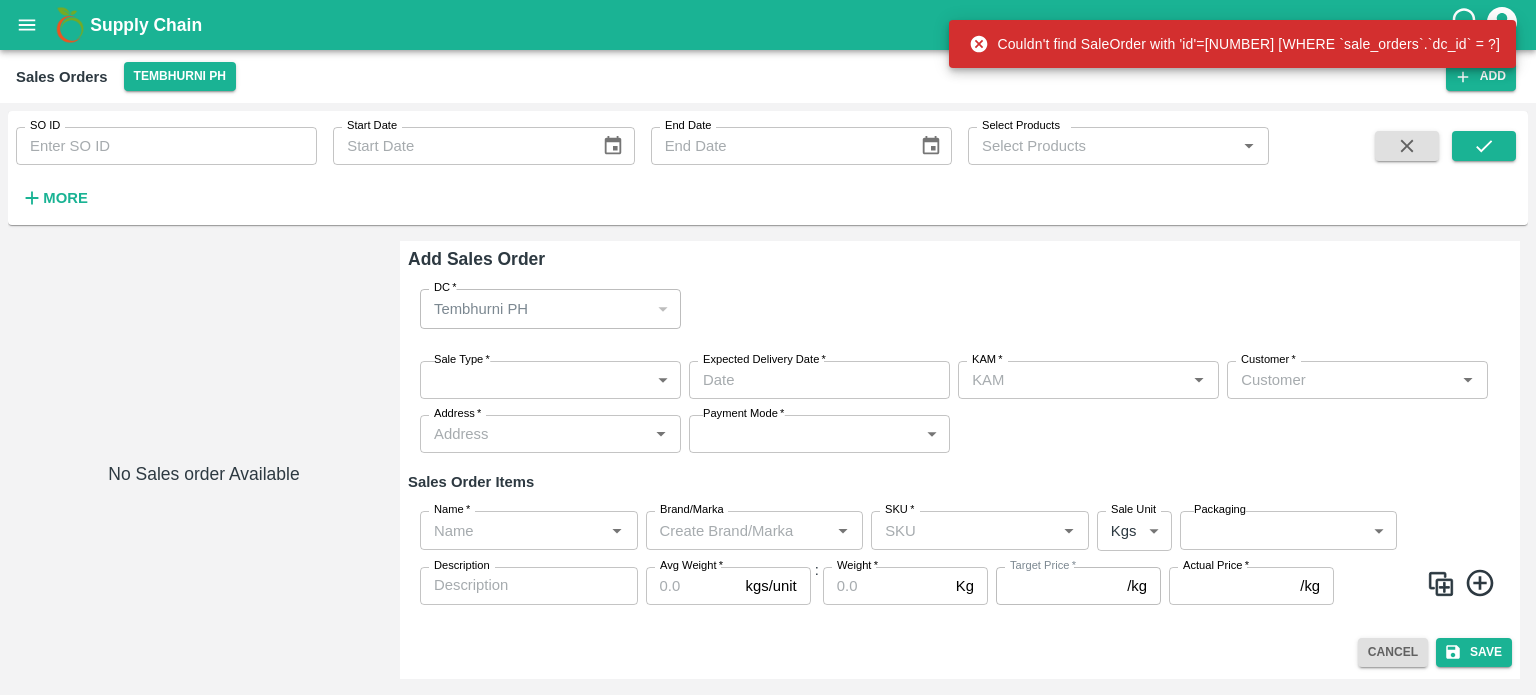 type on "jaydip Tale" 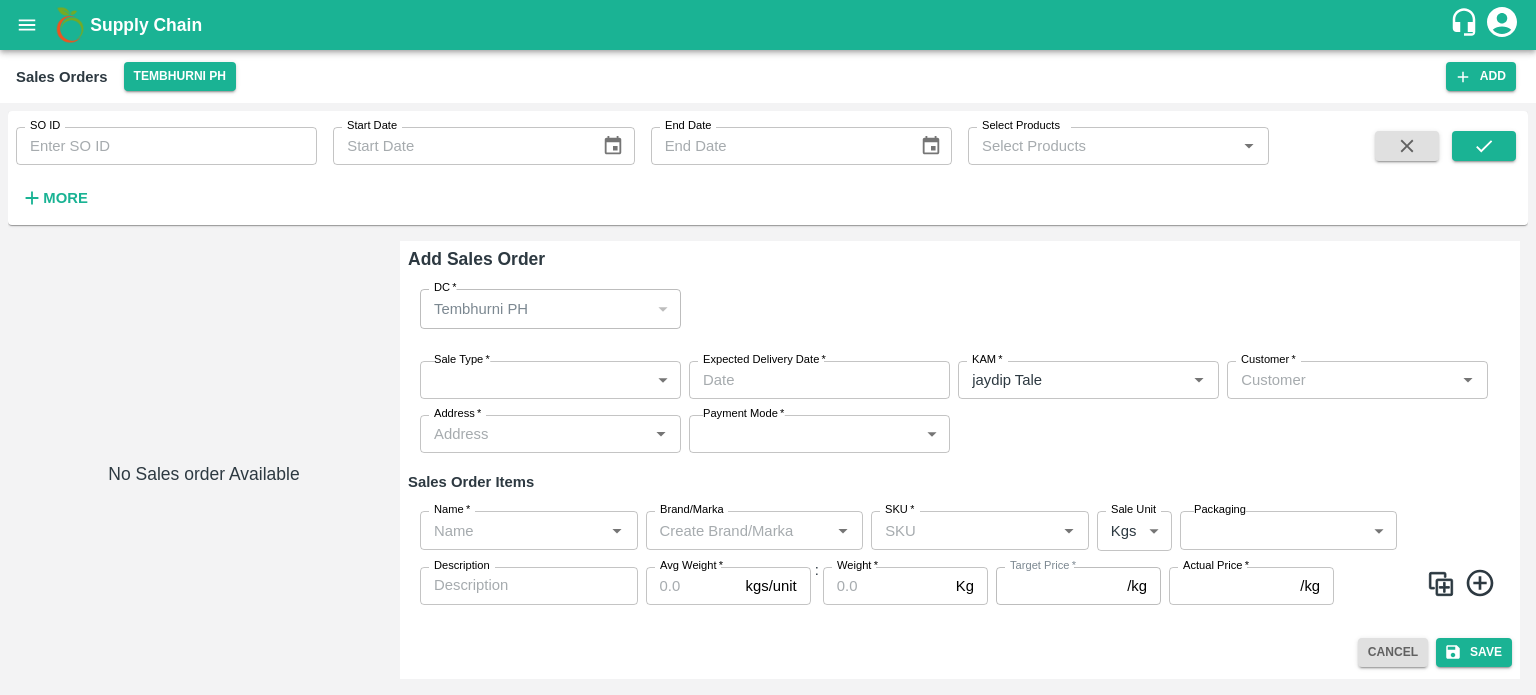 click on "Supply Chain Sales Orders Tembhurni PH Add SO ID SO ID Start Date Start Date End Date End Date Select Products Select Products   * More No Sales order Available Add Sales Order DC   * Tembhurni PH 61 DC Sale Type   * ​ Sale Type Expected Delivery Date   * Expected Delivery Date KAM   * KAM   * Customer   * Customer   * Address   * Address   * Payment Mode   * ​ Payment Mode Sales Order Items Name   * Name   * Brand/Marka Brand/Marka SKU   * SKU   * Sale Unit Kgs 1 Sale Unit Packaging ​ Packaging Description x Description Avg Weight   * kgs/unit Avg Weight   :  Weight   * Kg Weight Target Price   * /kg Target Price Actual Price   * /kg Actual Price Cancel Save Couldn't find SaleOrder with 'id'=601380 [WHERE `sale_orders`.`dc_id` = ?] Tembhurni PH Direct Customer Nashik CC Nashik Banana CS Freshmax warehouse Mumbai Banana Export CS Shahada Banana Export PH Savda Banana Export PH jaydip Tale Logout Tembhurni PH Direct Customer Nashik CC Nashik Banana CS" at bounding box center [768, 347] 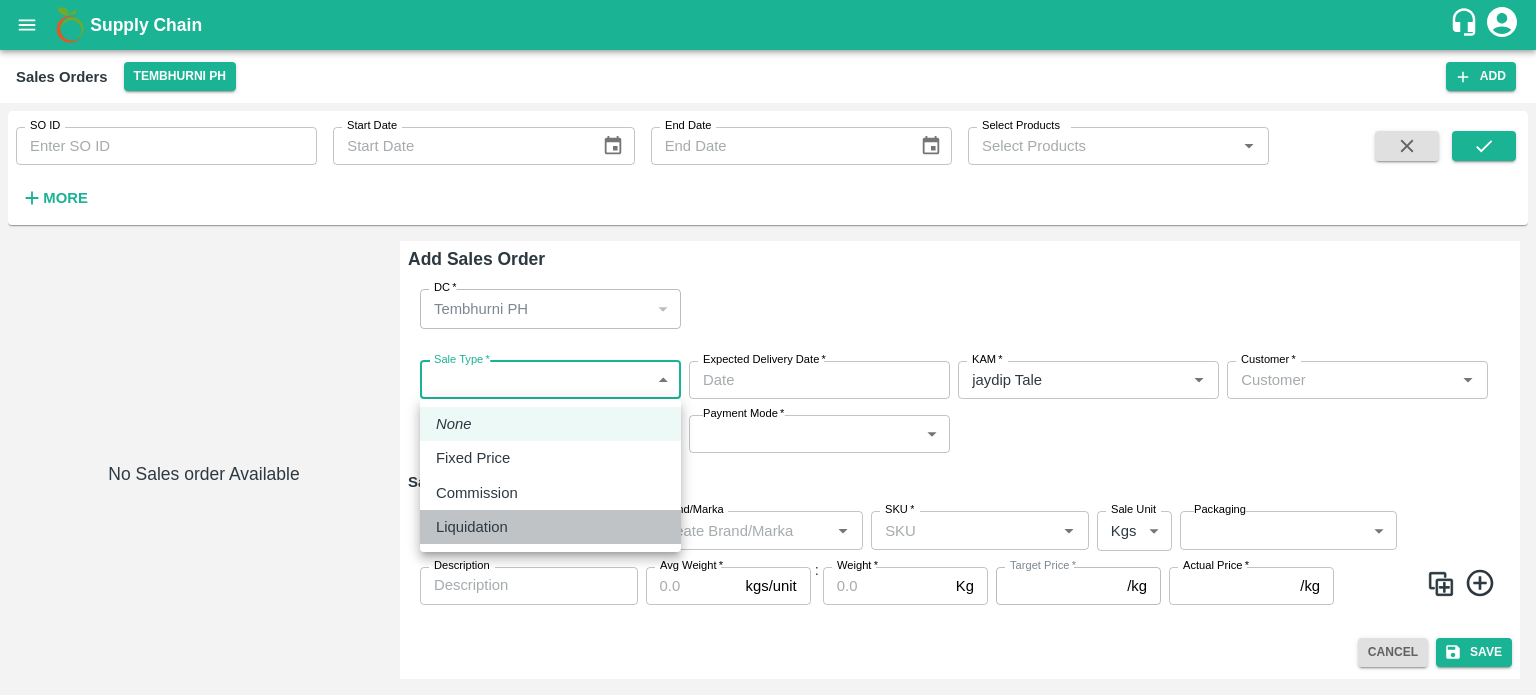click on "Liquidation" at bounding box center [472, 527] 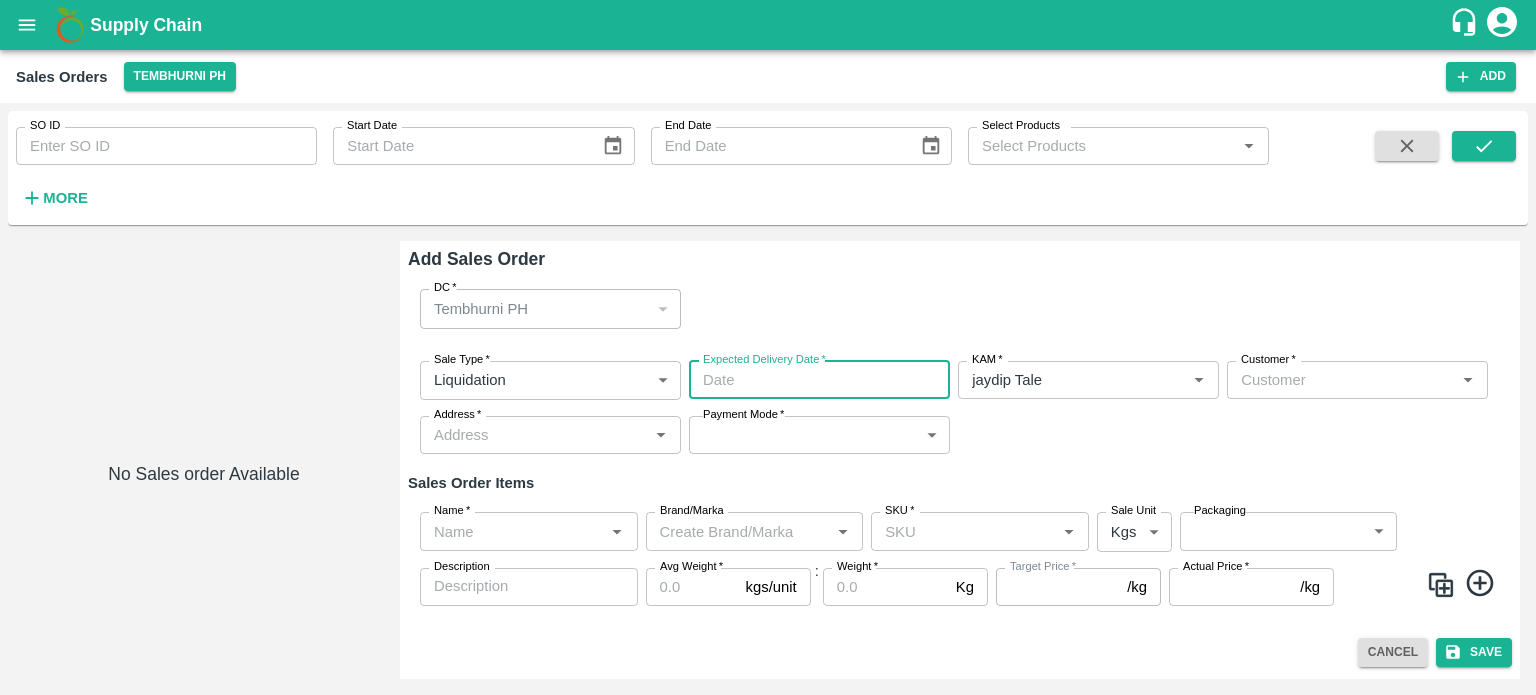 type on "DD/MM/YYYY hh:mm aa" 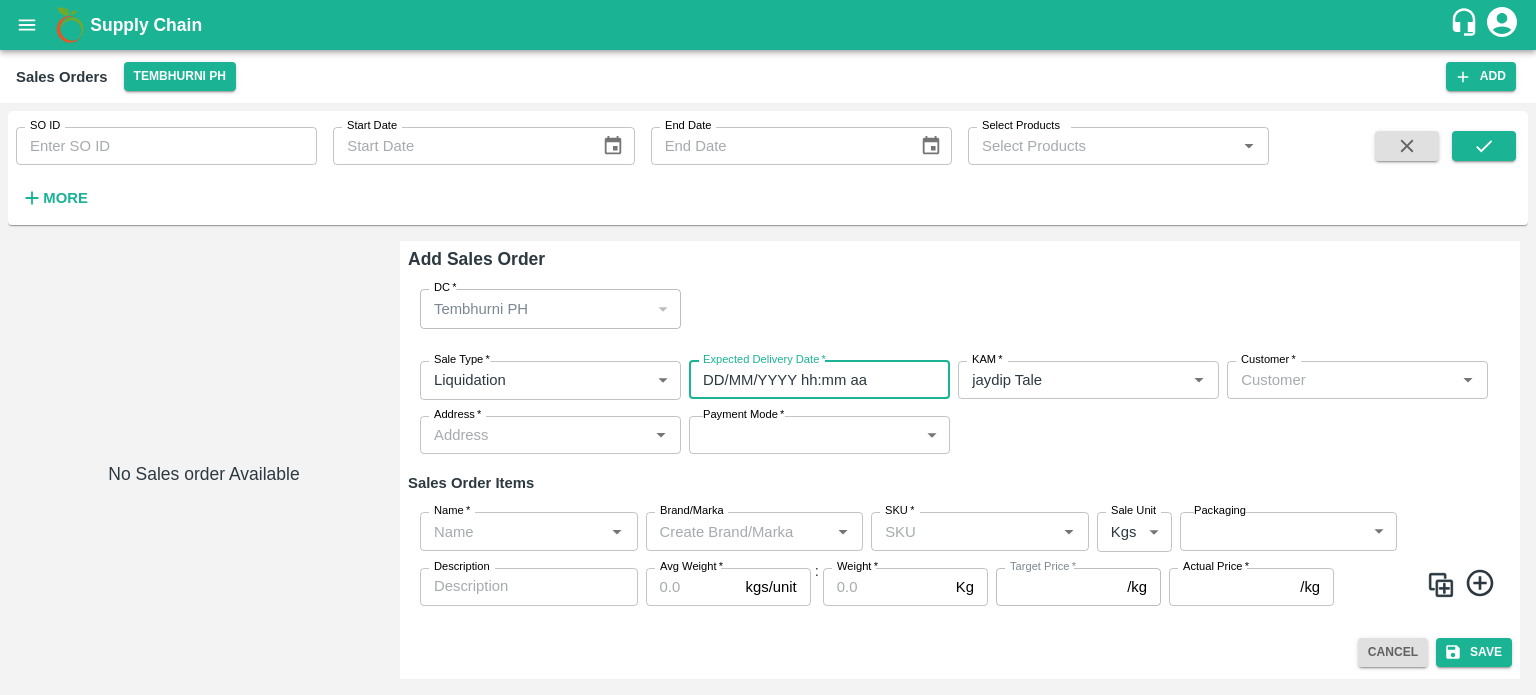 click on "DD/MM/YYYY hh:mm aa" at bounding box center (812, 380) 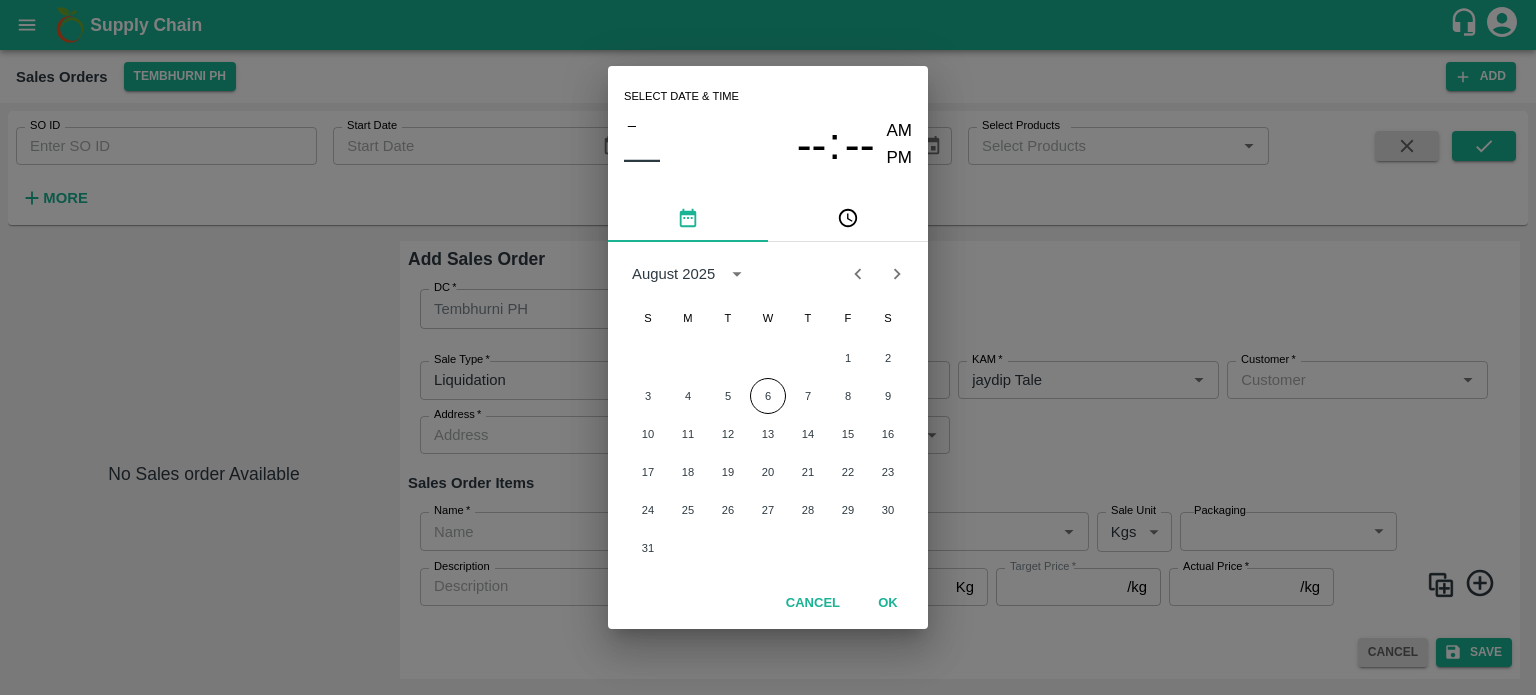 click on "Select date & time – –– -- : -- AM PM August 2025 S M T W T F S 1 2 3 4 5 6 7 8 9 10 11 12 13 14 15 16 17 18 19 20 21 22 23 24 25 26 27 28 29 30 31 Cancel OK" at bounding box center (768, 347) 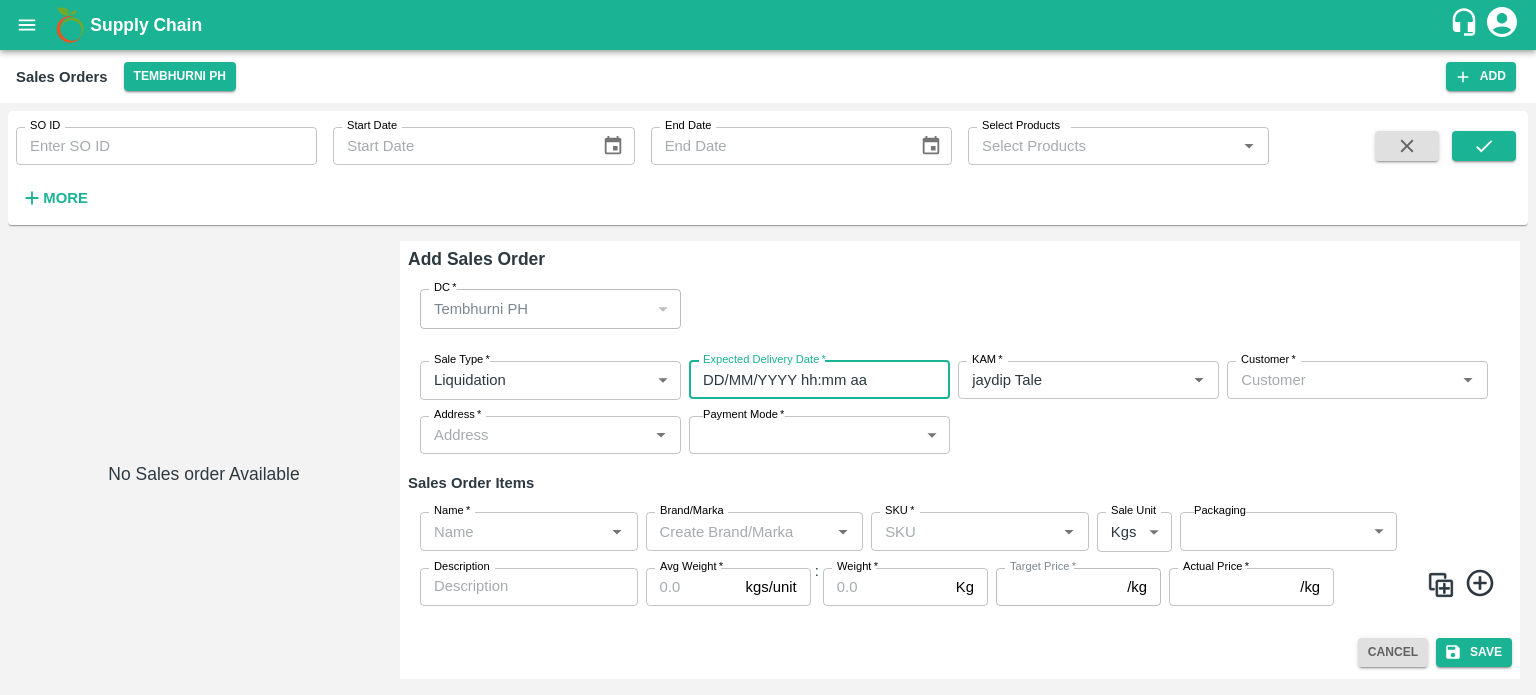 click on "DD/MM/YYYY hh:mm aa" at bounding box center (812, 380) 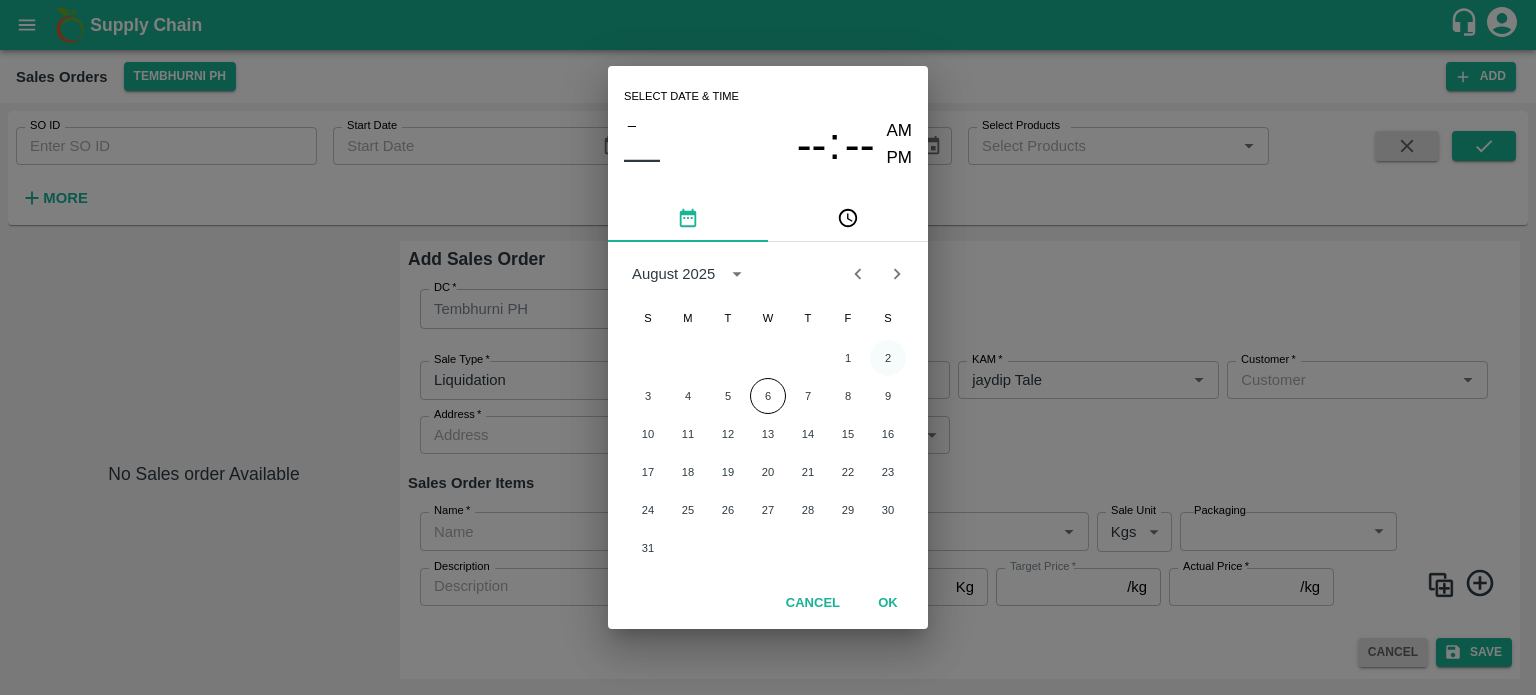 click on "2" at bounding box center [888, 358] 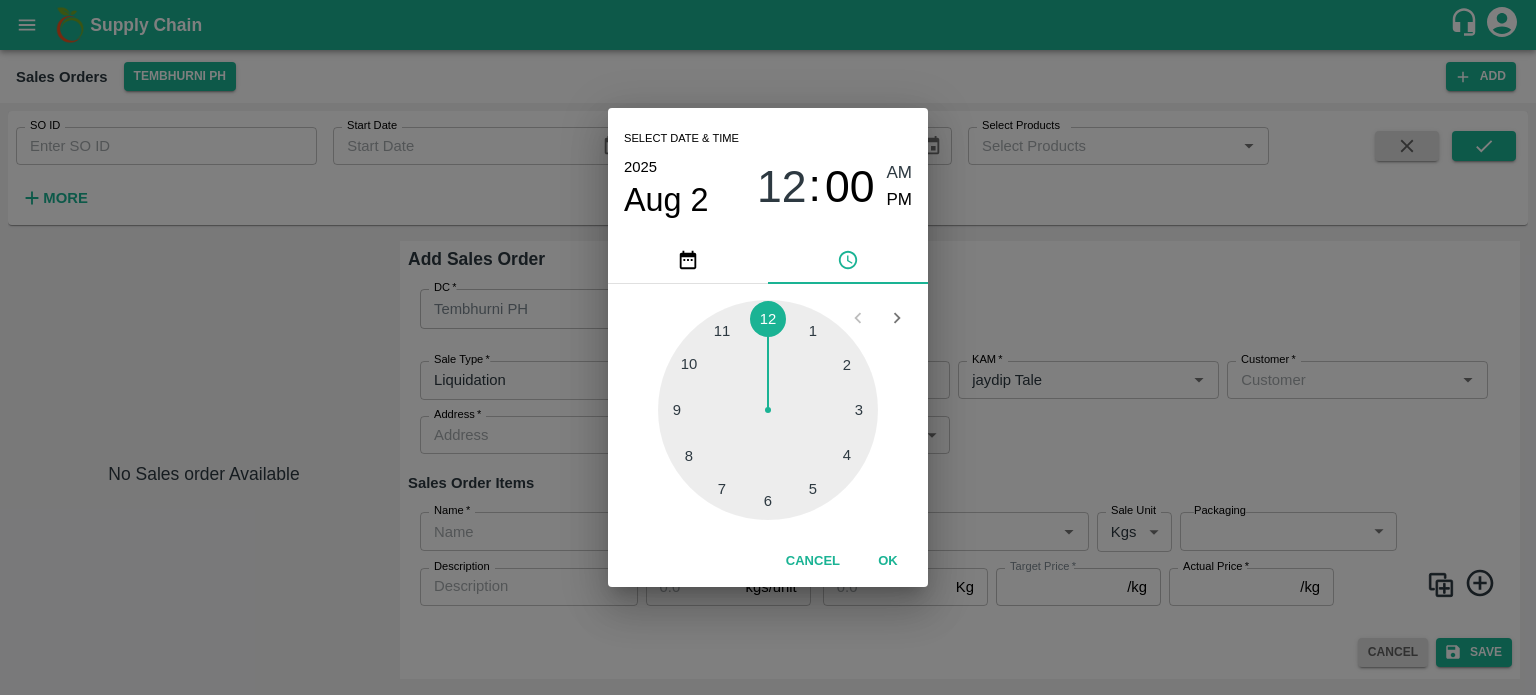 click on "Select date & time 2025 Aug 2 12 : 00 AM PM 1 2 3 4 5 6 7 8 9 10 11 12 Cancel OK" at bounding box center (768, 347) 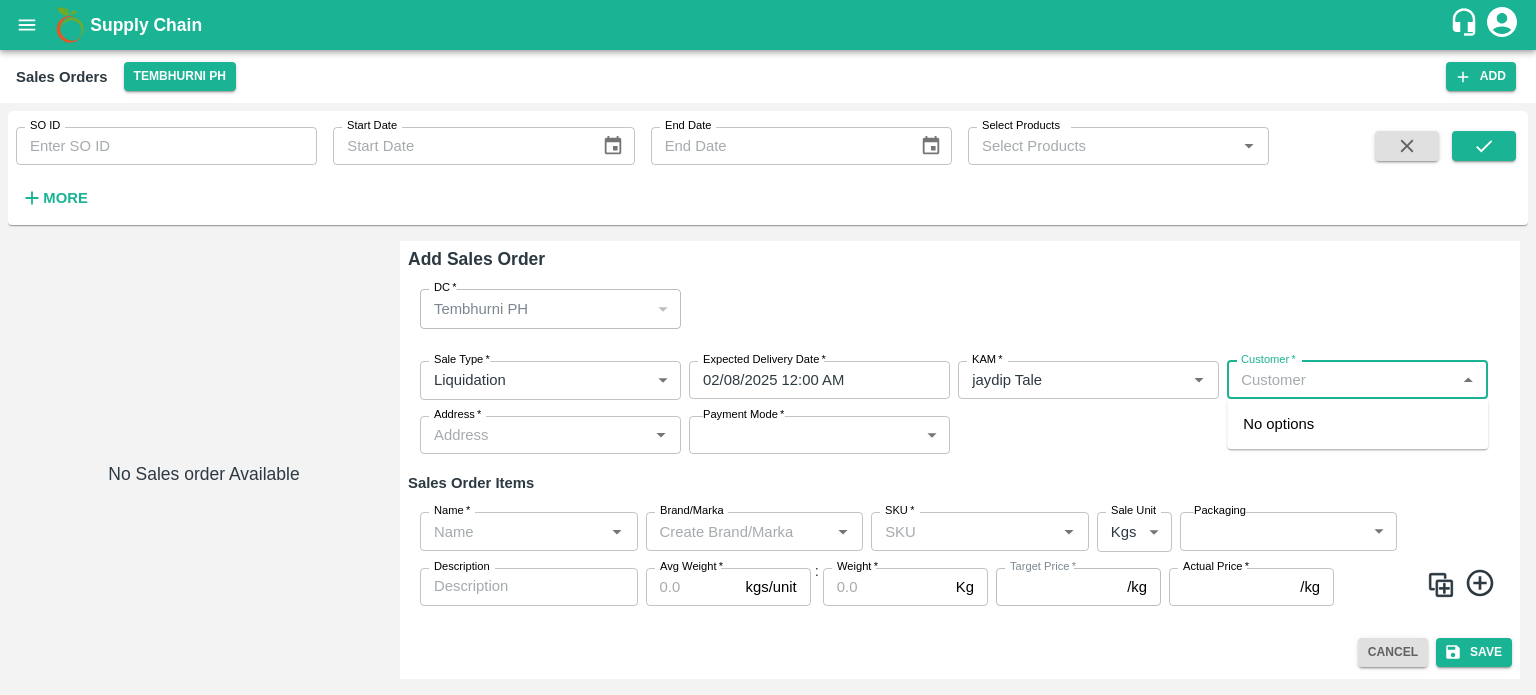 click on "Customer   *" at bounding box center [1341, 380] 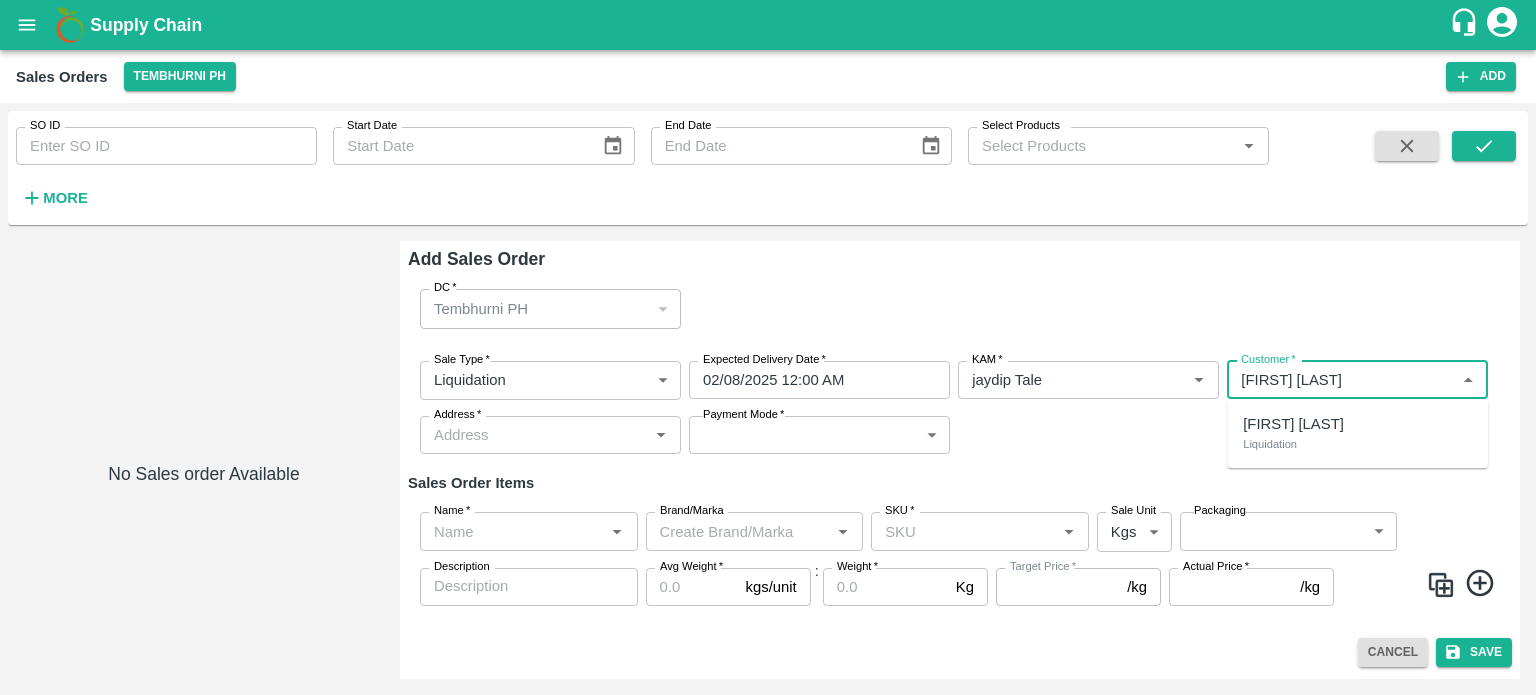 click on "[FIRST] [LAST]" at bounding box center (1293, 424) 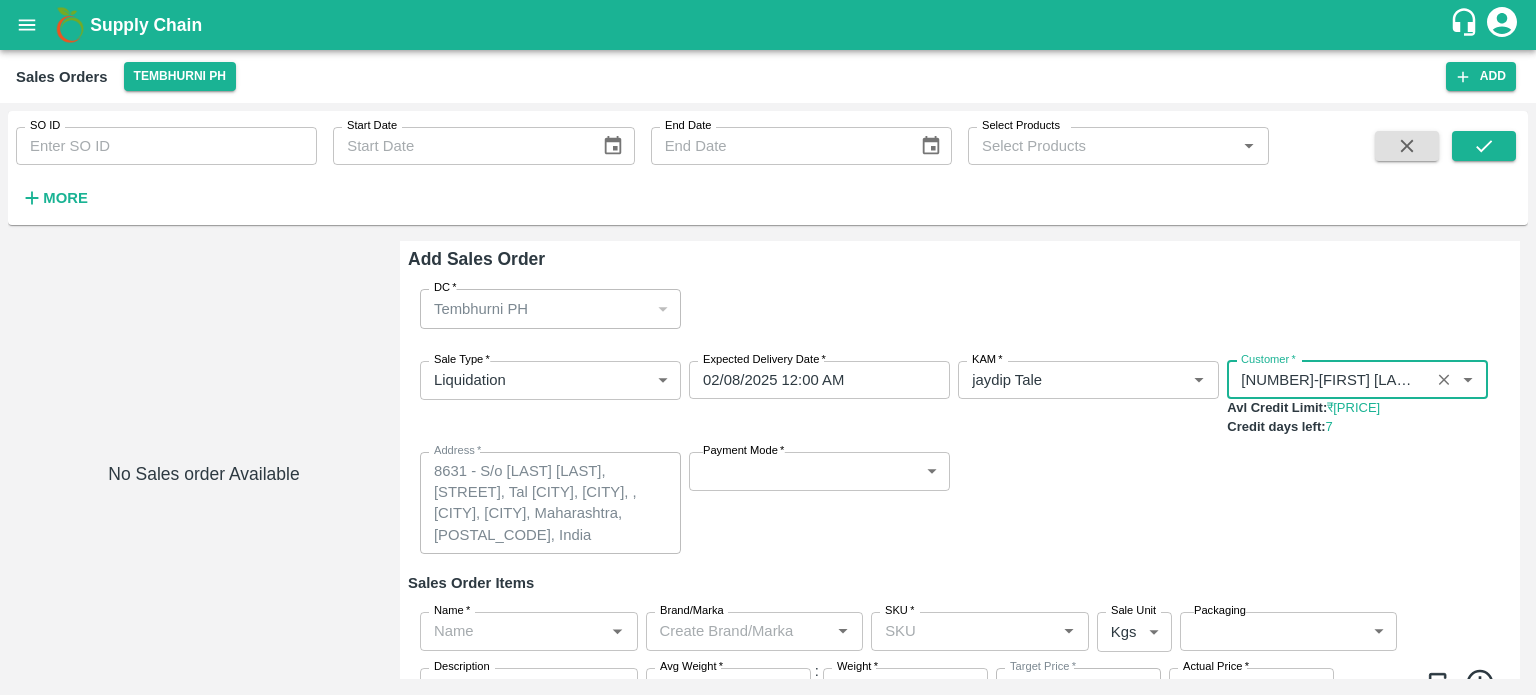 type on "[NUMBER]-[FIRST] [LAST]" 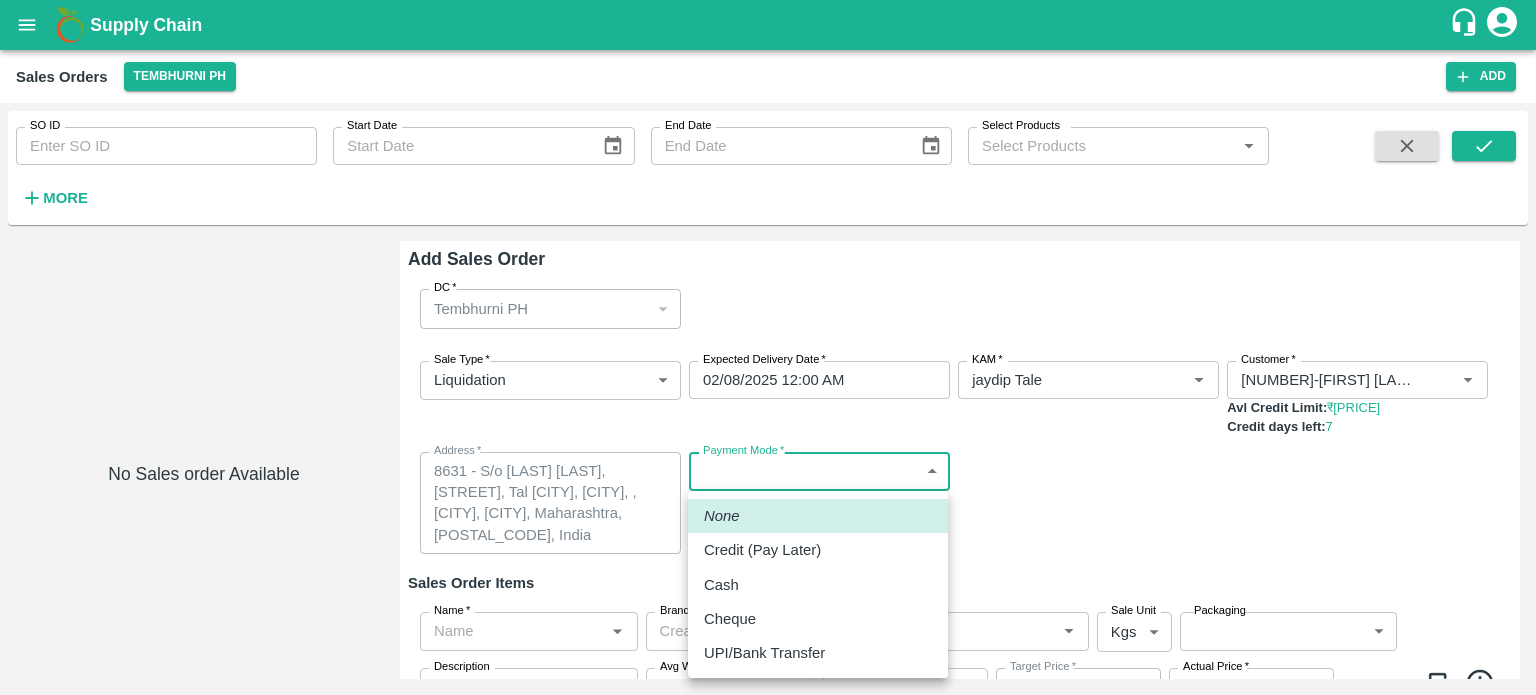 click on "Credit (Pay Later)" at bounding box center (762, 550) 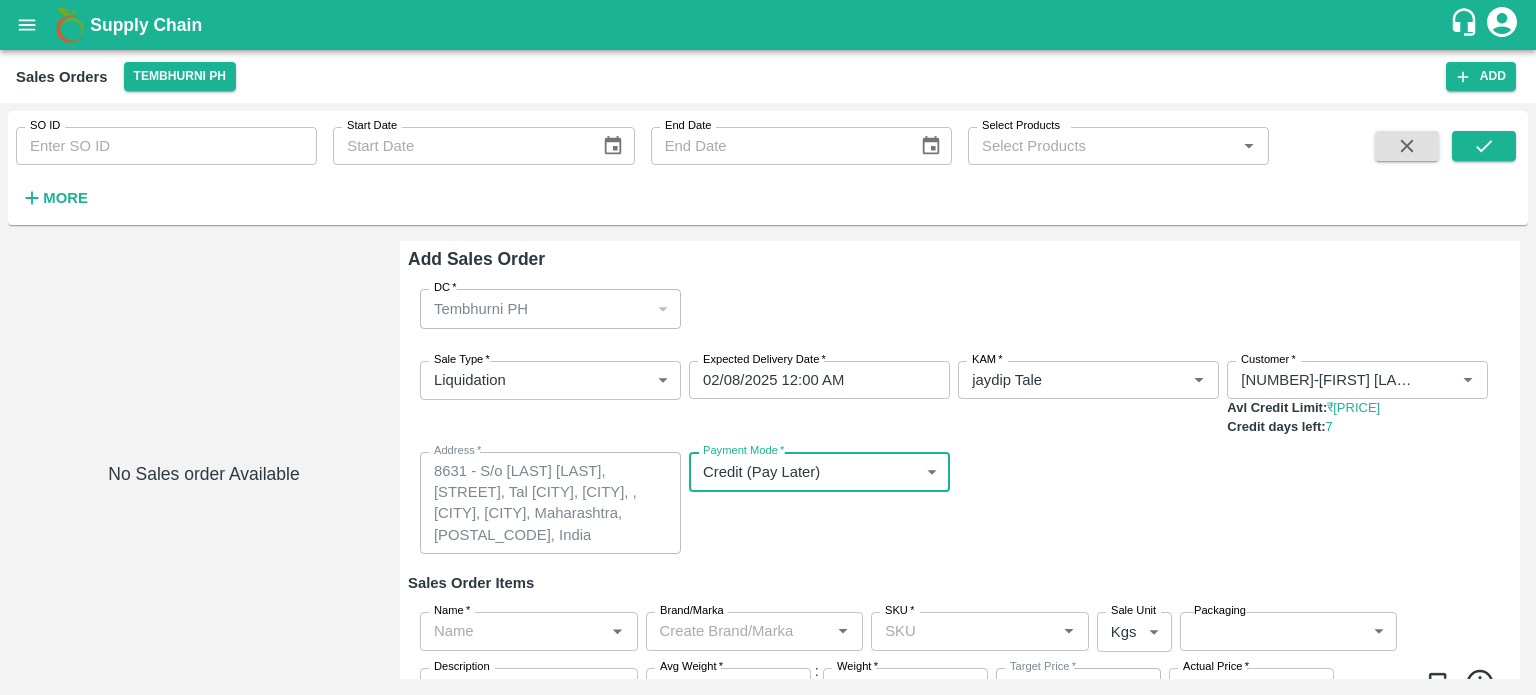click on "Sale Type   * Liquidation 3 Sale Type Expected Delivery Date   * [DATE] [TIME] Expected Delivery Date KAM   * KAM   * Customer   * Customer   * Avl Credit Limit:  ₹ [PRICE] Address   * [NUMBER] - [STREET], [CITY], [CITY], [CITY], [CITY], [CITY], [STATE], [POSTAL_CODE], India x Address Payment Mode   * Credit (Pay Later) credit Payment Mode Sales Order Items Name   * Name   * Brand/Marka Brand/Marka SKU   * SKU   * Sale Unit Kgs 1 Sale Unit Packaging ​ Packaging Description x Description Avg Weight   * kgs/unit Avg Weight   :  Weight   * Kg Weight Target Price   * NA /kg Target Price Actual Price   * /kg Actual Price Cancel Save Tembhurni PH Direct Customer Nashik CC Nashik Banana CS Freshmax warehouse Mumbai Banana Export CS Shahada Banana Export PH [EMAIL] Logout" at bounding box center [960, 458] 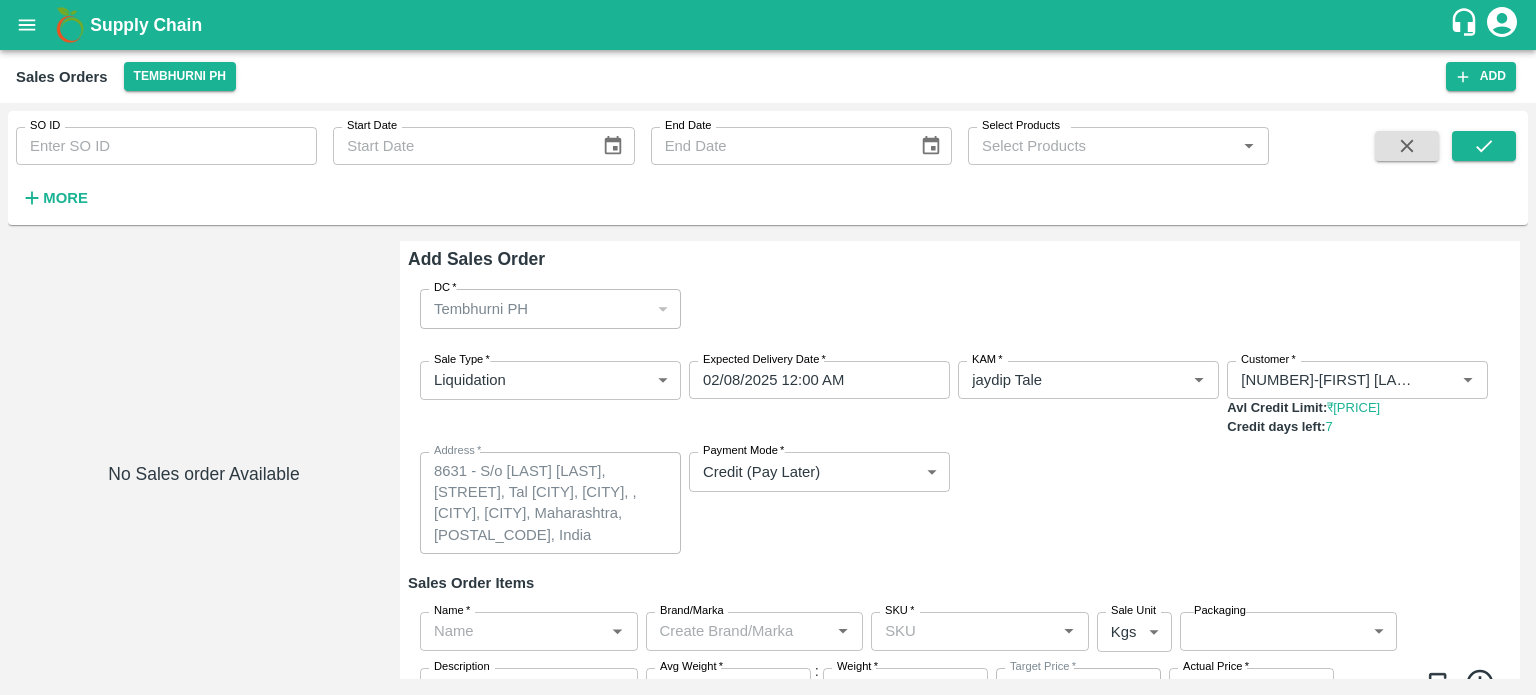 click 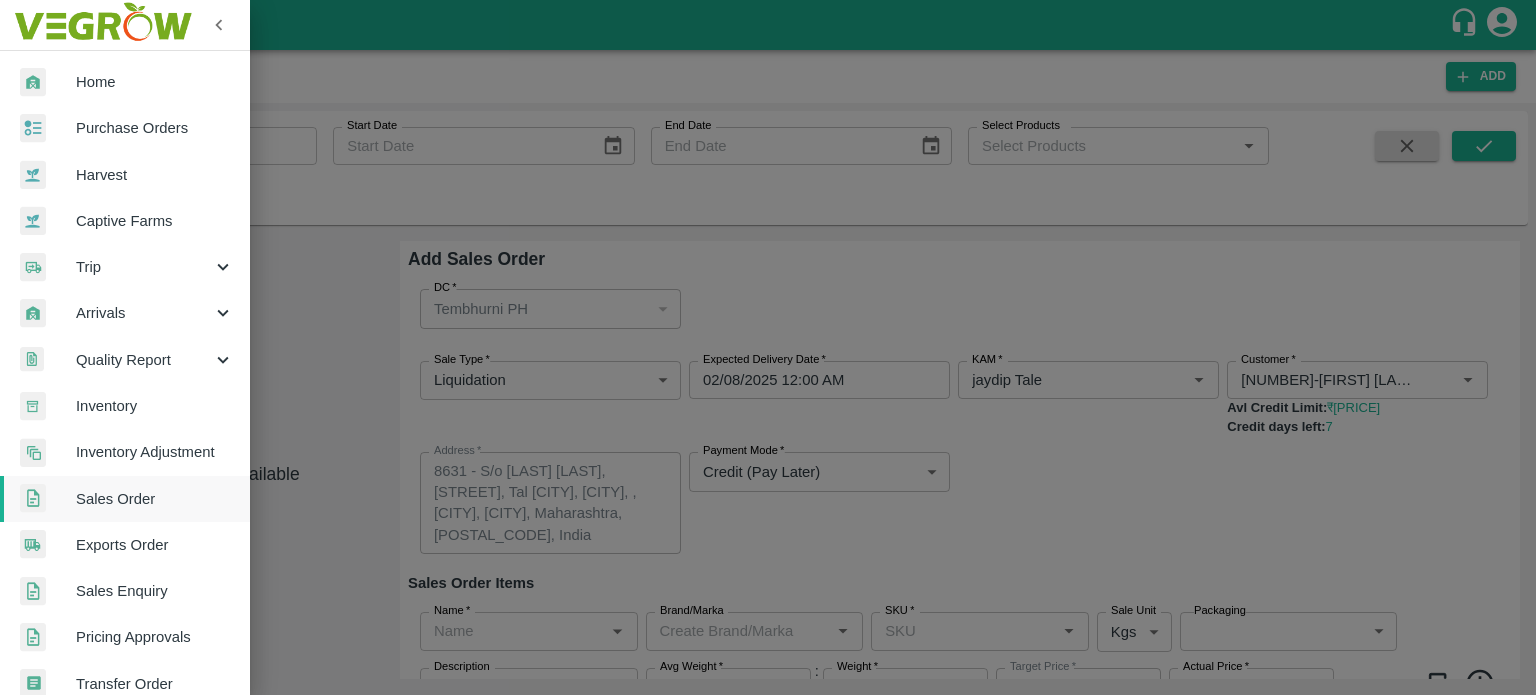 click on "Sales Order" at bounding box center (155, 499) 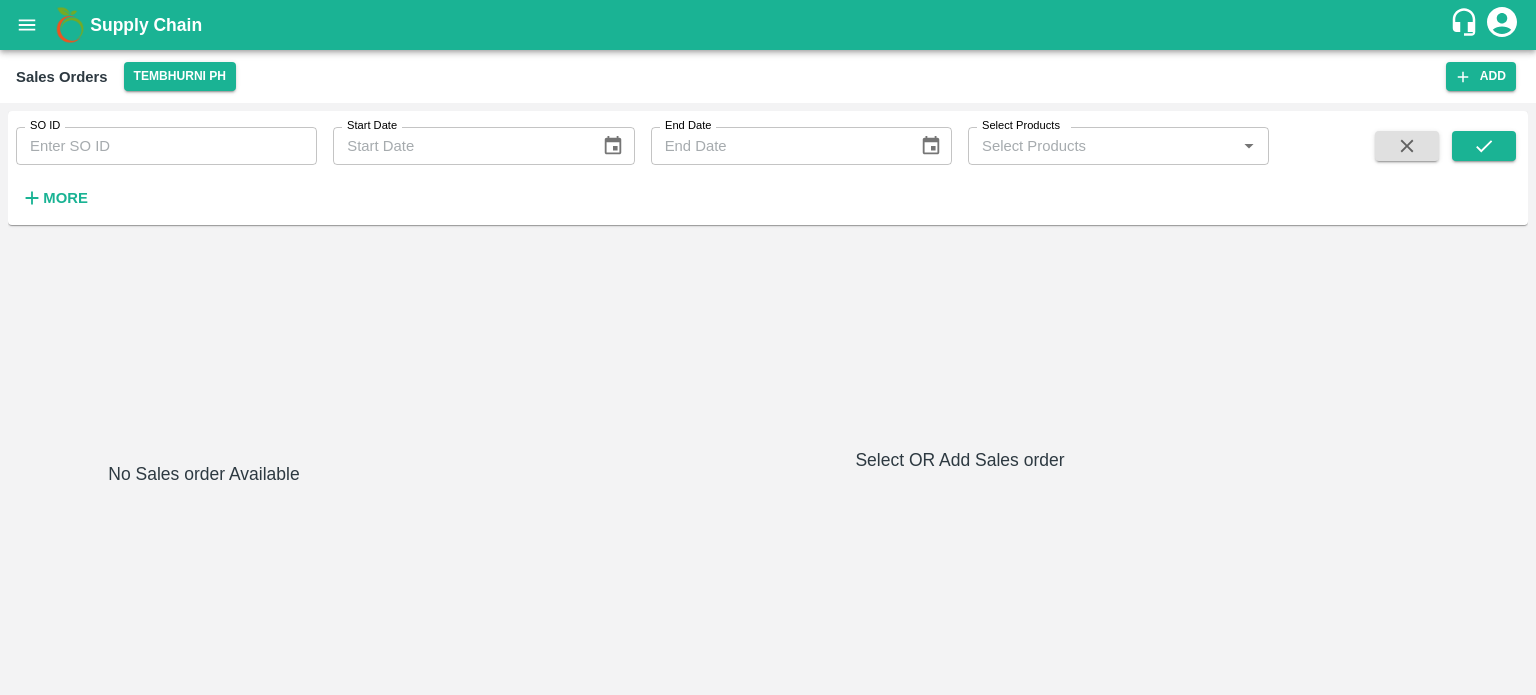 click on "More" at bounding box center (65, 198) 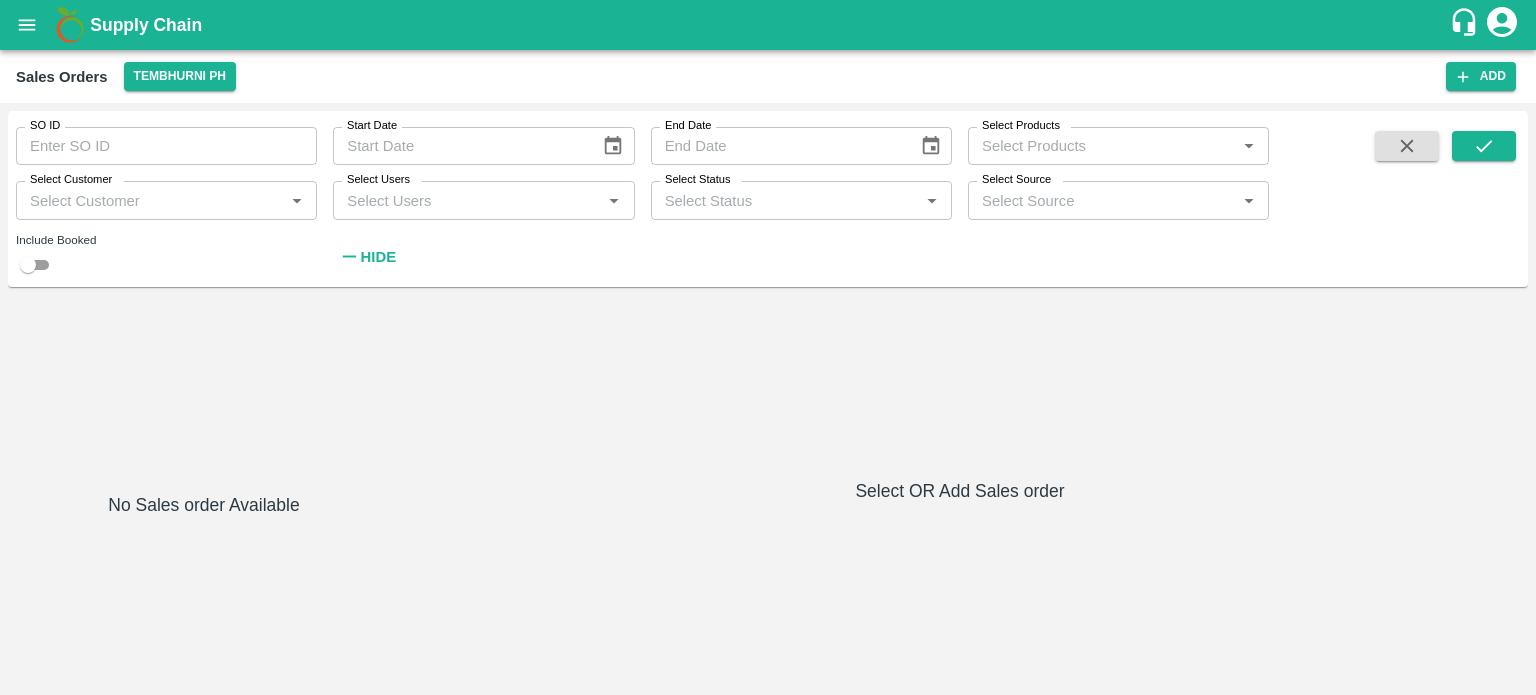 click at bounding box center [28, 265] 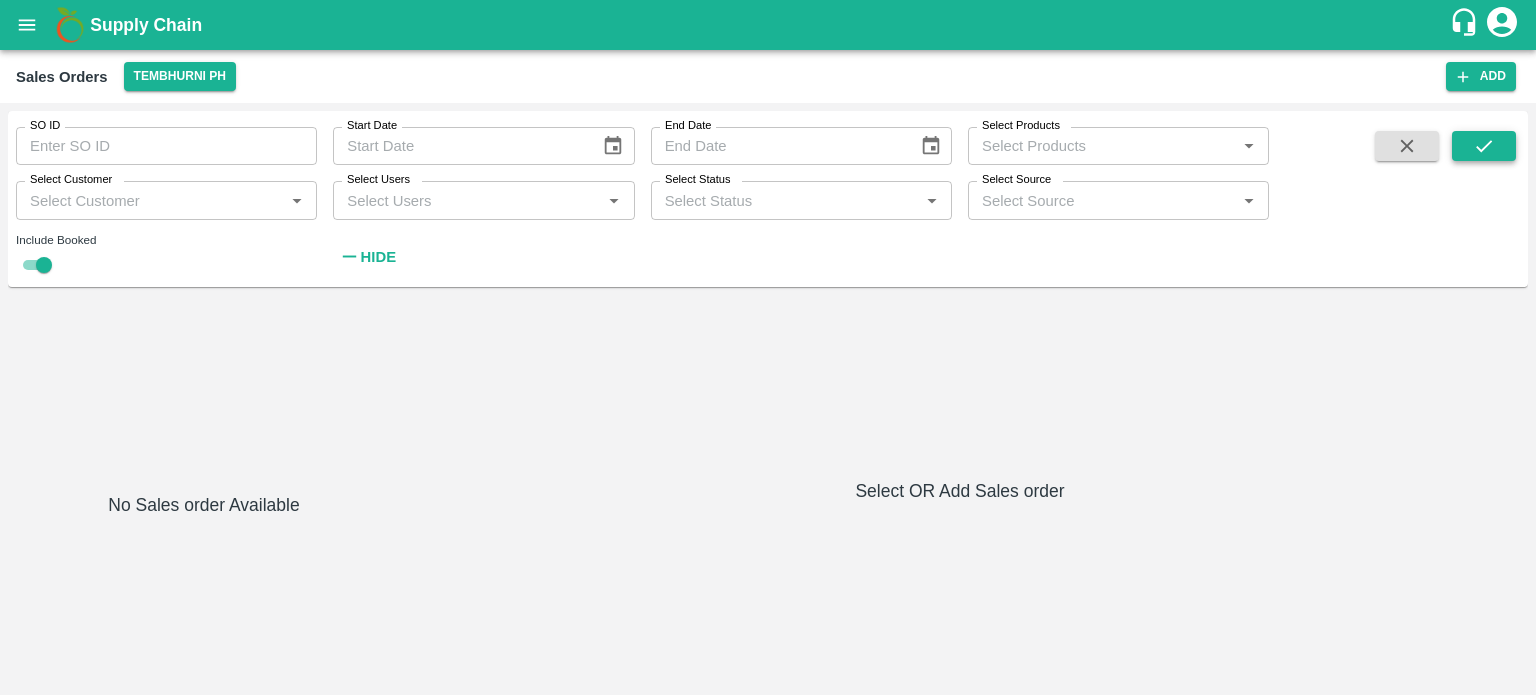 click at bounding box center [1484, 146] 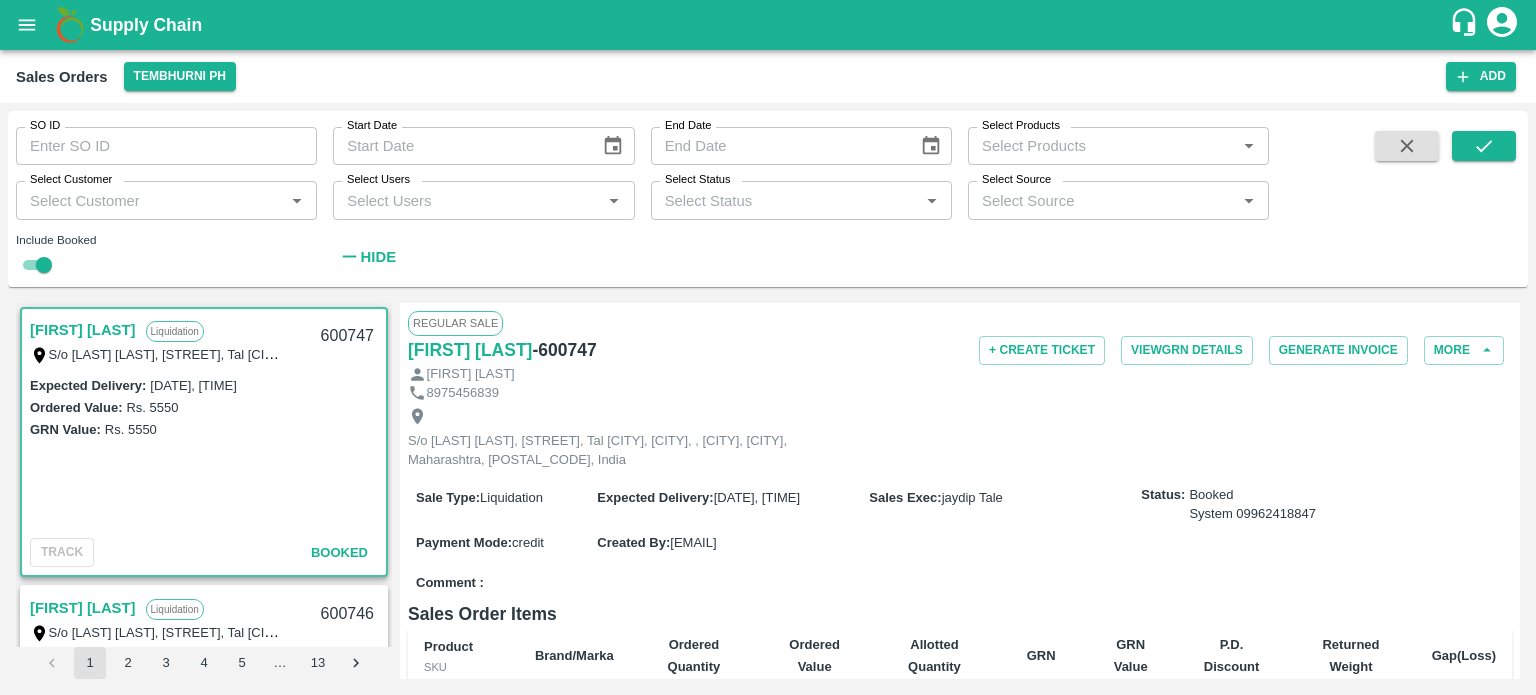 click on "Expected Delivery : [DATE], [TIME] Ordered Value: Rs.   5550 GRN Value: Rs.   5550" at bounding box center [204, 452] 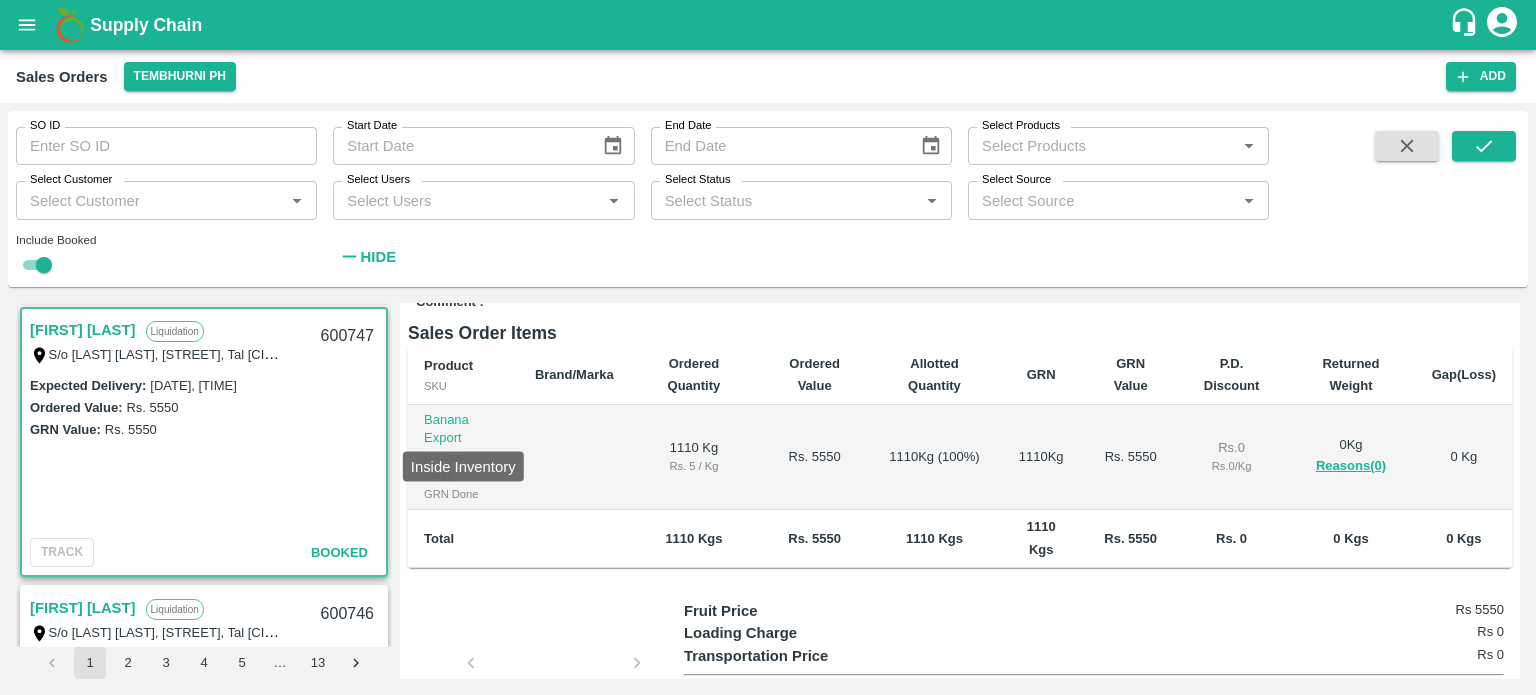 scroll, scrollTop: 300, scrollLeft: 0, axis: vertical 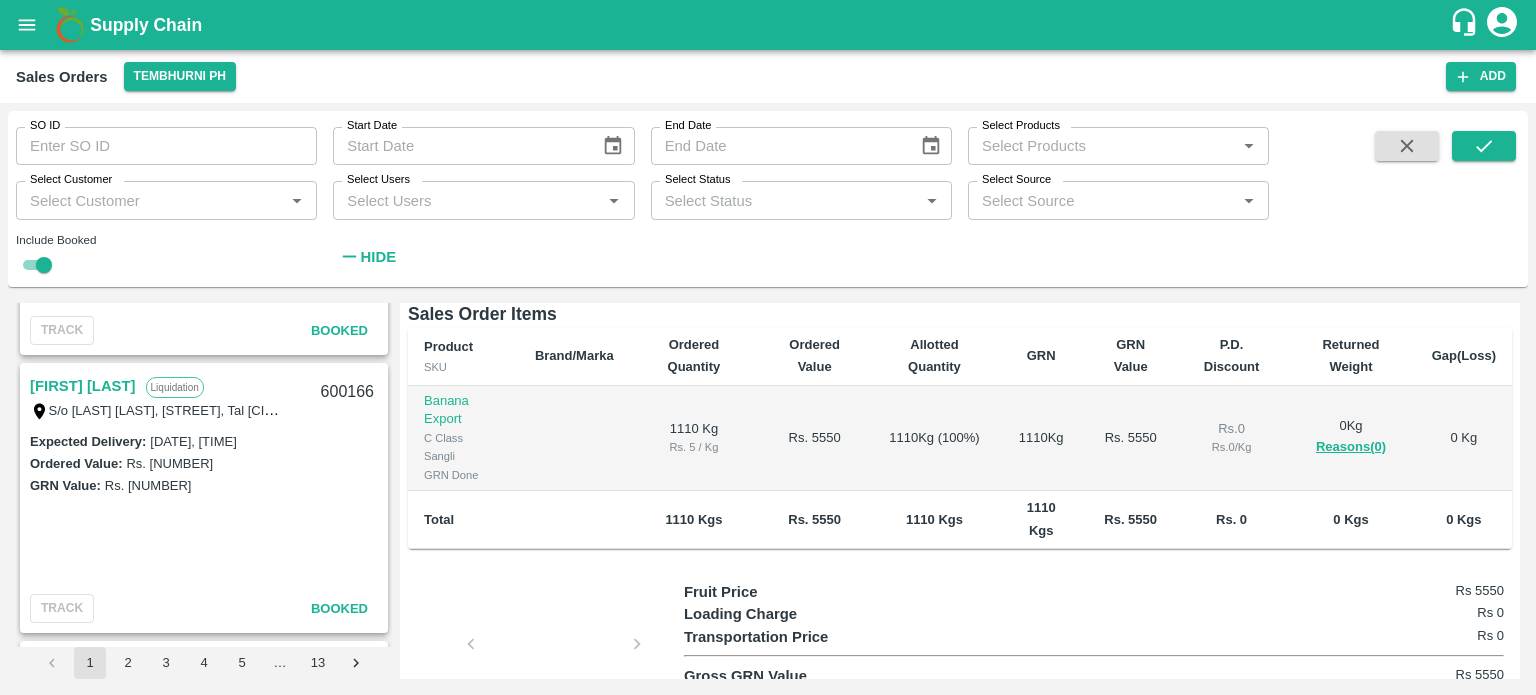 click on "[FIRST] [LAST]" at bounding box center [83, 386] 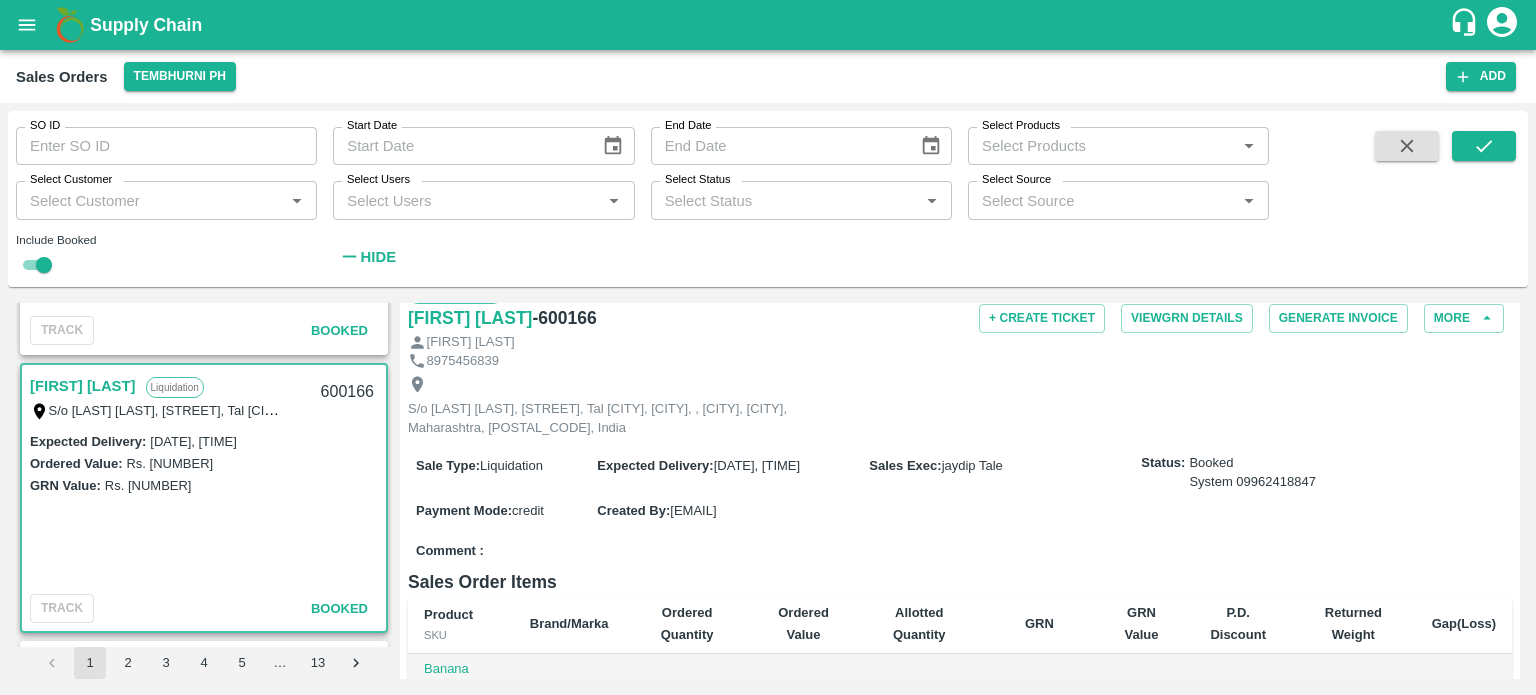 scroll, scrollTop: 100, scrollLeft: 0, axis: vertical 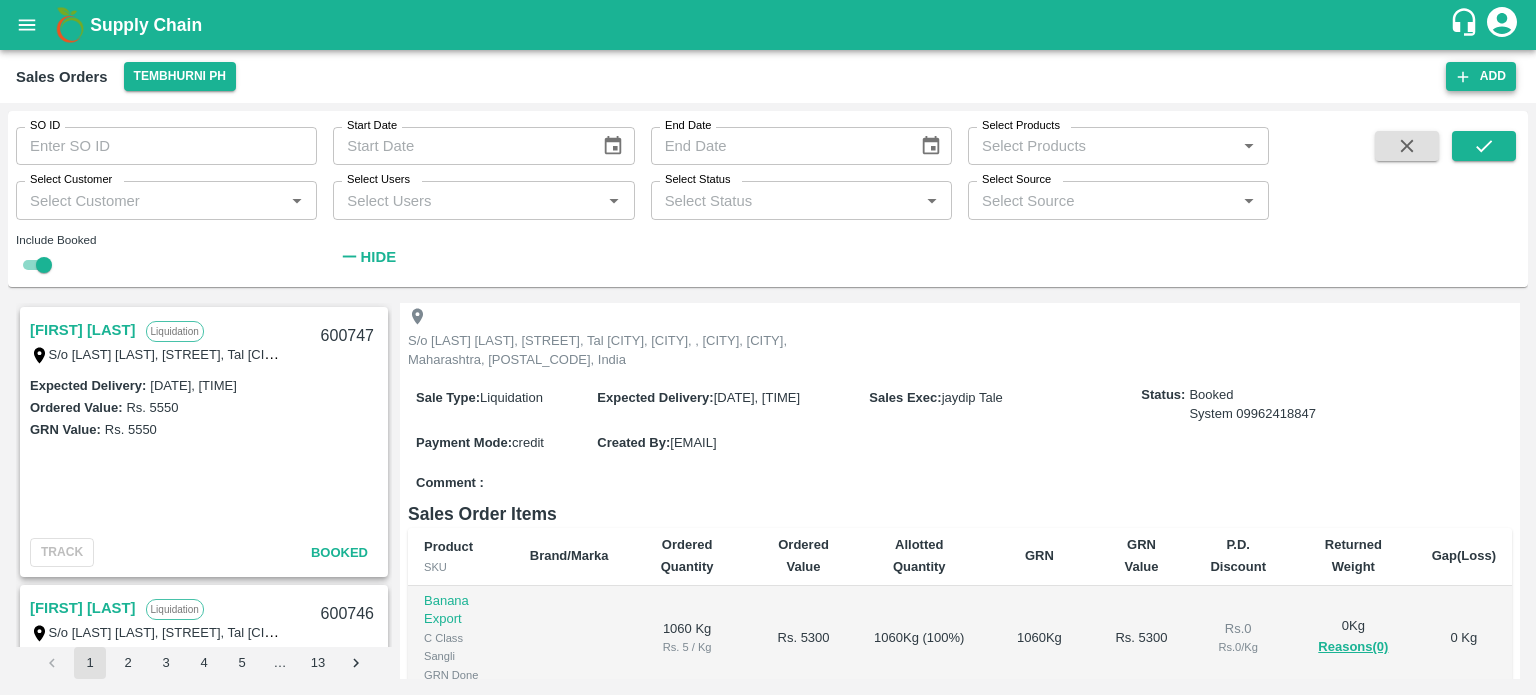 click 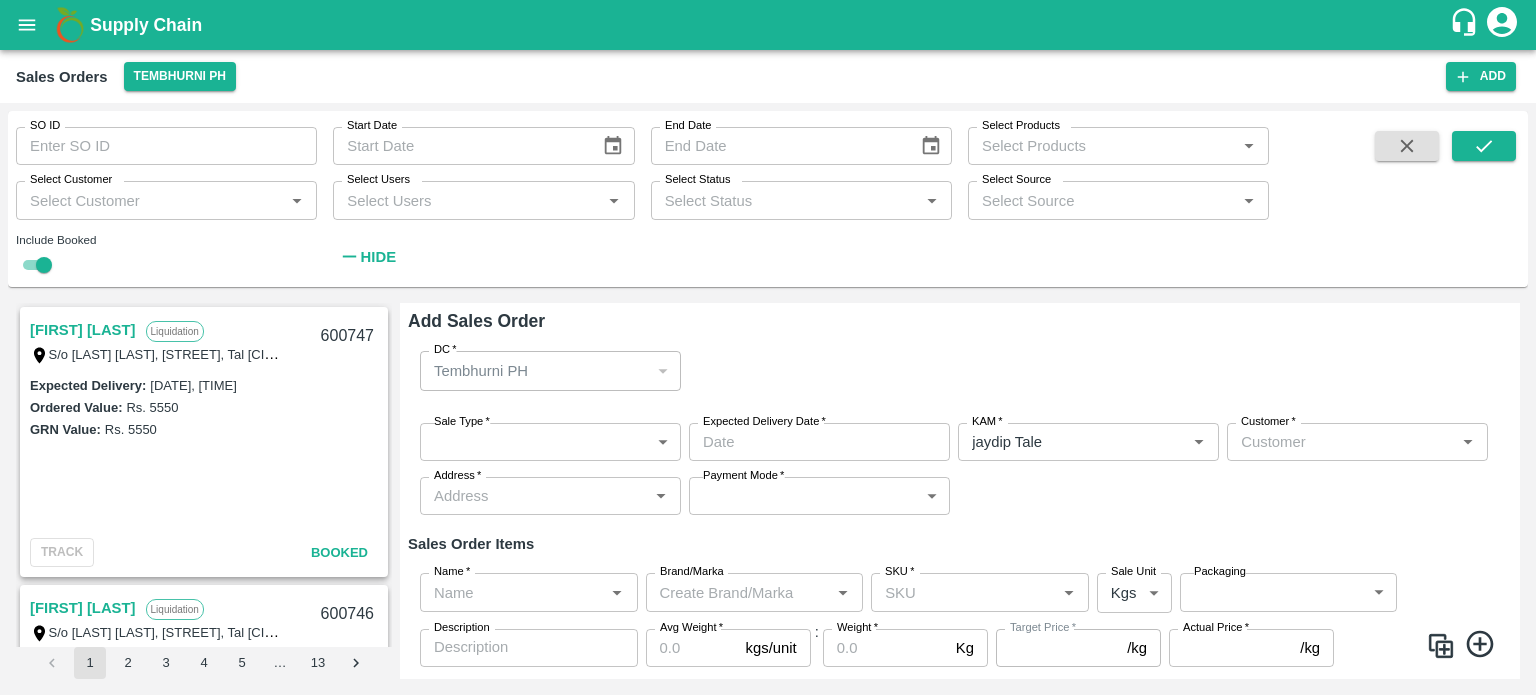 type on "jaydip Tale" 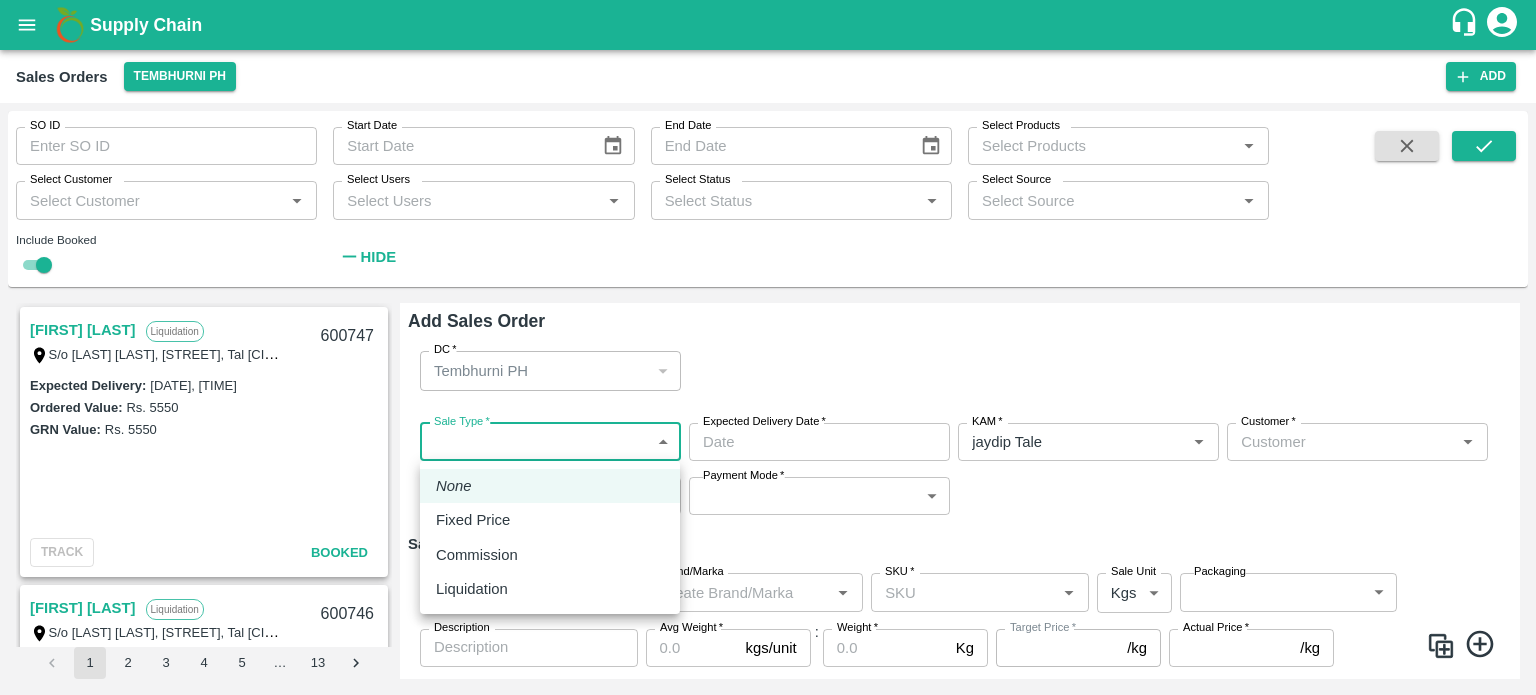 click on "Liquidation" at bounding box center (472, 589) 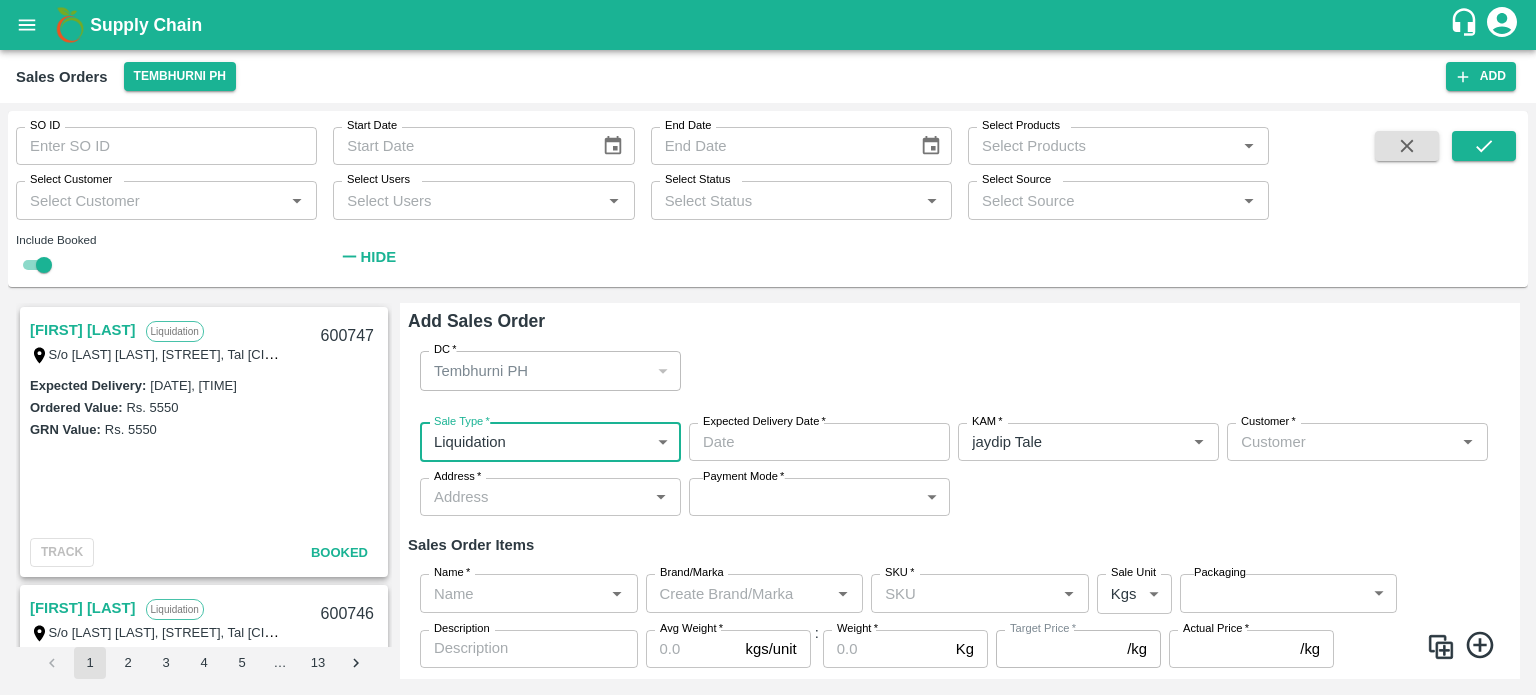 click on "Expected Delivery Date   *" at bounding box center [812, 442] 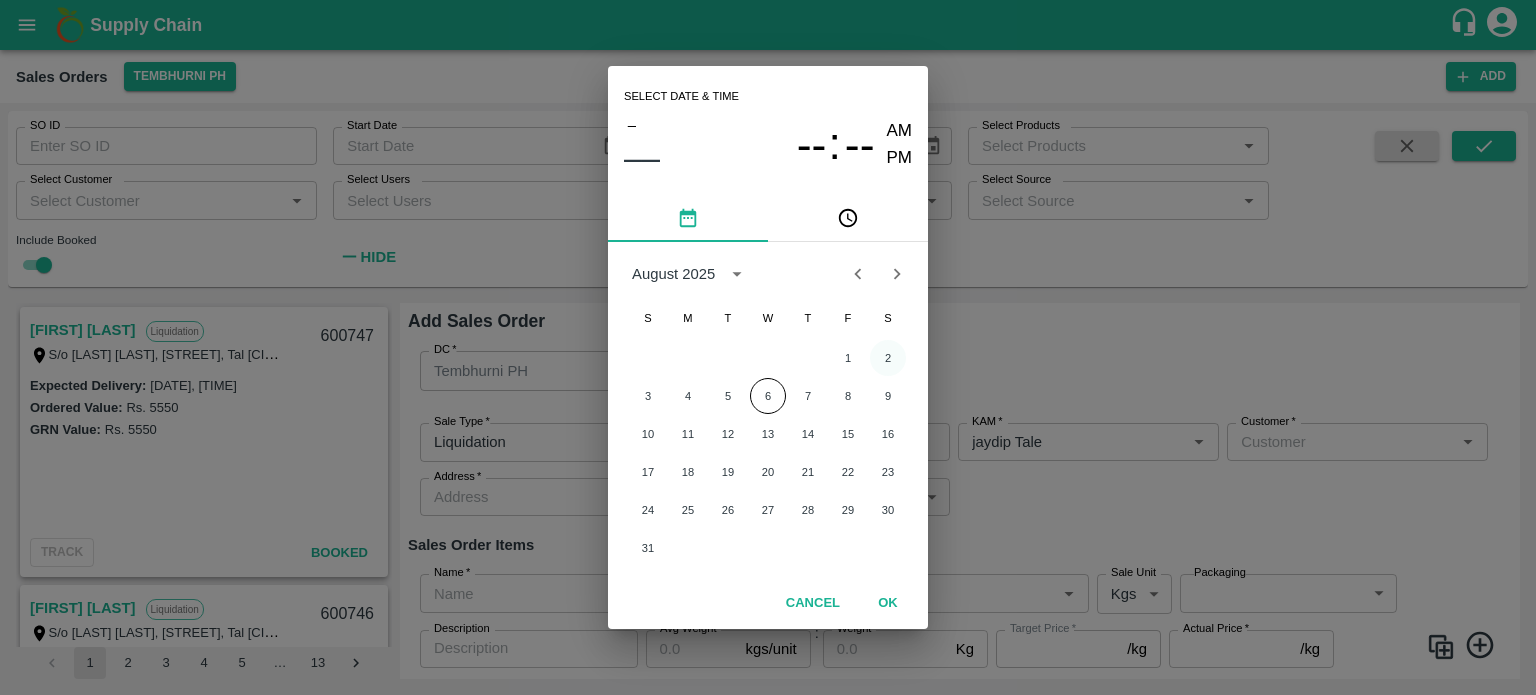 click on "2" at bounding box center (888, 358) 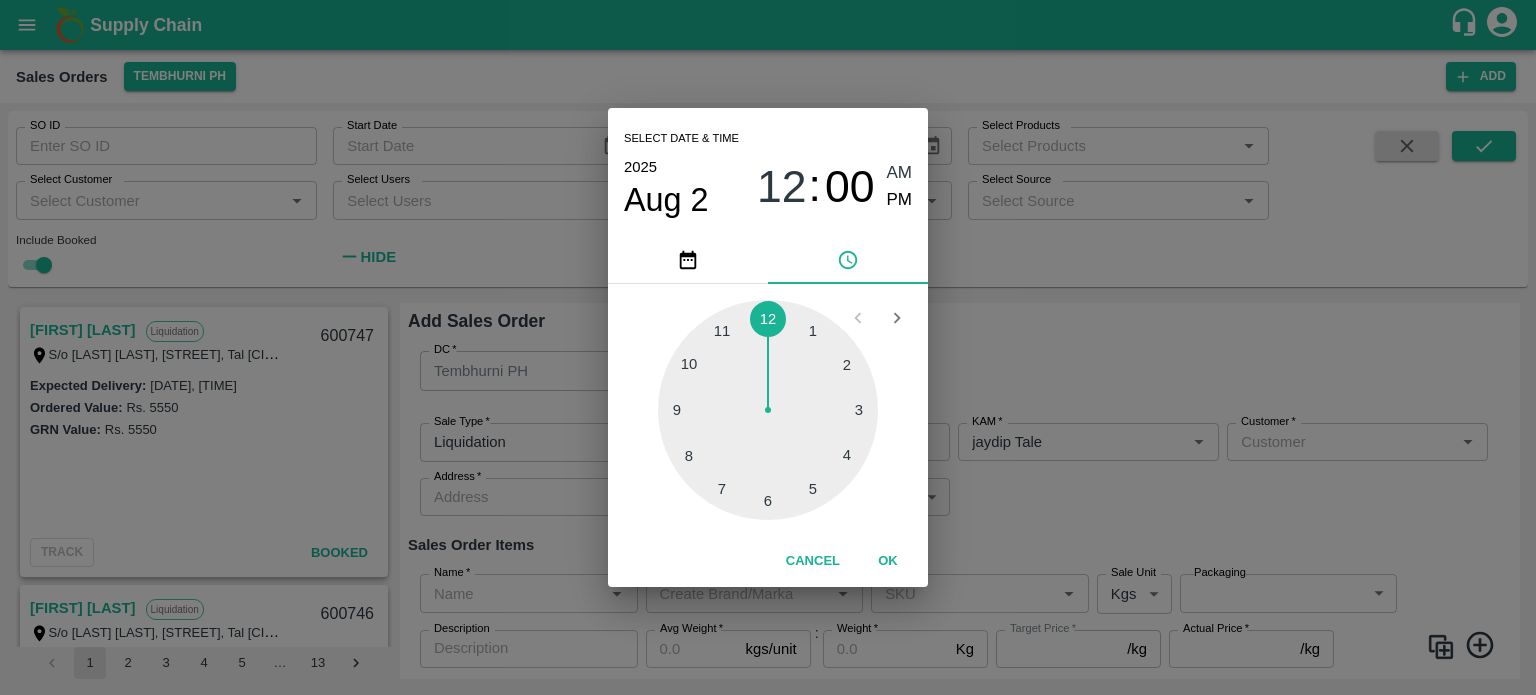 click at bounding box center [768, 410] 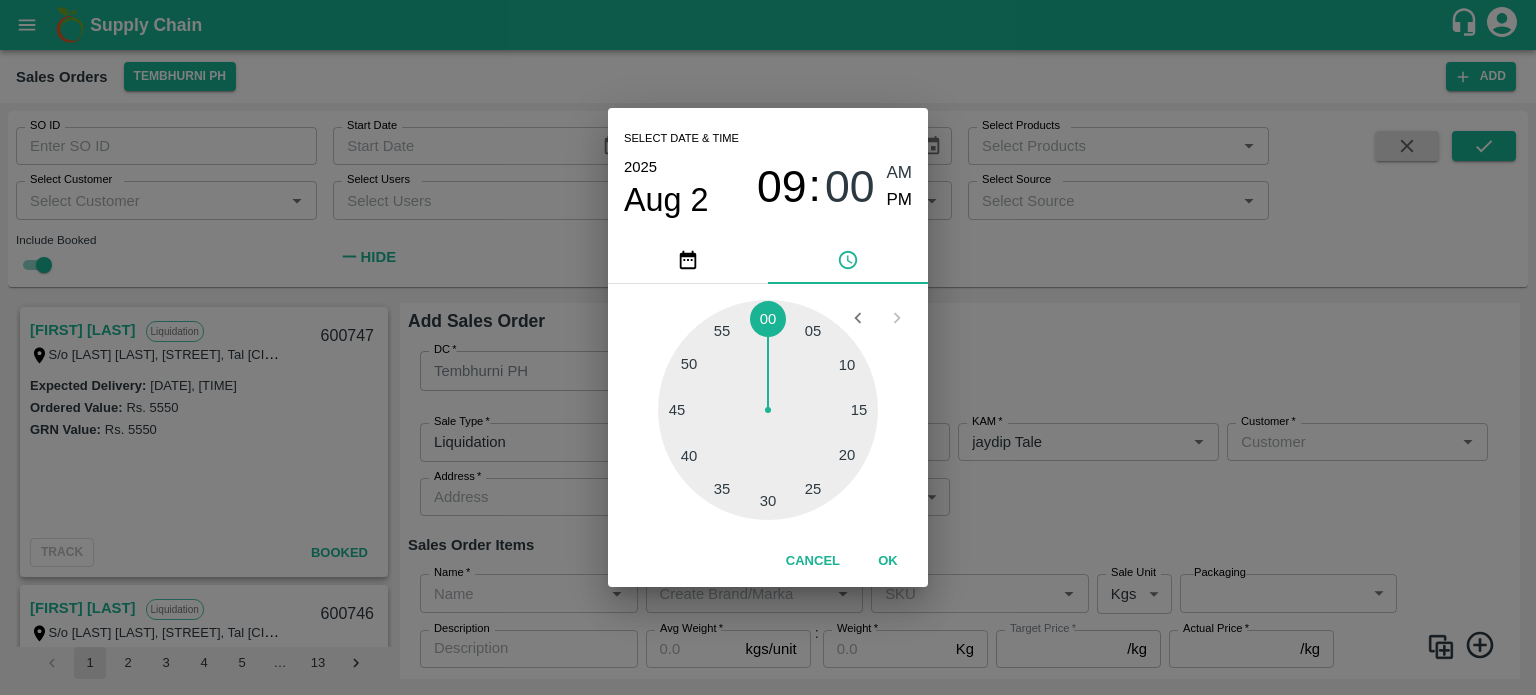 click on "Select date & time [DATE] [TIME] [TIME] [NUMBER] [NUMBER] [NUMBER] [NUMBER] [NUMBER] [NUMBER] [NUMBER] [NUMBER] [NUMBER] [NUMBER] Cancel OK" at bounding box center (768, 347) 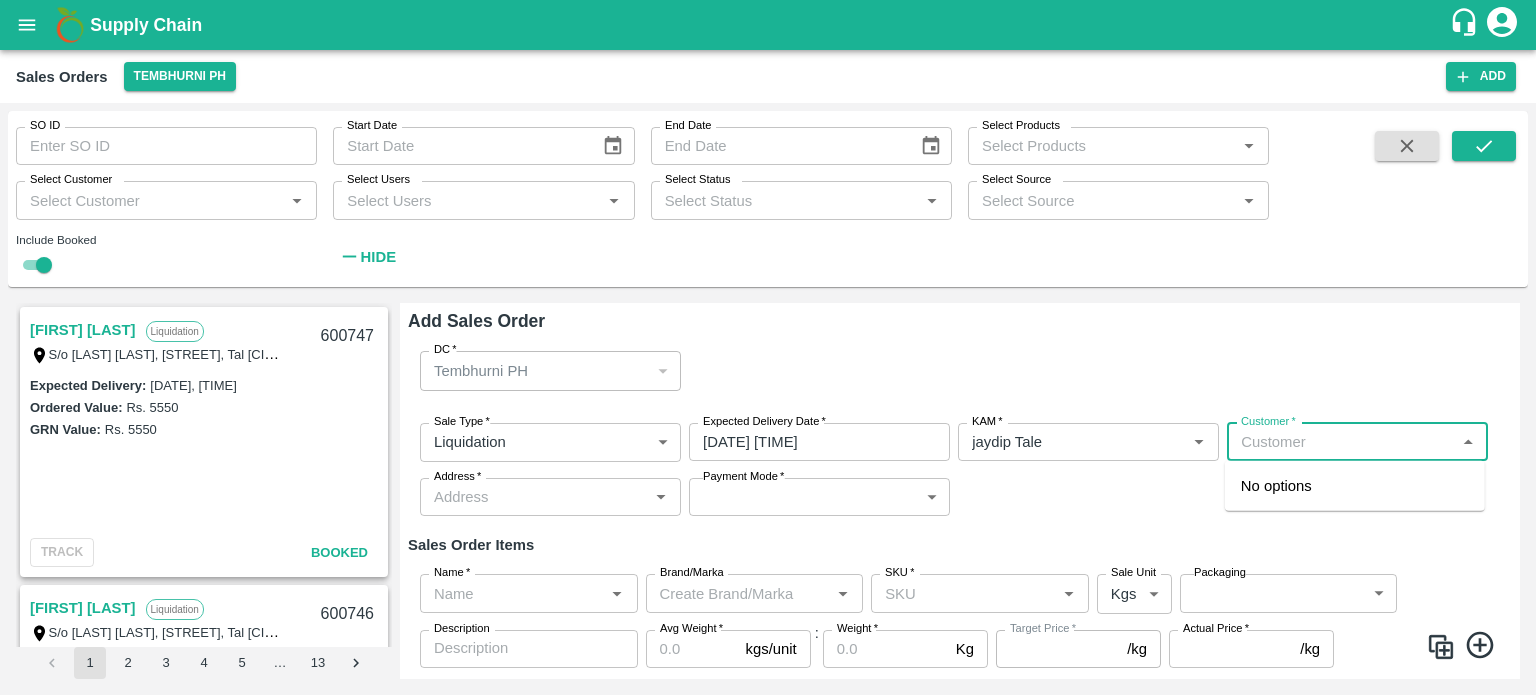 click on "Customer   *" at bounding box center (1341, 442) 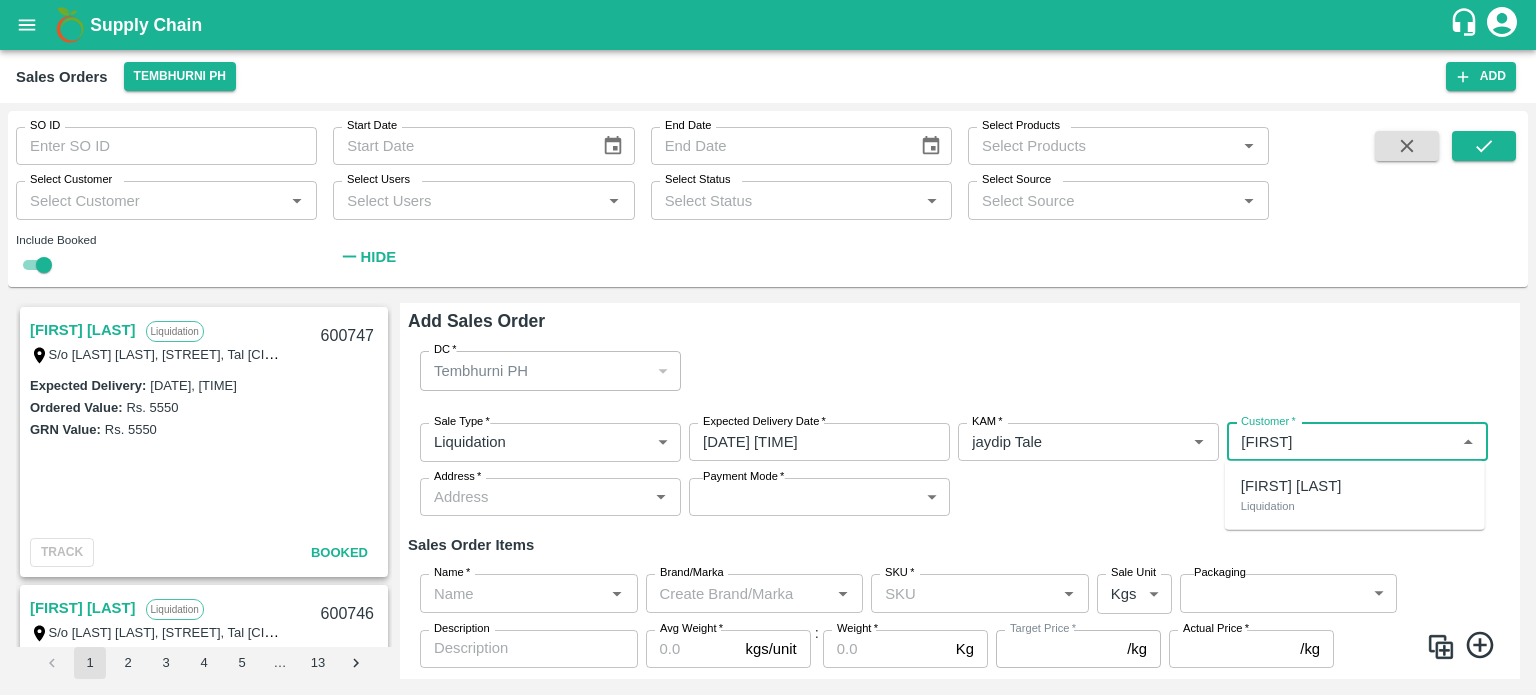 click on "[FIRST] [LAST]" at bounding box center (1291, 486) 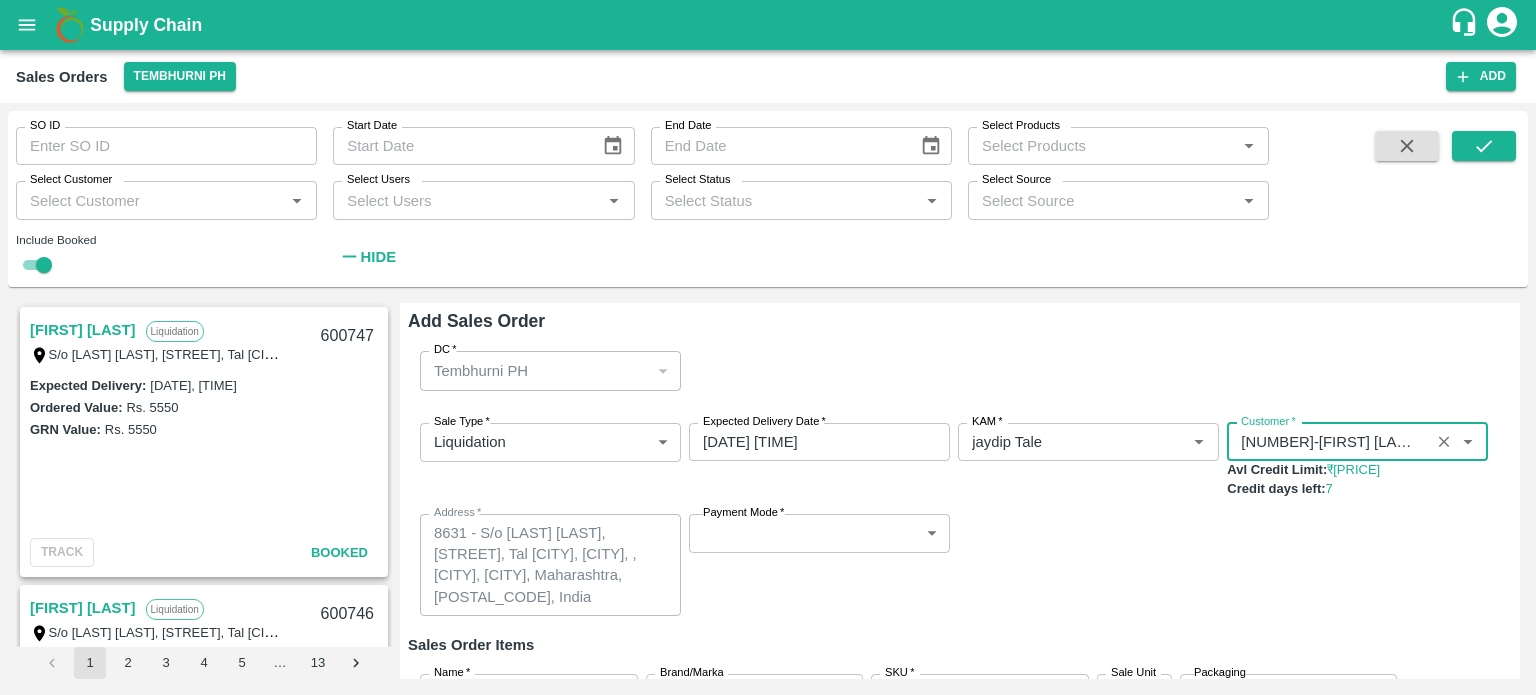 type on "[NUMBER]-[FIRST] [LAST]" 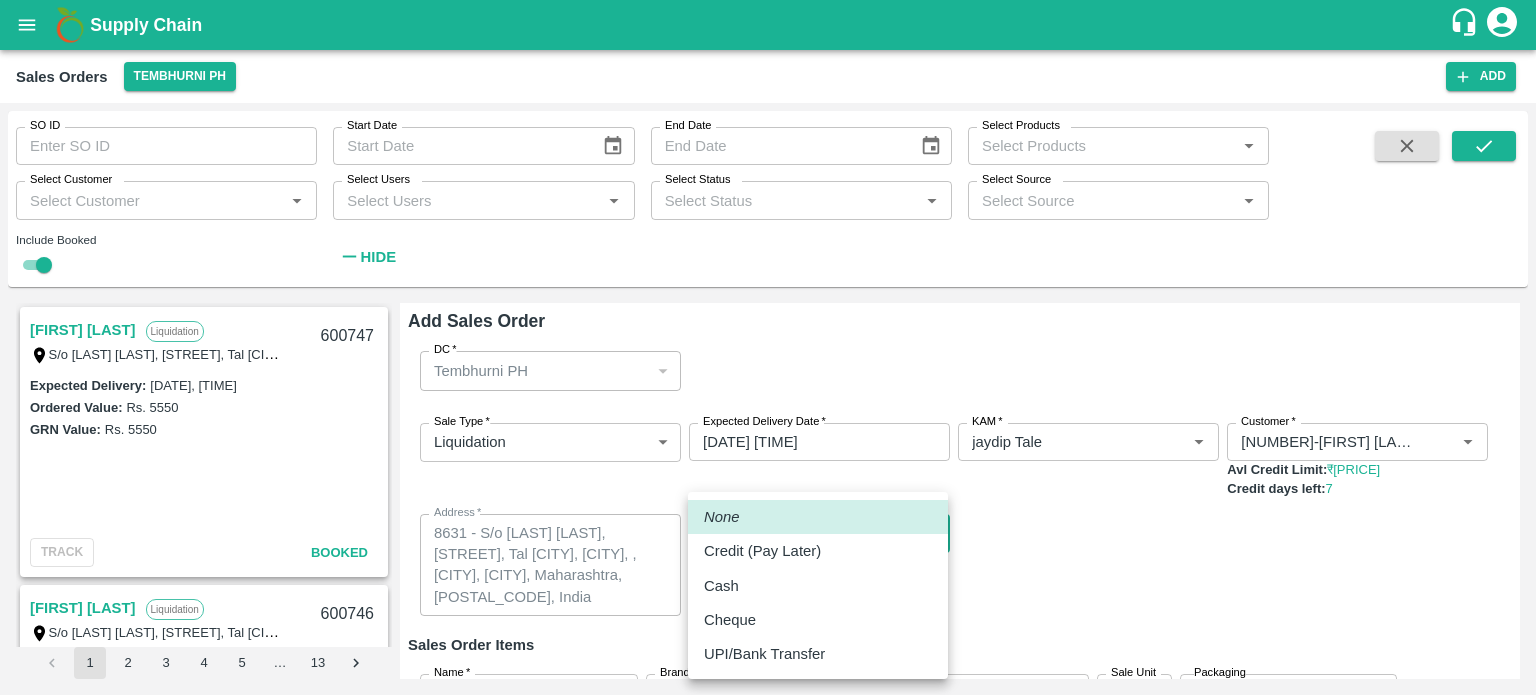 click on "Credit (Pay Later)" at bounding box center [762, 551] 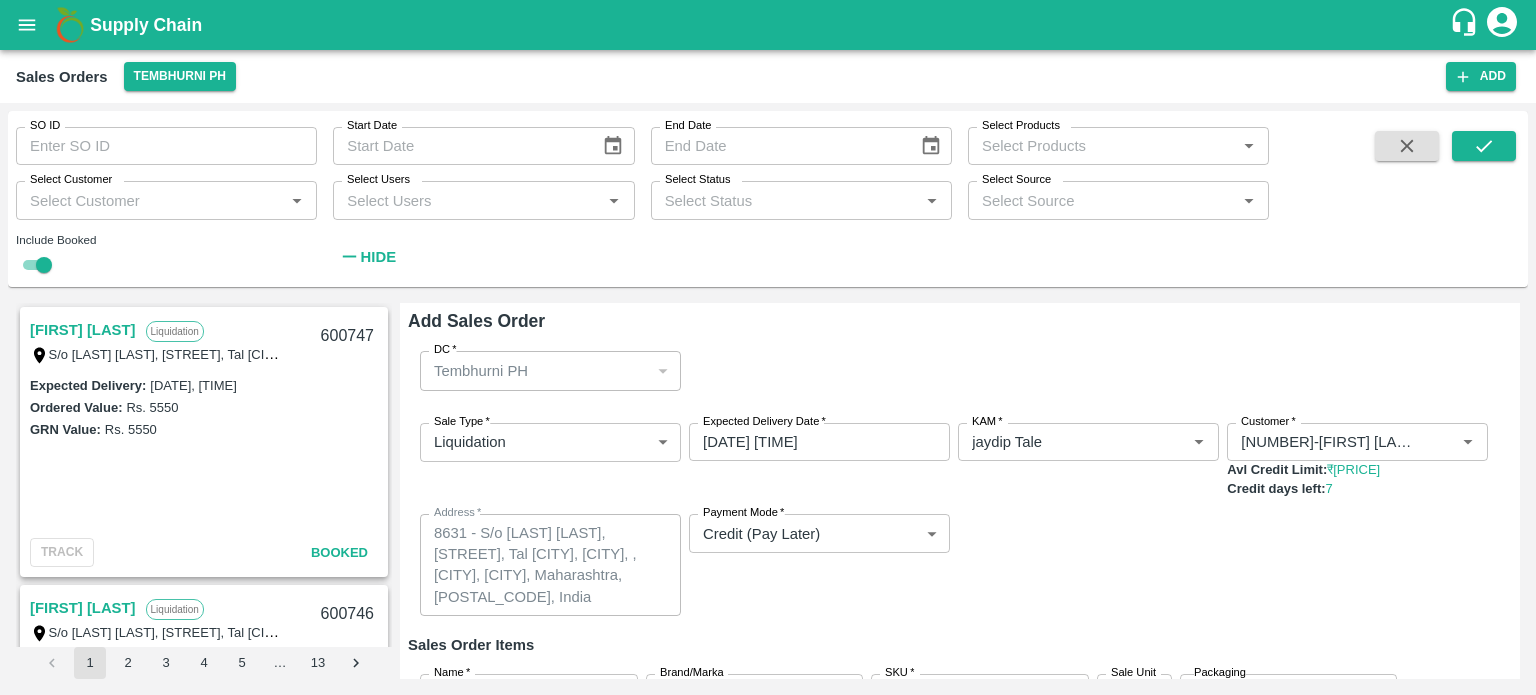 click on "Sale Type   * Liquidation 3 Sale Type Expected Delivery Date   * [DATE] [TIME] Expected Delivery Date KAM   * KAM   * Customer   * Customer   * Avl Credit Limit:  ₹ [PRICE] Credit days left:  7 Address   * [NUMBER] - S/o [NAME],  [CITY], [CITY], [CITY], [CITY], [CITY], [STATE], [POSTAL_CODE], India x Address Payment Mode   * Credit (Pay Later) credit Payment Mode" at bounding box center (960, 520) 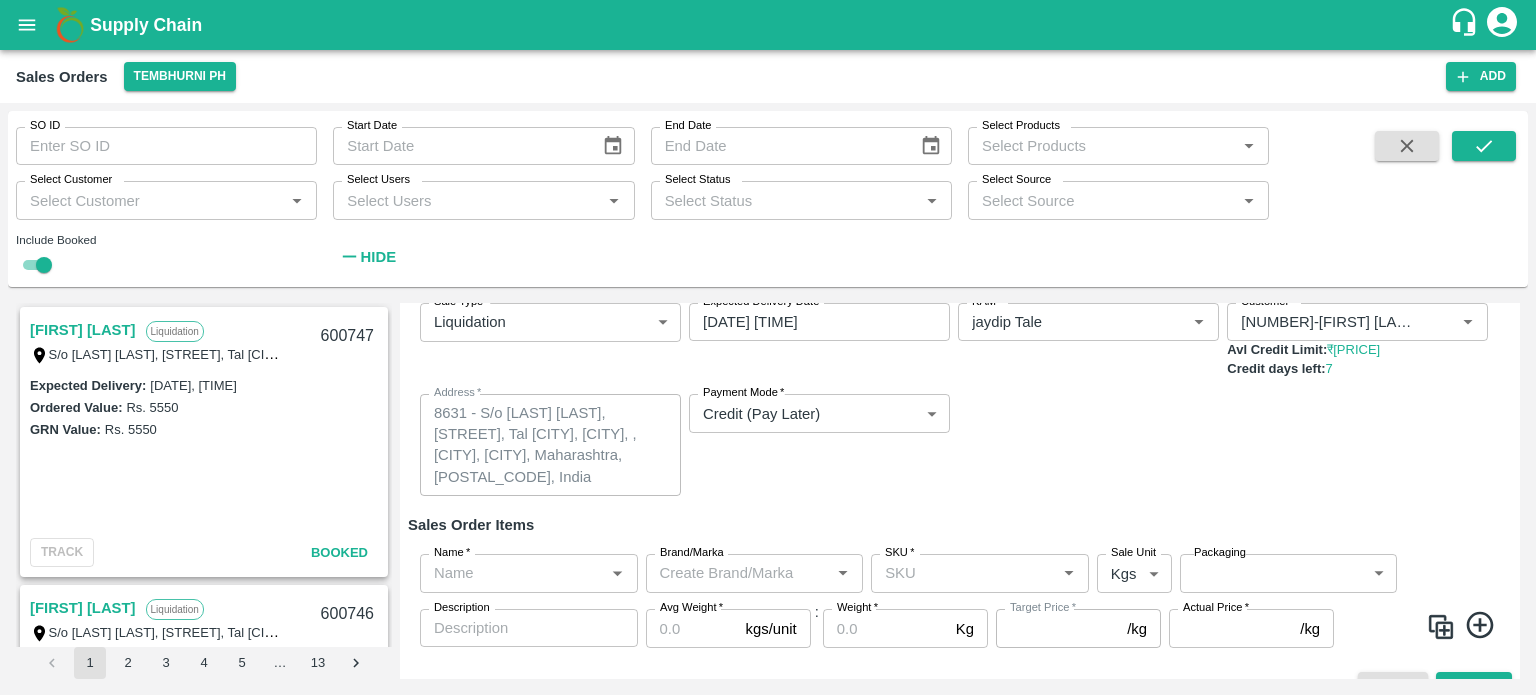 scroll, scrollTop: 133, scrollLeft: 0, axis: vertical 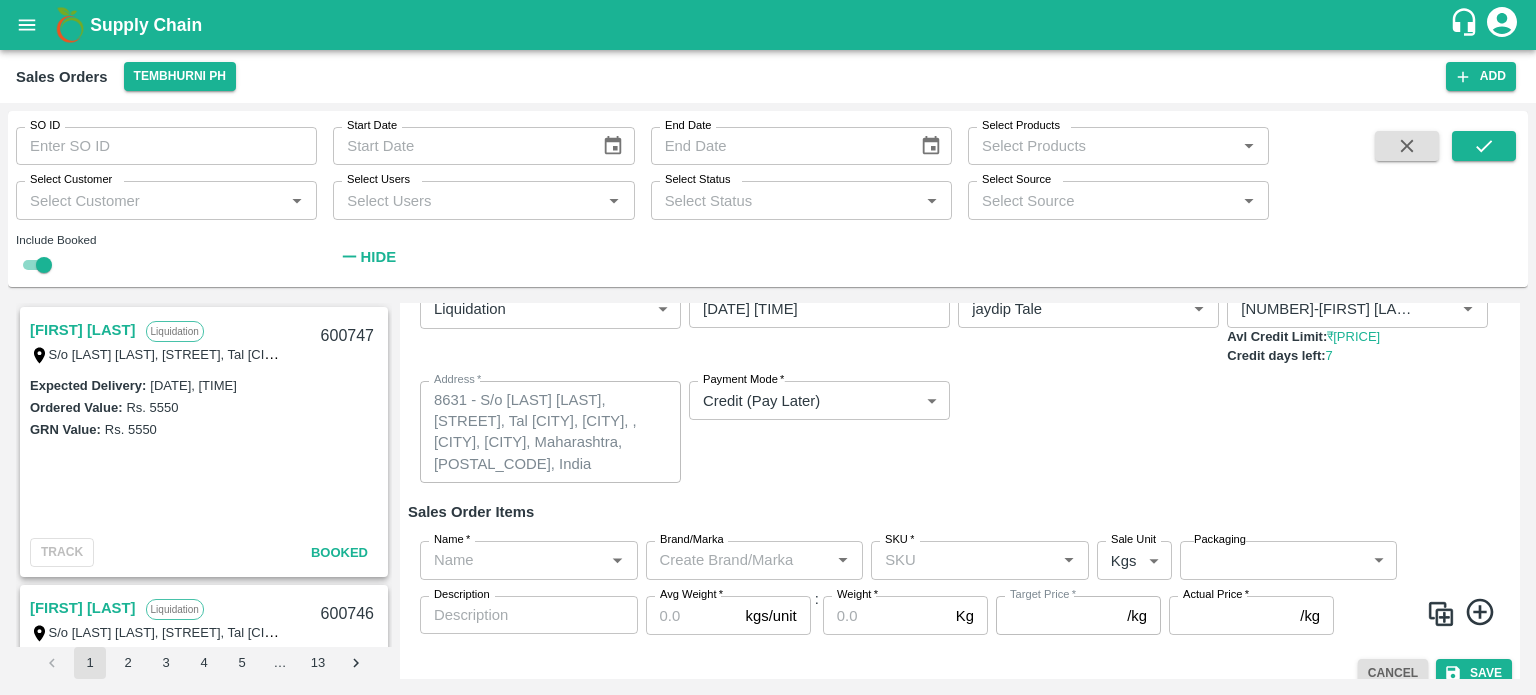 click on "Name   *" at bounding box center (529, 560) 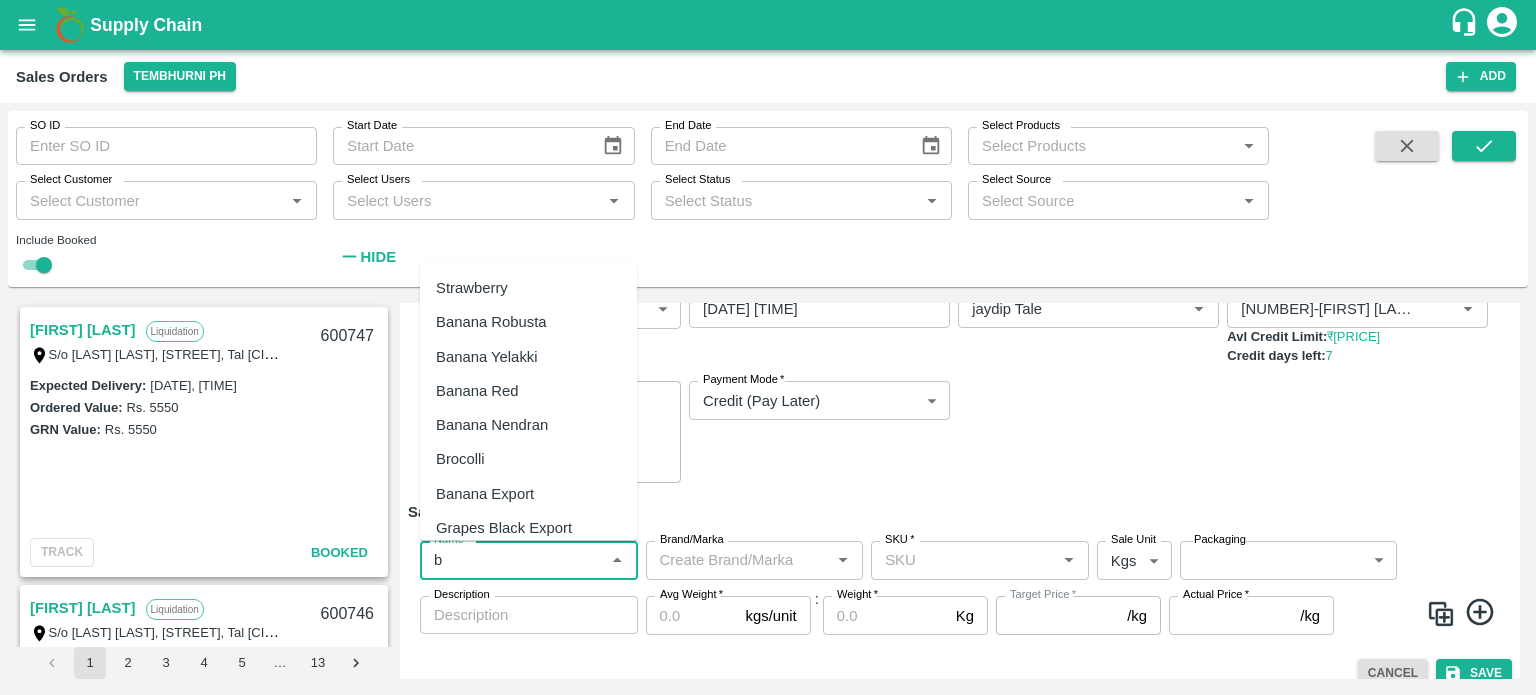 click on "Banana Export" at bounding box center [485, 493] 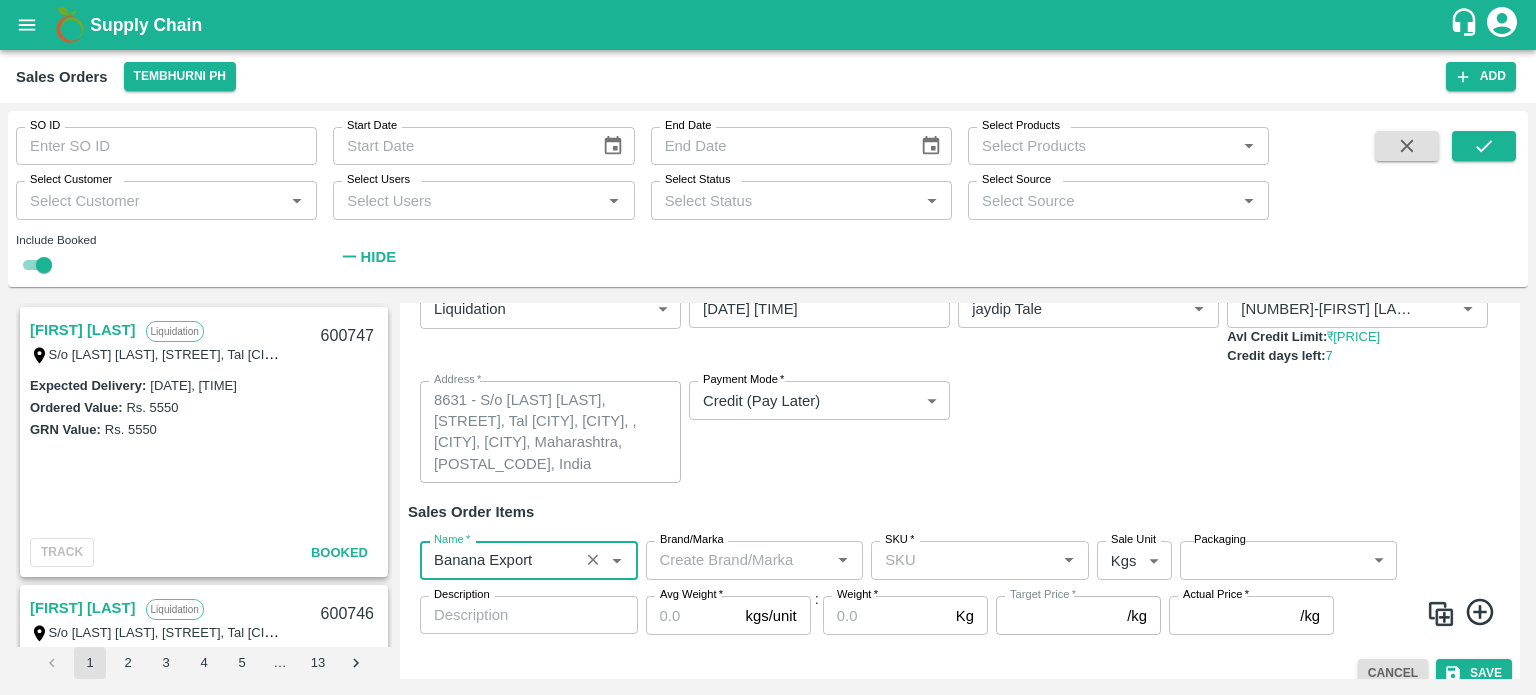 type on "Banana Export" 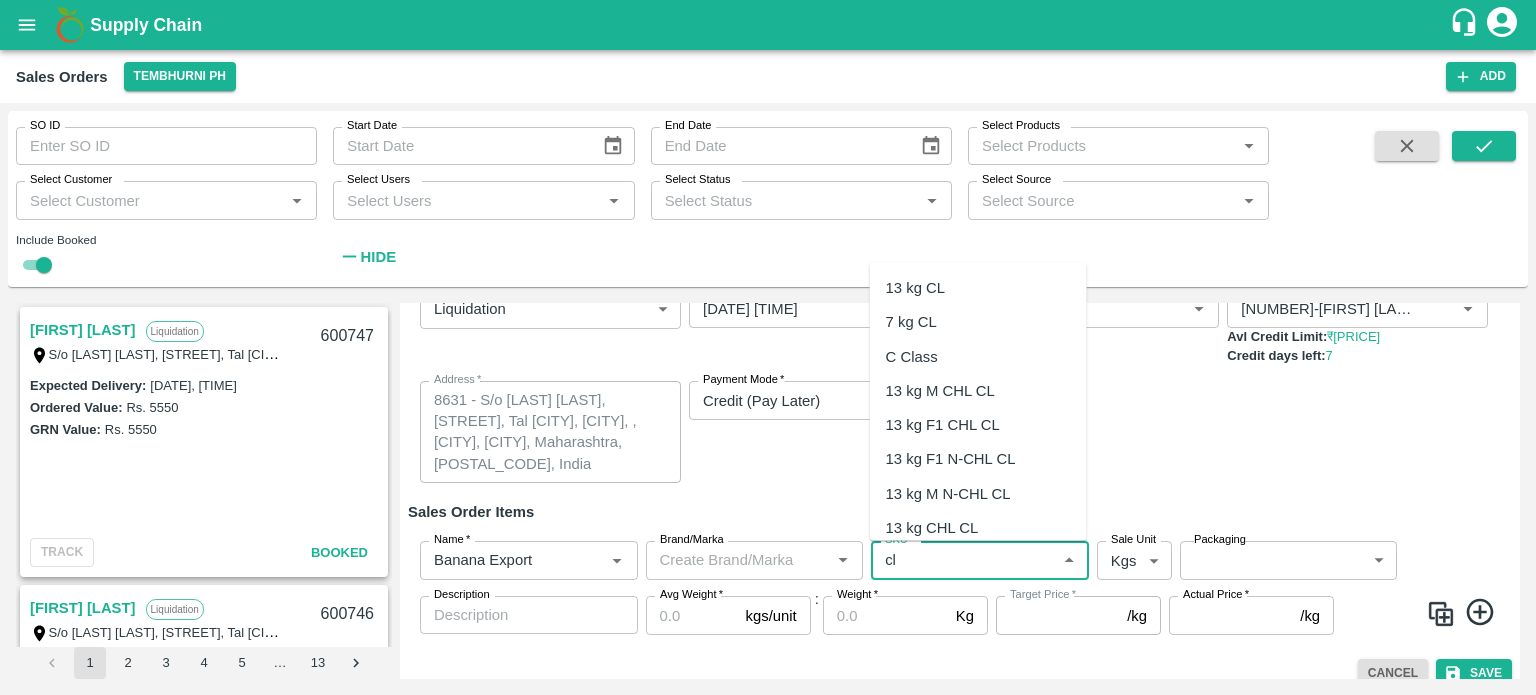 click on "C Class" at bounding box center [978, 356] 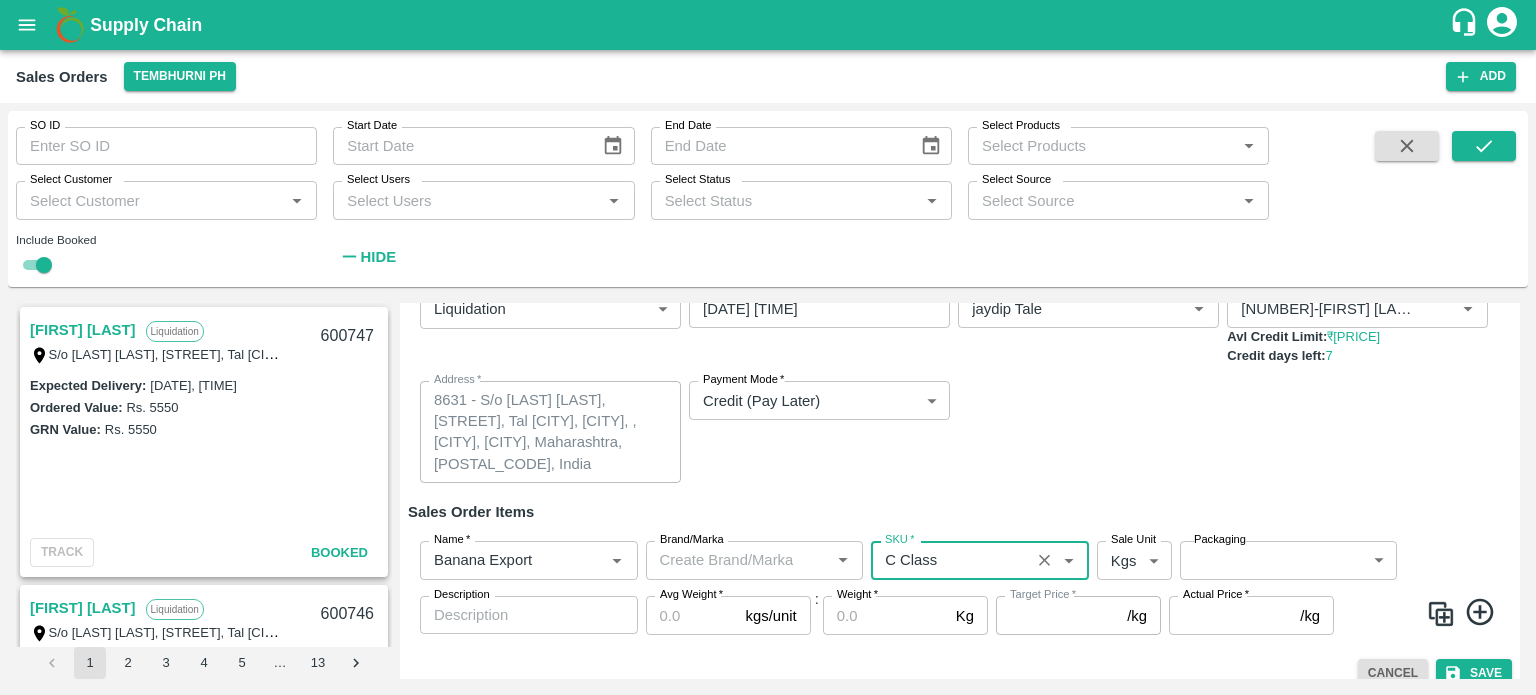 type on "NA" 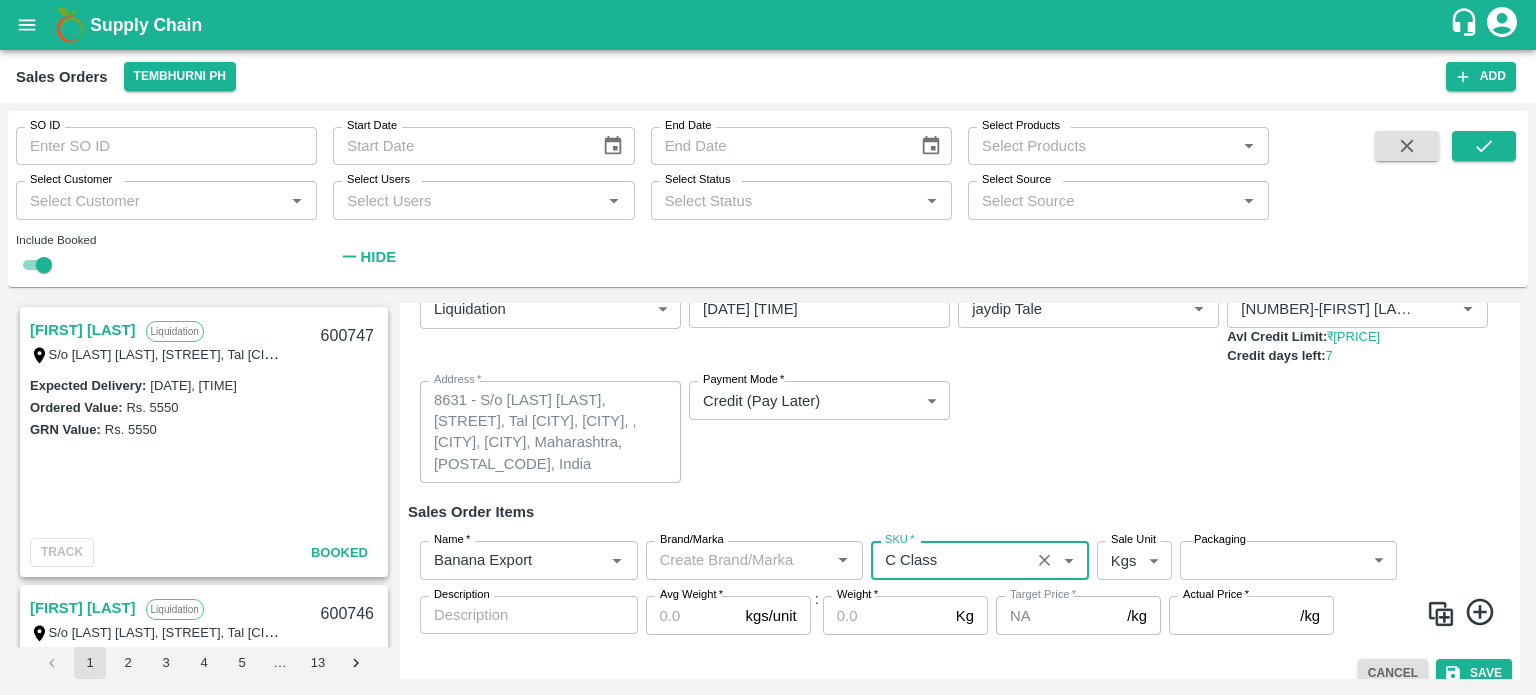 type on "C Class" 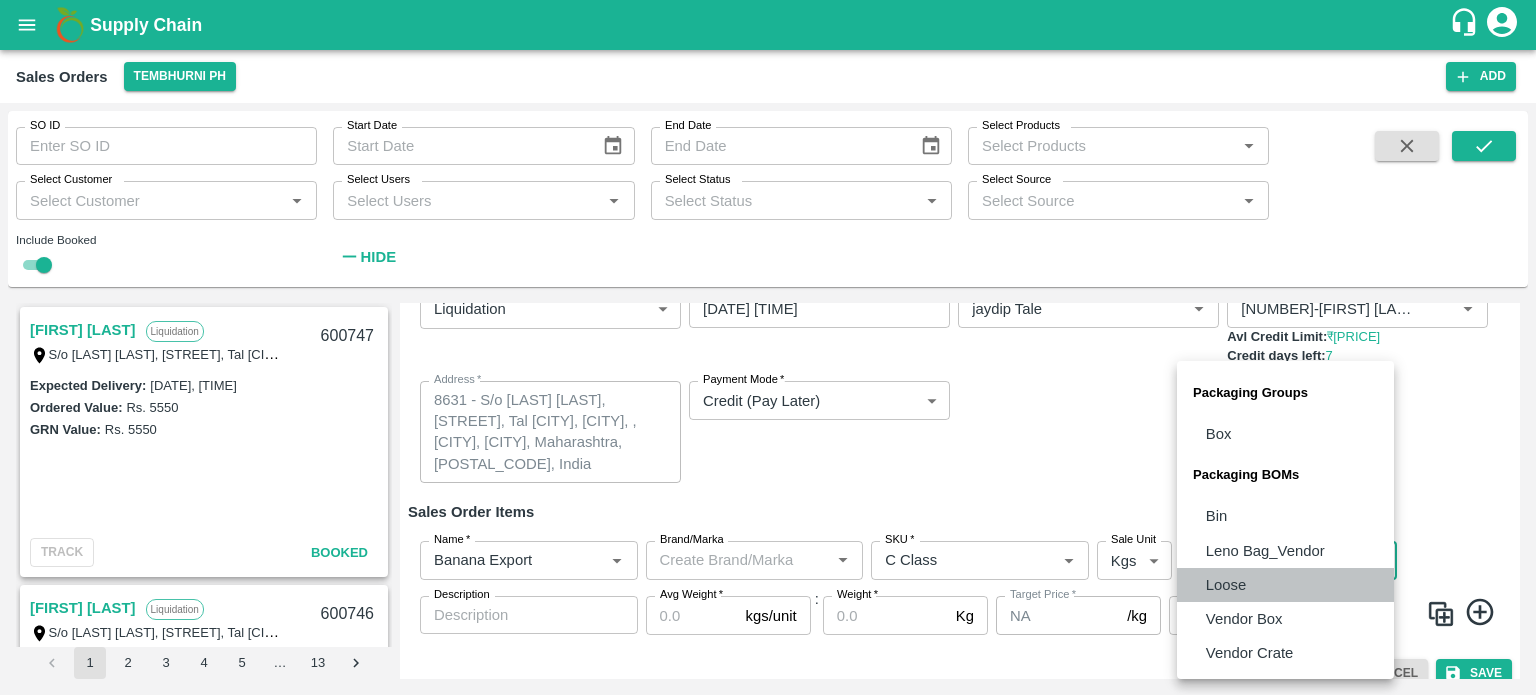 click on "Loose" at bounding box center [1226, 585] 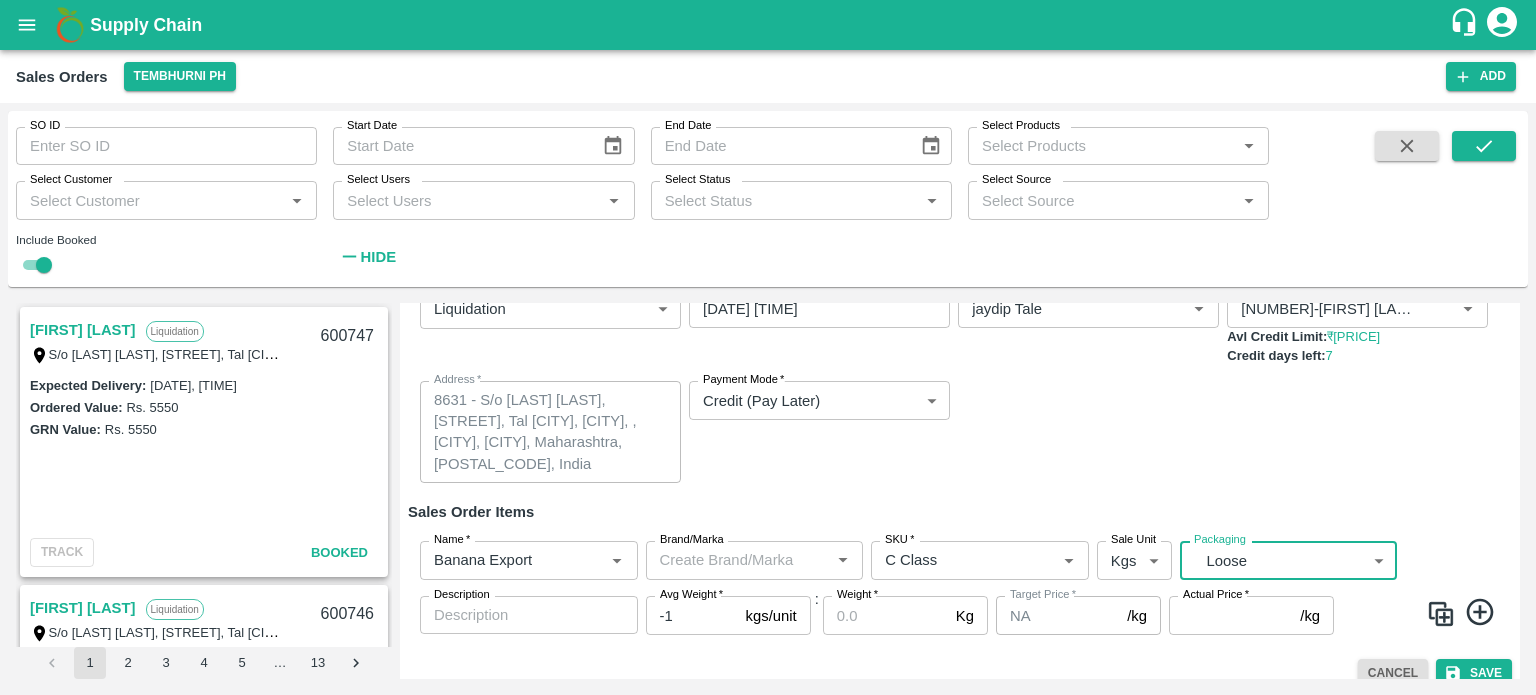 click on "-1" at bounding box center [692, 615] 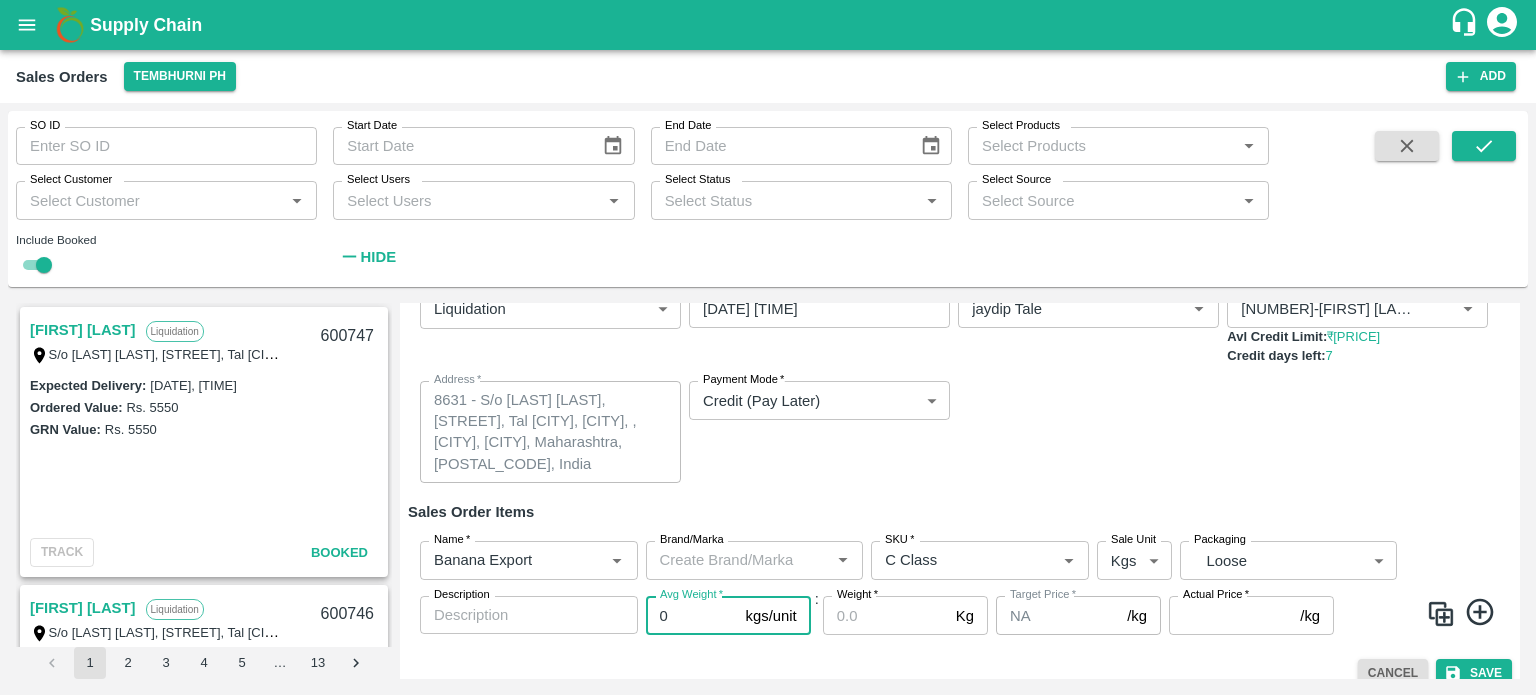 click on "0" at bounding box center [692, 615] 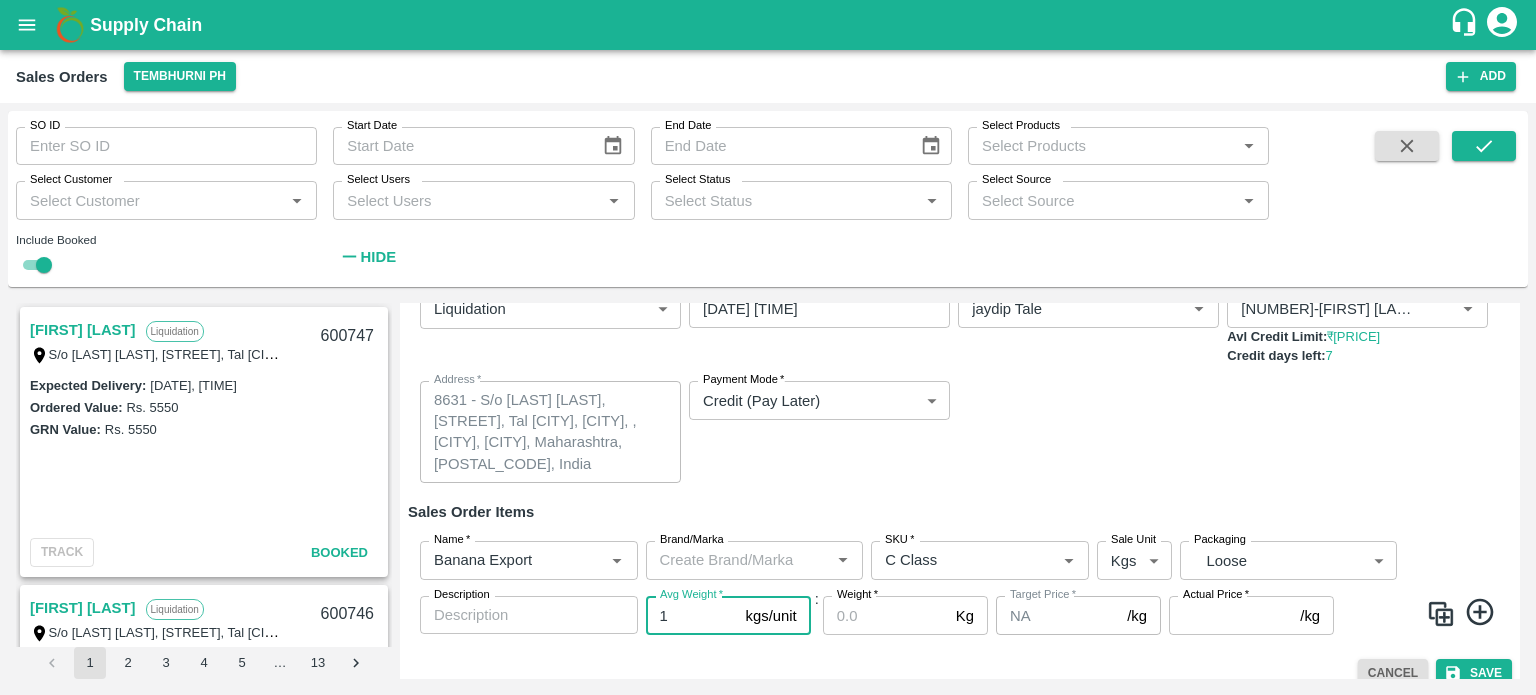 type on "1" 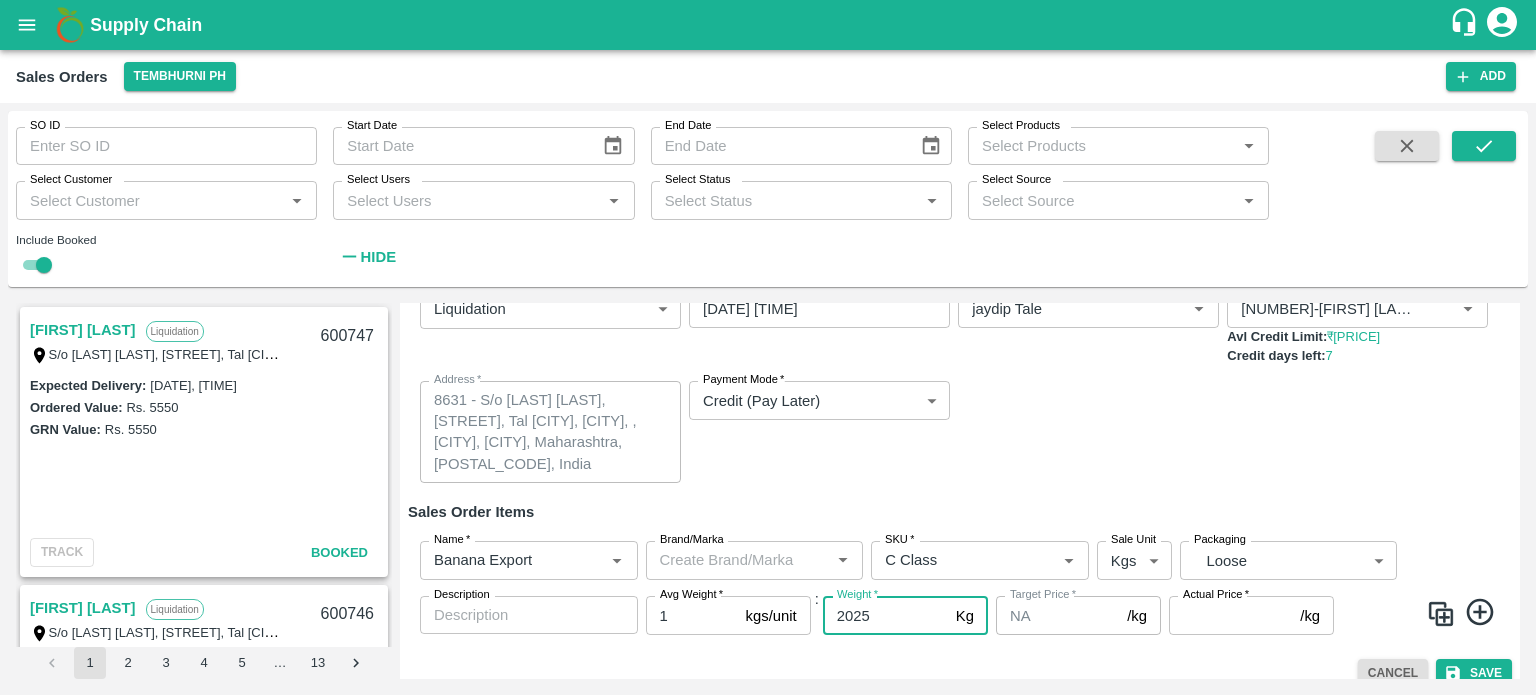 type on "2025" 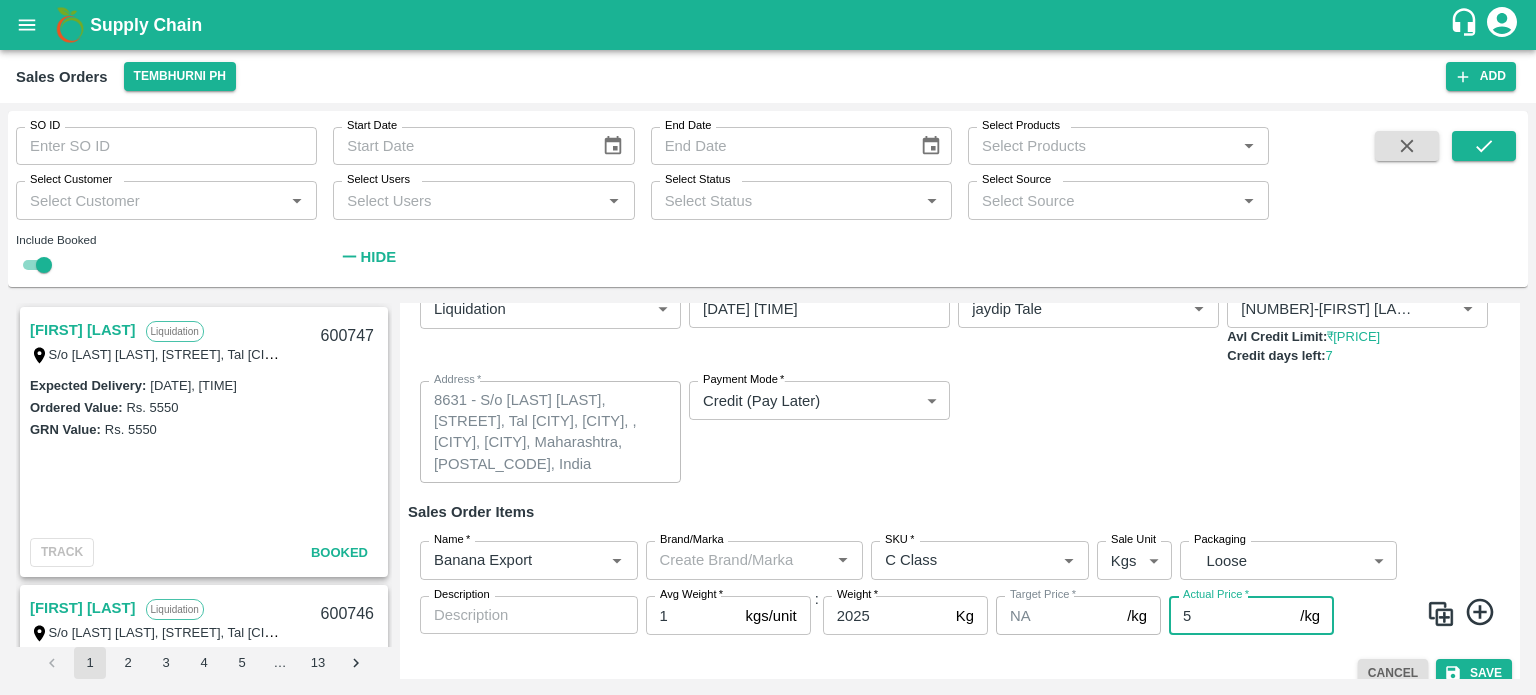 type on "5" 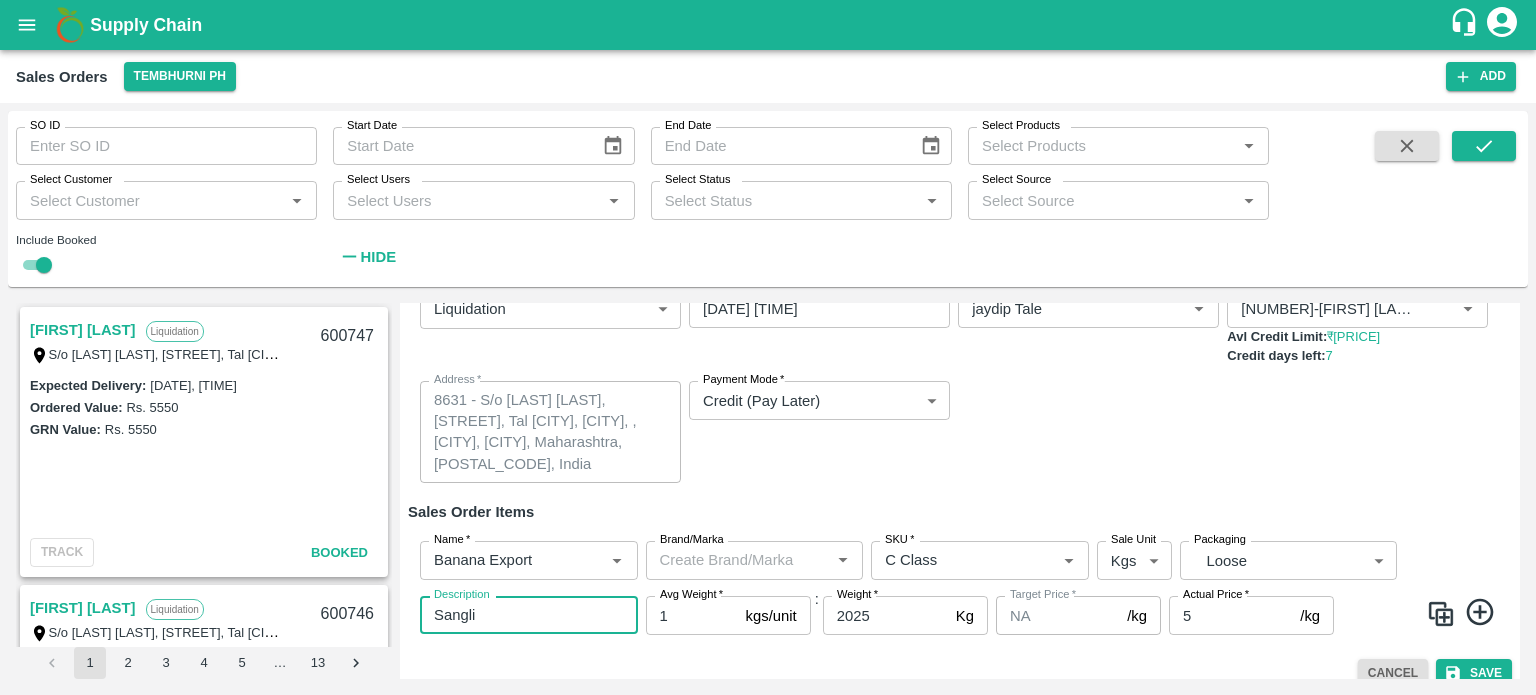 type on "Sangli" 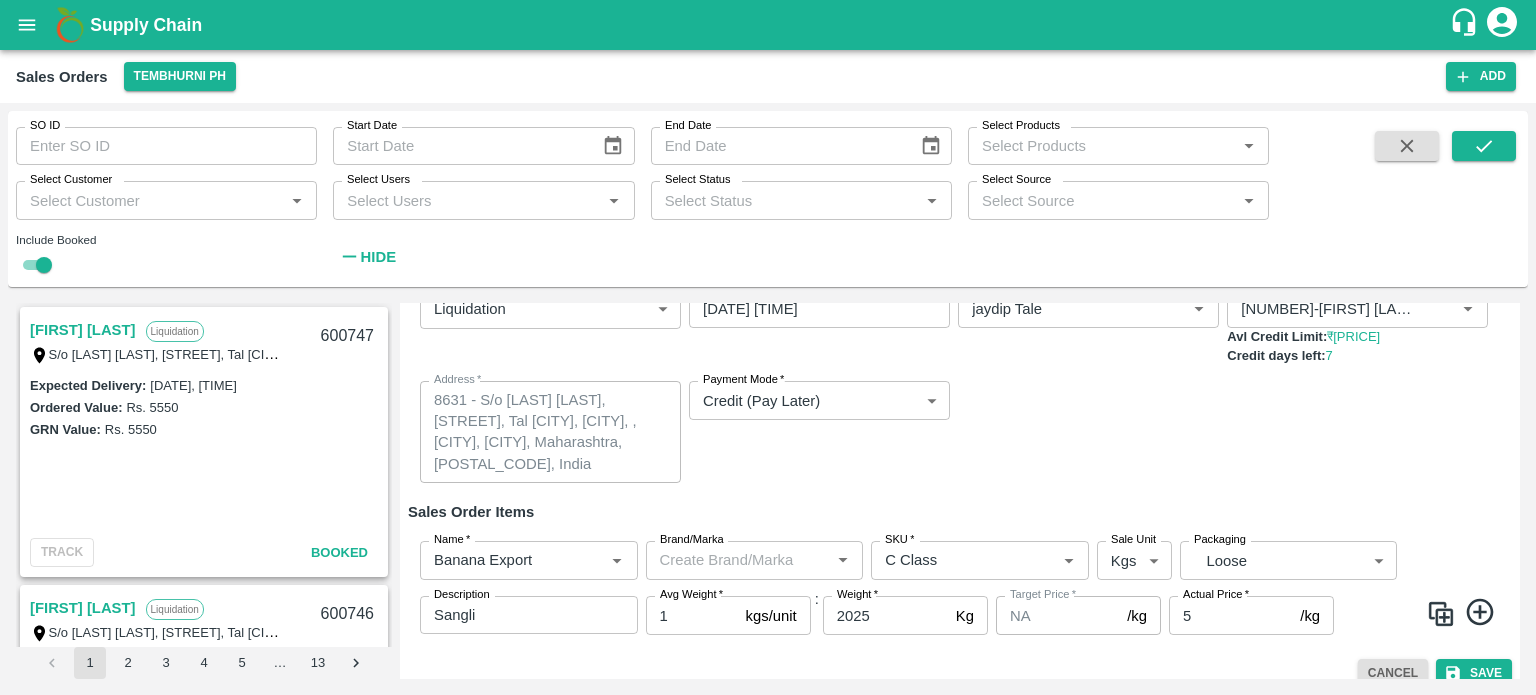 click on "Sale Type   * Liquidation 3 Sale Type Expected Delivery Date   * [DATE] [TIME] Expected Delivery Date KAM   * KAM   * Customer   * Customer   * Avl Credit Limit:  ₹ [PRICE] Credit days left:  7 Address   * [NUMBER] - S/o [NAME],  [CITY], [CITY], [CITY], [CITY], [CITY], [STATE], [POSTAL_CODE], India x Address Payment Mode   * Credit (Pay Later) credit Payment Mode" at bounding box center [960, 387] 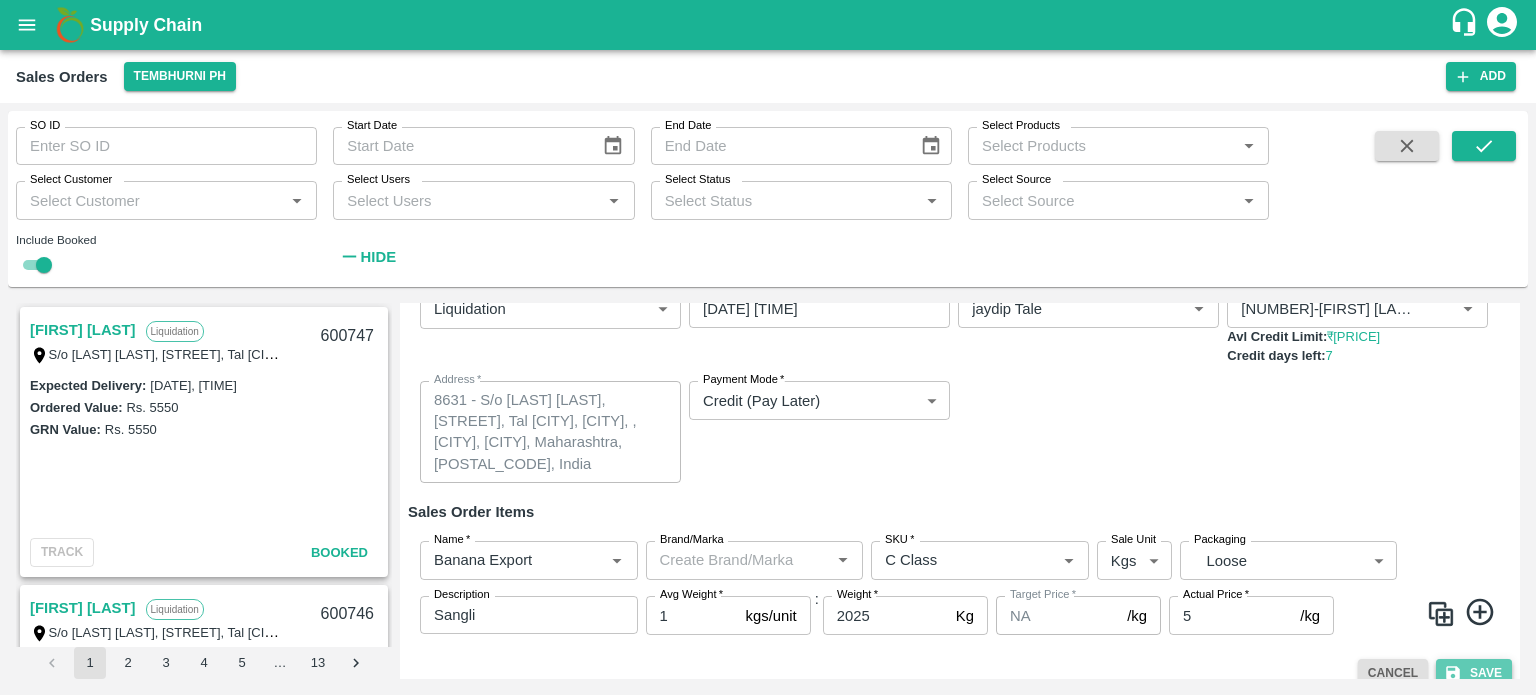 click on "Save" at bounding box center (1474, 673) 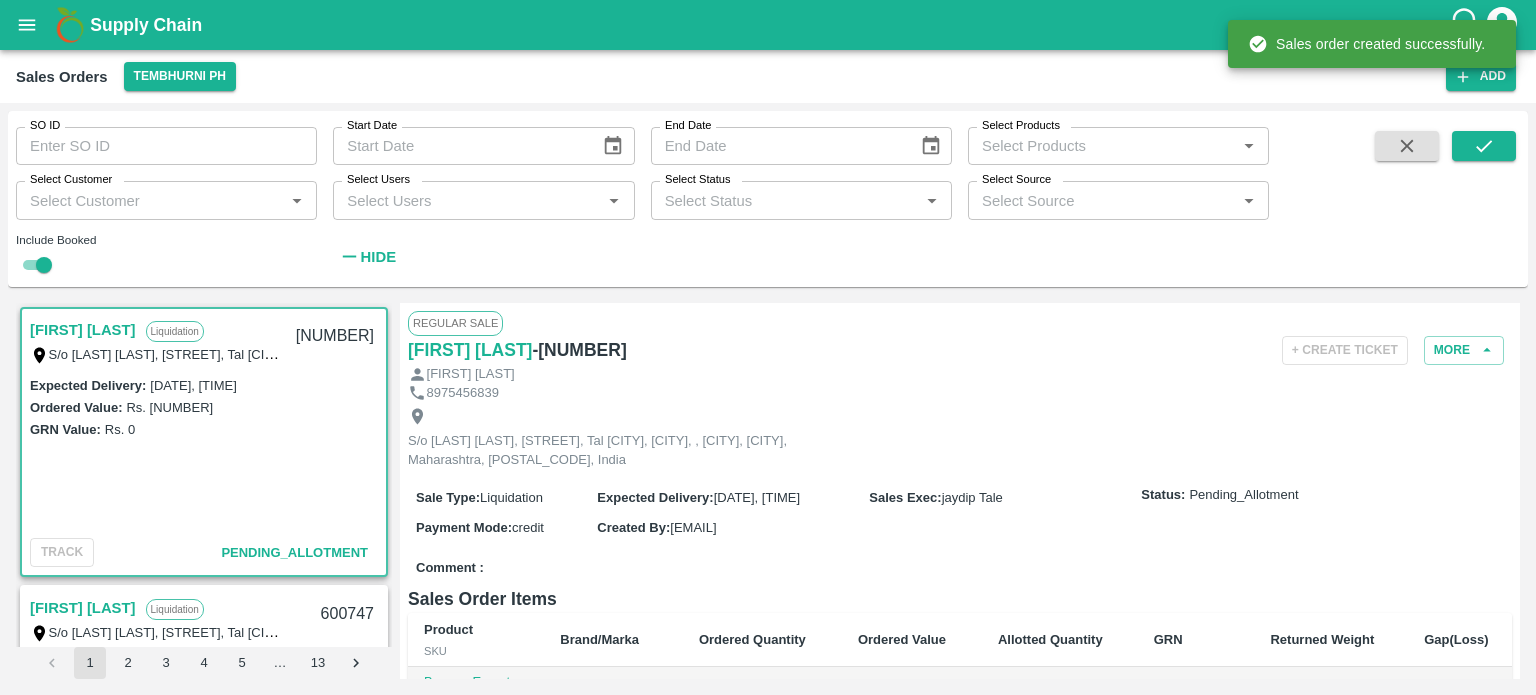 click on "S/o [LAST] [LAST],  [STREET], Tal [CITY], [CITY], , [CITY], [CITY], Maharashtra, [POSTAL_CODE], India" at bounding box center (960, 438) 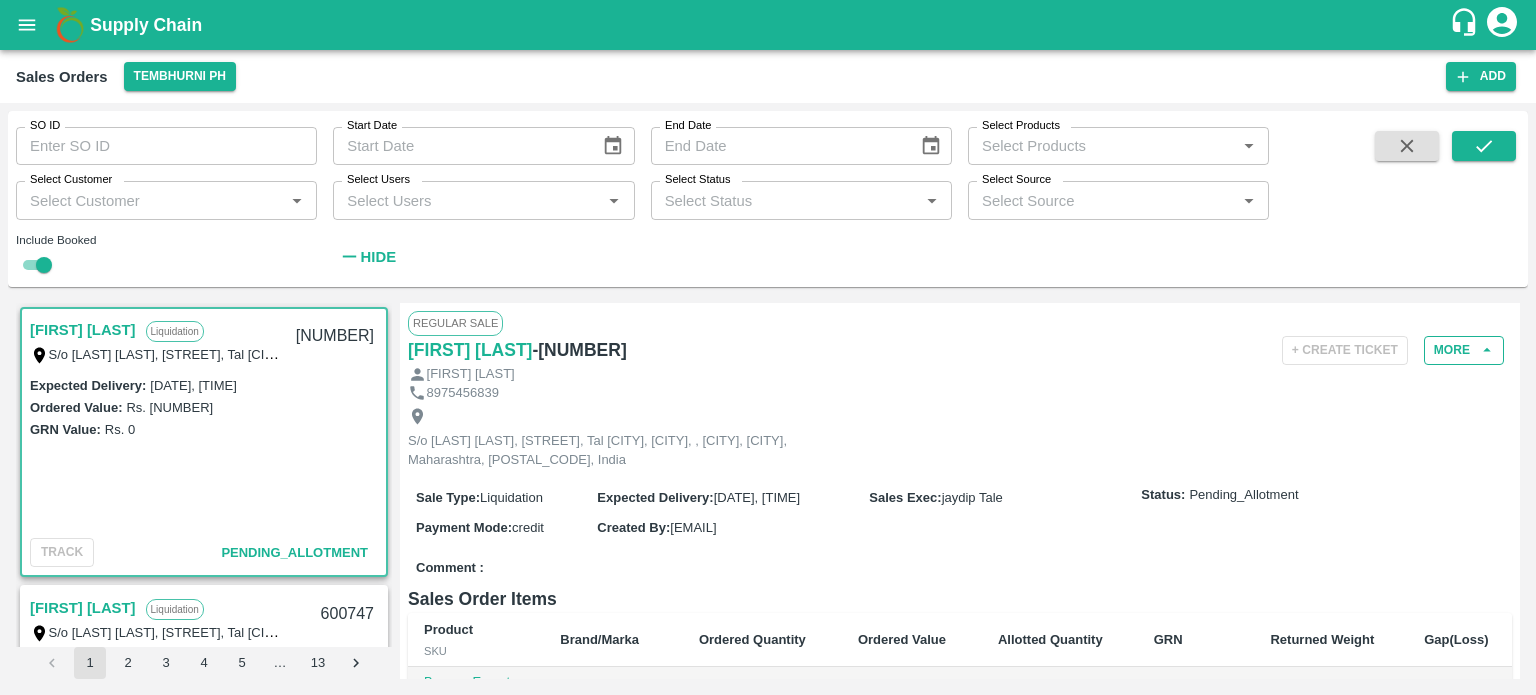 click 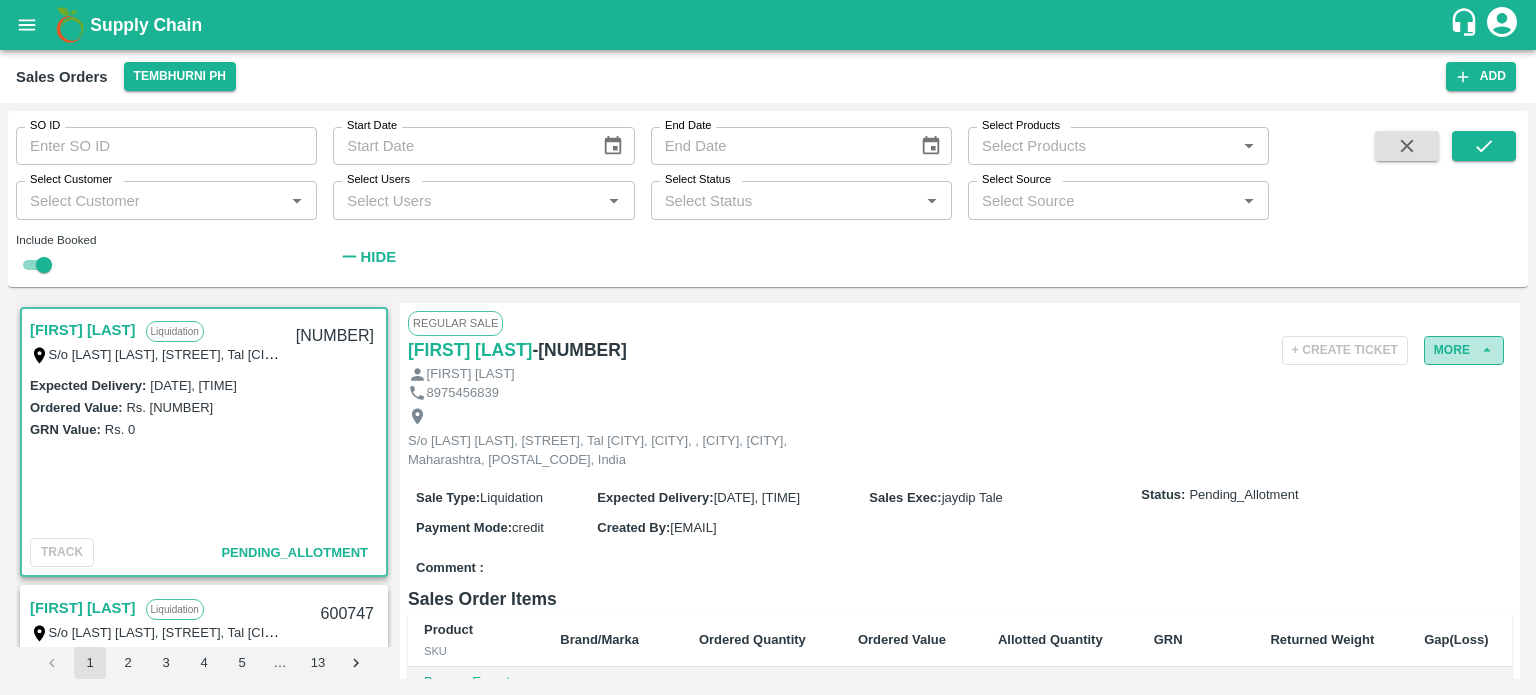 click on "More" at bounding box center (1464, 350) 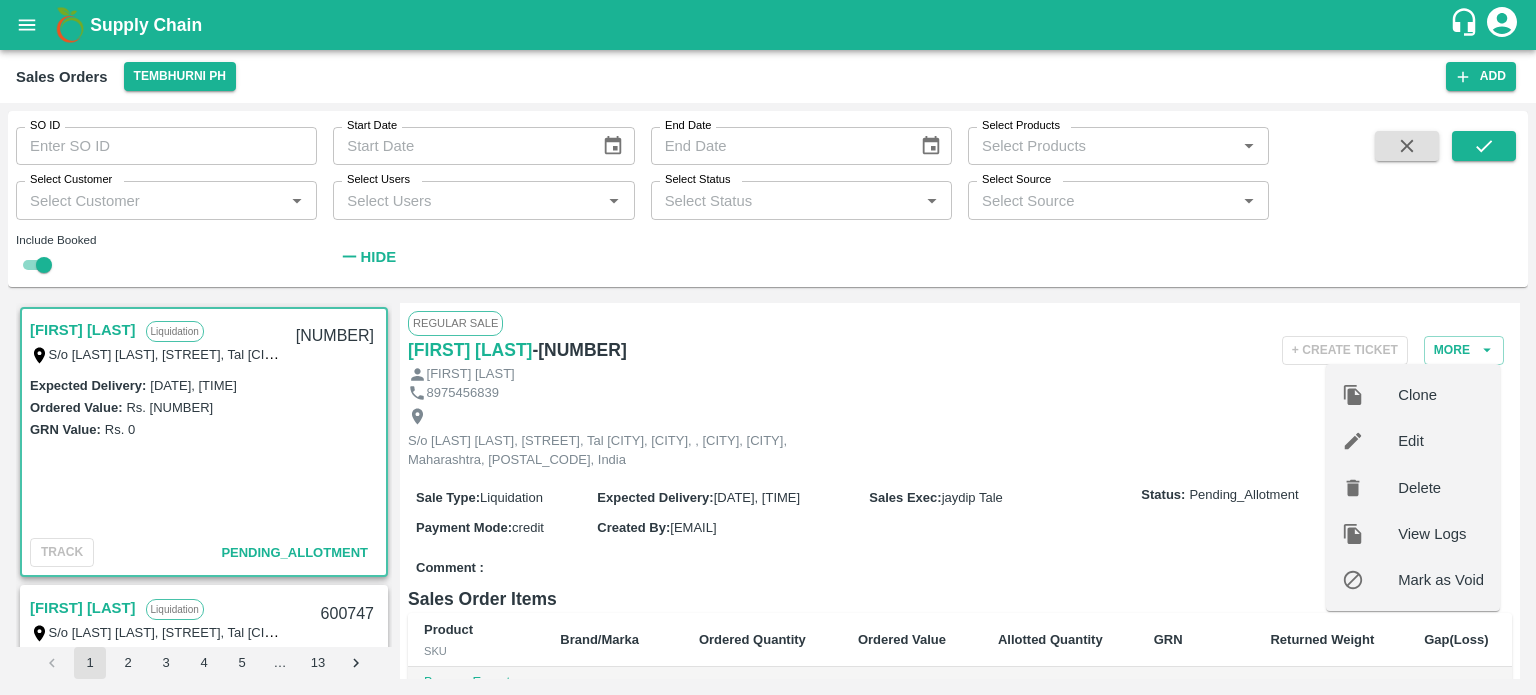 click on "Edit" at bounding box center (1413, 441) 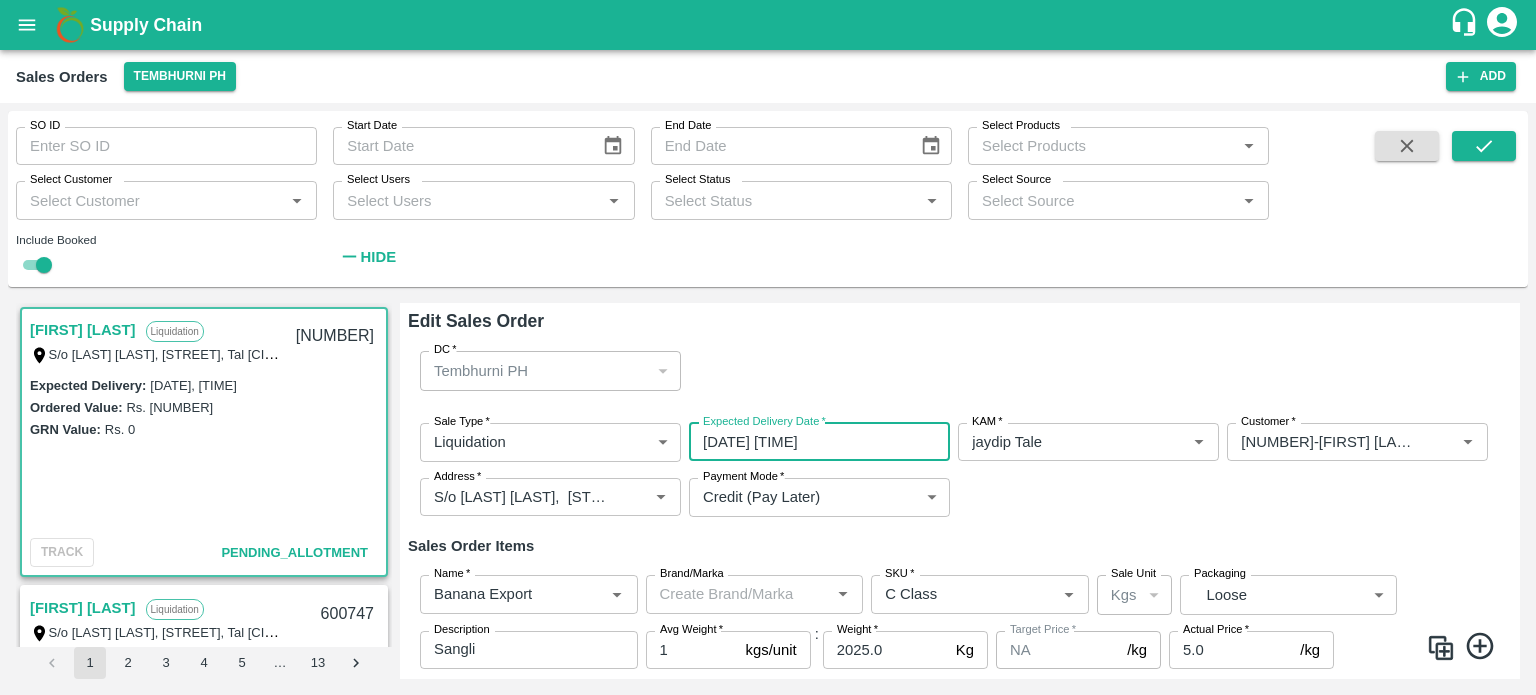 click on "[DATE] [TIME]" at bounding box center (812, 442) 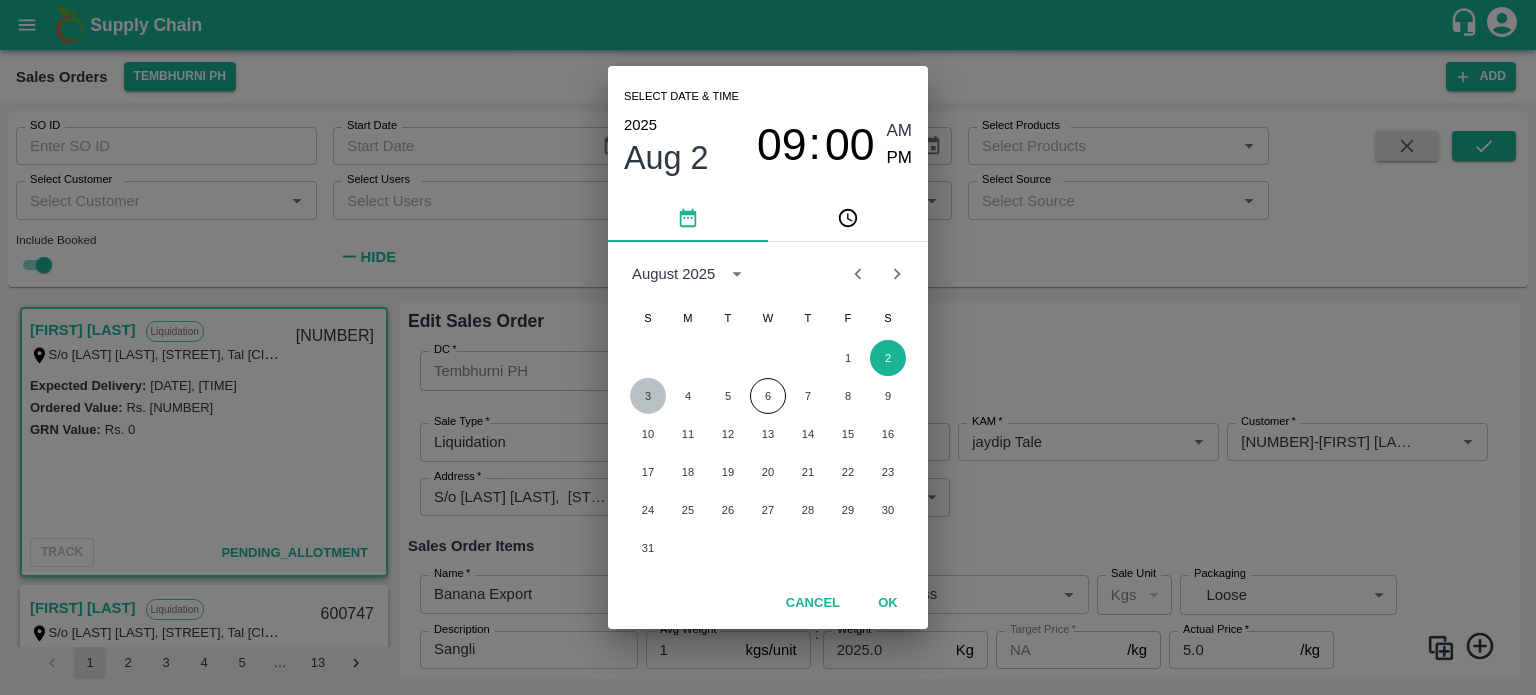 click on "3" at bounding box center (648, 396) 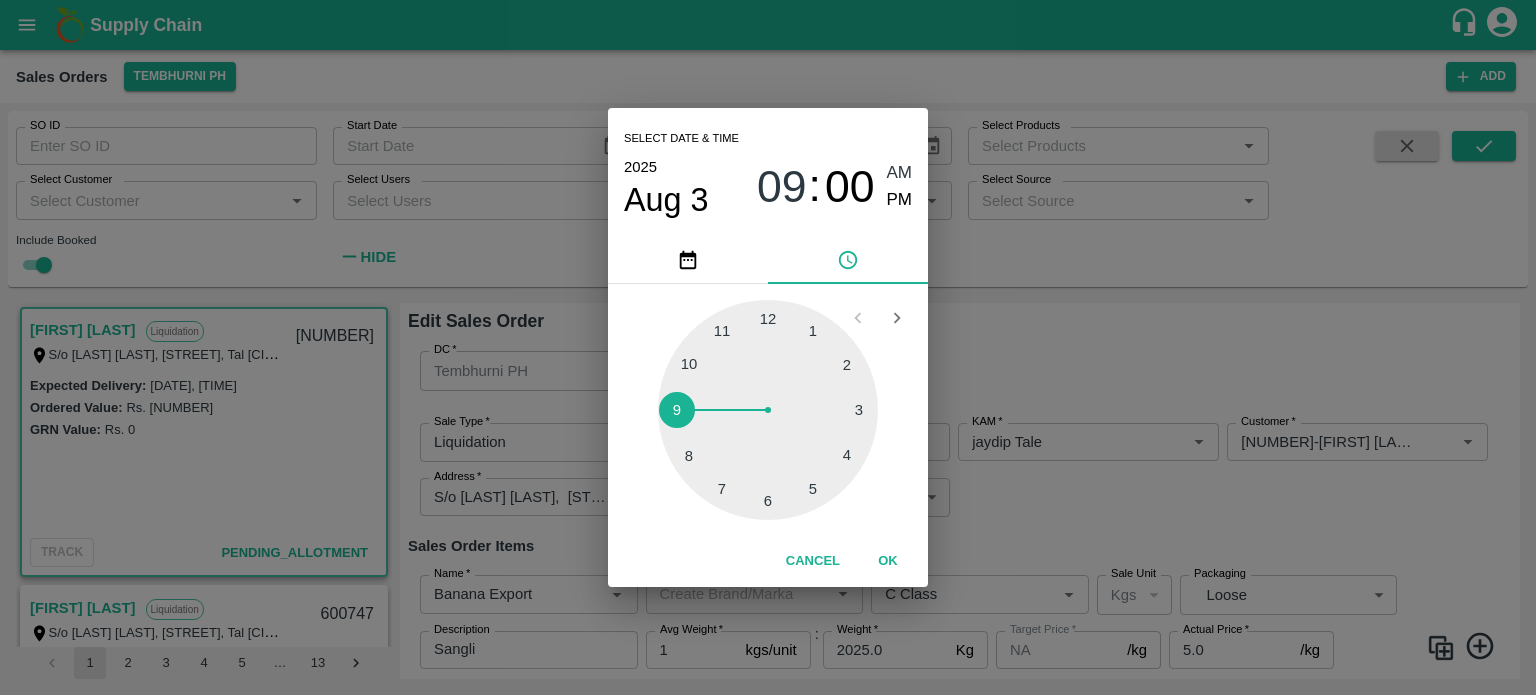 click on "OK" at bounding box center [888, 561] 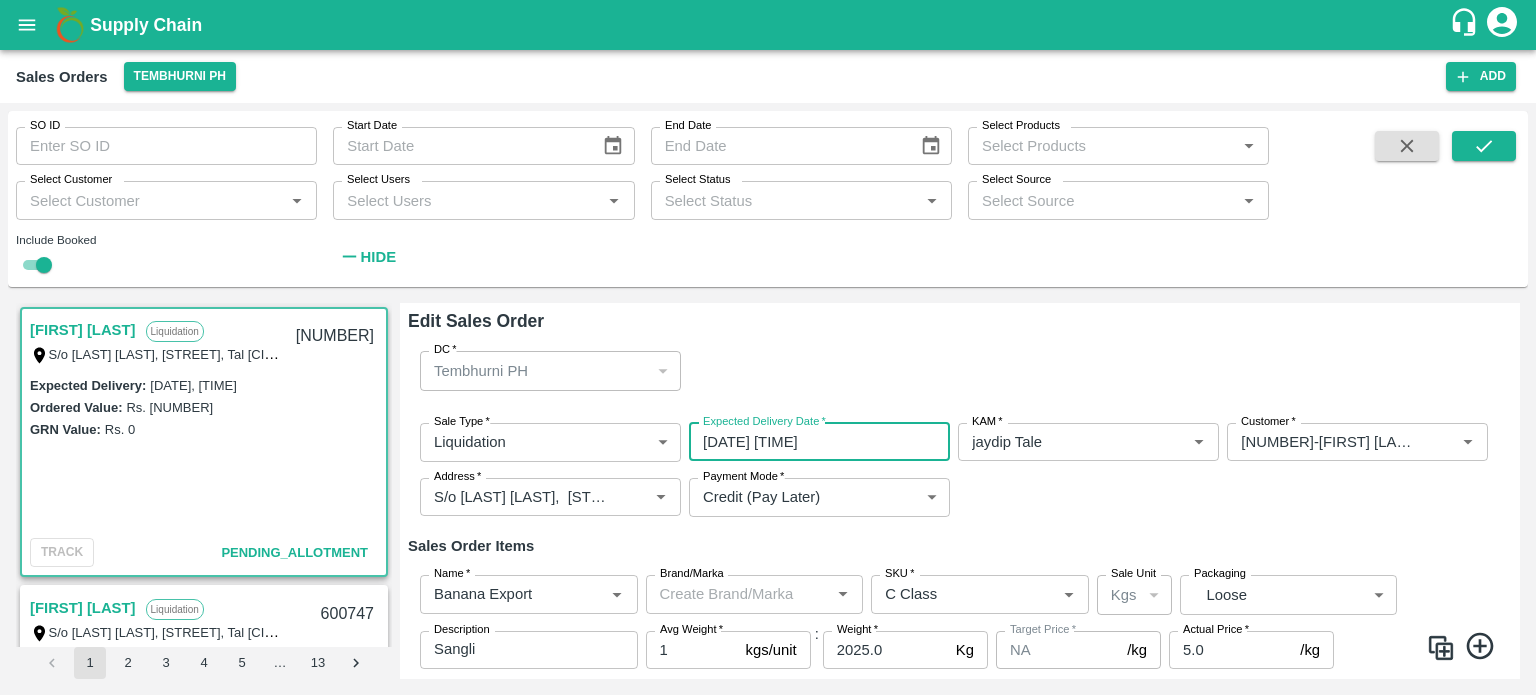 click on "Sale Type   * Liquidation 3 Sale Type Expected Delivery Date   * [DATE] [TIME] Expected Delivery Date KAM   * KAM   * Customer   * Customer   * Address   * Address   * Payment Mode   * Credit (Pay Later) credit Payment Mode" at bounding box center (960, 470) 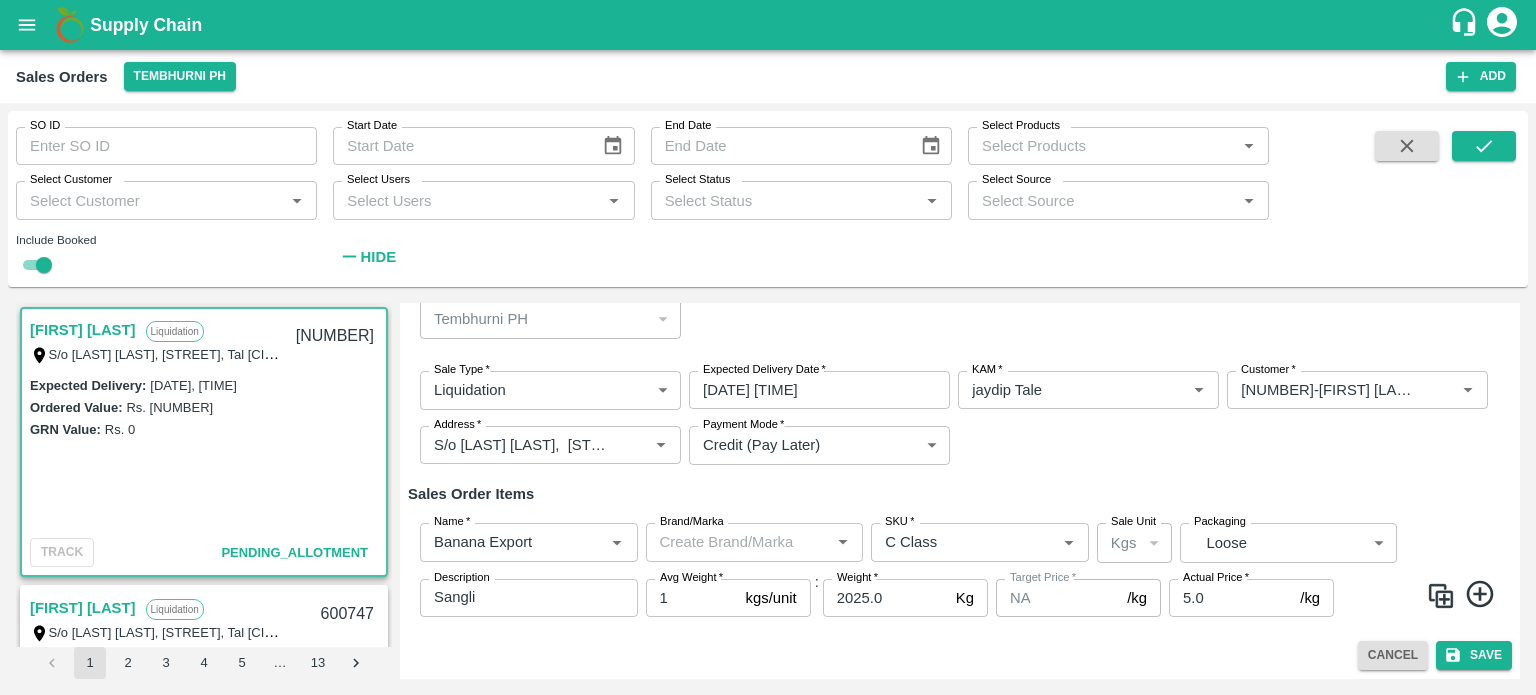 scroll, scrollTop: 54, scrollLeft: 0, axis: vertical 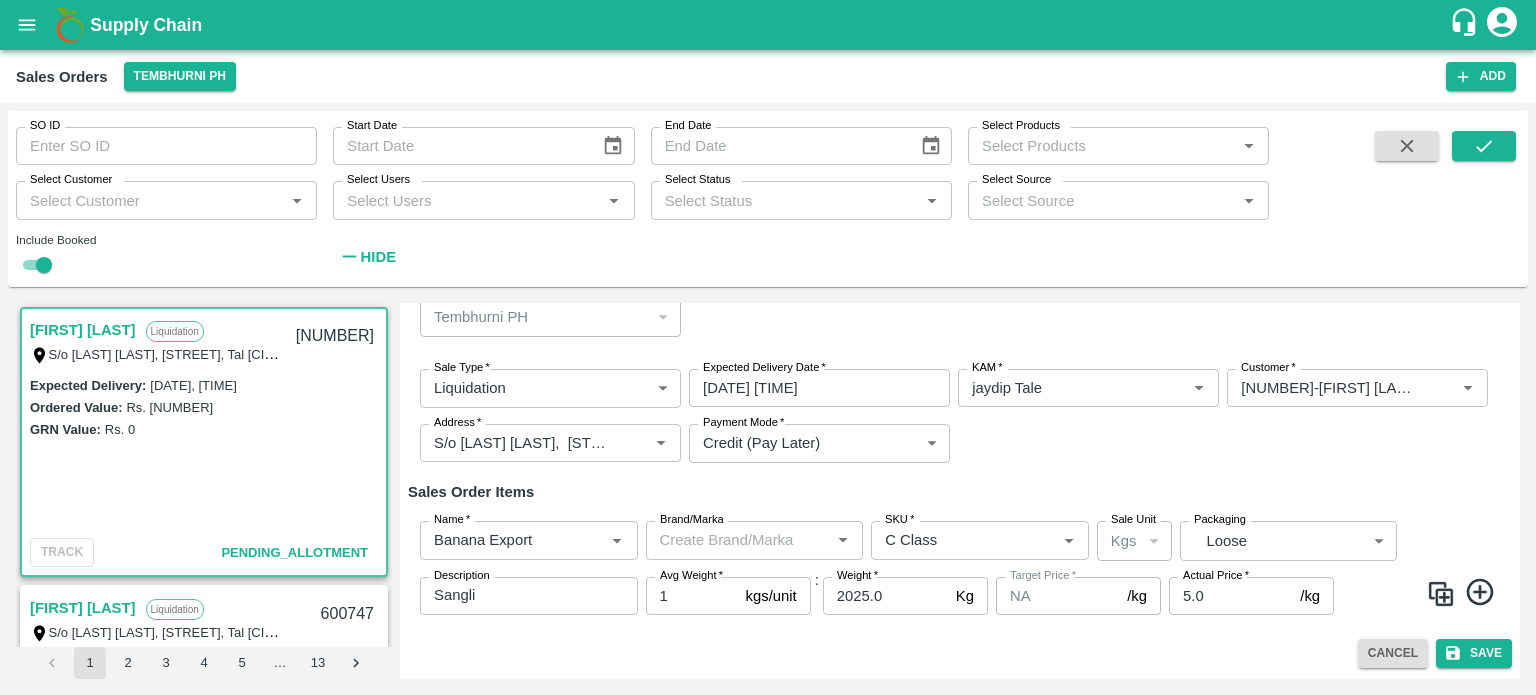 click on "[DATE] [TIME]" at bounding box center (812, 388) 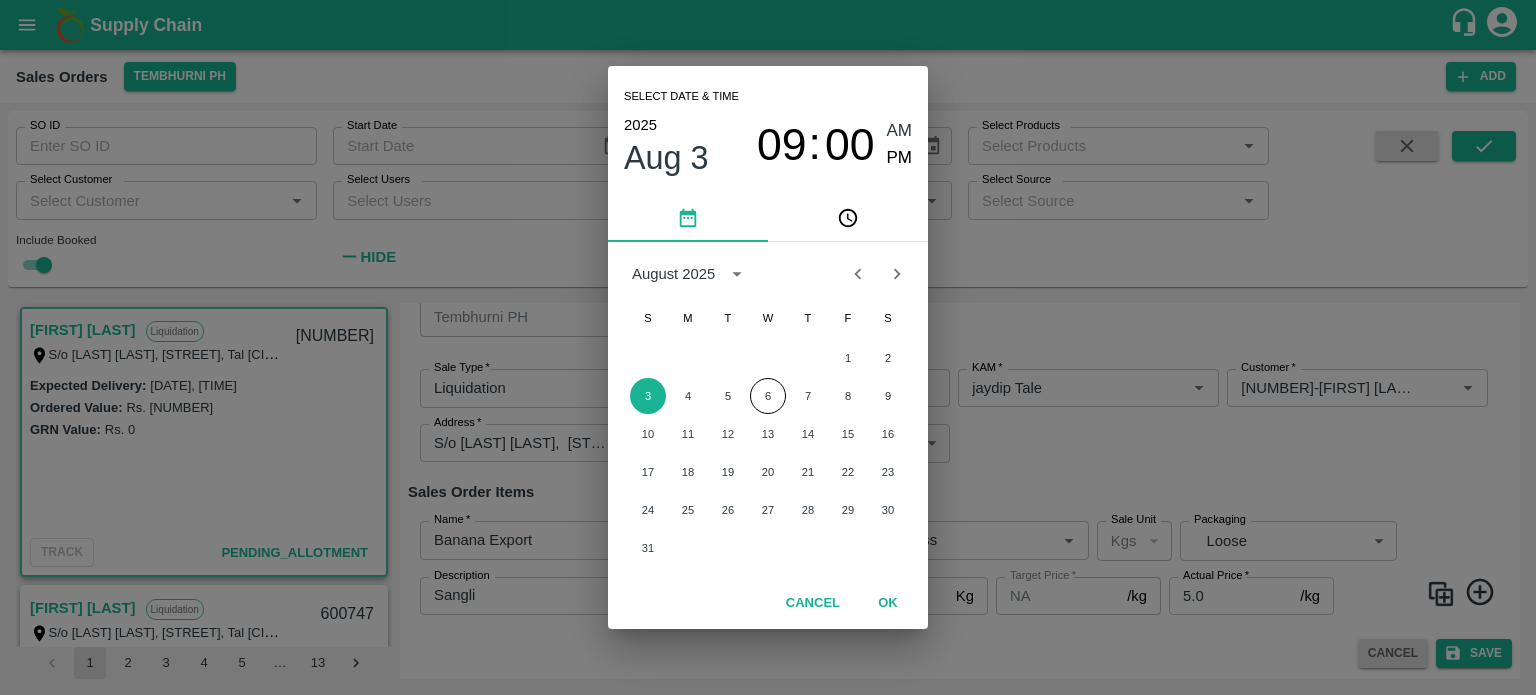 click on "PM" at bounding box center [900, 158] 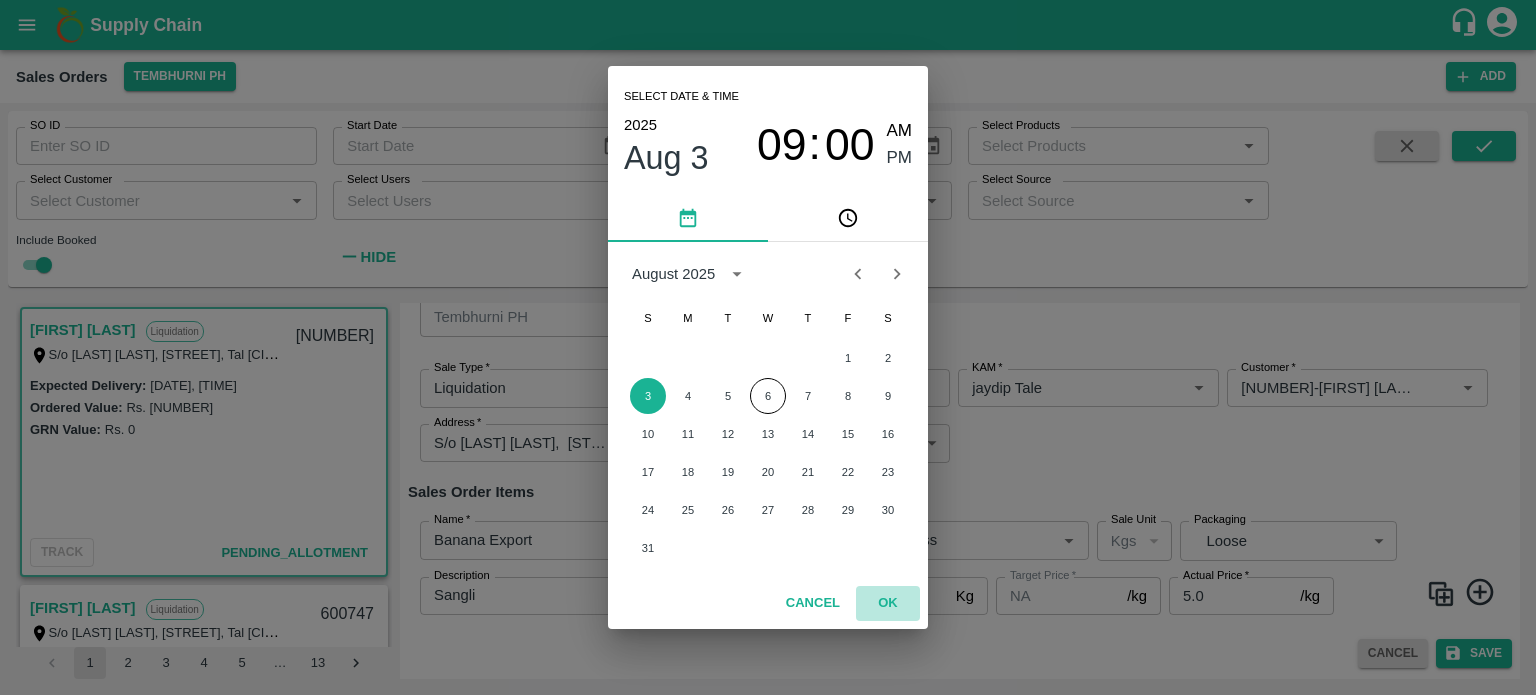 click on "OK" at bounding box center [888, 603] 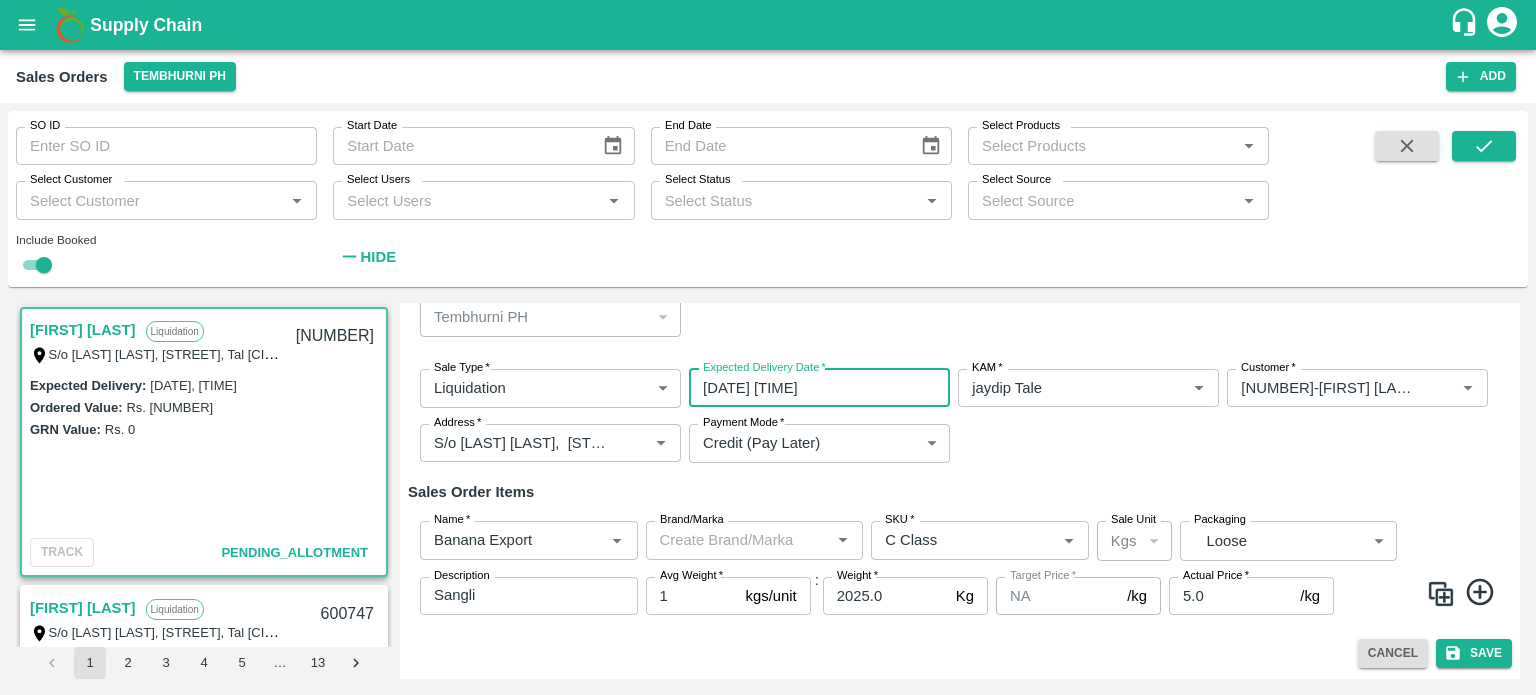 click on "Sale Type   * Liquidation 3 Sale Type Expected Delivery Date   * [DATE] [TIME] Expected Delivery Date KAM   * KAM   * Customer   * Customer   * Address   * Address   * Payment Mode   * Credit (Pay Later) credit Payment Mode" at bounding box center (960, 416) 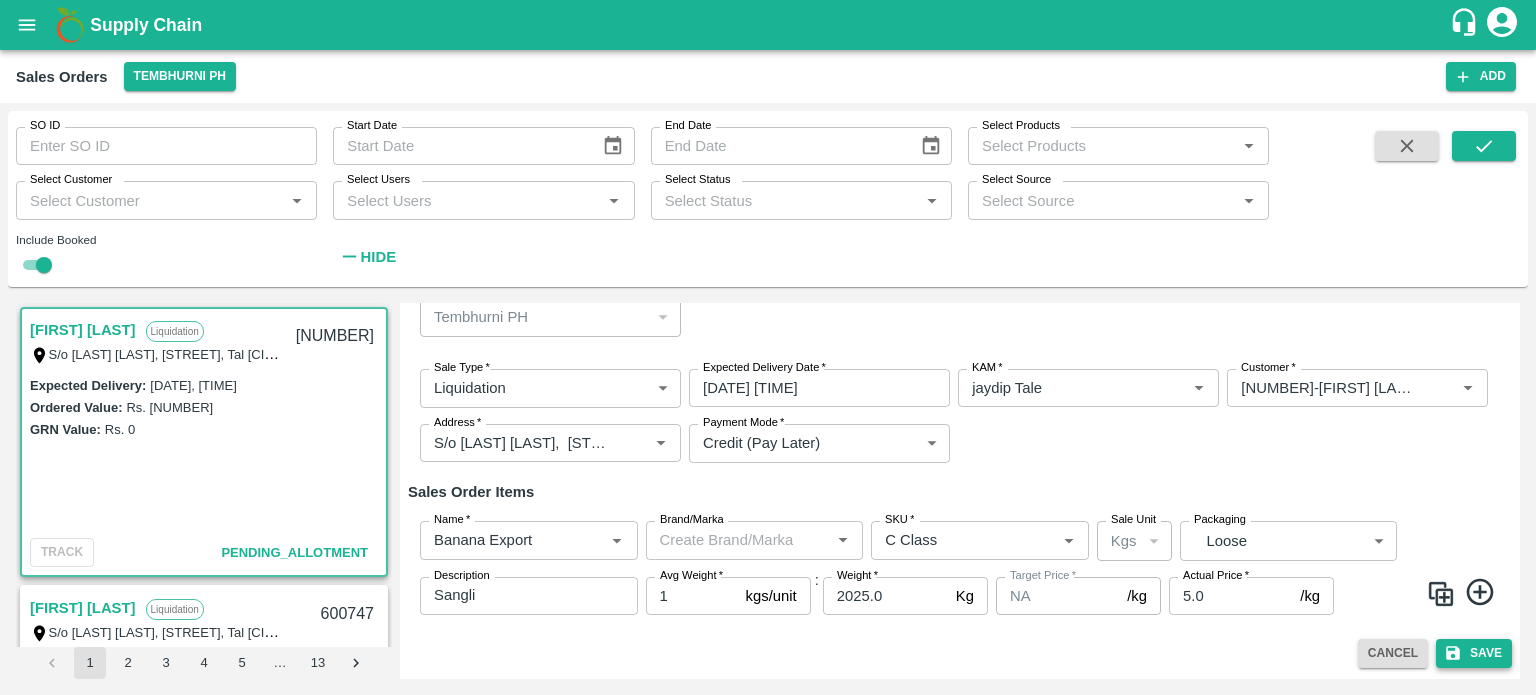 click on "Save" at bounding box center [1474, 653] 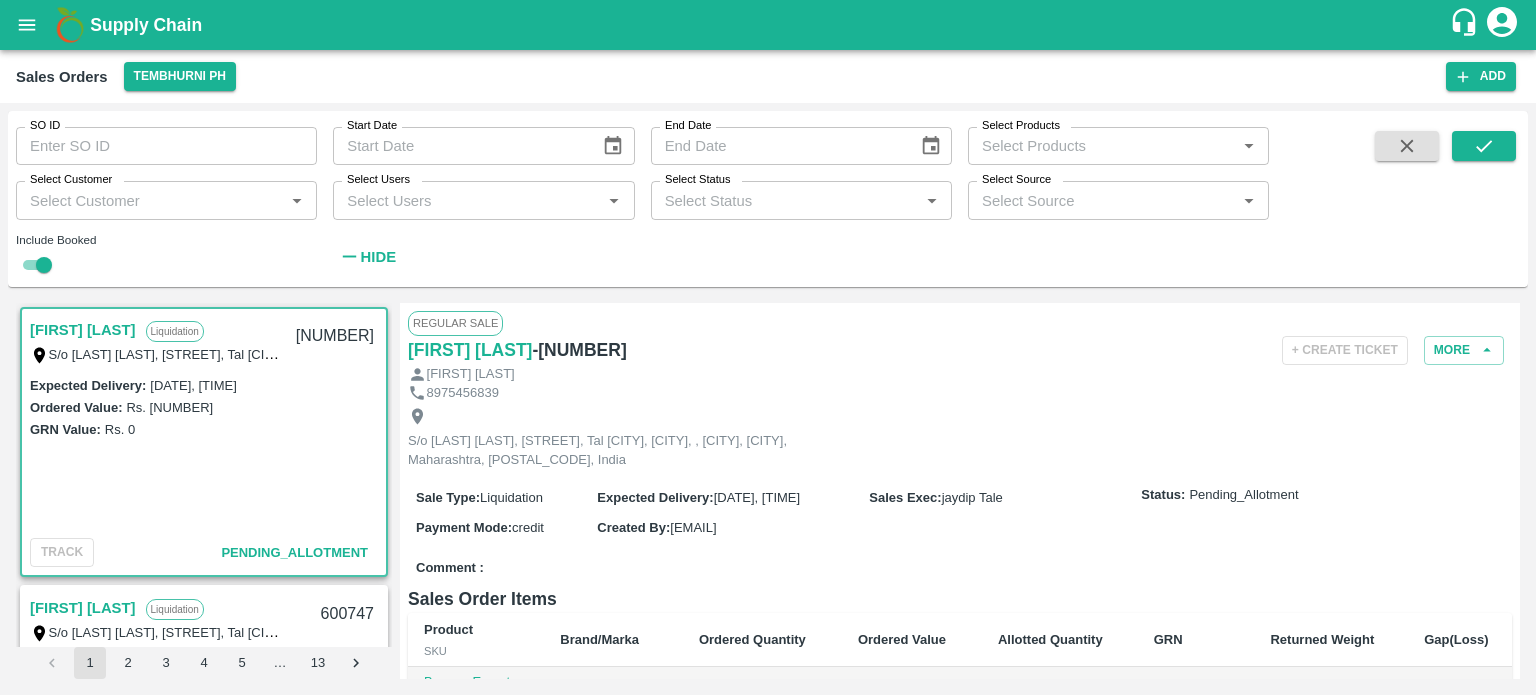click on "Comment :" at bounding box center (960, 568) 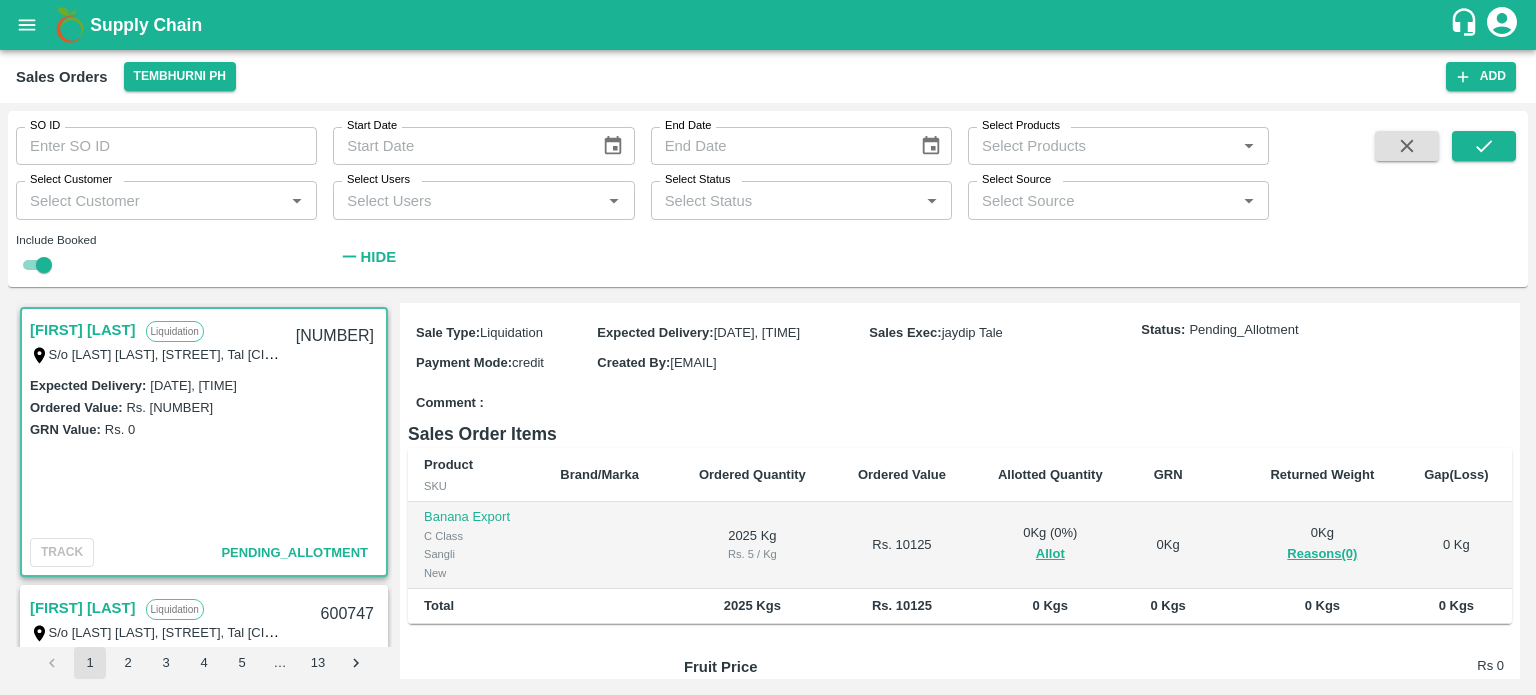 scroll, scrollTop: 166, scrollLeft: 0, axis: vertical 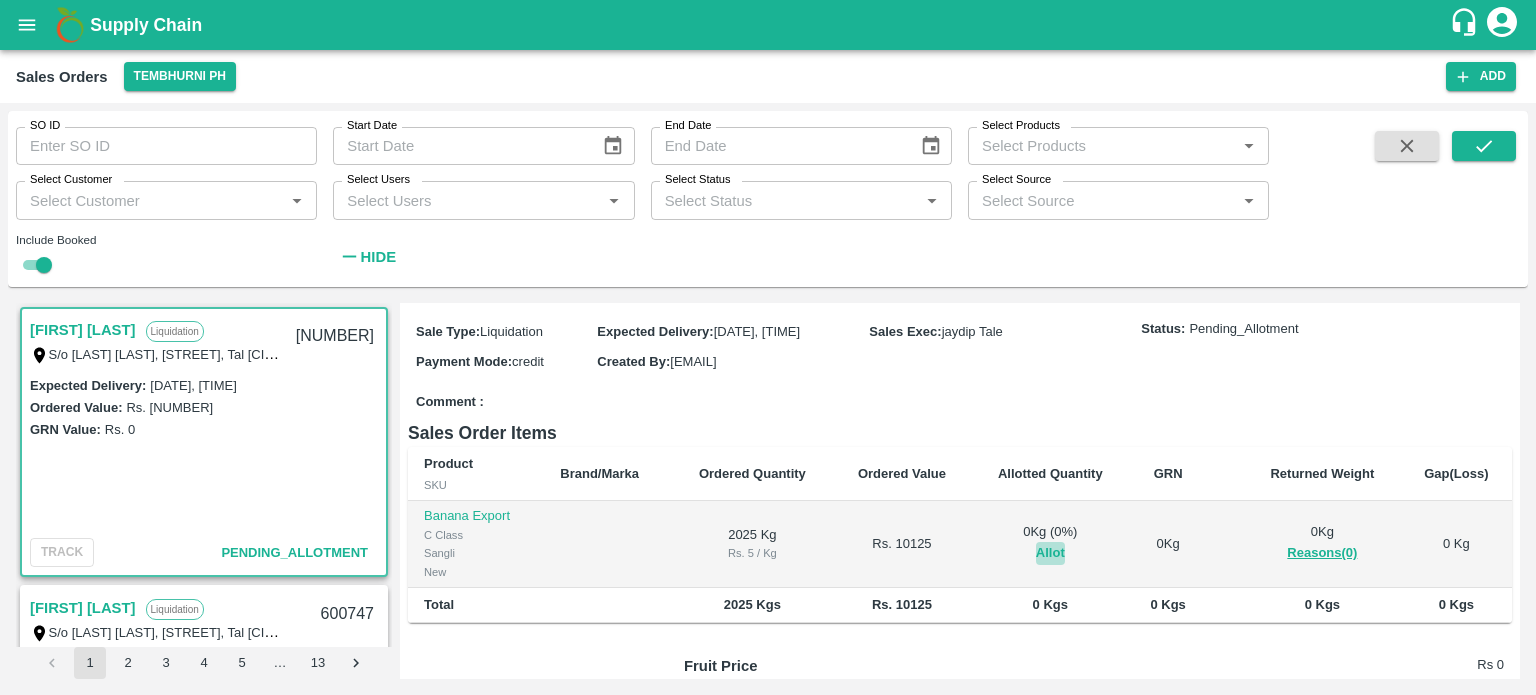 click on "Allot" at bounding box center [1050, 553] 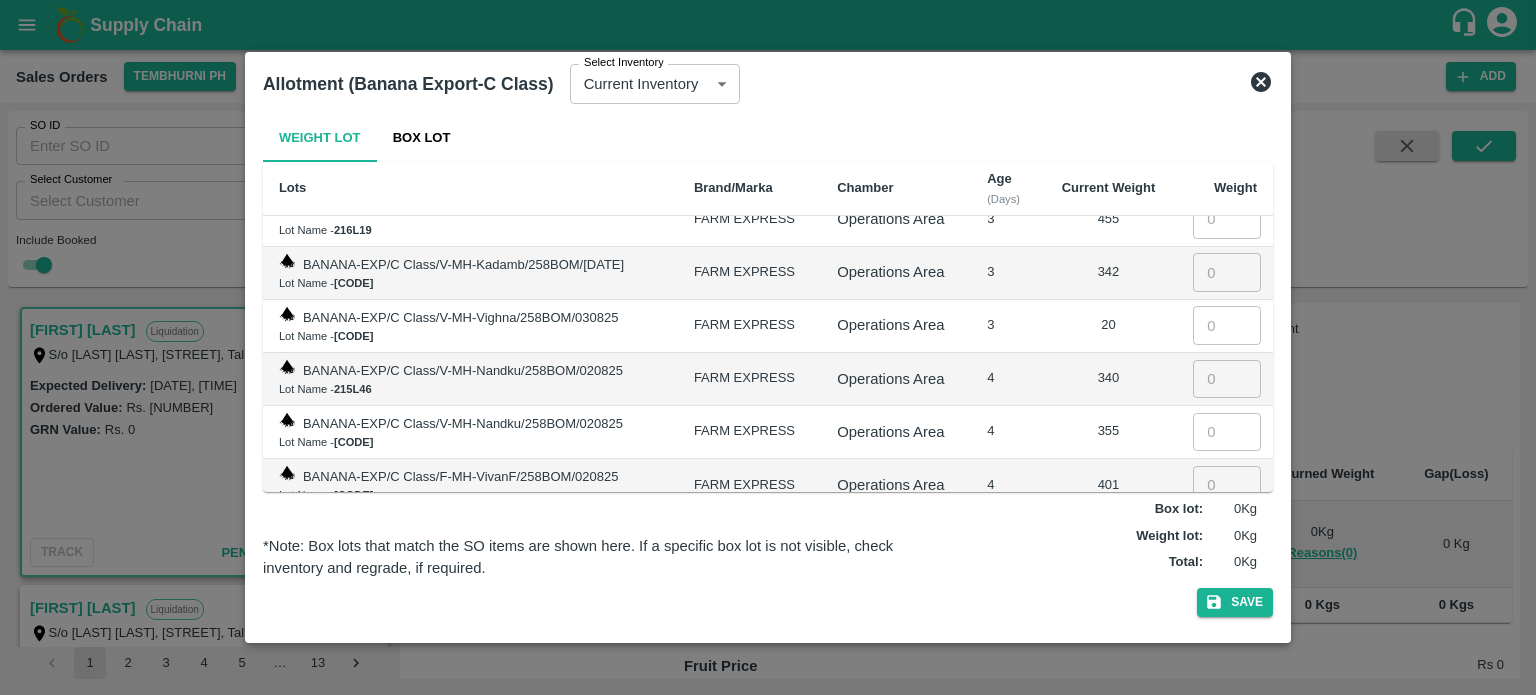 scroll, scrollTop: 533, scrollLeft: 0, axis: vertical 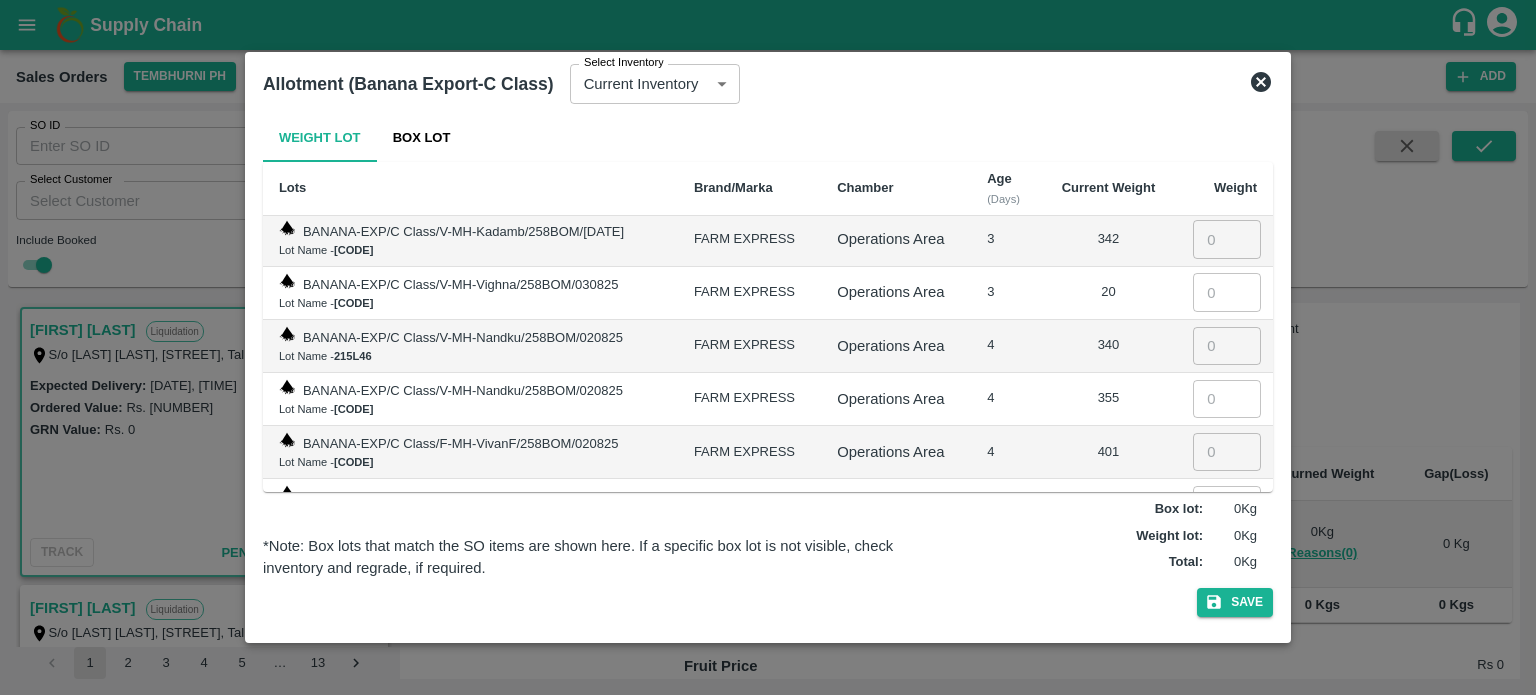 click at bounding box center (1227, 346) 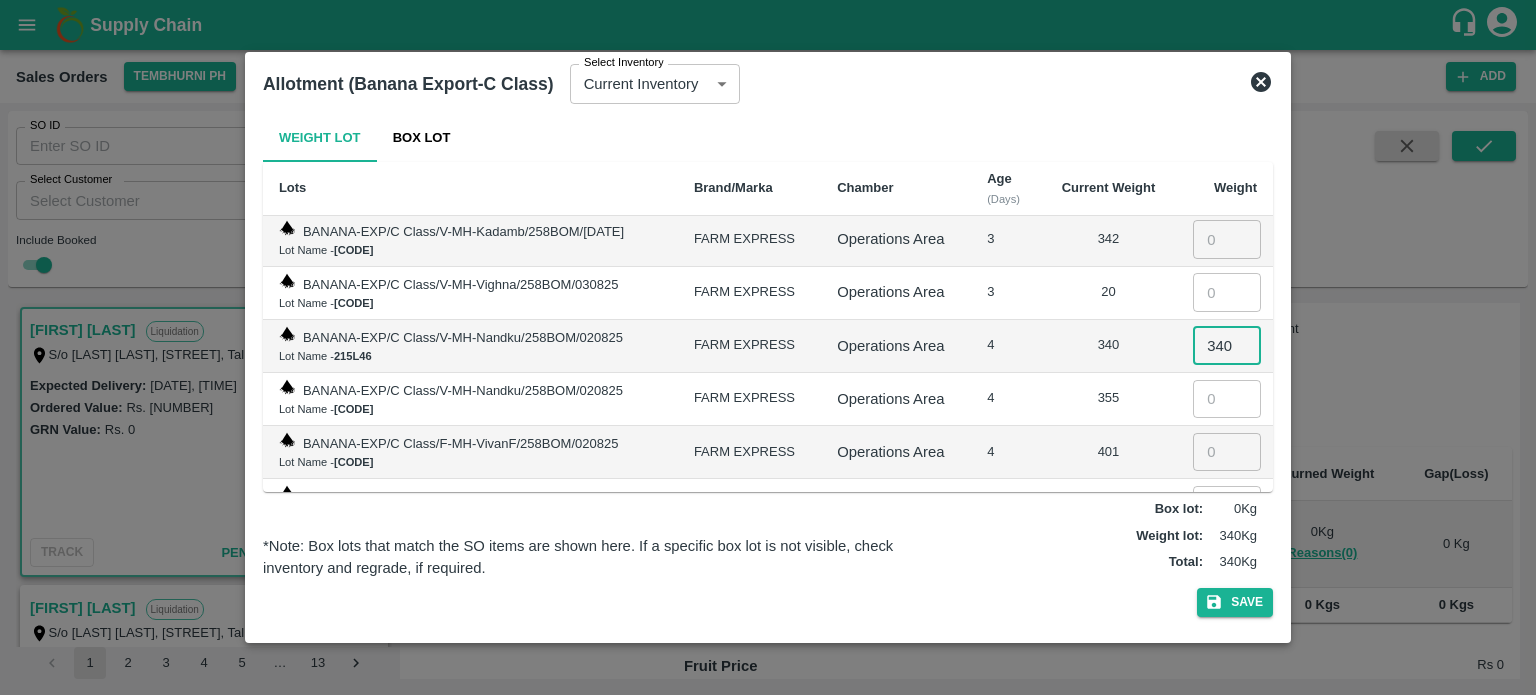 type on "340" 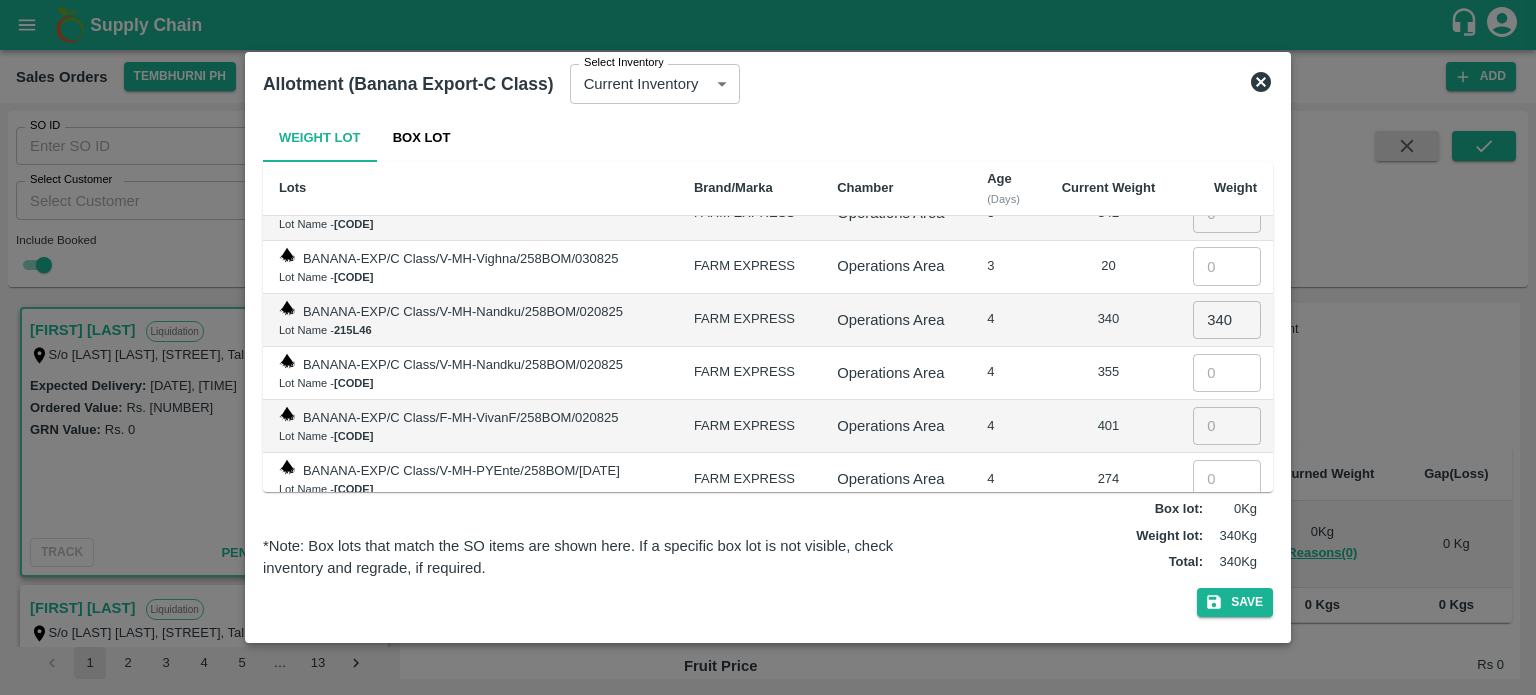 scroll, scrollTop: 566, scrollLeft: 0, axis: vertical 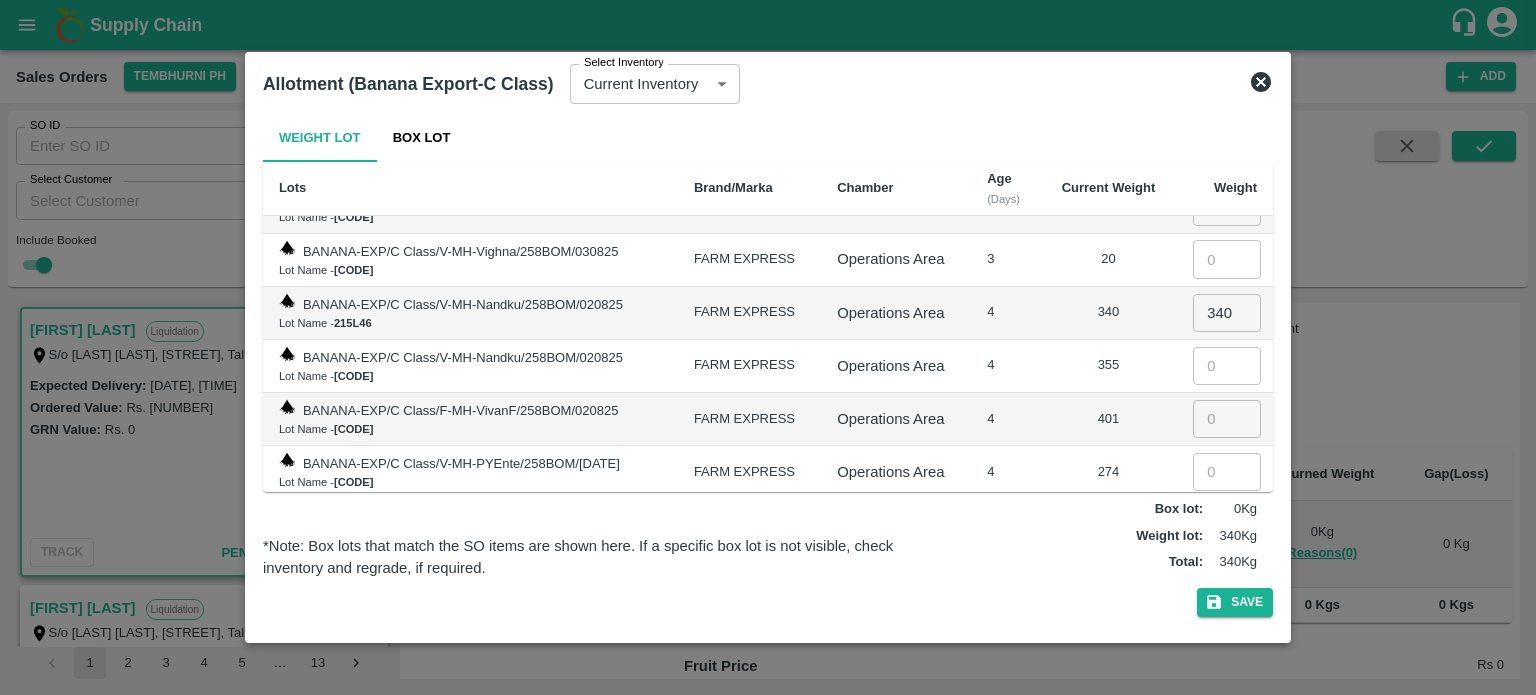 click at bounding box center (1227, 366) 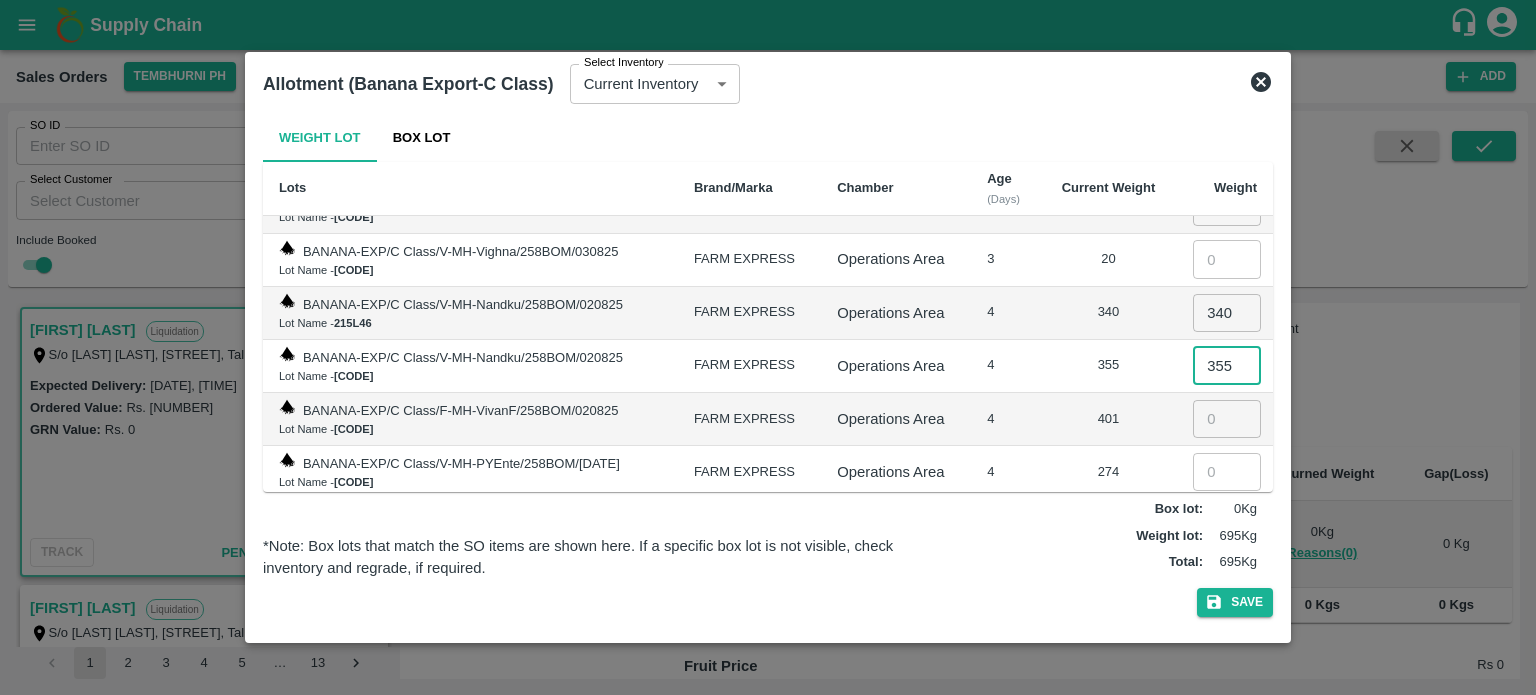 type on "355" 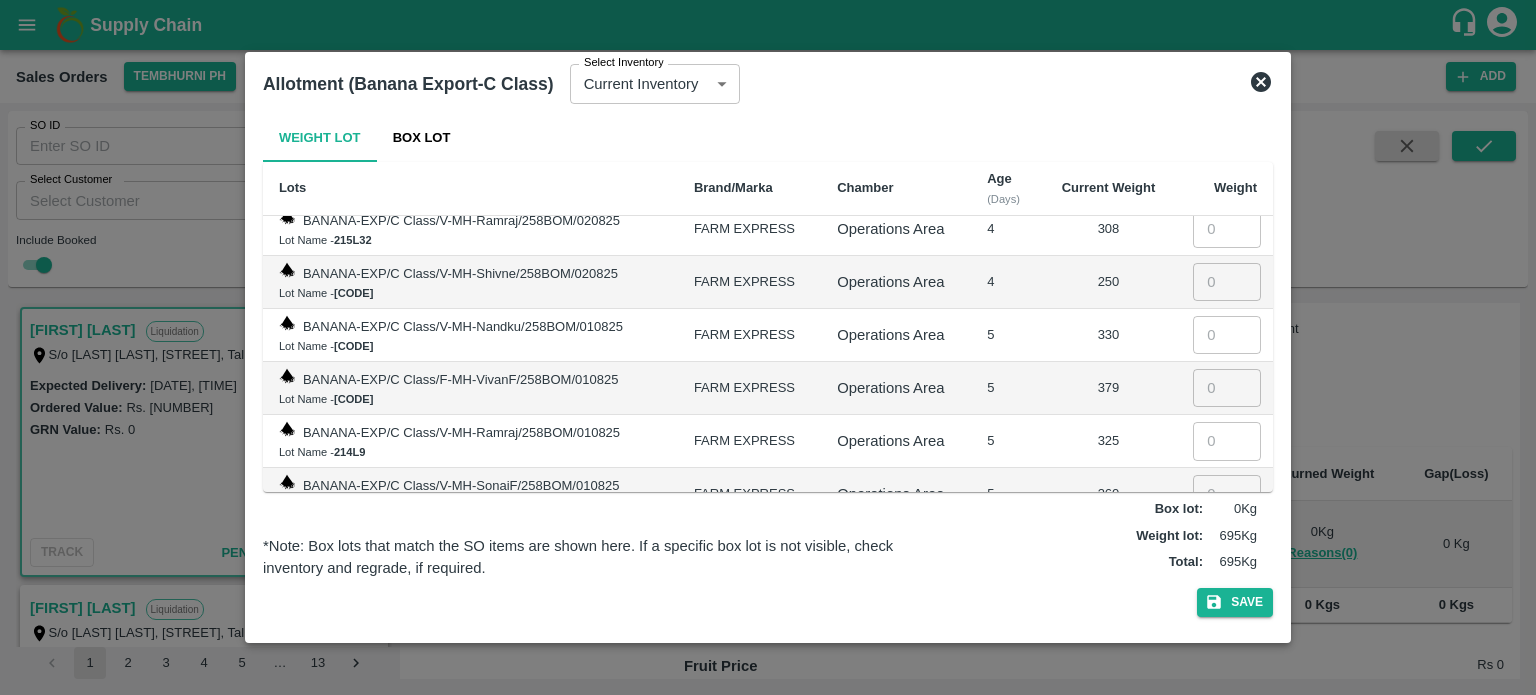 scroll, scrollTop: 1033, scrollLeft: 0, axis: vertical 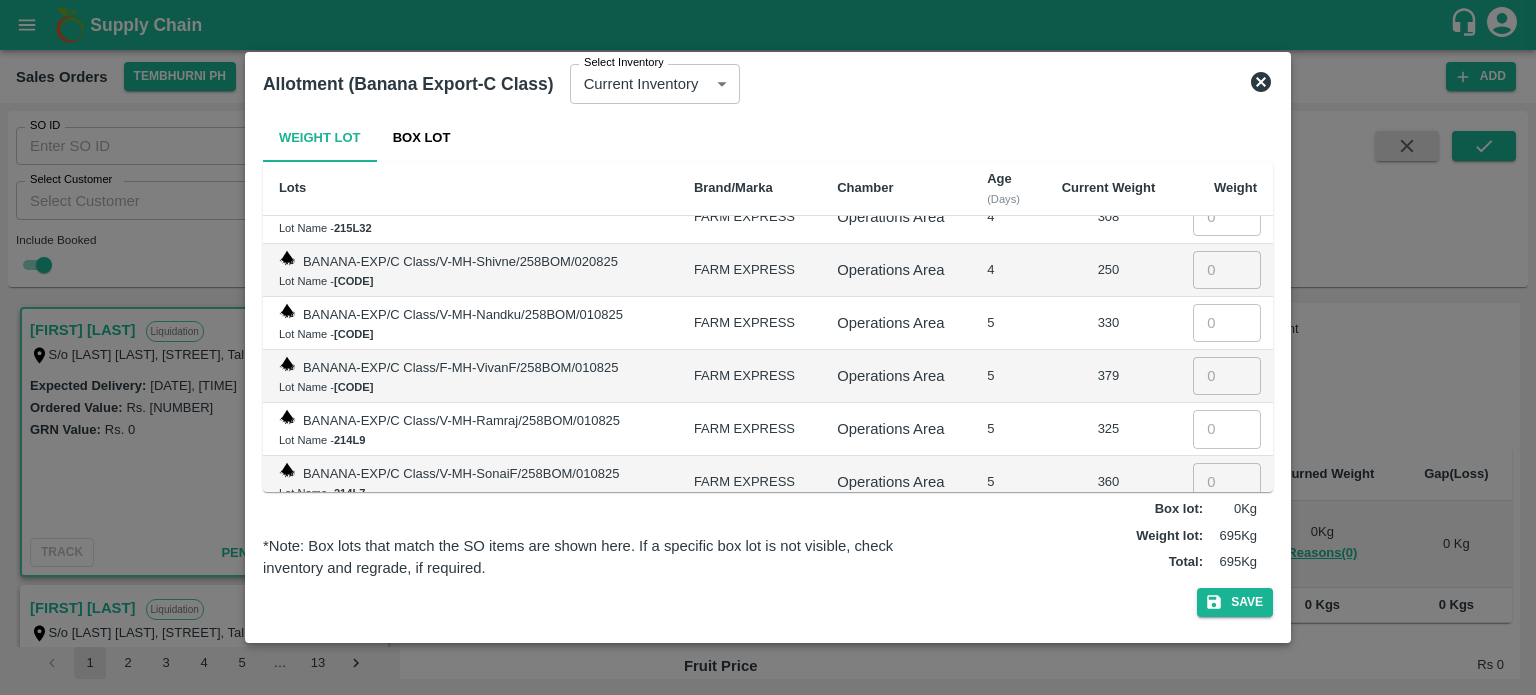 click at bounding box center [1227, 323] 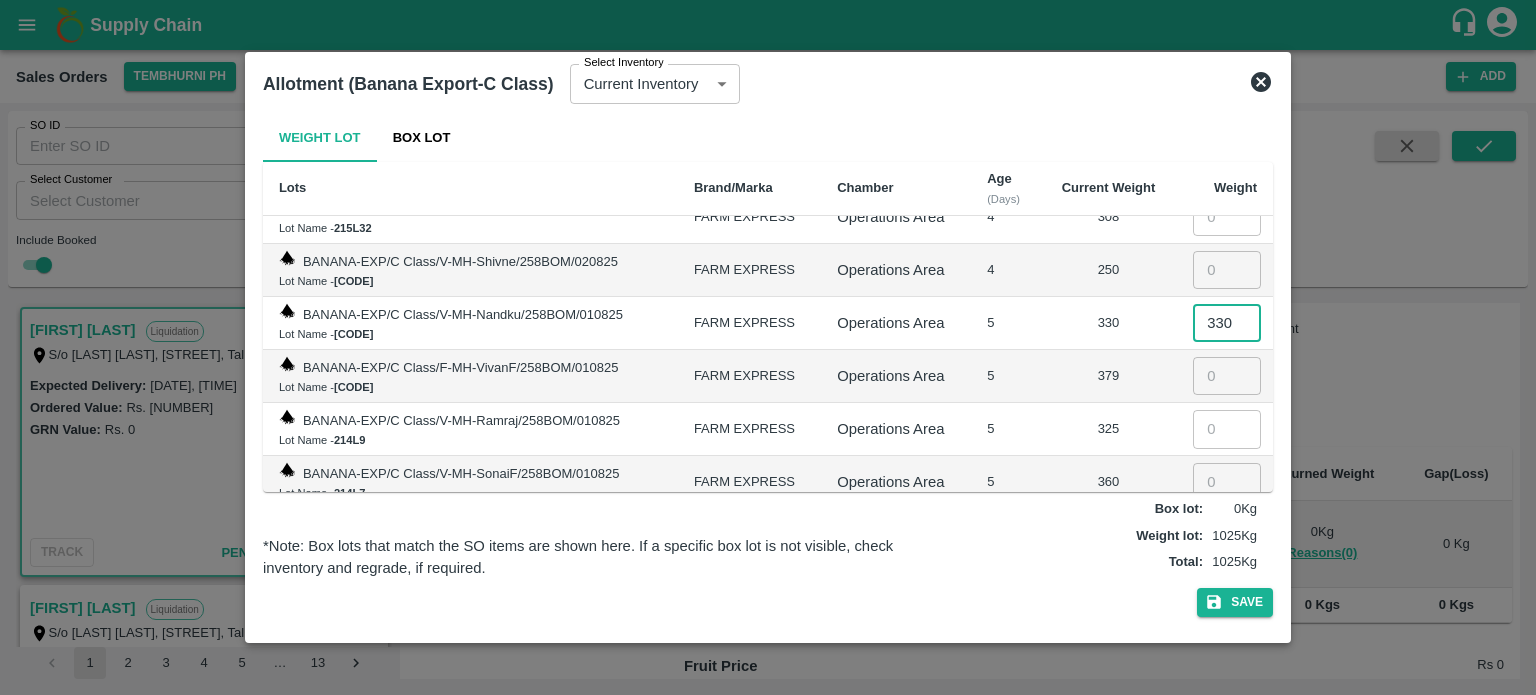type on "330" 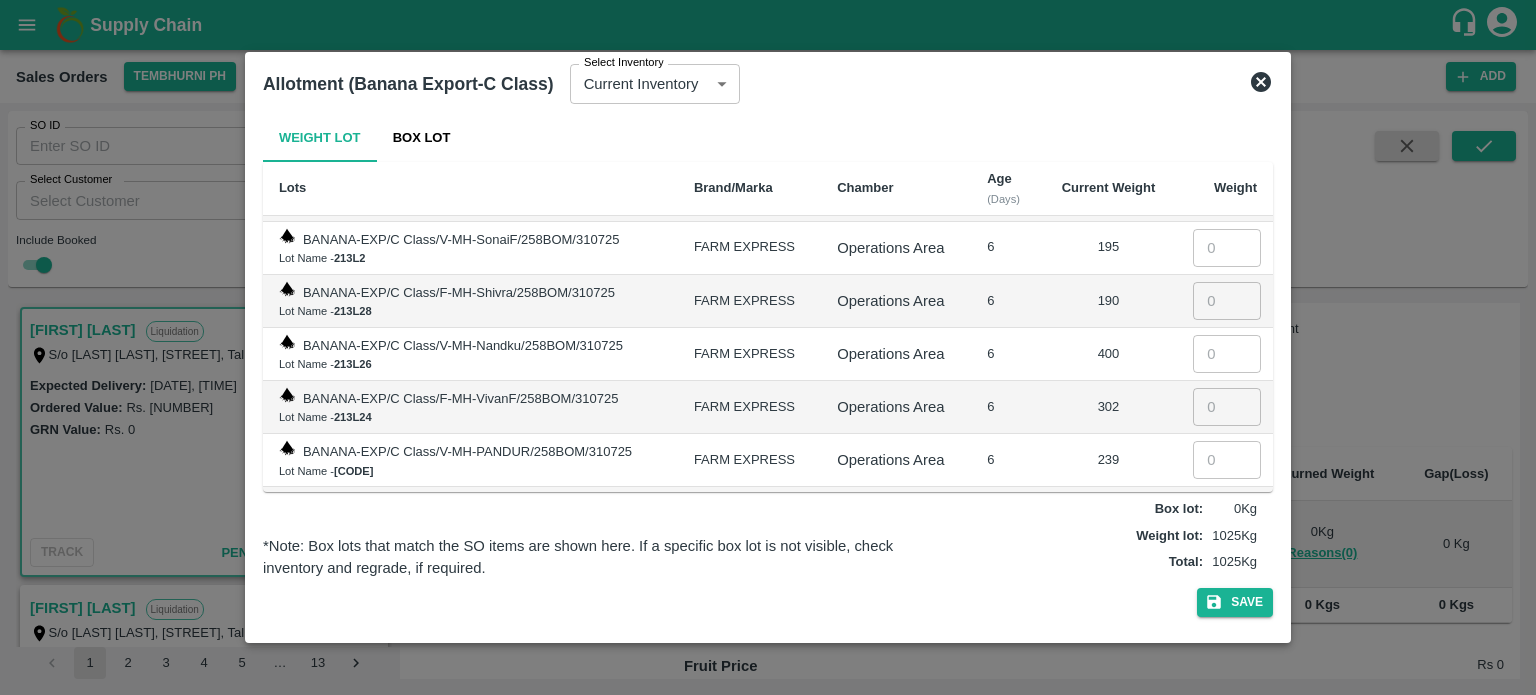 scroll, scrollTop: 1566, scrollLeft: 0, axis: vertical 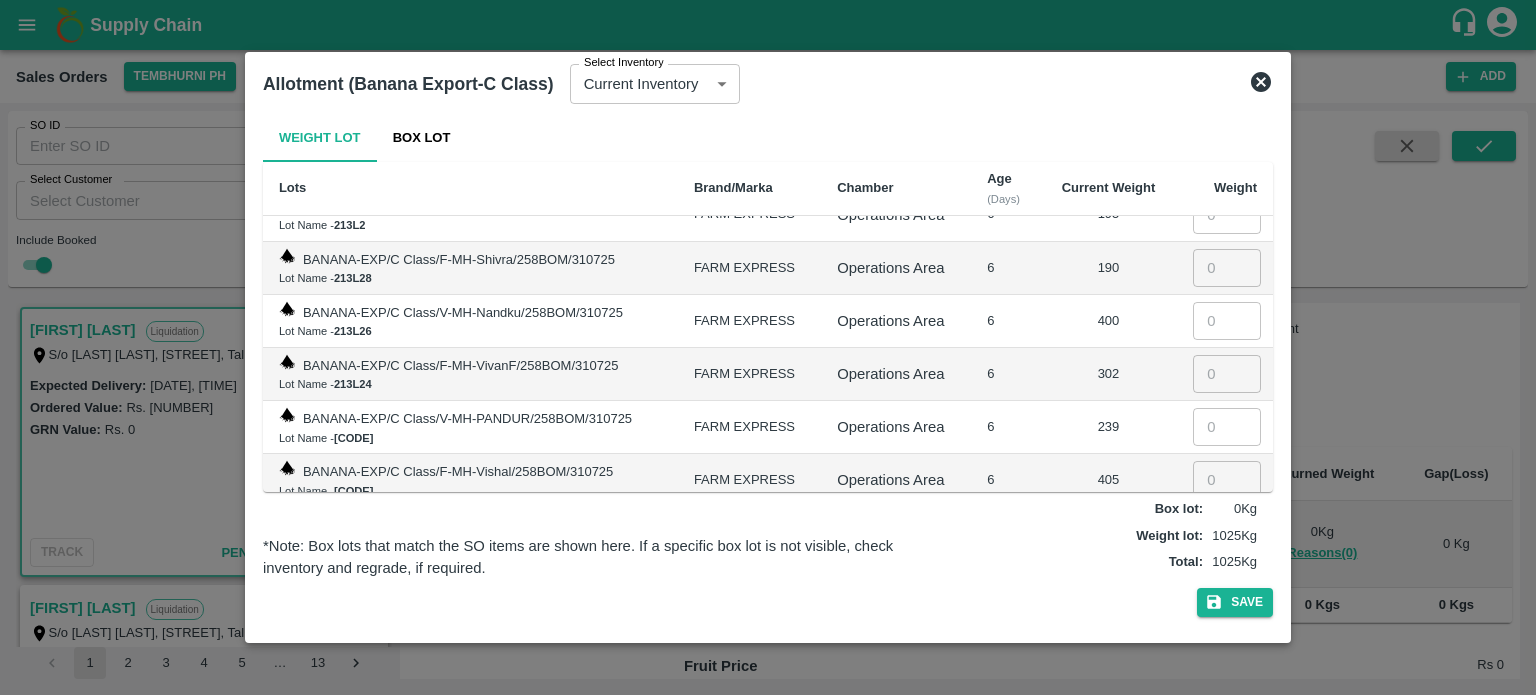 click at bounding box center [1227, 321] 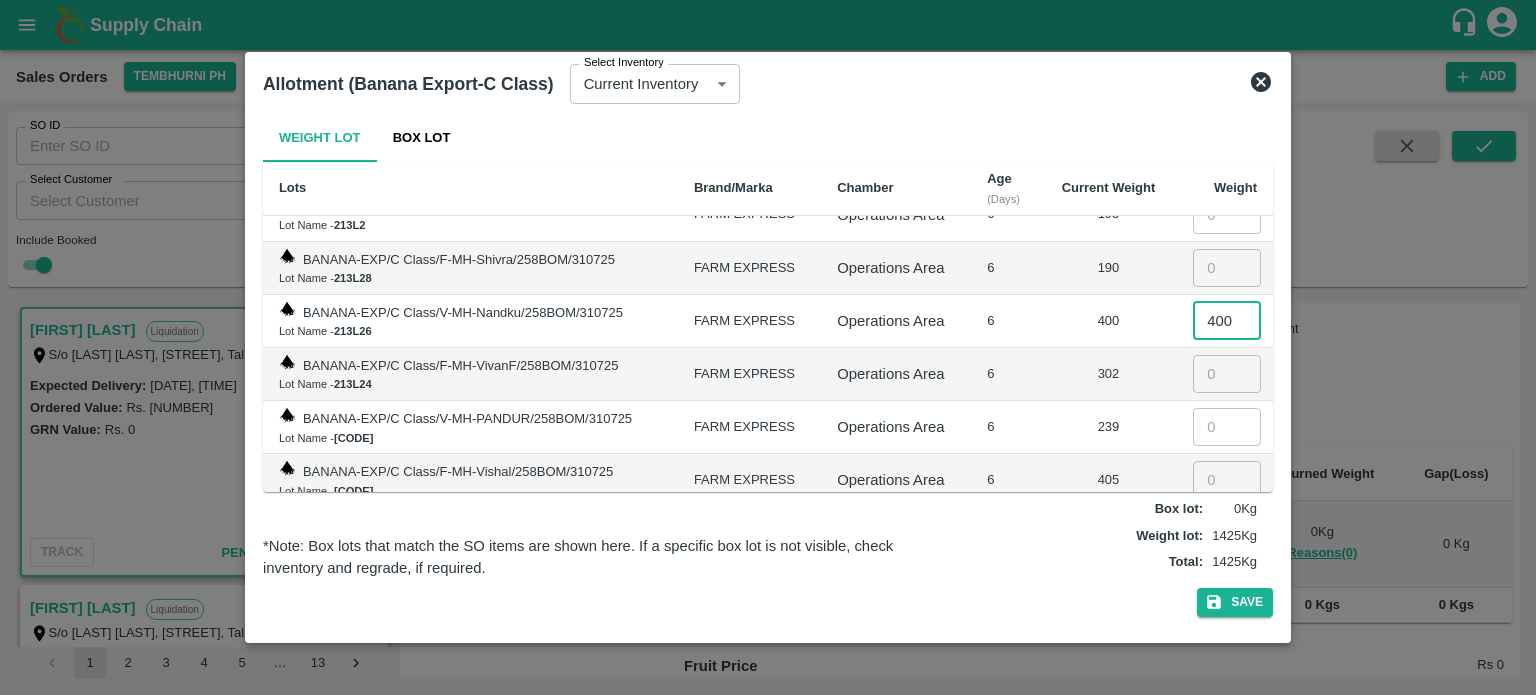type on "400" 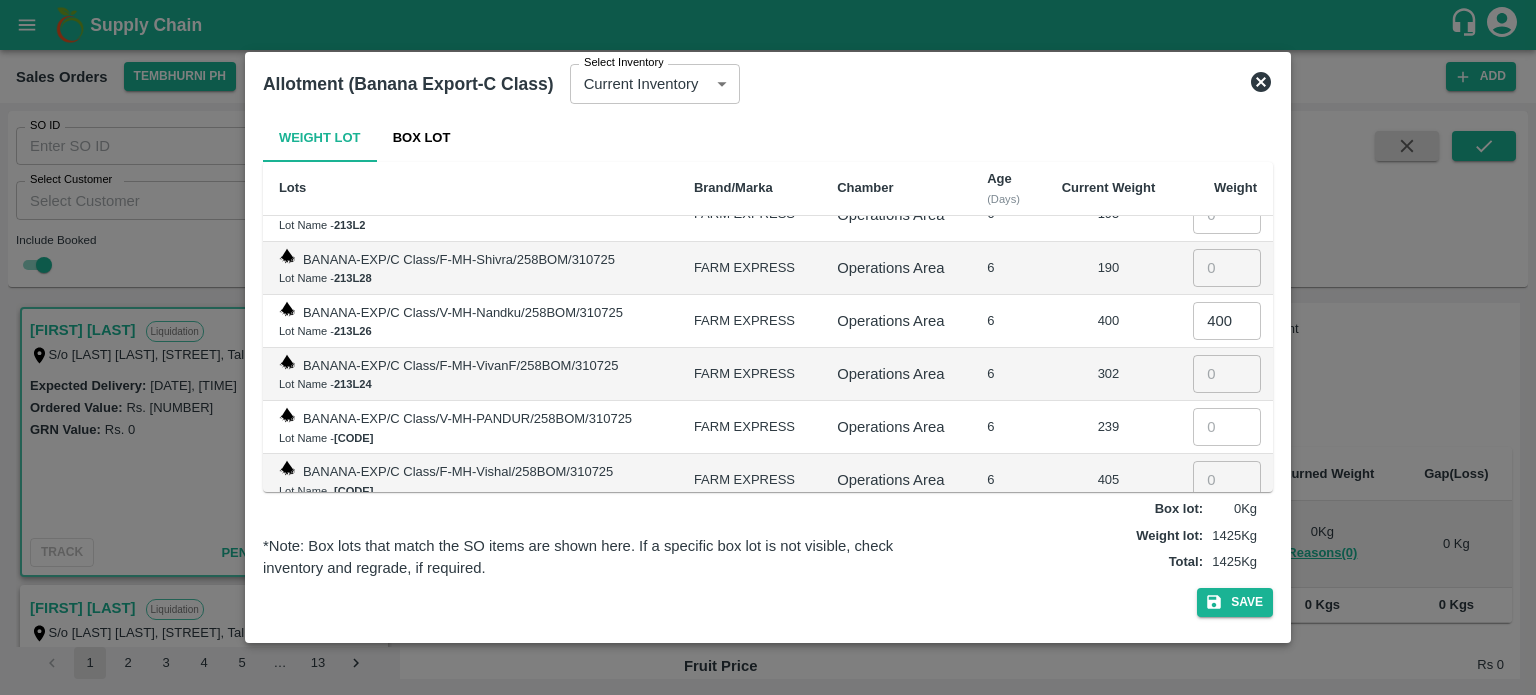 click on "BANANA-EXP/C Class/F-MH-VivanF/258BOM/310725 Lot Name -  [CODE]" at bounding box center (470, 374) 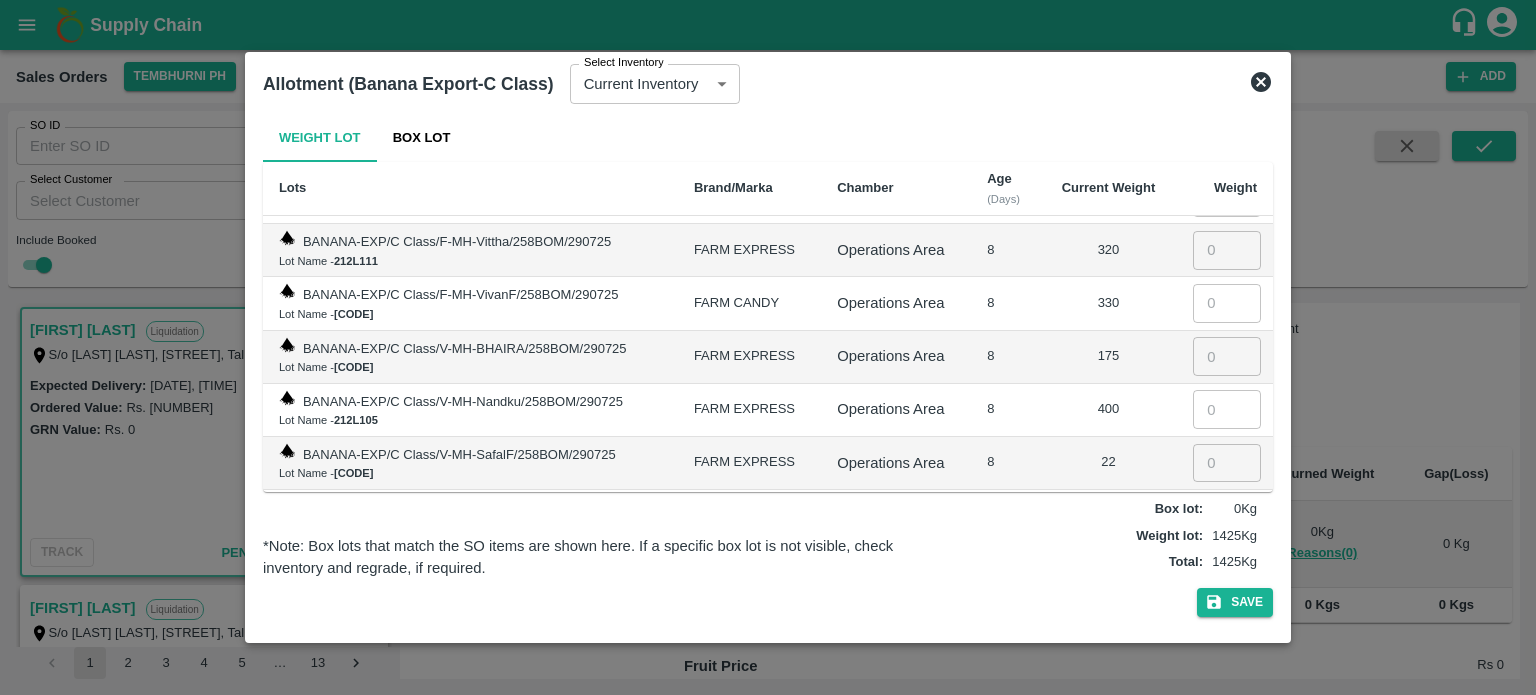 scroll, scrollTop: 2966, scrollLeft: 0, axis: vertical 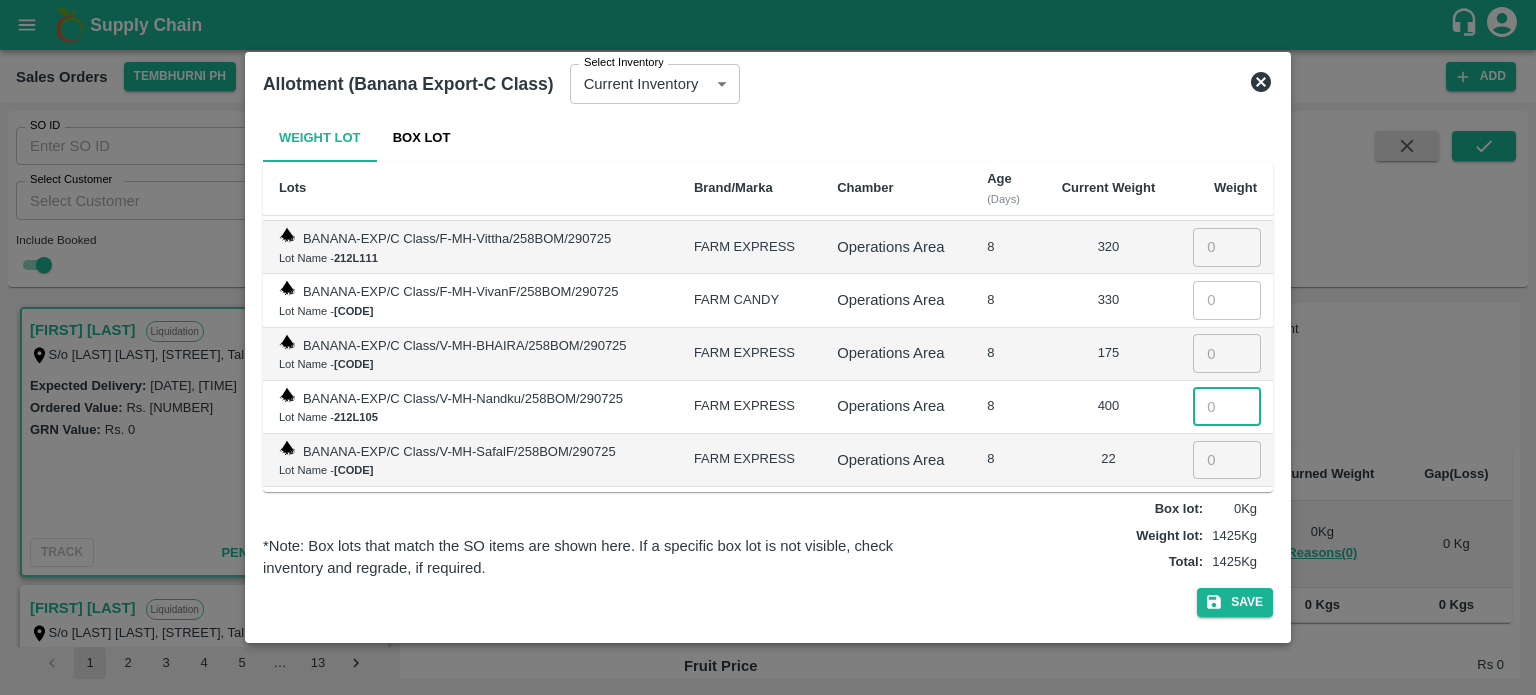 click at bounding box center [1227, 406] 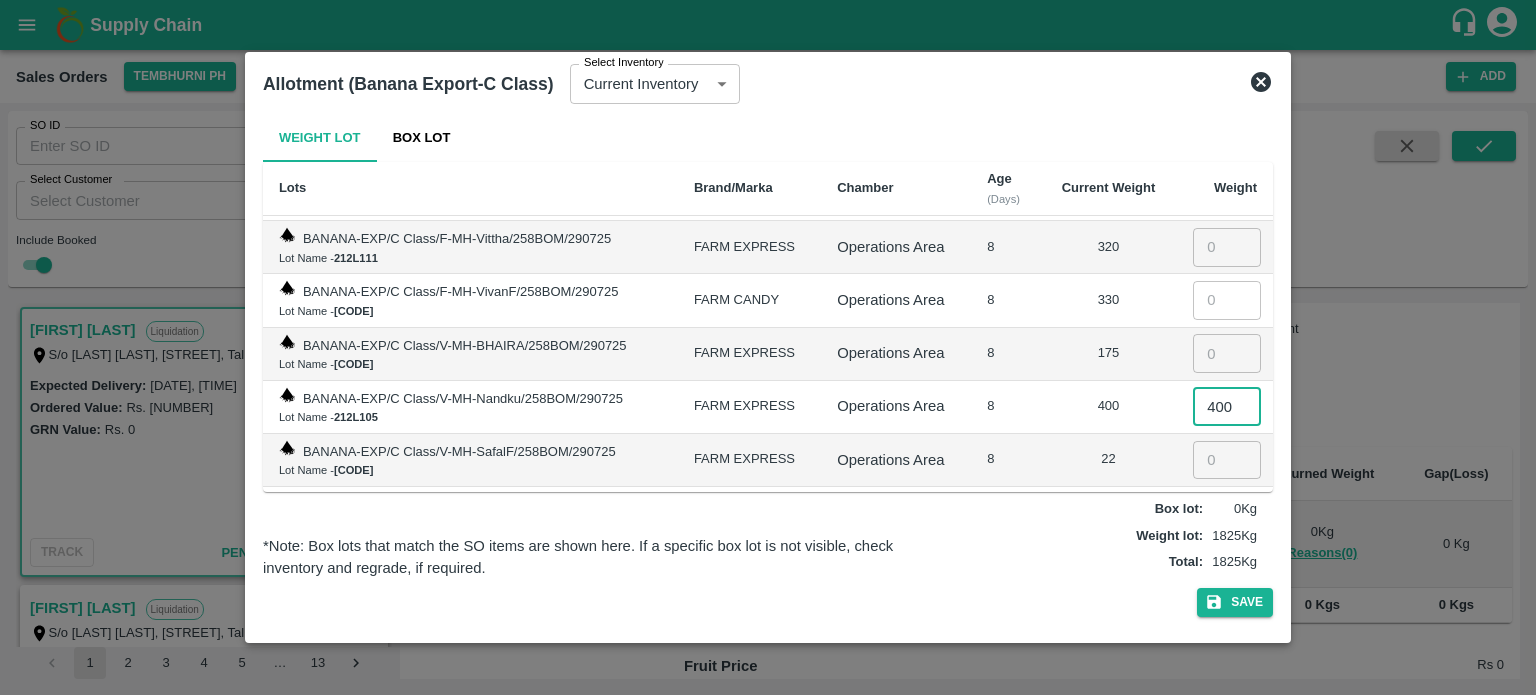 type on "400" 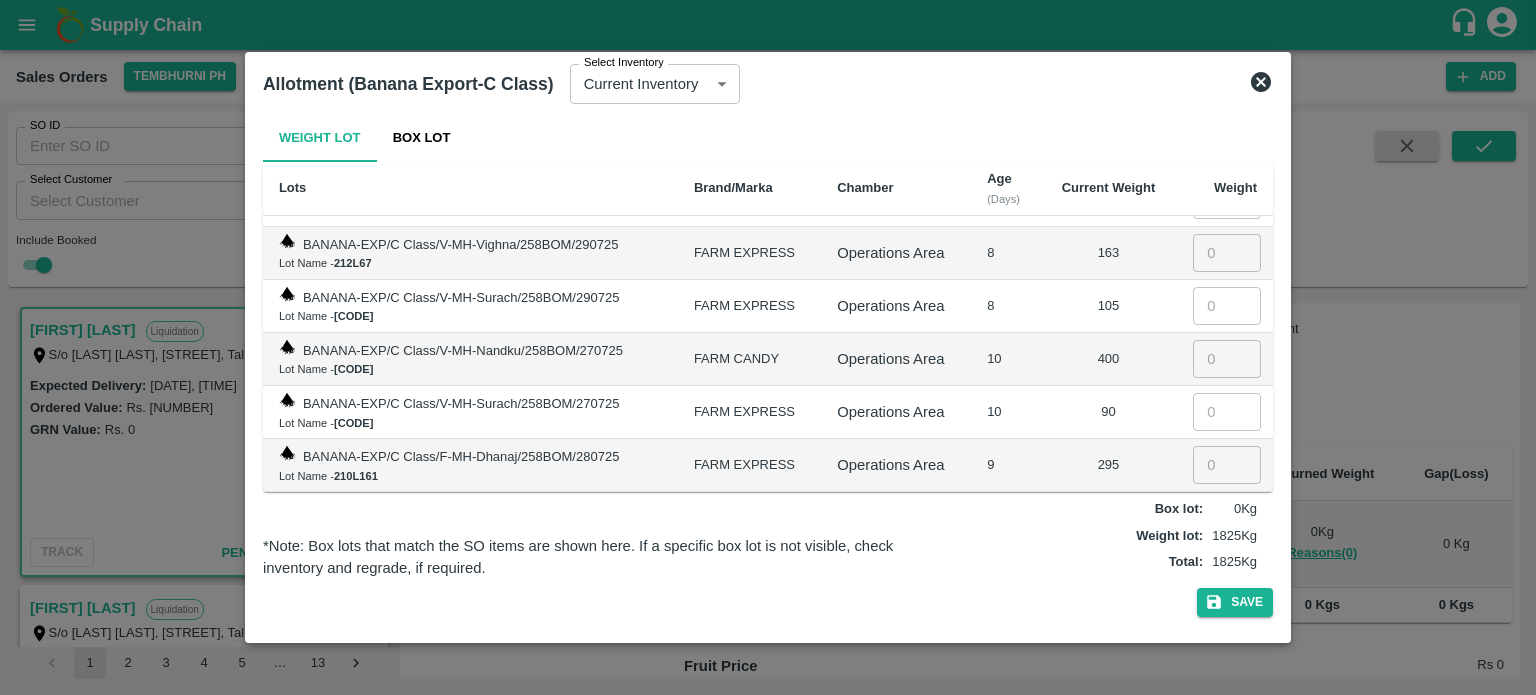 scroll, scrollTop: 4133, scrollLeft: 0, axis: vertical 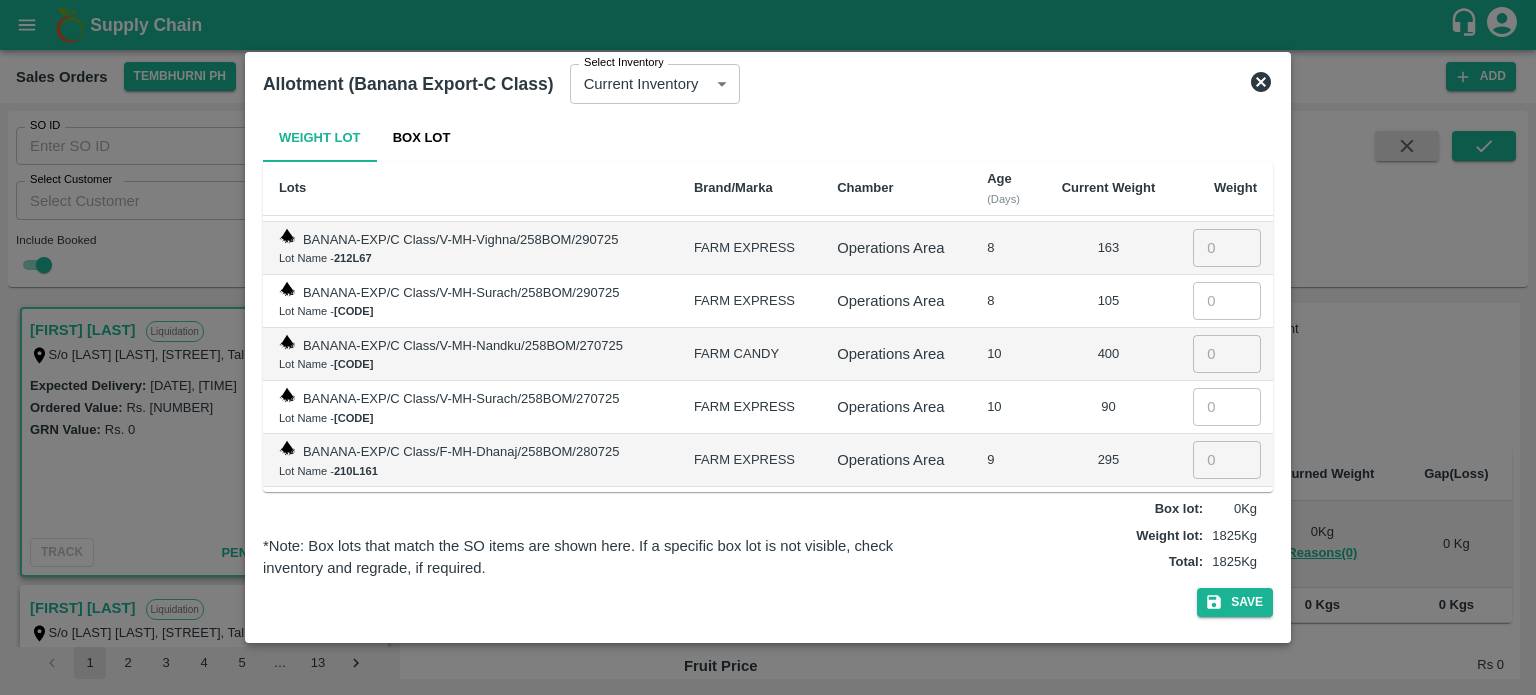 click at bounding box center [1227, 354] 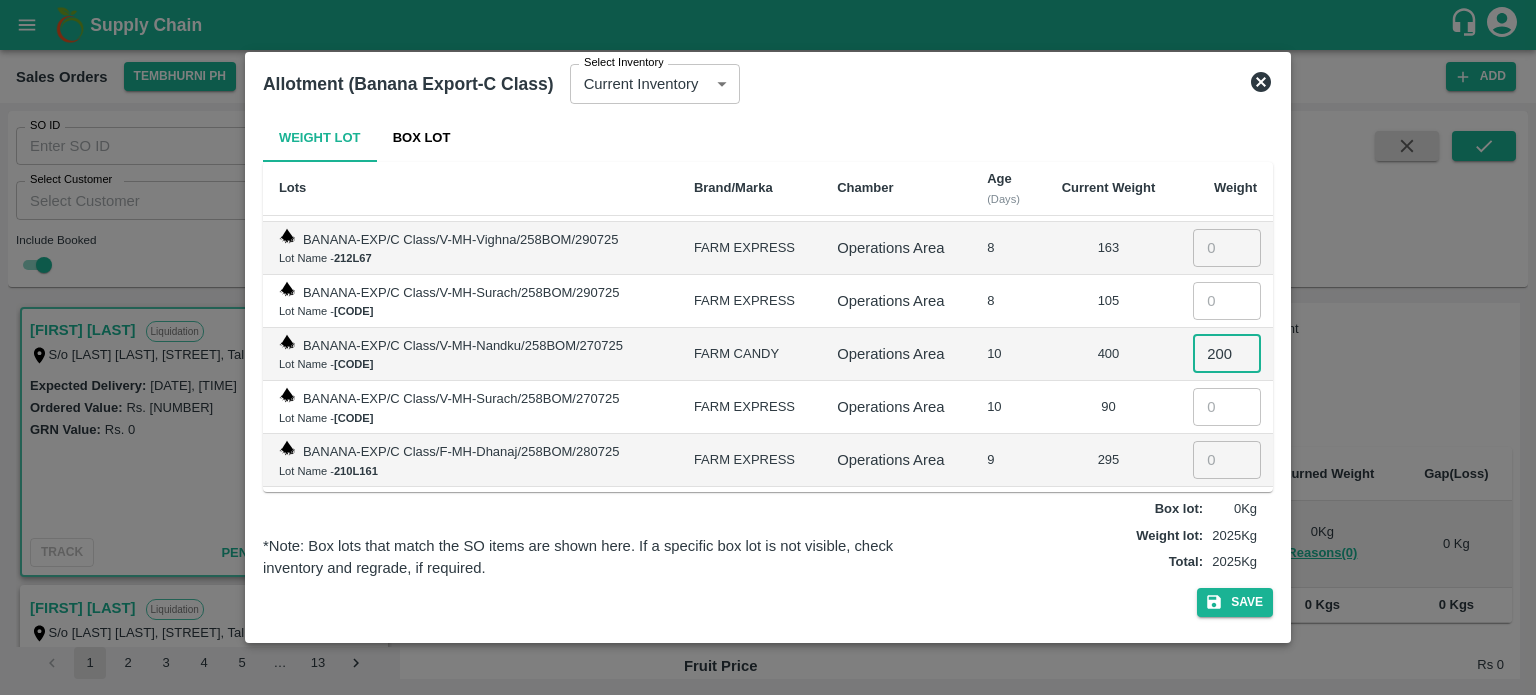 type on "200" 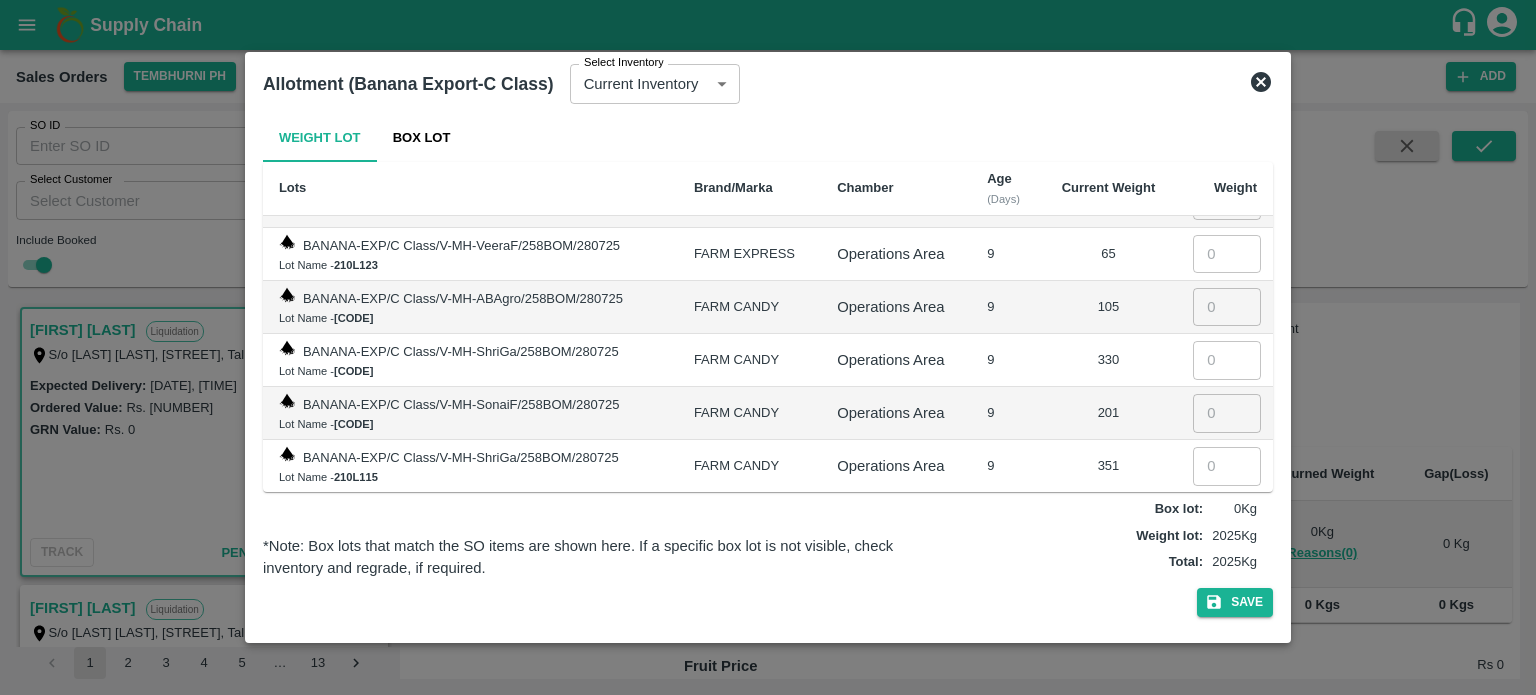 scroll, scrollTop: 5368, scrollLeft: 0, axis: vertical 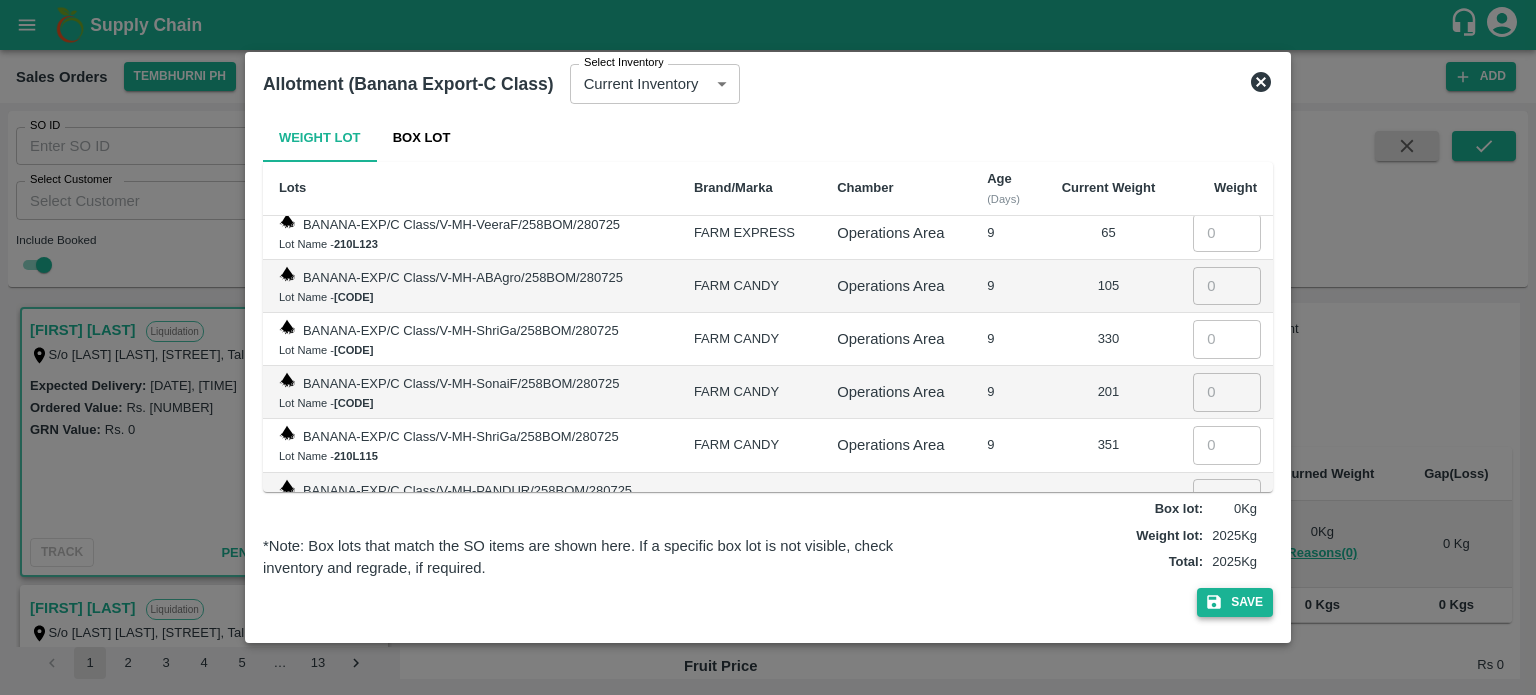 click on "Save" at bounding box center [1235, 602] 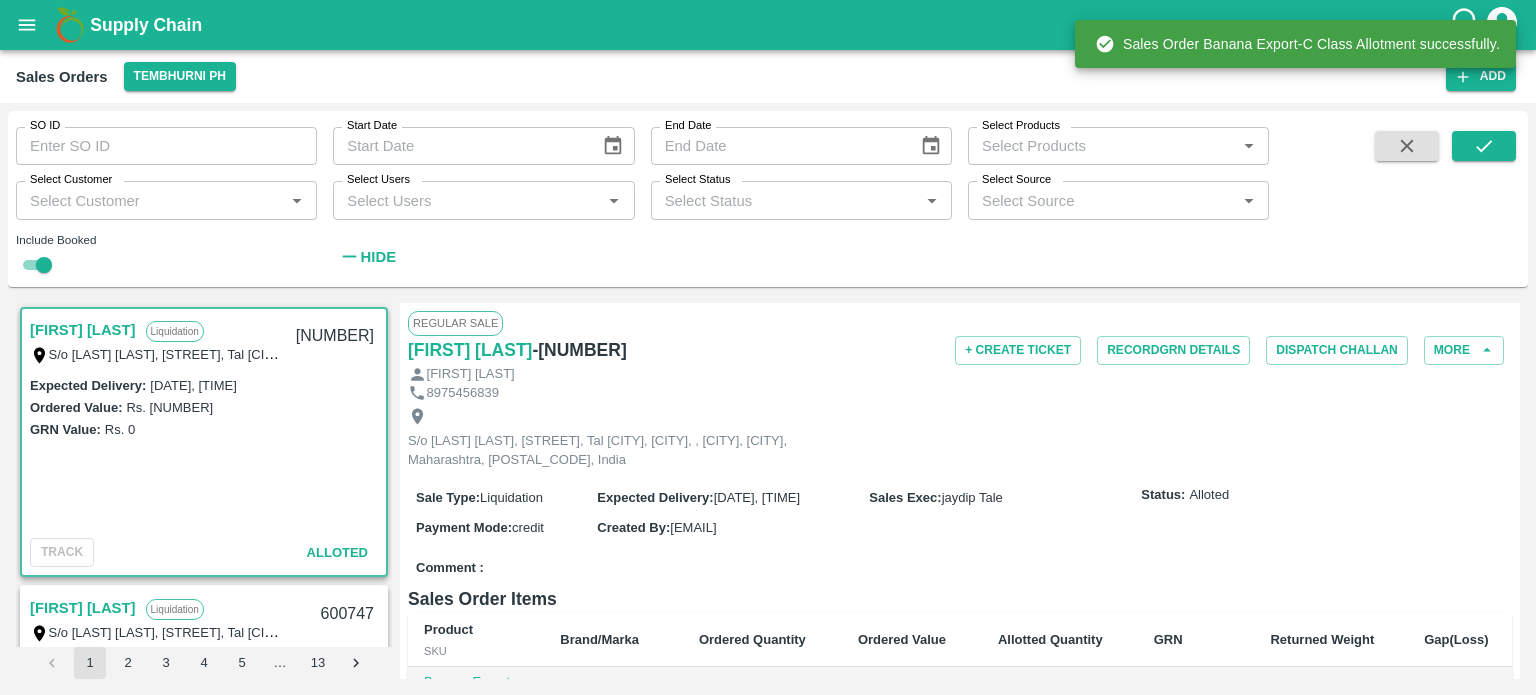 click on "Comment :" at bounding box center [960, 568] 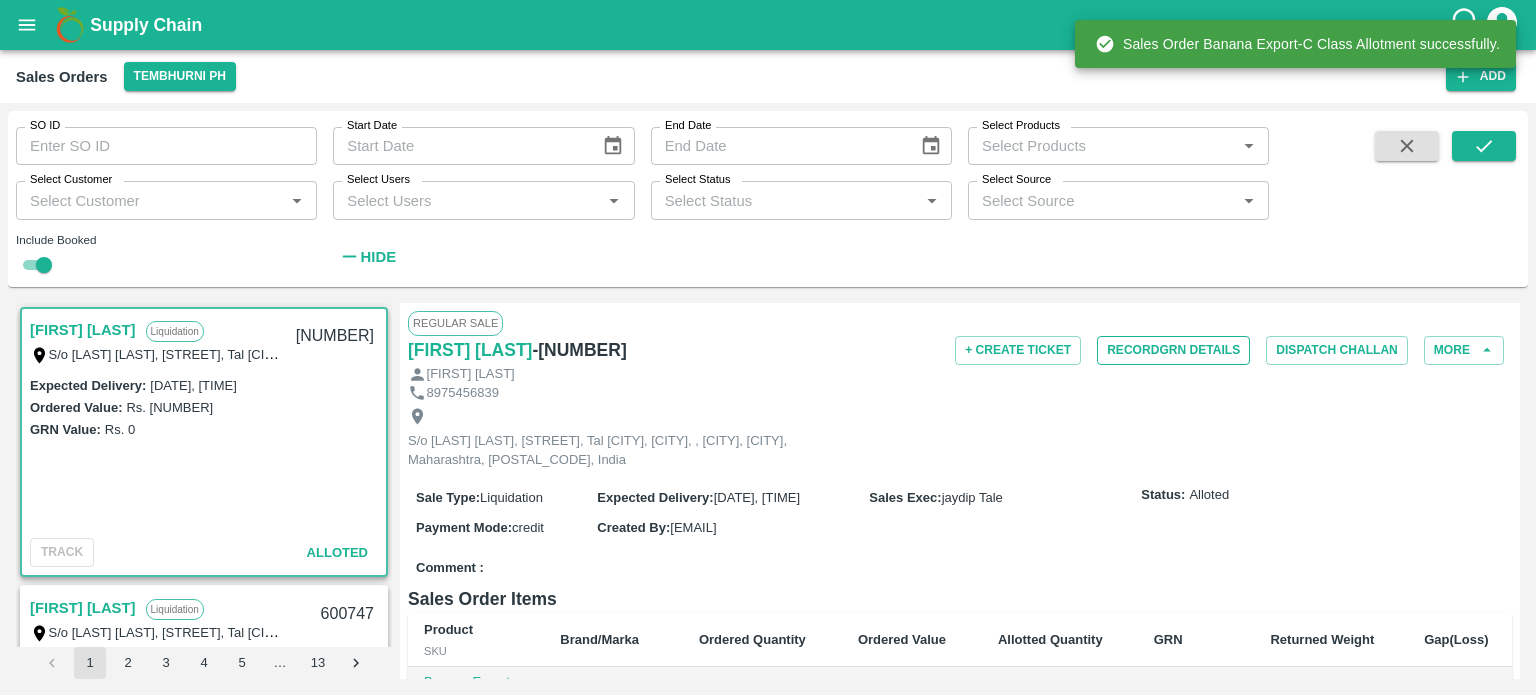 click on "Record  GRN Details" at bounding box center (1173, 350) 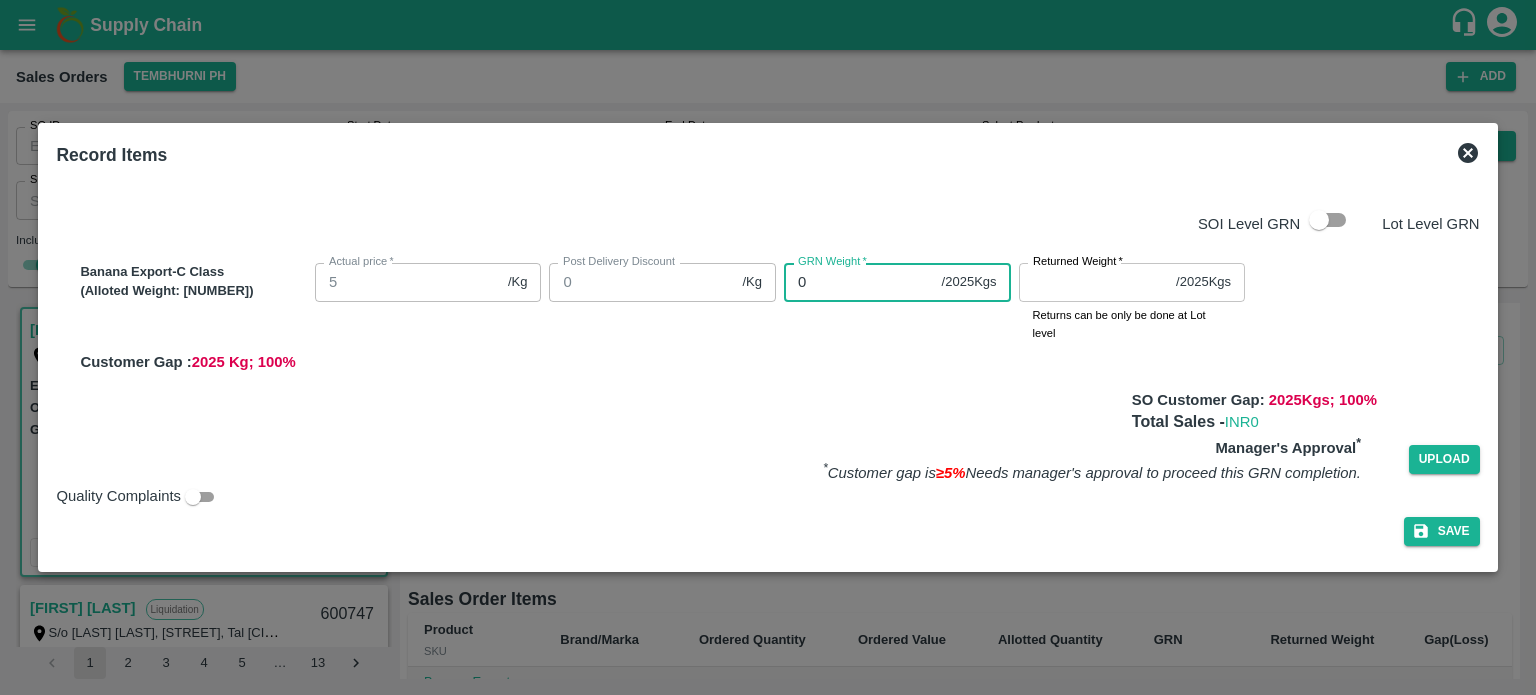 click on "Banana Export-C Class (Alloted   Weight: [NUMBER] ) Actual price   * 5 /Kg Actual price Post Delivery Discount 0 /Kg Post Delivery Discount GRN Weight   * 0 /  [NUMBER]  Kgs GRN Weight Returned Weight   * /  [NUMBER]  Kgs Returned Weight Returns can be only be done at Lot level Customer Gap : [NUMBER] Kg;   100 %" at bounding box center (775, 314) 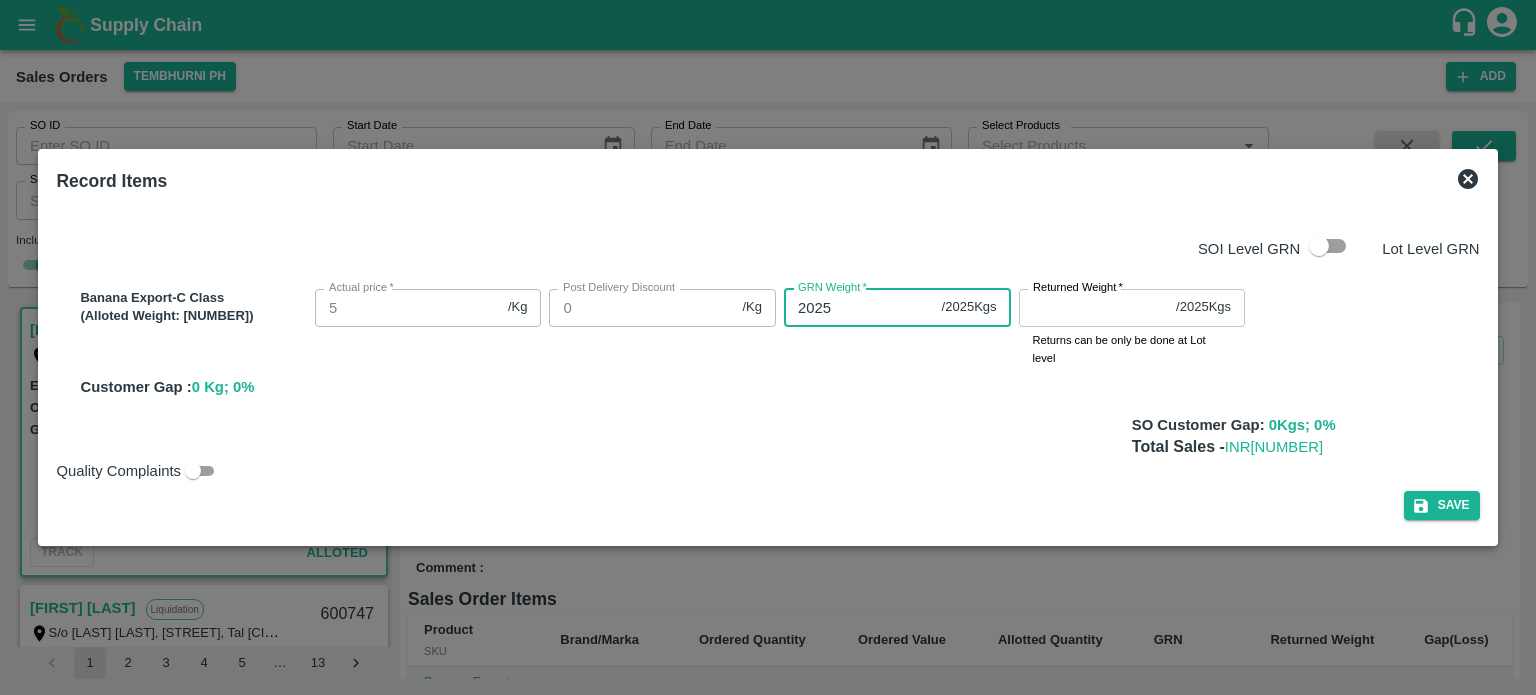 type on "2025" 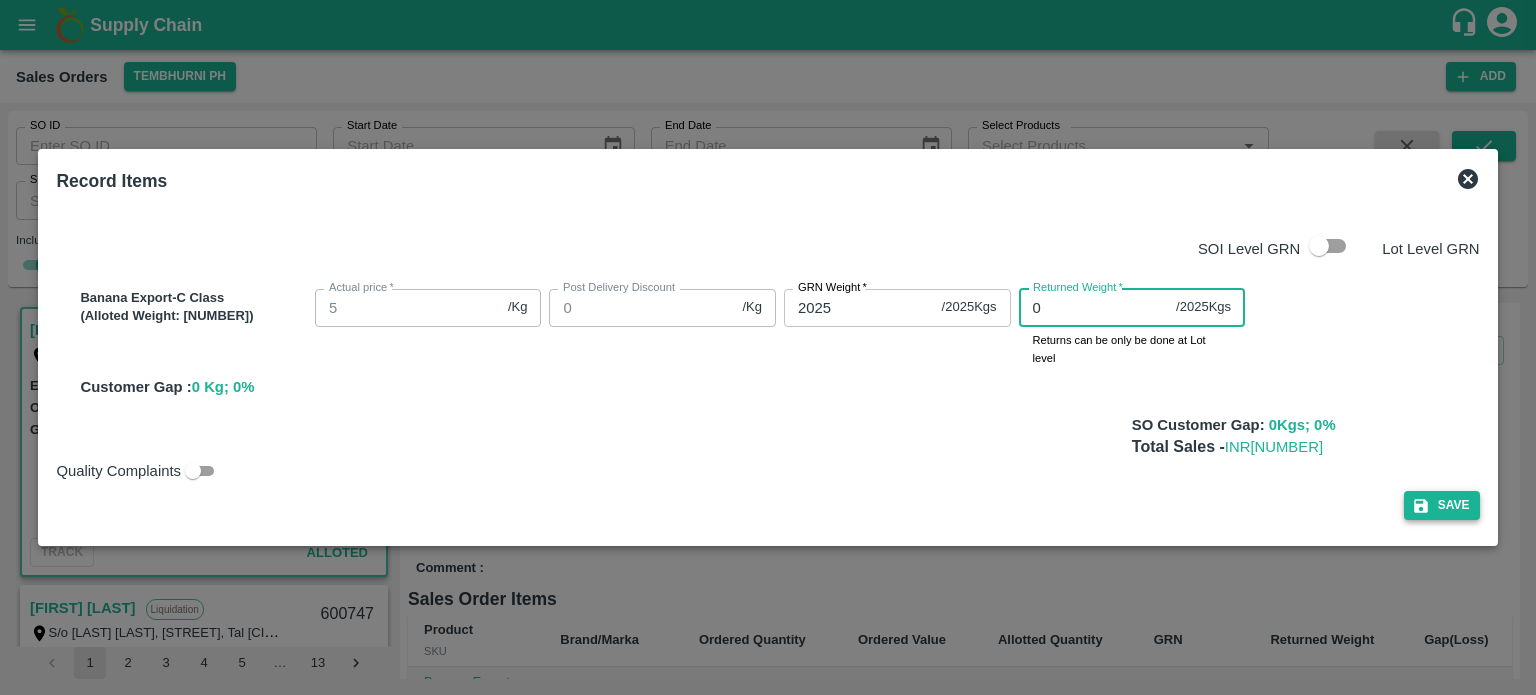 type on "0" 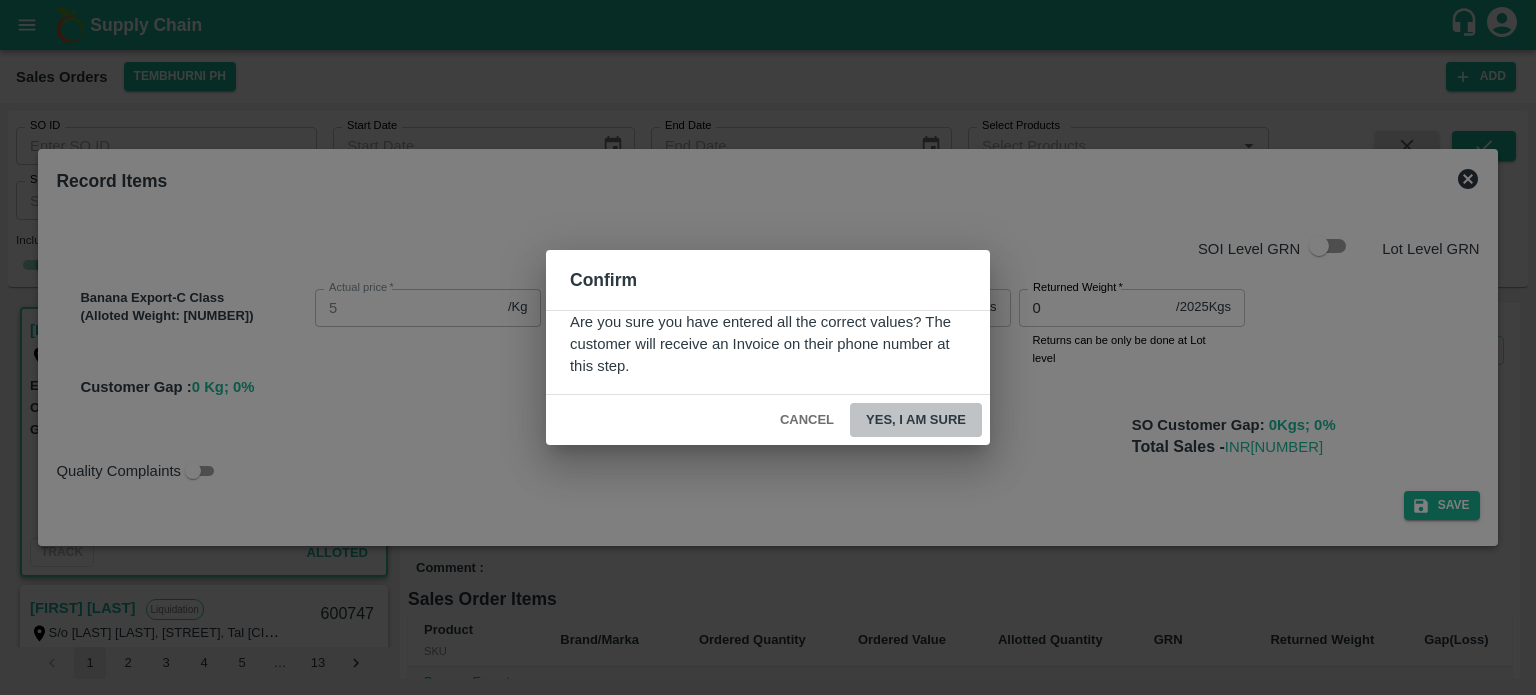 click on "Yes, I am sure" at bounding box center (916, 420) 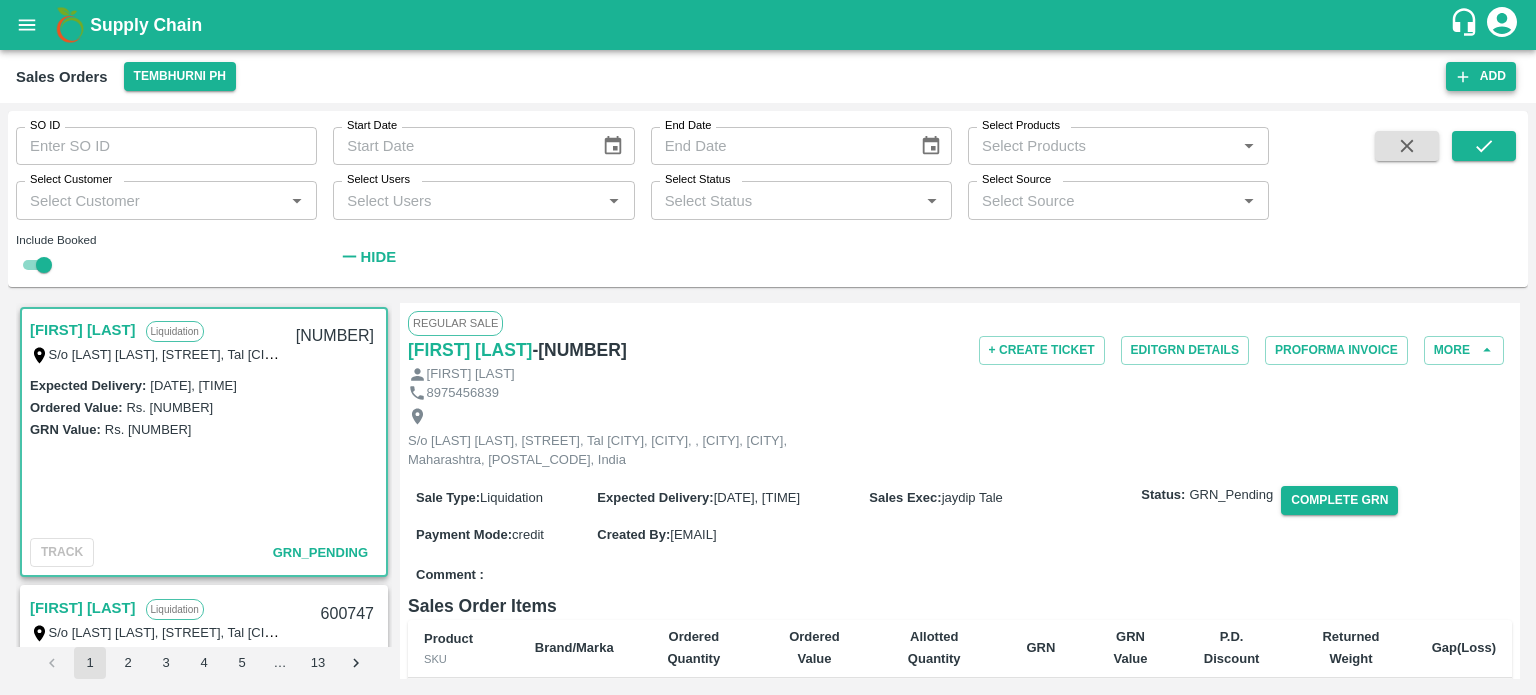 click on "Add" at bounding box center (1481, 76) 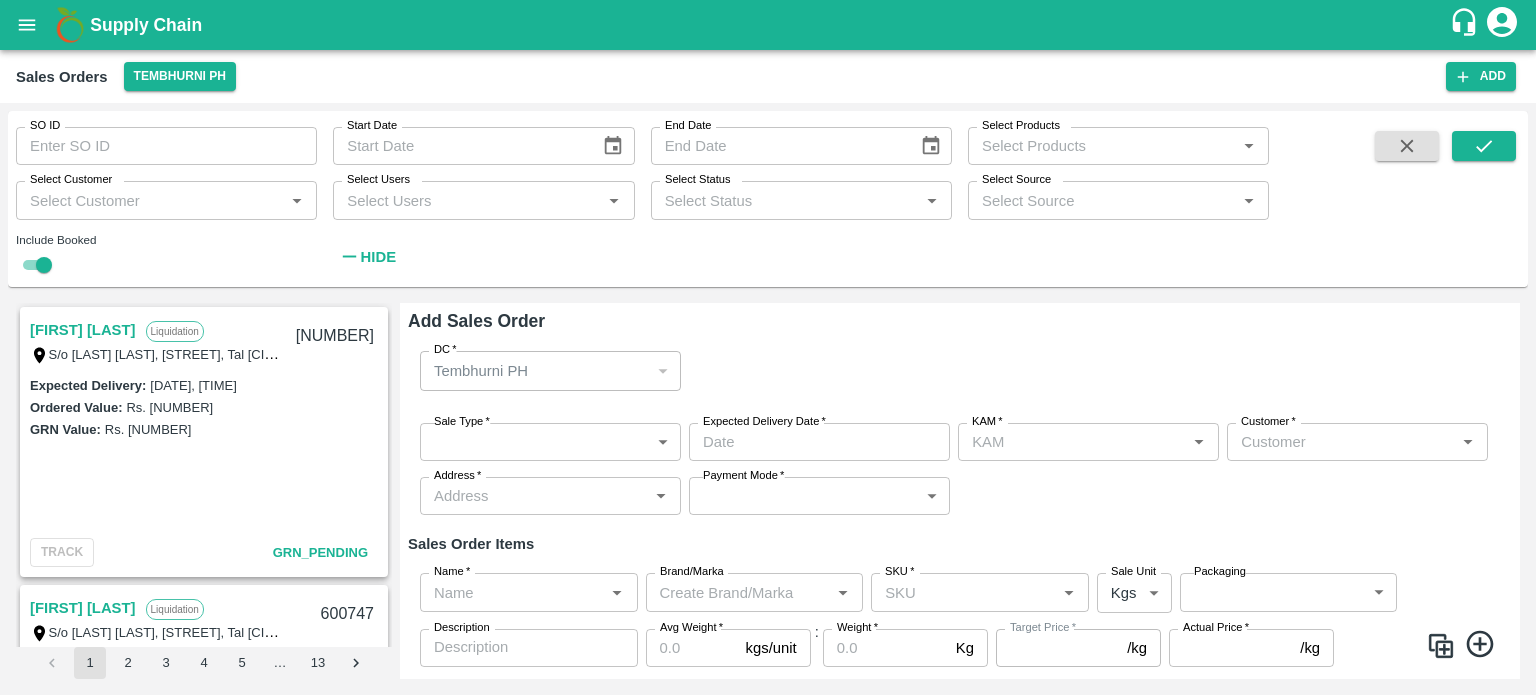 type on "jaydip Tale" 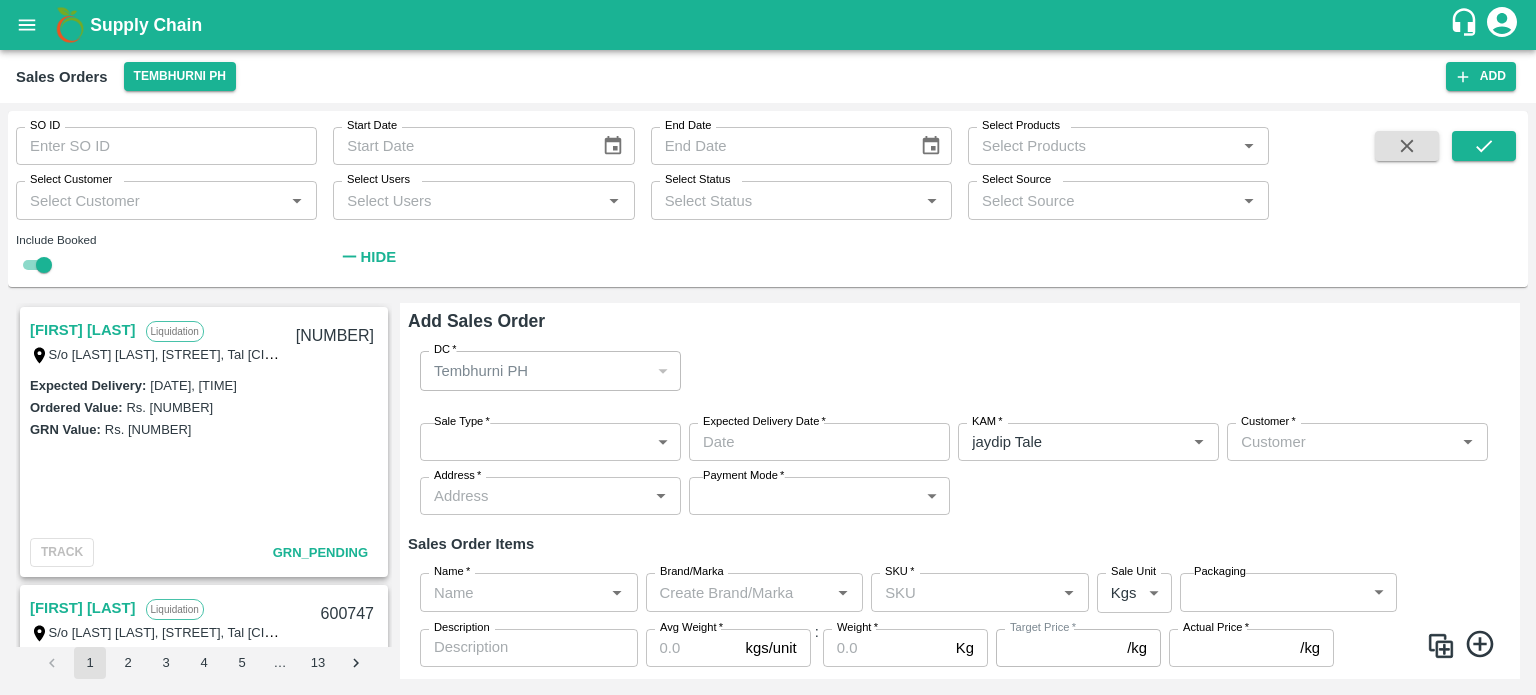 click on "Supply Chain Sales Orders Tembhurni PH Add SO ID SO ID Start Date Start Date End Date End Date Select Products Select Products   * Select Customer Select Customer   * Select Users Select Users   * Select Status Select Status   * Select Source Select Source   * Include Booked Hide [FIRST] [LAST] Liquidation S/o [LAST] [LAST],  [LAST], [STREET], Tal [LAST], [LAST], , [CITY], [CITY], [STATE], [POSTAL_CODE], India [NUMBER] Expected Delivery : [DATE], [TIME] Ordered Value: Rs.   [PRICE] GRN Value: Rs.   [PRICE] TRACK GRN_Pending [FIRST] [LAST] Liquidation S/o [LAST] [LAST],  [LAST], [STREET], Tal [LAST], [LAST], , [CITY], [CITY], [STATE], [POSTAL_CODE], India [NUMBER] Expected Delivery : [DATE], [TIME] Ordered Value: Rs.   [PRICE] GRN Value: Rs.   [PRICE] TRACK Booked [FIRST] [LAST] Liquidation S/o [LAST] [LAST],  [LAST], [STREET], Tal [LAST], [LAST], , [CITY], [CITY], [STATE], [POSTAL_CODE], India [NUMBER] Expected Delivery : [DATE], [TIME] Ordered Value: Rs.   Rs." at bounding box center (768, 347) 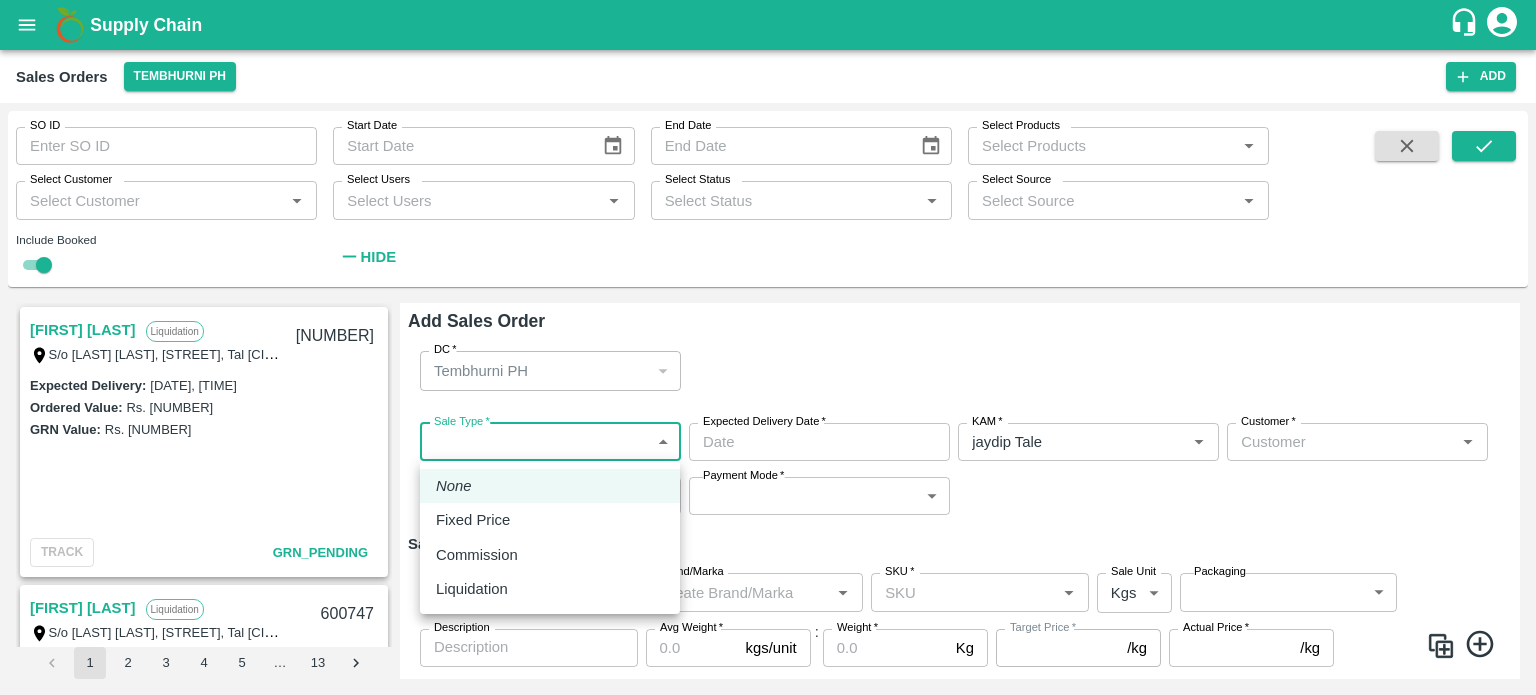 click on "Liquidation" at bounding box center [550, 589] 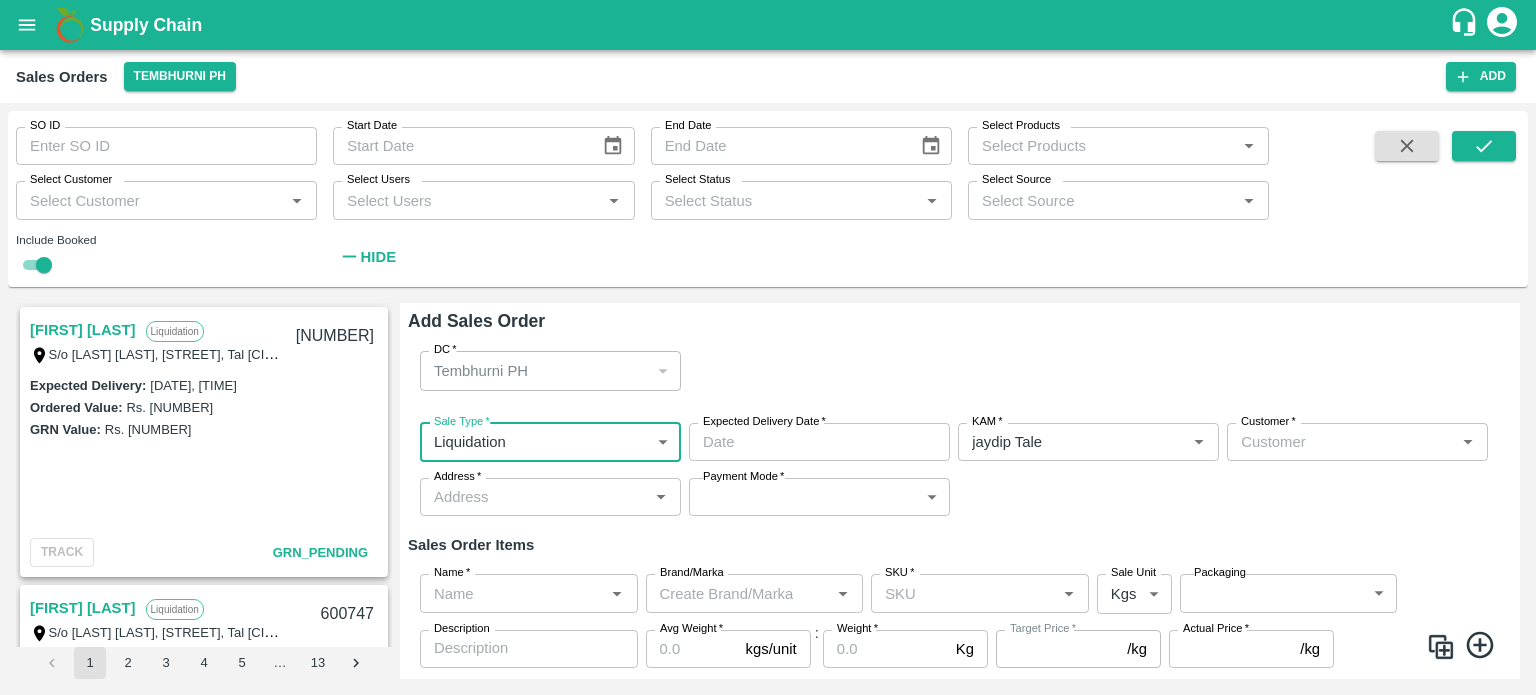 click on "Expected Delivery Date   *" at bounding box center (812, 442) 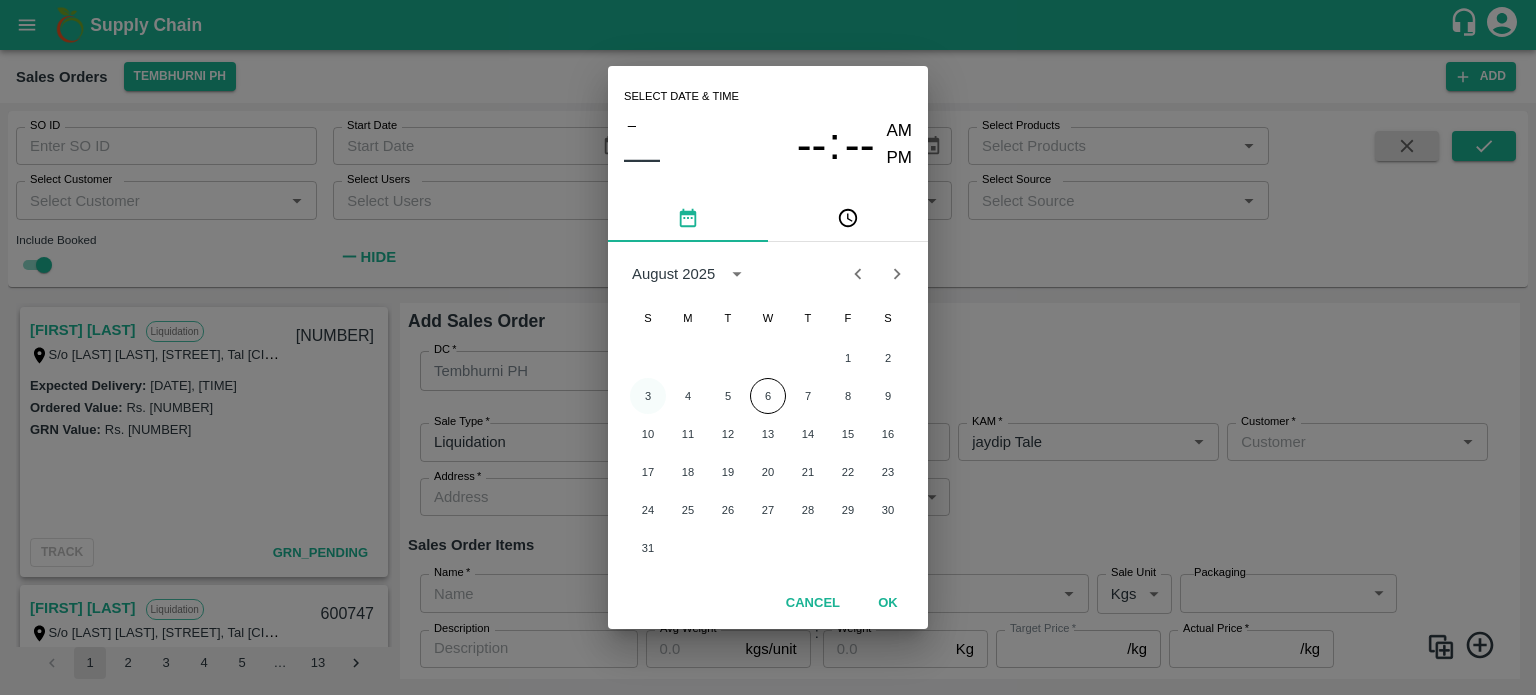 click on "3" at bounding box center [648, 396] 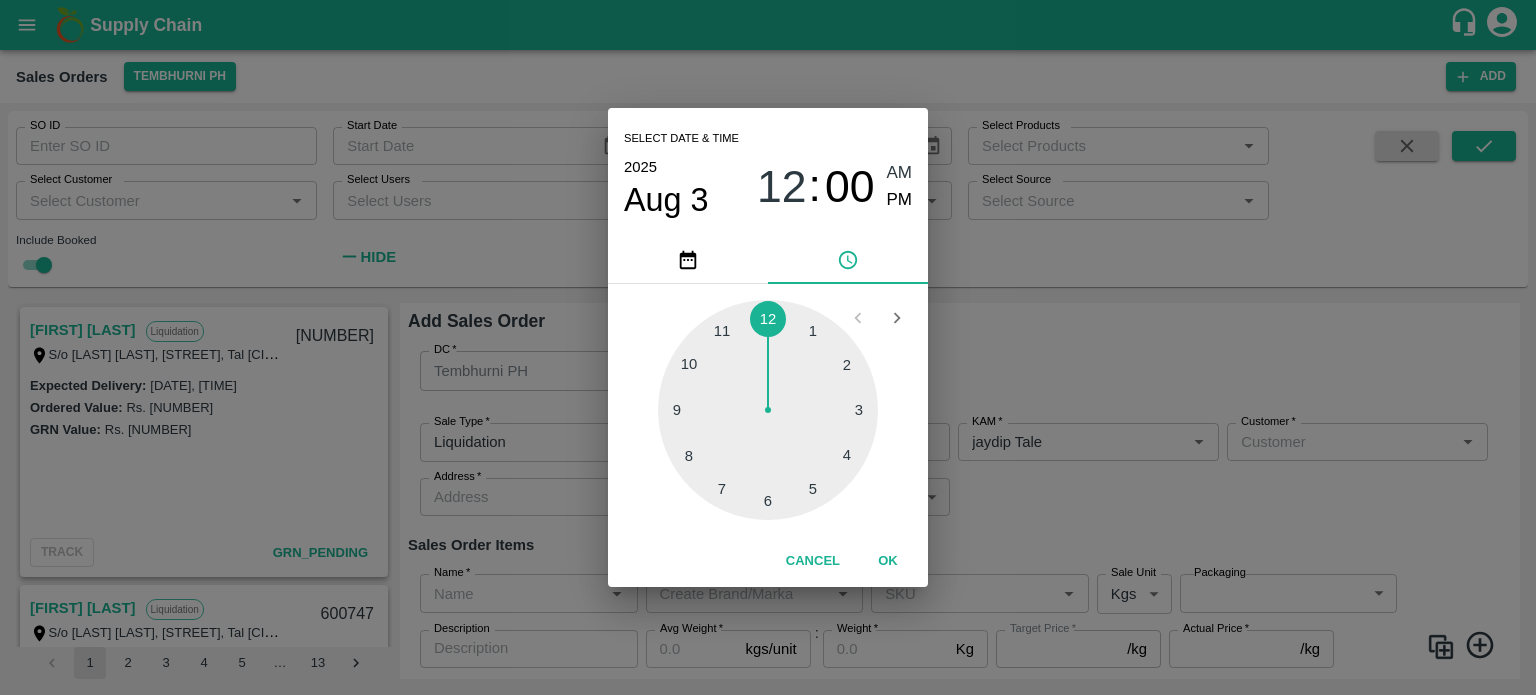 click at bounding box center [768, 410] 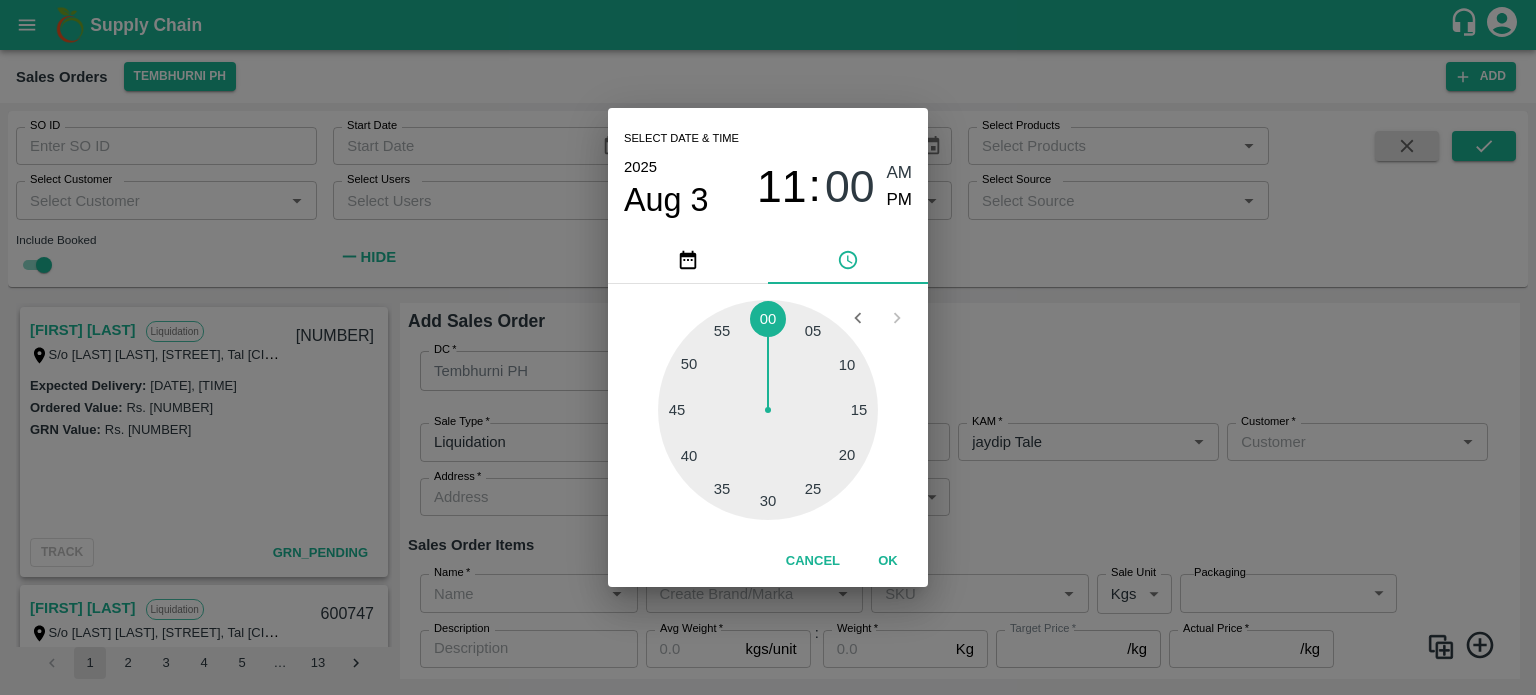 click on "PM" at bounding box center [900, 200] 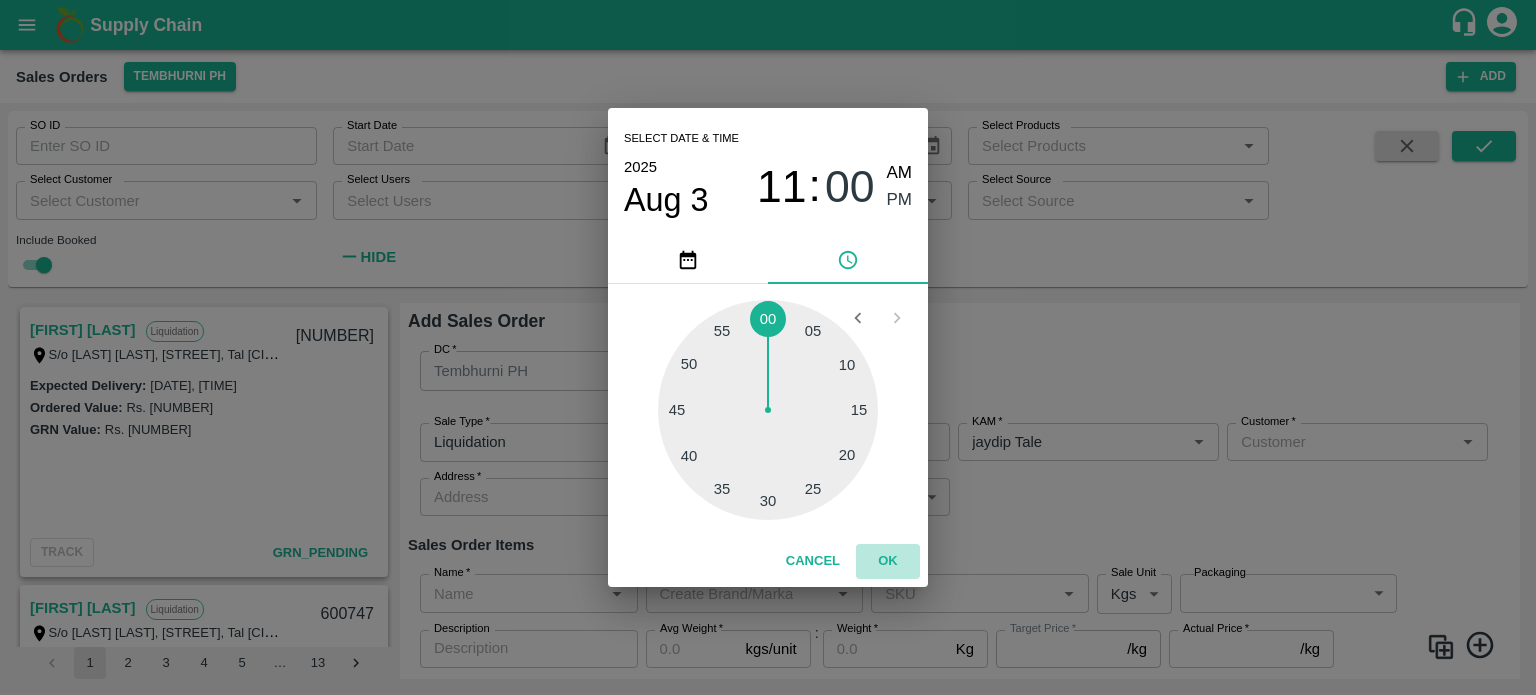click on "OK" at bounding box center [888, 561] 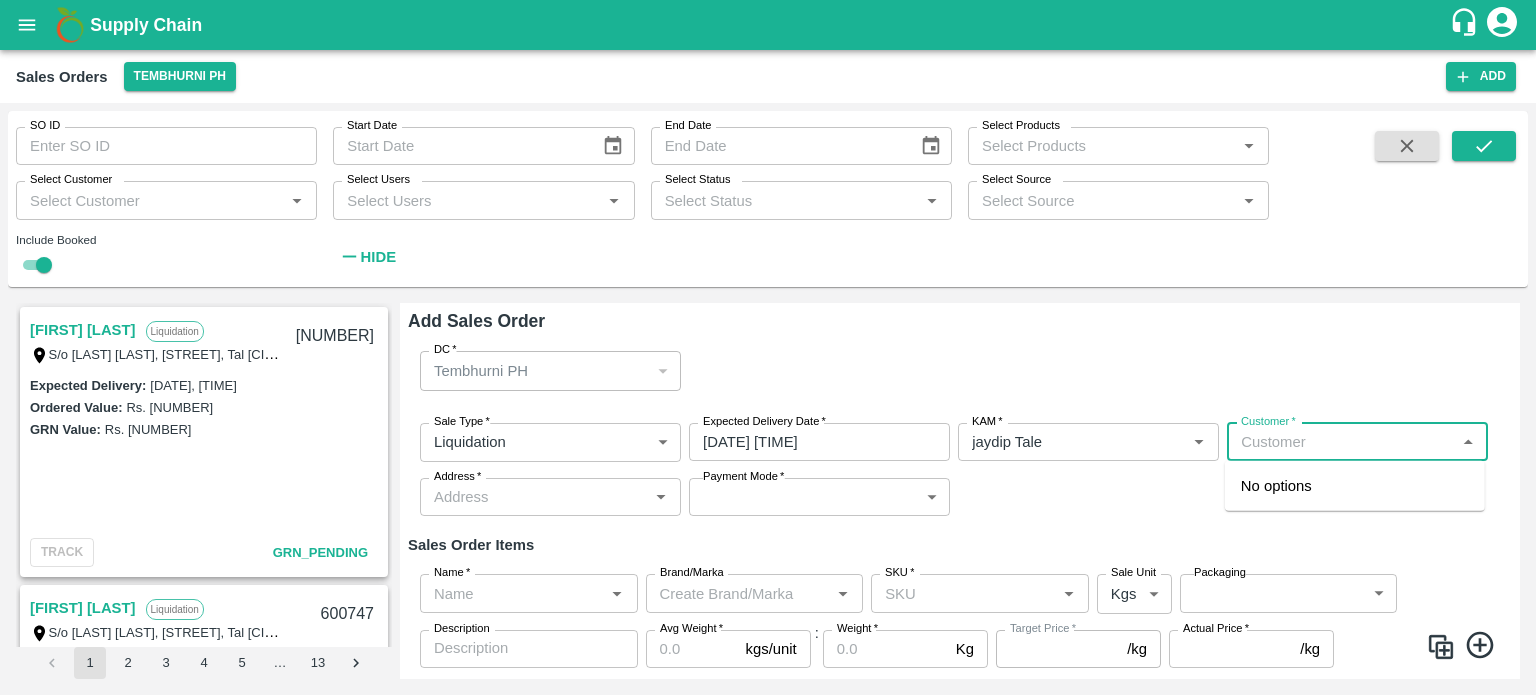 click on "Customer   *" at bounding box center (1341, 442) 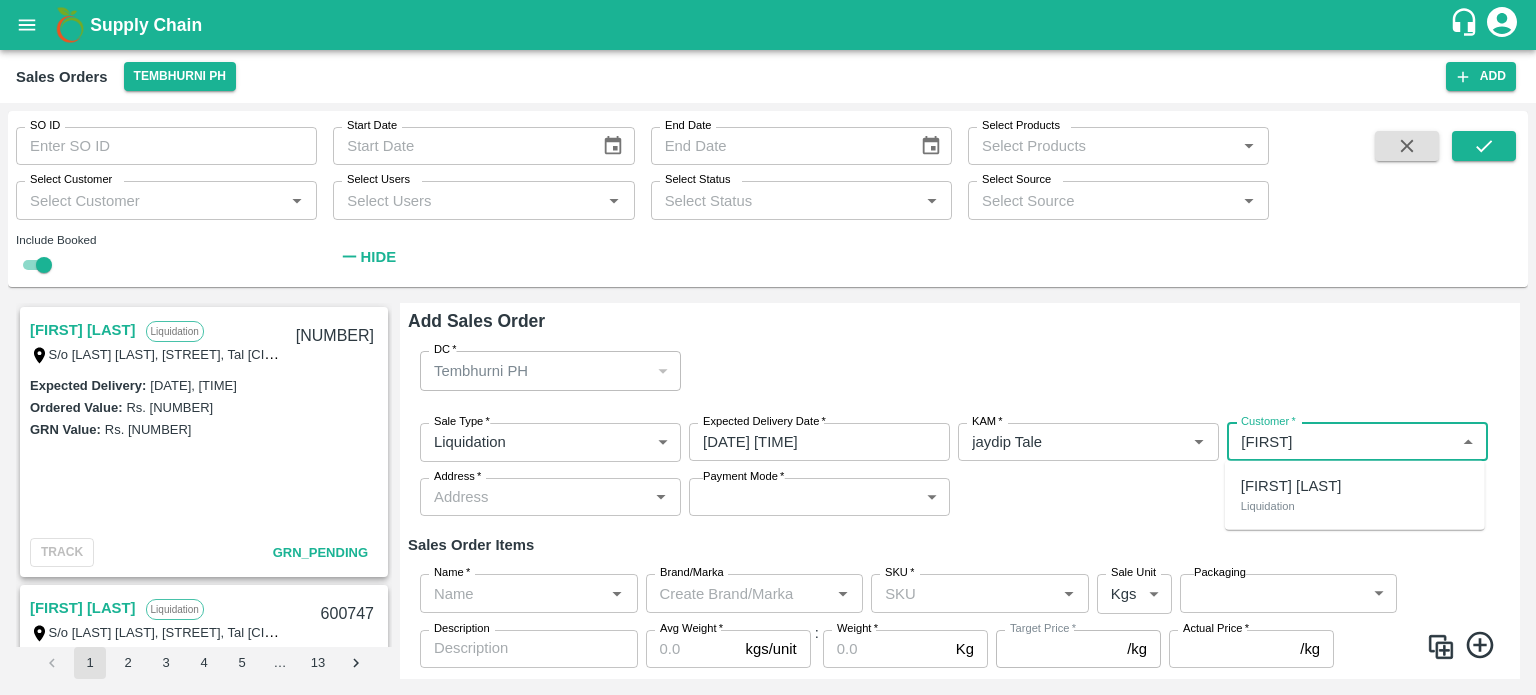 click on "[FIRST] [LAST]" at bounding box center (1291, 486) 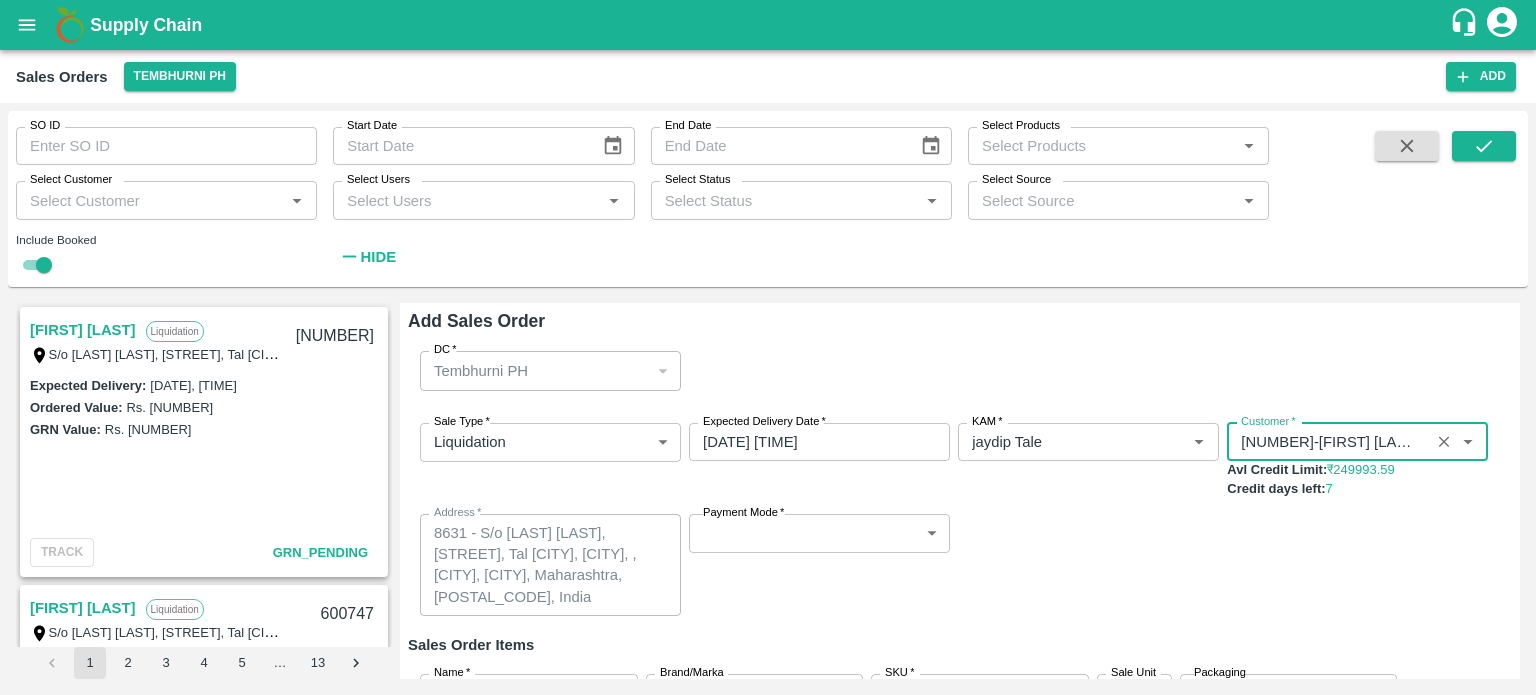 type on "[NUMBER]-[FIRST] [LAST]" 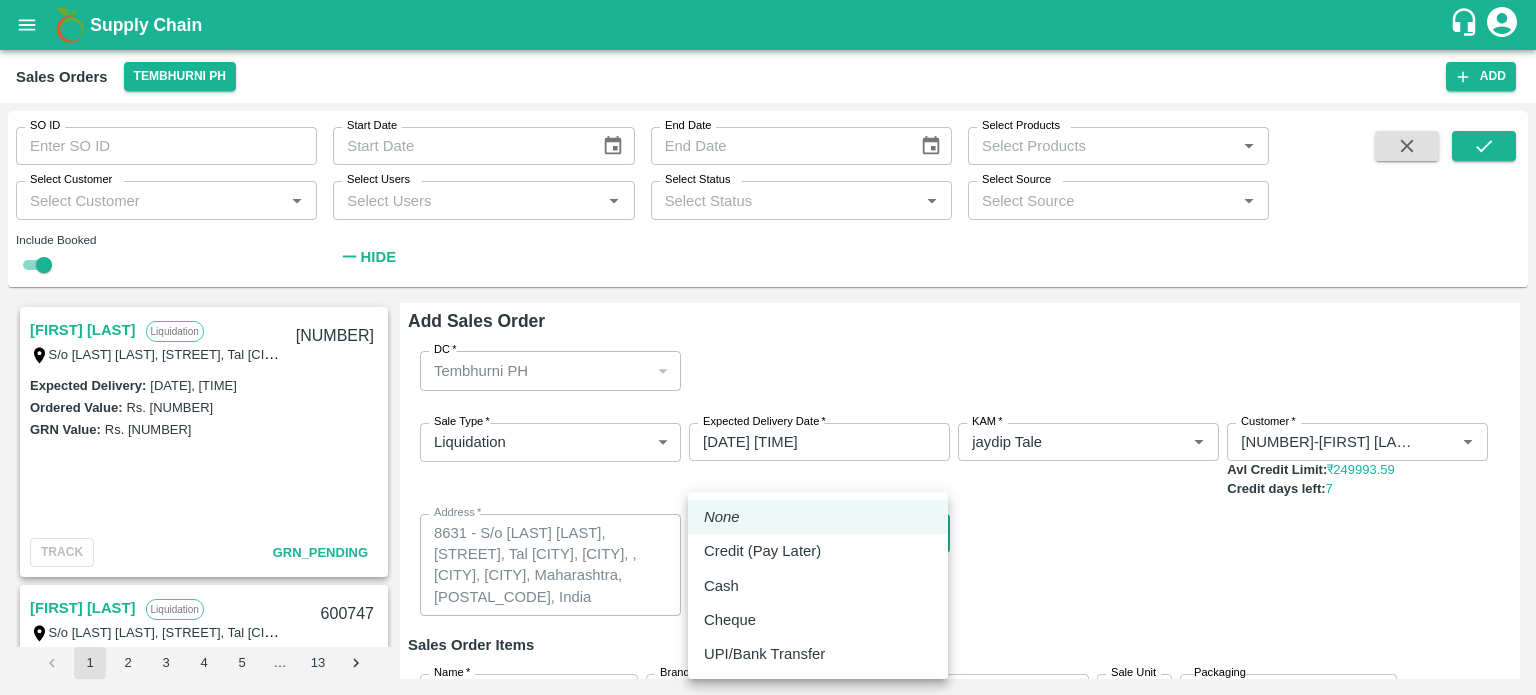click on "Supply Chain Sales Orders Tembhurni PH Add SO ID SO ID Start Date Start Date End Date End Date Select Products Select Products   * Select Customer Select Customer   * Select Users Select Users   * Select Status Select Status   * Select Source Select Source   * Include Booked Hide [FIRST] [LAST] Liquidation S/o [LAST] [LAST],  [LAST], [STREET], Tal [LAST], [LAST], , [CITY], [CITY], [STATE], [POSTAL_CODE], India [NUMBER] Expected Delivery : [DATE], [TIME] Ordered Value: Rs.   [PRICE] GRN Value: Rs.   [PRICE] TRACK GRN_Pending [FIRST] [LAST] Liquidation S/o [LAST] [LAST],  [LAST], [STREET], Tal [LAST], [LAST], , [CITY], [CITY], [STATE], [POSTAL_CODE], India [NUMBER] Expected Delivery : [DATE], [TIME] Ordered Value: Rs.   [PRICE] GRN Value: Rs.   [PRICE] TRACK Booked [FIRST] [LAST] Liquidation S/o [LAST] [LAST],  [LAST], [STREET], Tal [LAST], [LAST], , [CITY], [CITY], [STATE], [POSTAL_CODE], India [NUMBER] Expected Delivery : [DATE], [TIME] Ordered Value: Rs.   Rs." at bounding box center [768, 347] 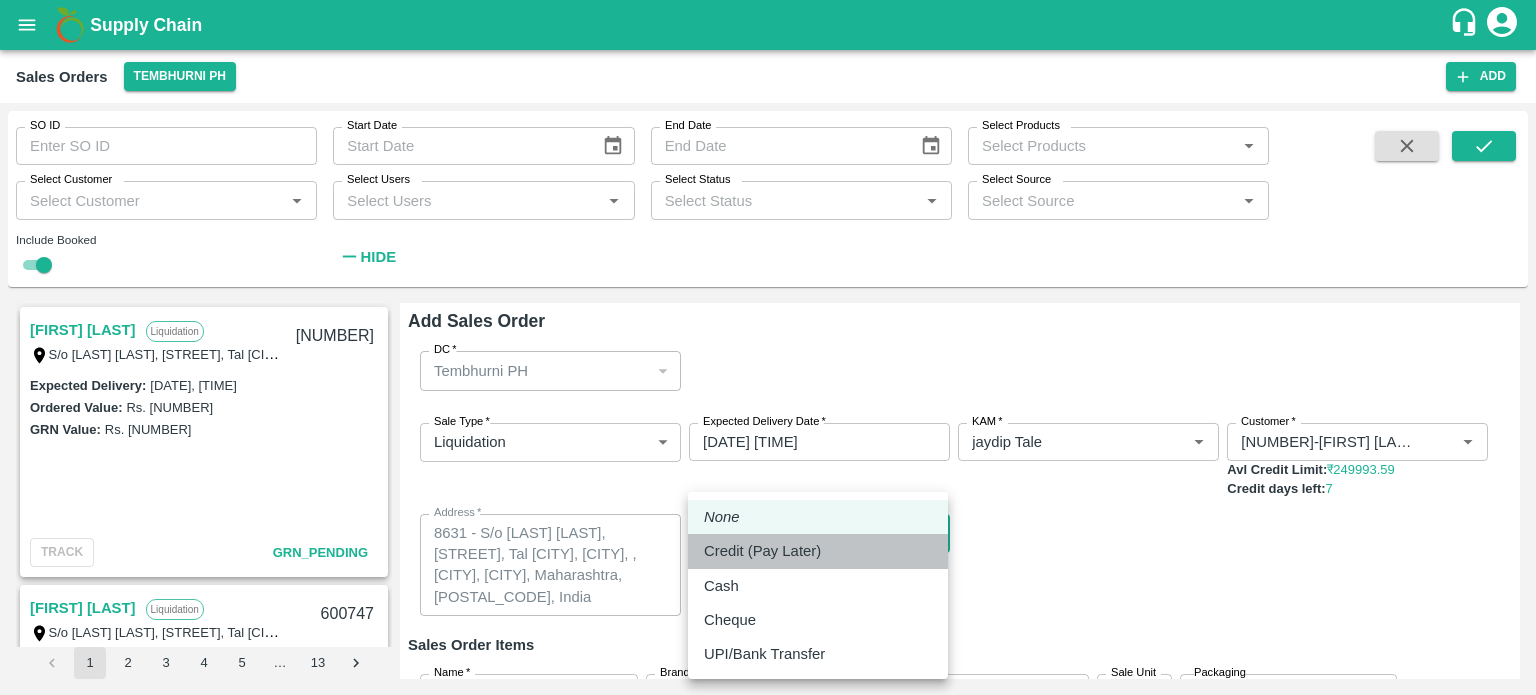 click on "Credit (Pay Later)" at bounding box center (762, 551) 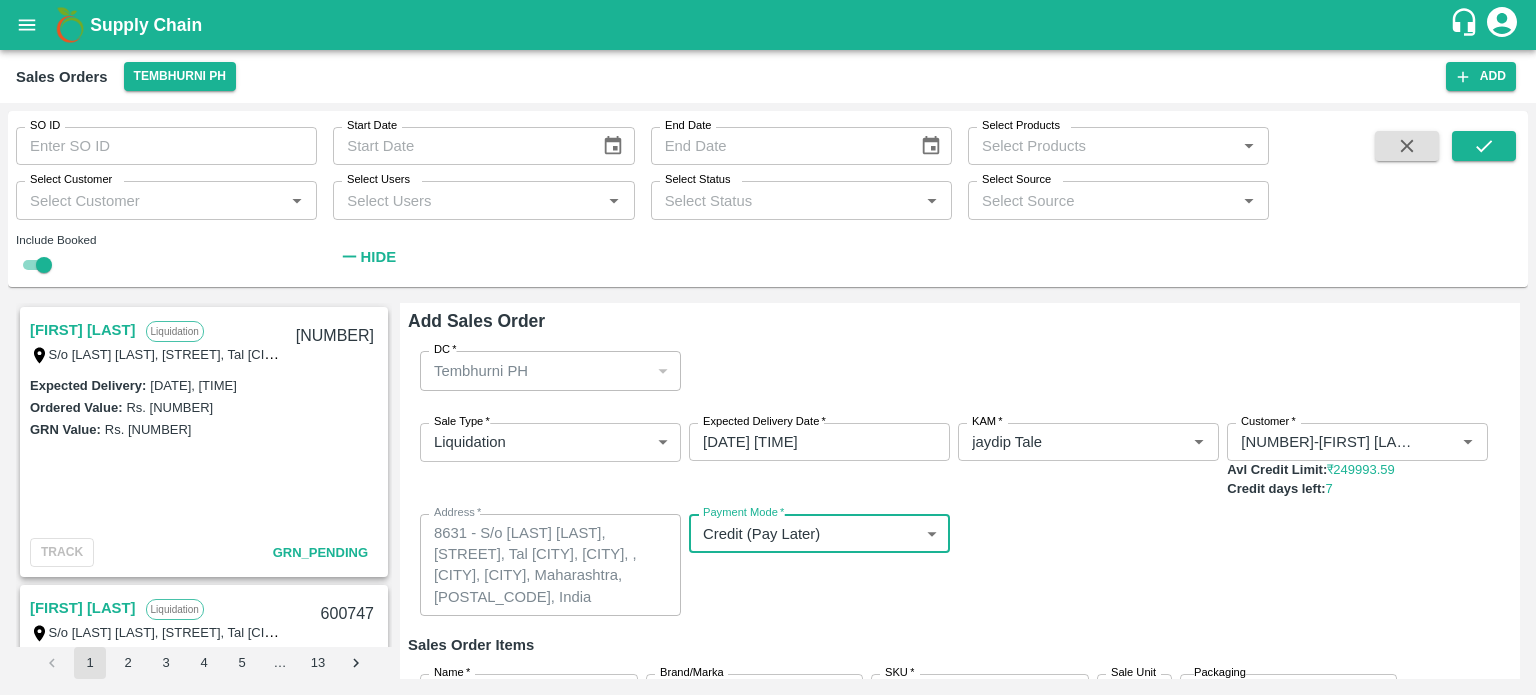 click on "Sale Type   * Liquidation 3 Sale Type Expected Delivery Date   * [DATE] [TIME] Expected Delivery Date KAM   * KAM   * Customer   * Customer   * Avl Credit Limit:  ₹ [PRICE] Credit days left:  7 Address   * [NUMBER] - S/o [NAME],  [CITY], [CITY], [CITY], [CITY], [CITY], [STATE], [POSTAL_CODE], India x Address Payment Mode   * Credit (Pay Later) credit Payment Mode" at bounding box center (960, 520) 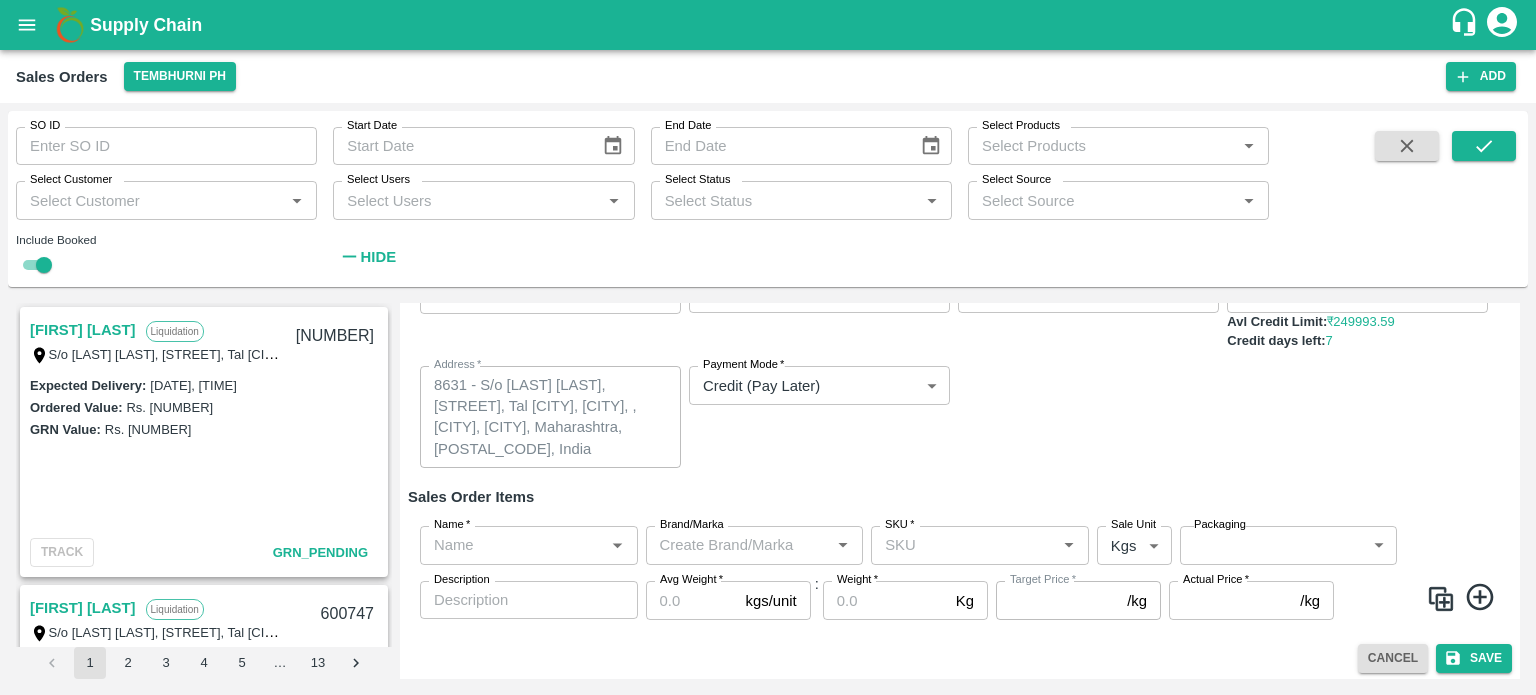 scroll, scrollTop: 153, scrollLeft: 0, axis: vertical 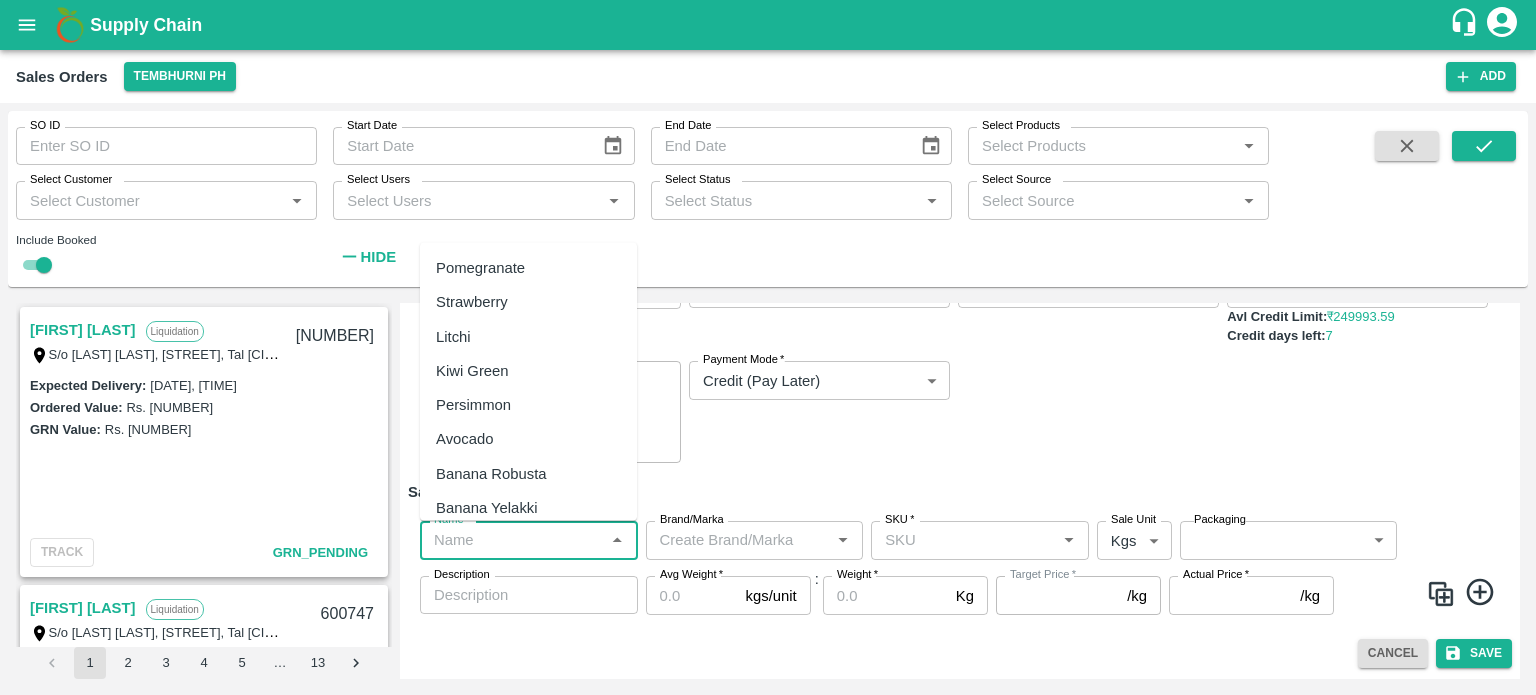 click on "Name   *" at bounding box center [512, 540] 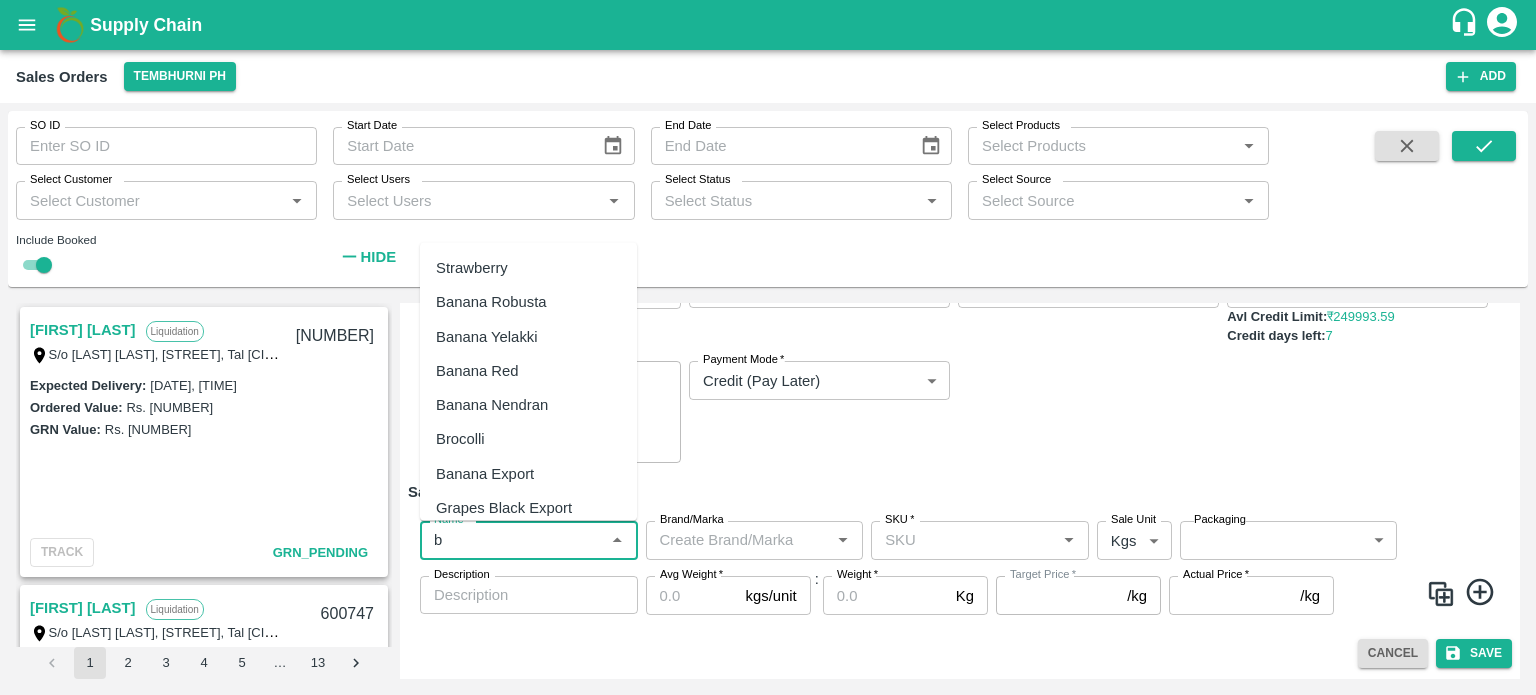 click on "Banana Export" at bounding box center (528, 473) 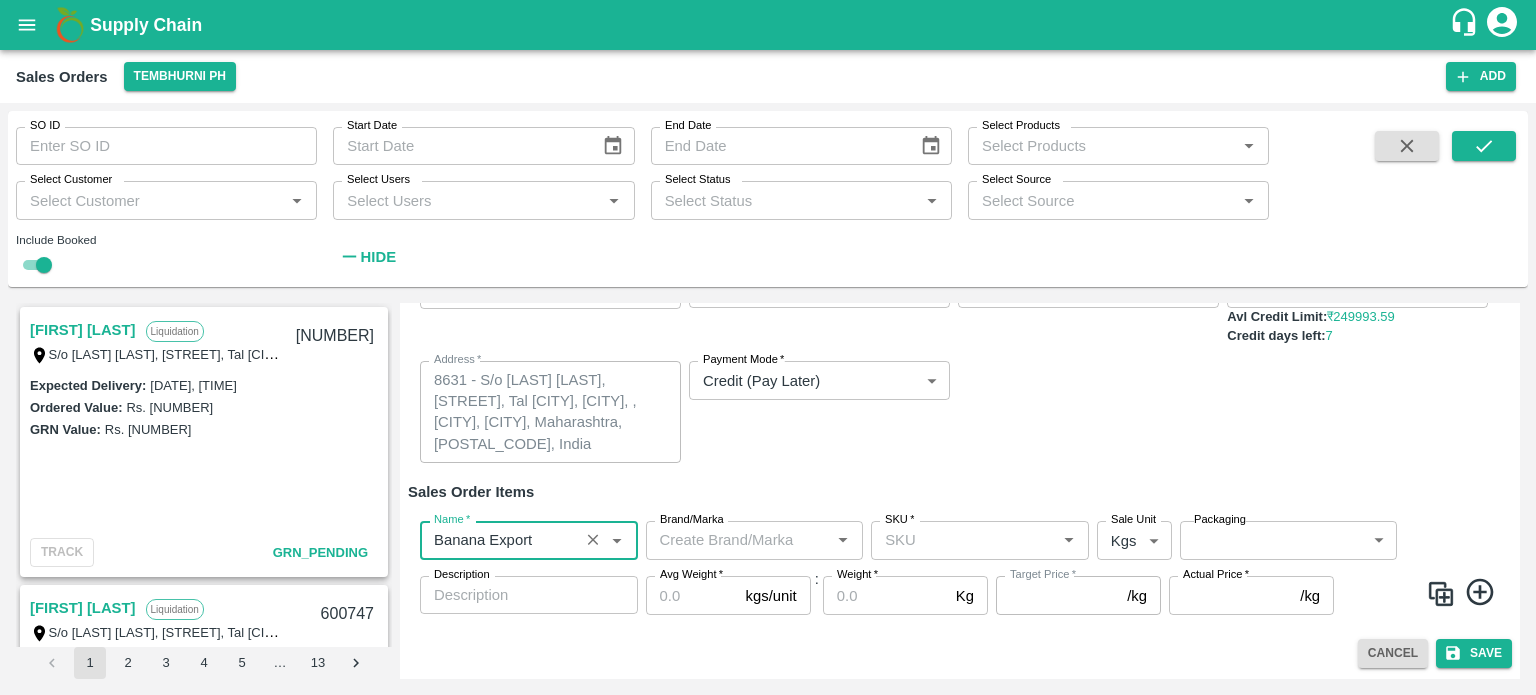 type on "Banana Export" 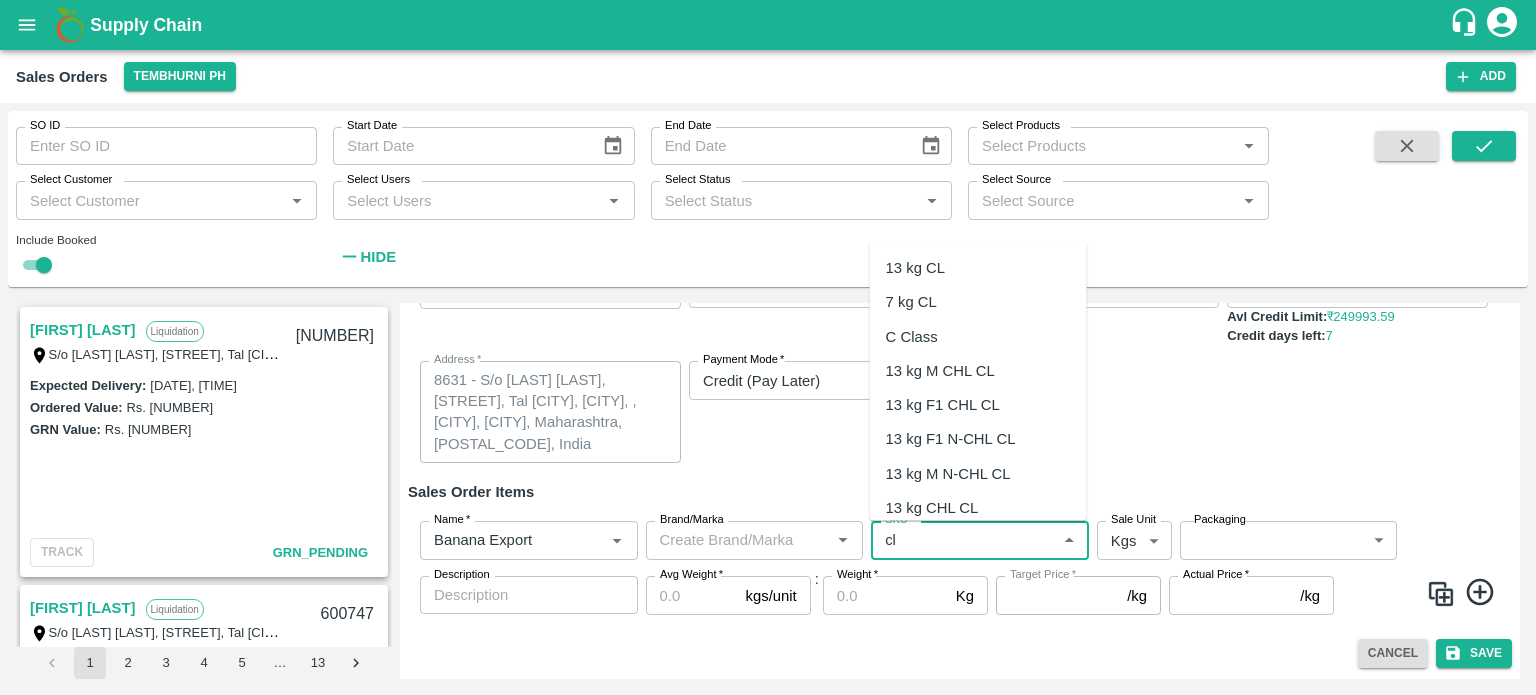 click on "C Class" at bounding box center (912, 336) 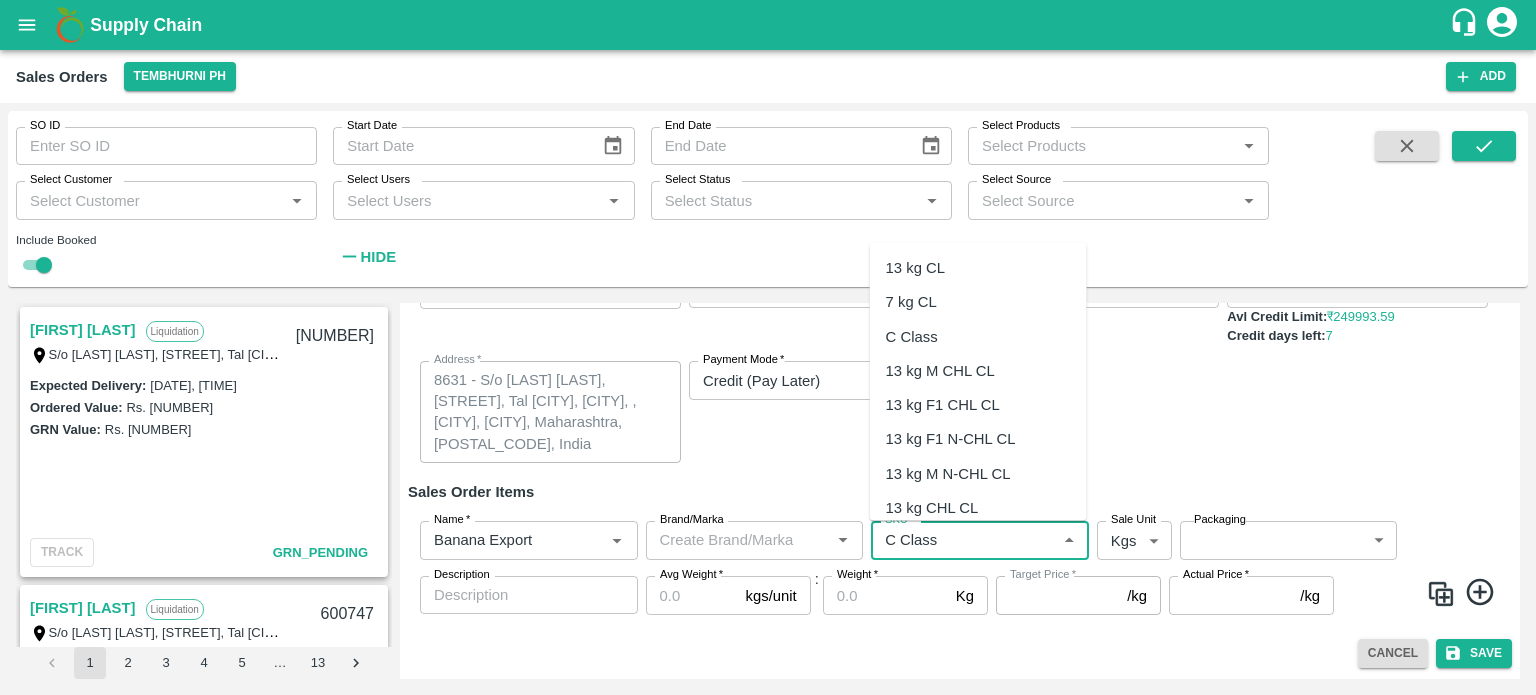 type on "NA" 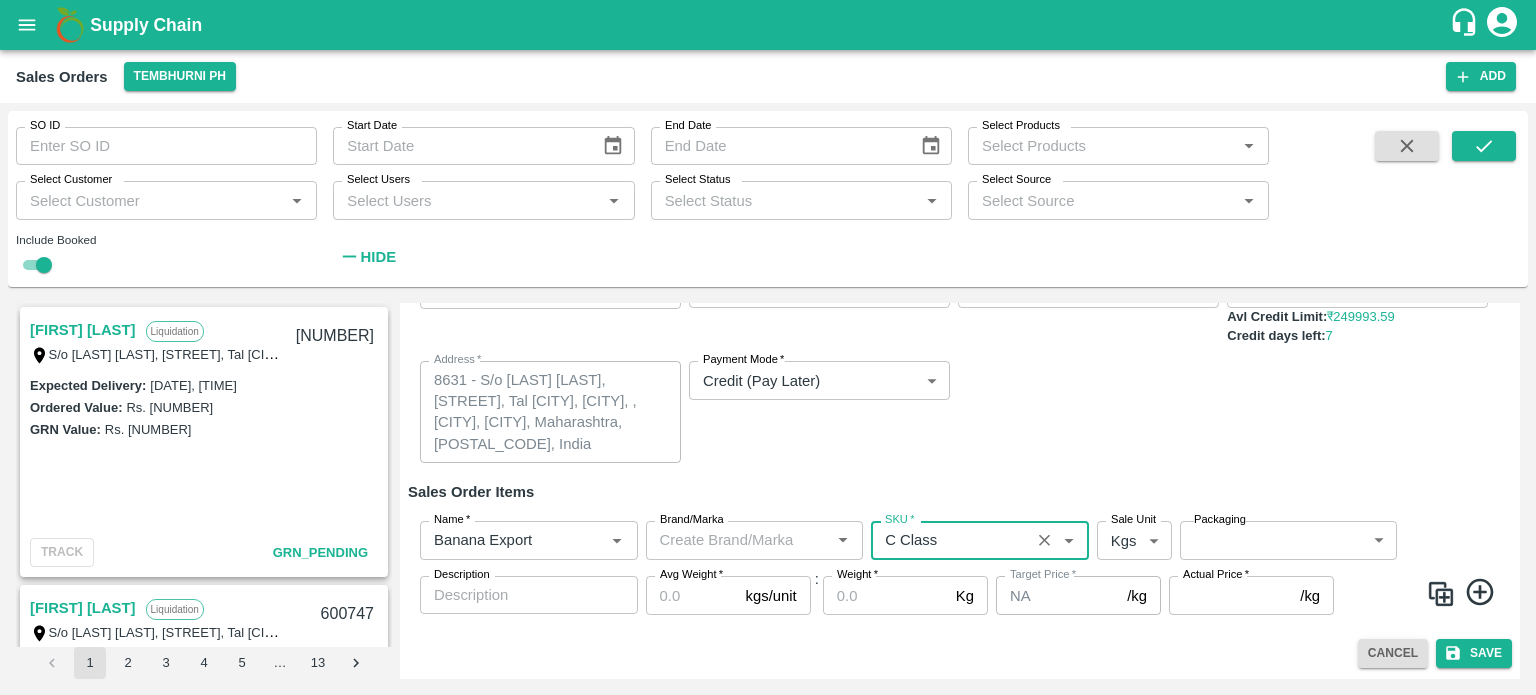 type on "C Class" 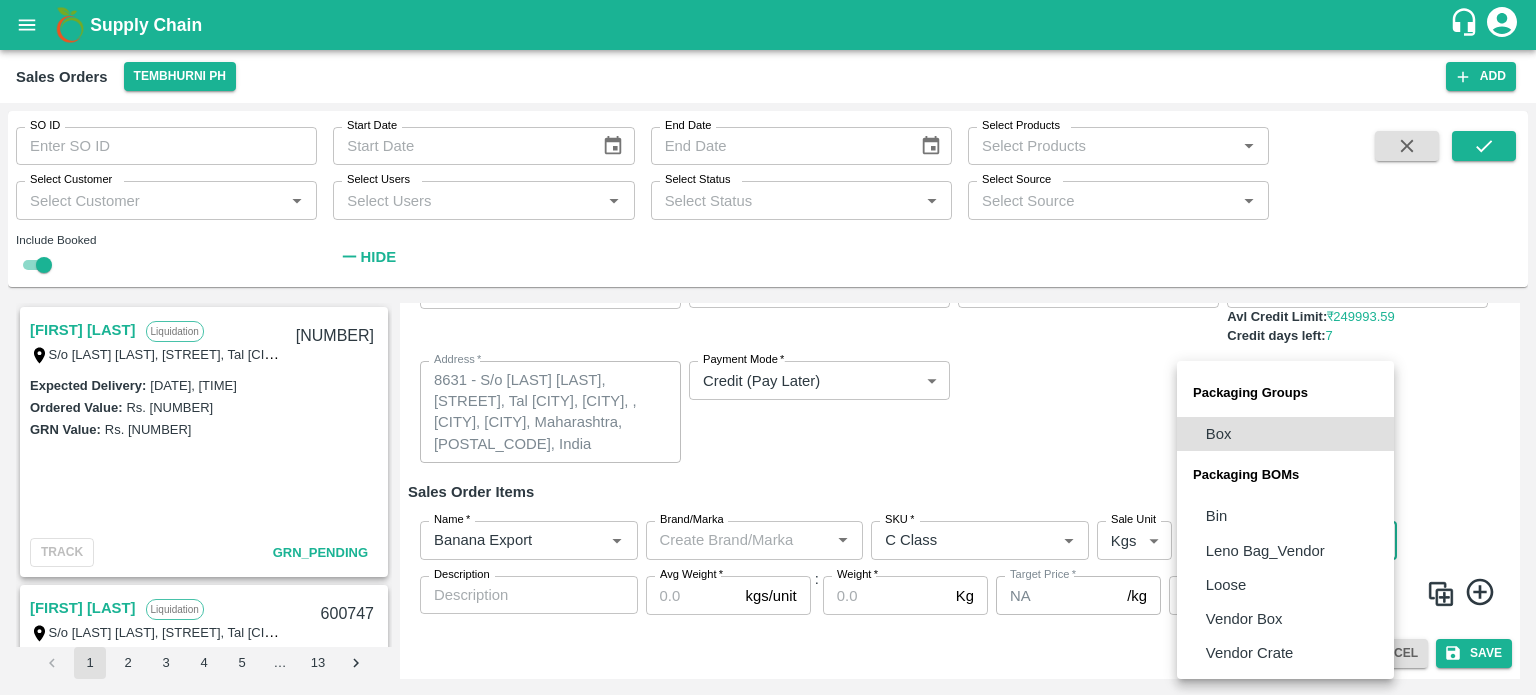 click on "Loose" at bounding box center [1285, 585] 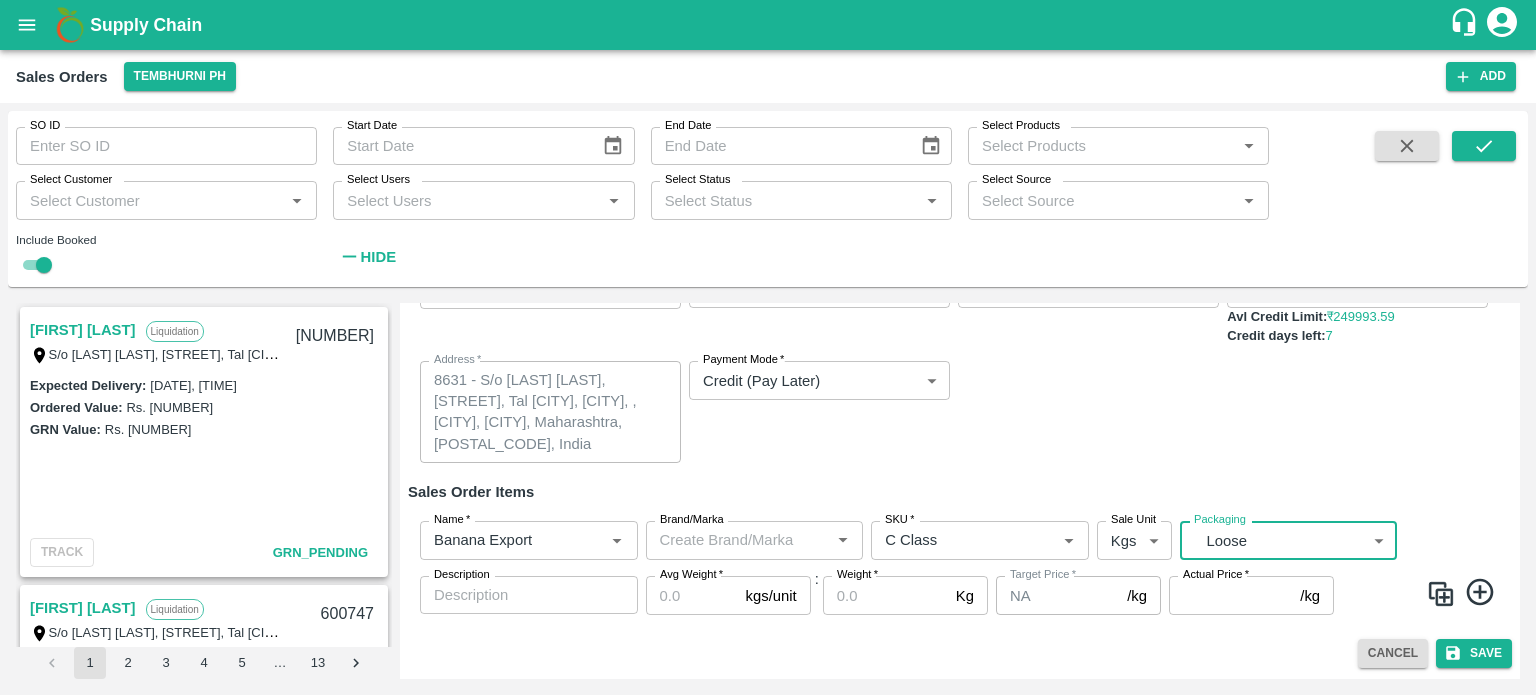 click on "Avg Weight   *" at bounding box center (692, 595) 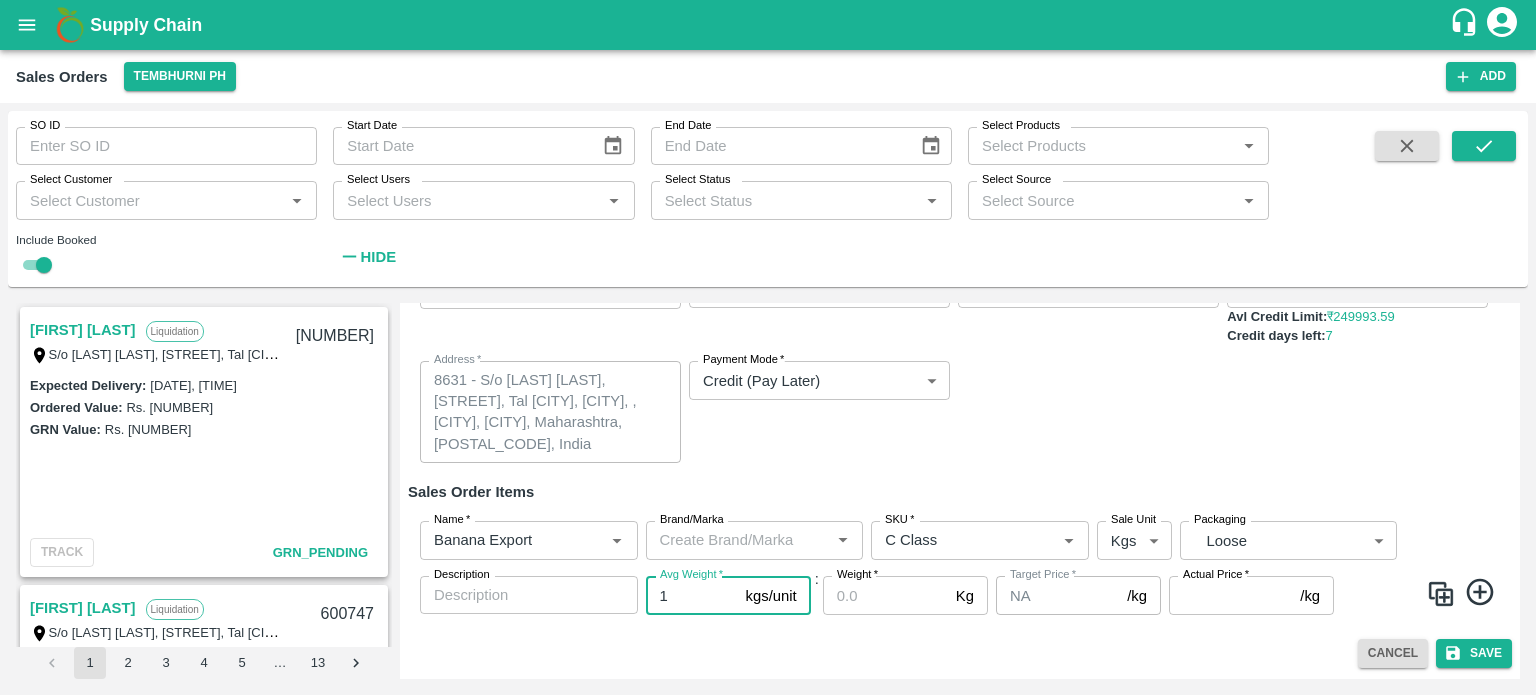 type on "1" 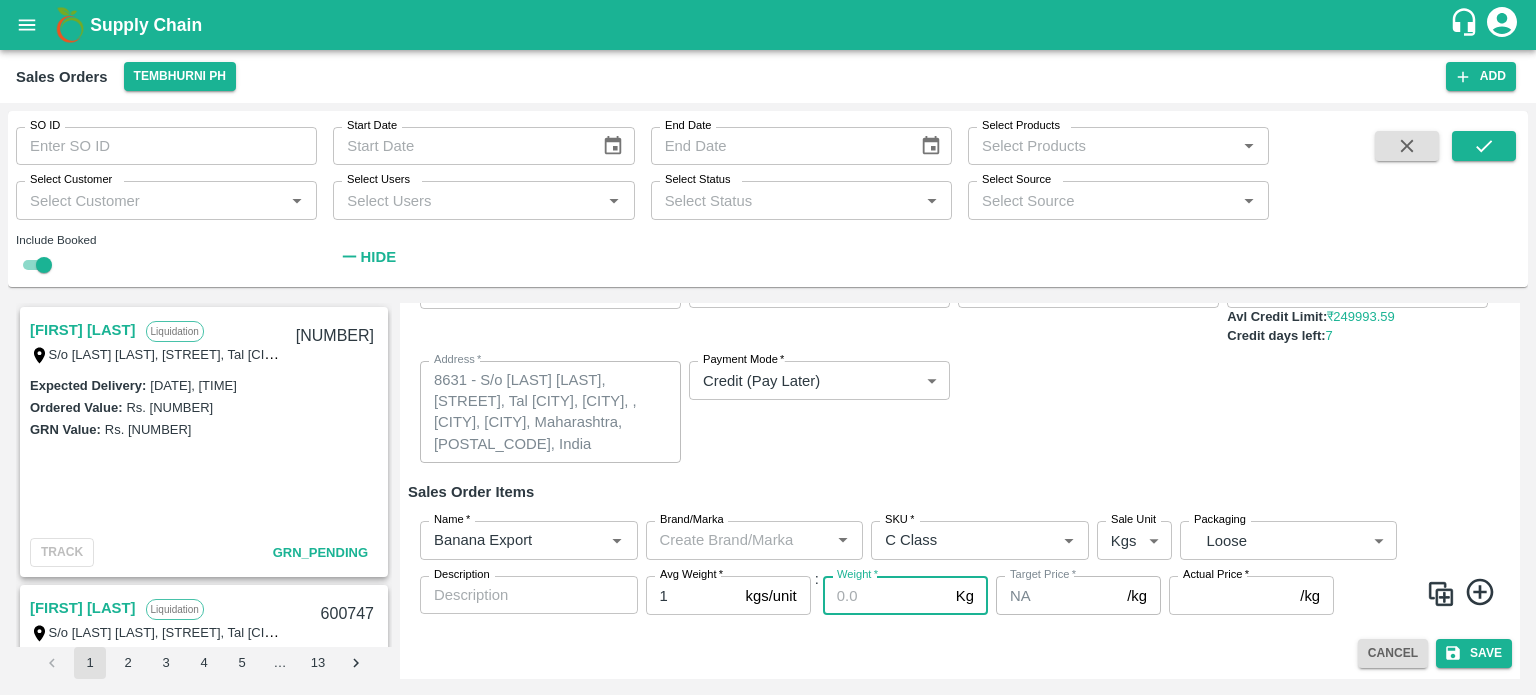 type on "[NUMBER]" 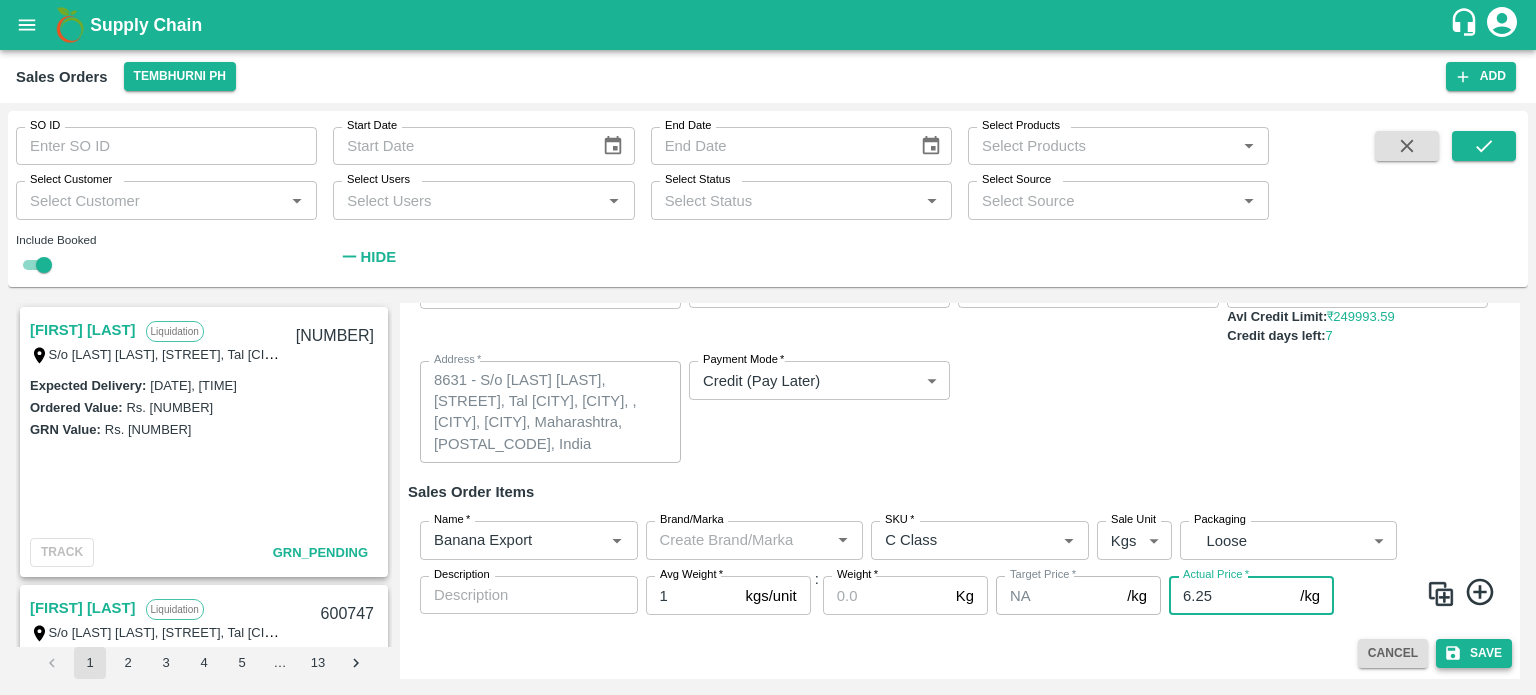 type on "6.25" 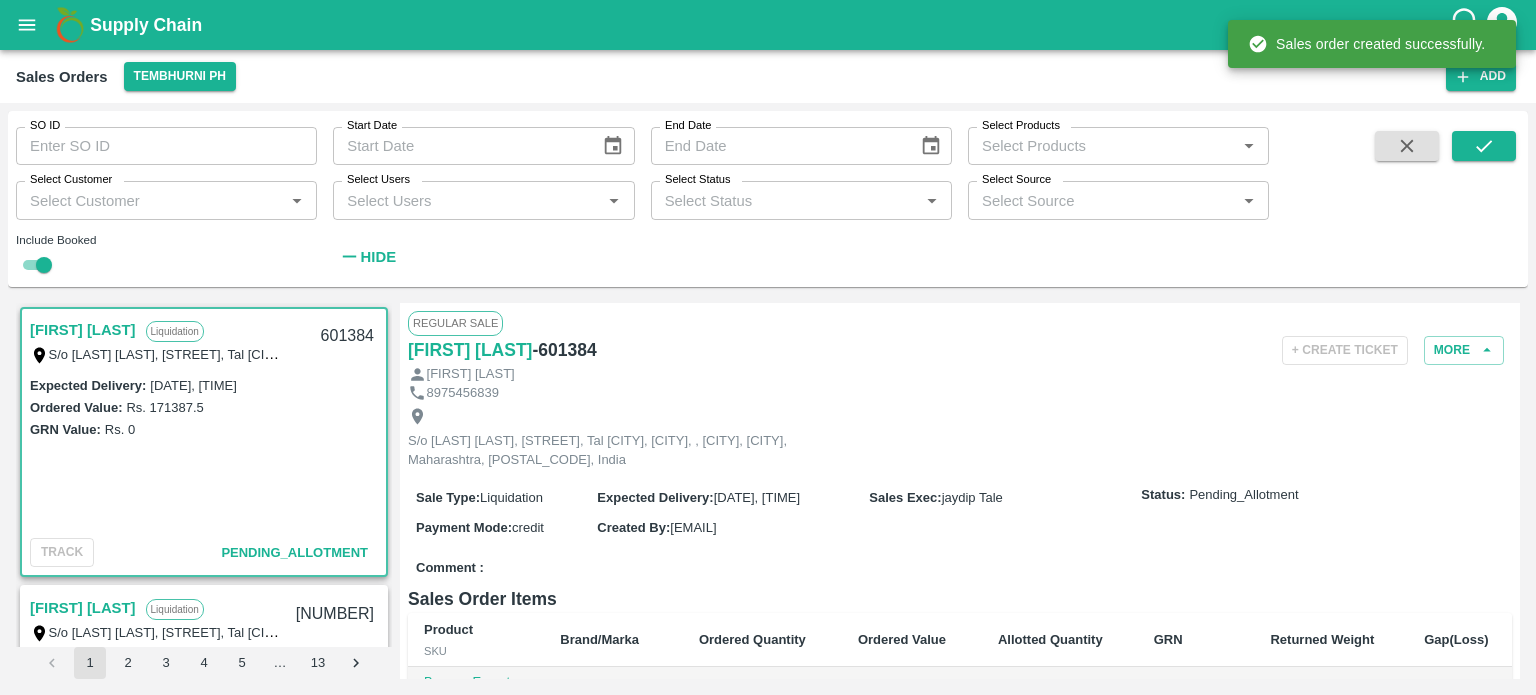click on "Sale Type :  Liquidation Expected Delivery :  [DATE], [TIME] Sales Exec :  [FIRST] [LAST] Status: Pending_Allotment Payment Mode :  credit Created By :  [EMAIL]" at bounding box center [960, 512] 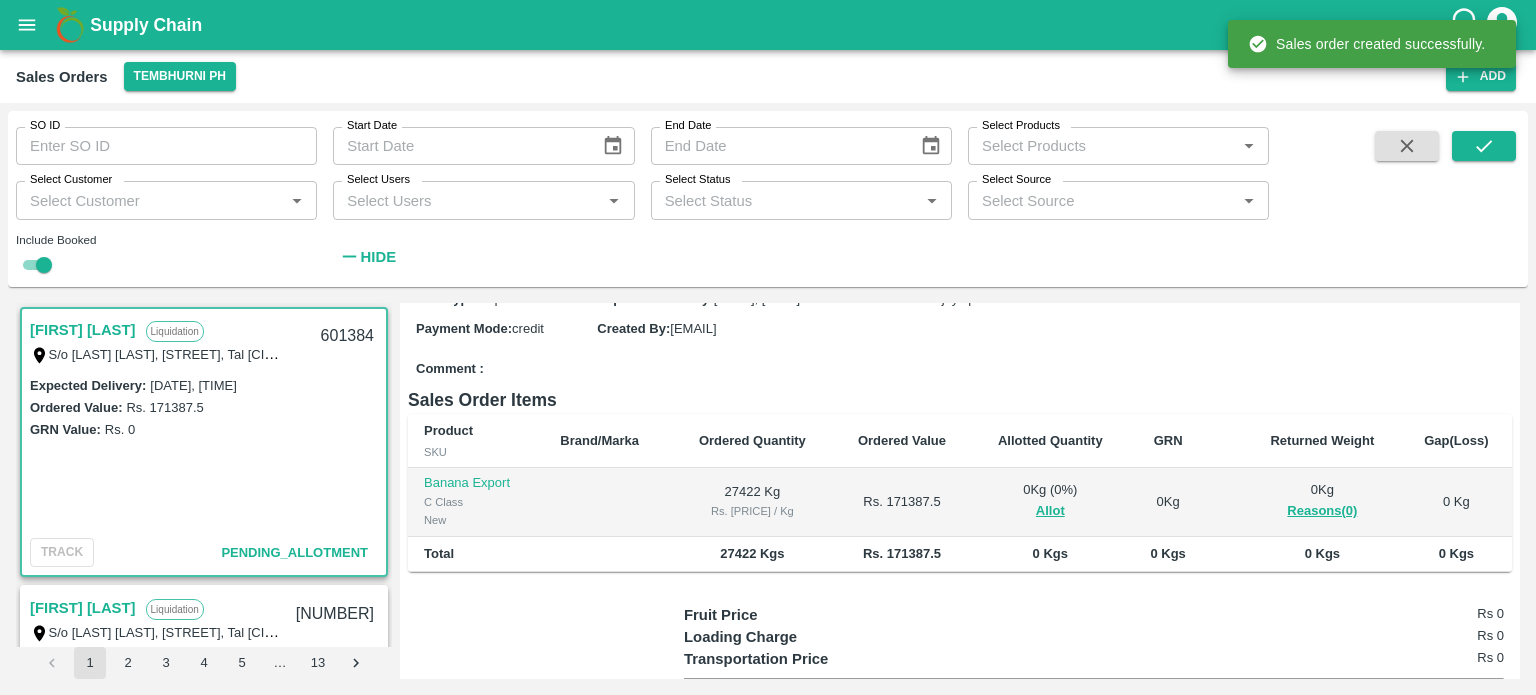 scroll, scrollTop: 200, scrollLeft: 0, axis: vertical 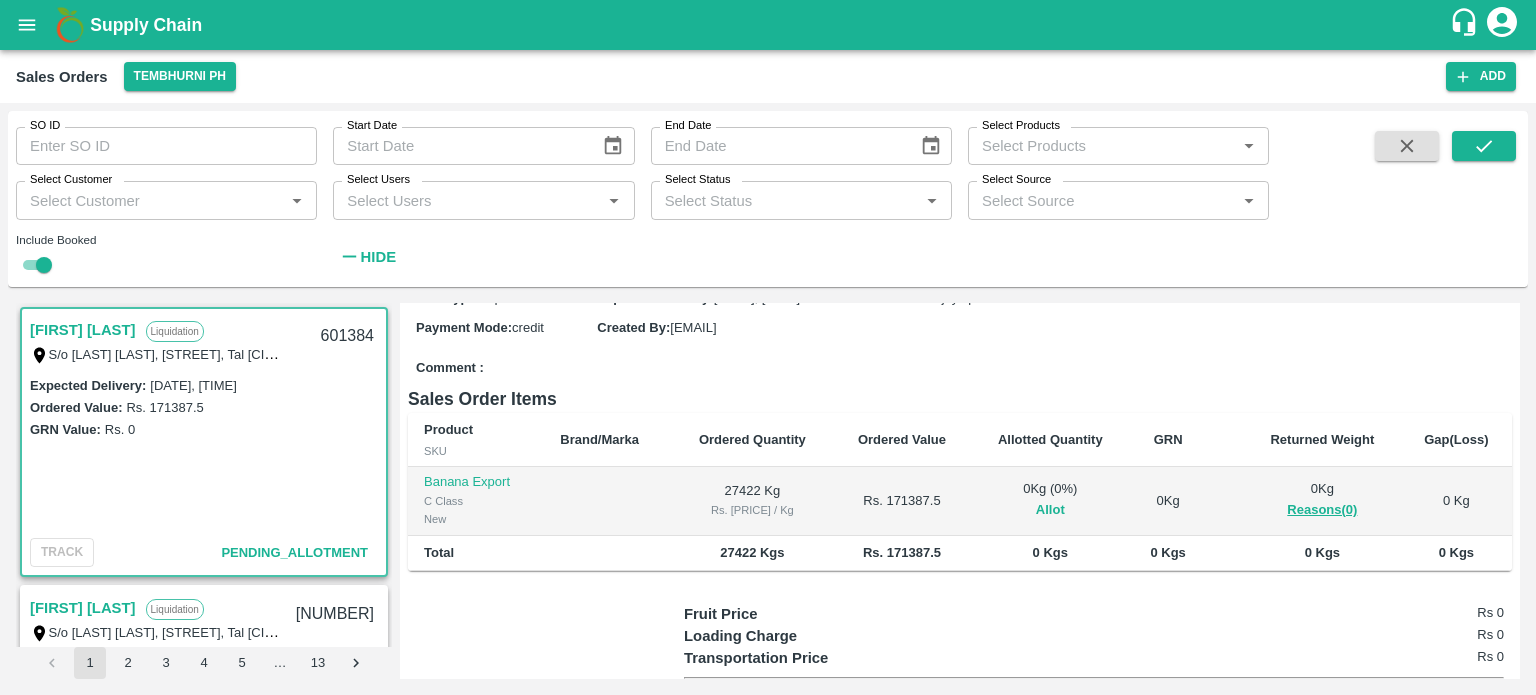 click on "Allot" at bounding box center [1050, 510] 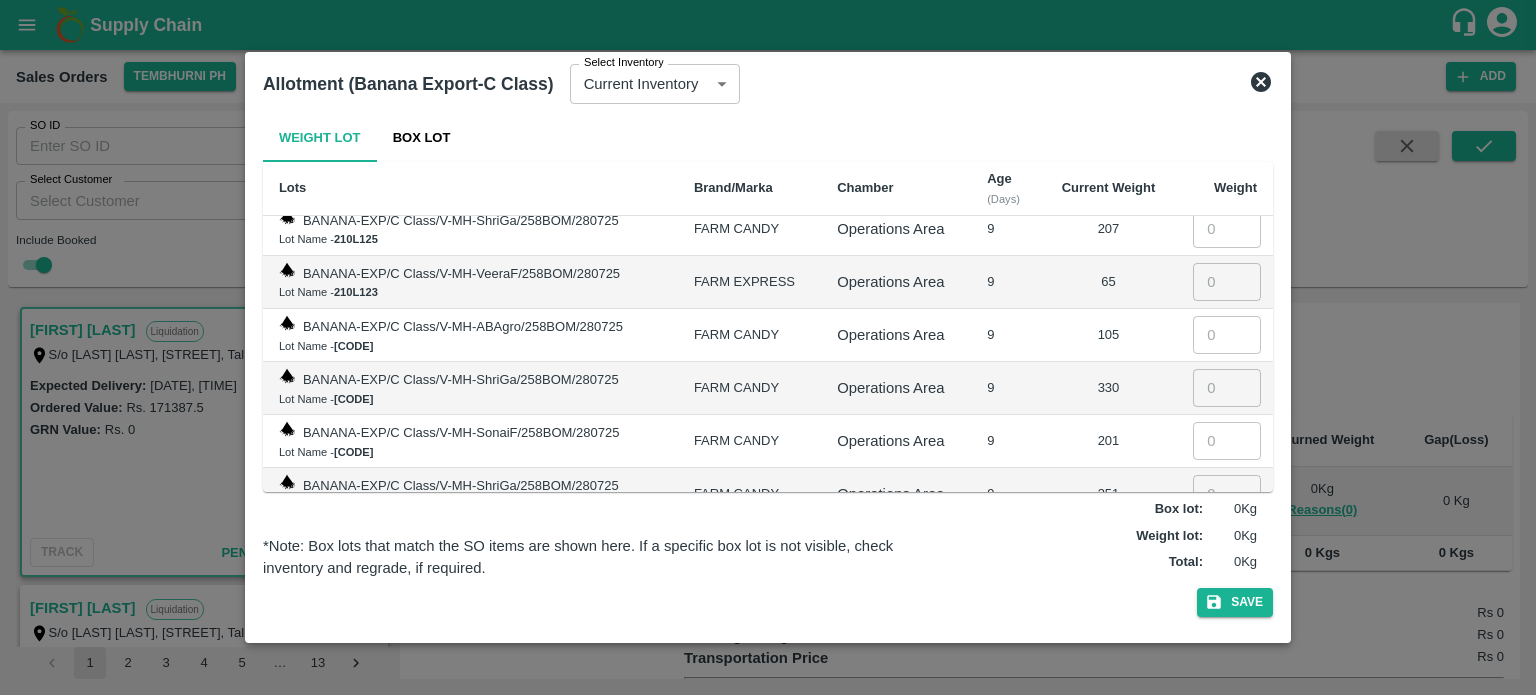 scroll, scrollTop: 5107, scrollLeft: 0, axis: vertical 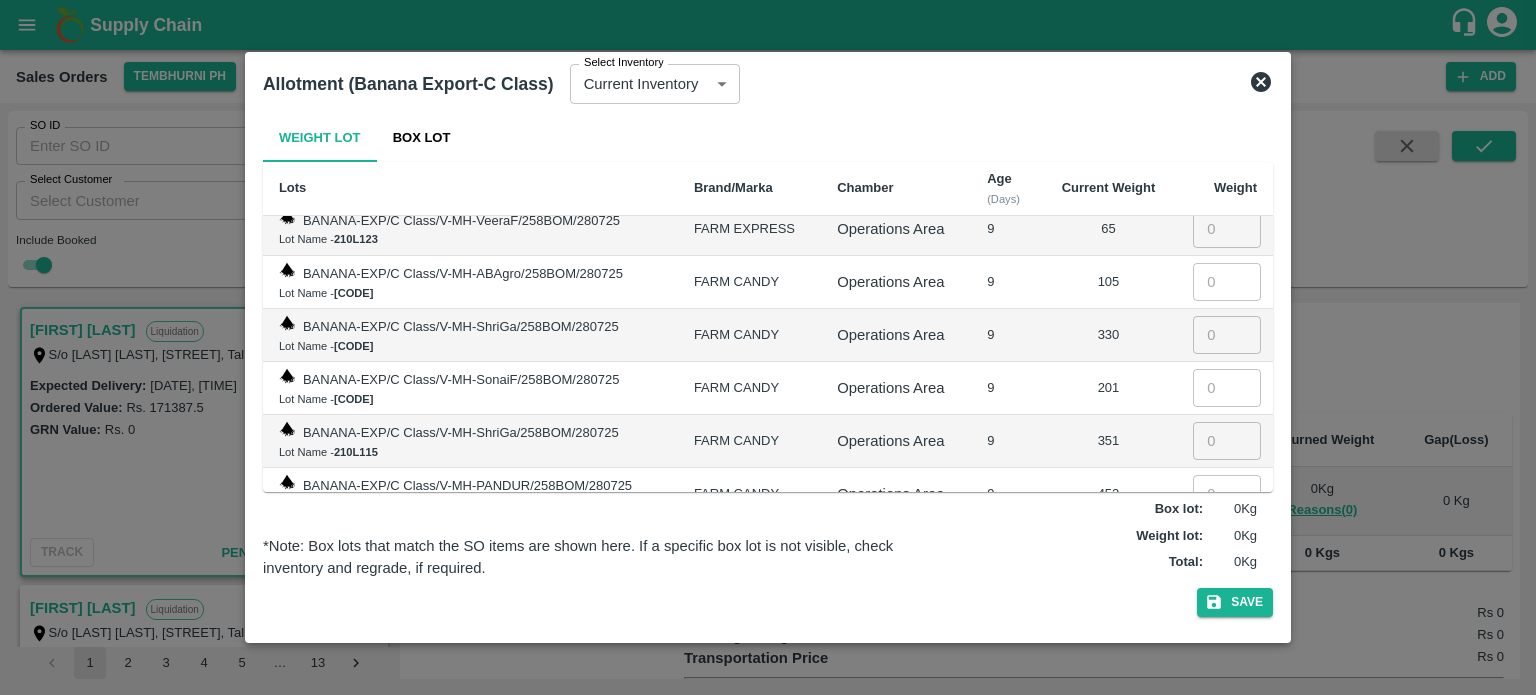 click on "​" at bounding box center [1224, 547] 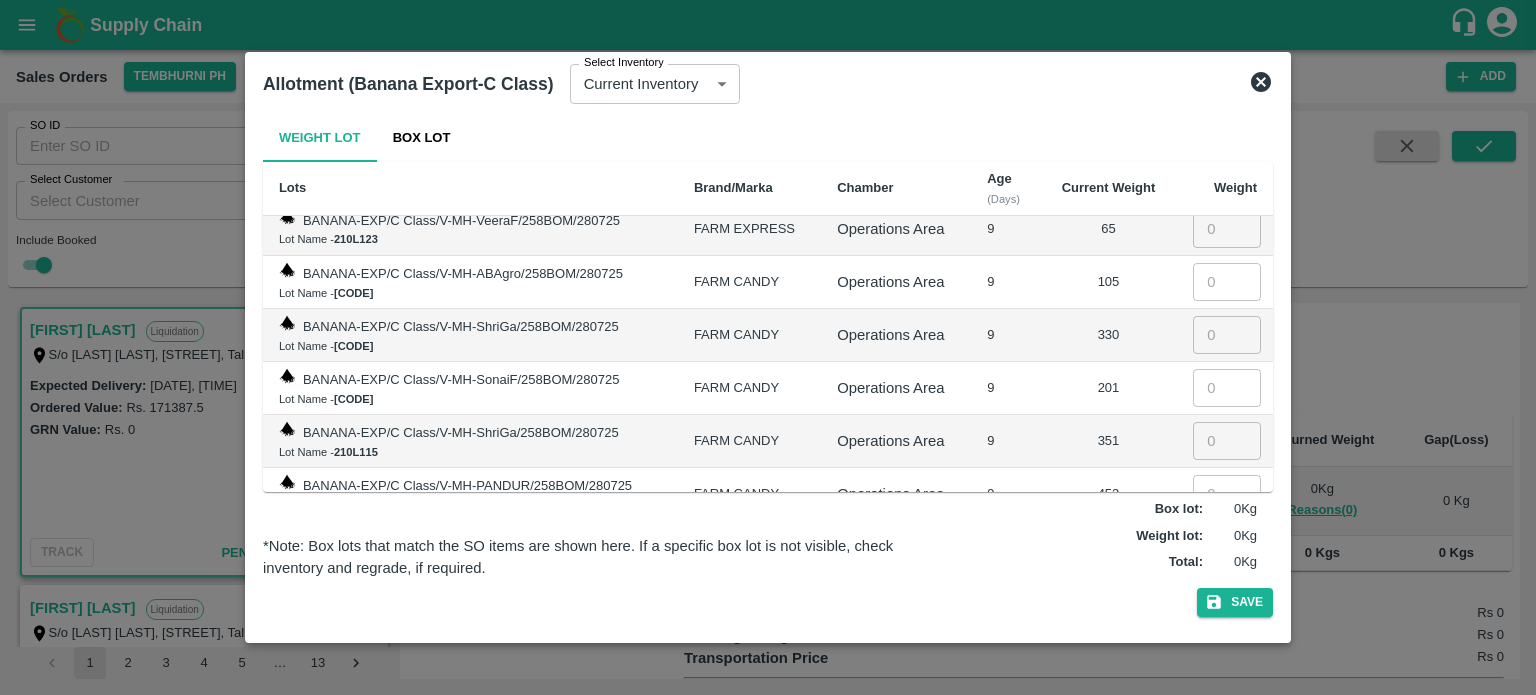 click at bounding box center (1227, 547) 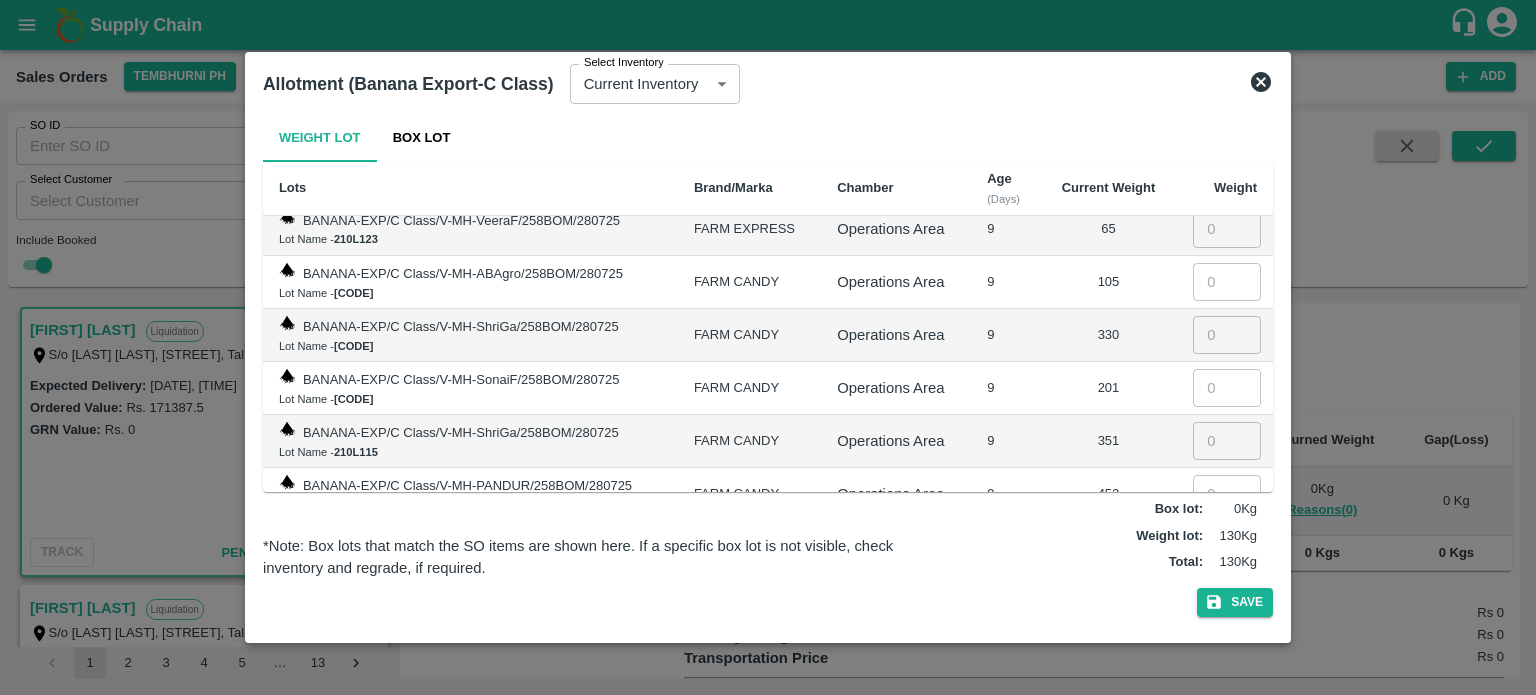 type on "130" 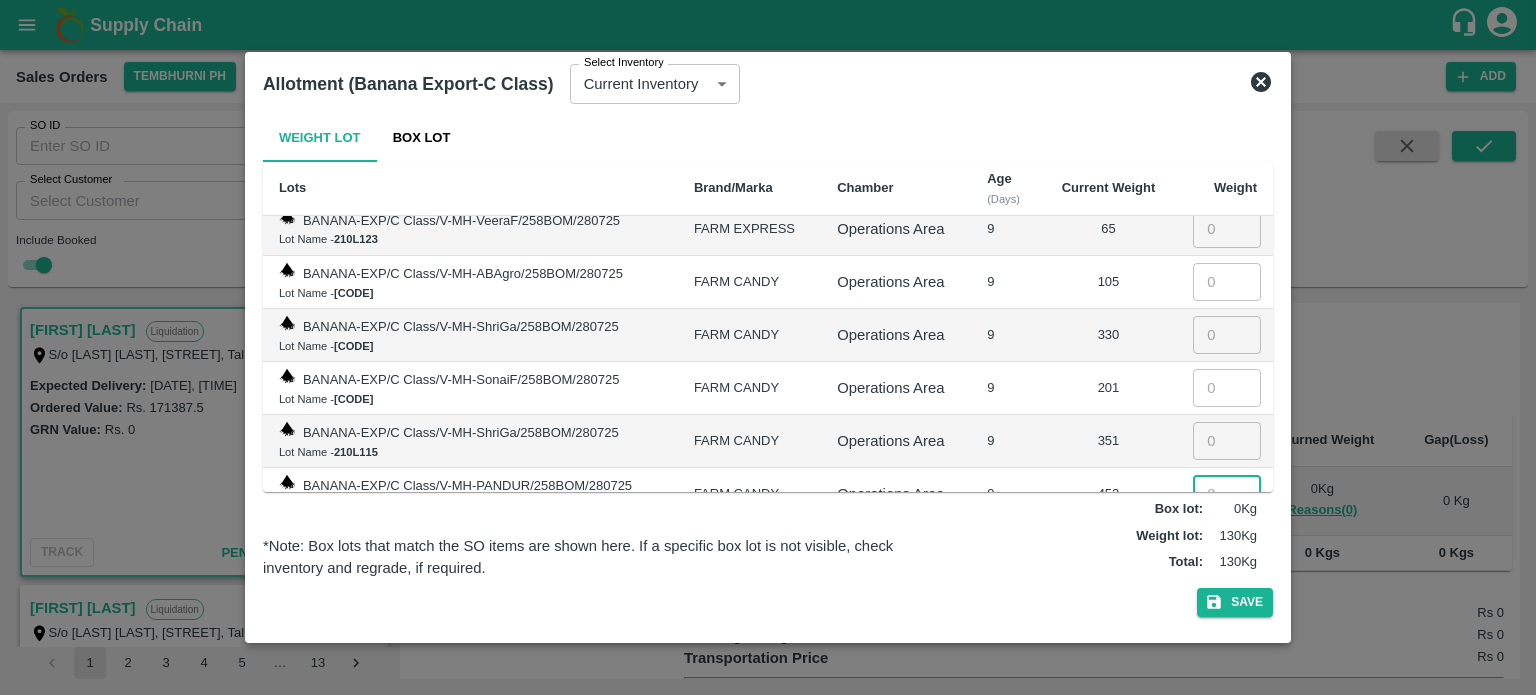 click at bounding box center [1227, 494] 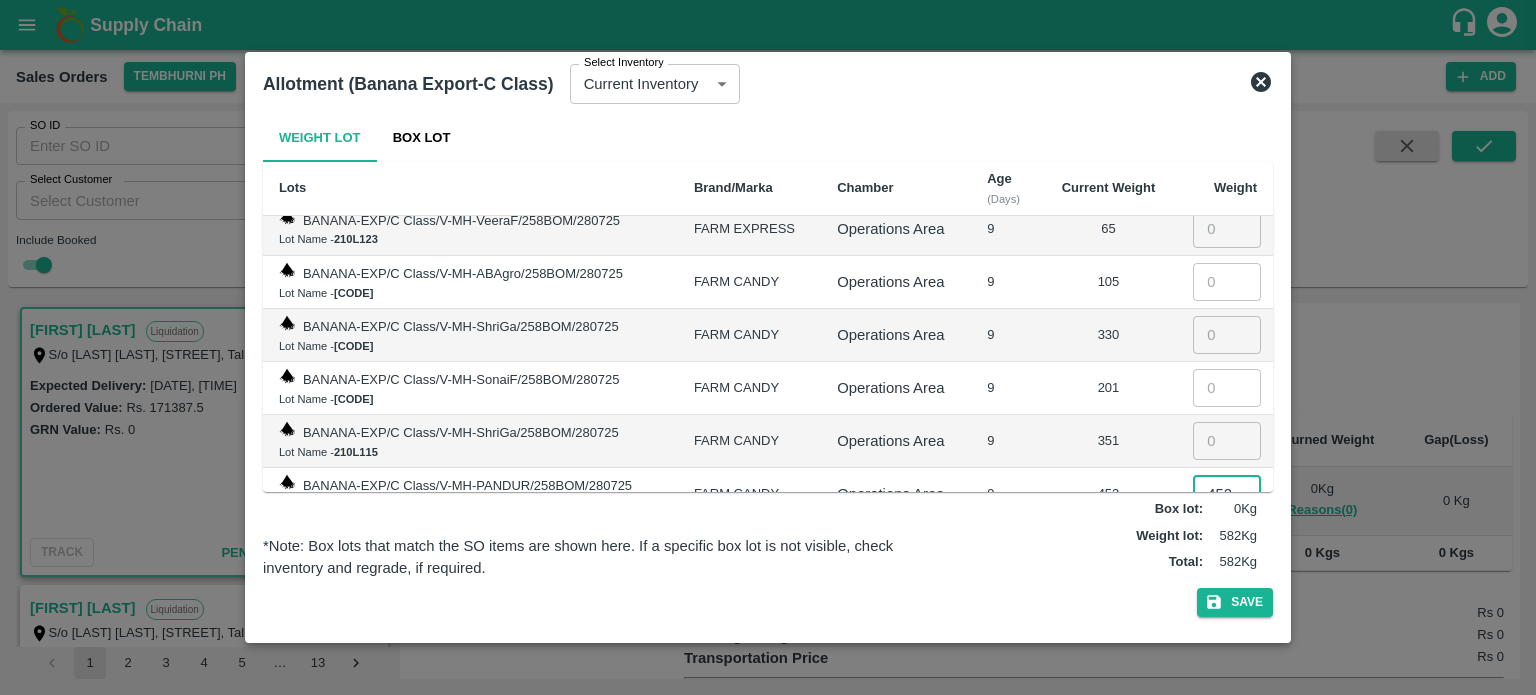 type on "452" 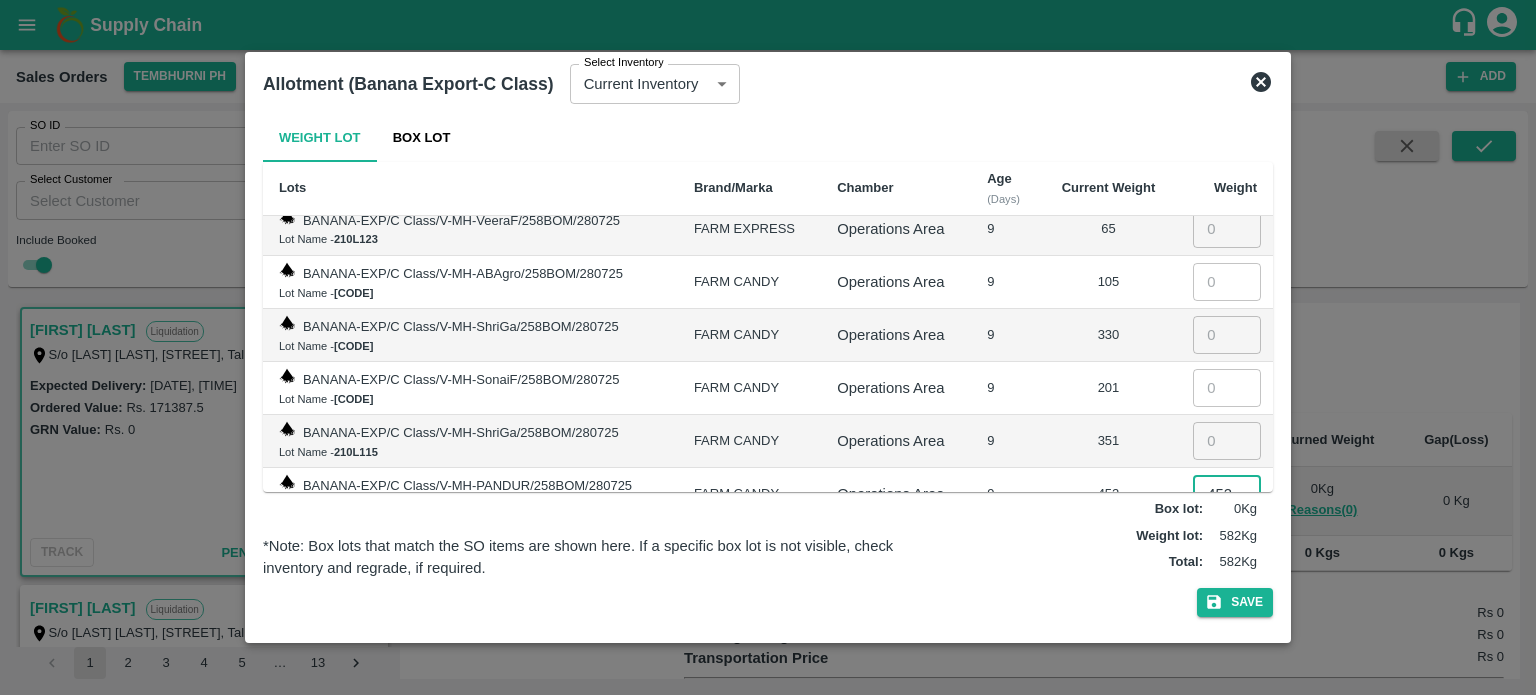 click at bounding box center [1227, 441] 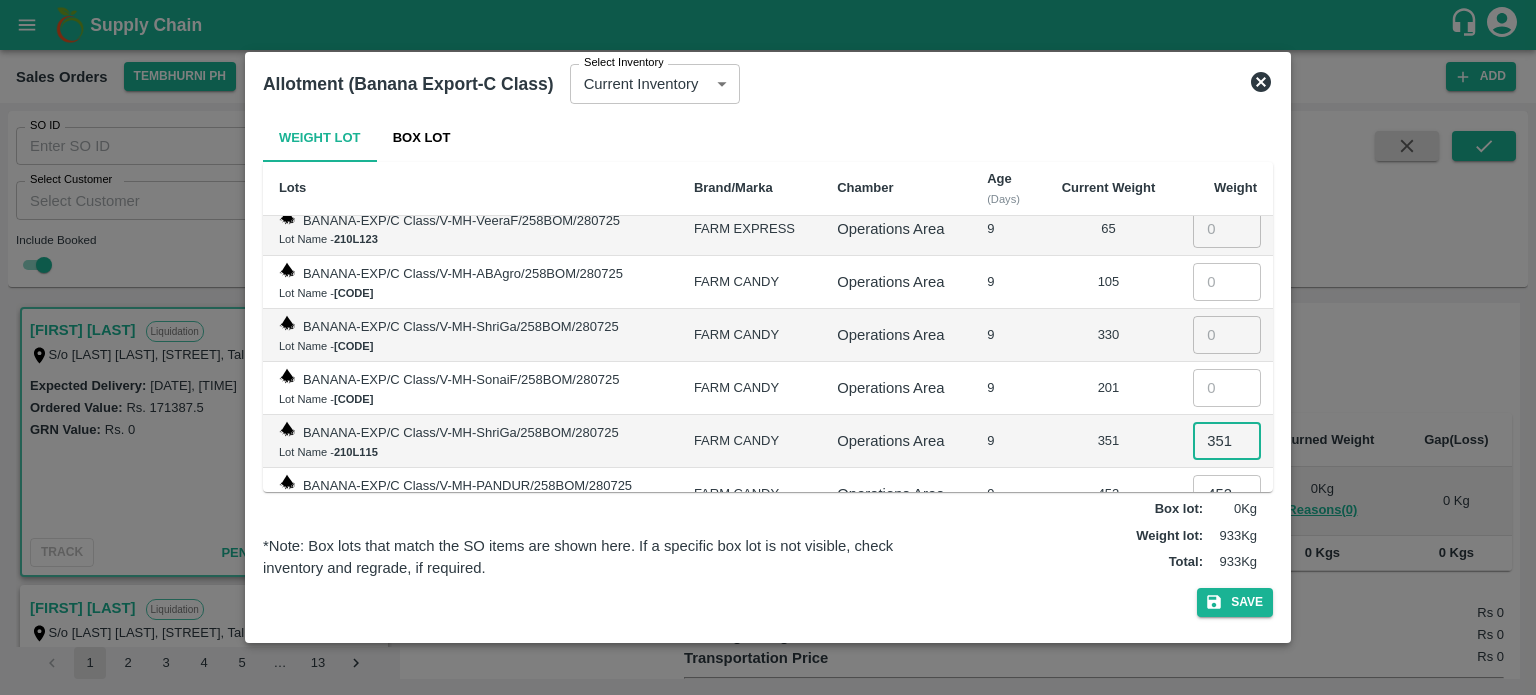 type on "351" 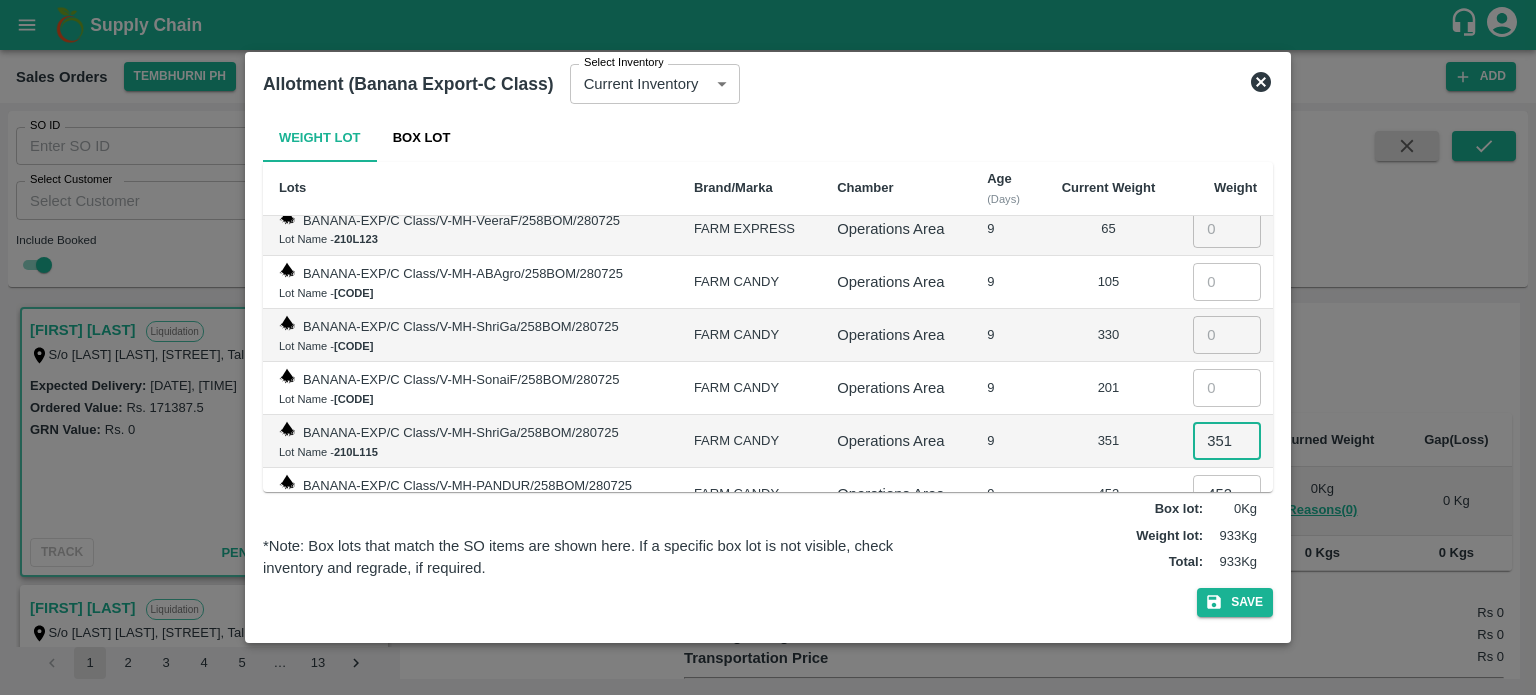 click at bounding box center (1227, 388) 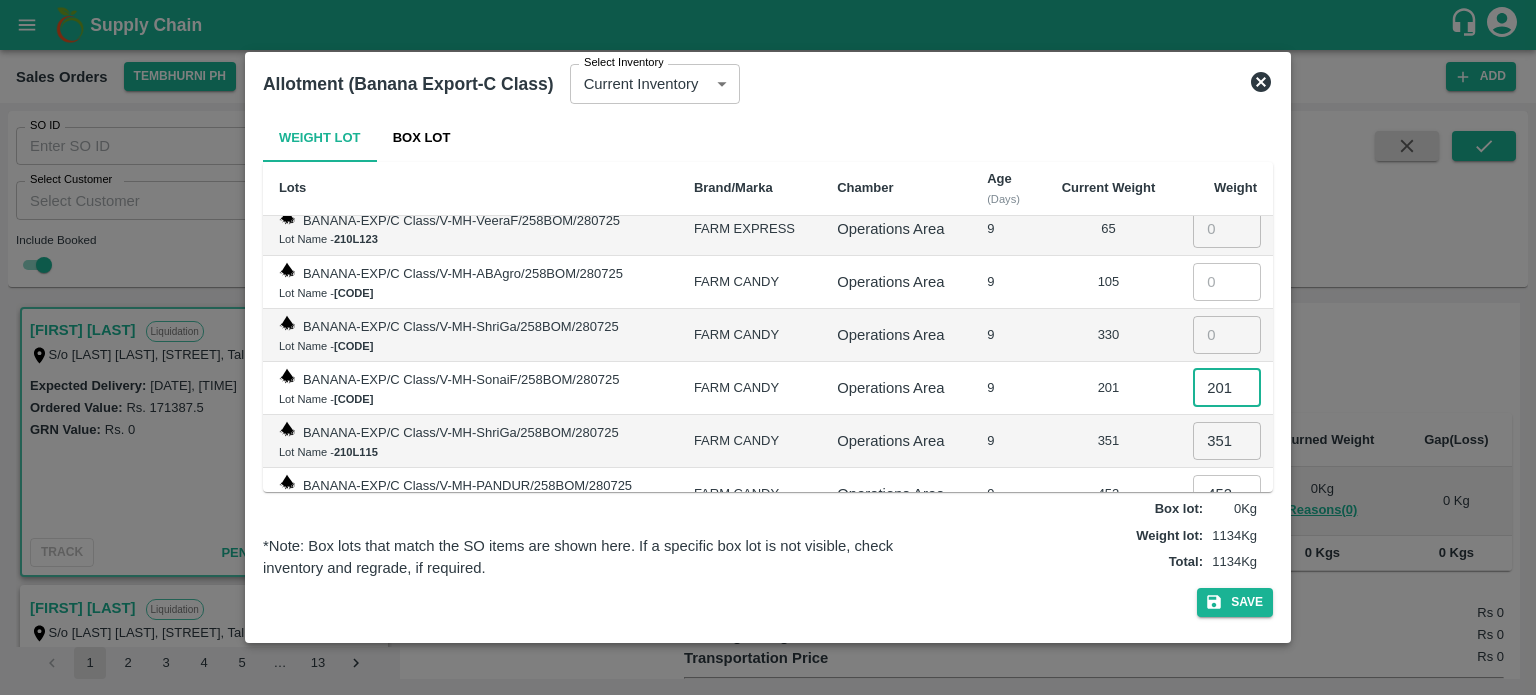 type on "201" 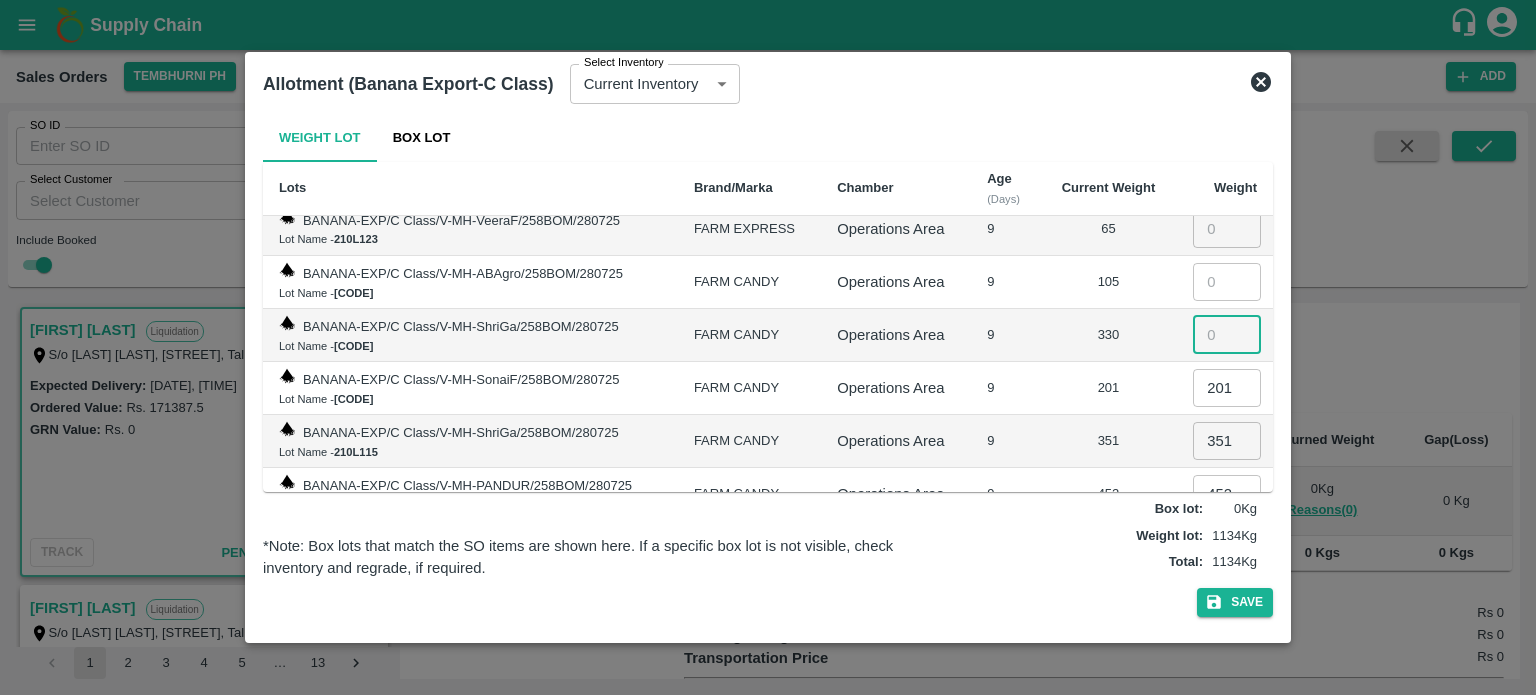 click at bounding box center (1227, 335) 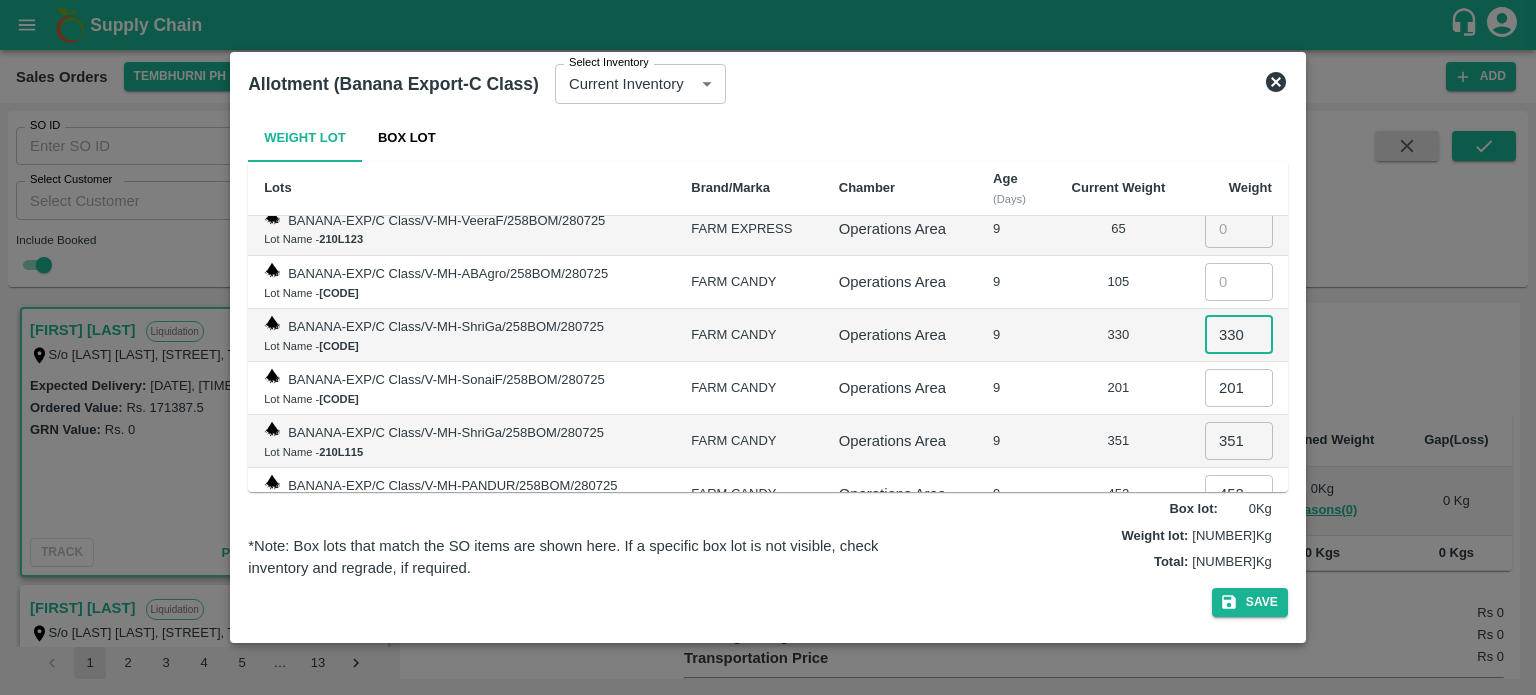 type on "330" 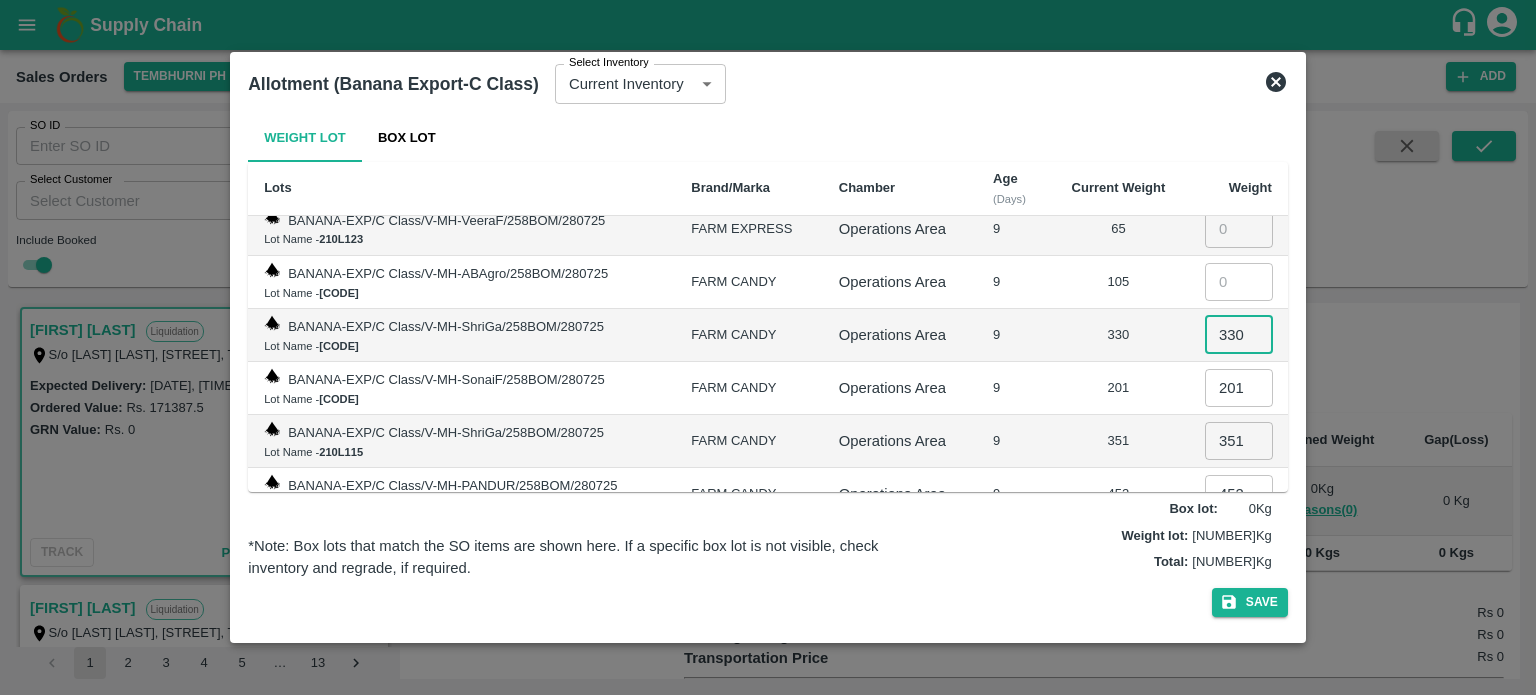 click on "9" at bounding box center [1013, 388] 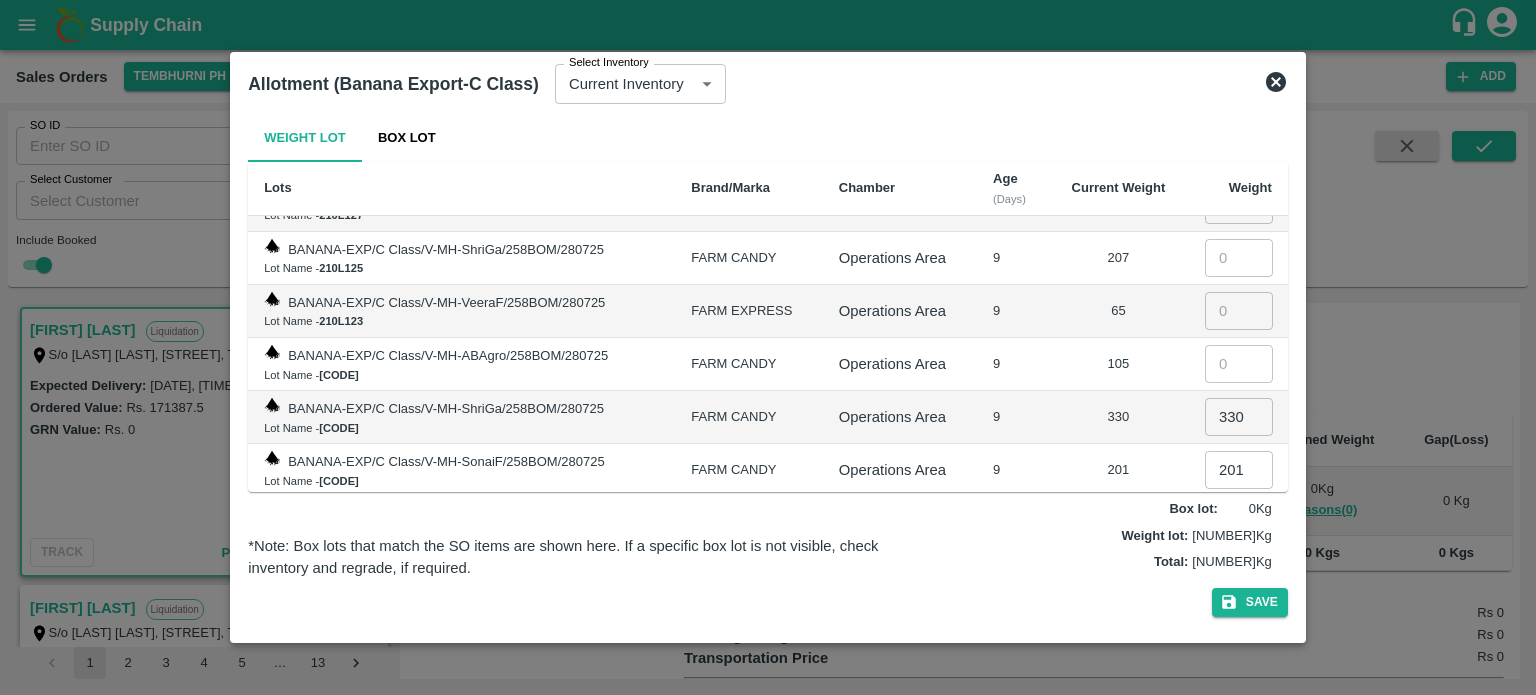 scroll, scrollTop: 4974, scrollLeft: 0, axis: vertical 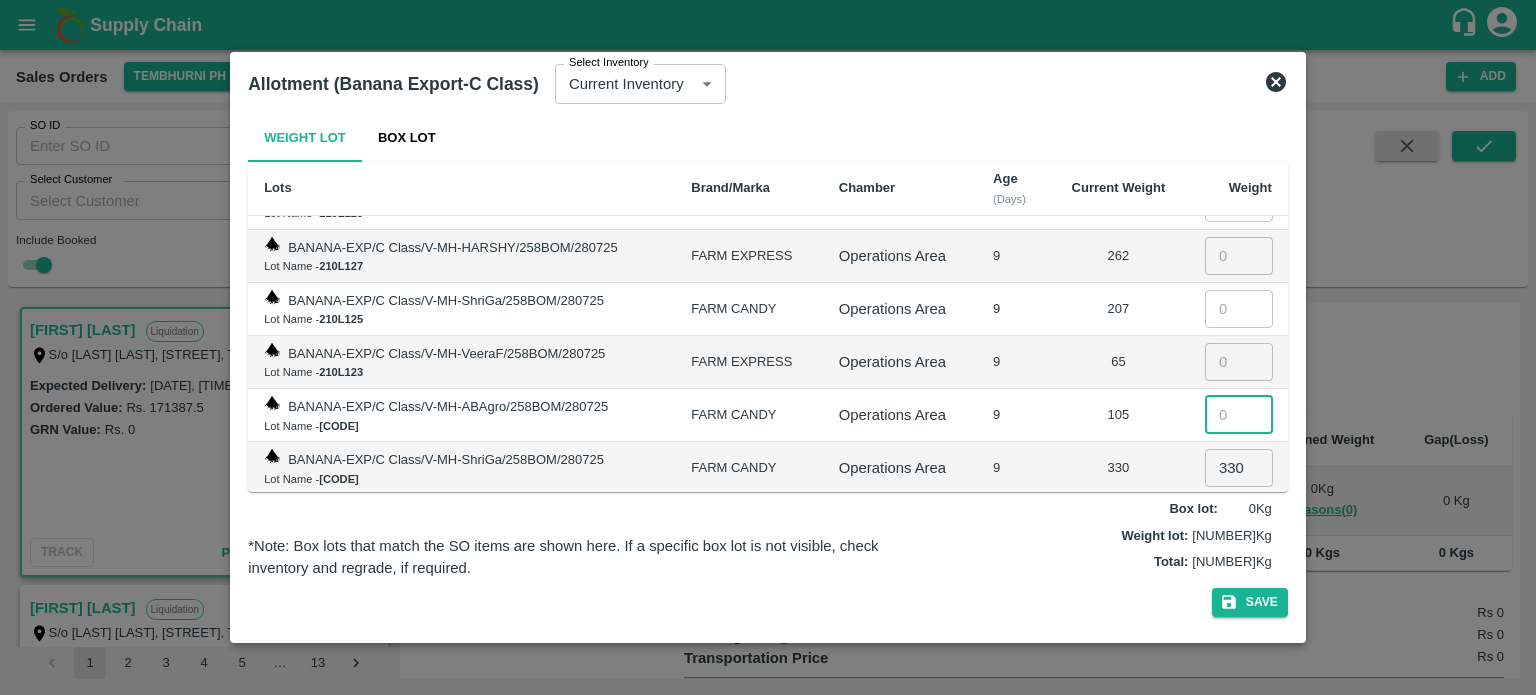 click at bounding box center (1239, 415) 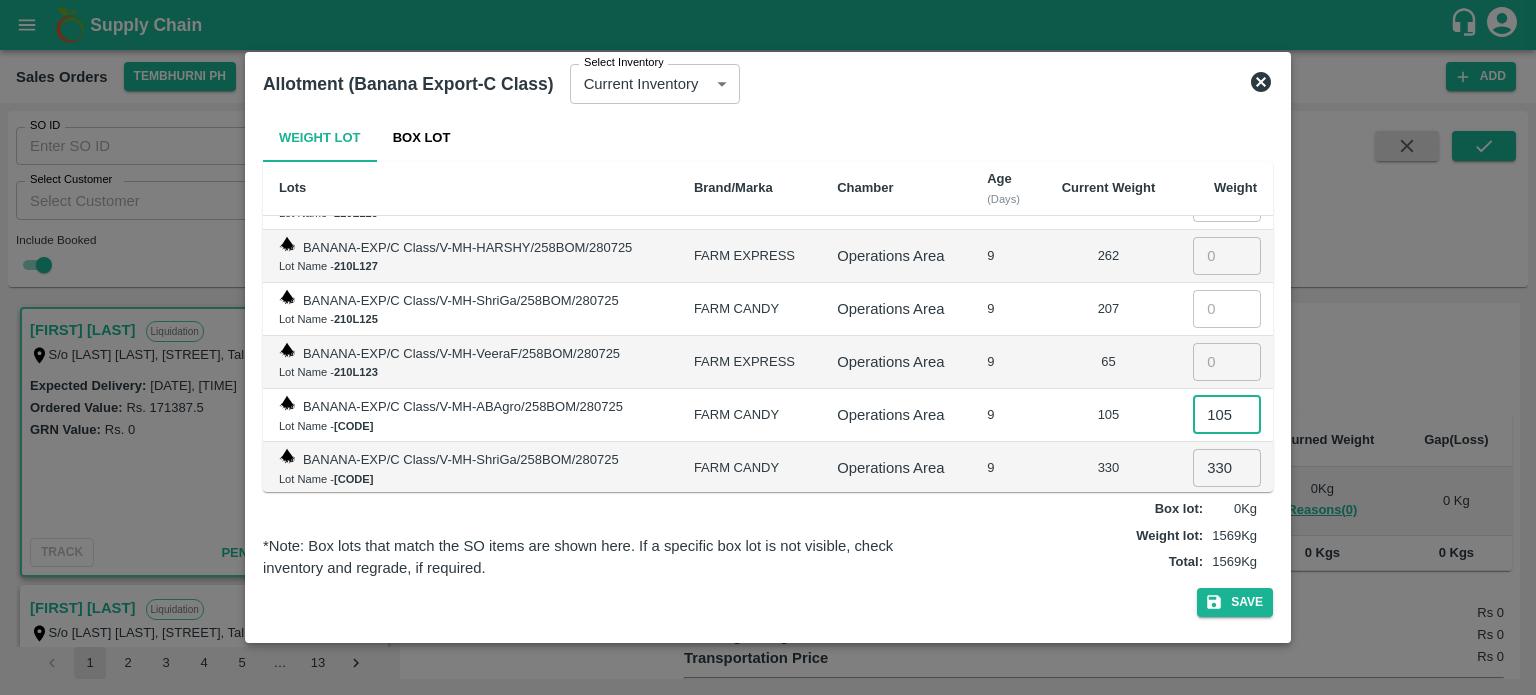 type on "105" 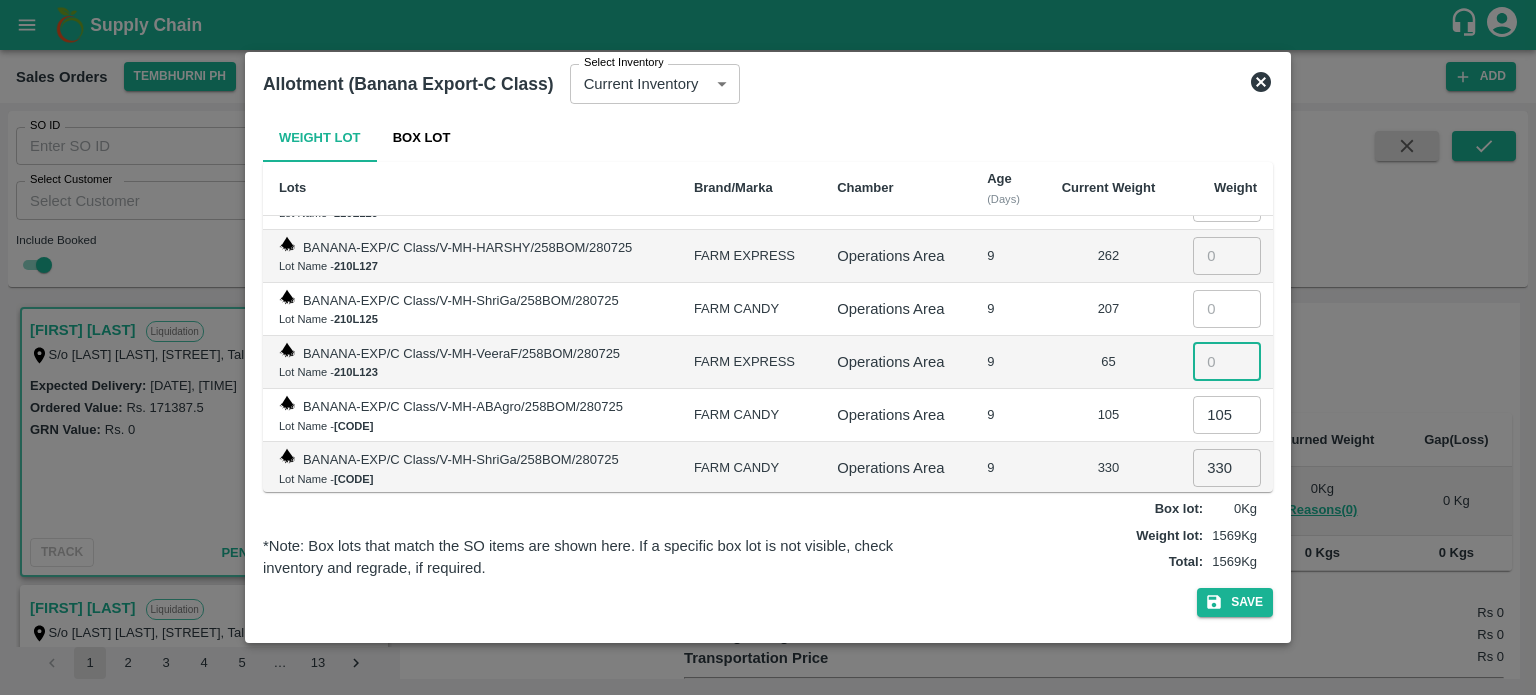 click at bounding box center (1227, 362) 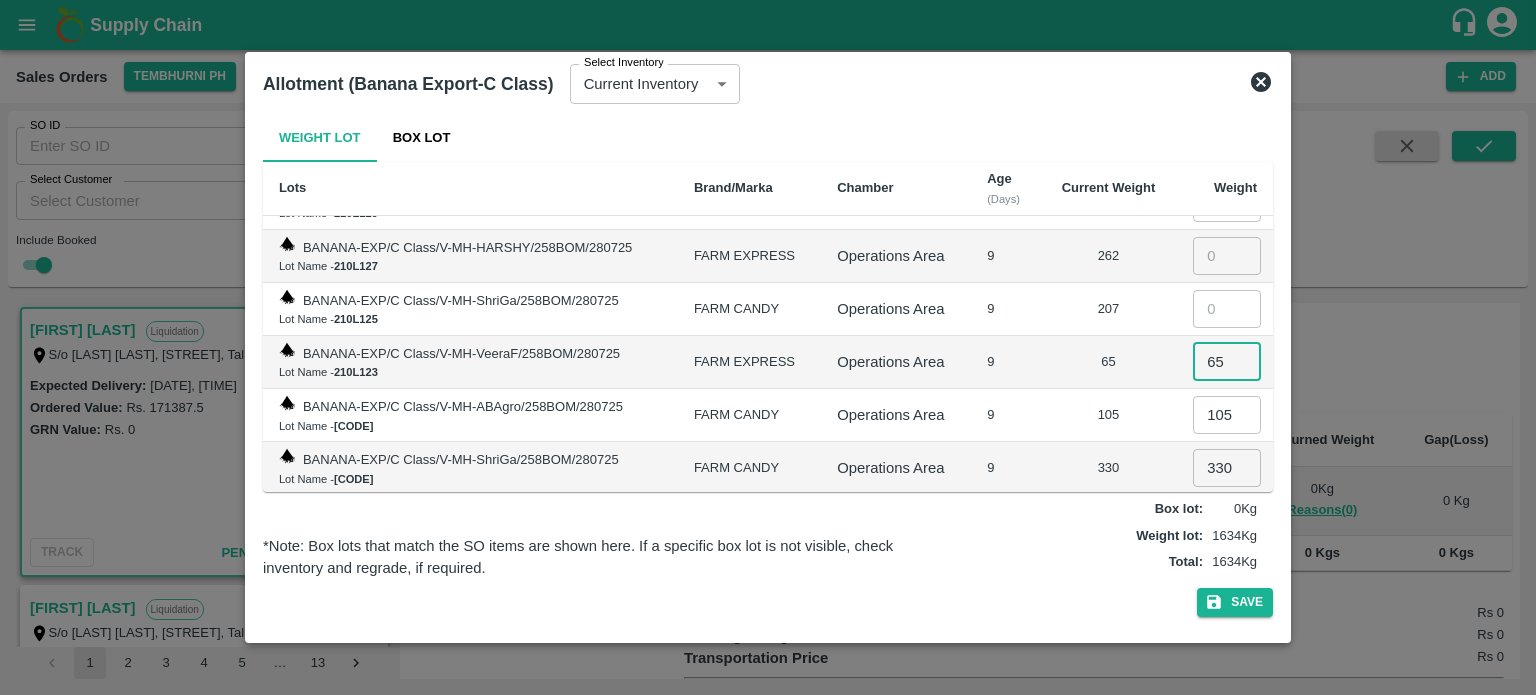 type on "65" 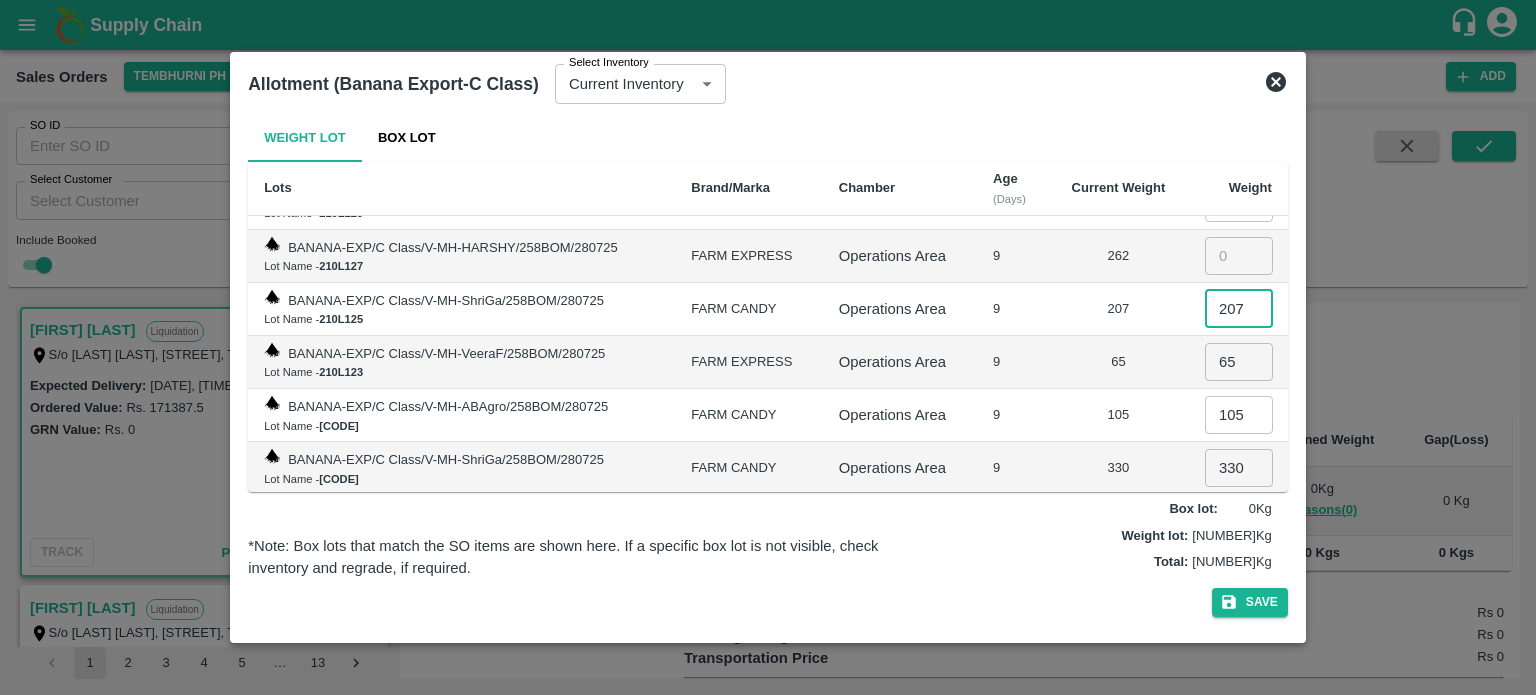 type on "207" 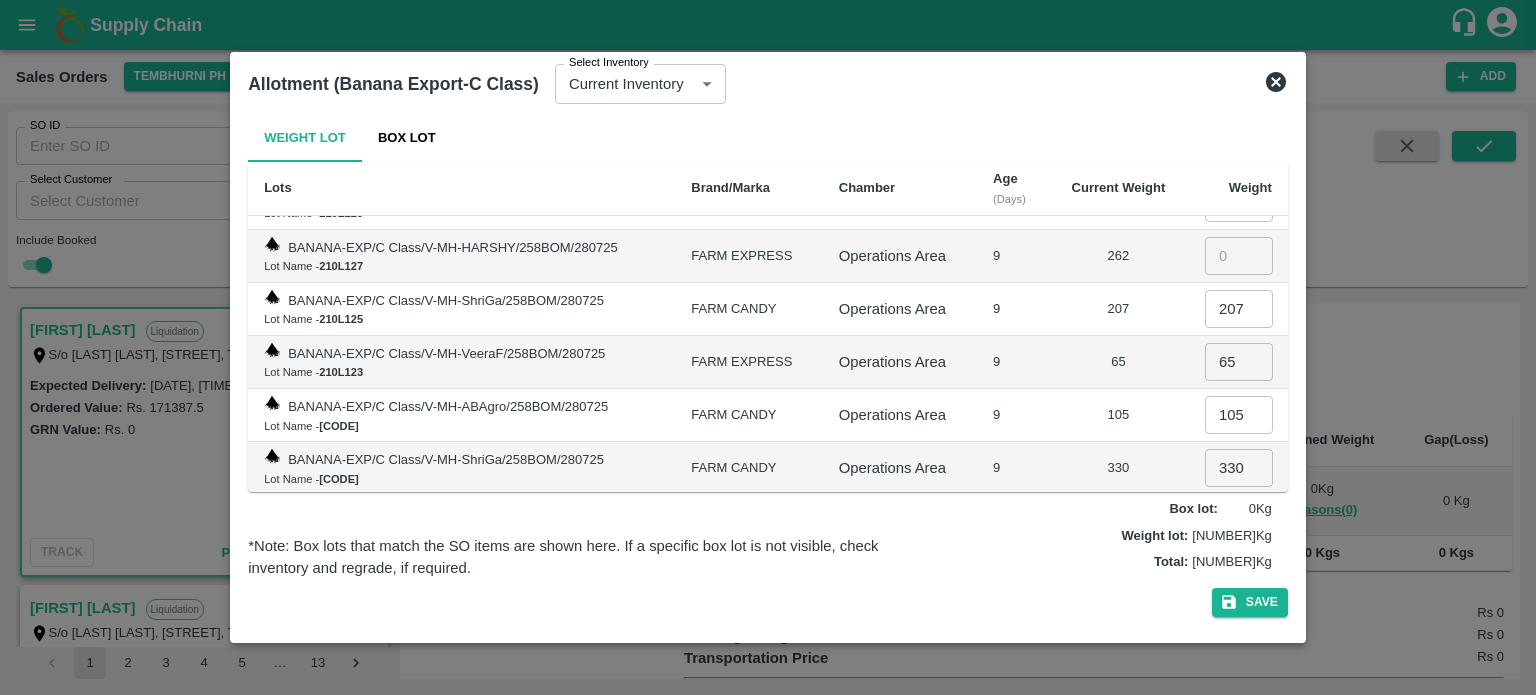 click on "105" at bounding box center (1118, 415) 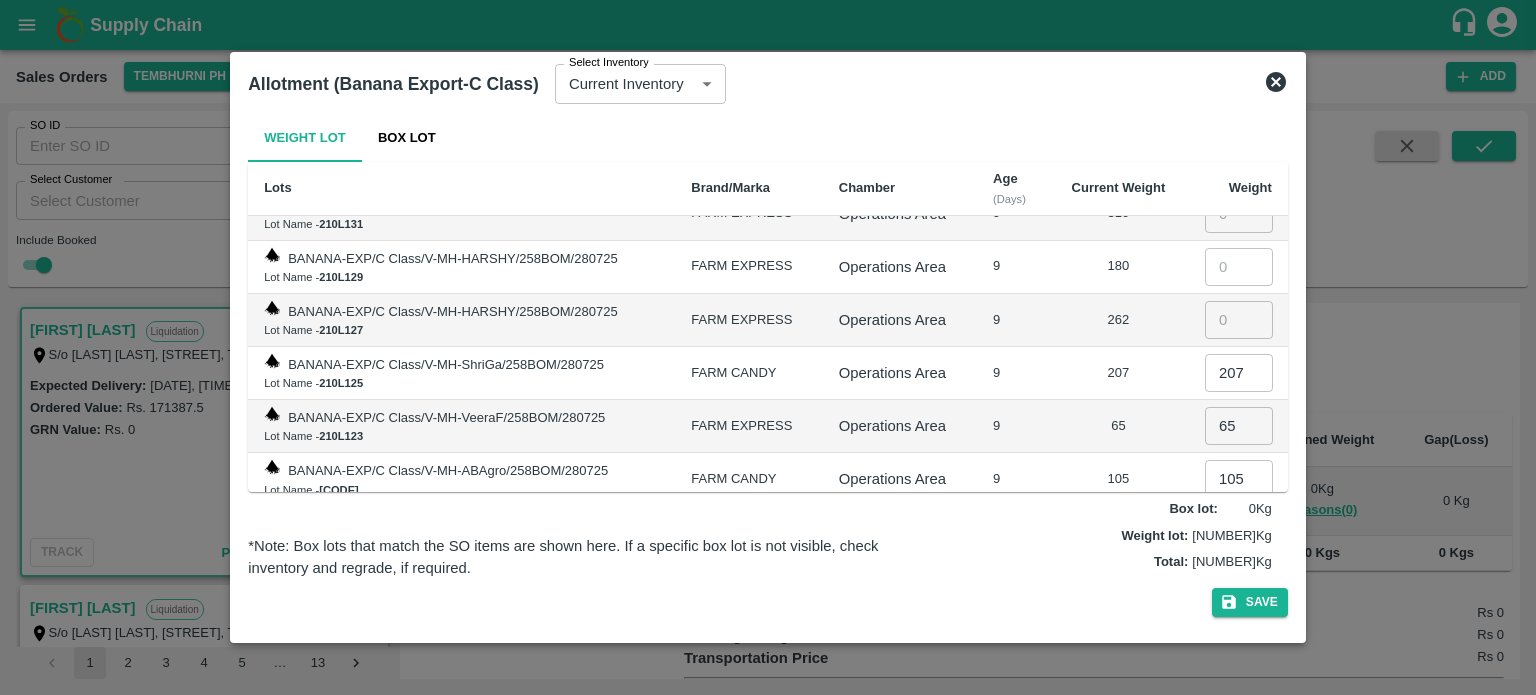scroll, scrollTop: 4840, scrollLeft: 0, axis: vertical 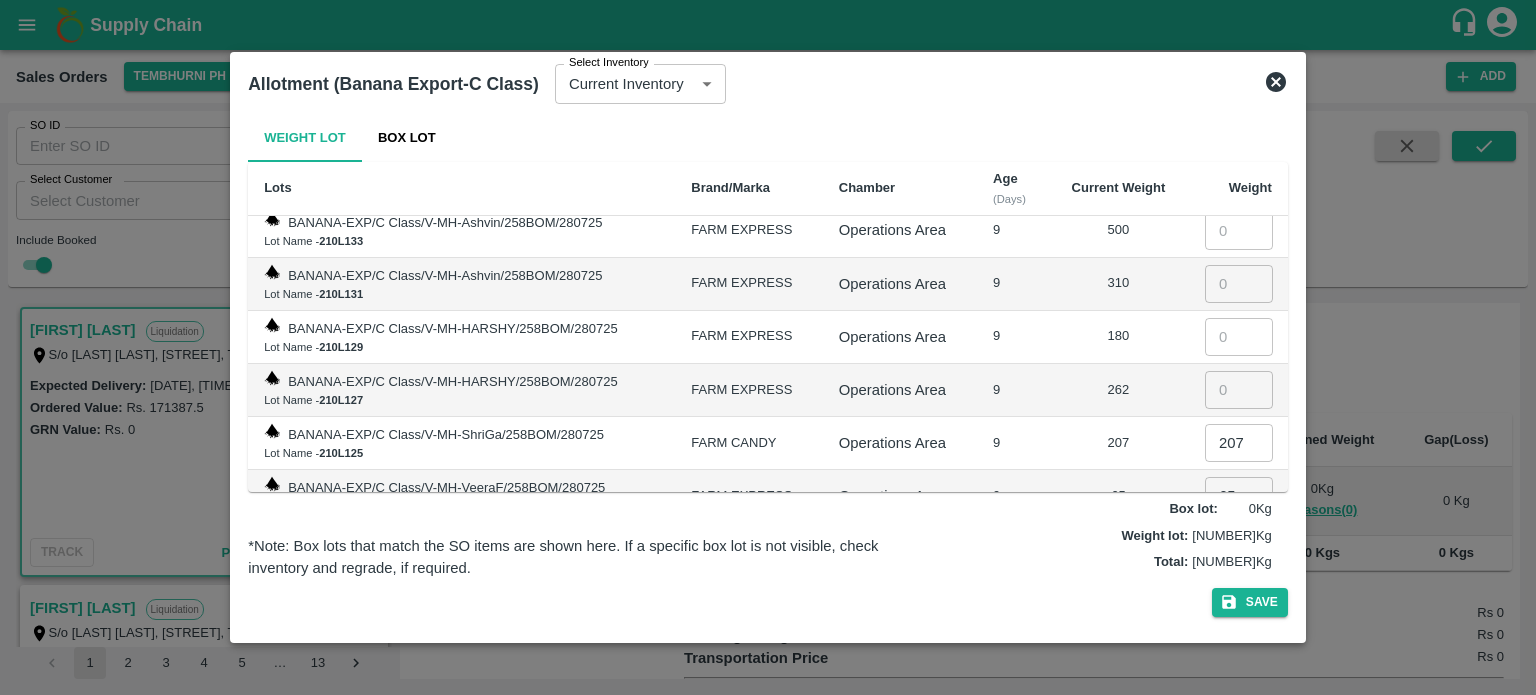 click at bounding box center [1239, 390] 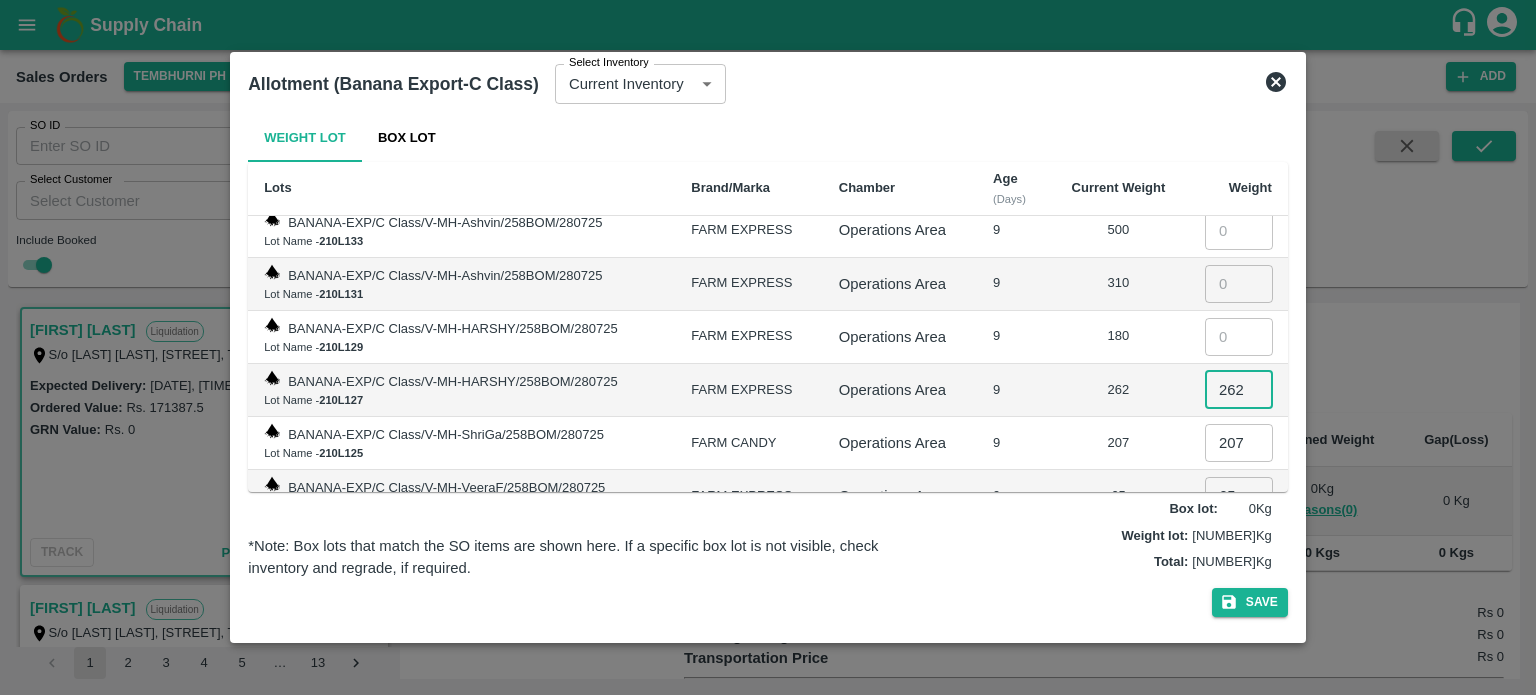 type on "262" 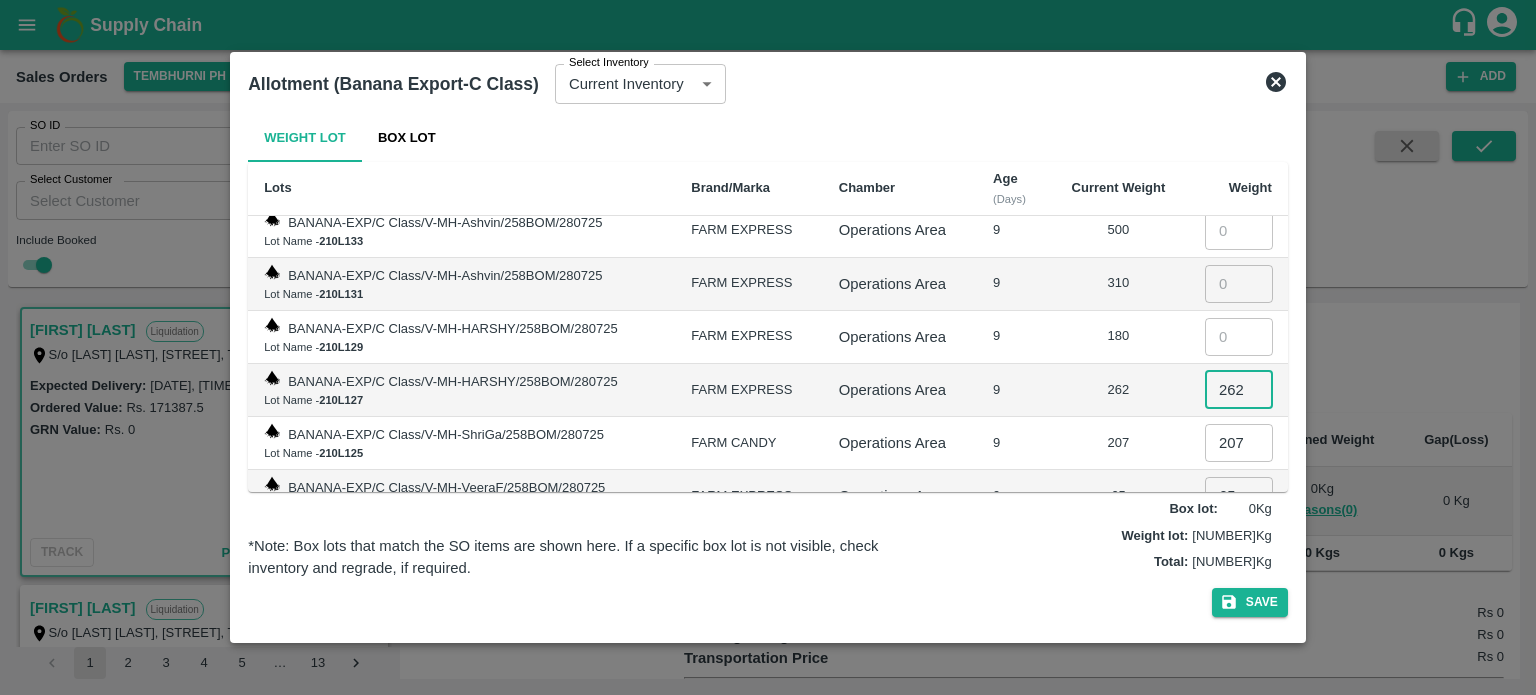 click at bounding box center (1239, 337) 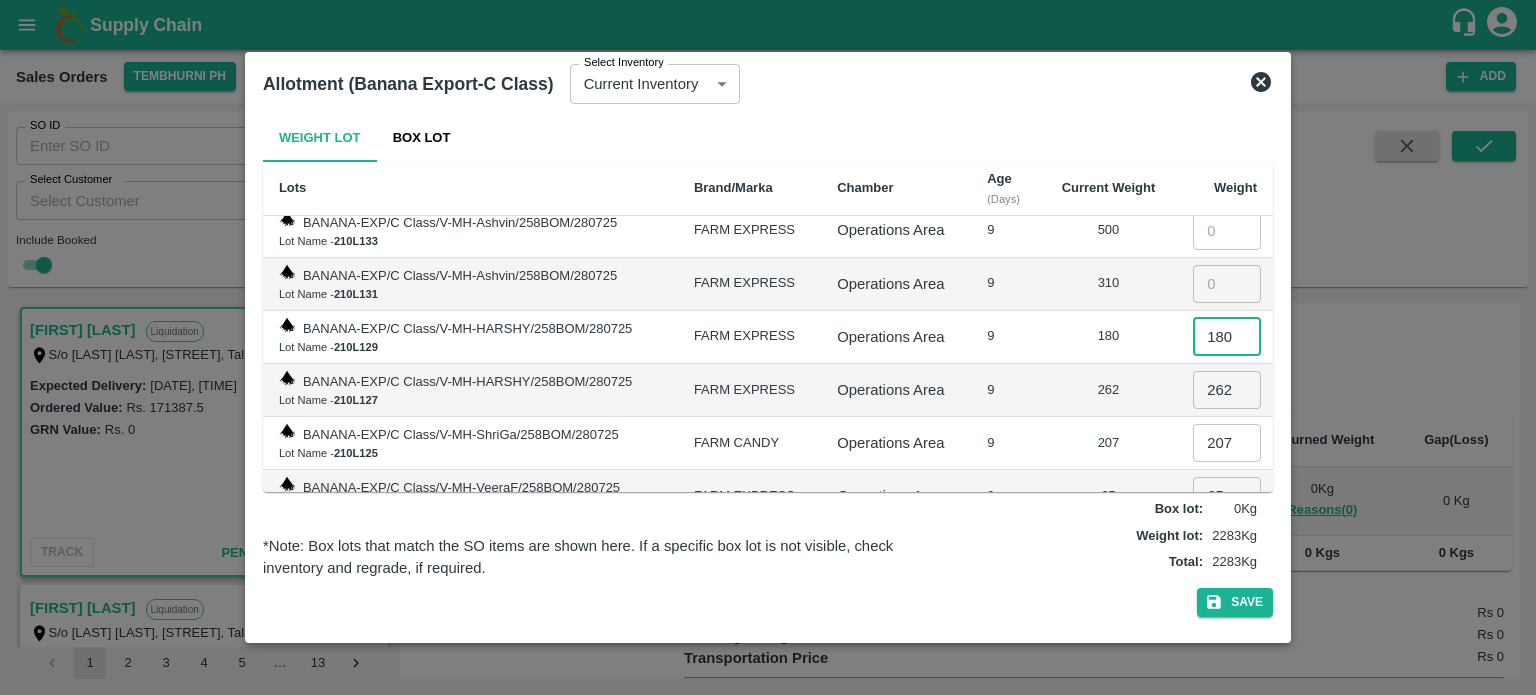 type on "180" 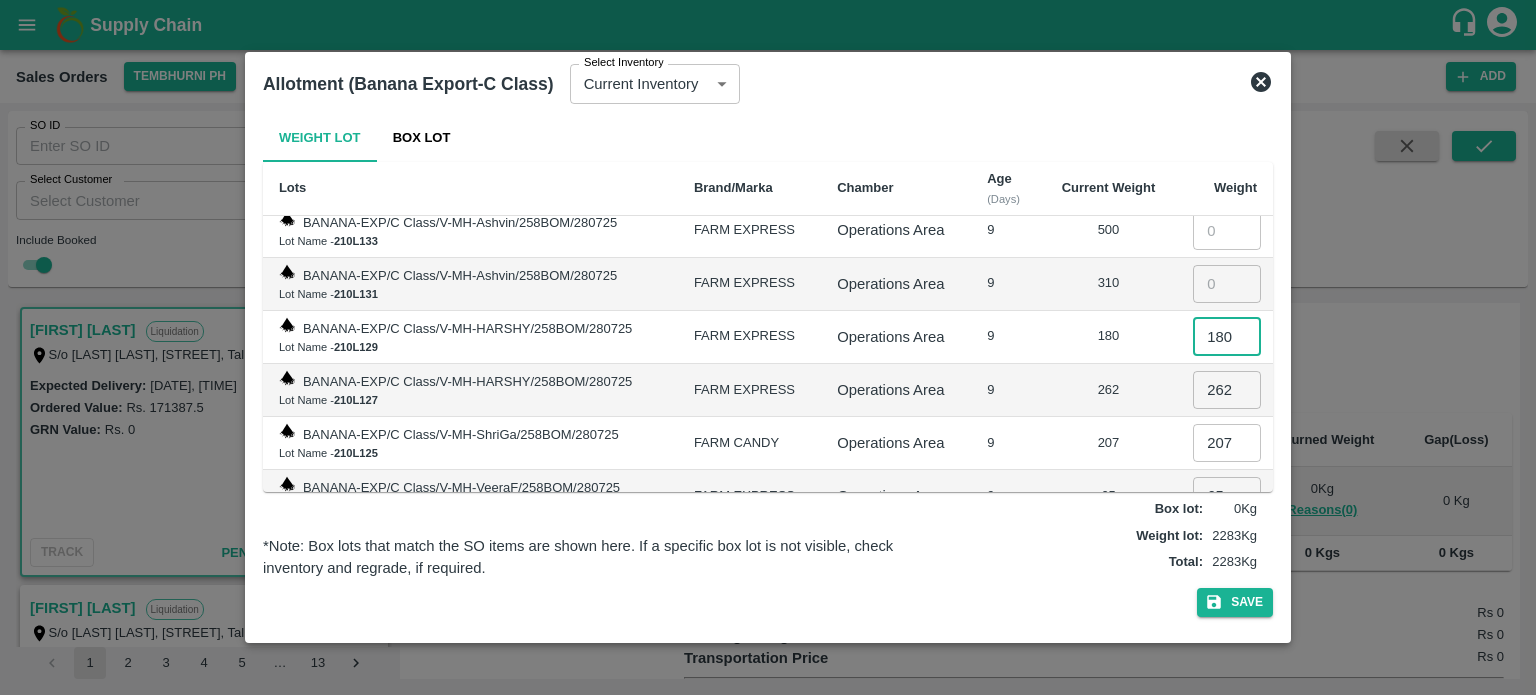 click on "262" at bounding box center (1108, 390) 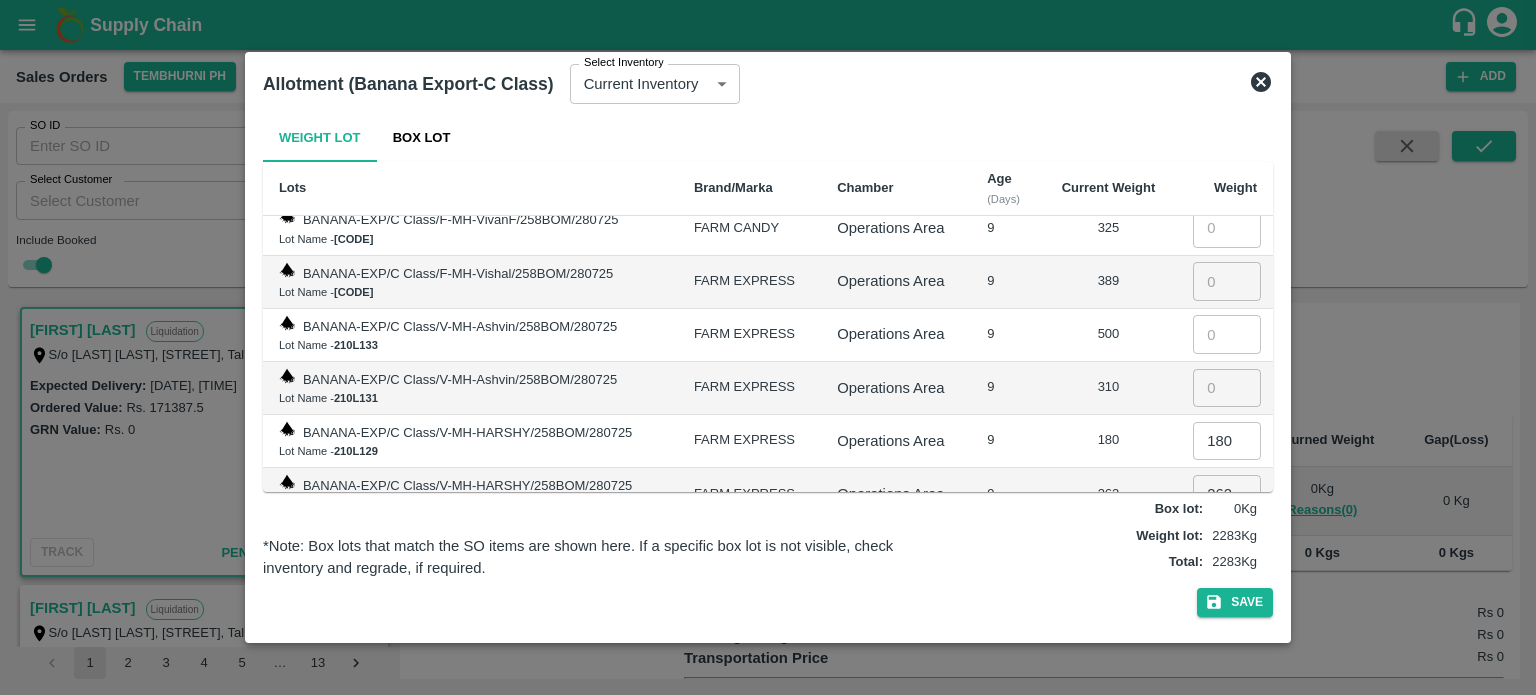 scroll, scrollTop: 4674, scrollLeft: 0, axis: vertical 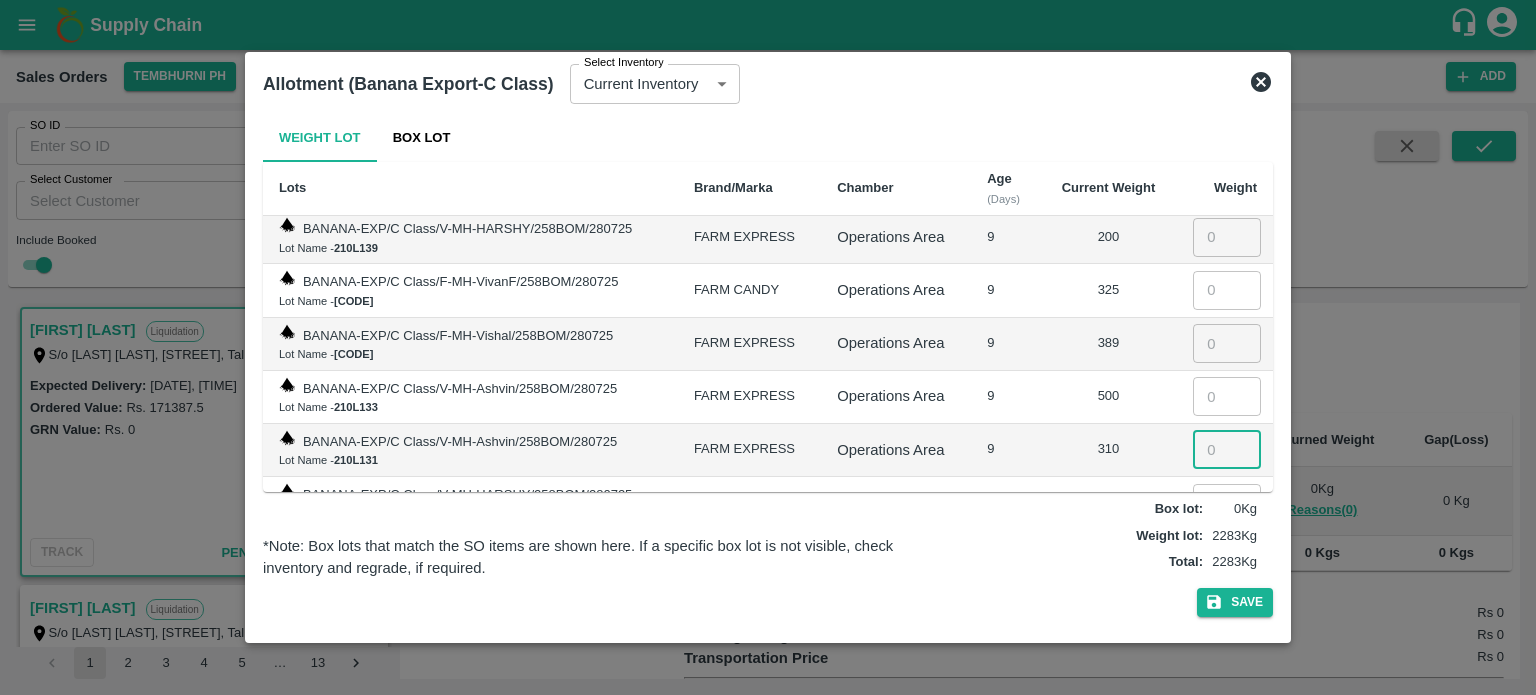 click at bounding box center [1227, 450] 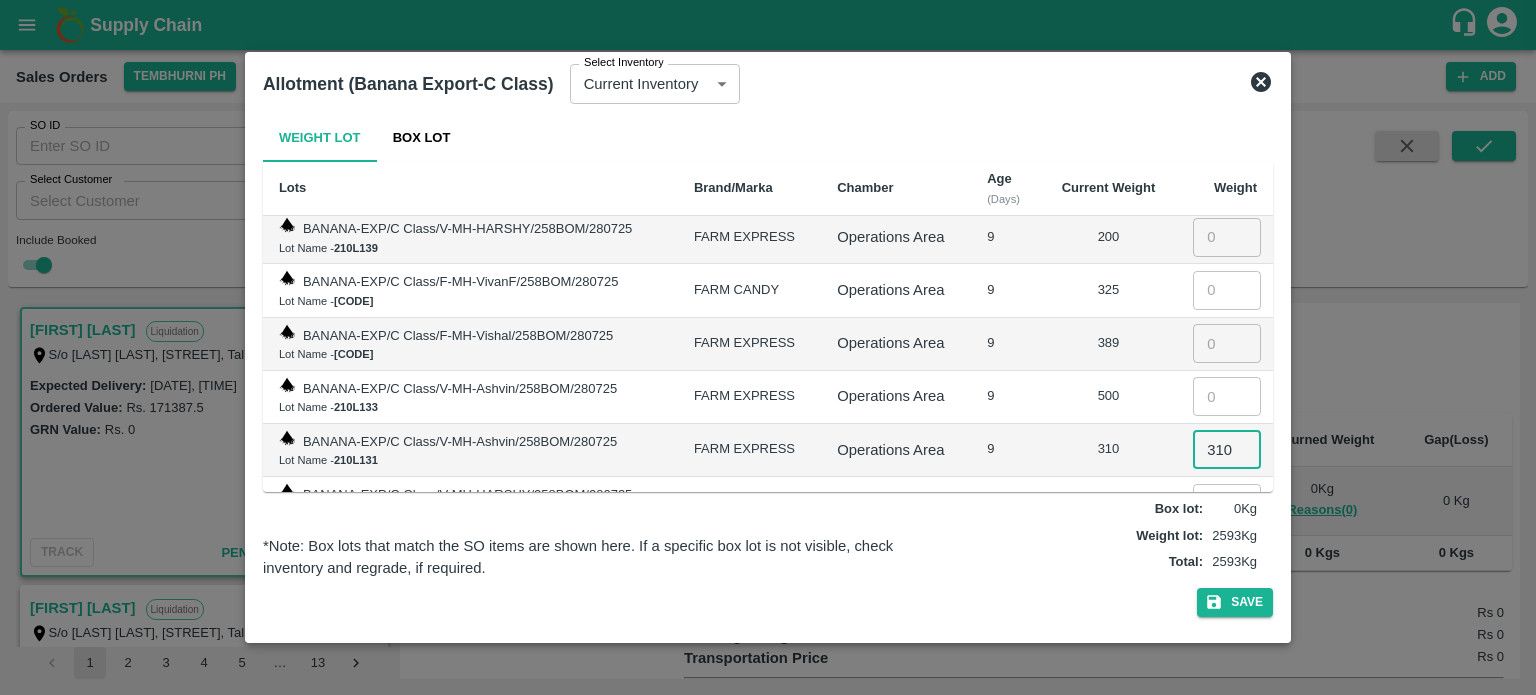 type on "310" 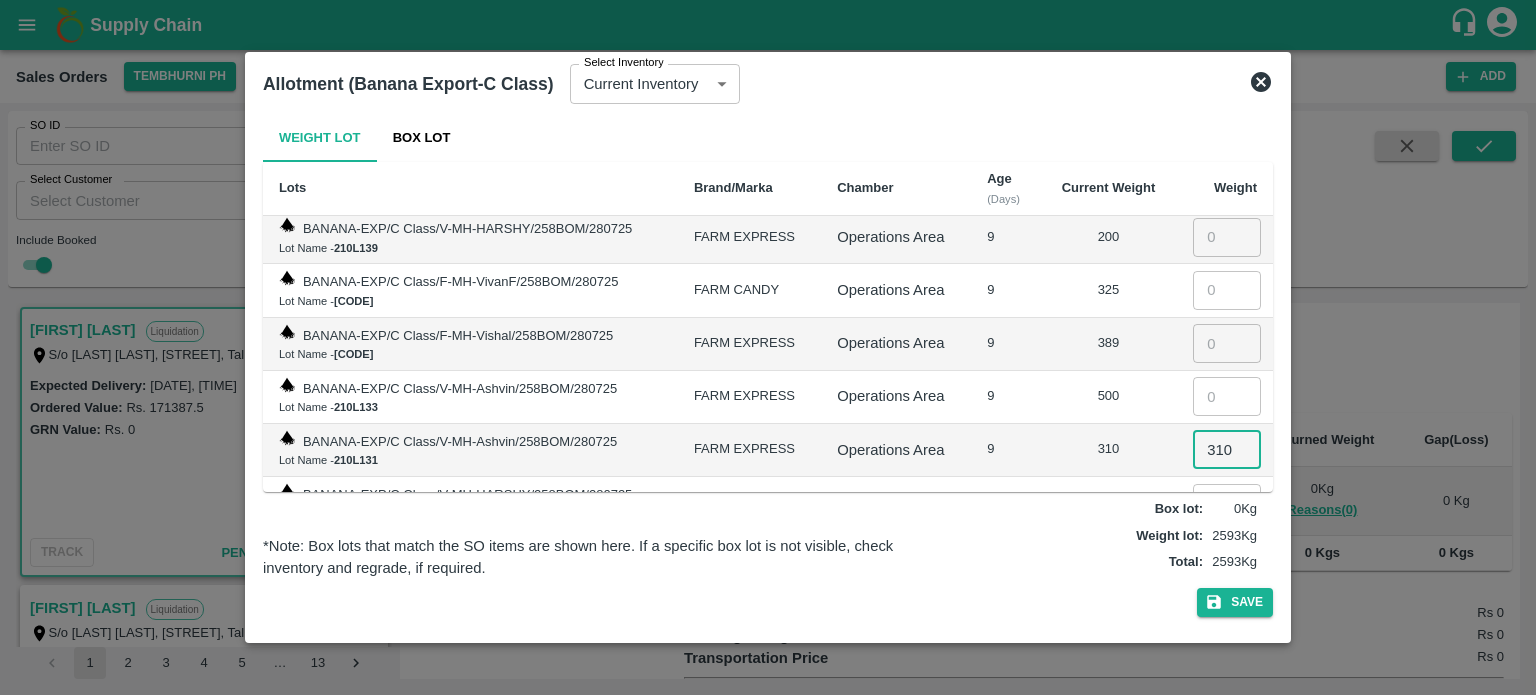 click at bounding box center [1227, 396] 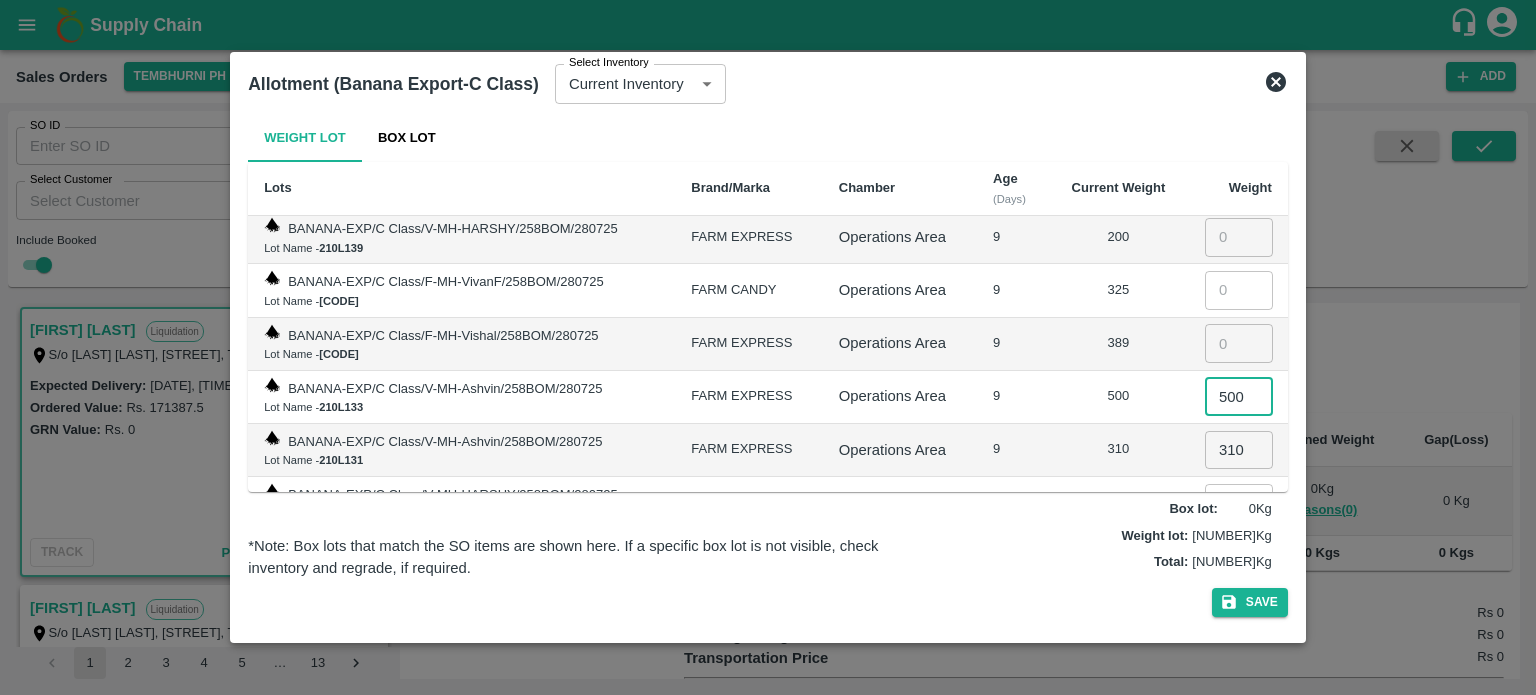 type on "500" 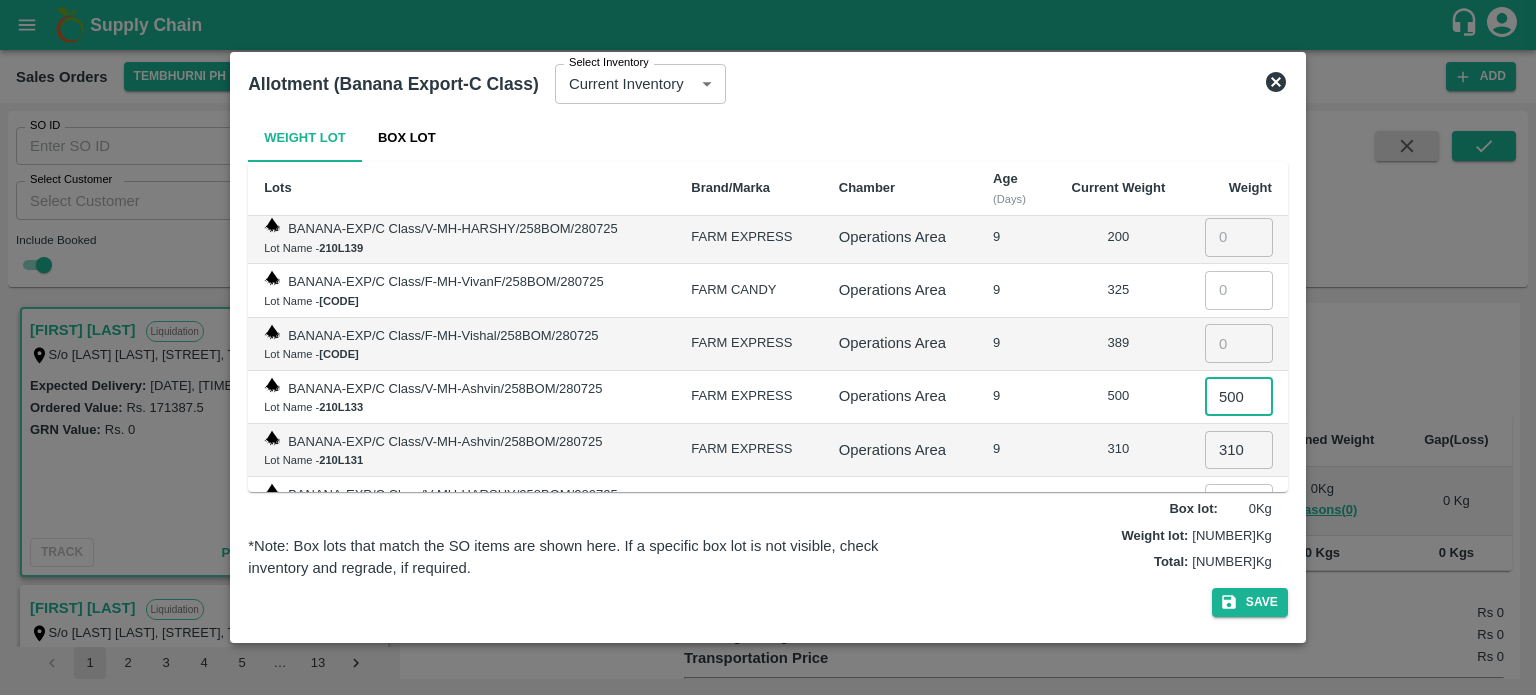 click at bounding box center (1239, 343) 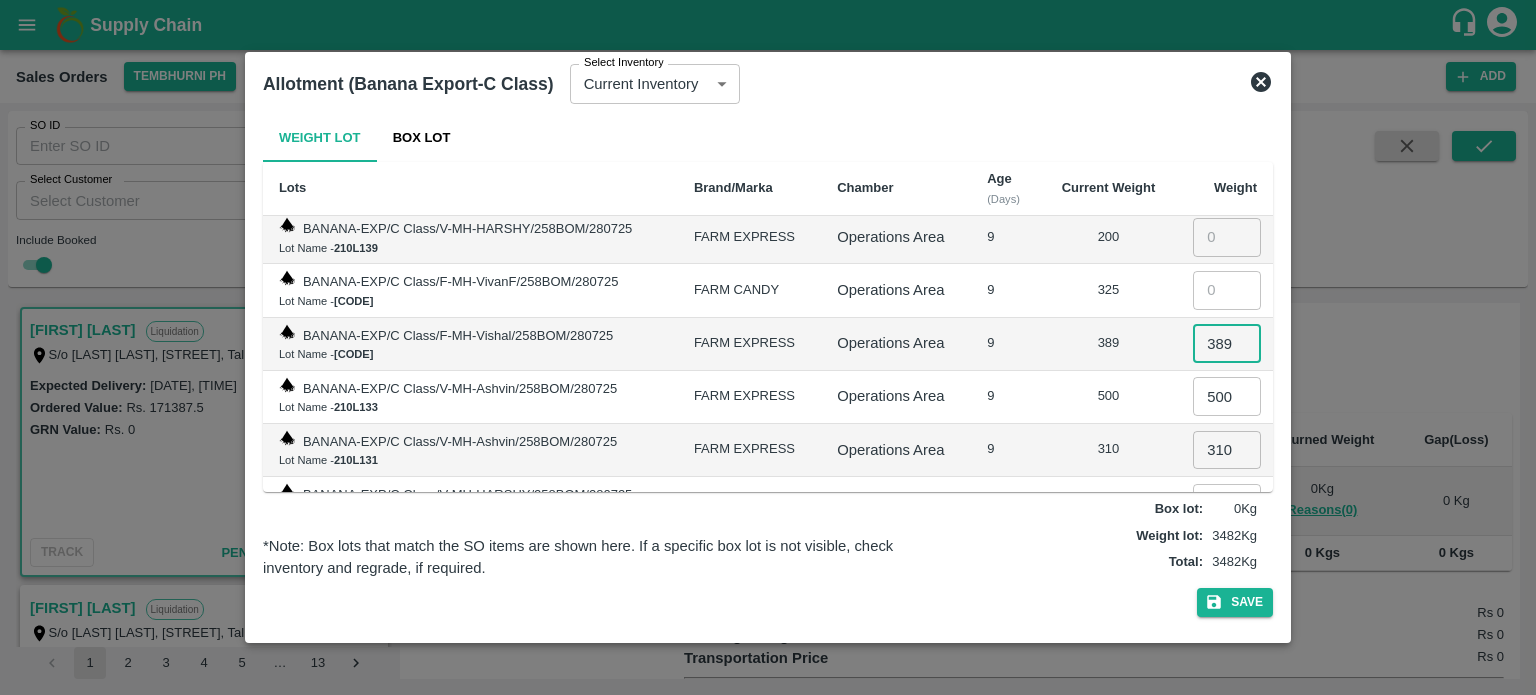 type on "389" 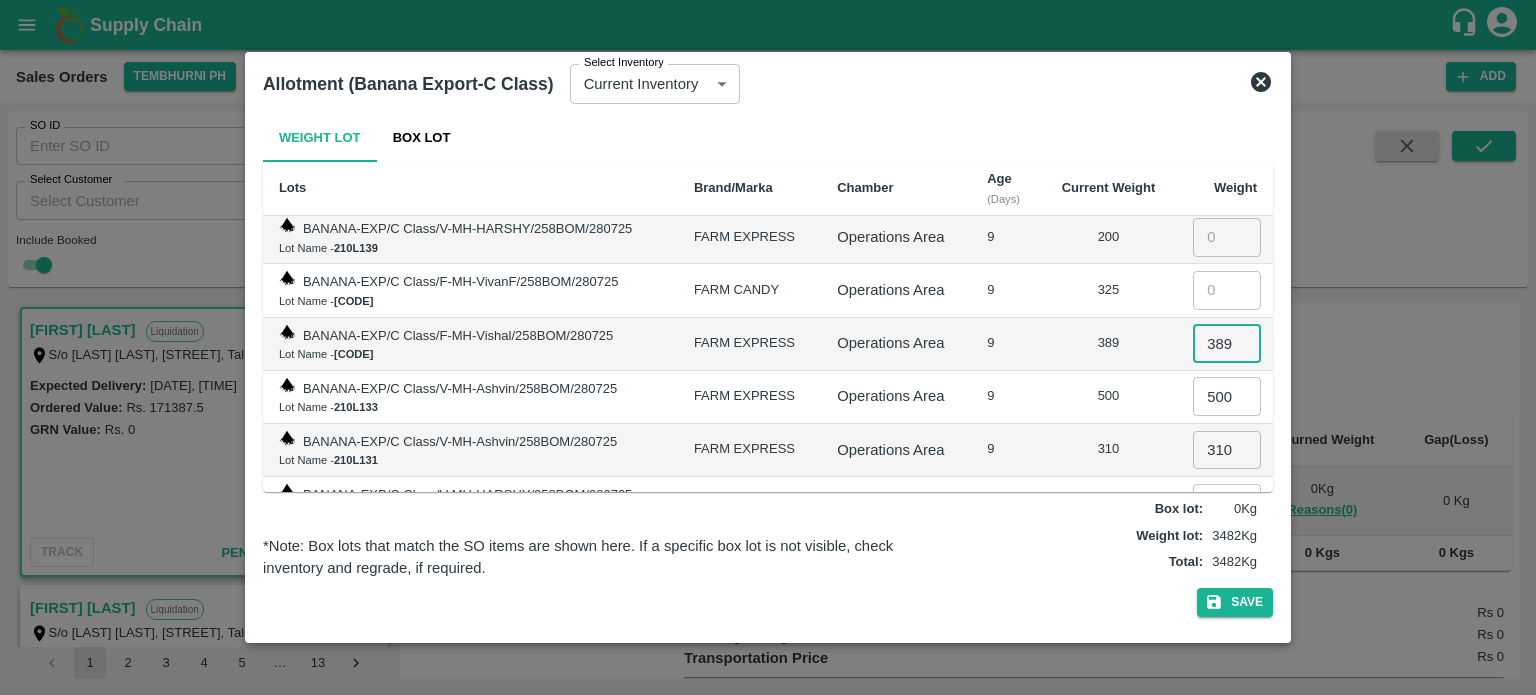 click on "9" at bounding box center [1006, 397] 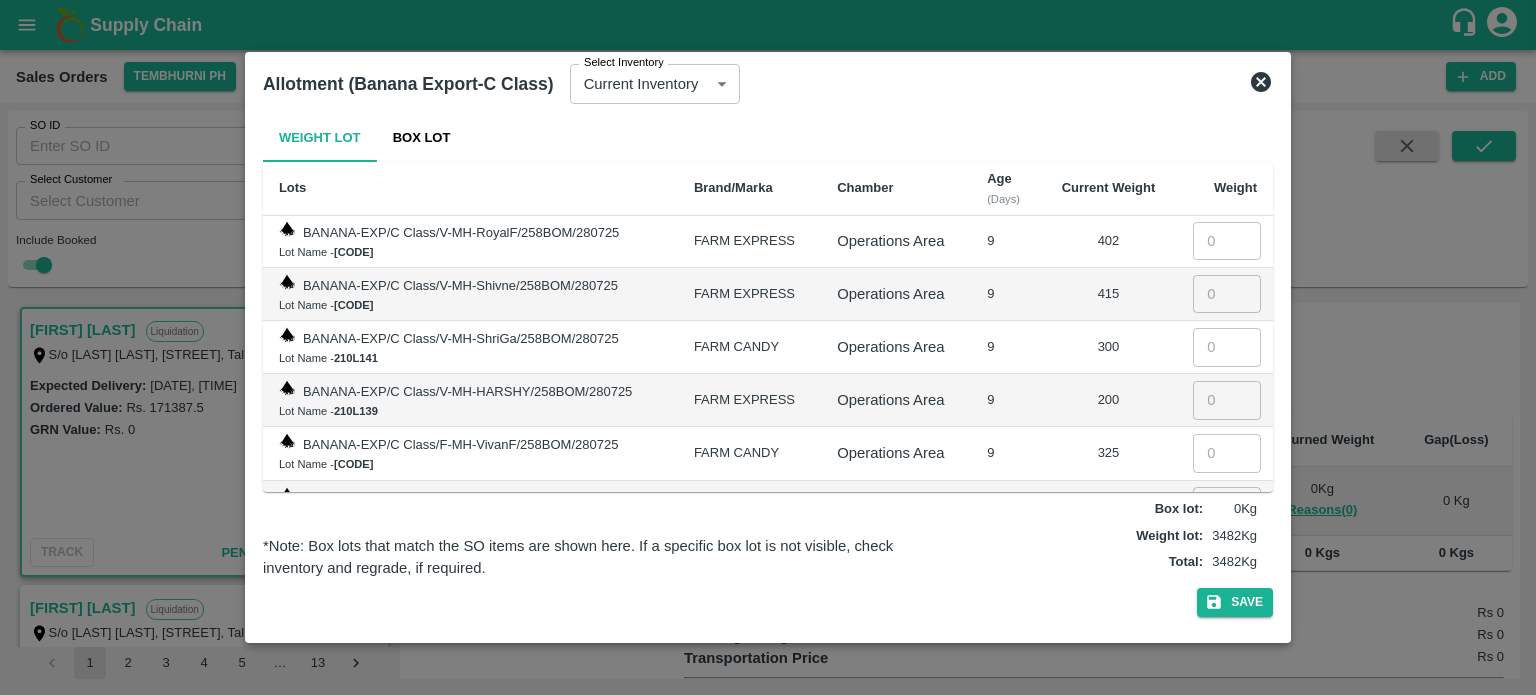 scroll, scrollTop: 4507, scrollLeft: 0, axis: vertical 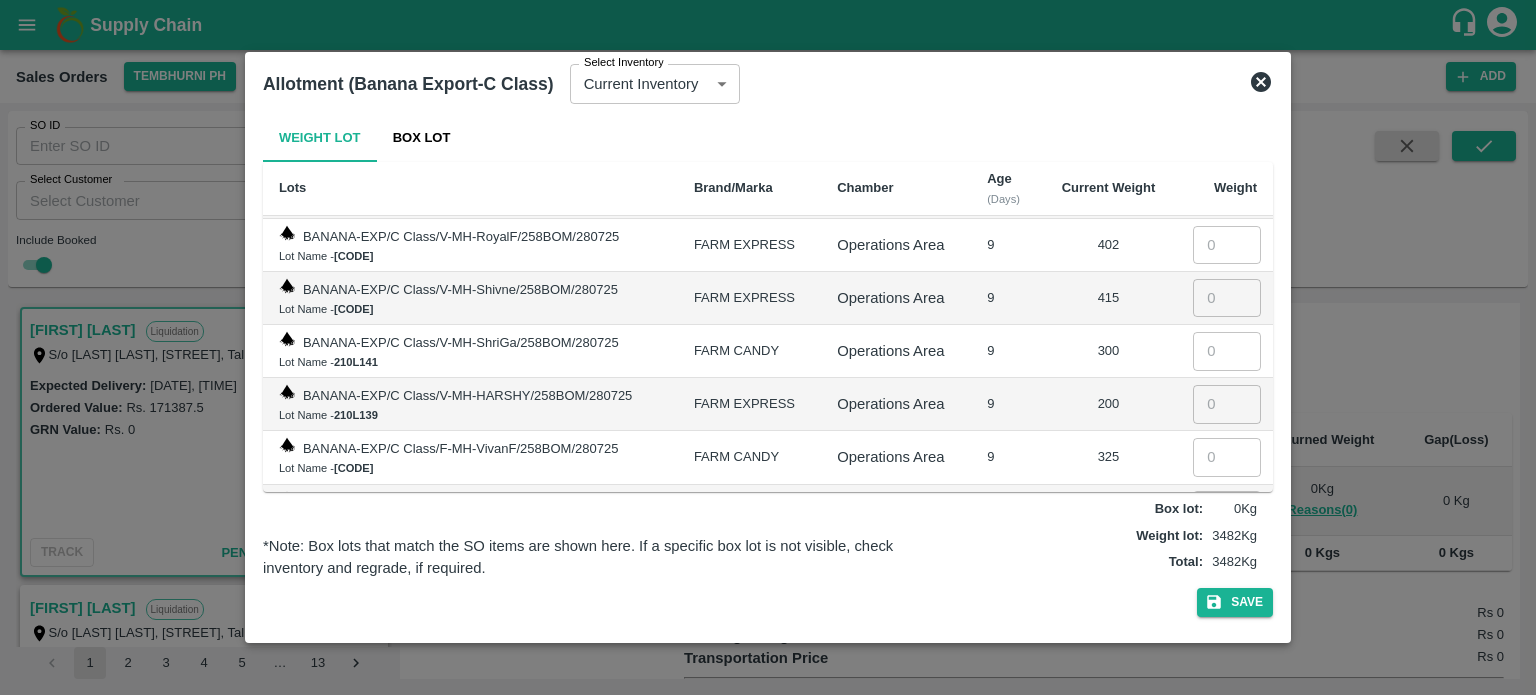 click at bounding box center [1227, 457] 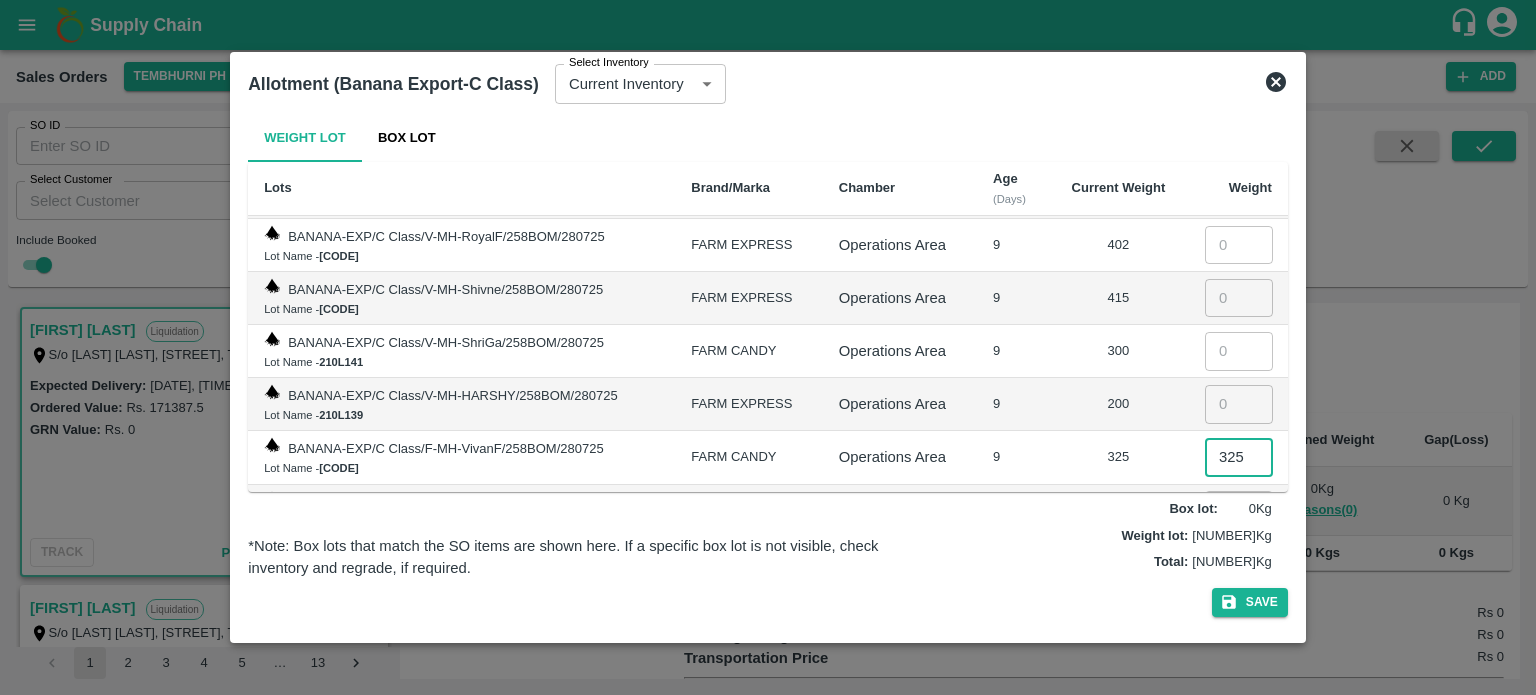 type on "325" 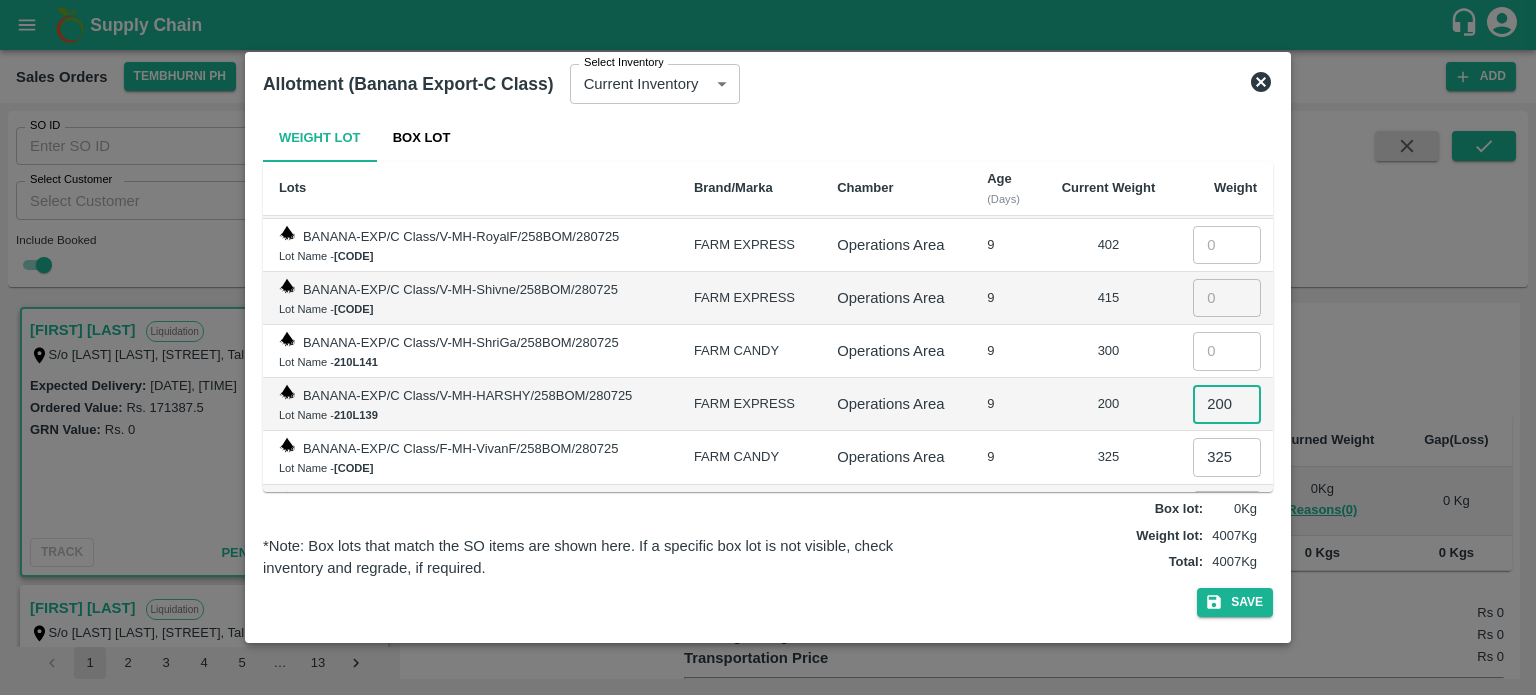 type on "200" 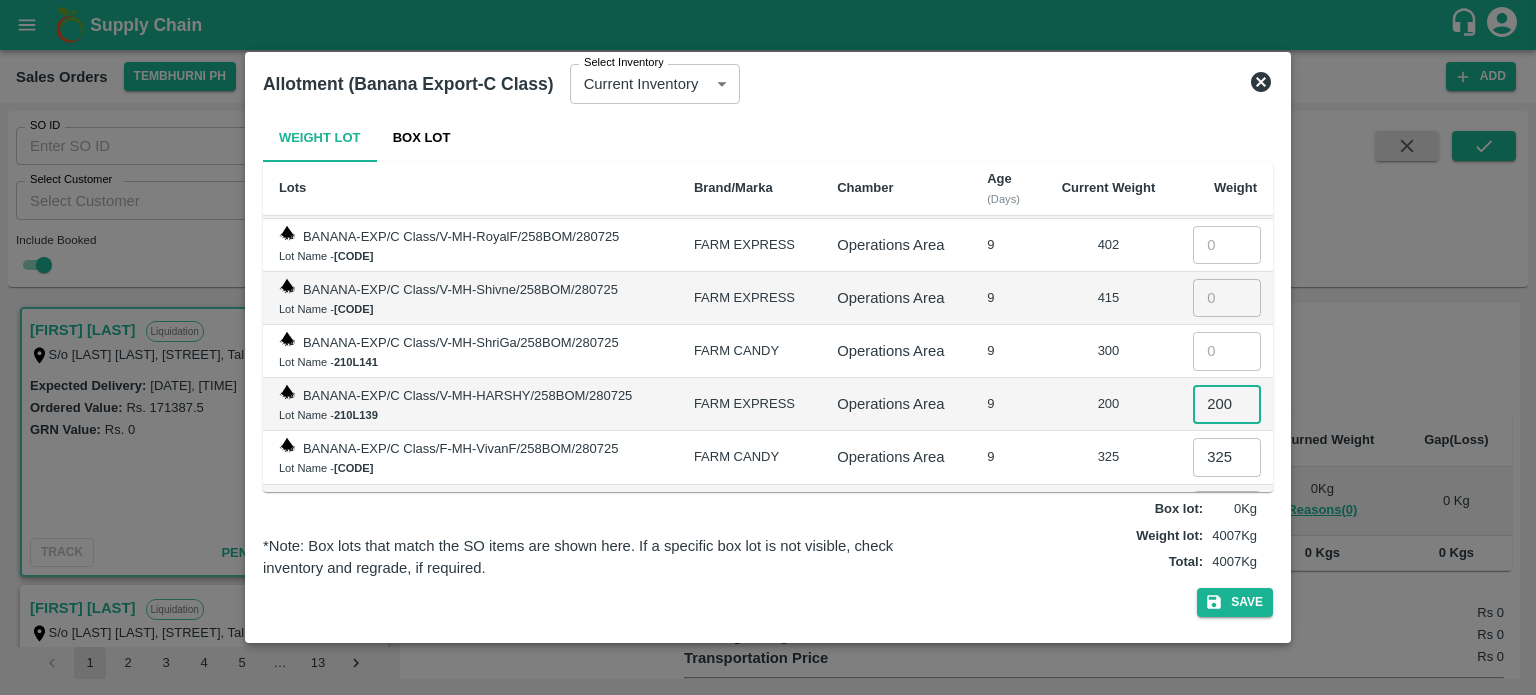 click at bounding box center (1227, 351) 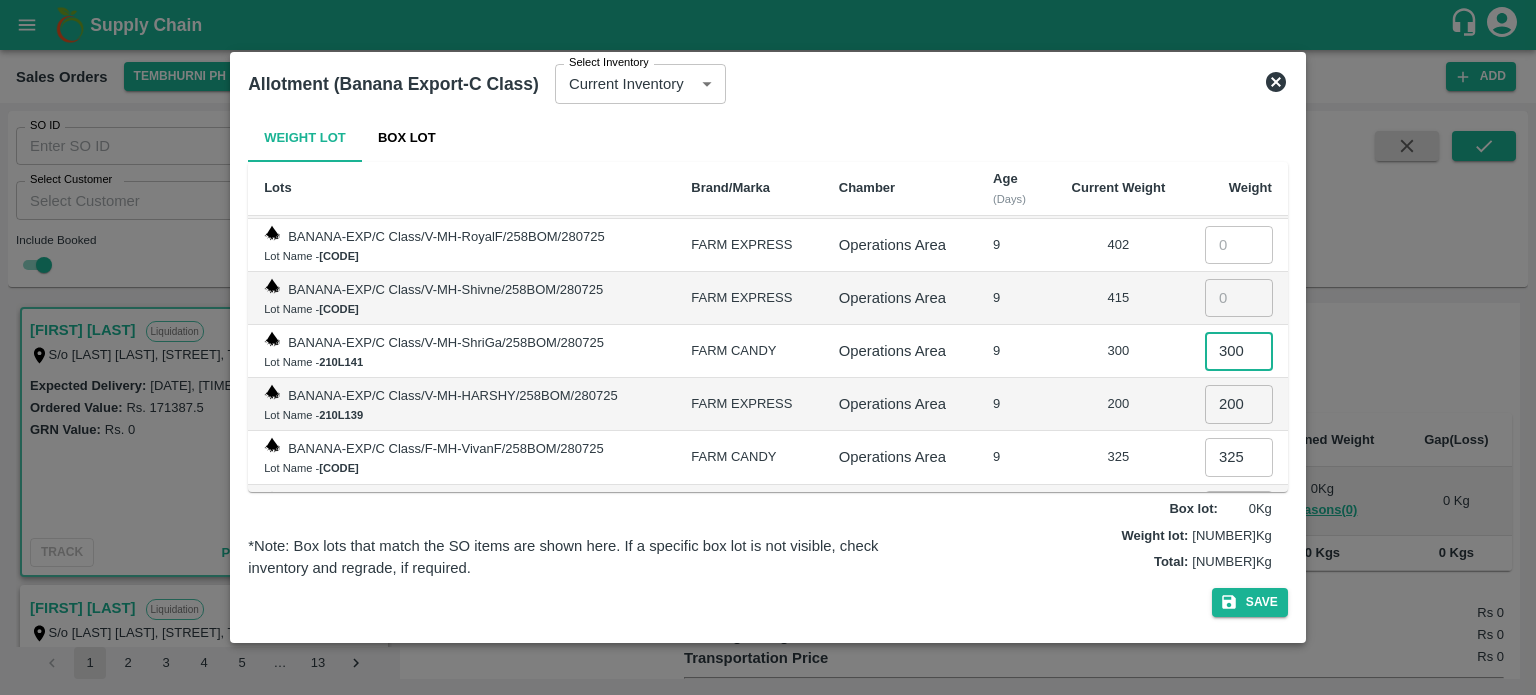 type on "300" 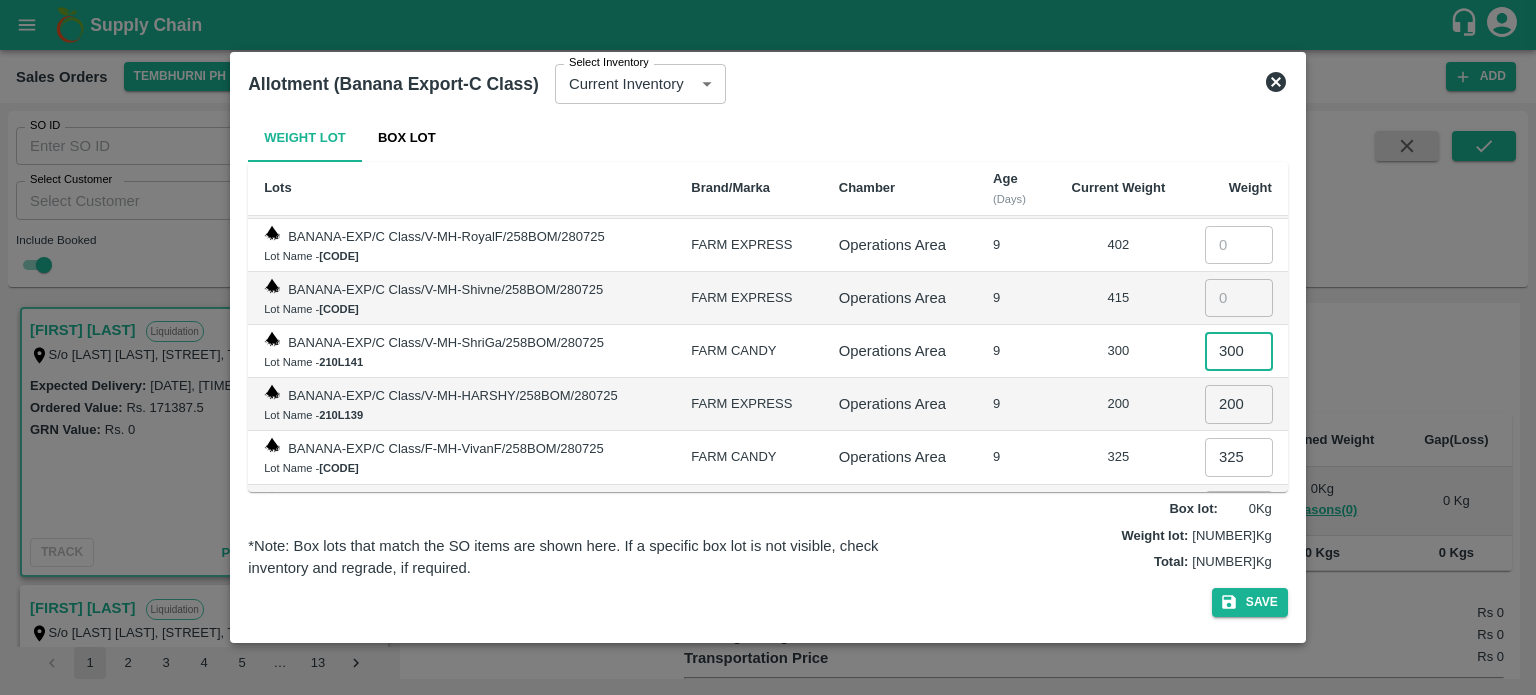 click at bounding box center [1239, 298] 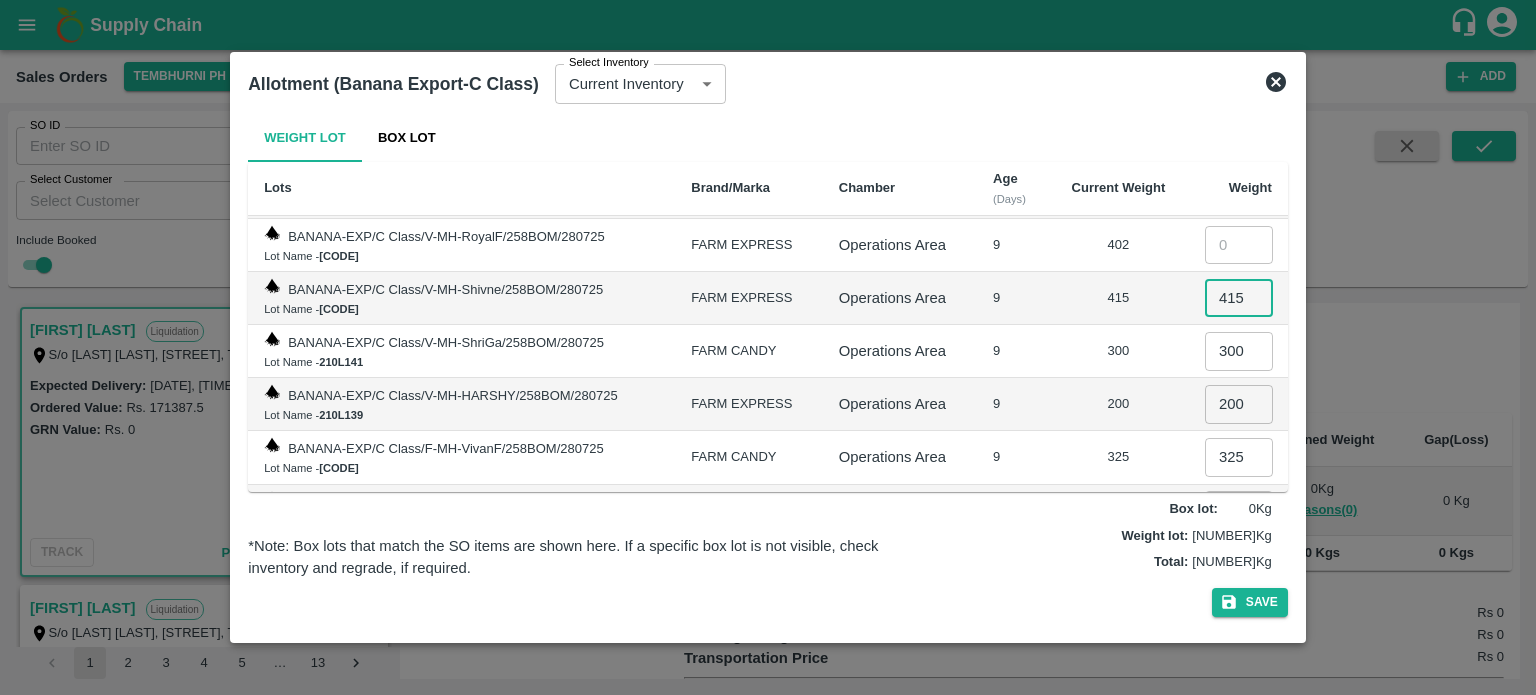 type on "415" 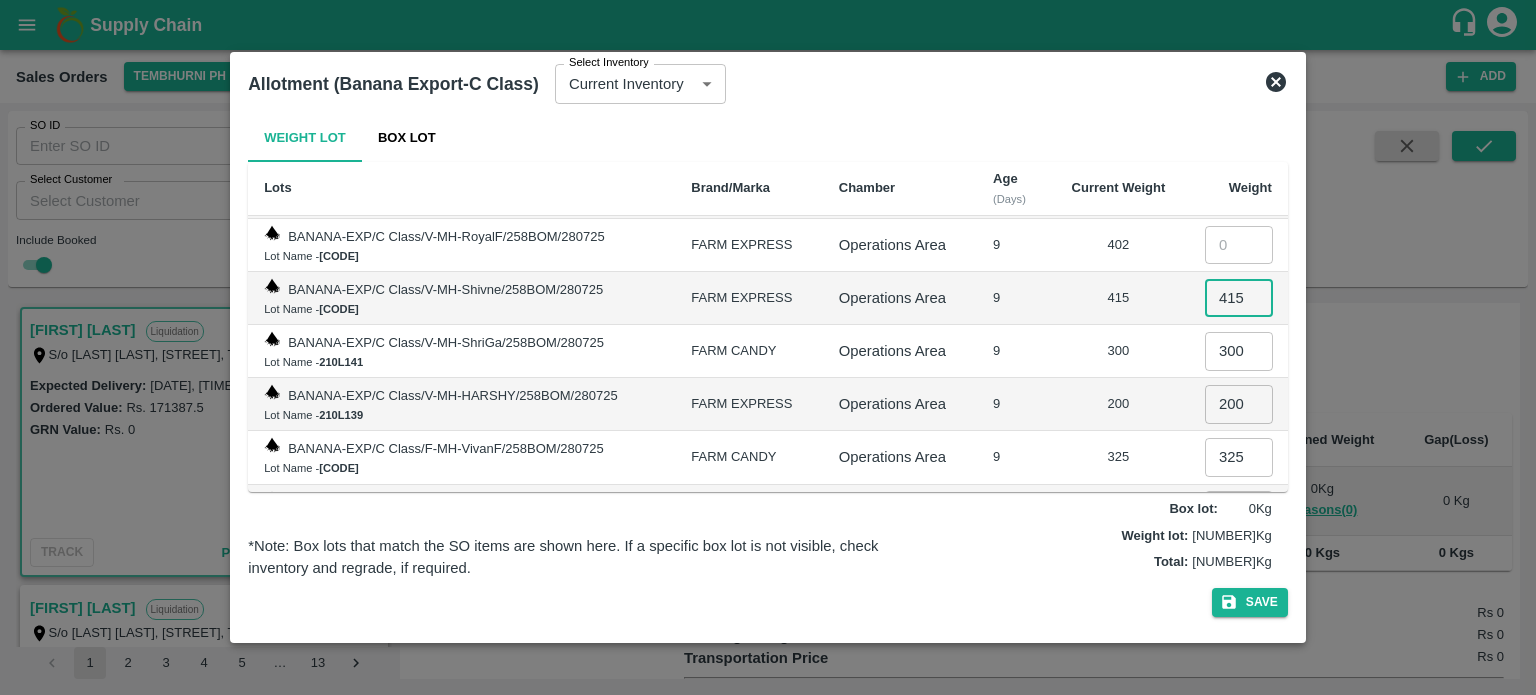 click on "300" at bounding box center (1118, 351) 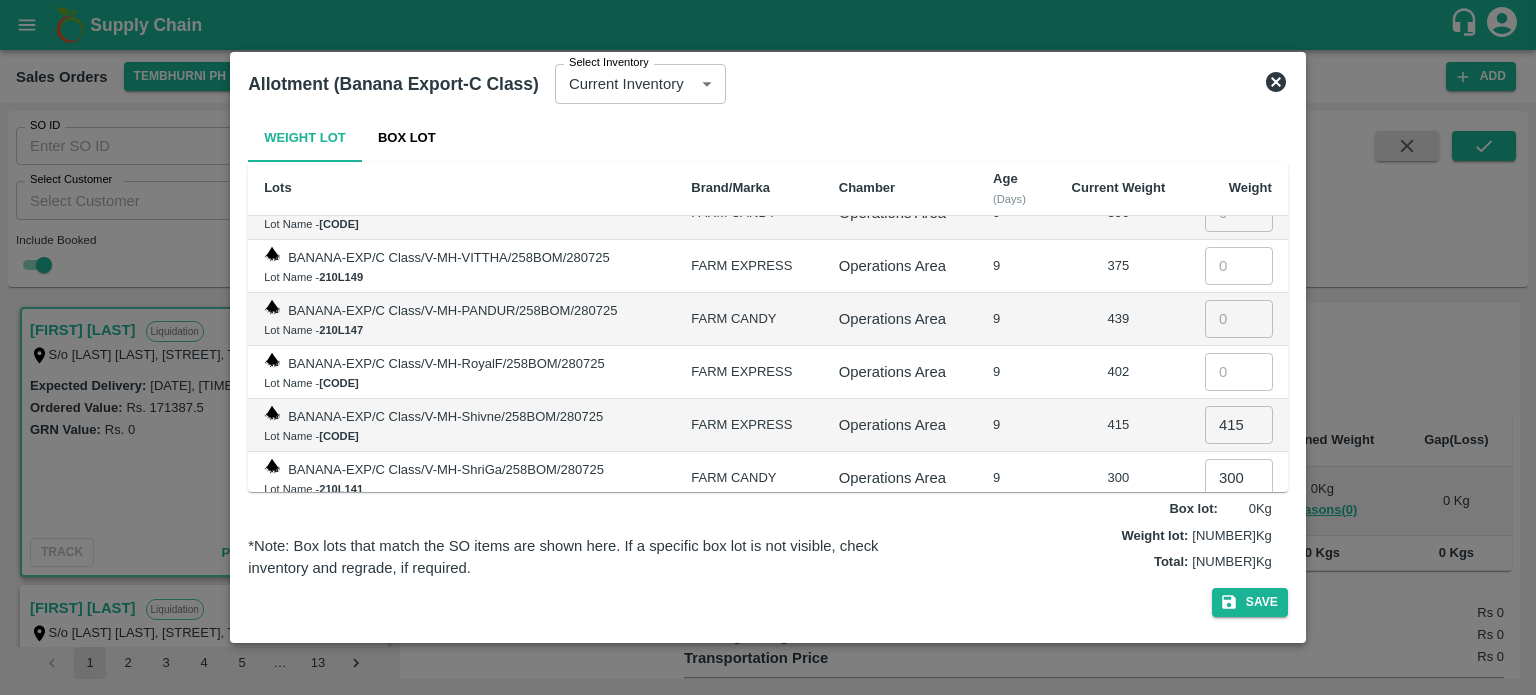 scroll, scrollTop: 4374, scrollLeft: 0, axis: vertical 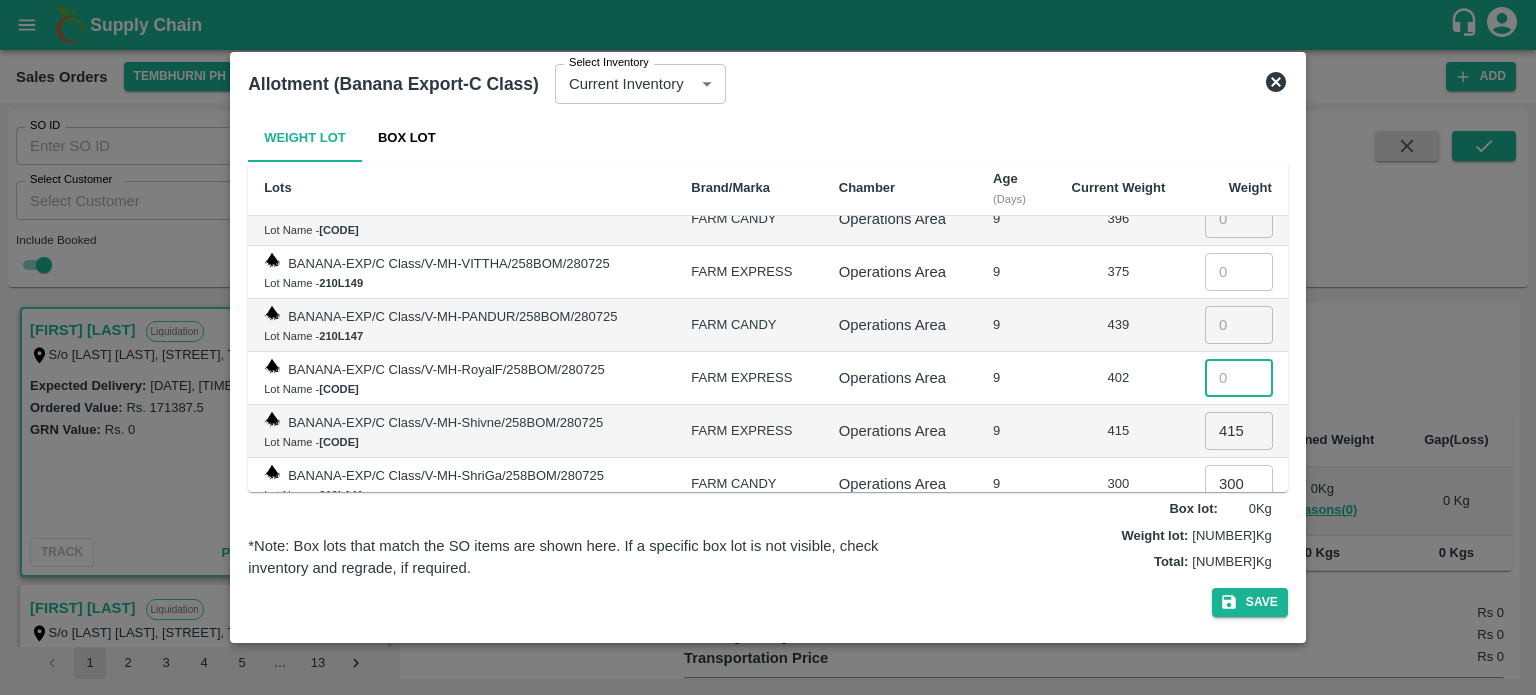 click at bounding box center [1239, 378] 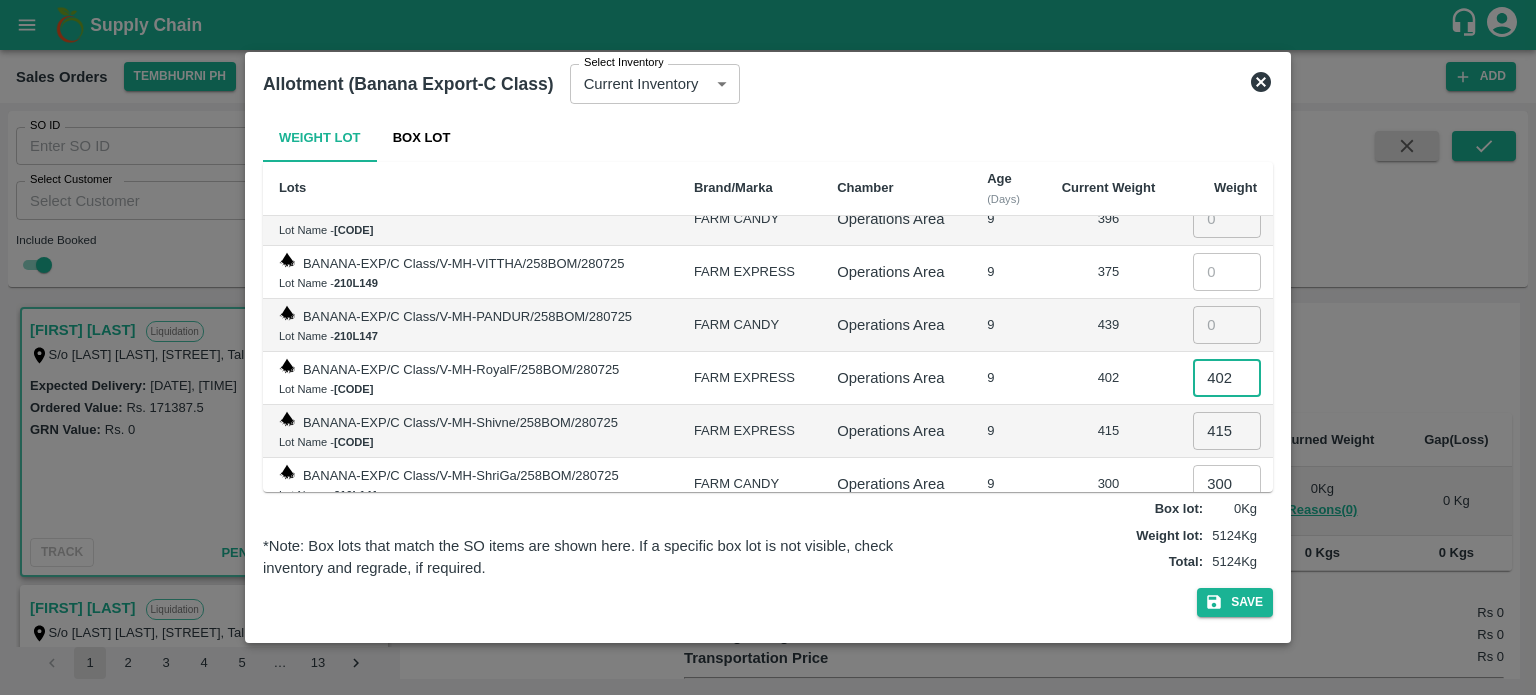 type on "402" 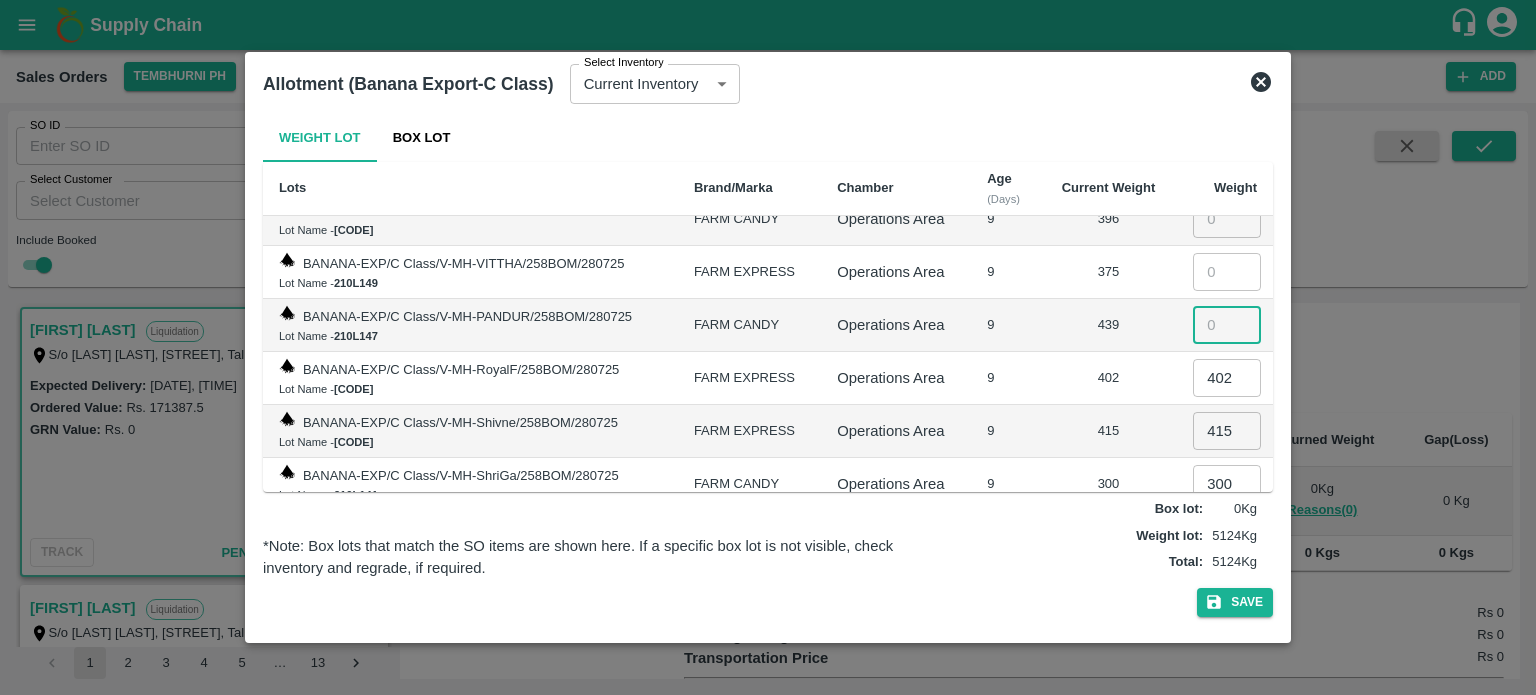 click at bounding box center (1227, 325) 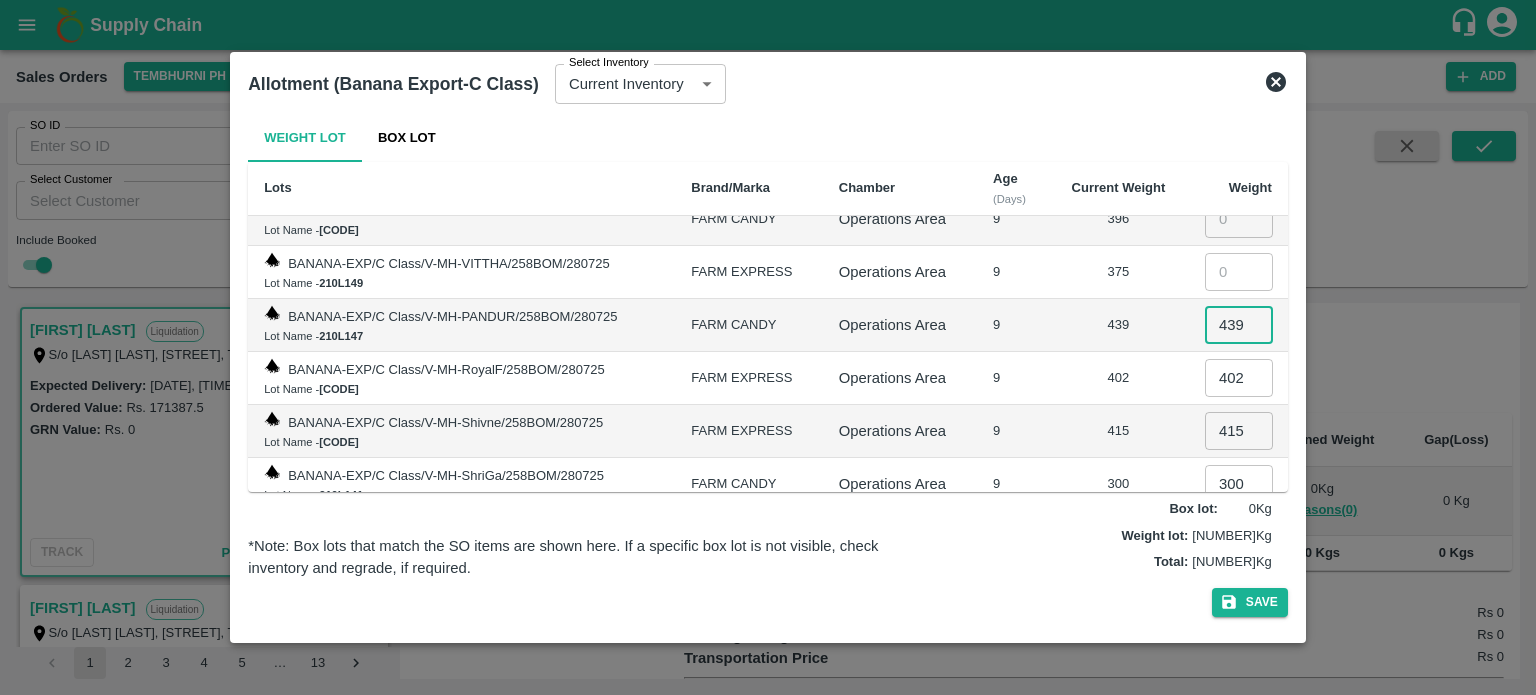 type on "439" 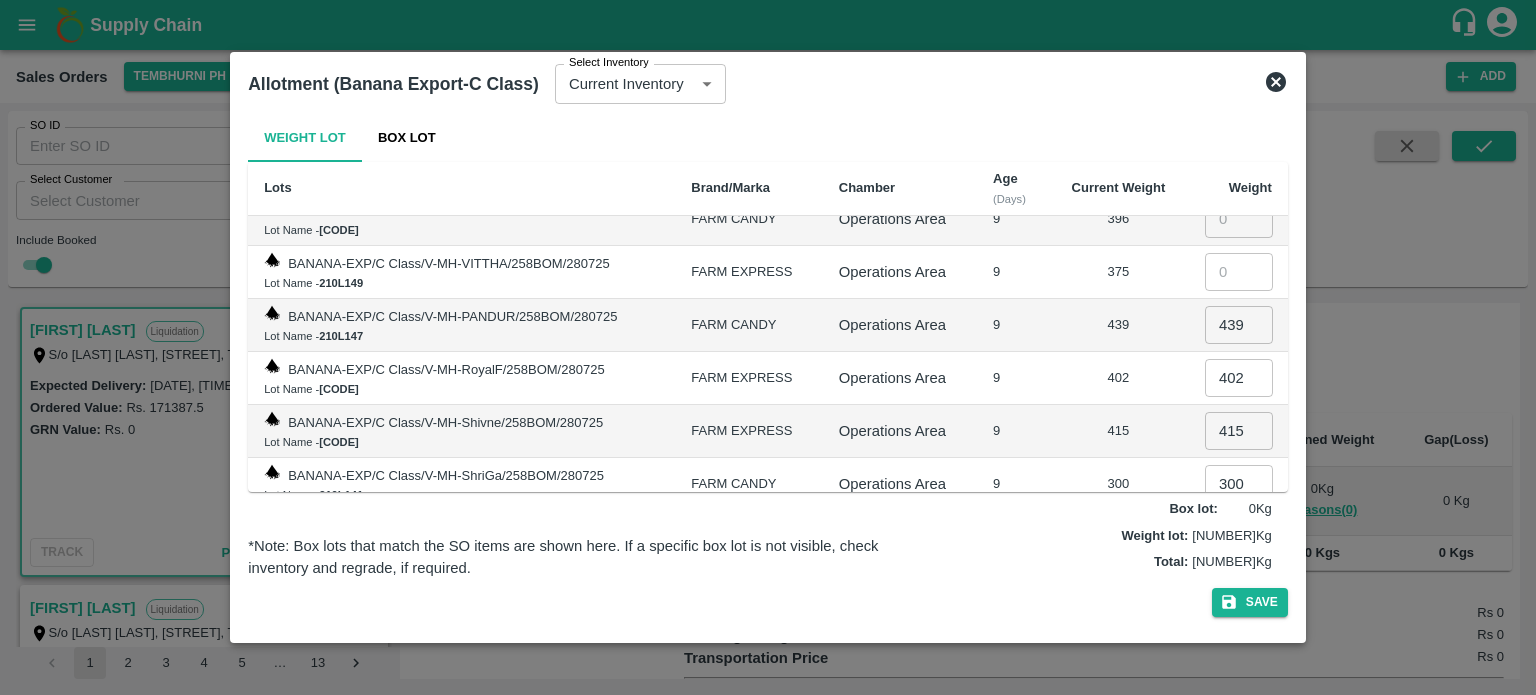click on "402" at bounding box center (1118, 378) 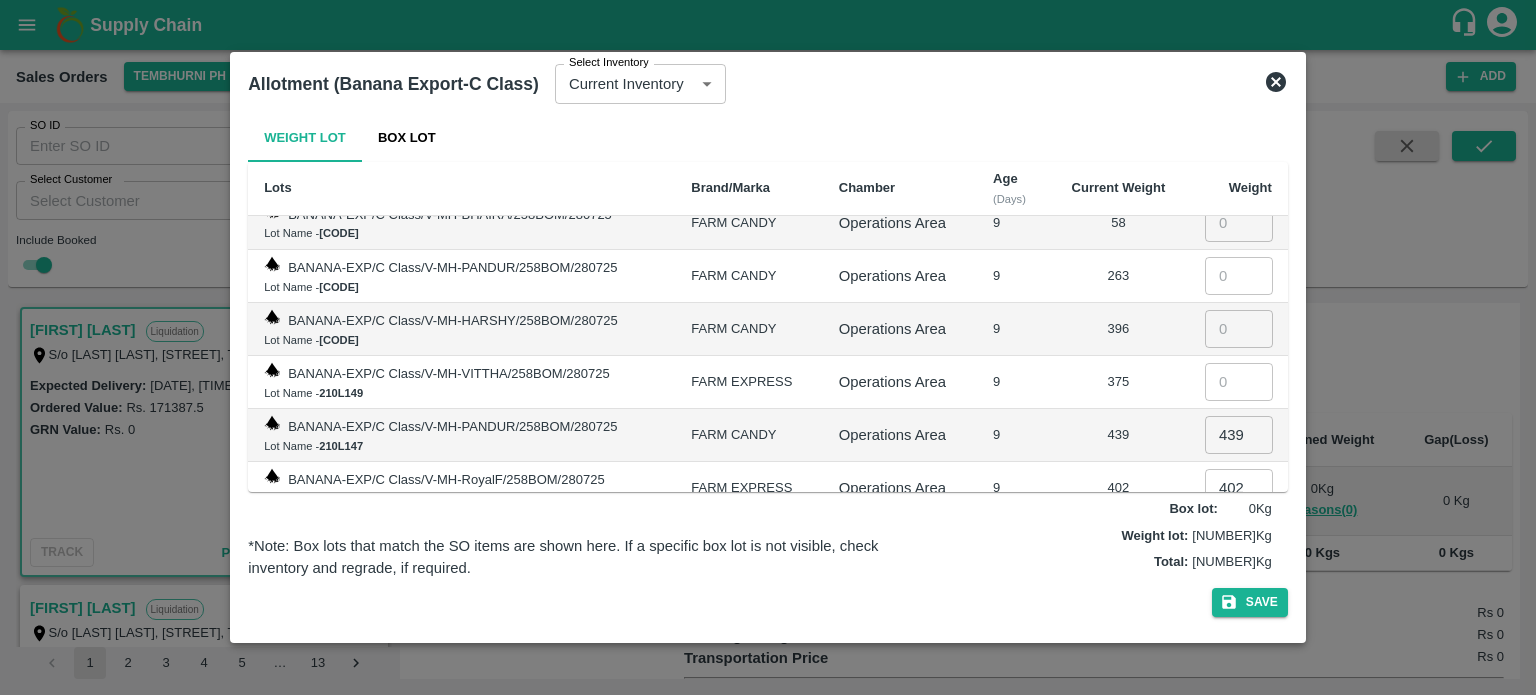 scroll, scrollTop: 4240, scrollLeft: 0, axis: vertical 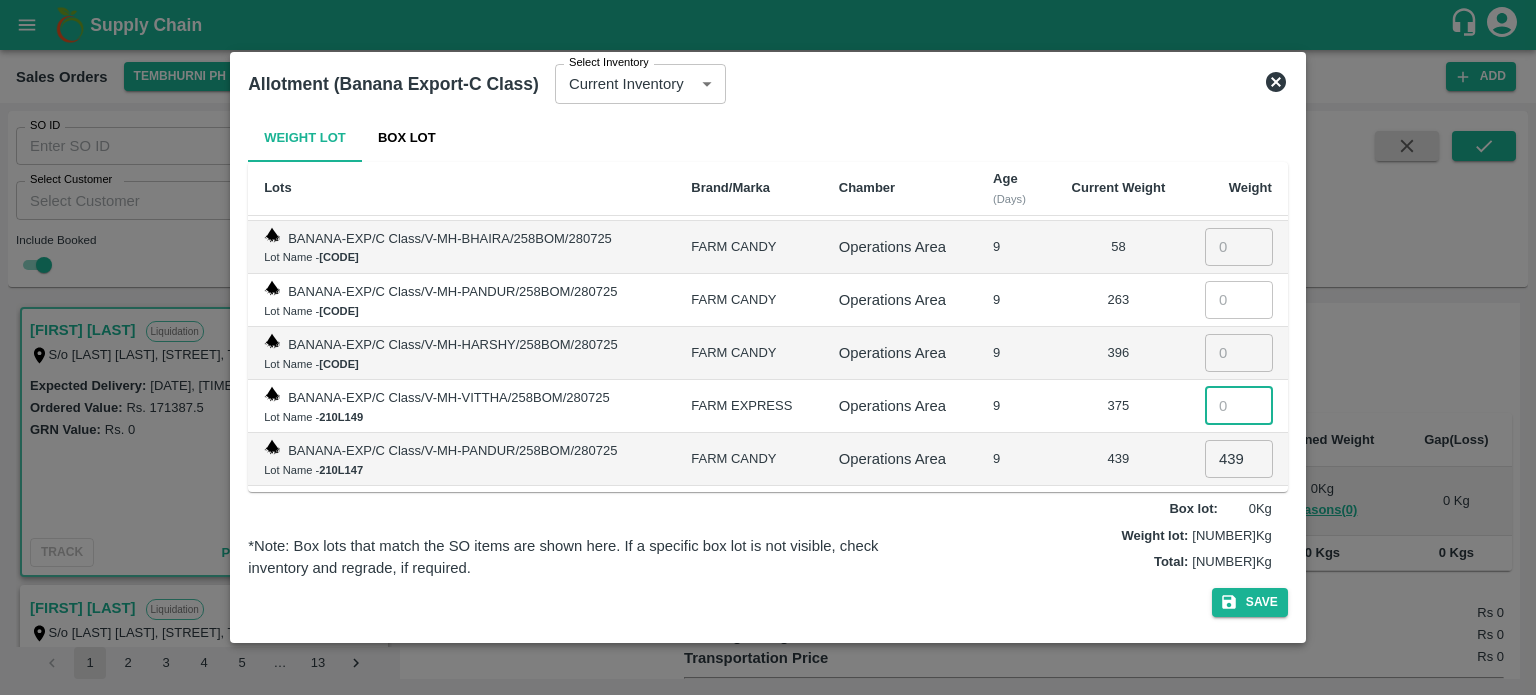 click at bounding box center [1239, 406] 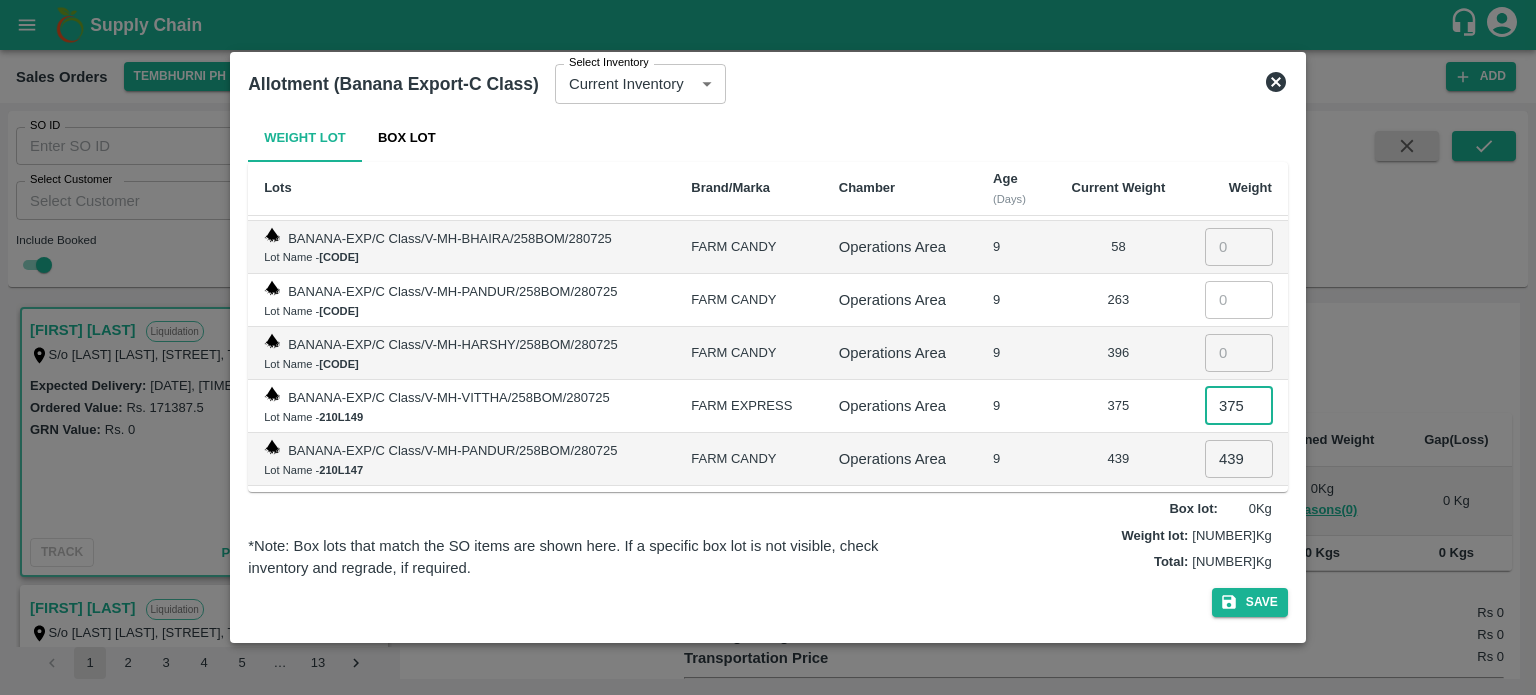 type on "375" 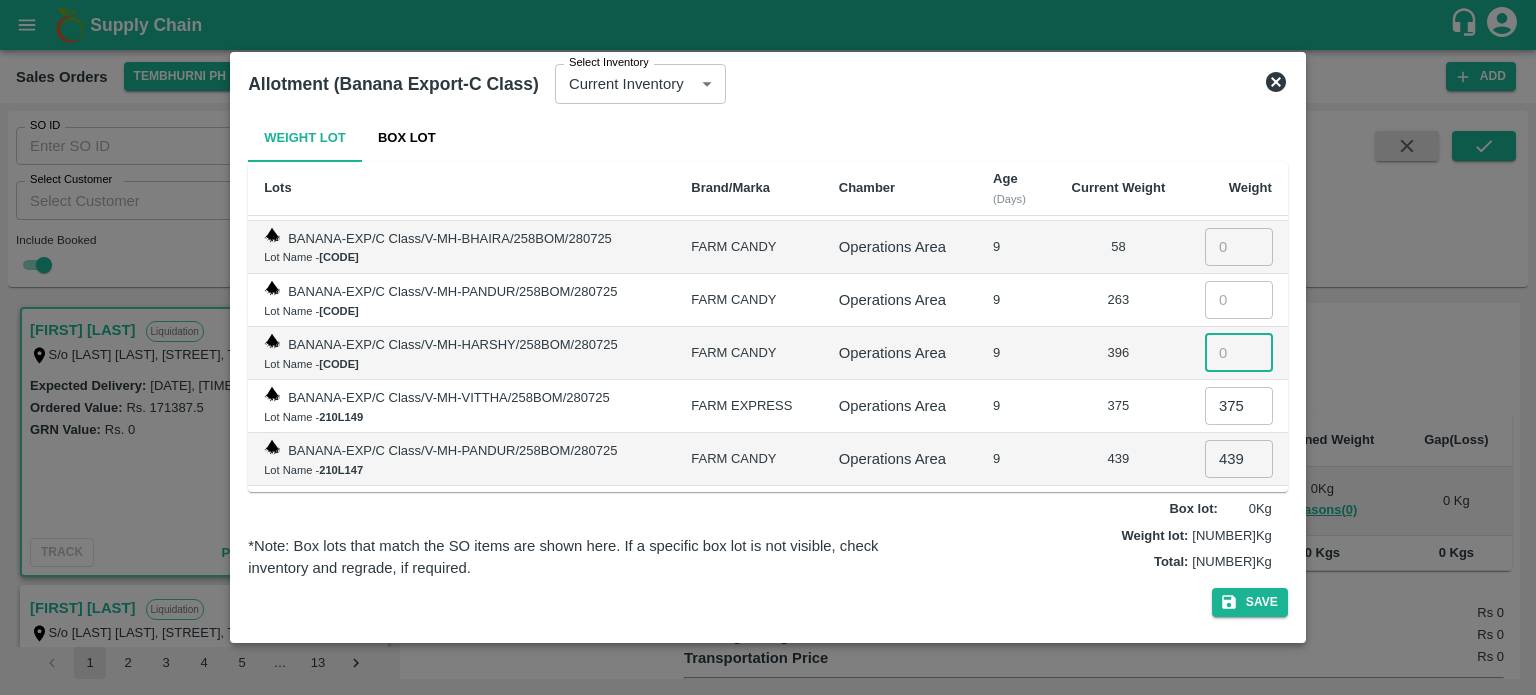 click at bounding box center [1239, 353] 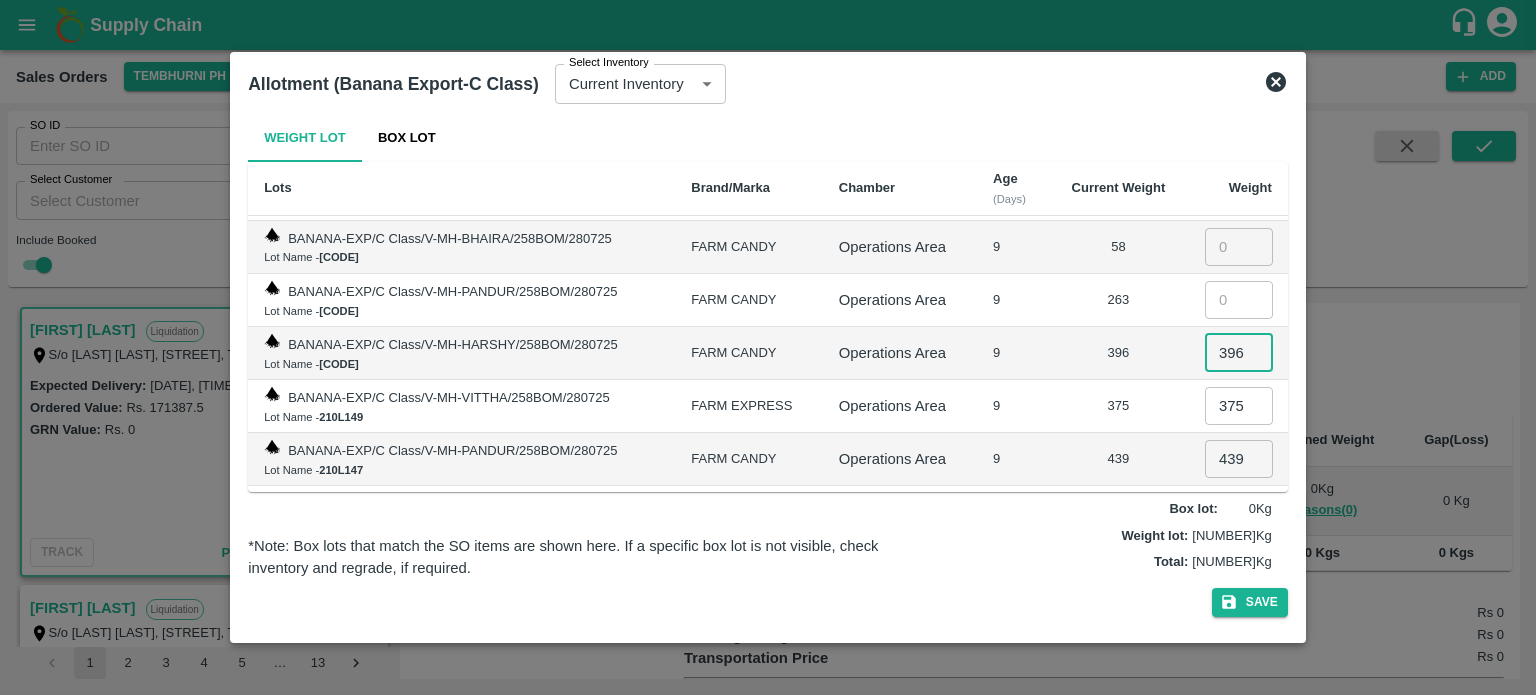 type on "396" 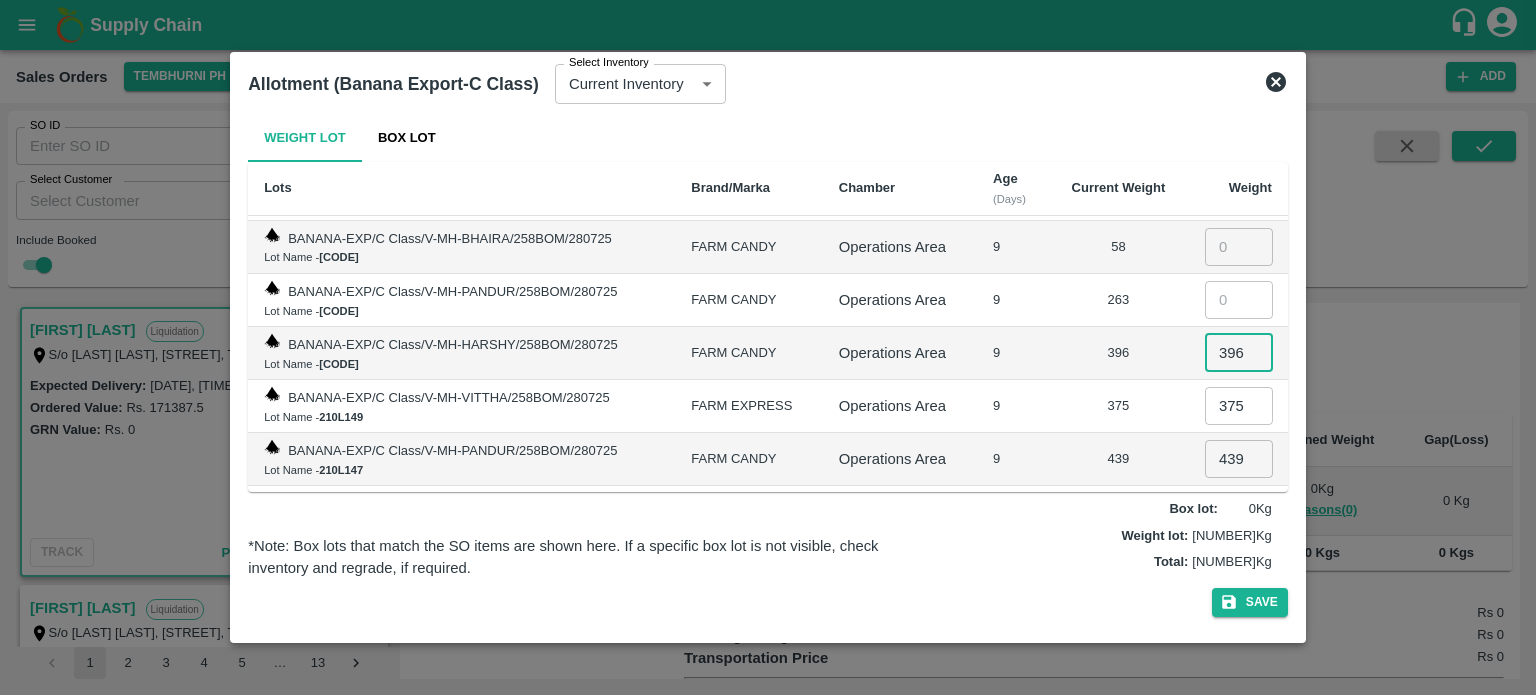 click at bounding box center [1239, 300] 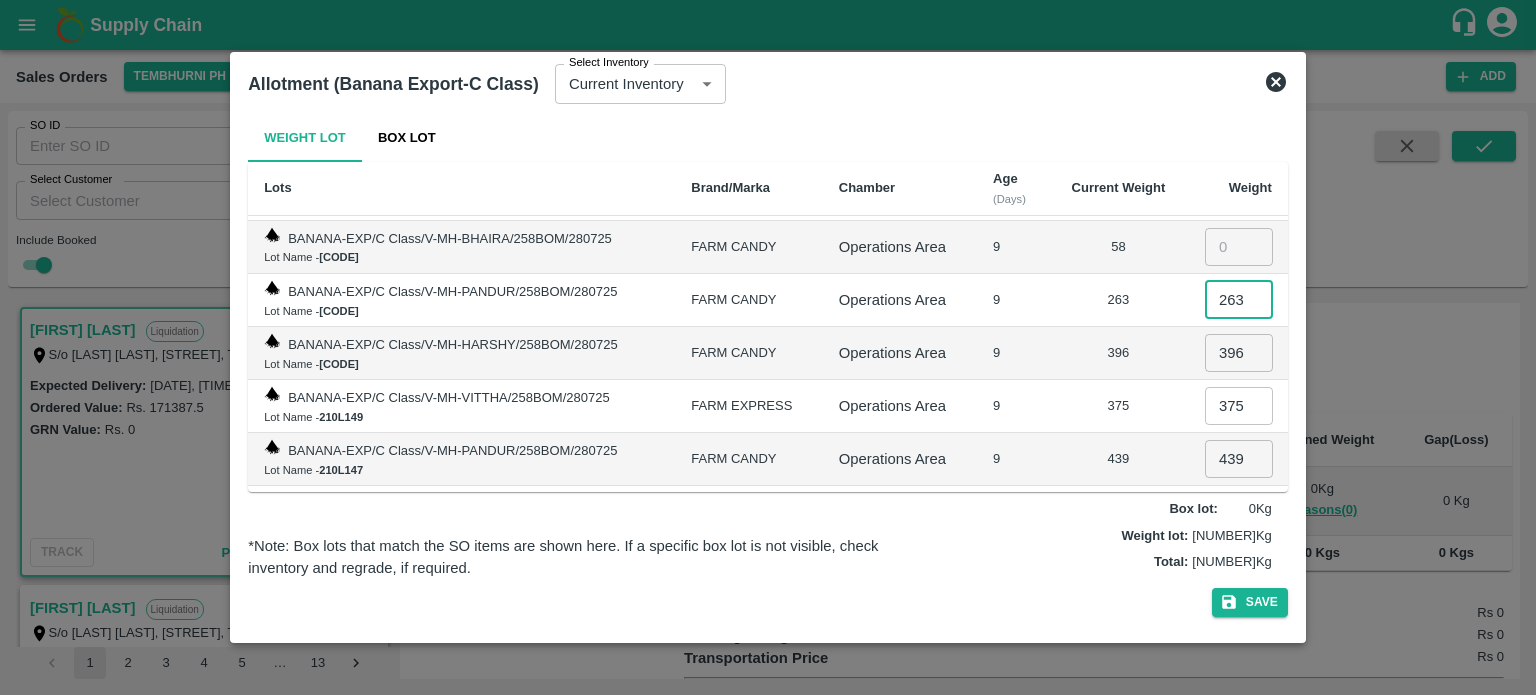 type on "263" 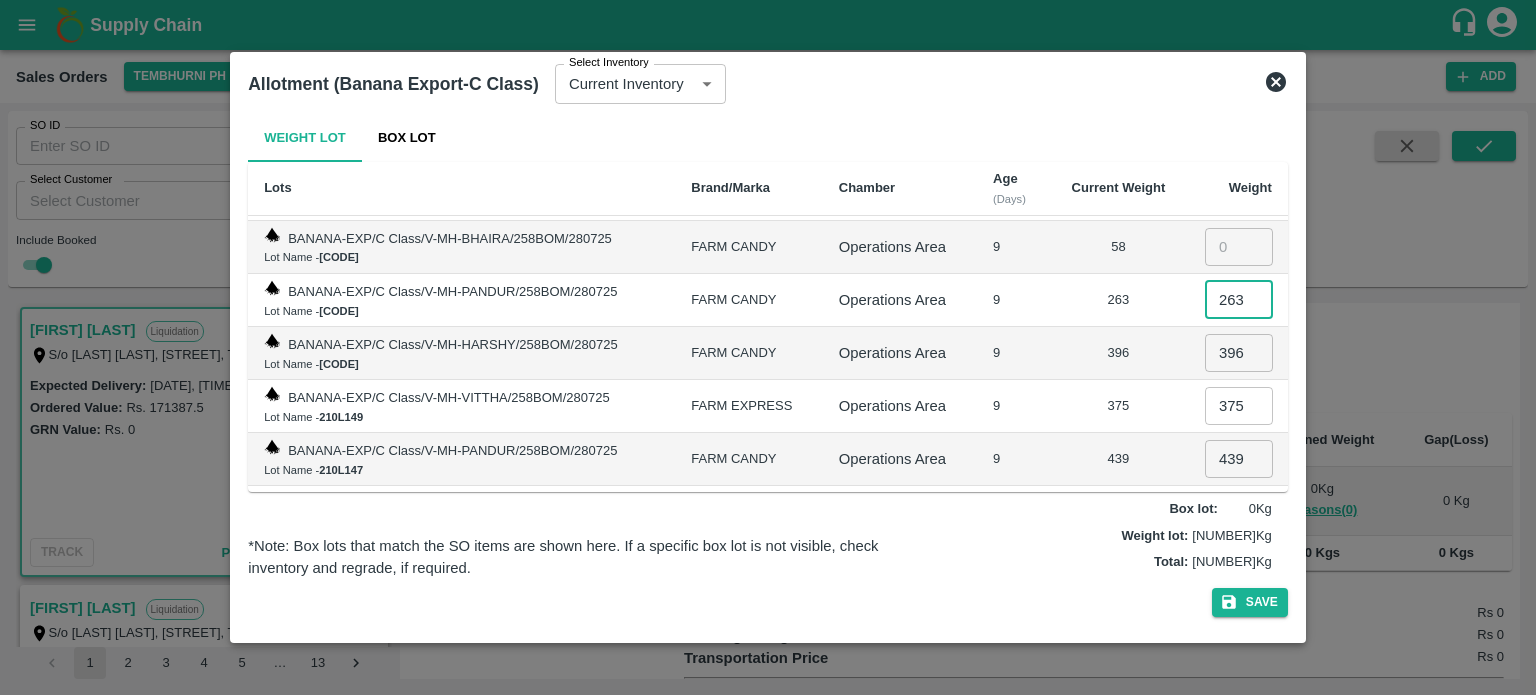 click on "375" at bounding box center (1118, 406) 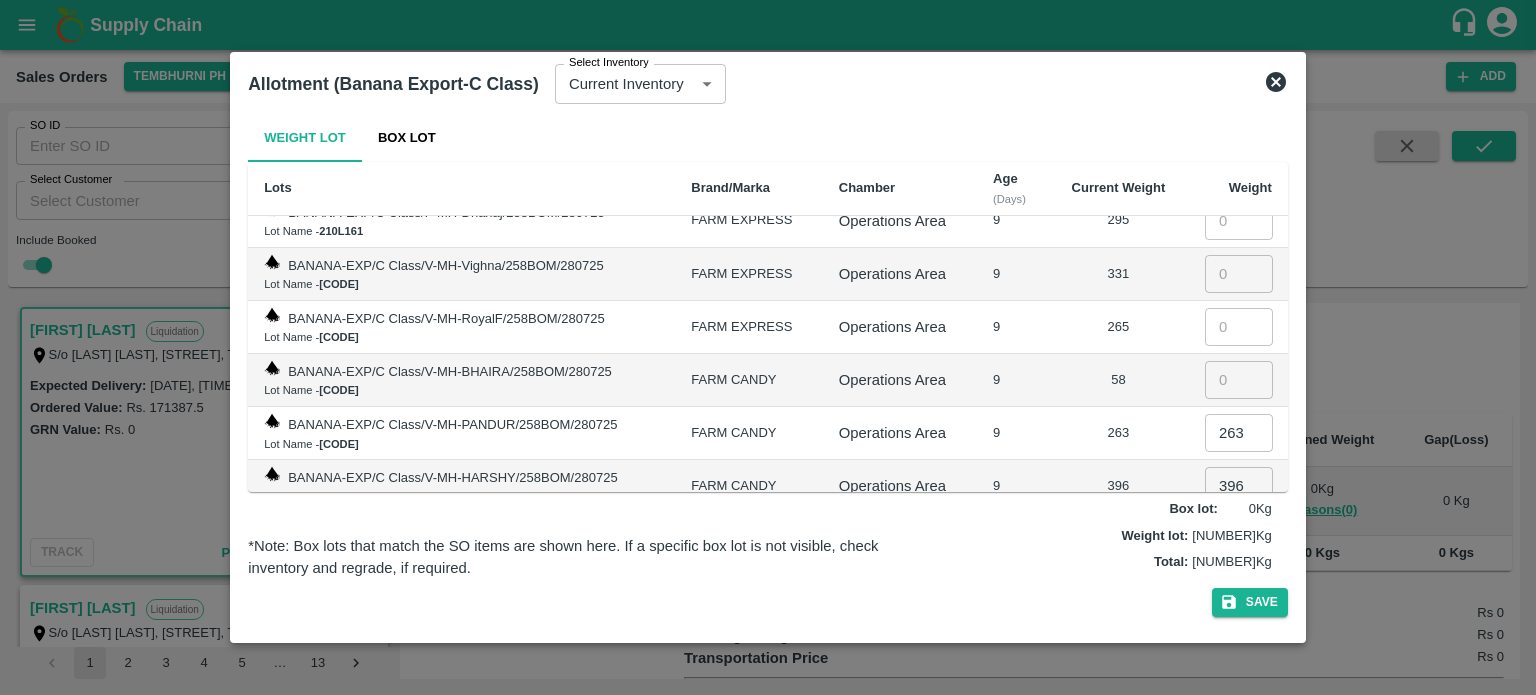scroll, scrollTop: 4040, scrollLeft: 0, axis: vertical 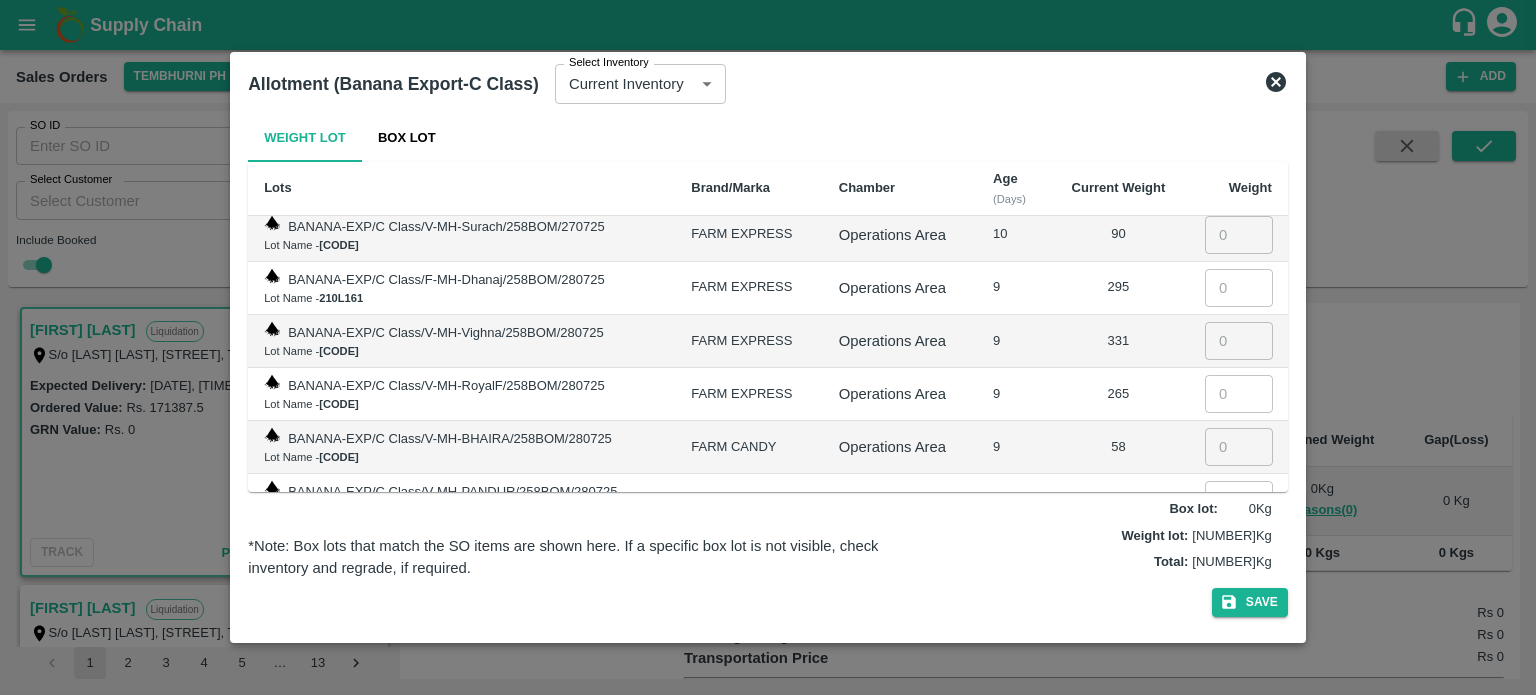 click at bounding box center [1239, 447] 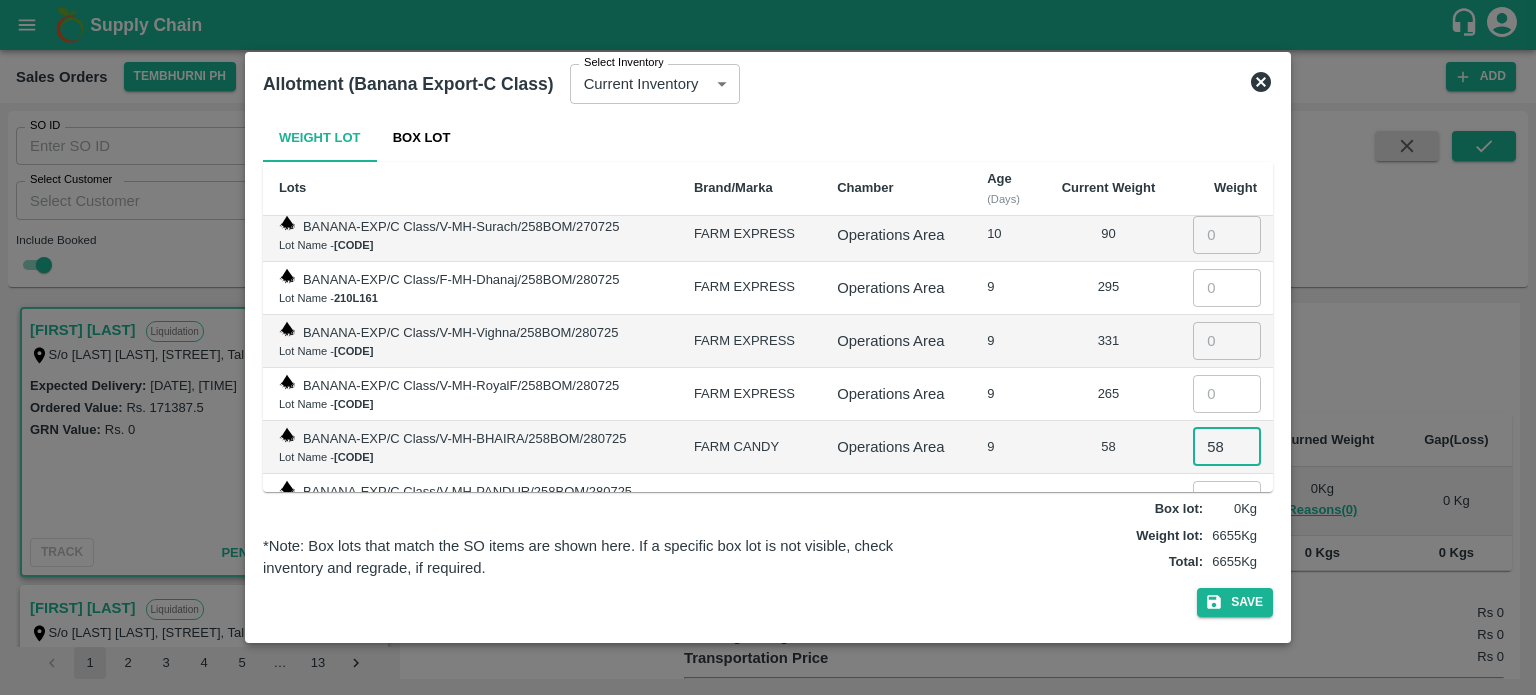 type on "58" 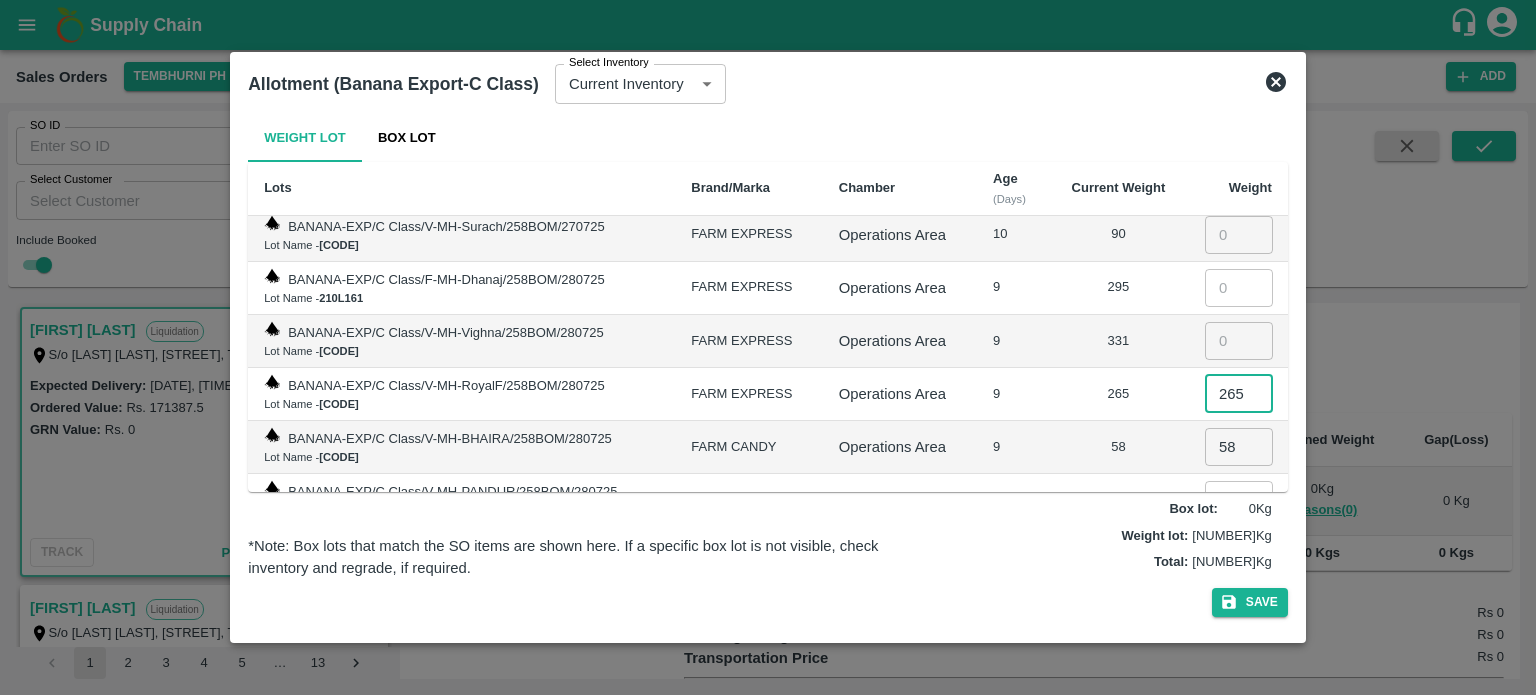 type on "265" 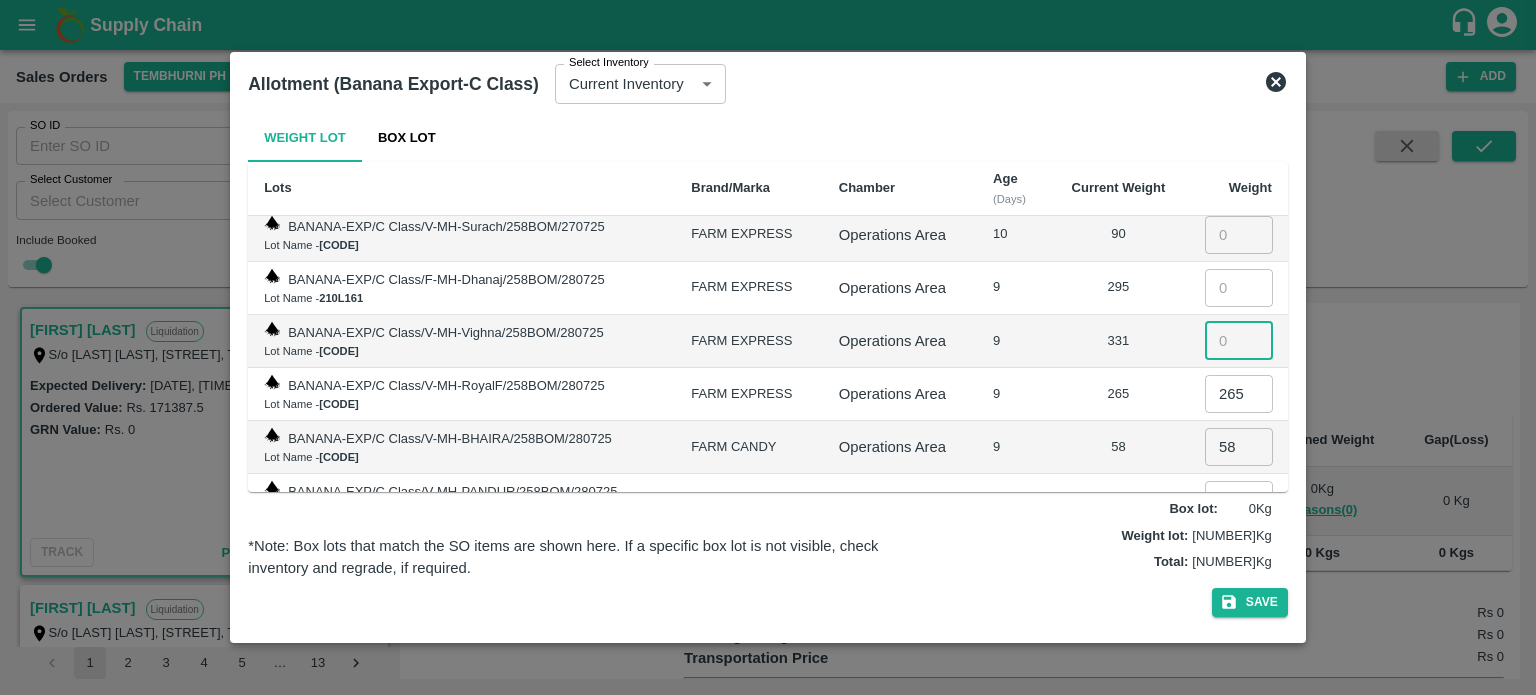 click at bounding box center [1239, 341] 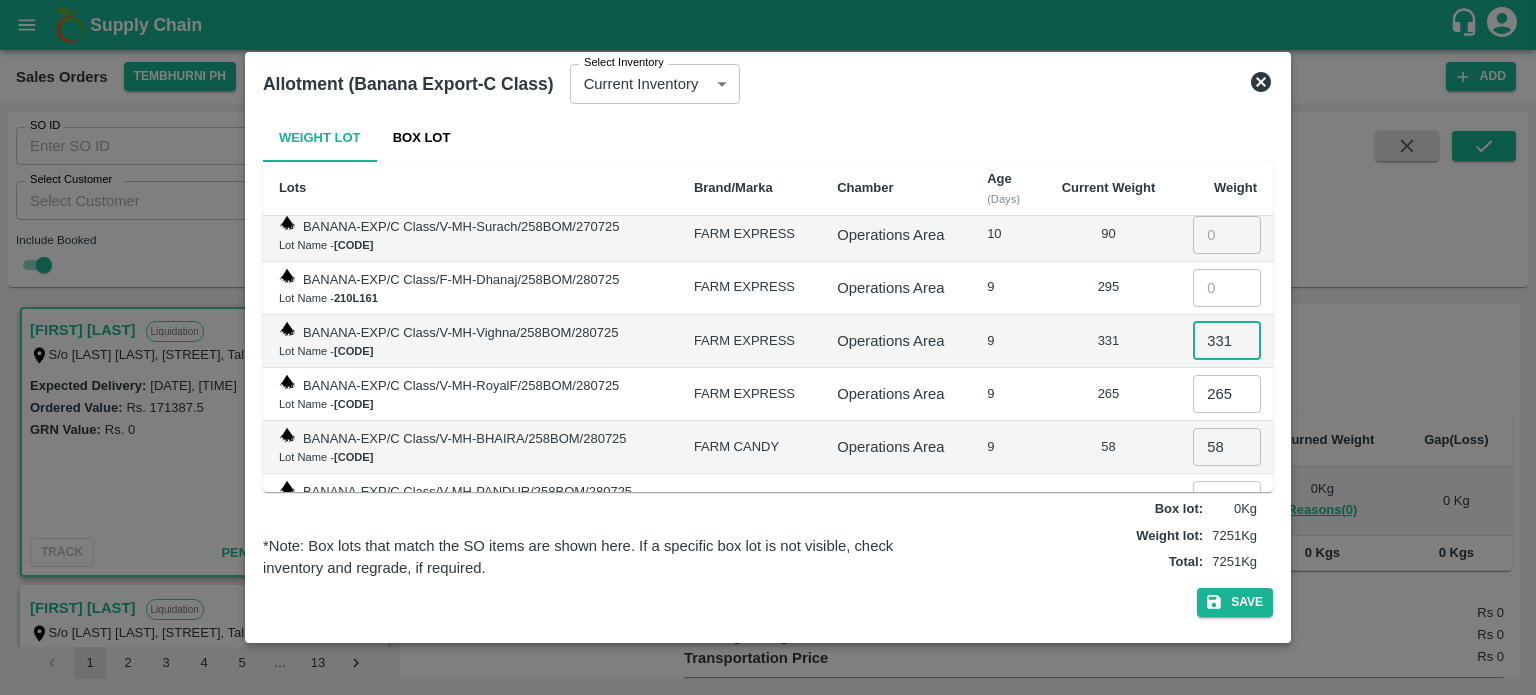 type on "331" 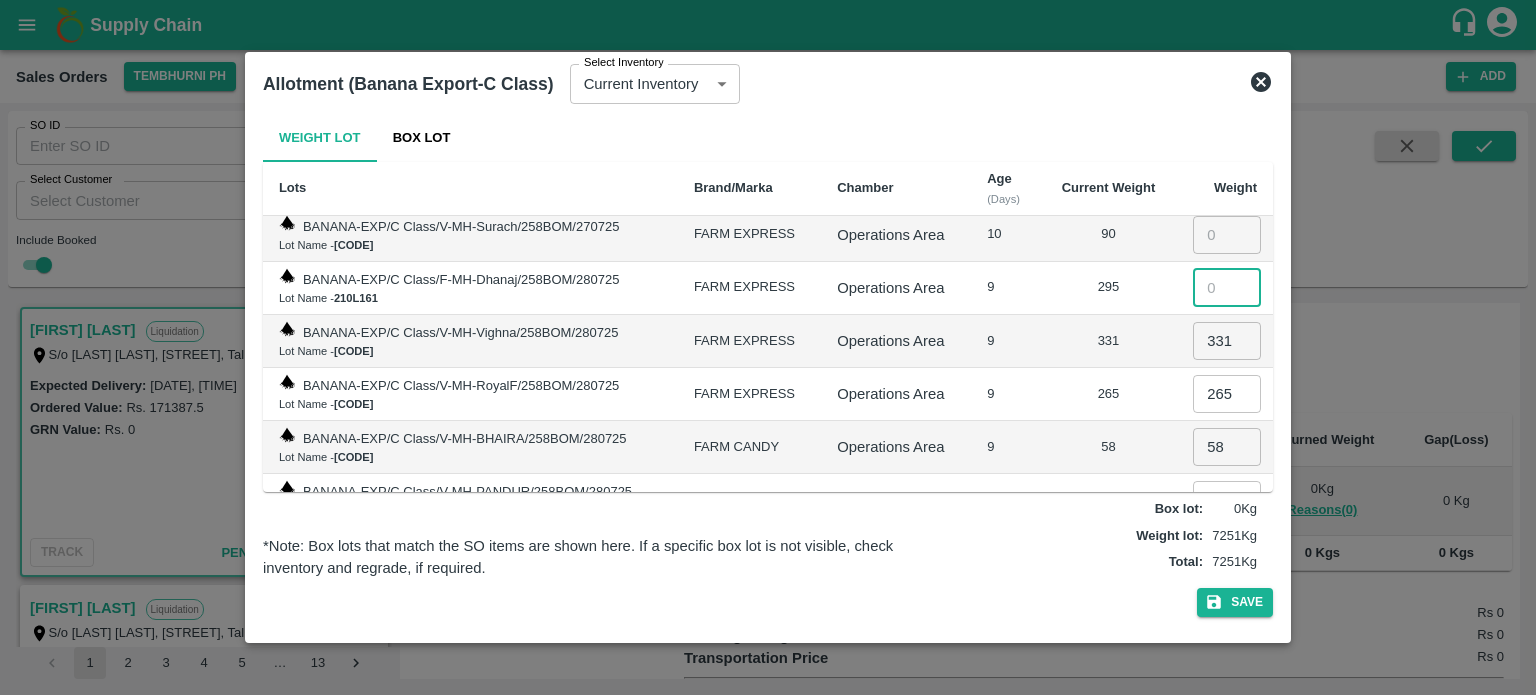 click at bounding box center (1227, 288) 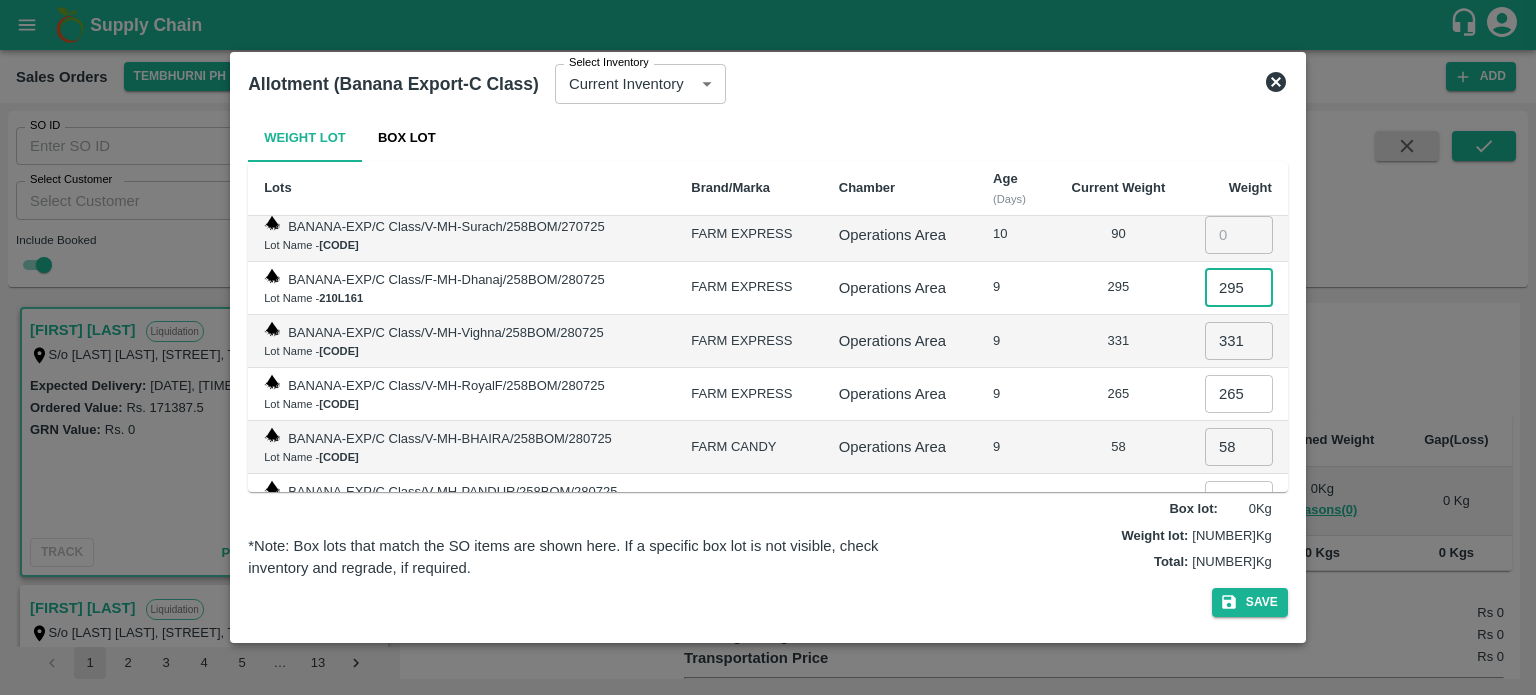 type on "295" 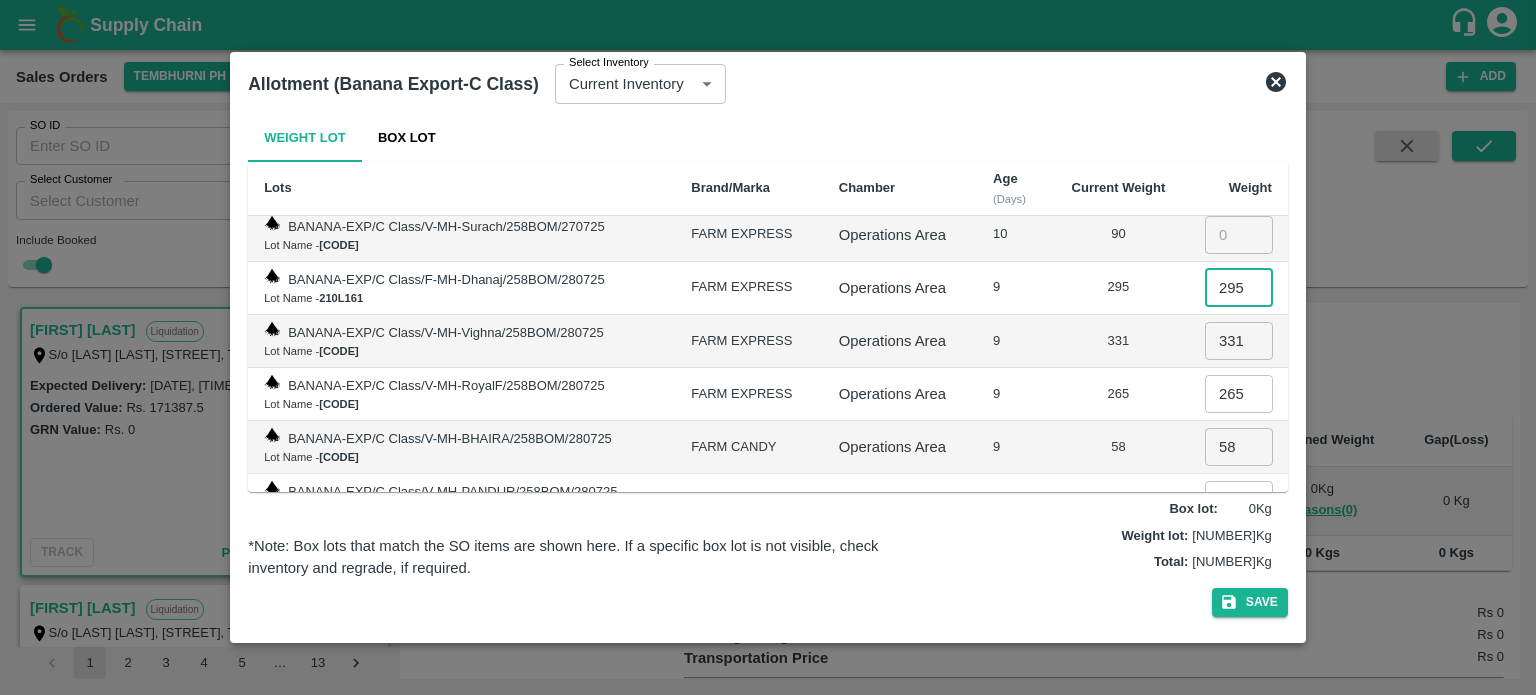 click on "265" at bounding box center [1118, 394] 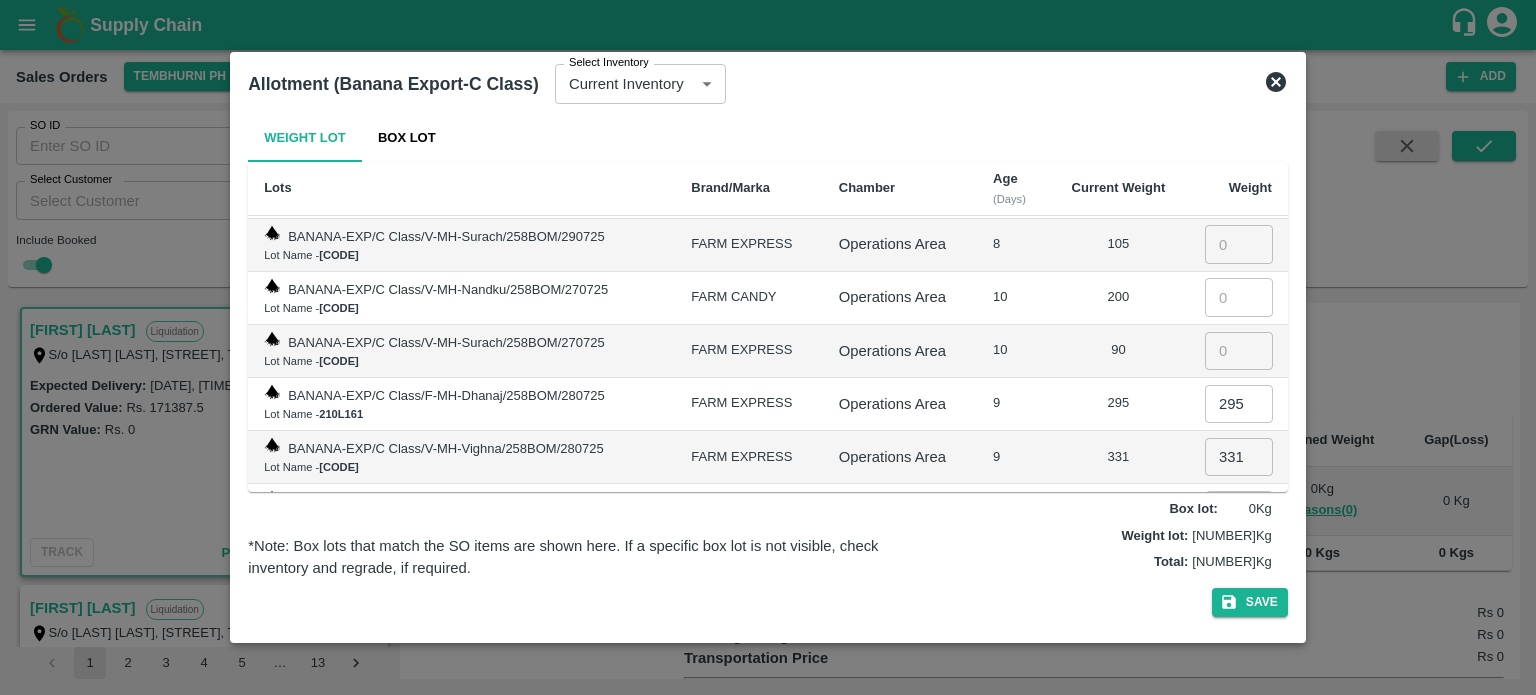 scroll, scrollTop: 3874, scrollLeft: 0, axis: vertical 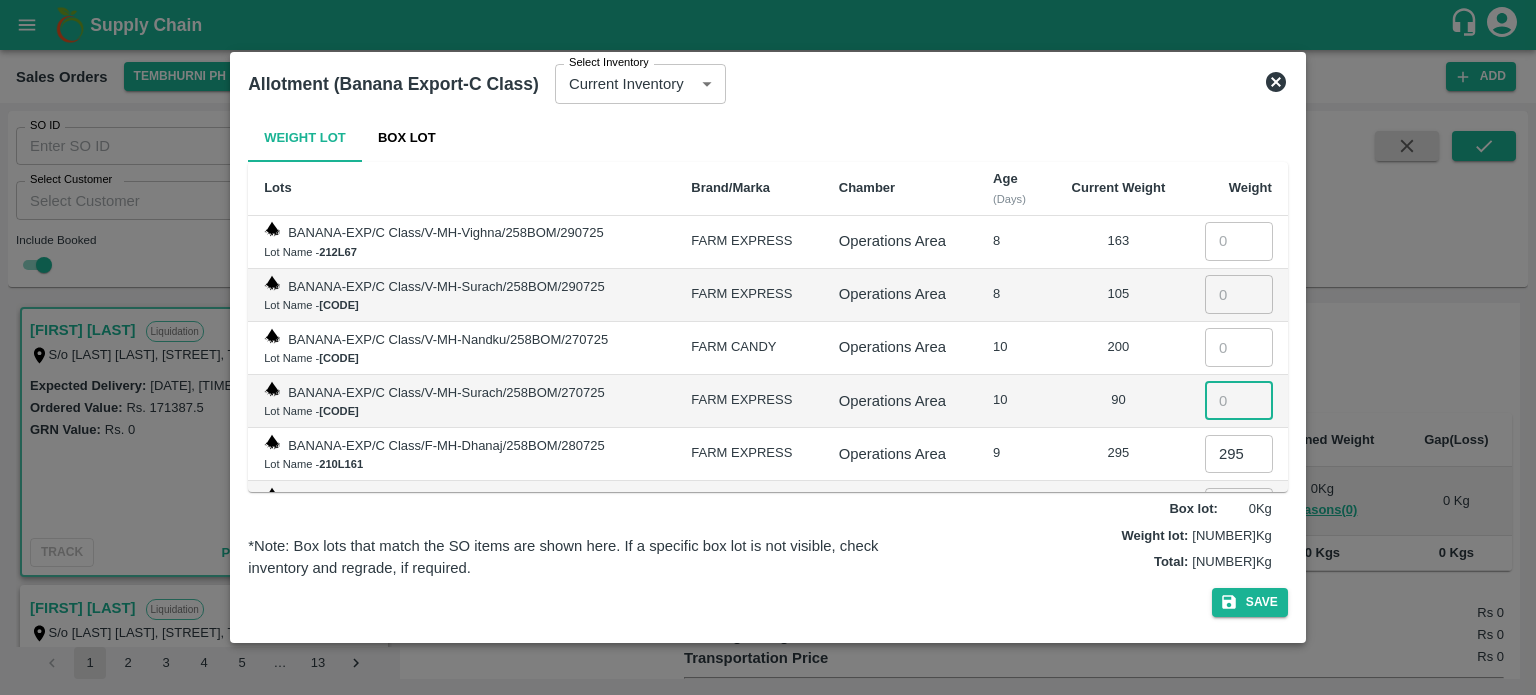 click at bounding box center [1239, 401] 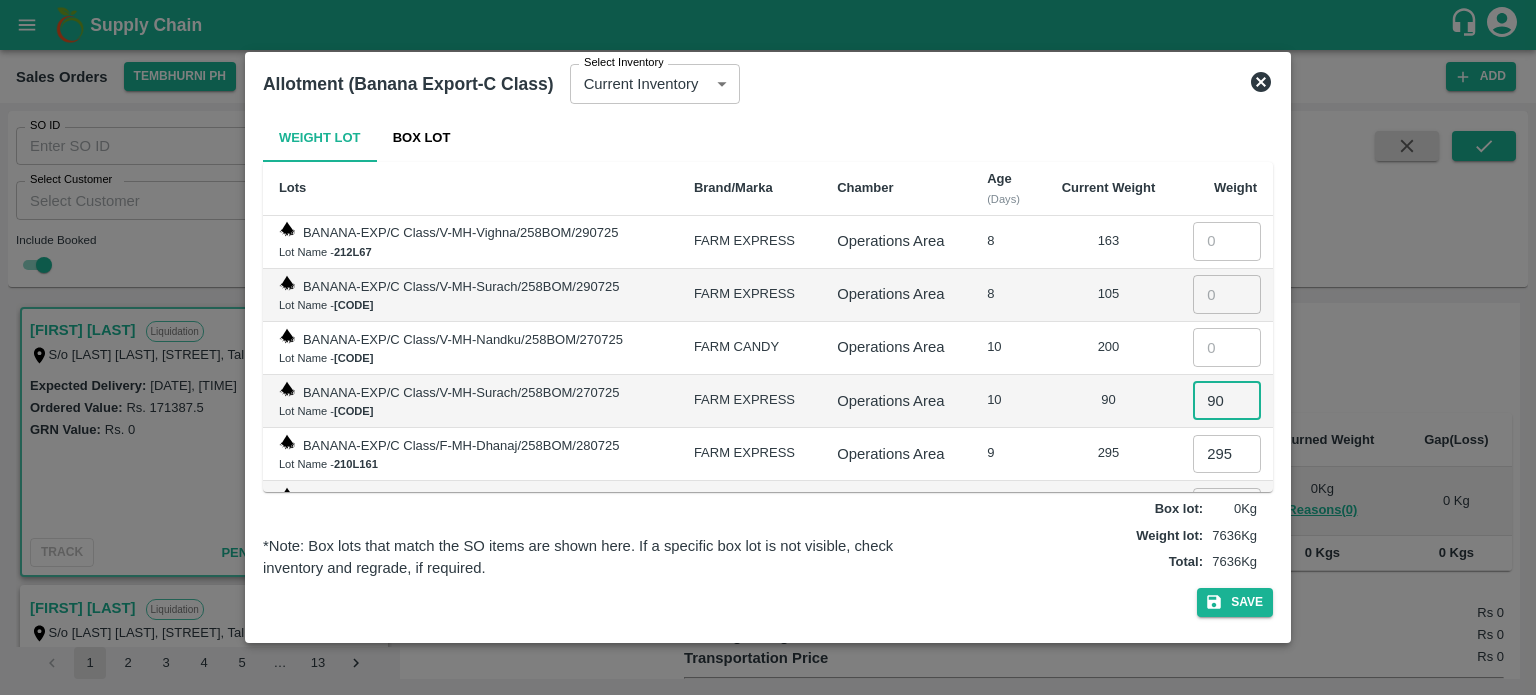 type on "90" 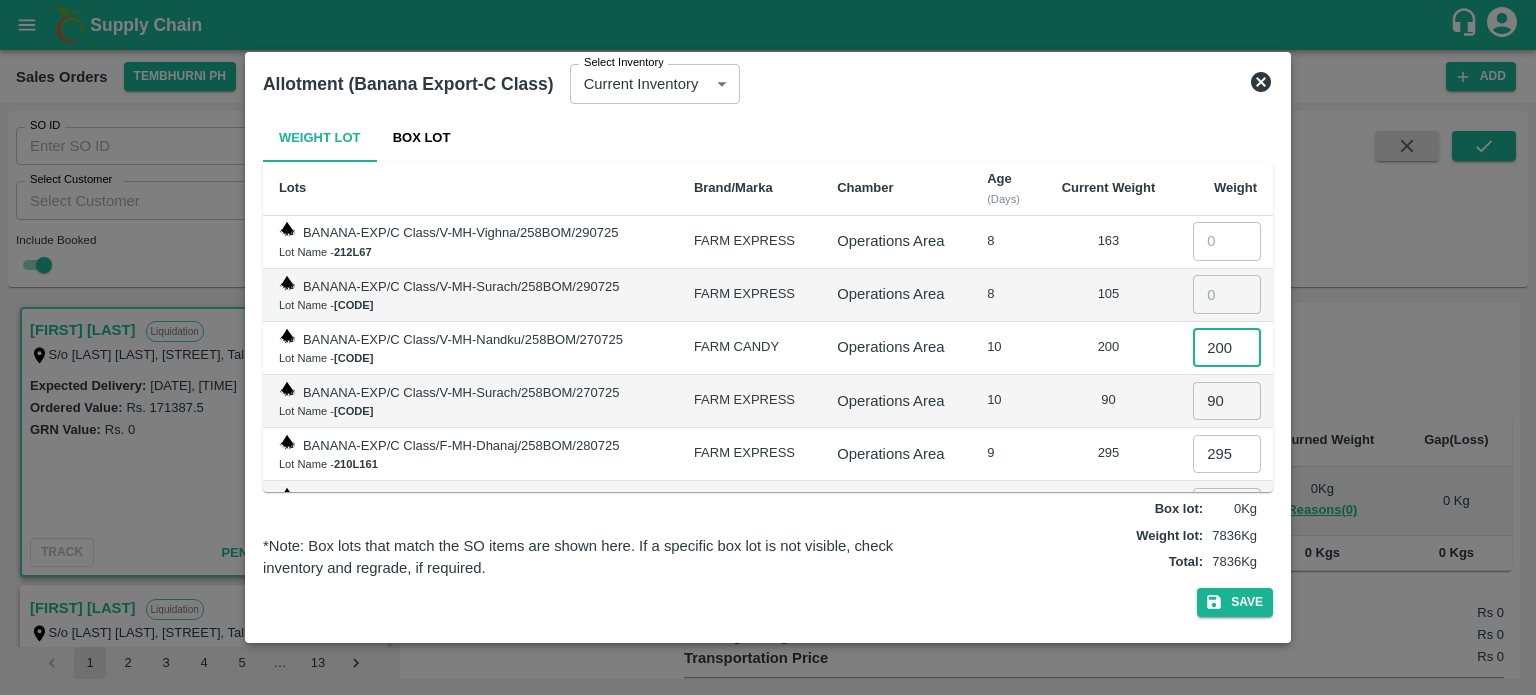 type on "200" 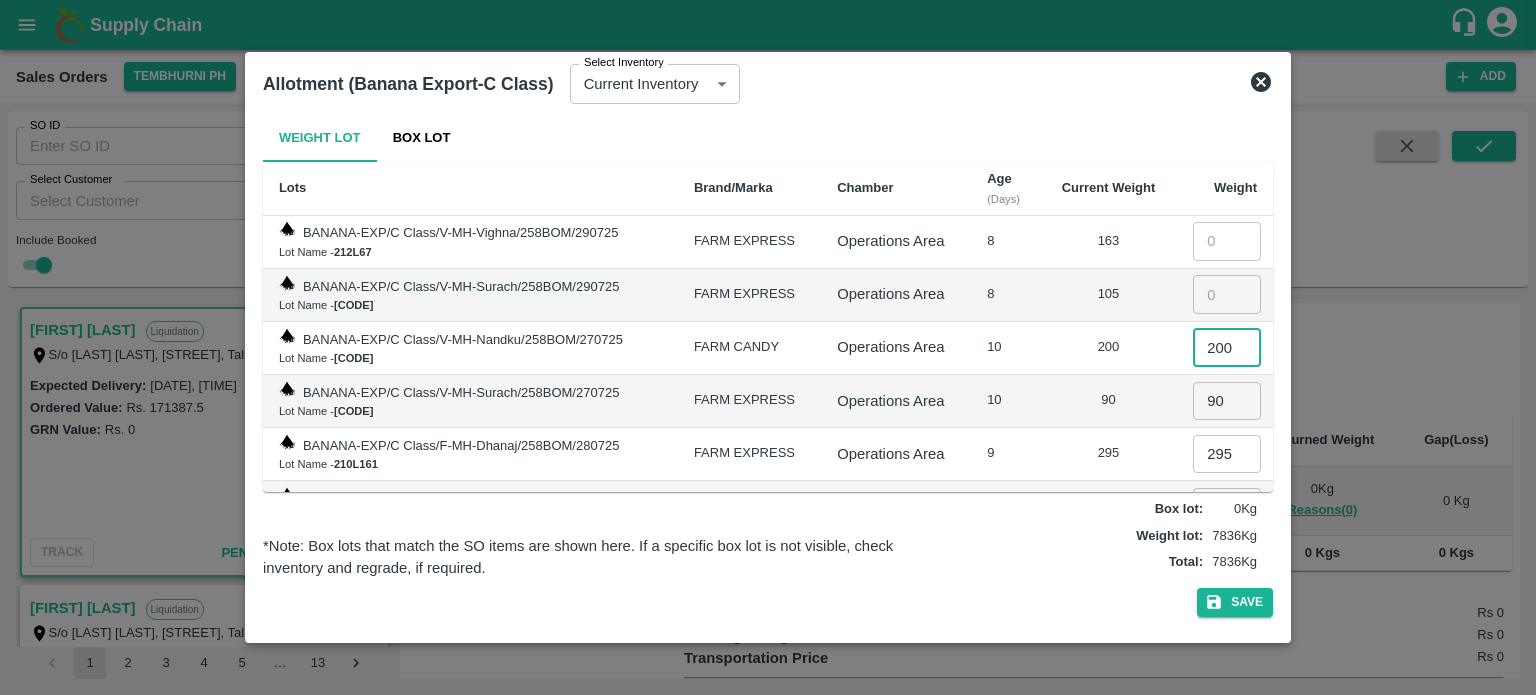 click at bounding box center [1227, 294] 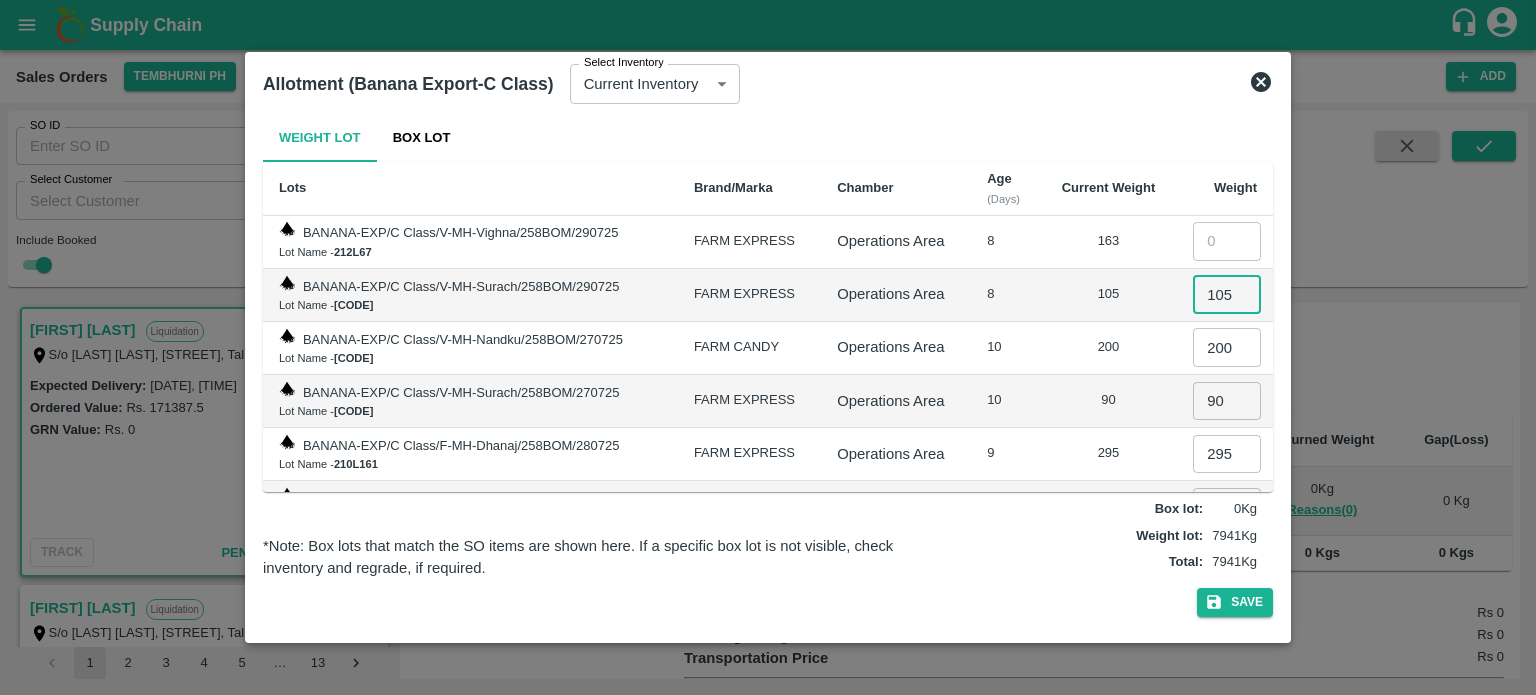 type on "105" 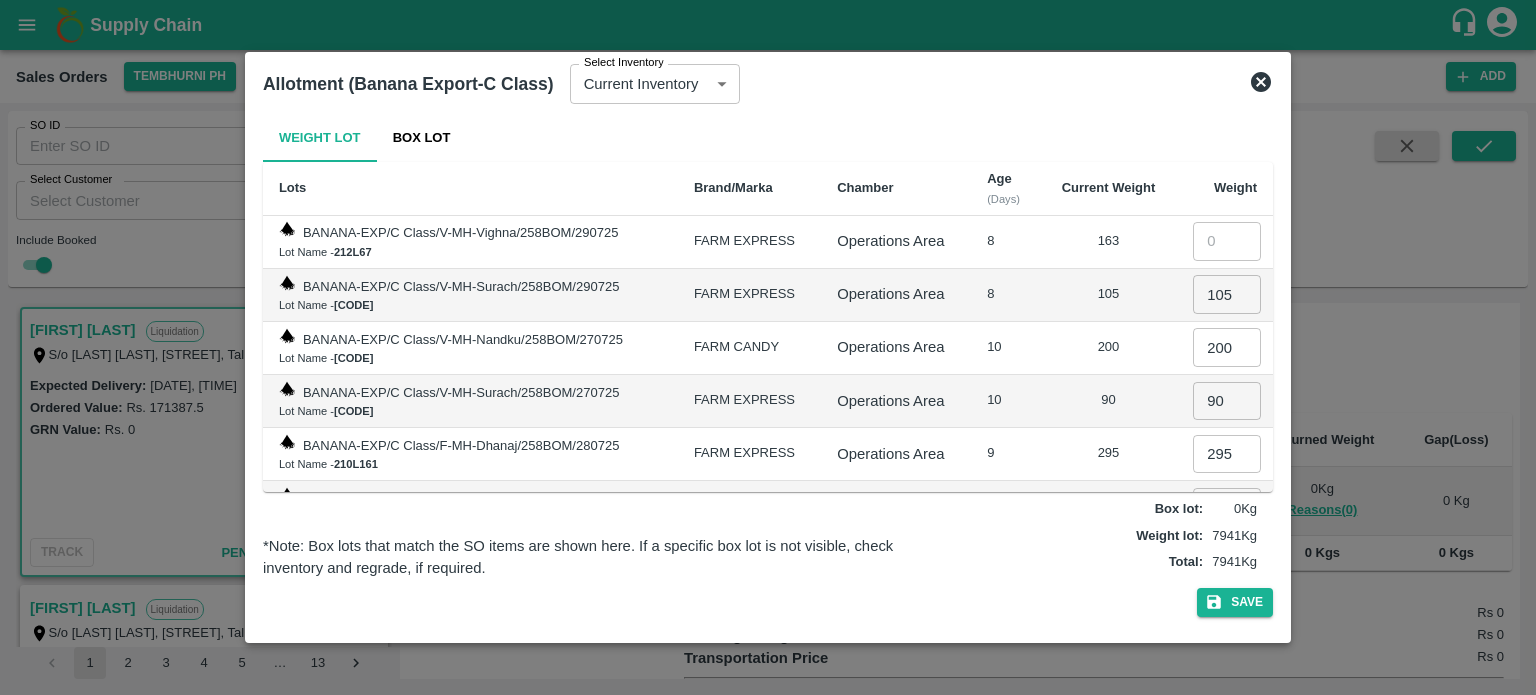 click on "10" at bounding box center (1006, 401) 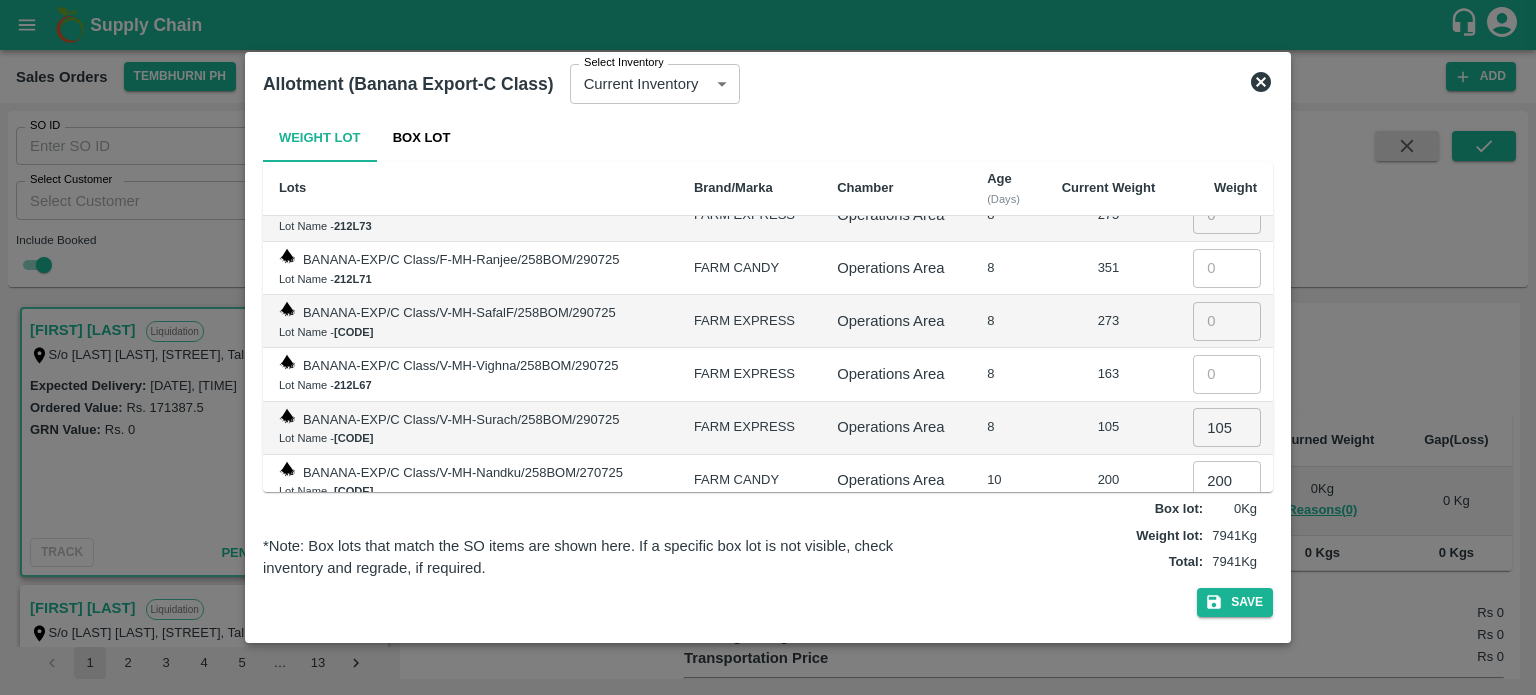 scroll, scrollTop: 3707, scrollLeft: 0, axis: vertical 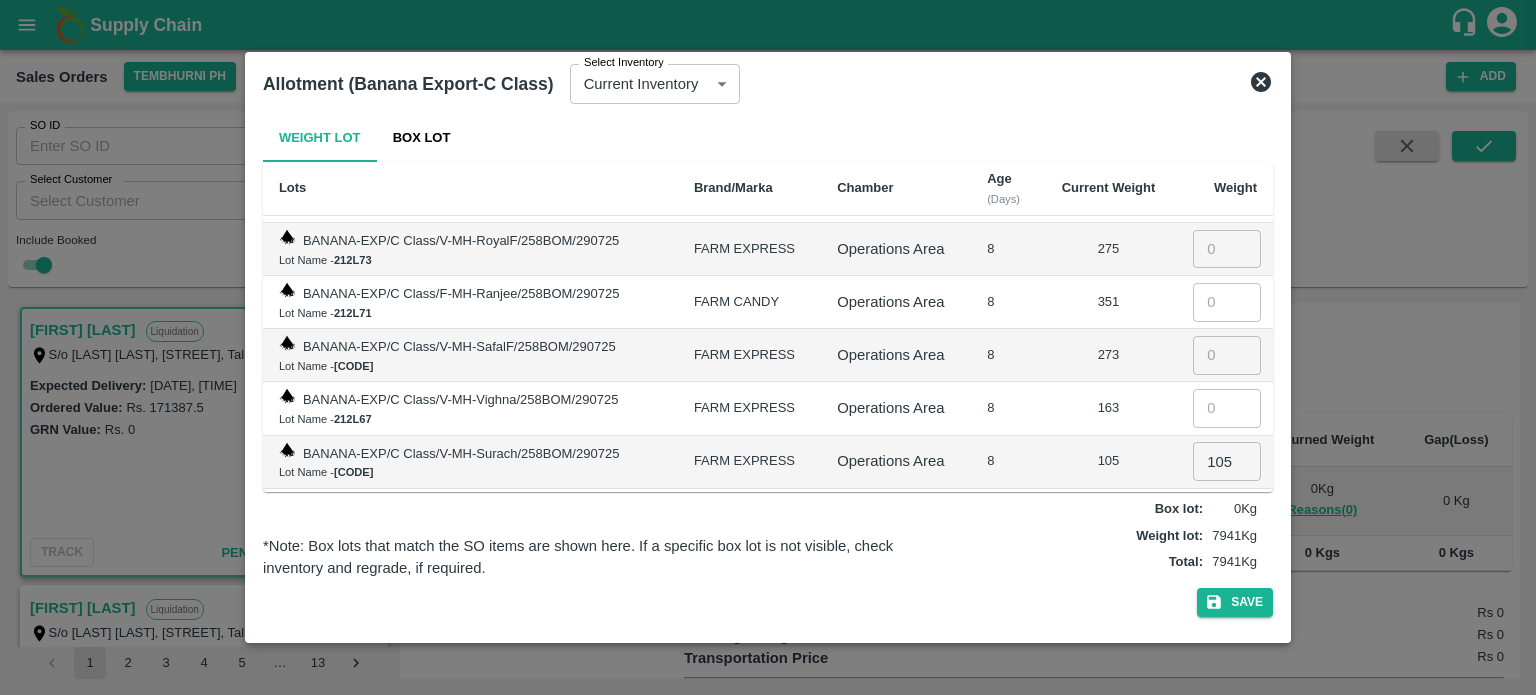 click at bounding box center (1227, 408) 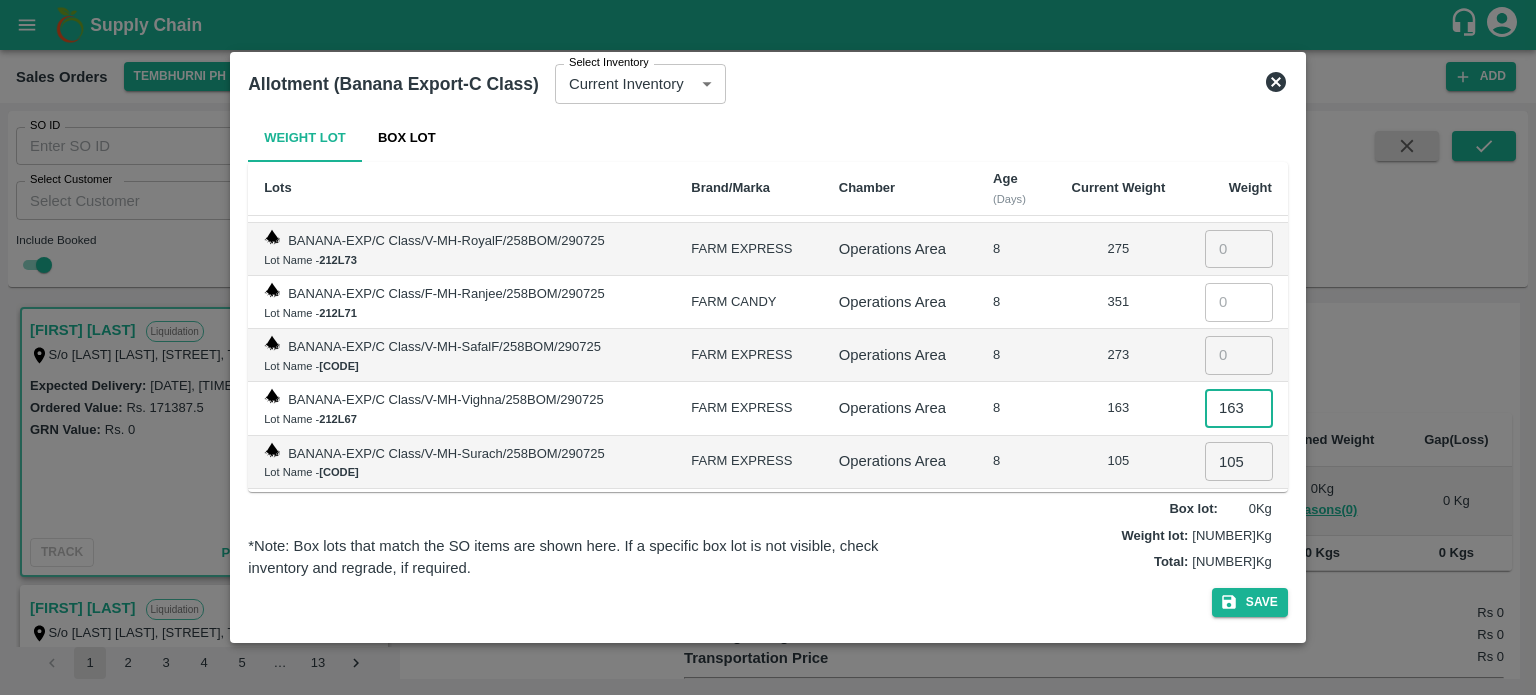 type on "163" 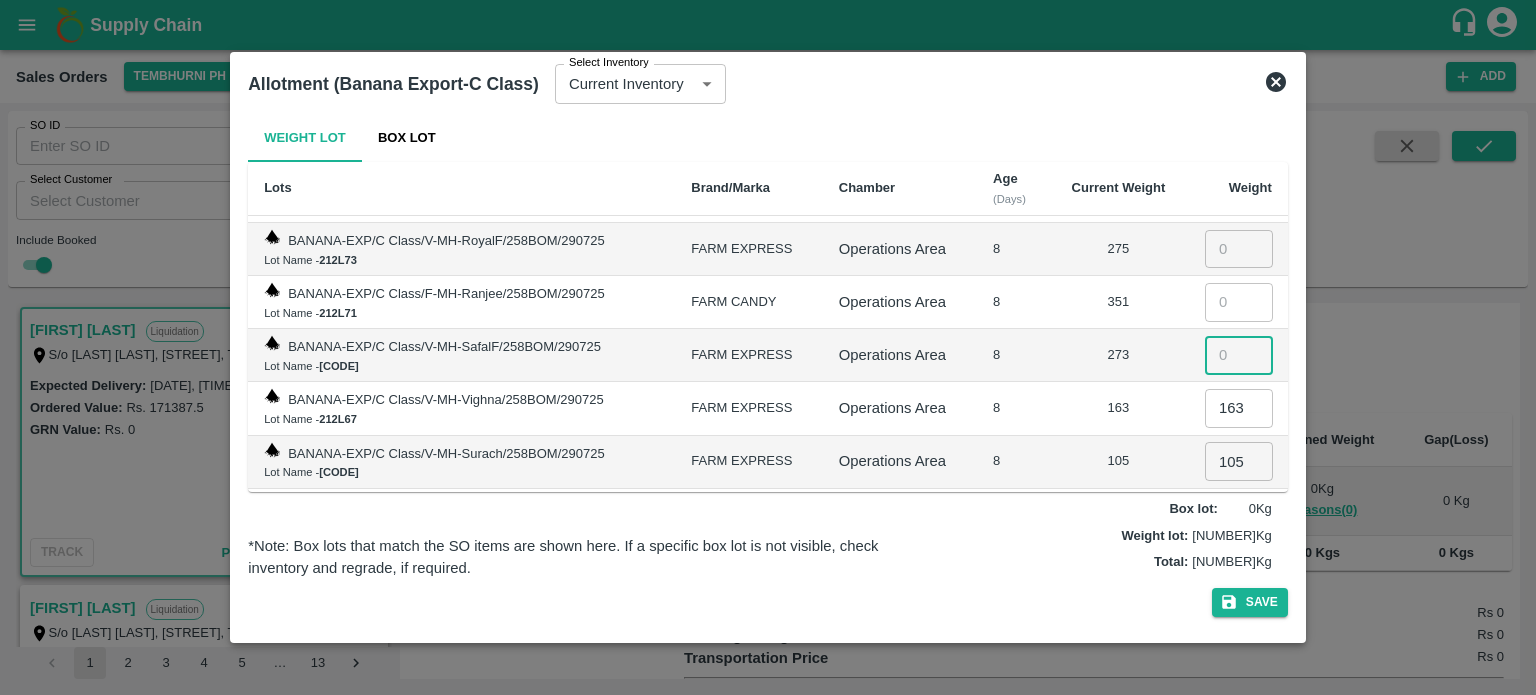 click at bounding box center (1239, 355) 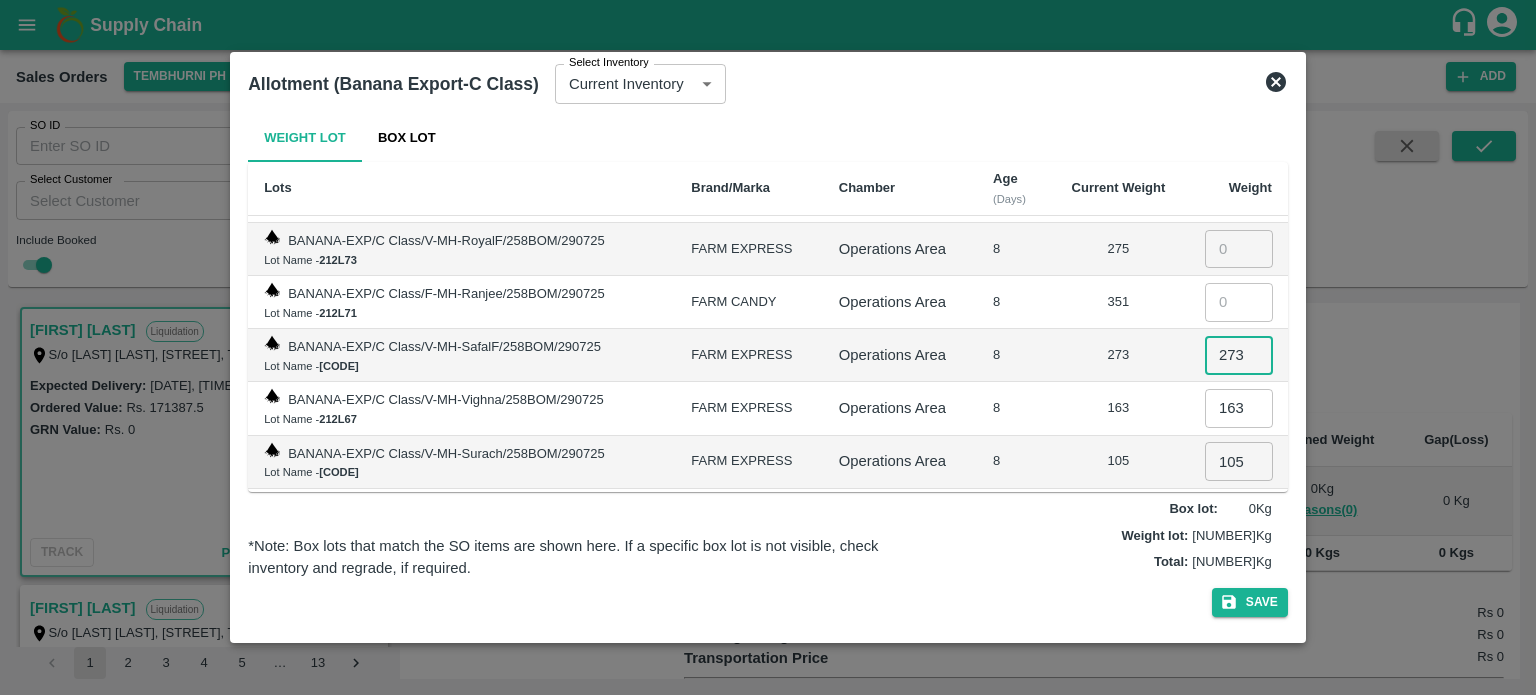 type on "273" 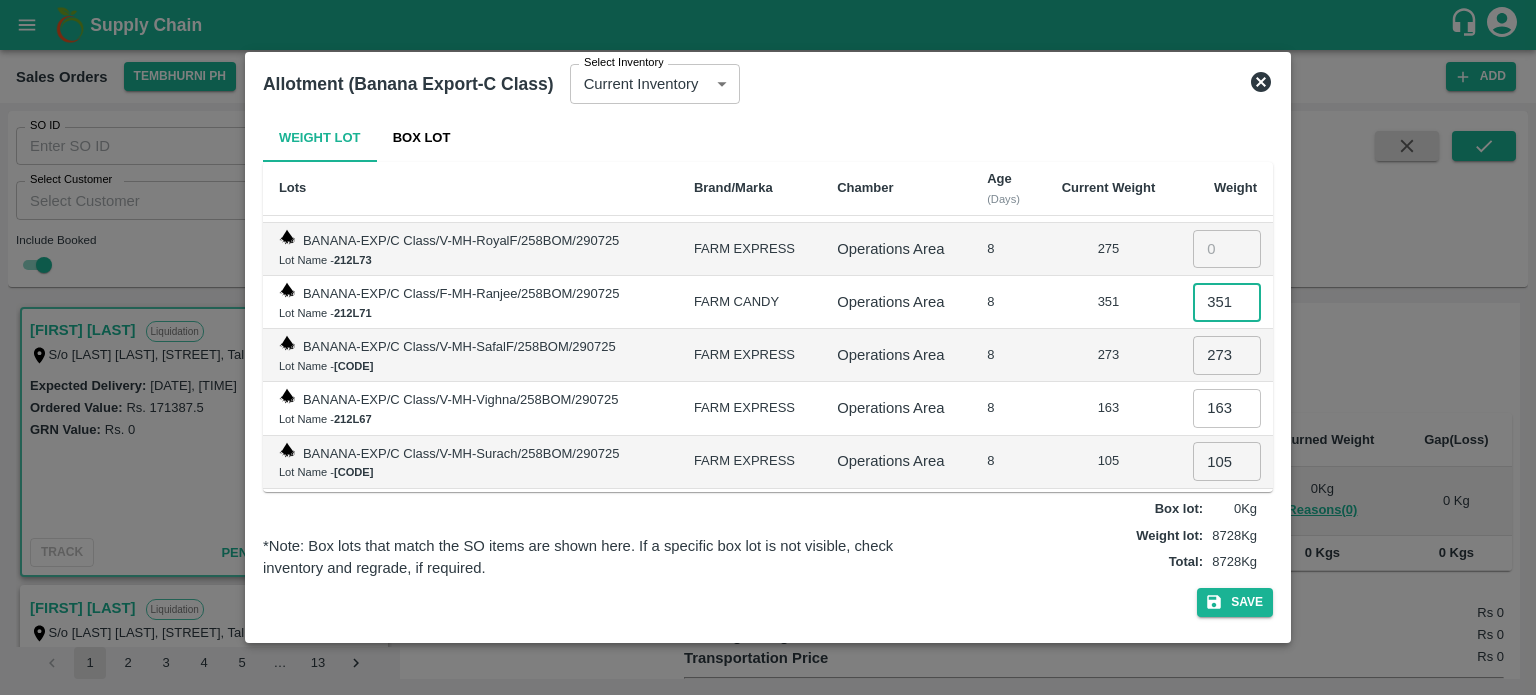type on "351" 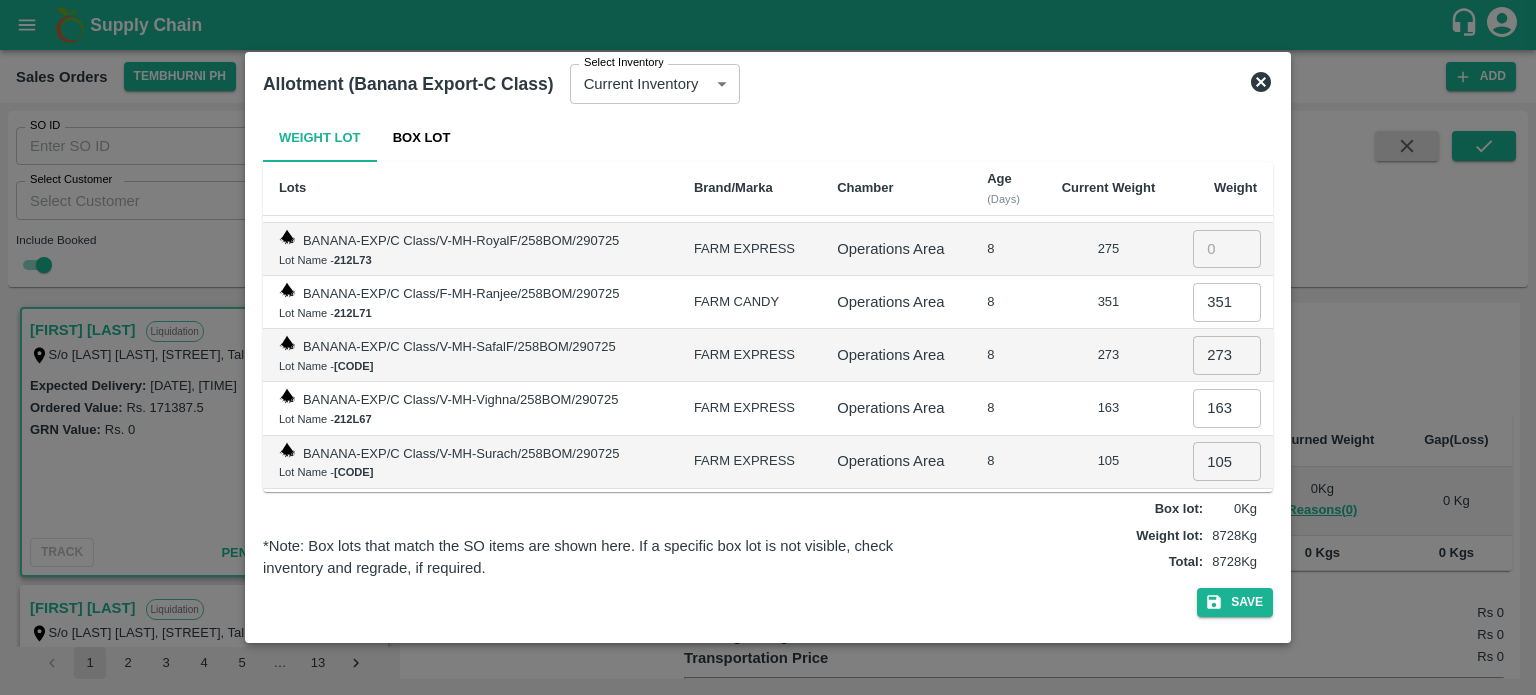 click on "163" at bounding box center [1108, 408] 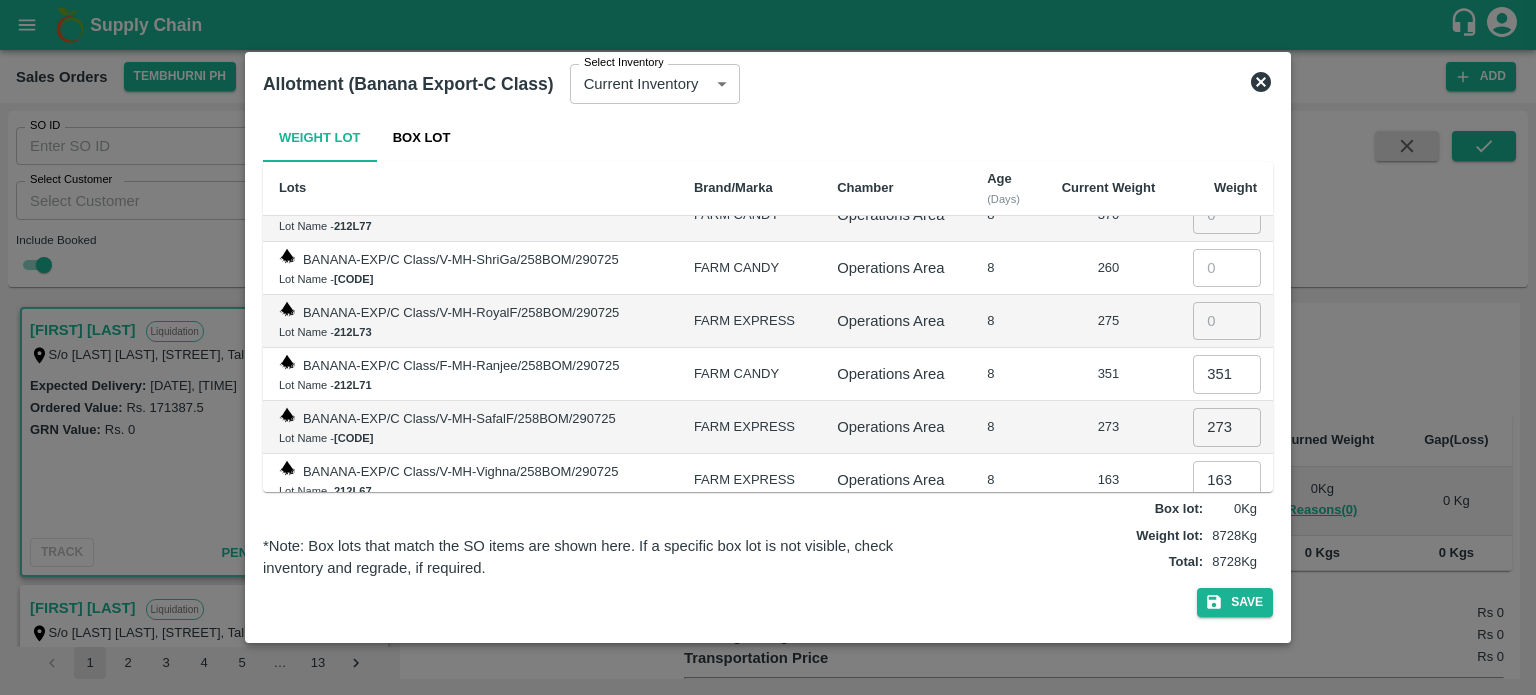 scroll, scrollTop: 3574, scrollLeft: 0, axis: vertical 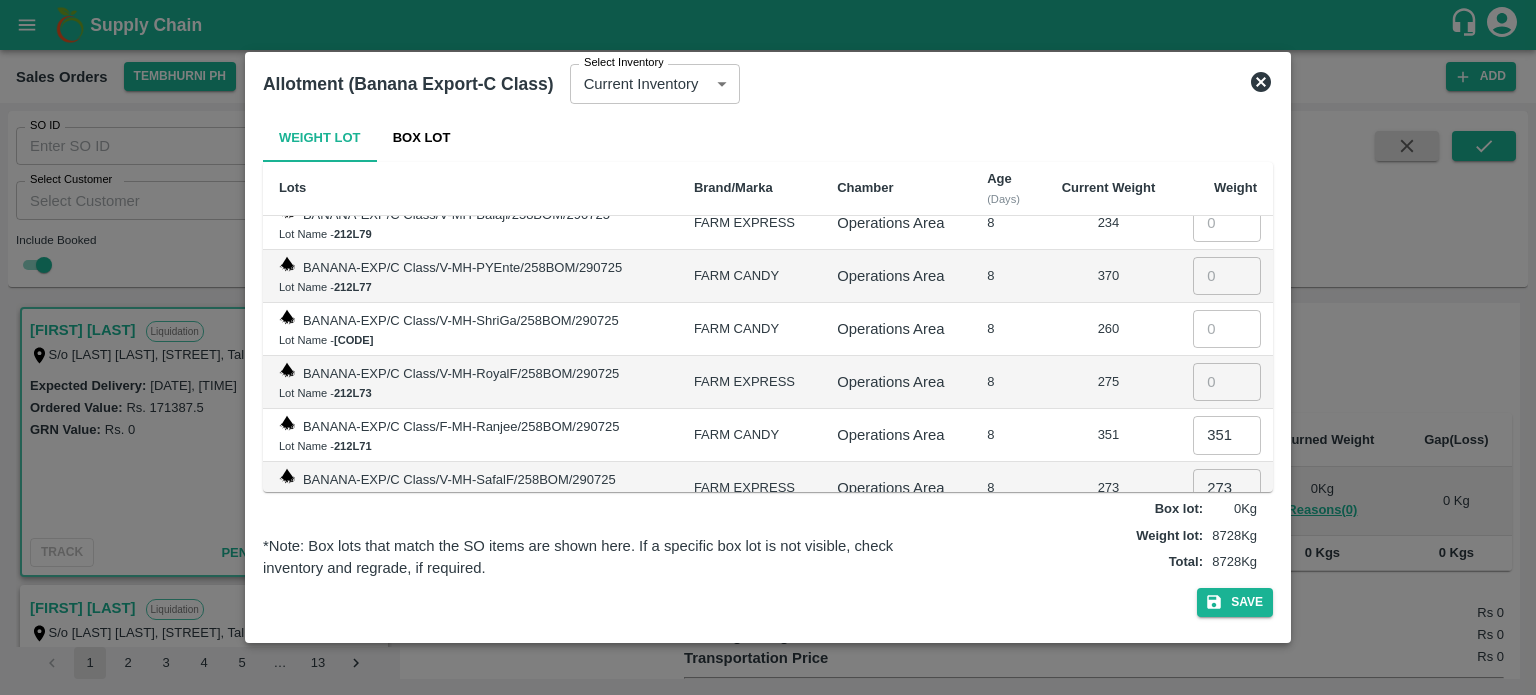 click at bounding box center [1227, 382] 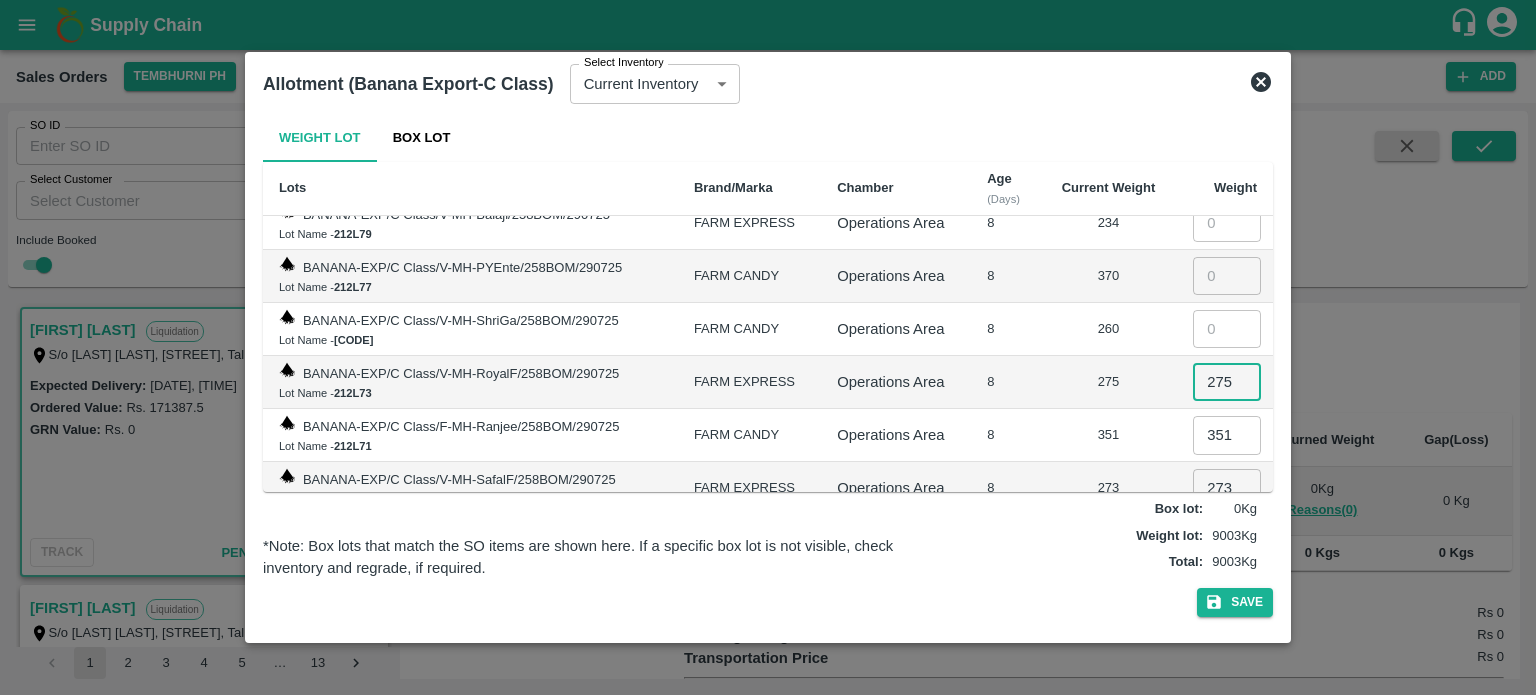 type on "275" 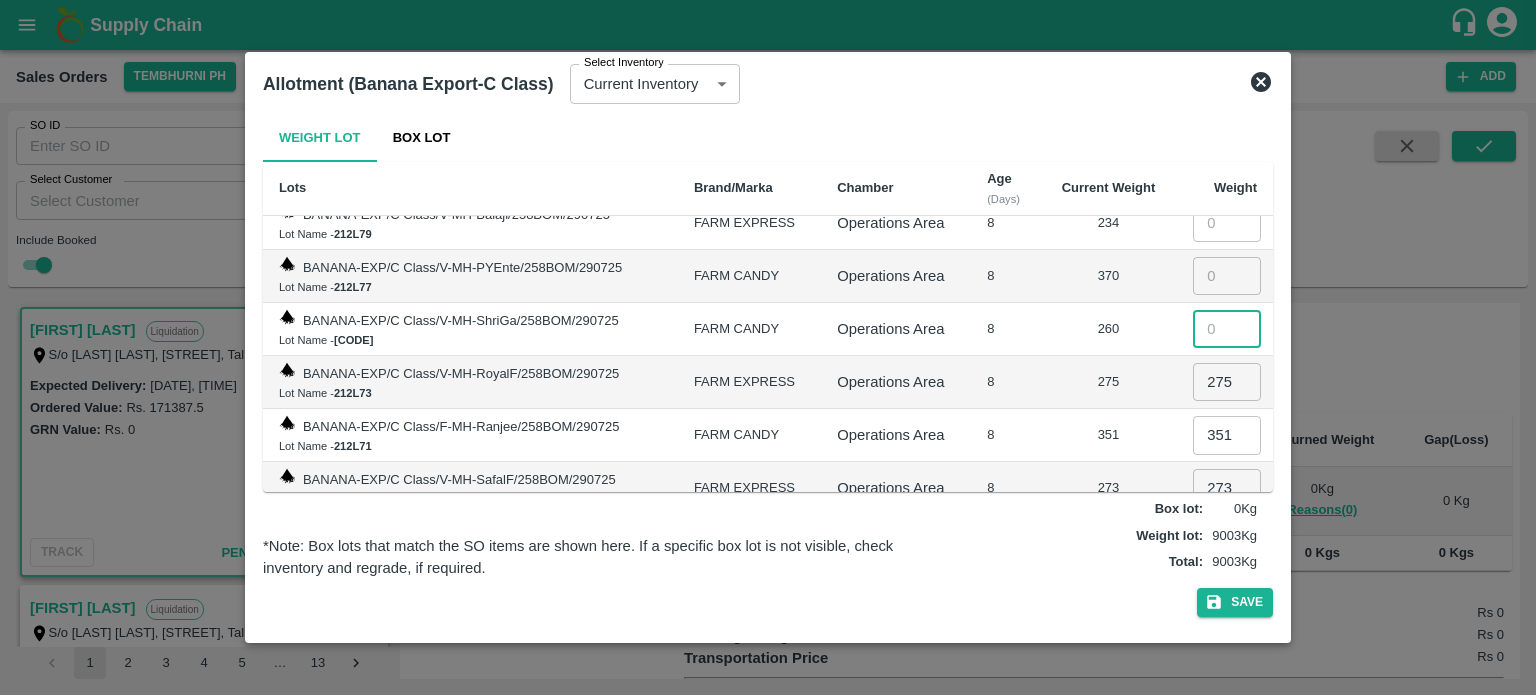 click at bounding box center (1227, 329) 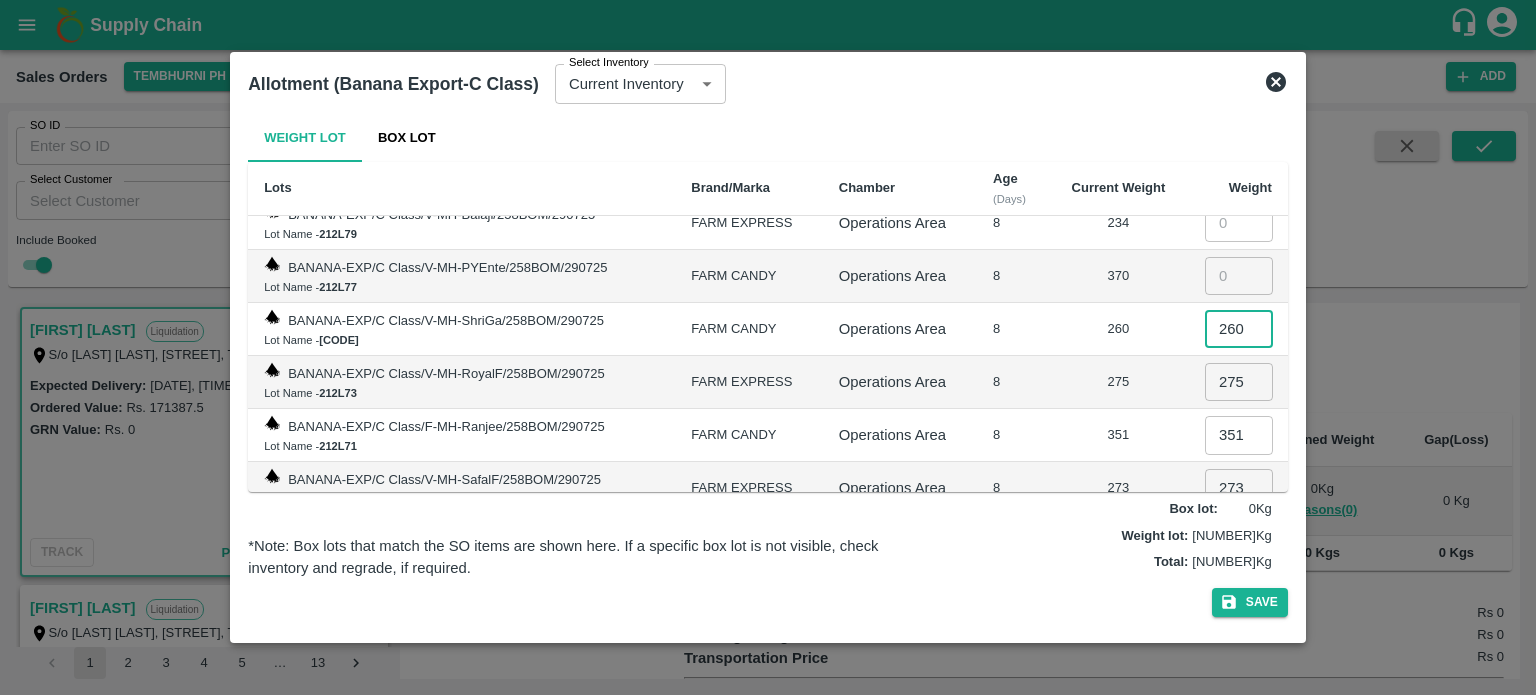 type on "260" 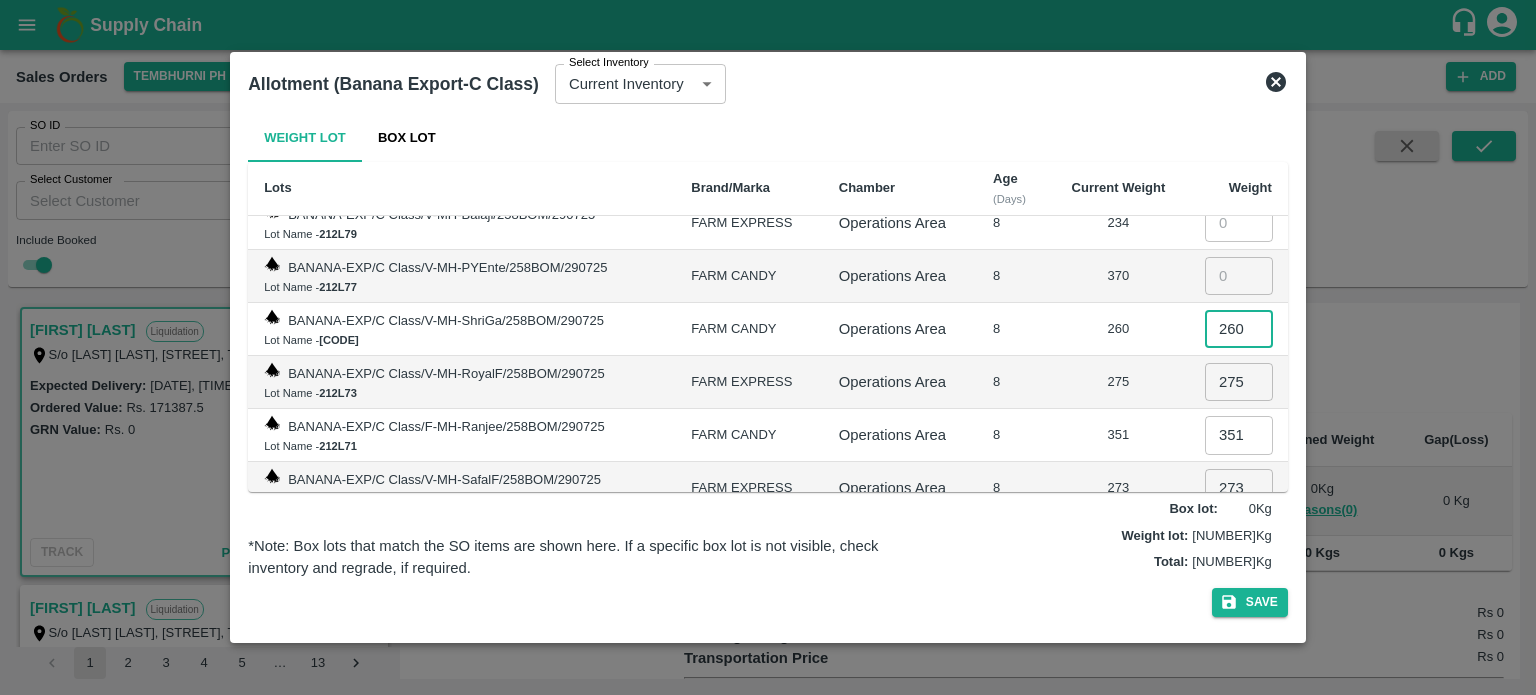 click at bounding box center (1239, 276) 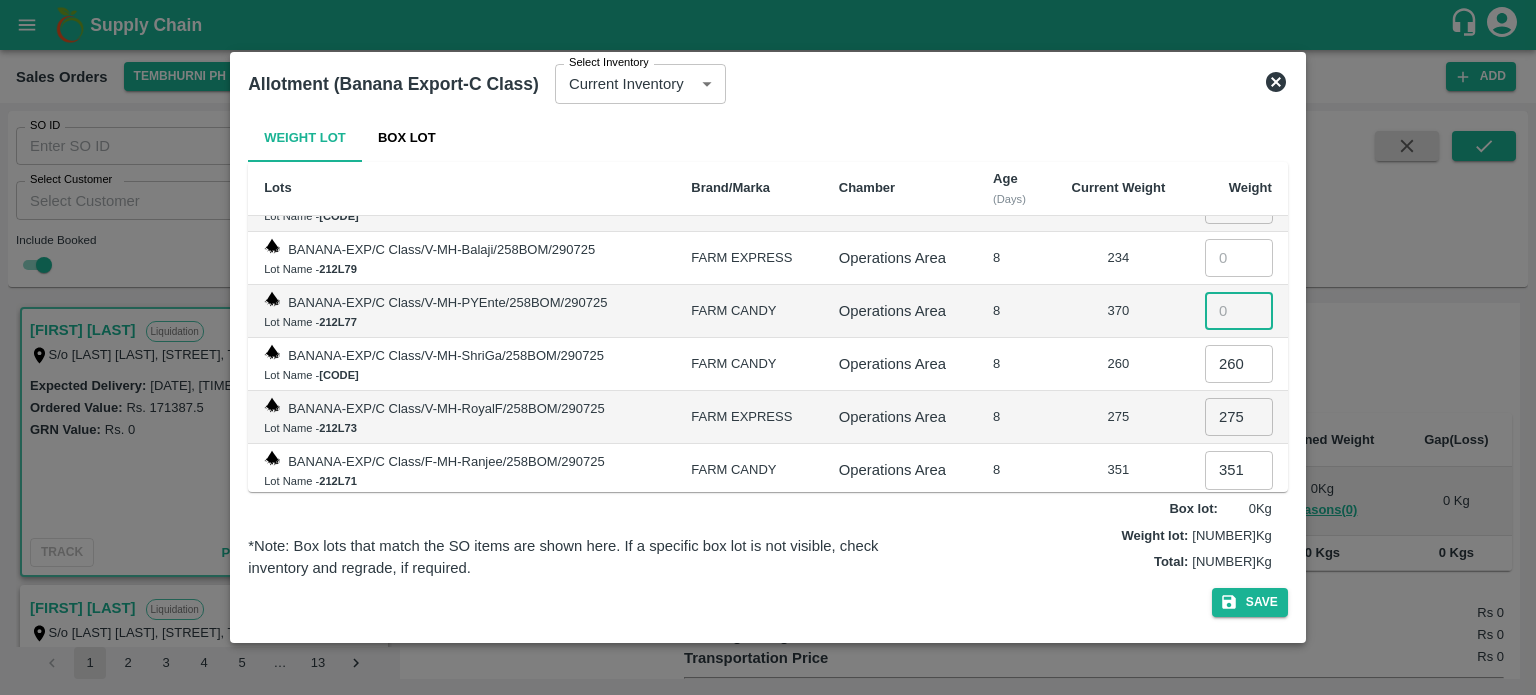 scroll, scrollTop: 3440, scrollLeft: 0, axis: vertical 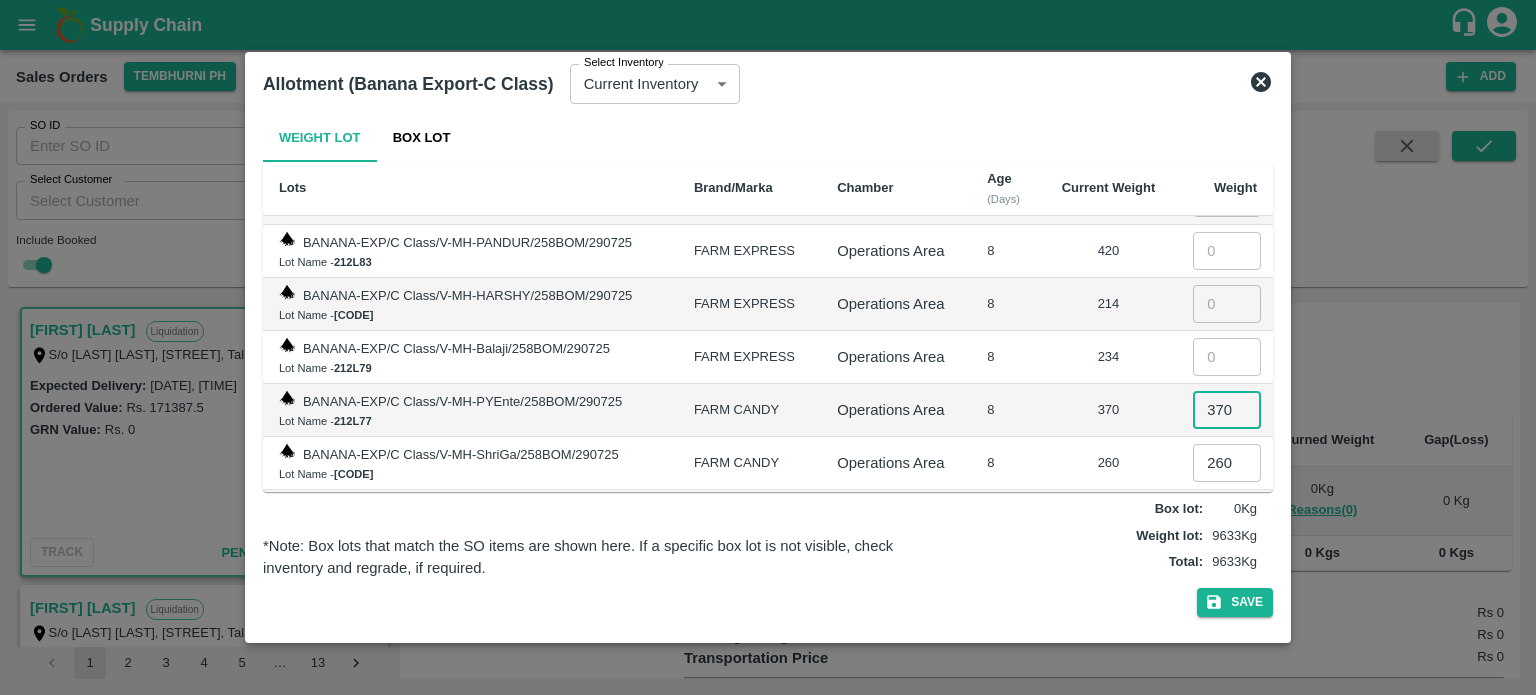 type on "370" 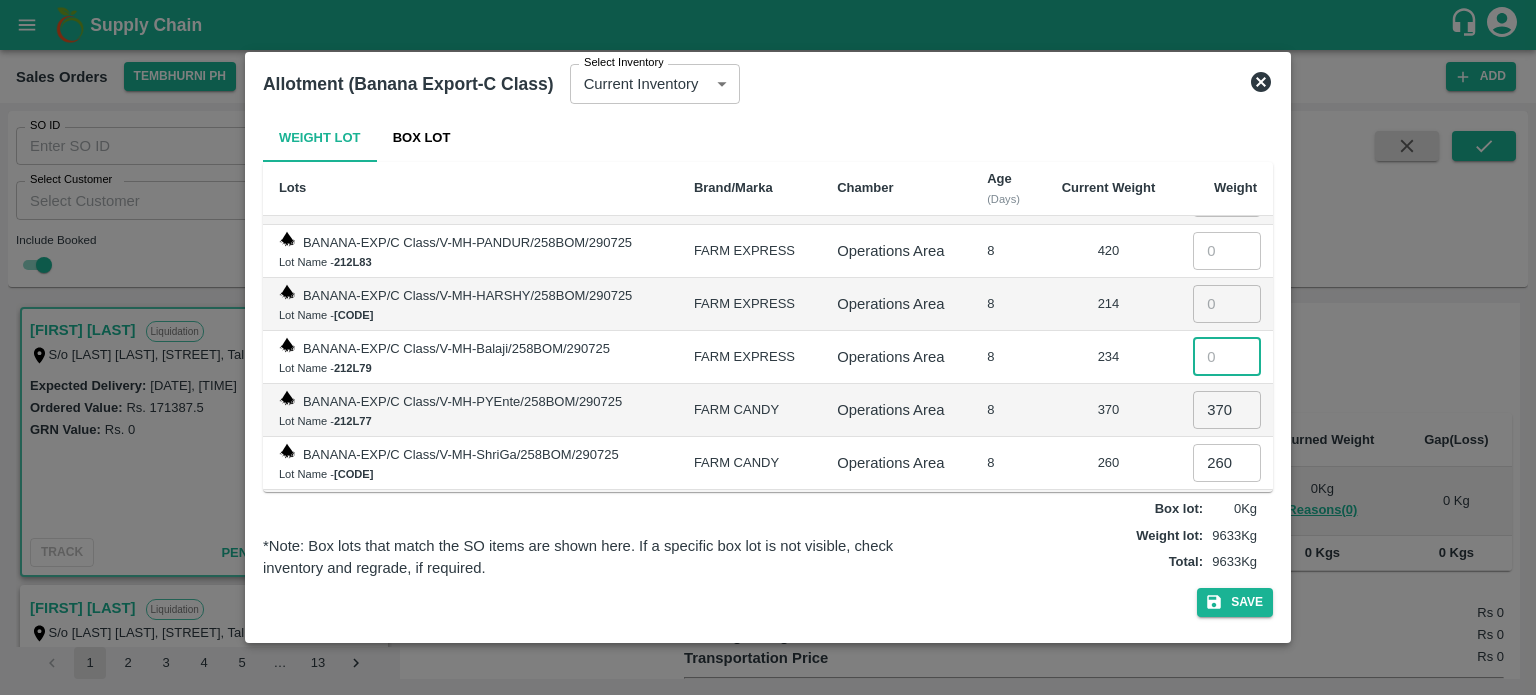 click at bounding box center [1227, 357] 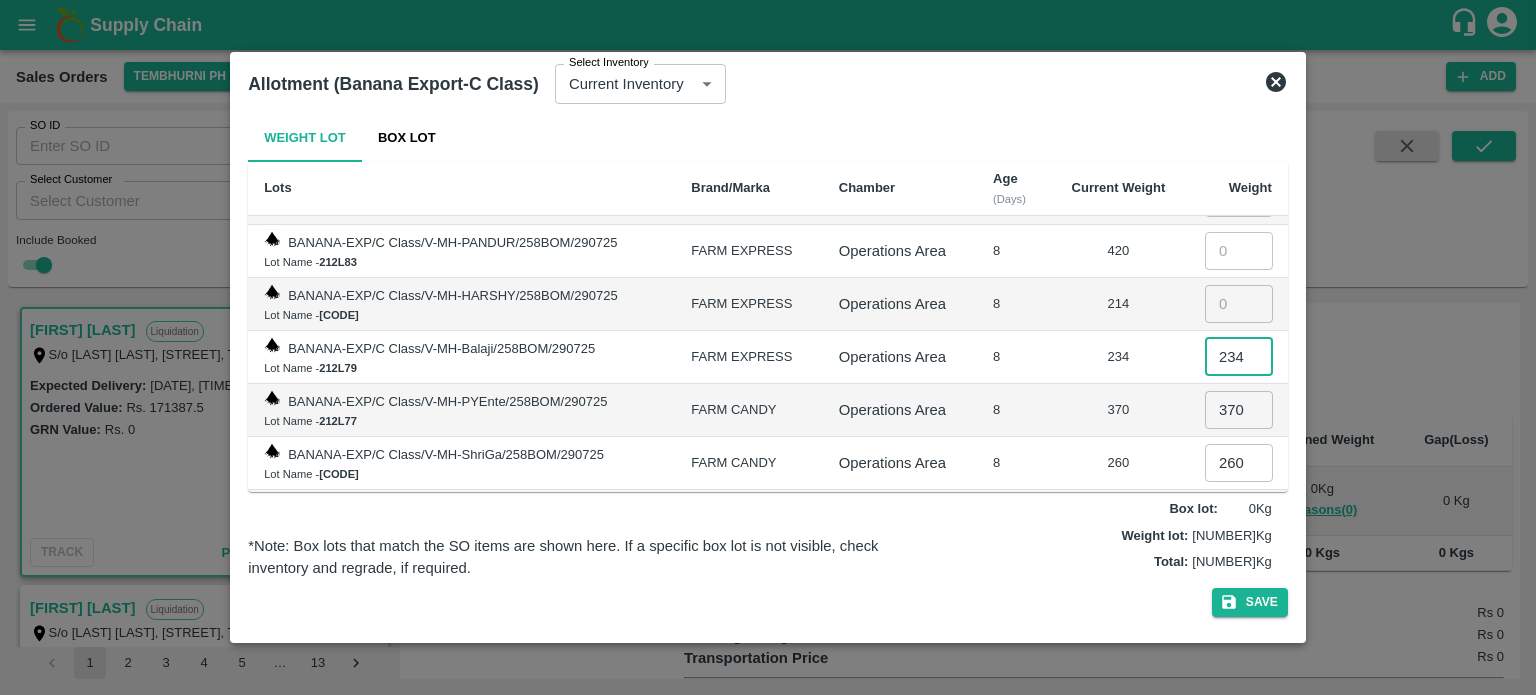 type on "234" 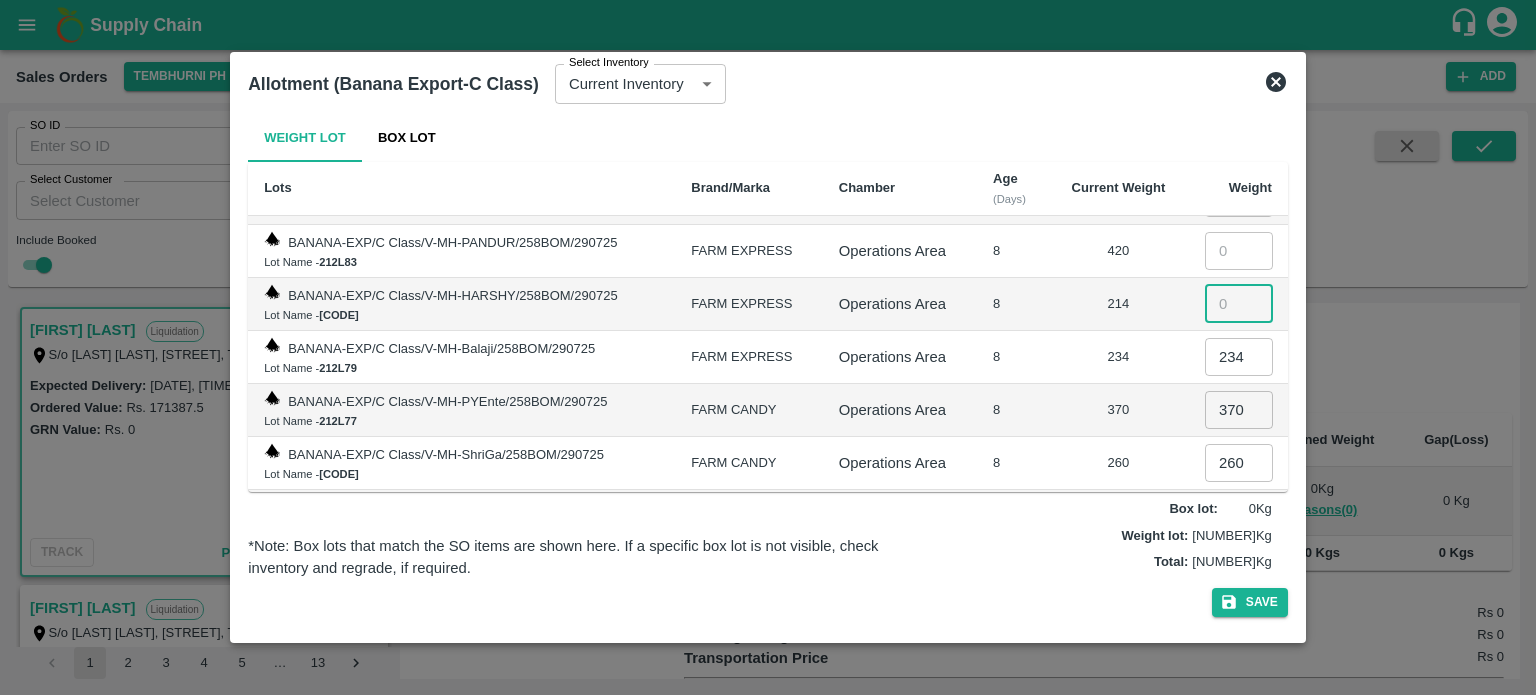click at bounding box center (1239, 304) 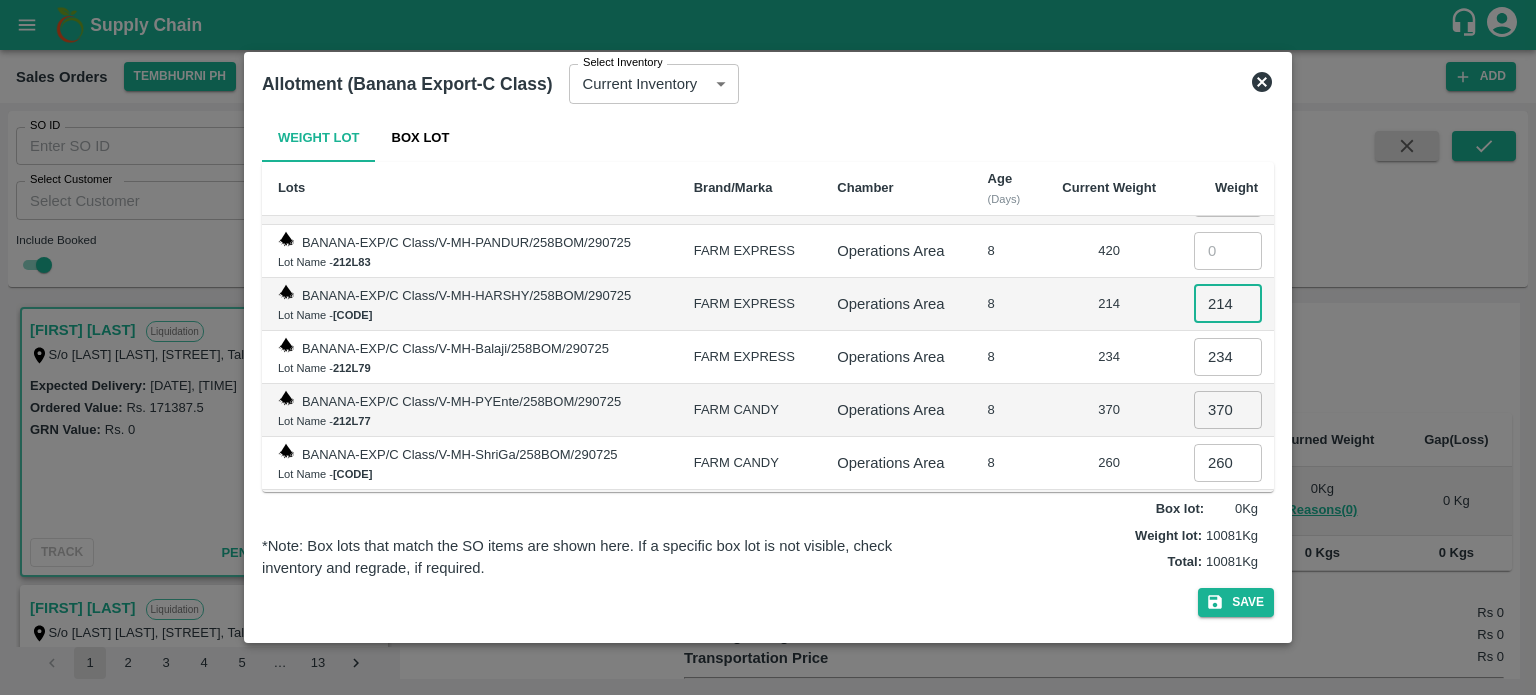type on "214" 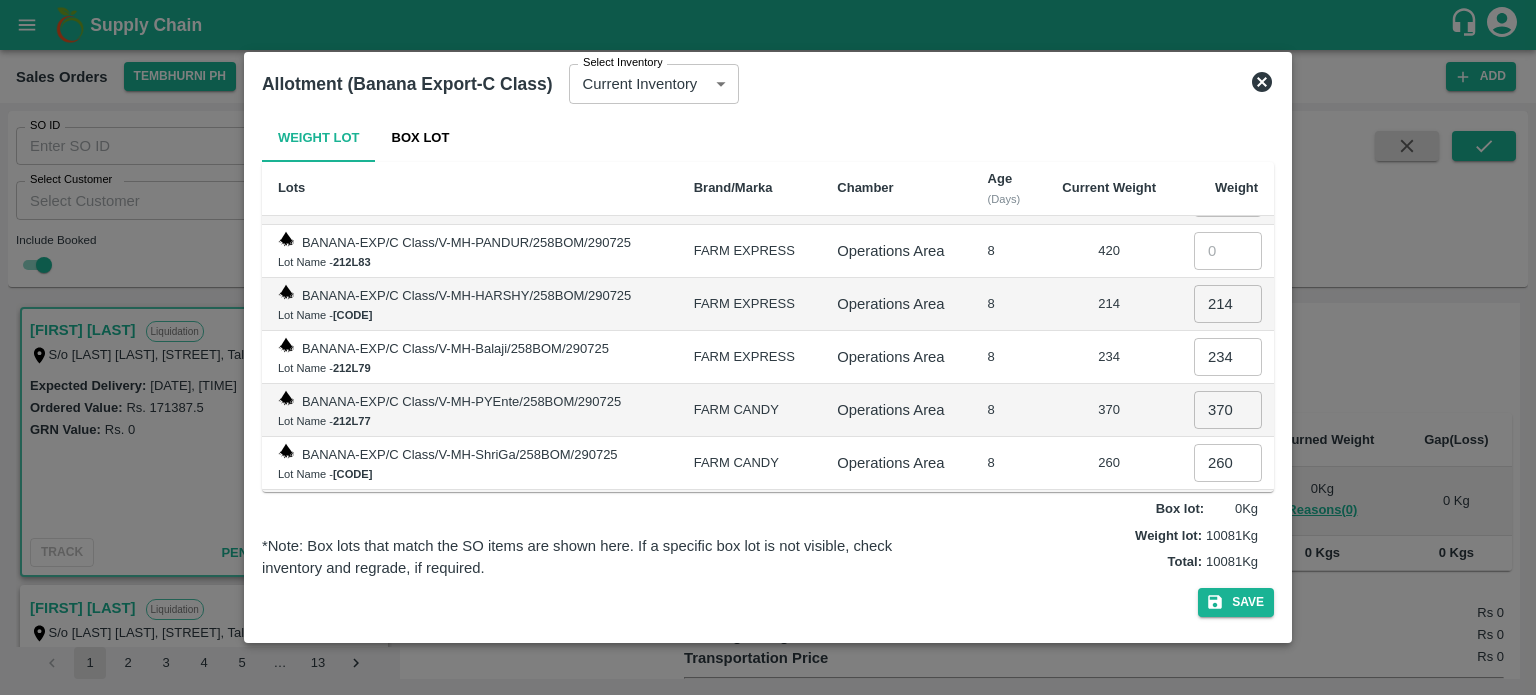 scroll, scrollTop: 3307, scrollLeft: 0, axis: vertical 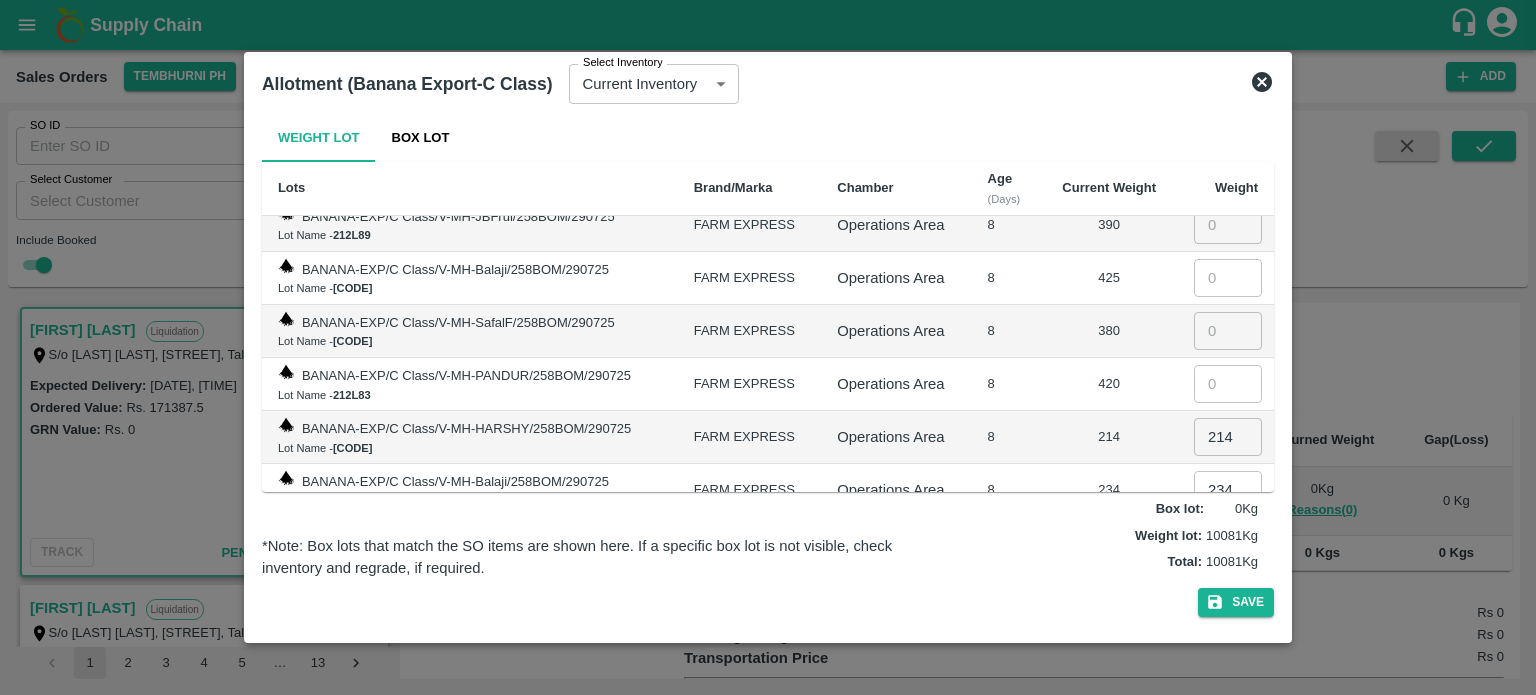 click at bounding box center (1228, 384) 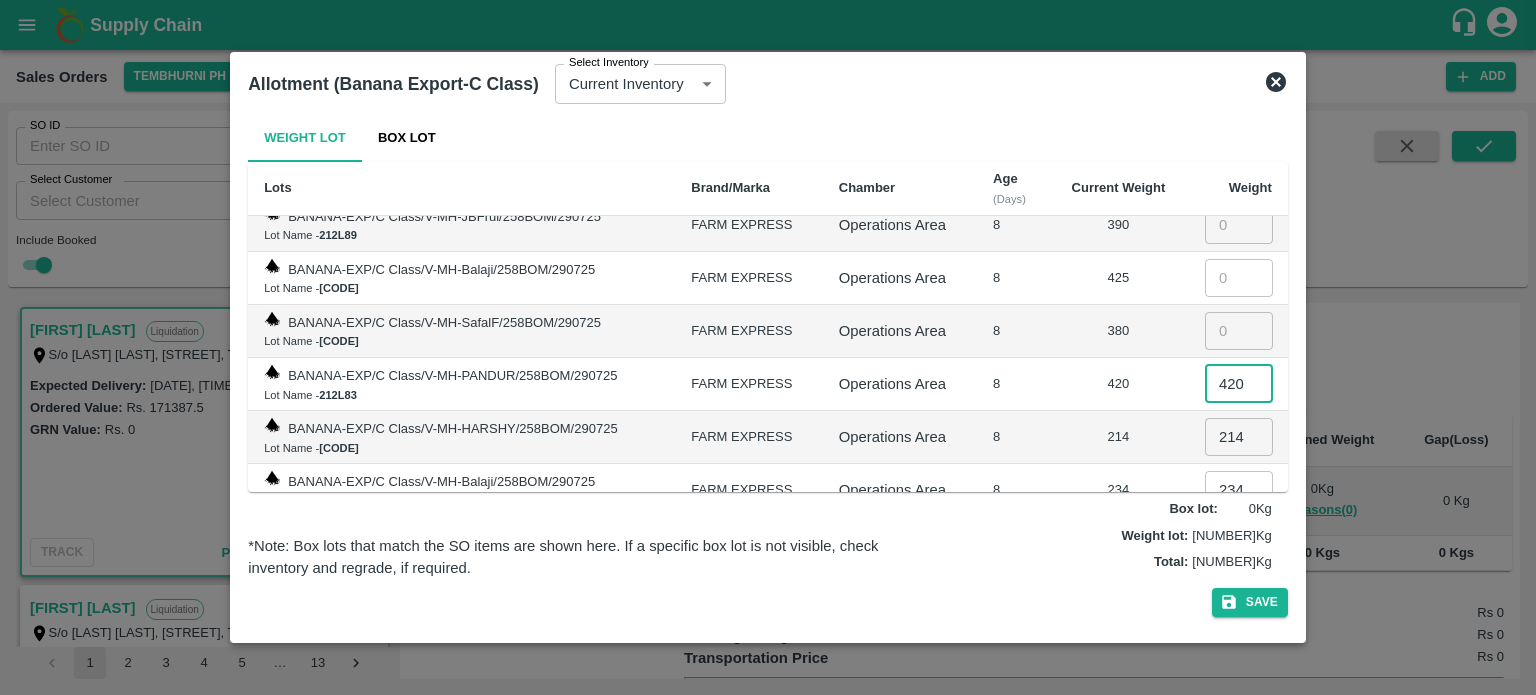 type on "420" 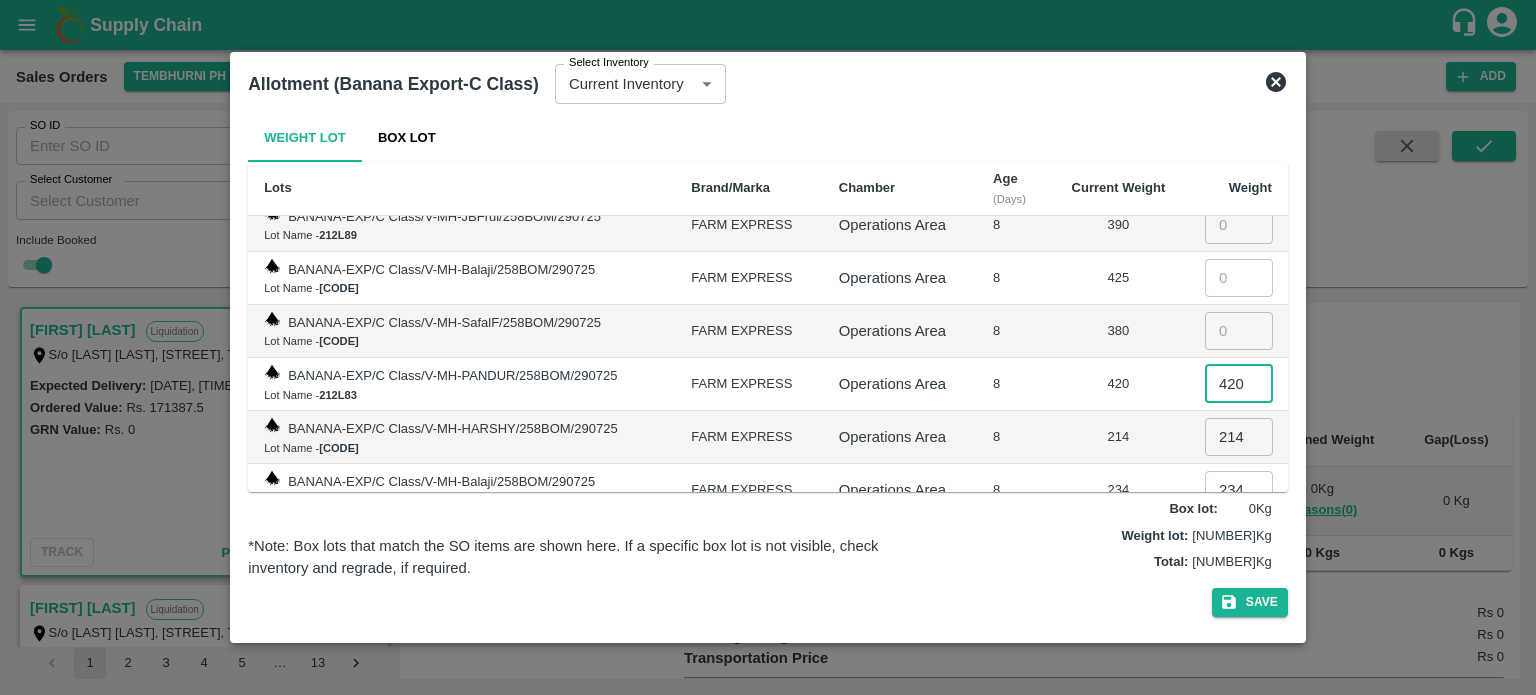 click at bounding box center (1239, 331) 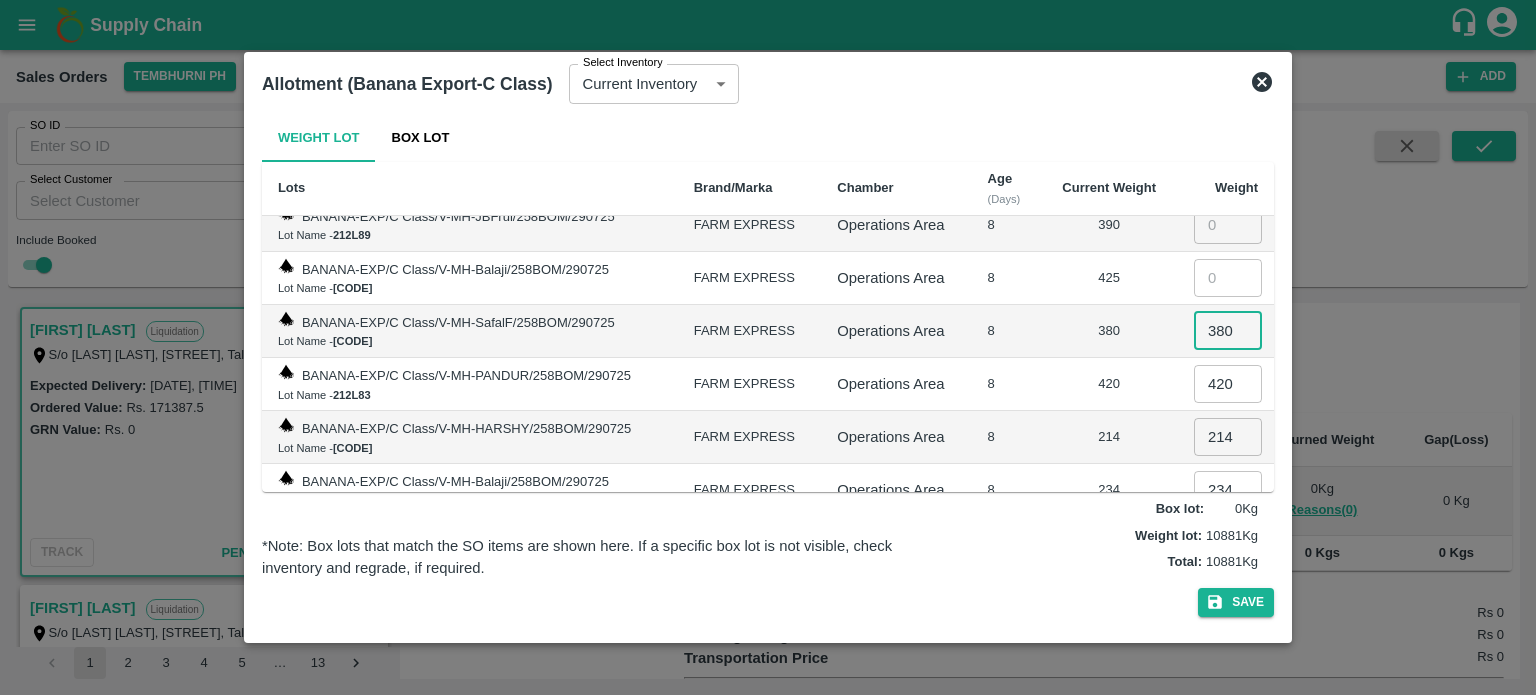 type on "380" 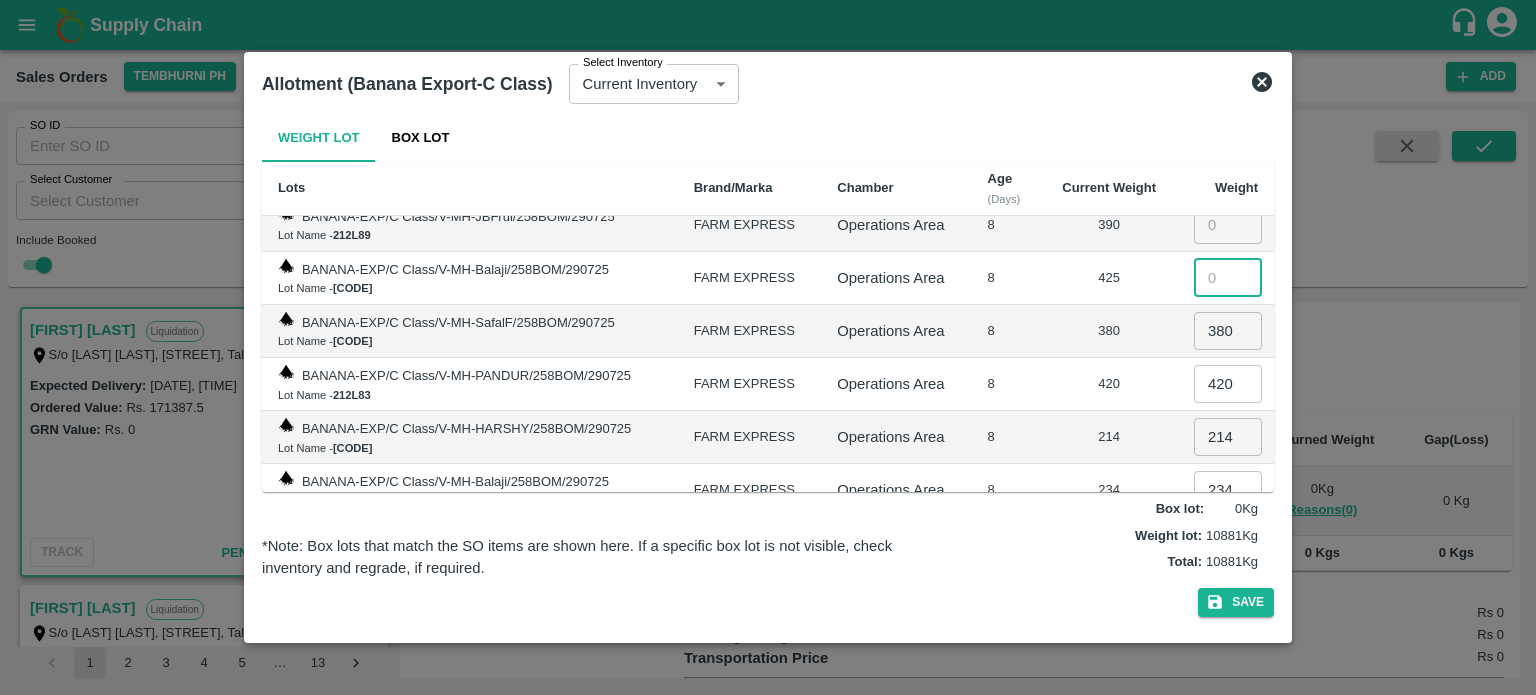 click at bounding box center (1228, 278) 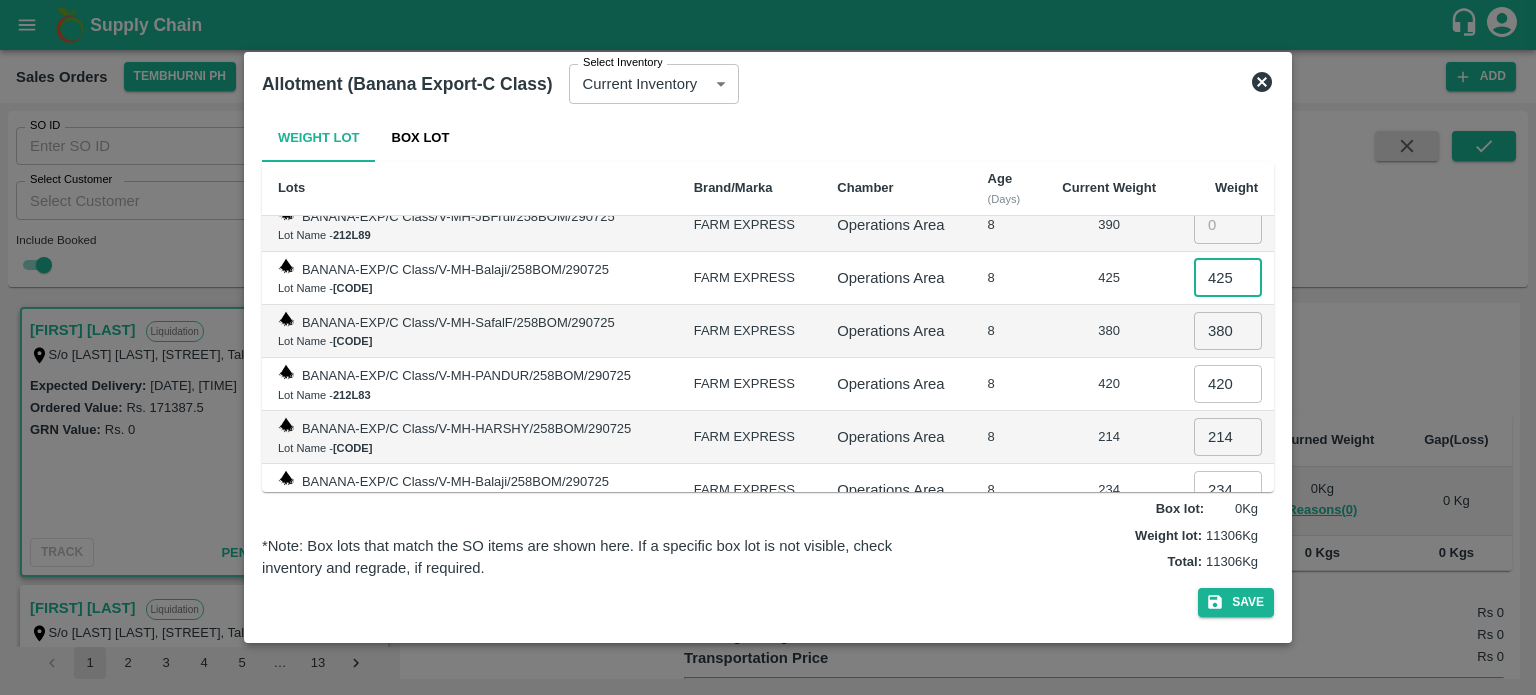 type on "425" 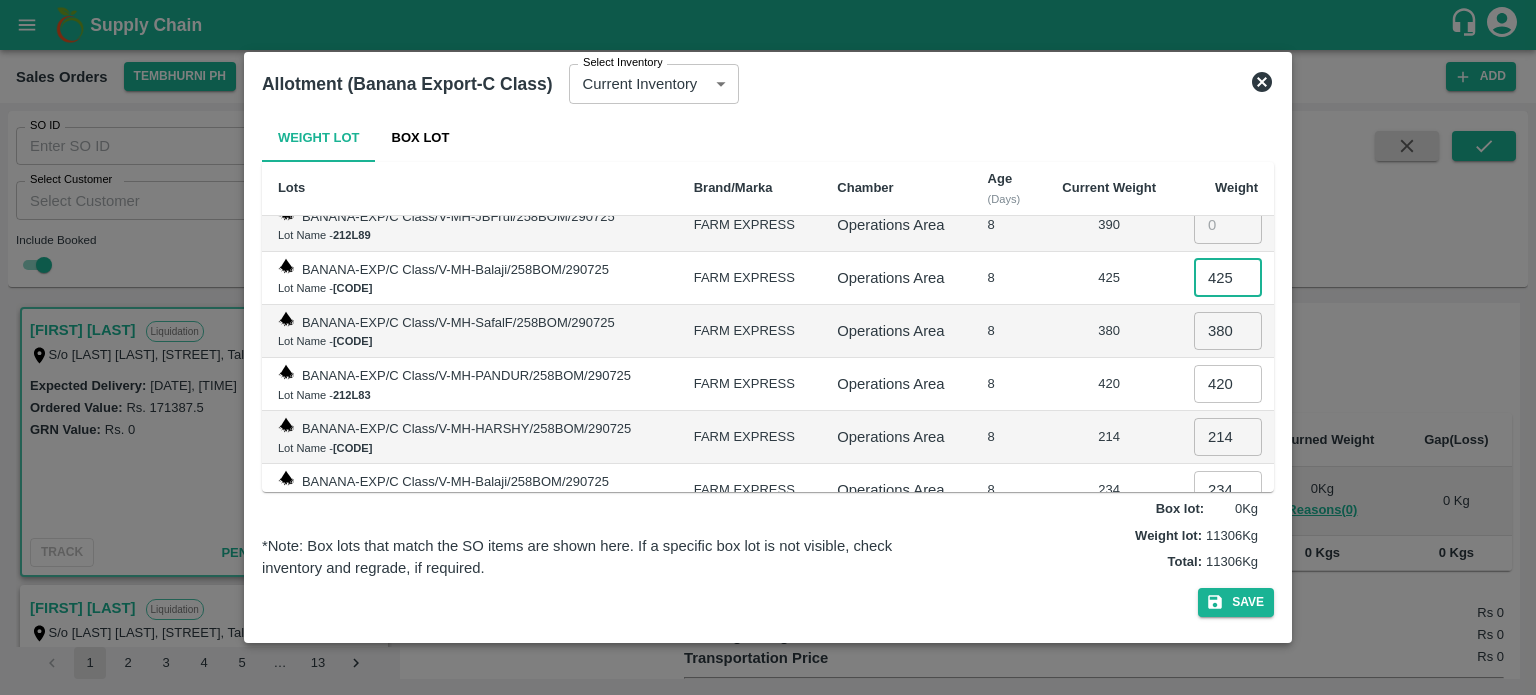 click on "8" at bounding box center [1007, 384] 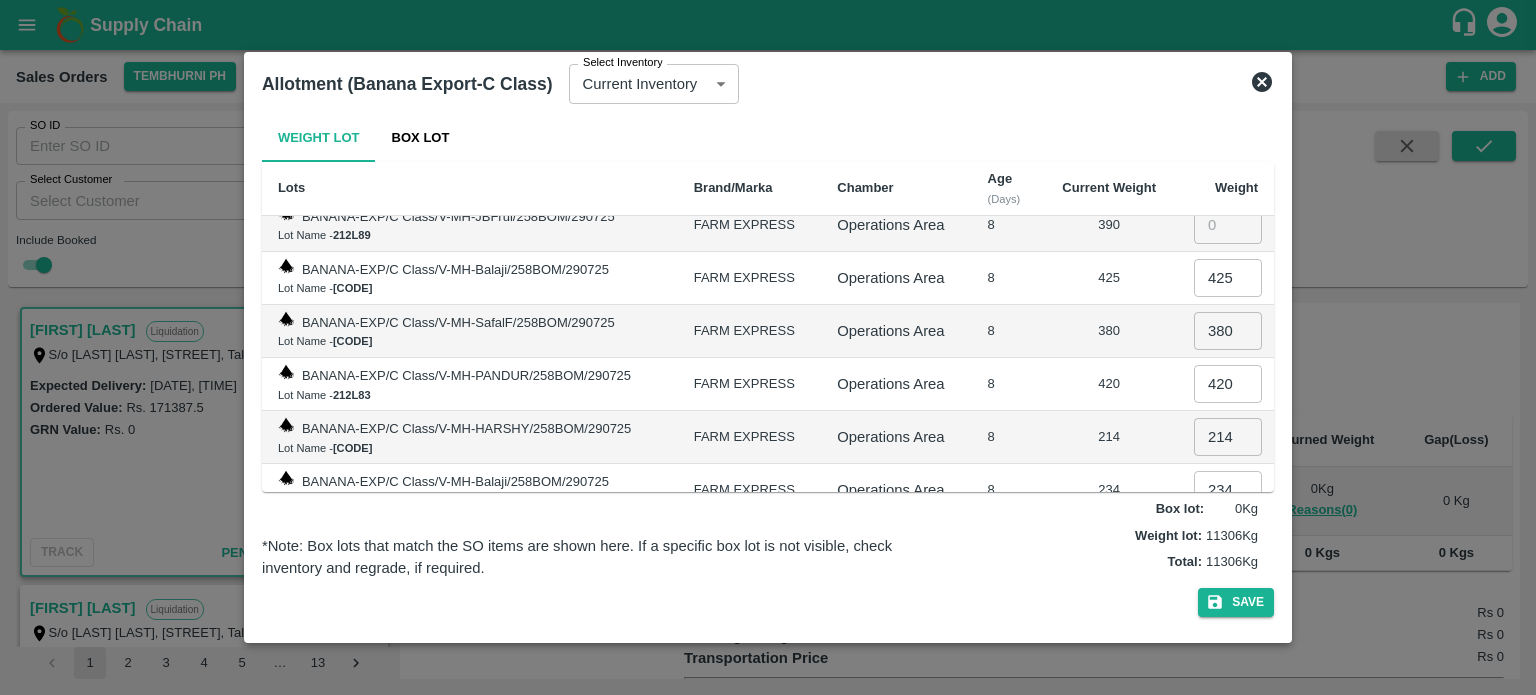 scroll, scrollTop: 3140, scrollLeft: 0, axis: vertical 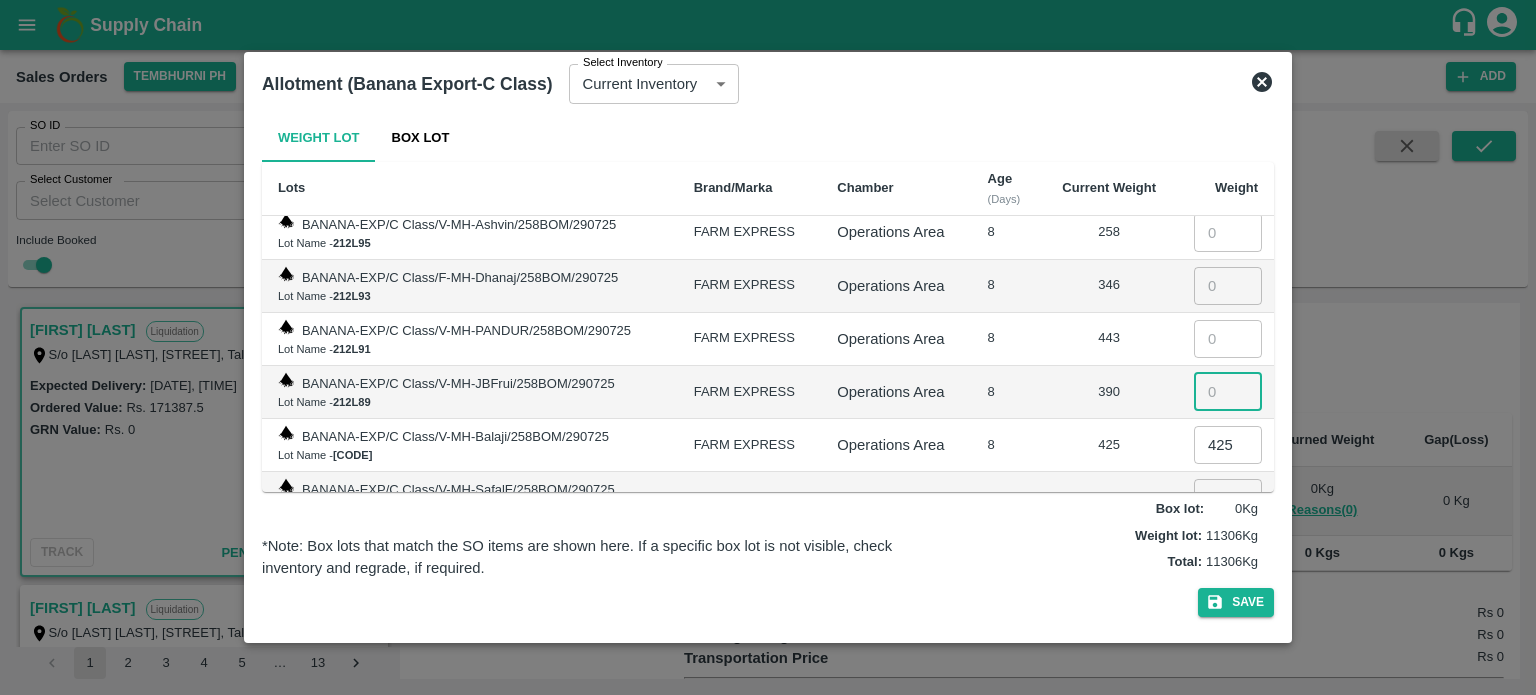 click at bounding box center [1228, 392] 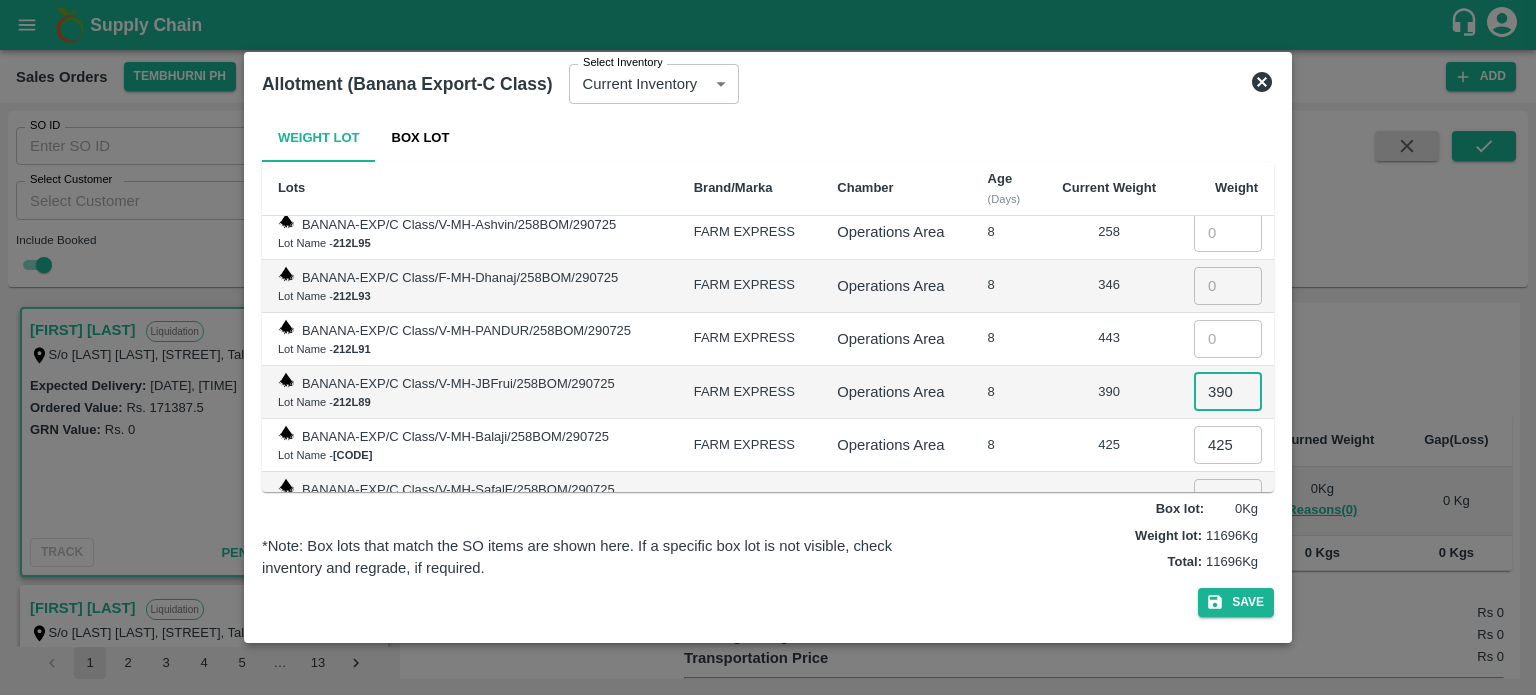 type on "390" 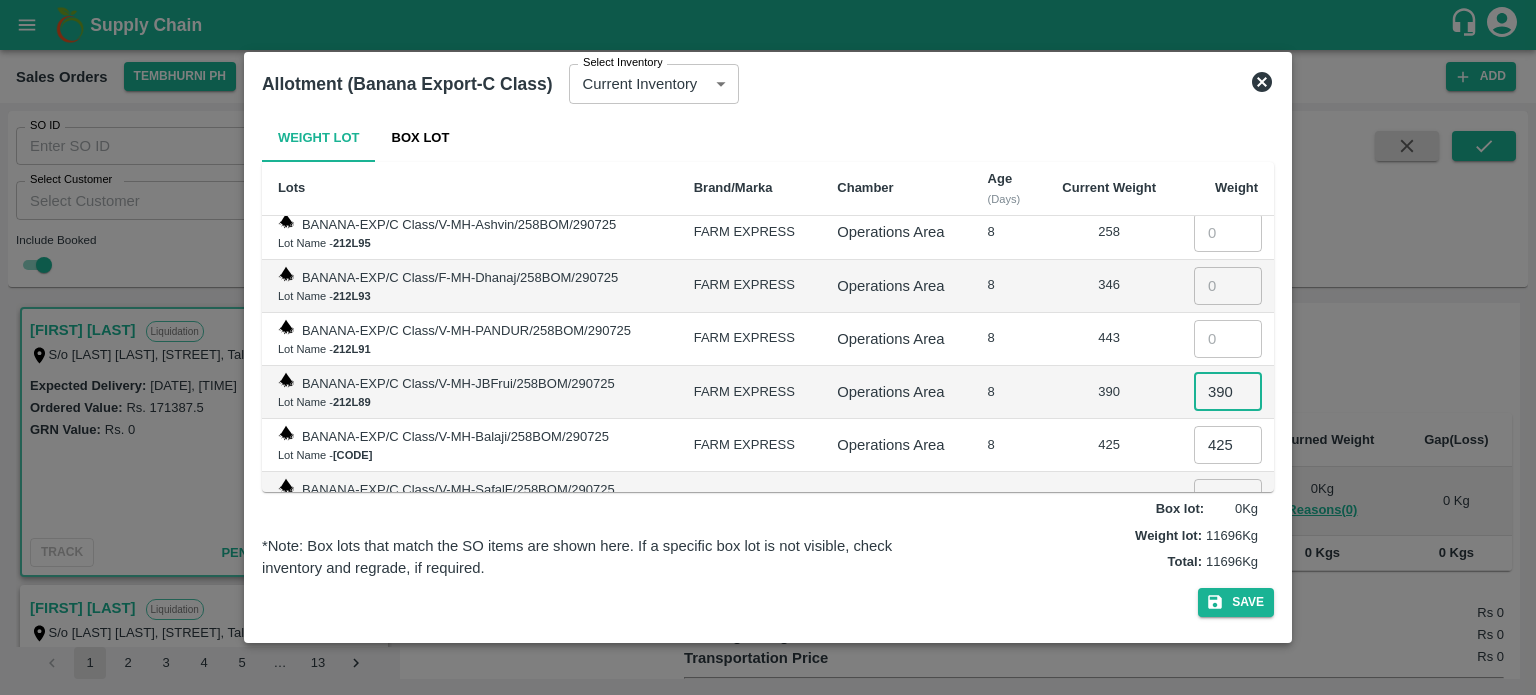 click at bounding box center [1228, 339] 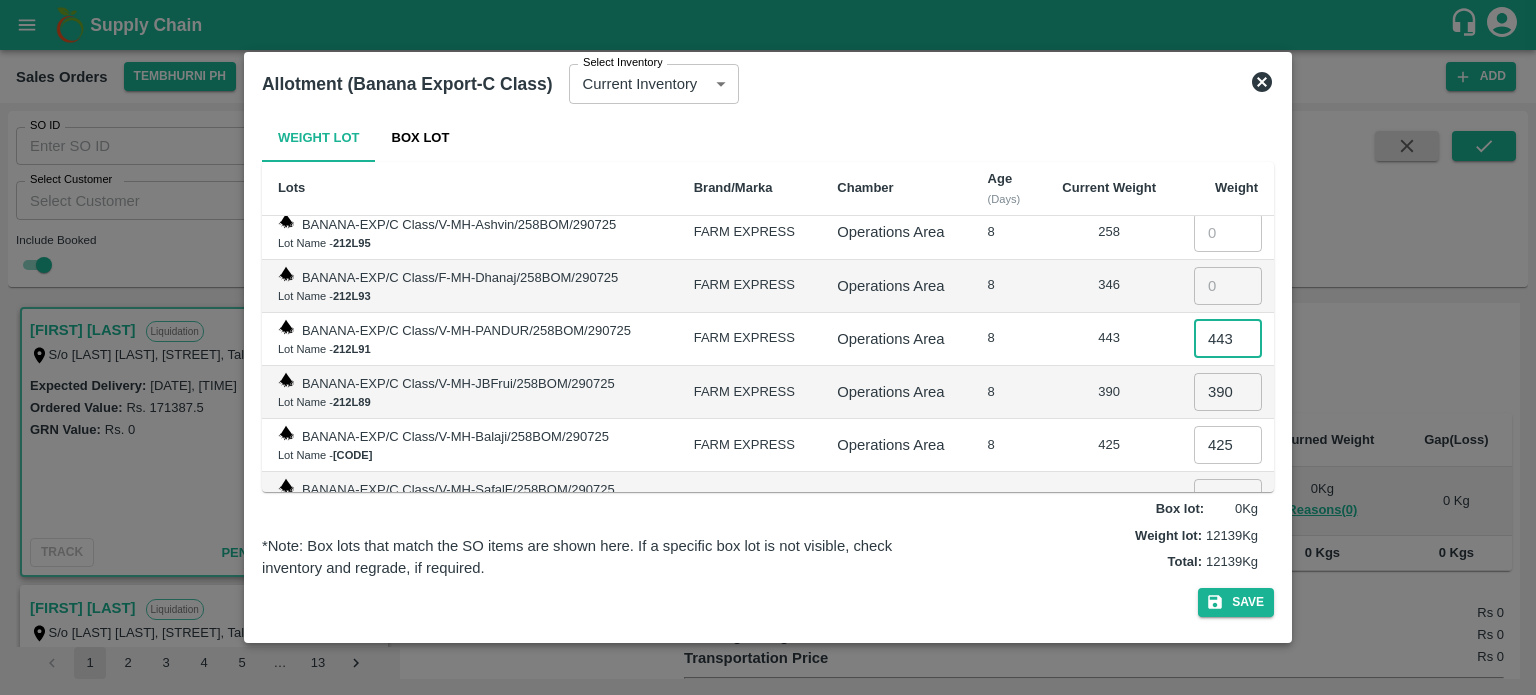 type on "443" 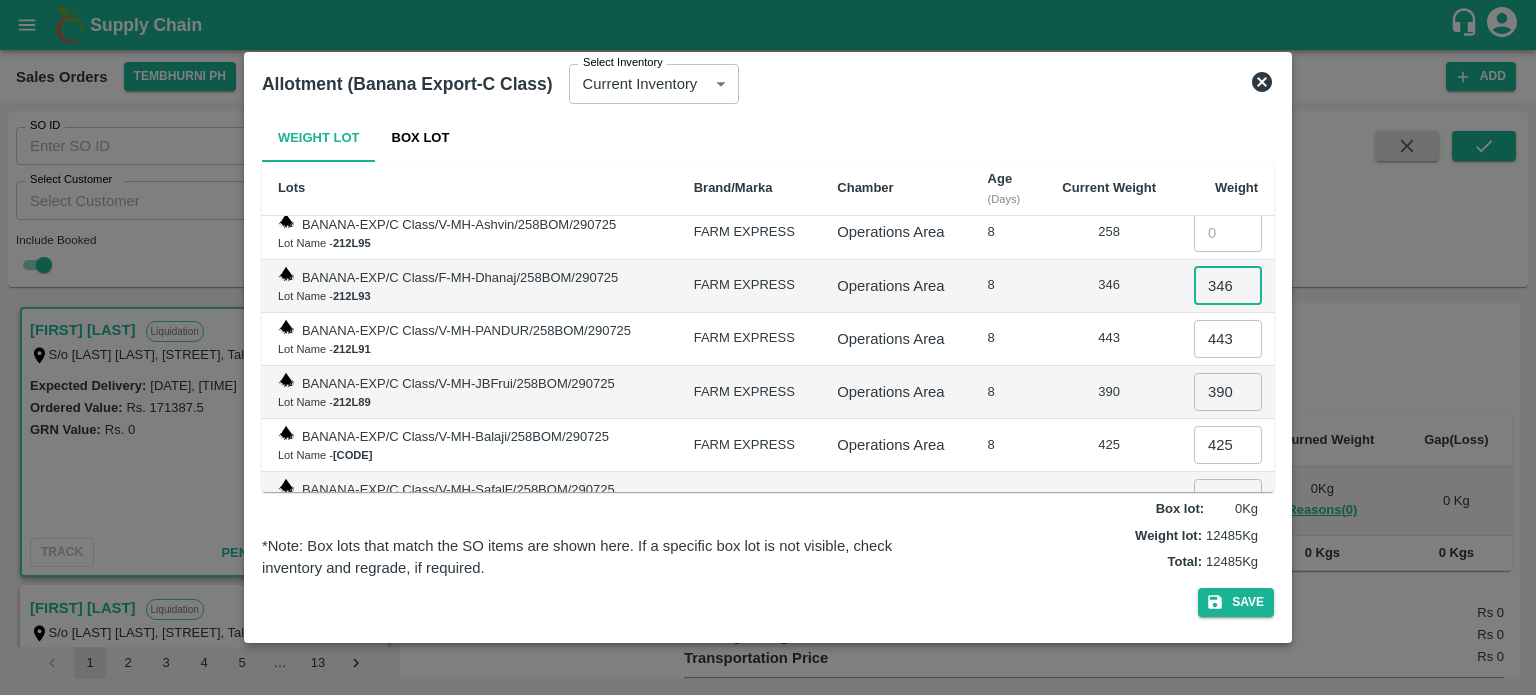 type on "346" 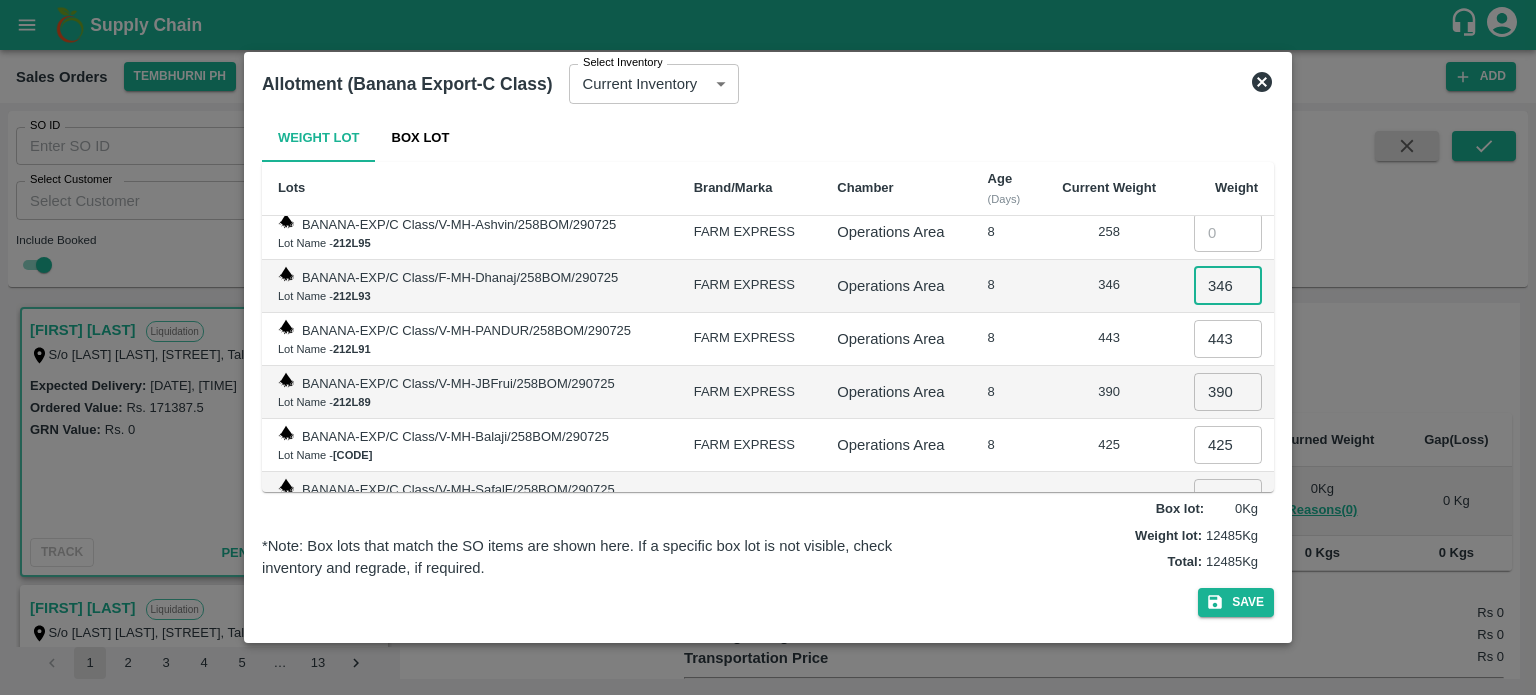 click on "8" at bounding box center (1007, 392) 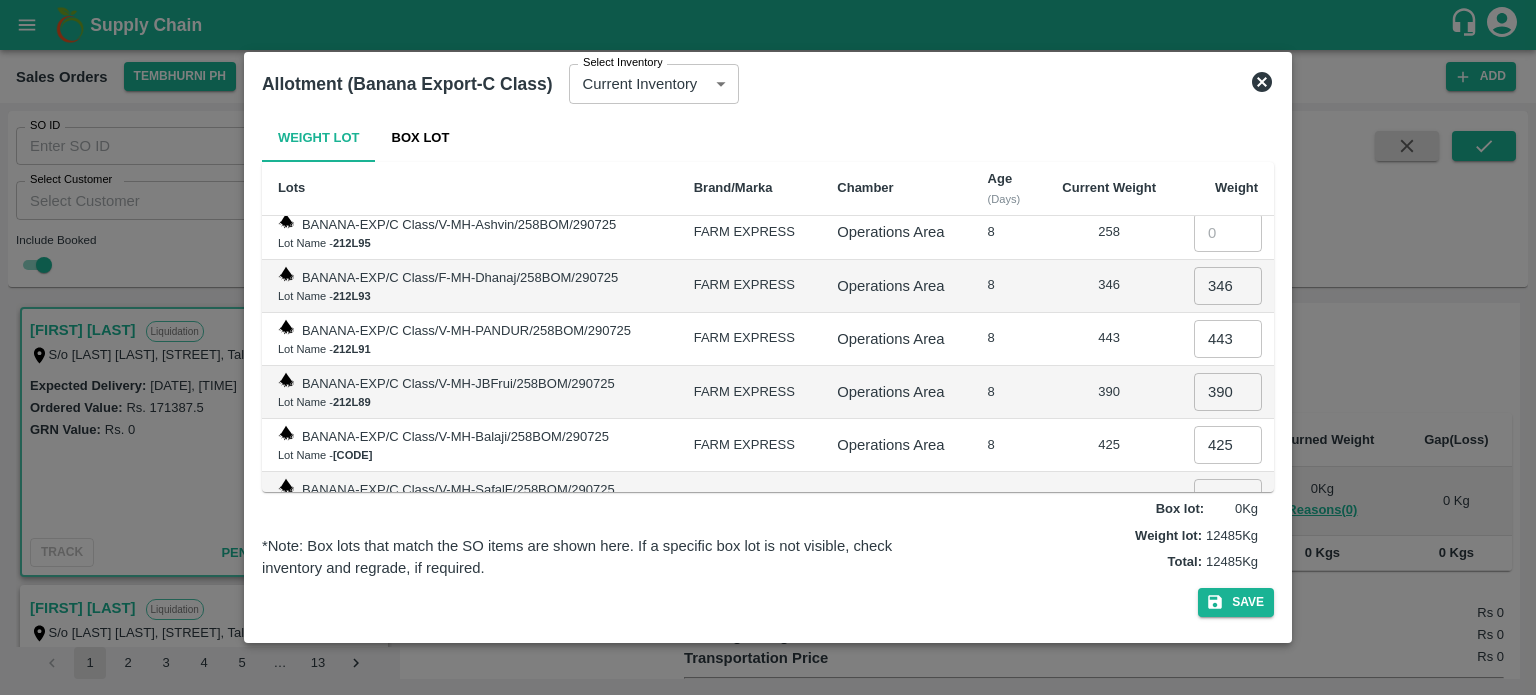 scroll, scrollTop: 3007, scrollLeft: 0, axis: vertical 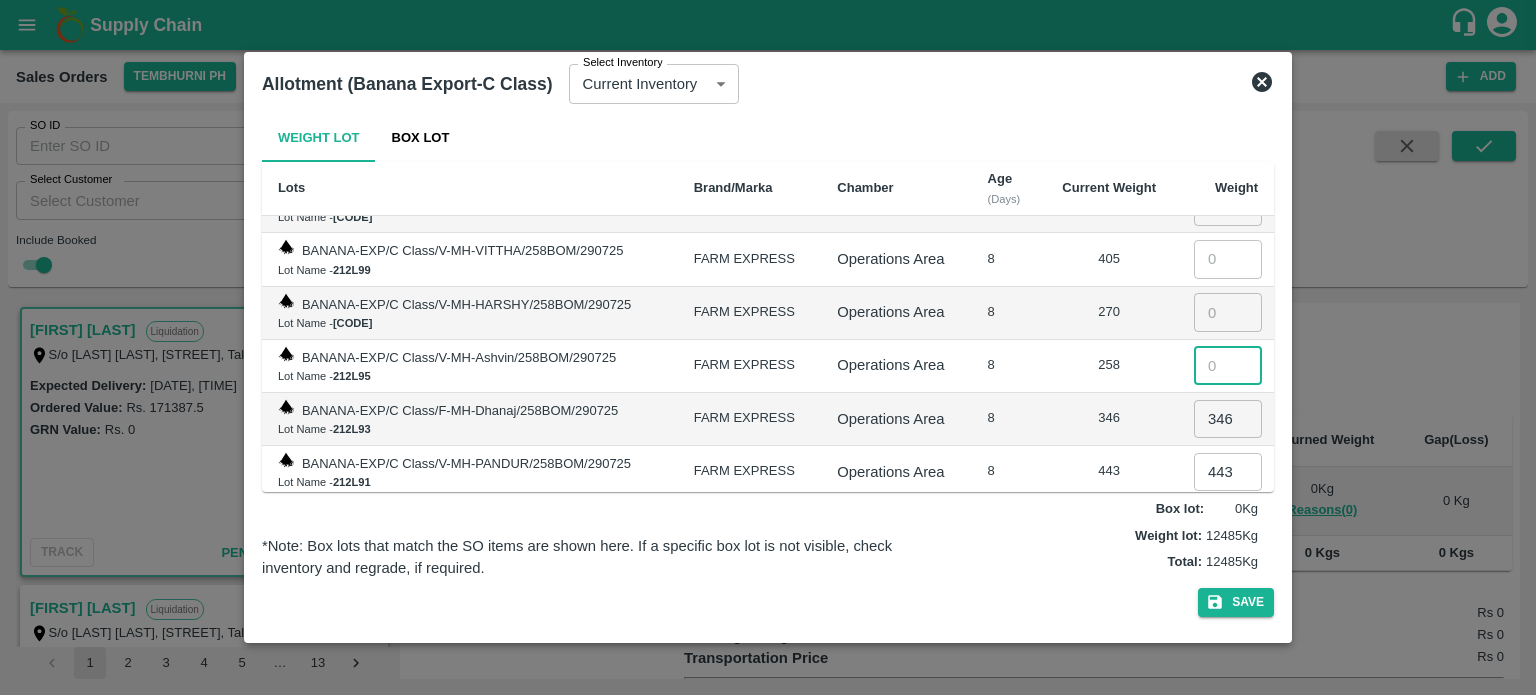 click at bounding box center (1228, 365) 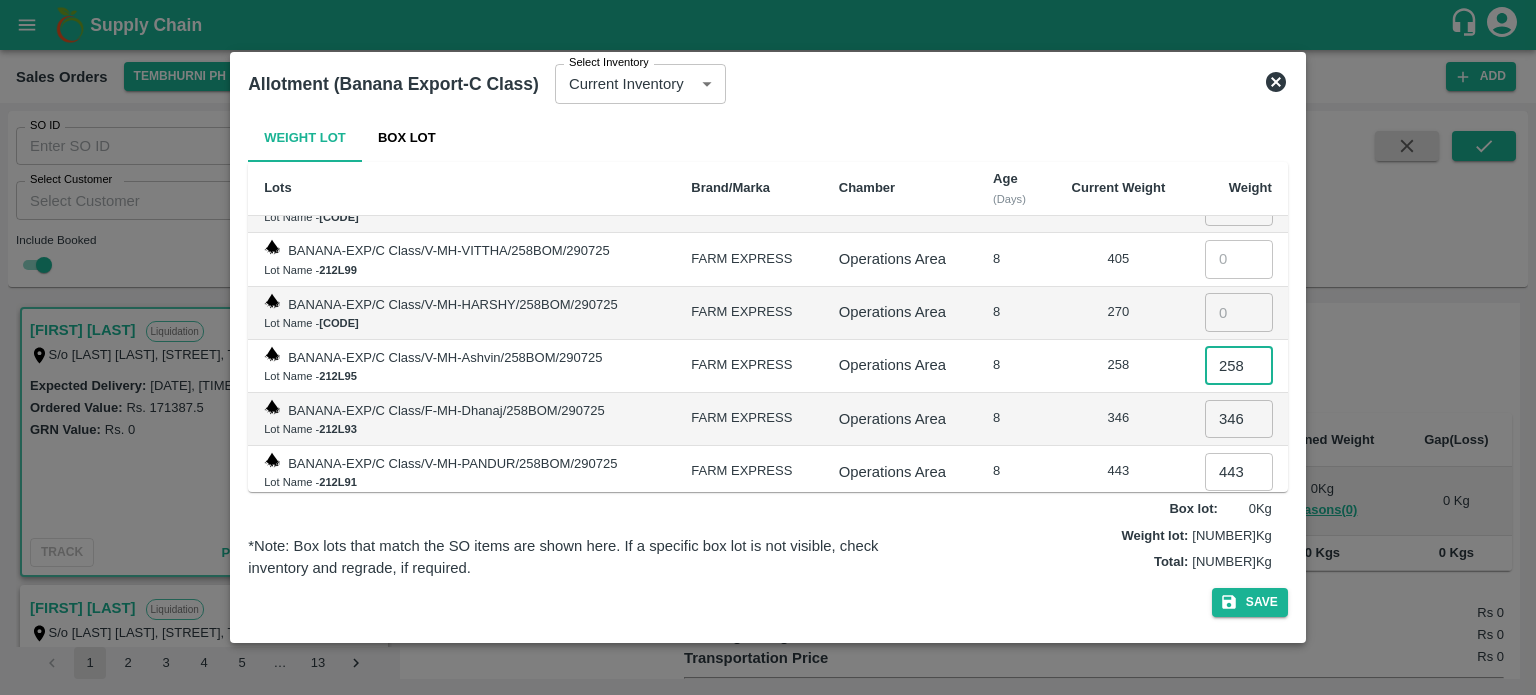 type on "258" 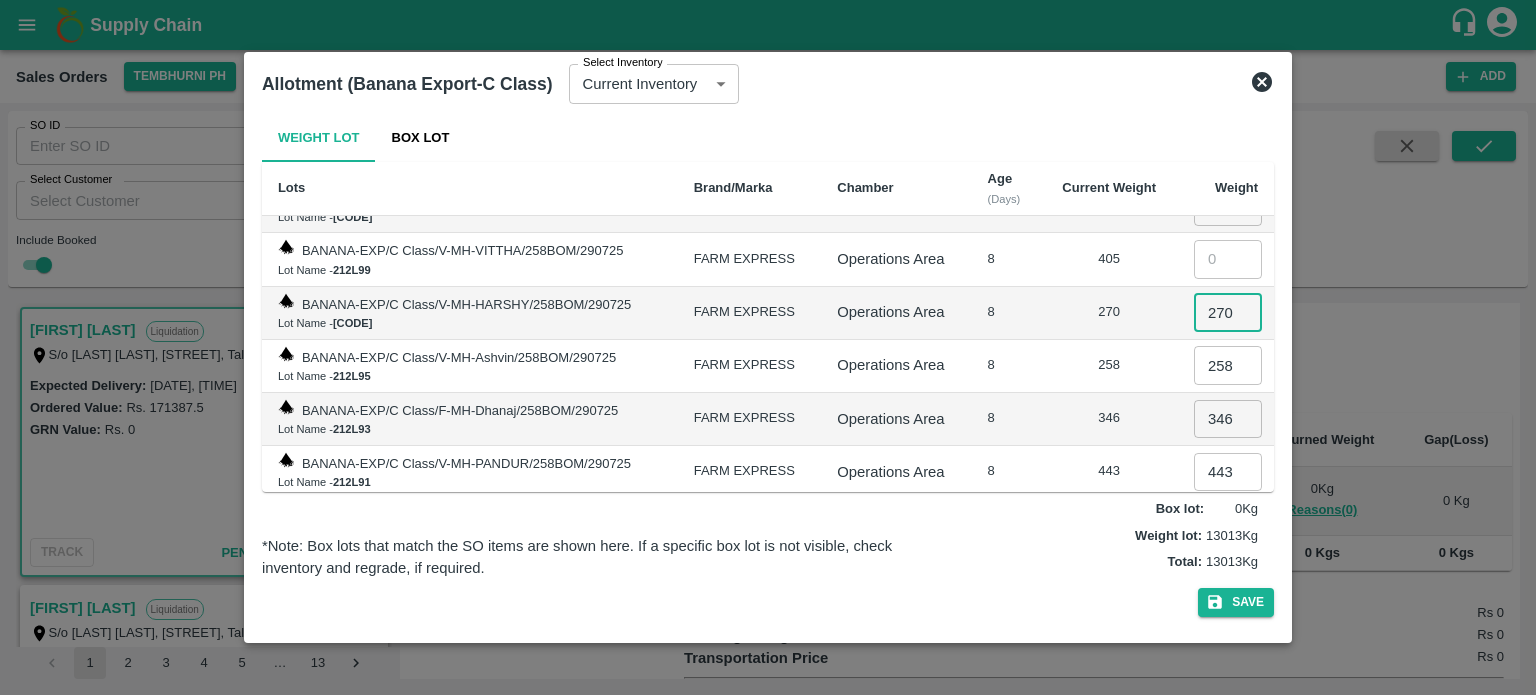 type on "270" 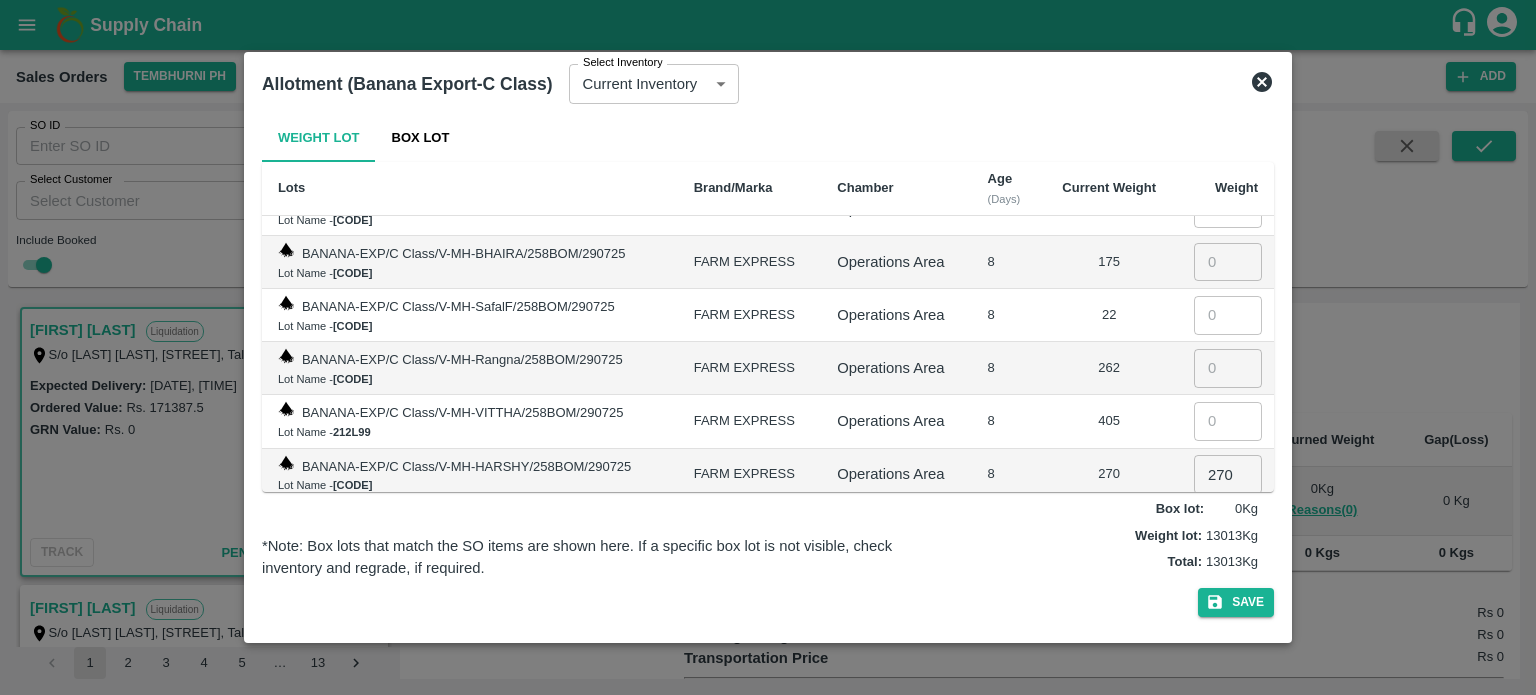 scroll, scrollTop: 2840, scrollLeft: 0, axis: vertical 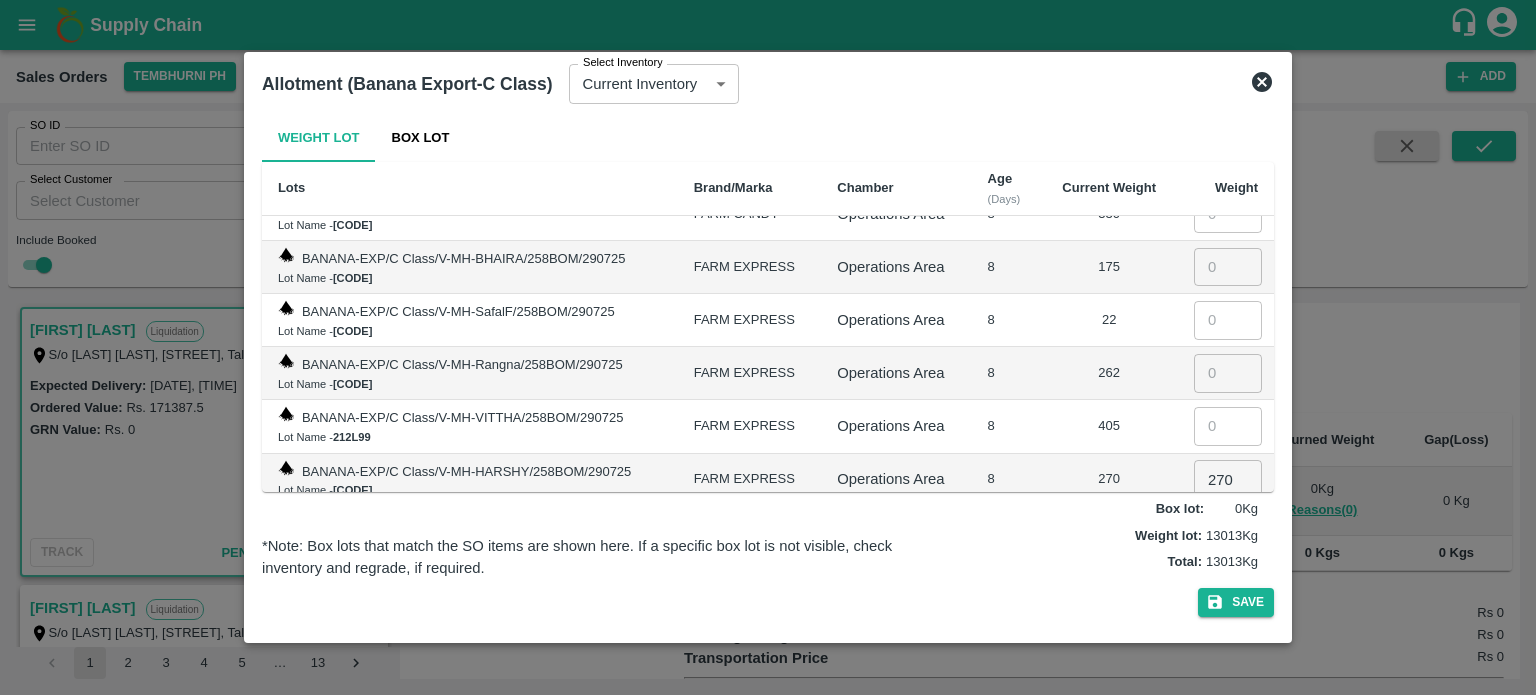 click at bounding box center (1228, 426) 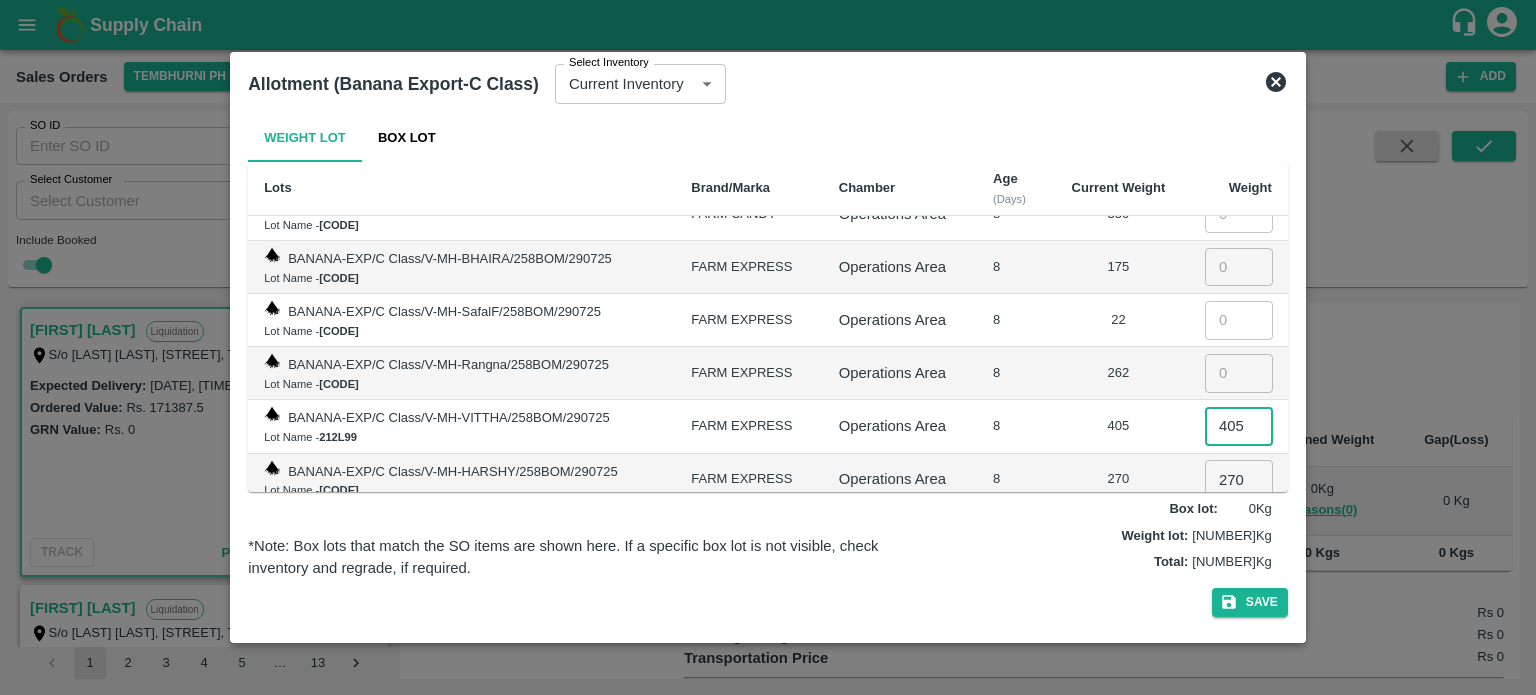type on "405" 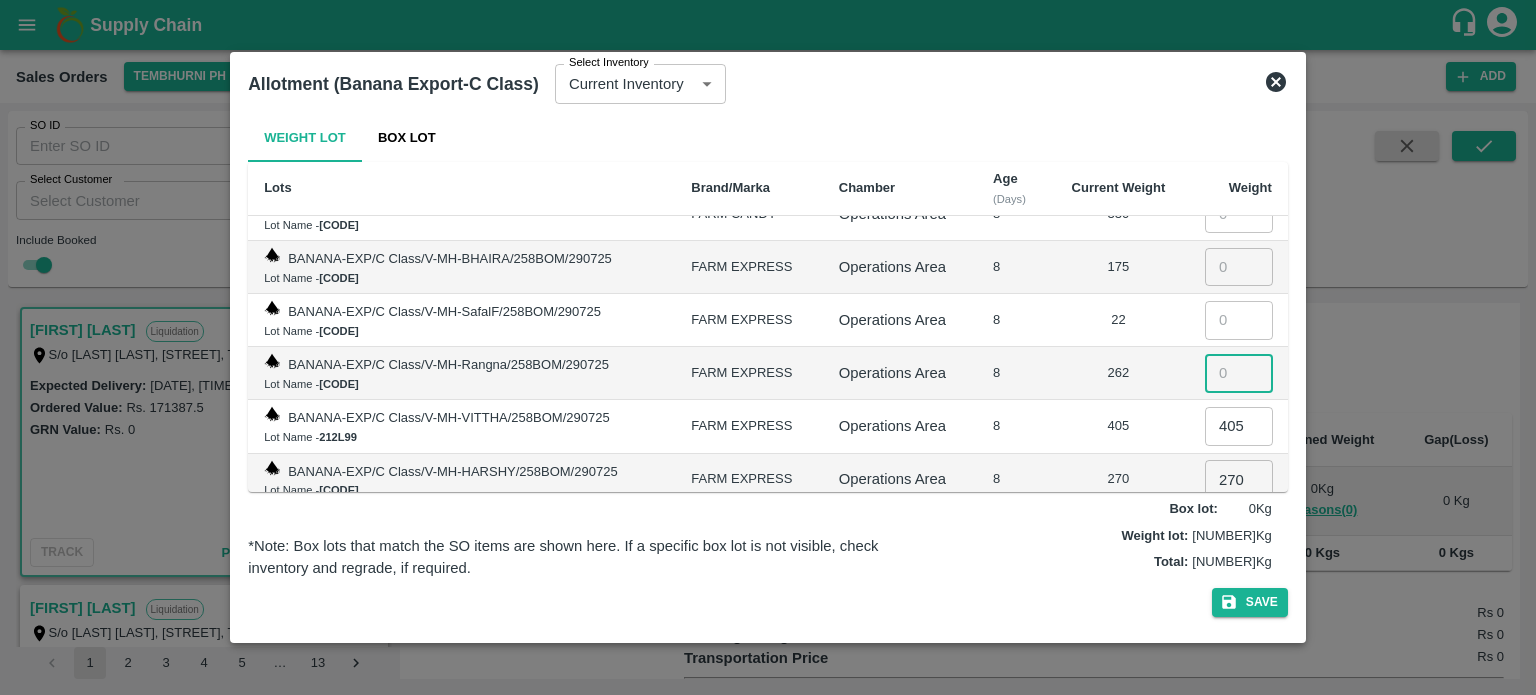 click at bounding box center (1239, 373) 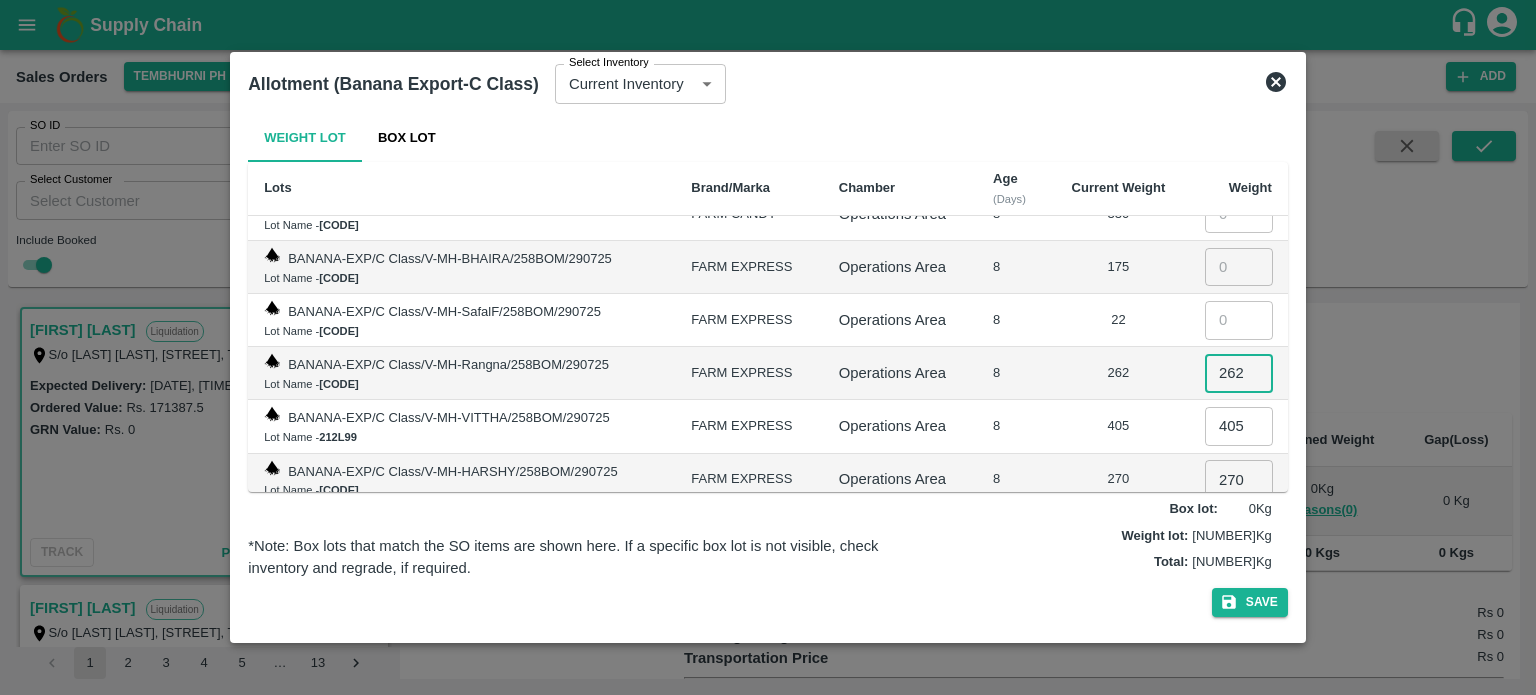 type on "262" 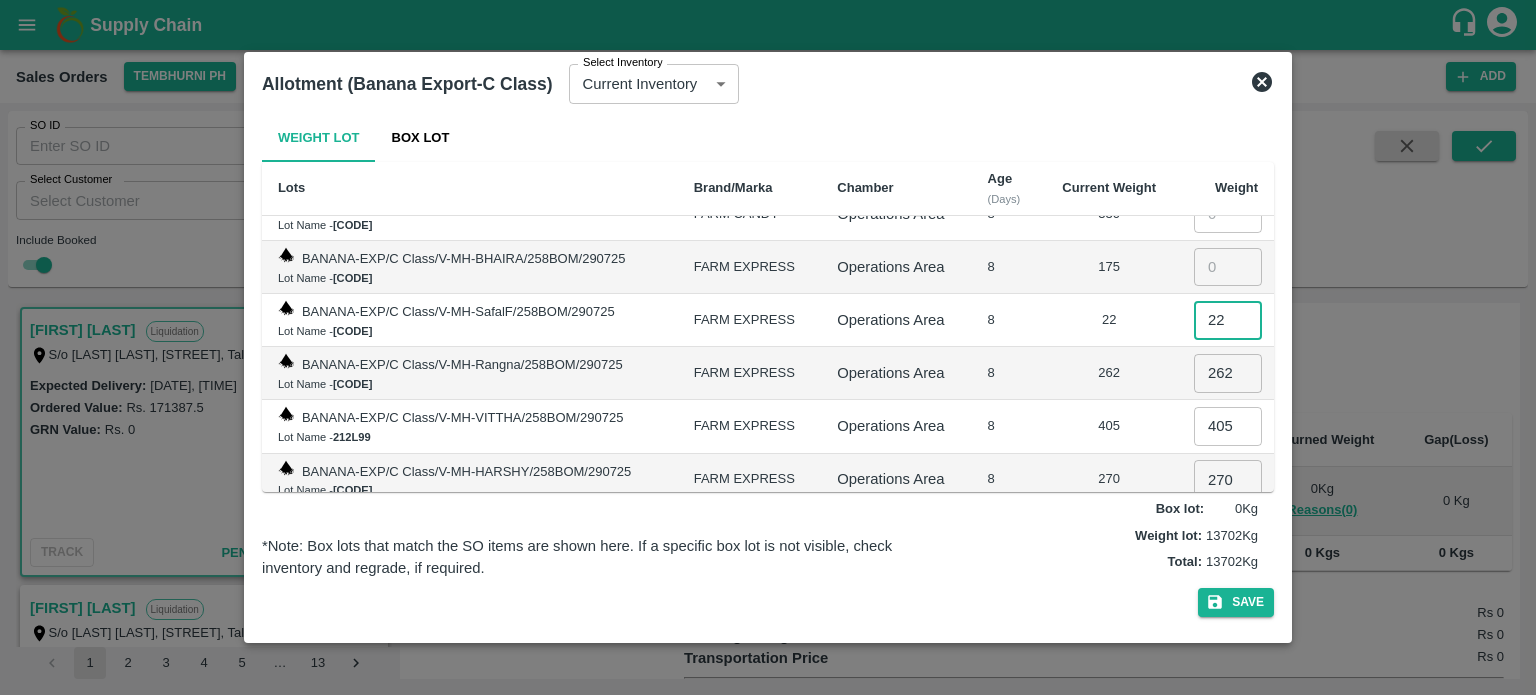 type on "22" 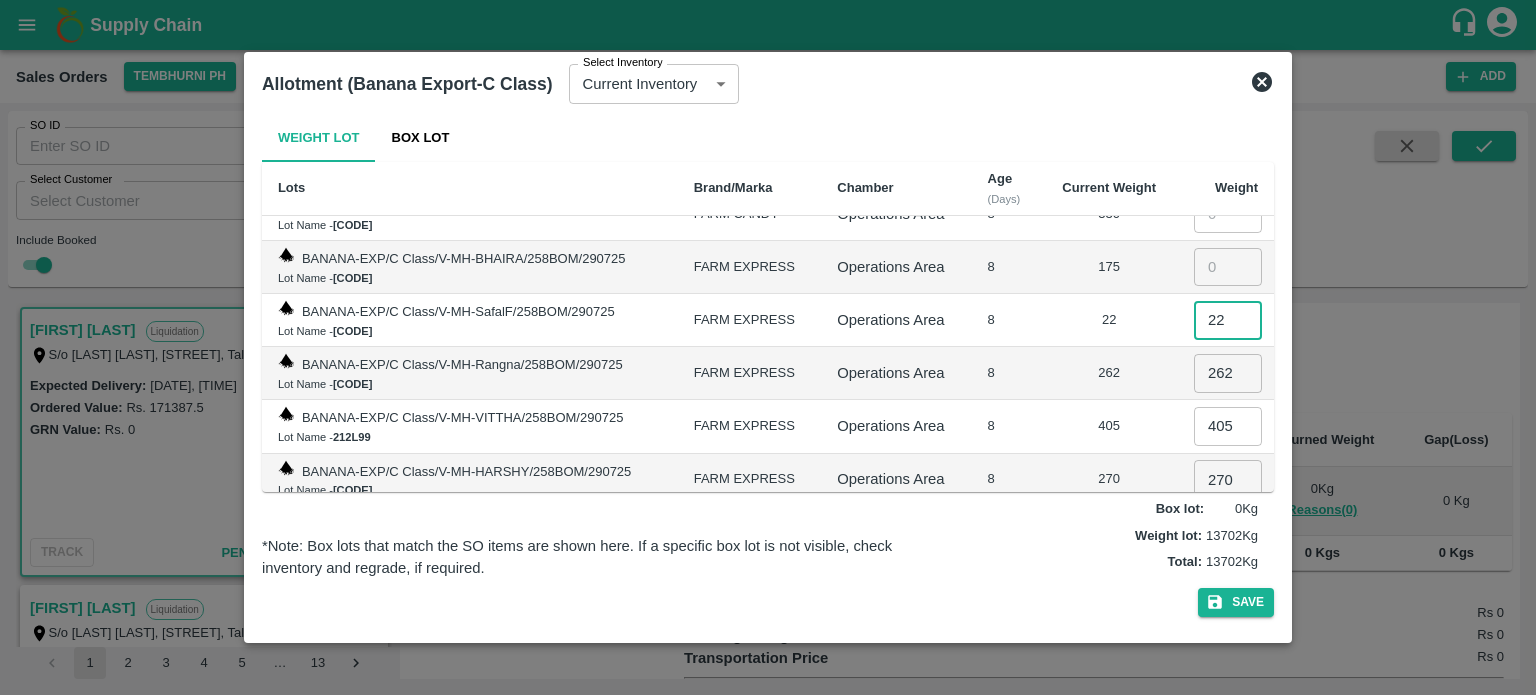 click at bounding box center [1228, 267] 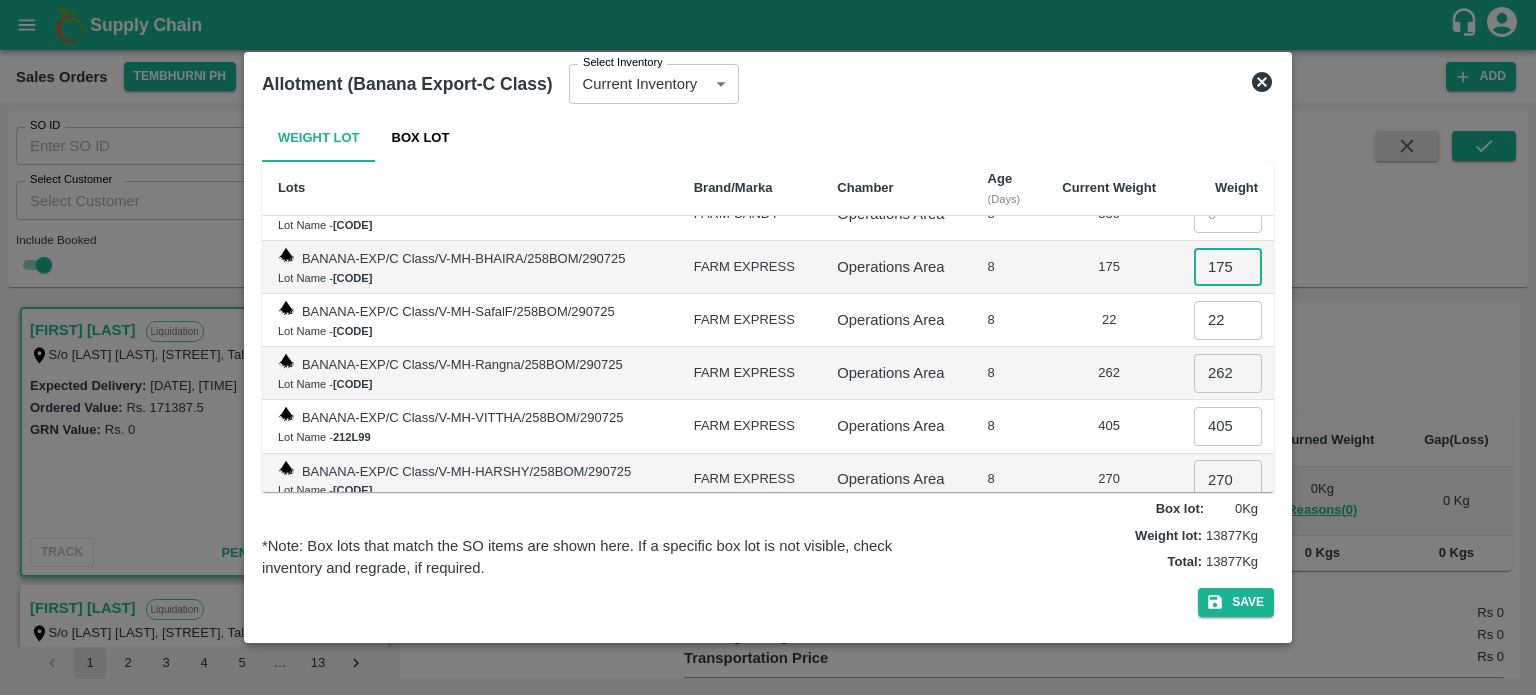 type on "175" 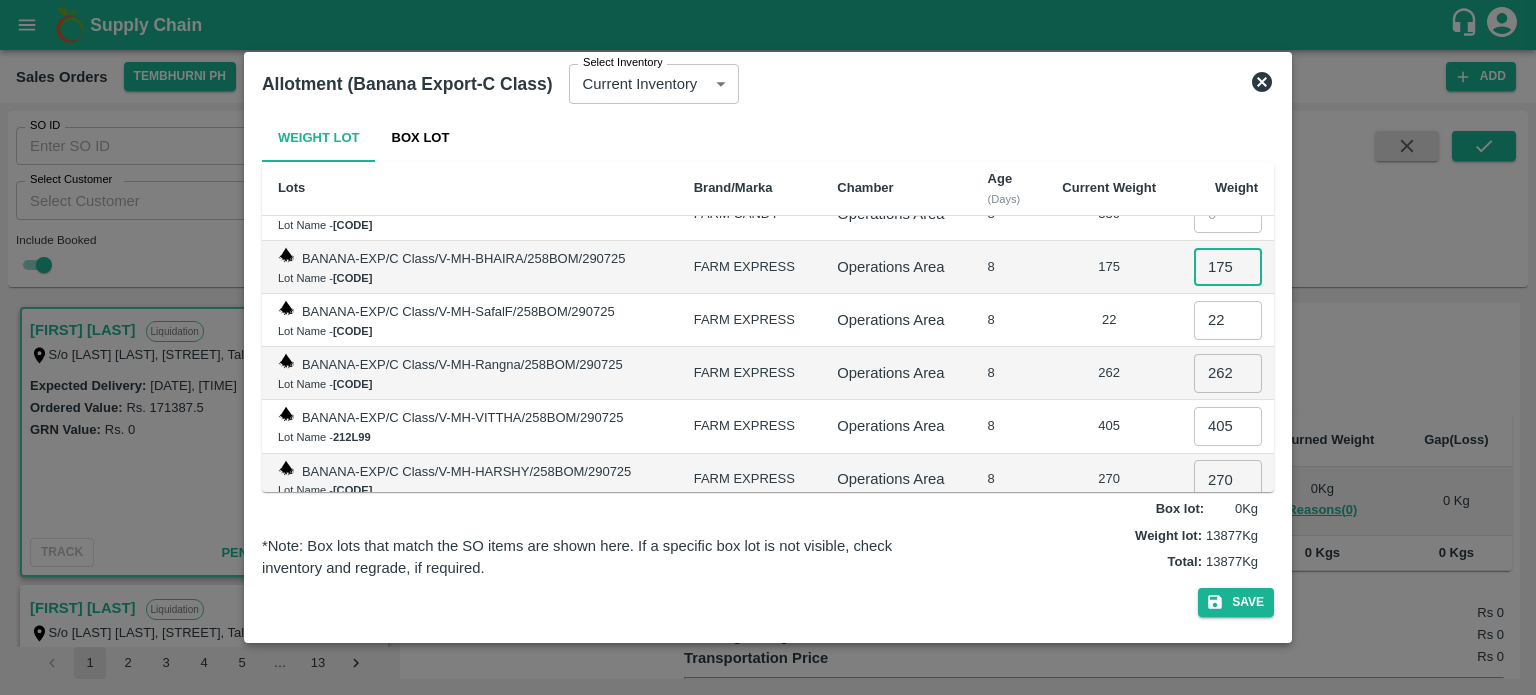 click on "8" at bounding box center (1007, 480) 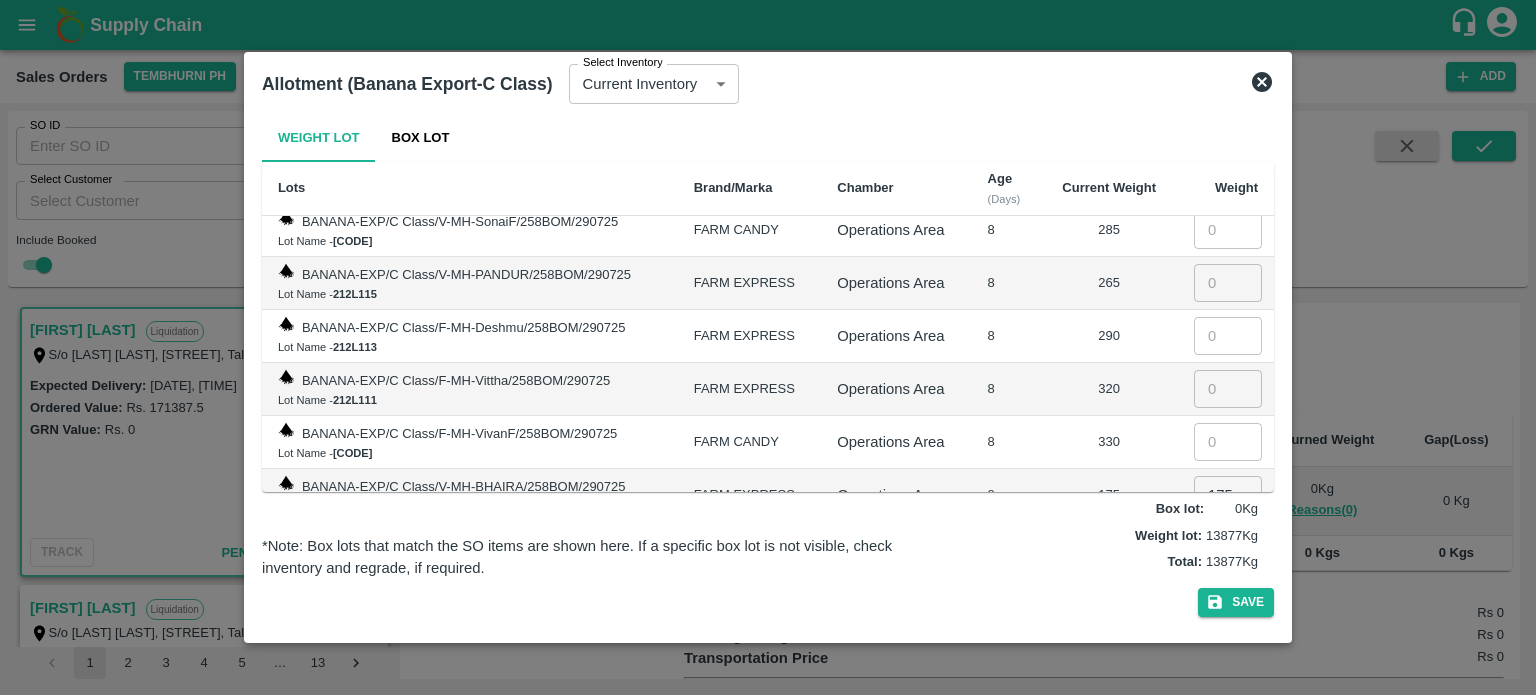 scroll, scrollTop: 2607, scrollLeft: 0, axis: vertical 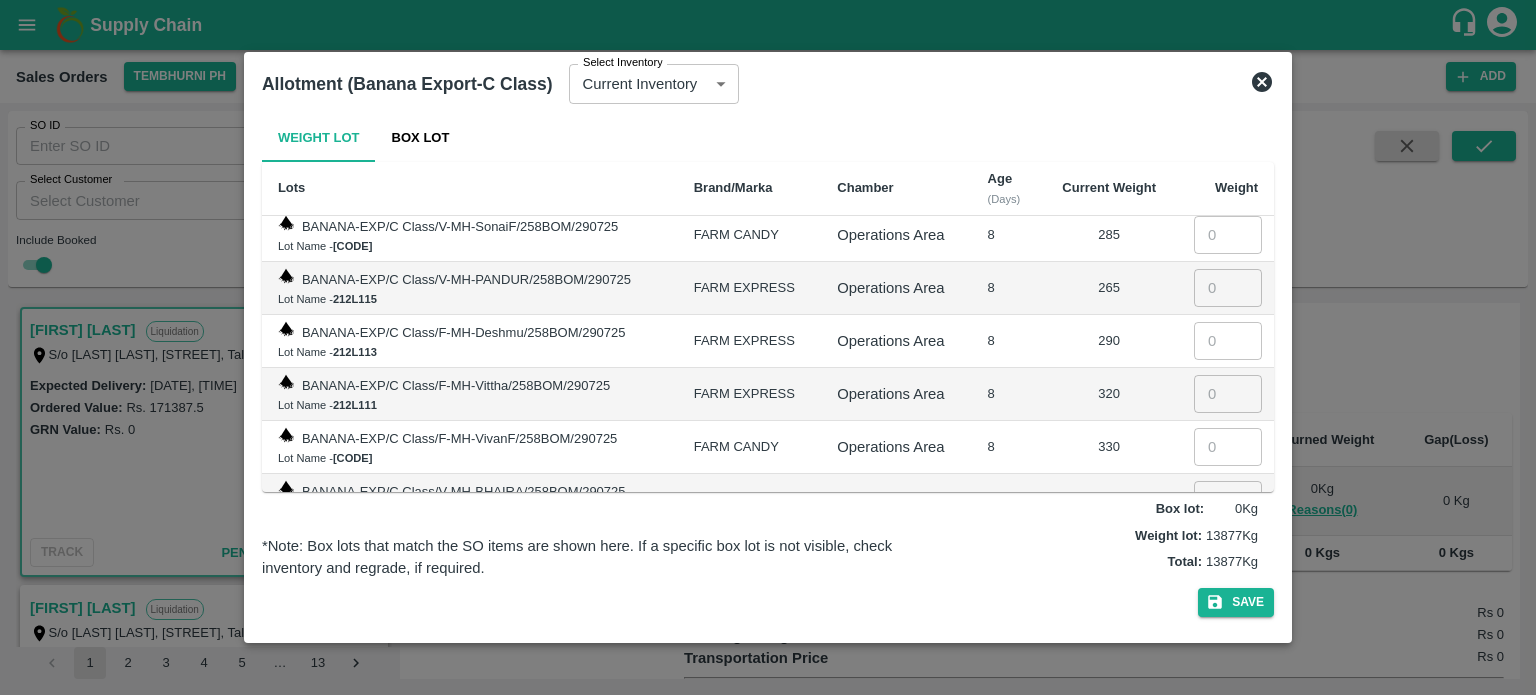 click at bounding box center [1228, 447] 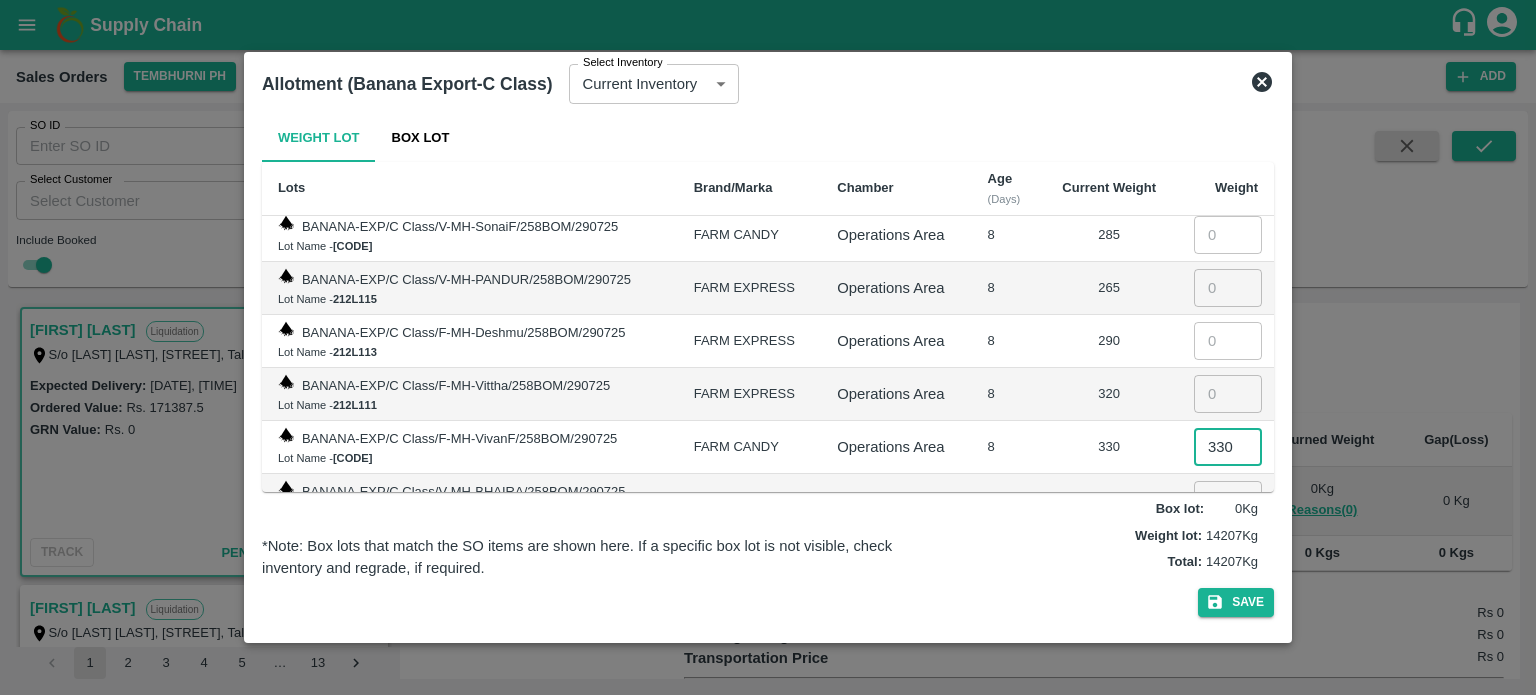 type on "330" 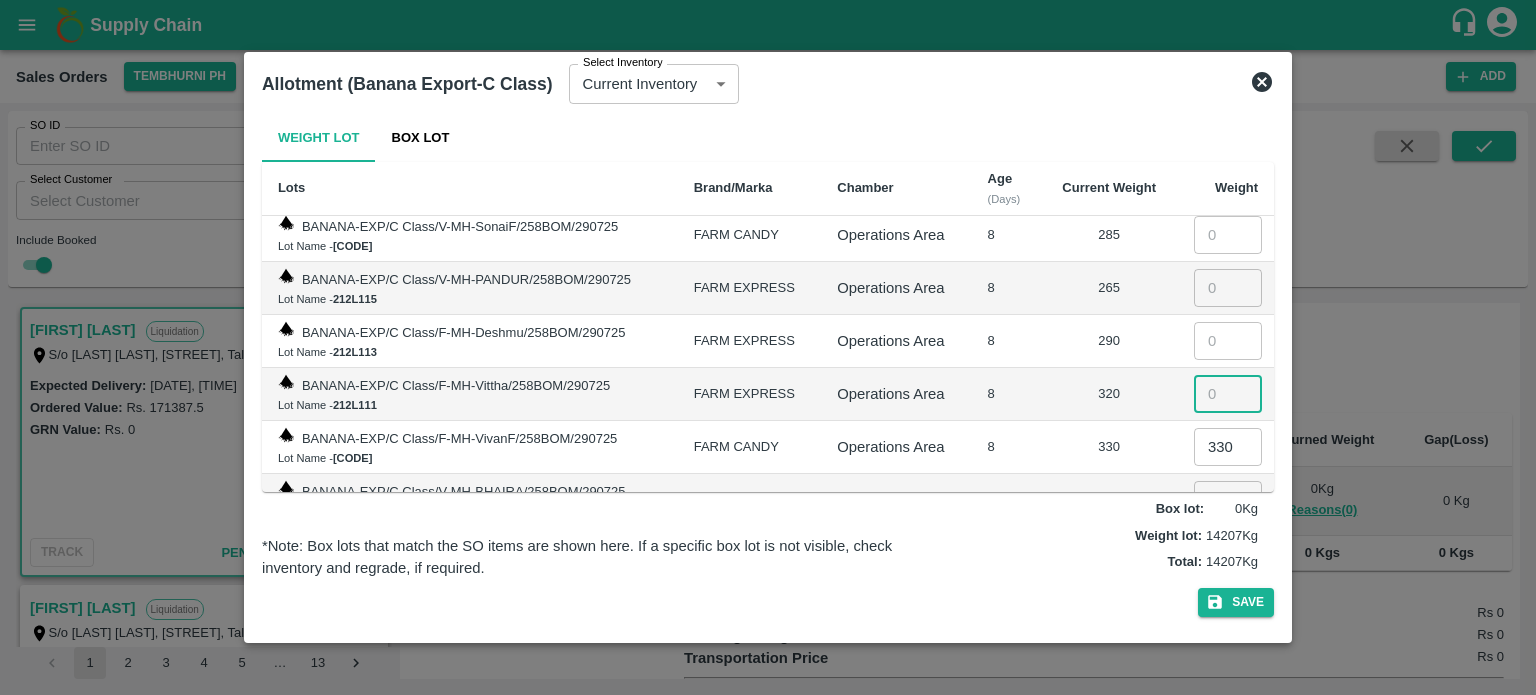 click at bounding box center (1228, 394) 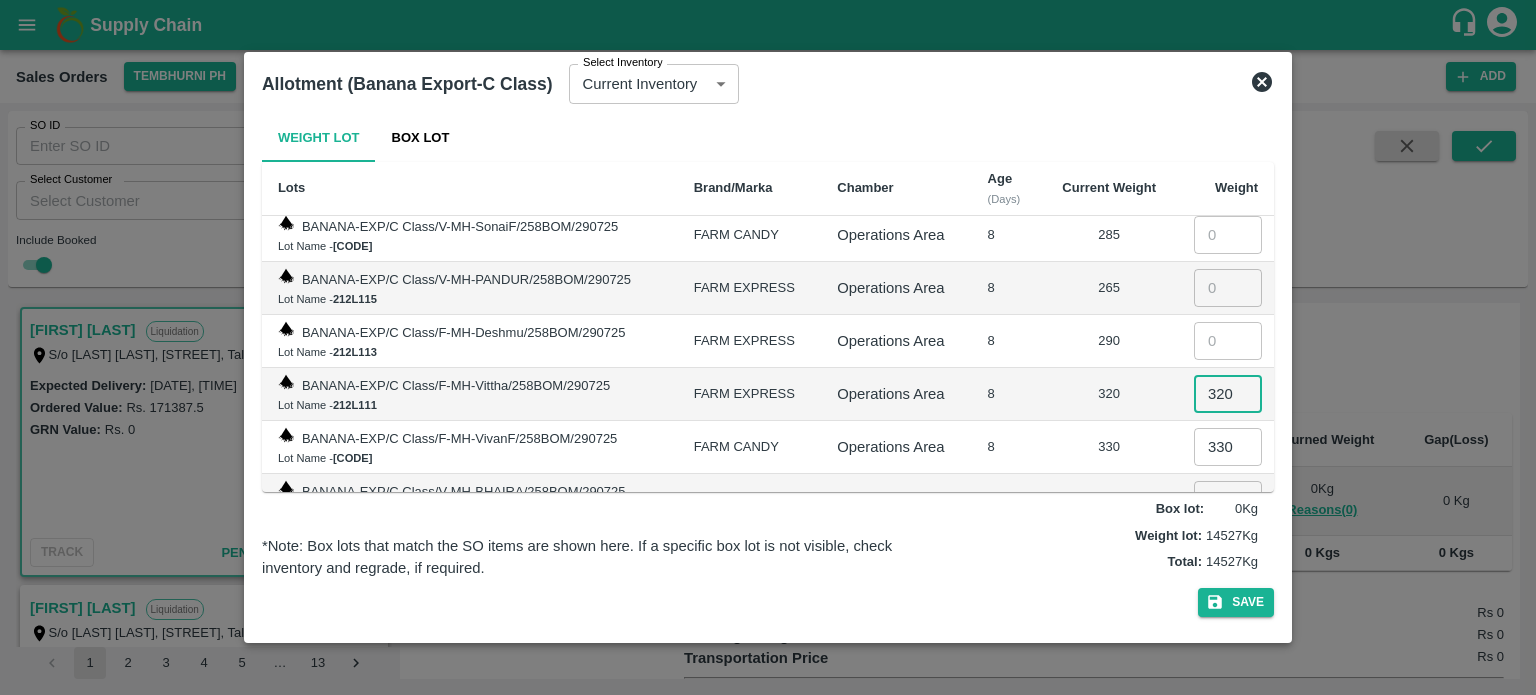 type on "320" 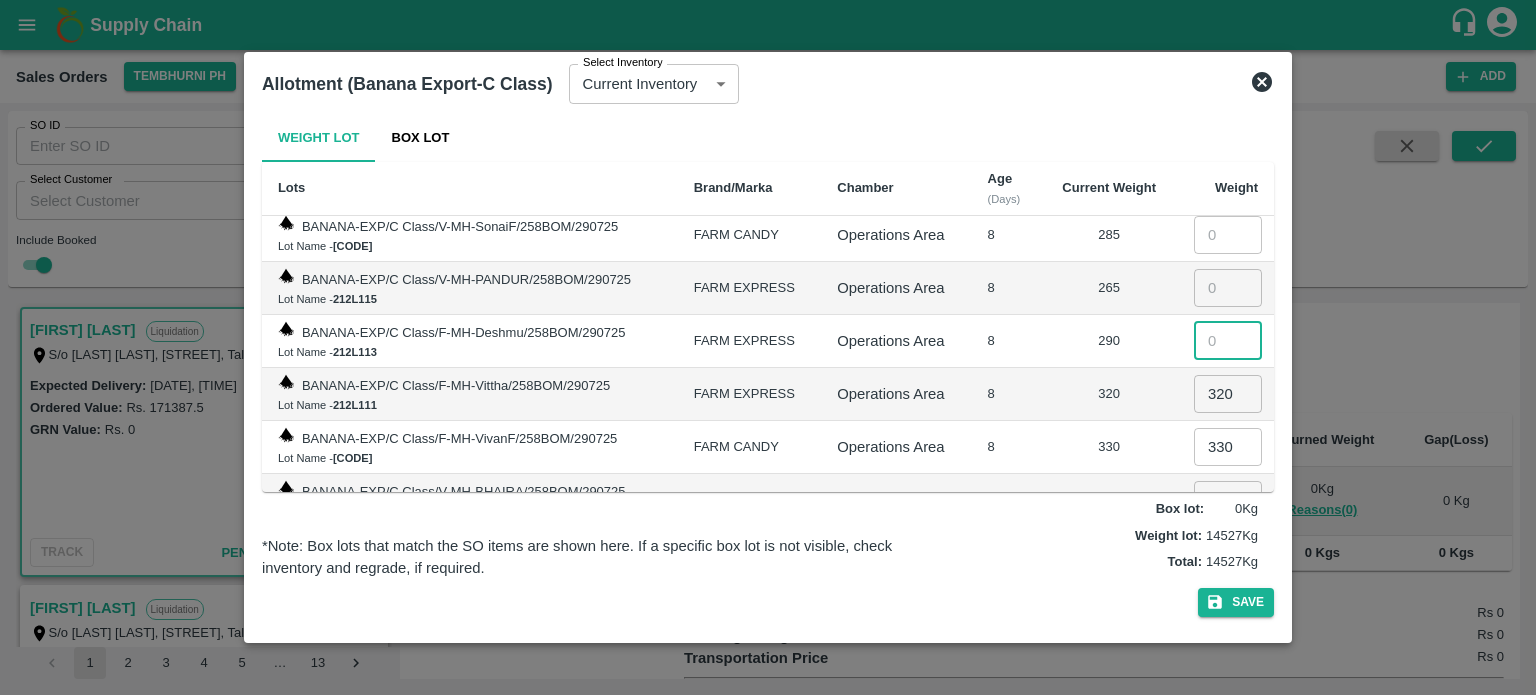 click at bounding box center (1228, 341) 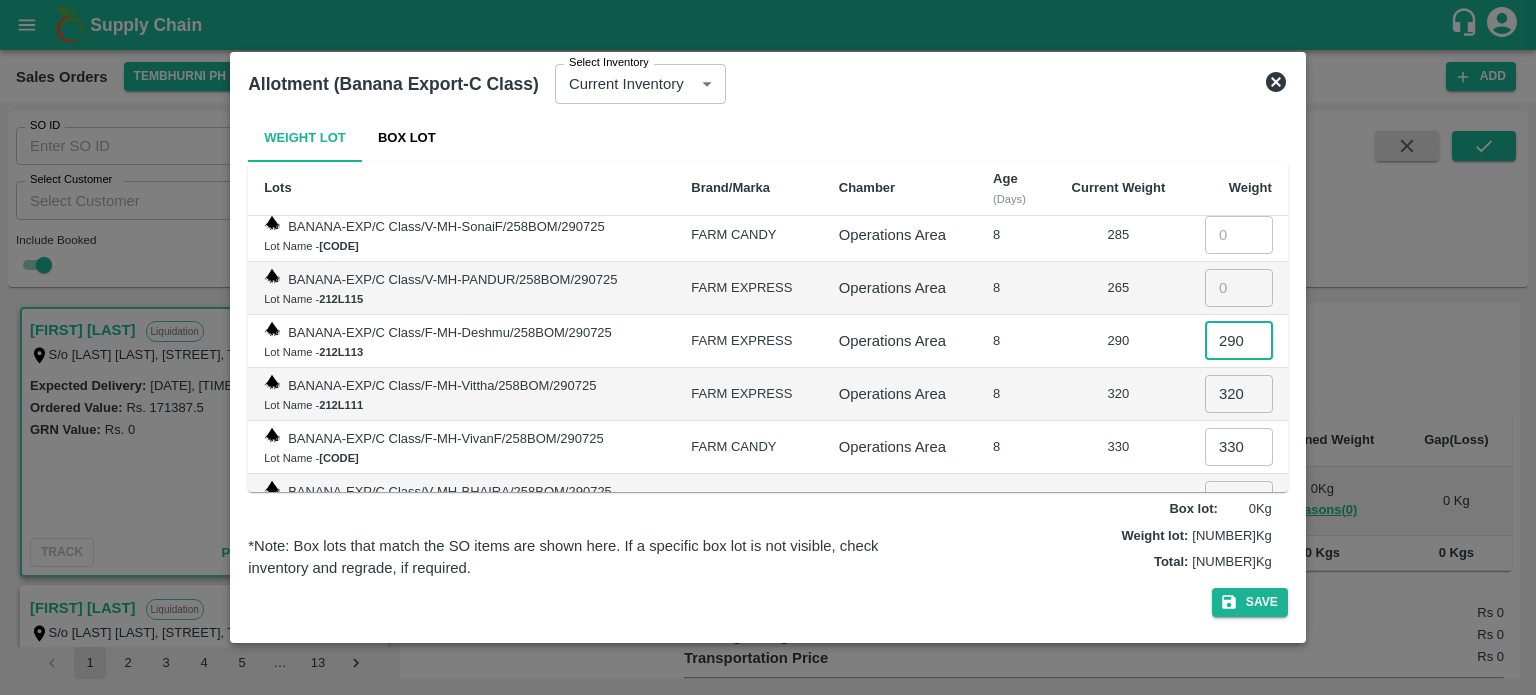 type on "290" 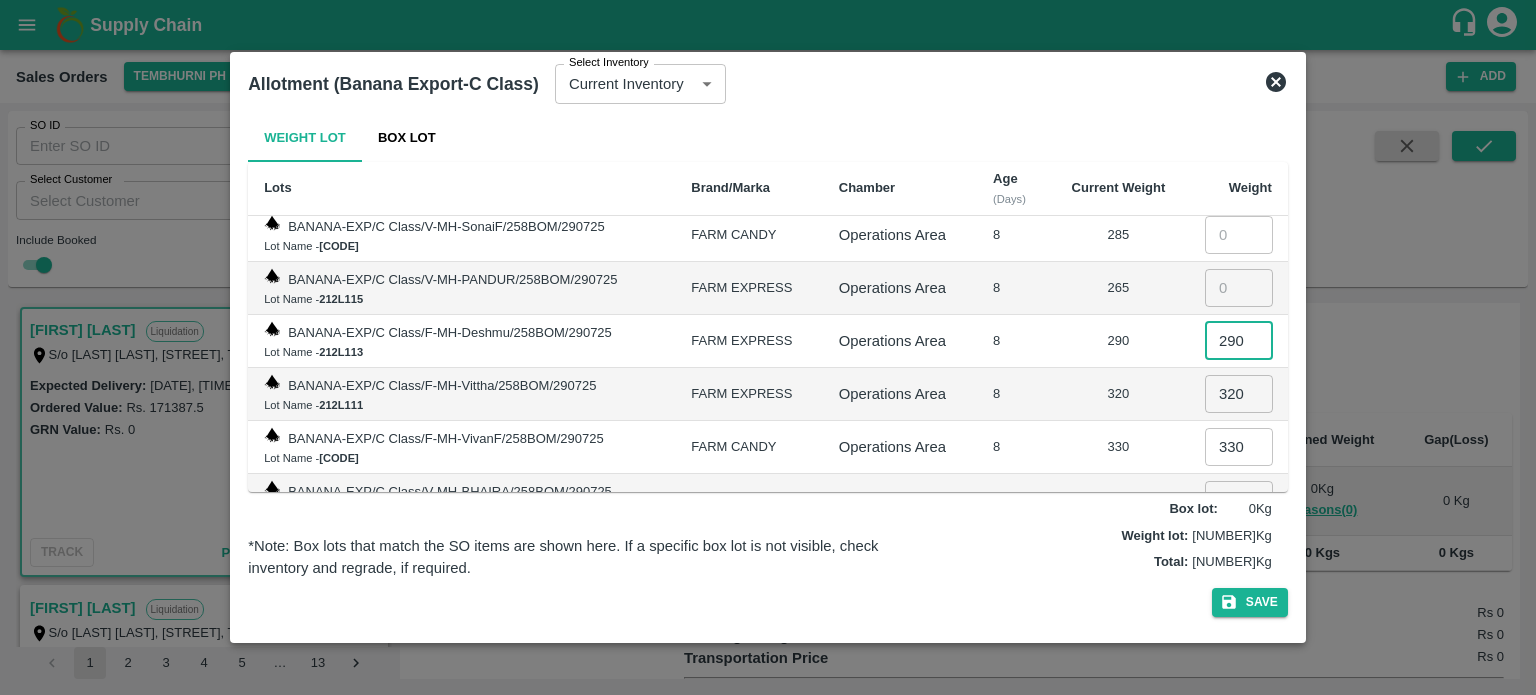 click at bounding box center [1239, 288] 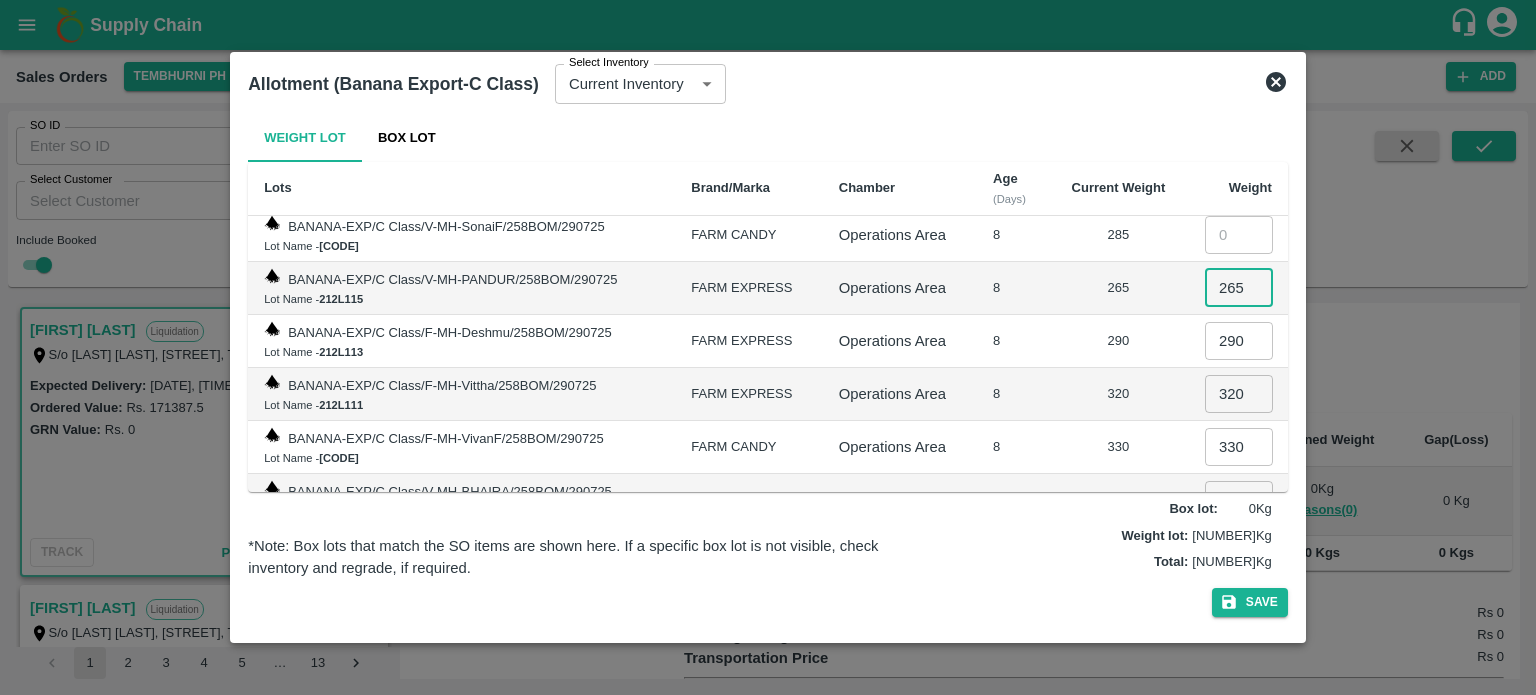 type on "265" 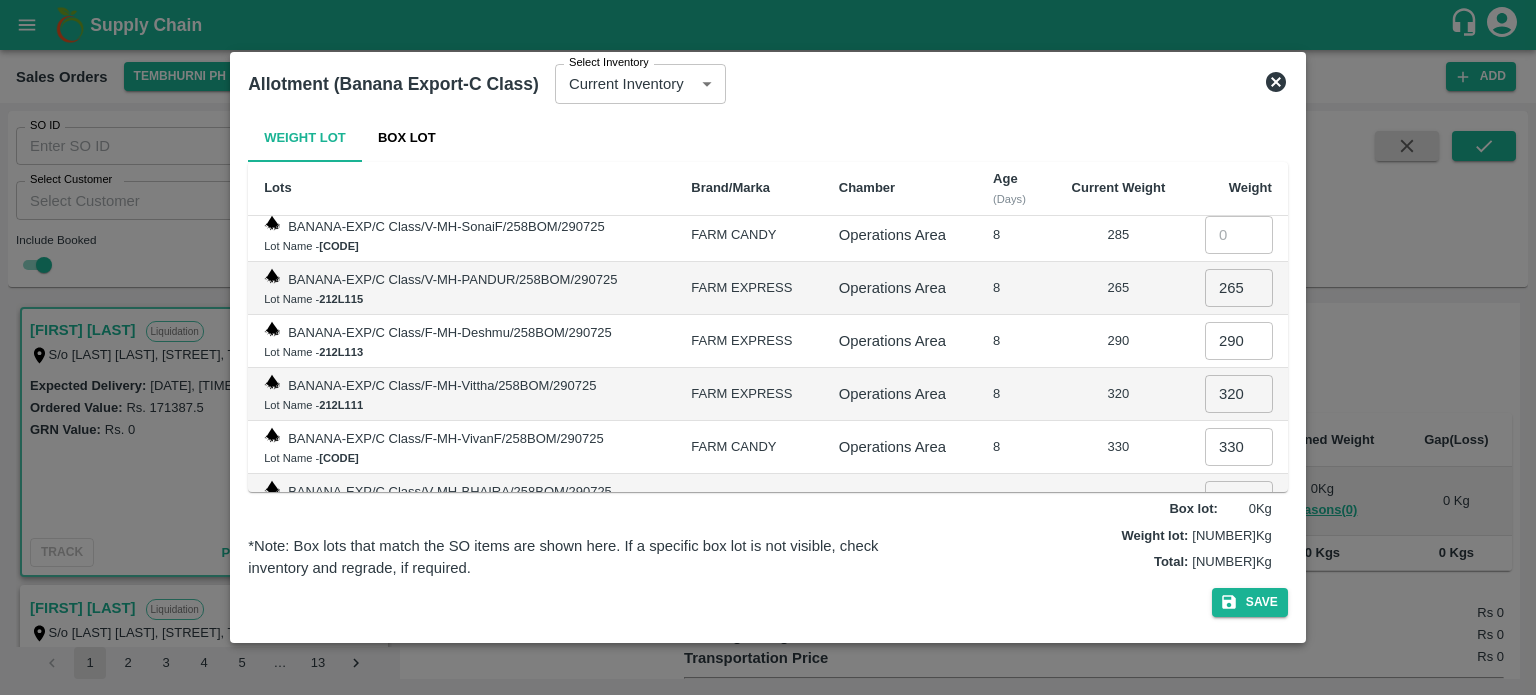 scroll, scrollTop: 2474, scrollLeft: 0, axis: vertical 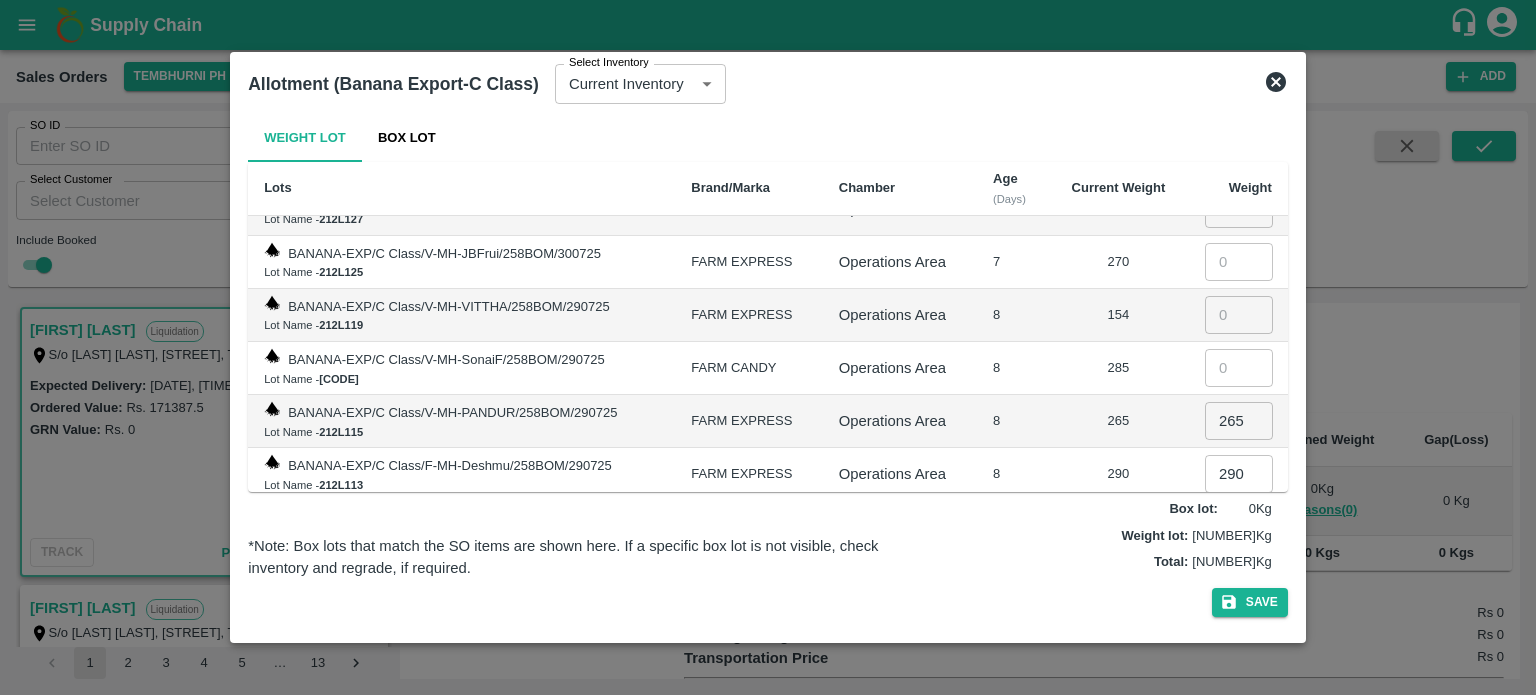 click at bounding box center [1239, 368] 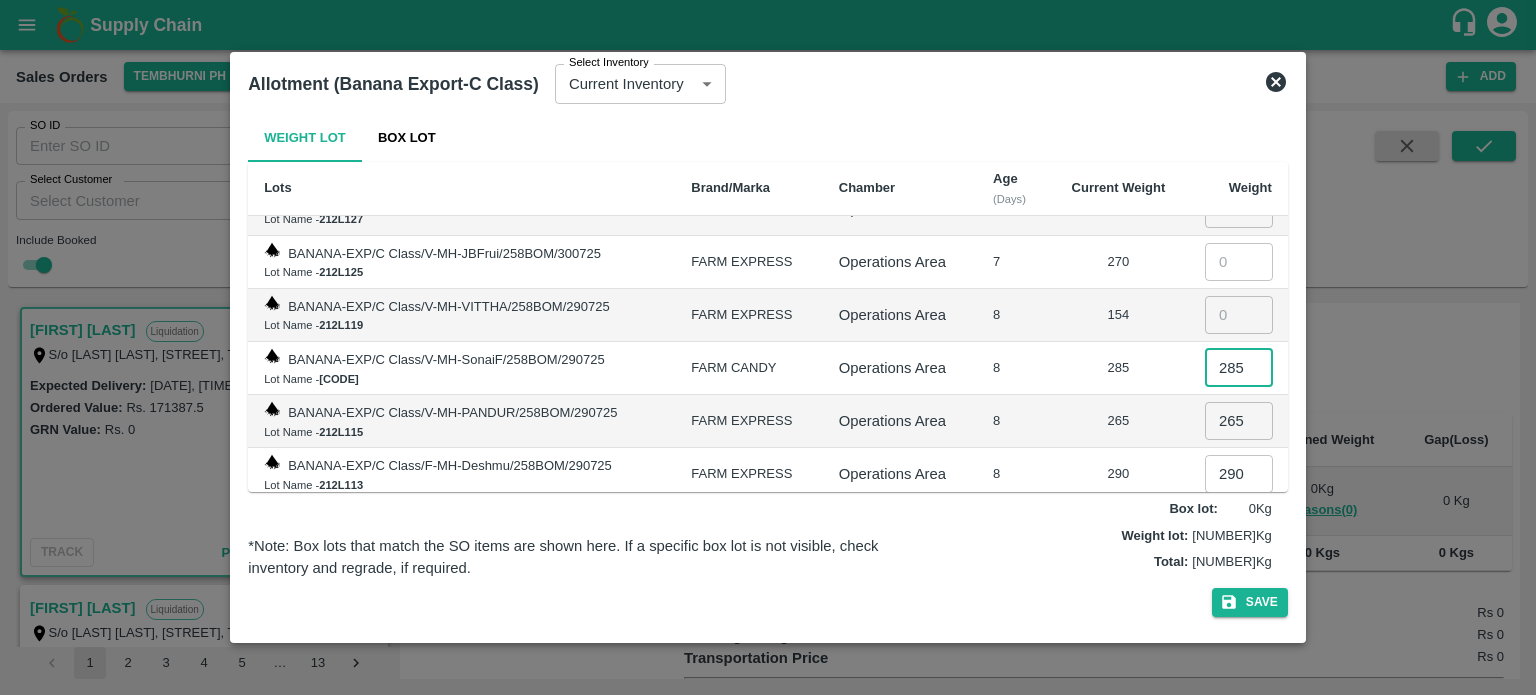 type on "285" 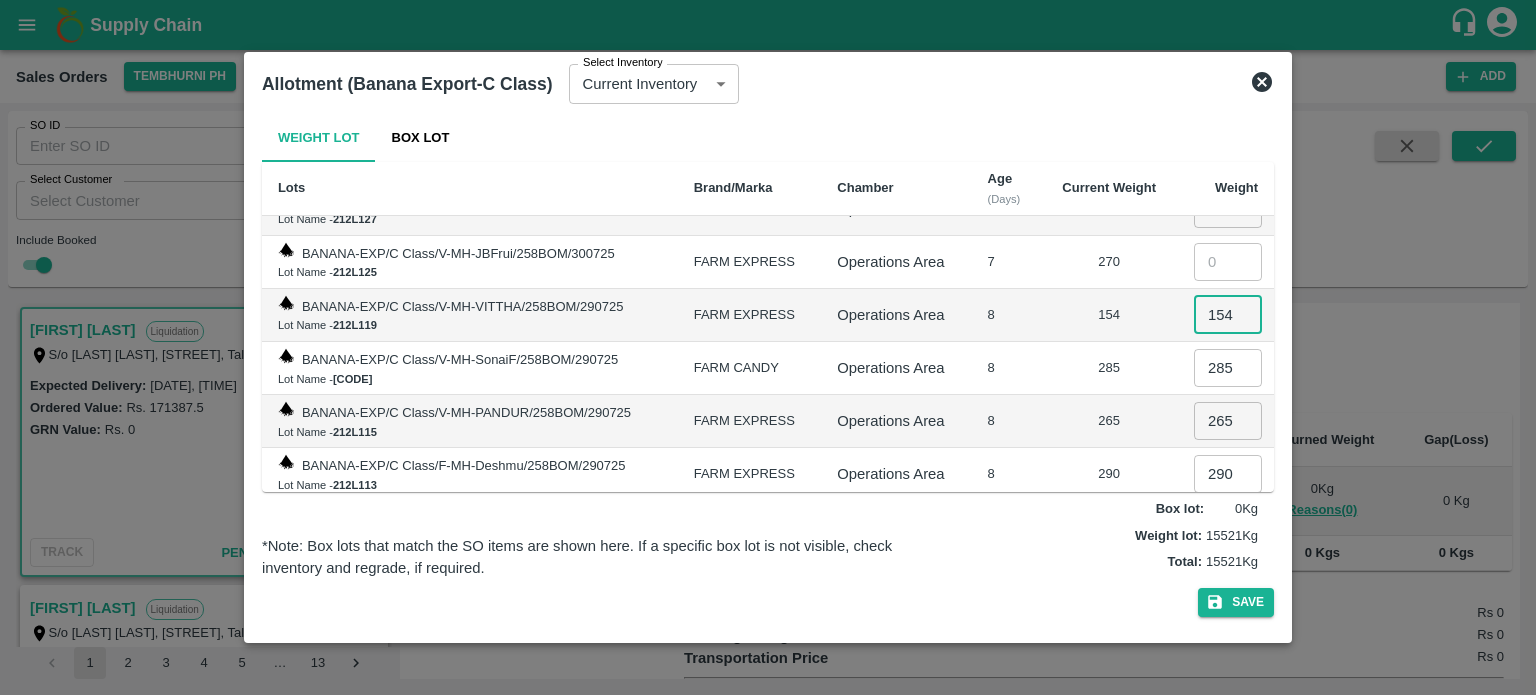 type on "154" 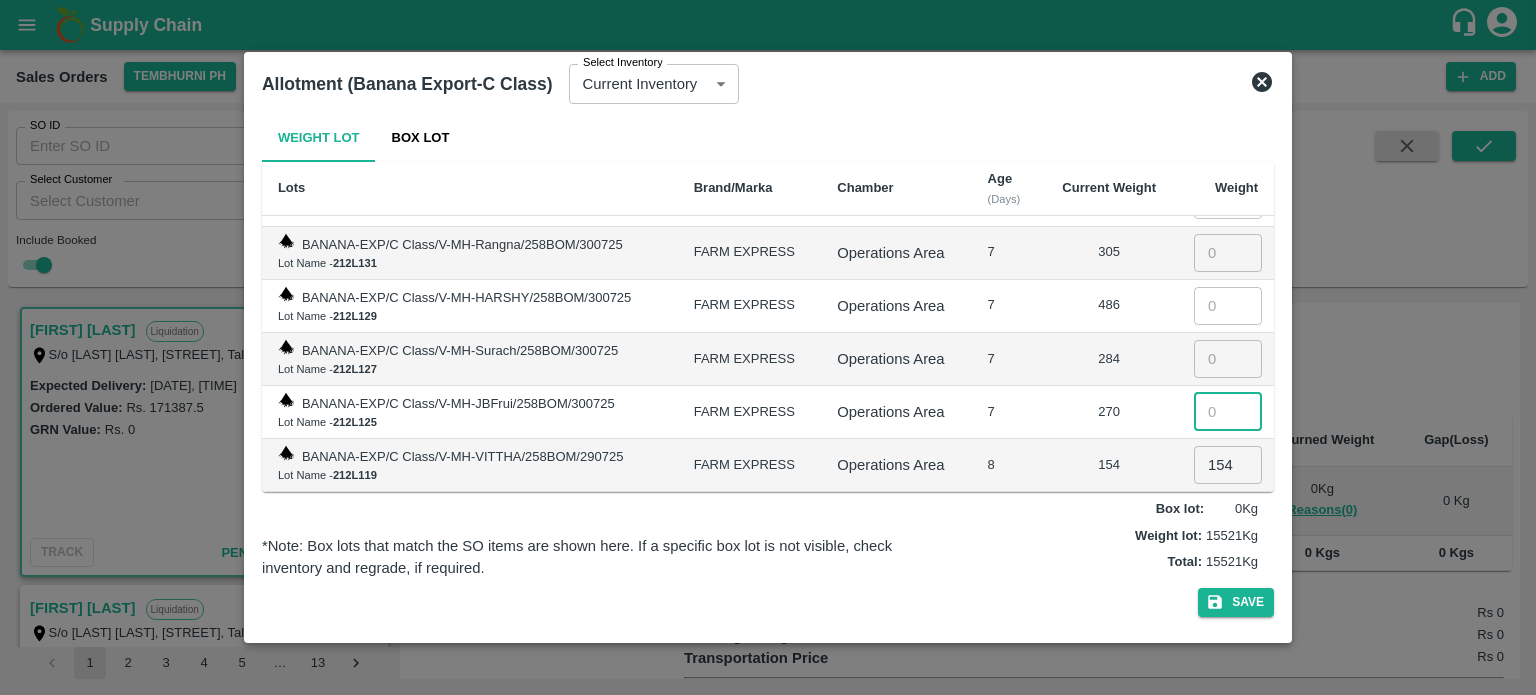 scroll, scrollTop: 2307, scrollLeft: 0, axis: vertical 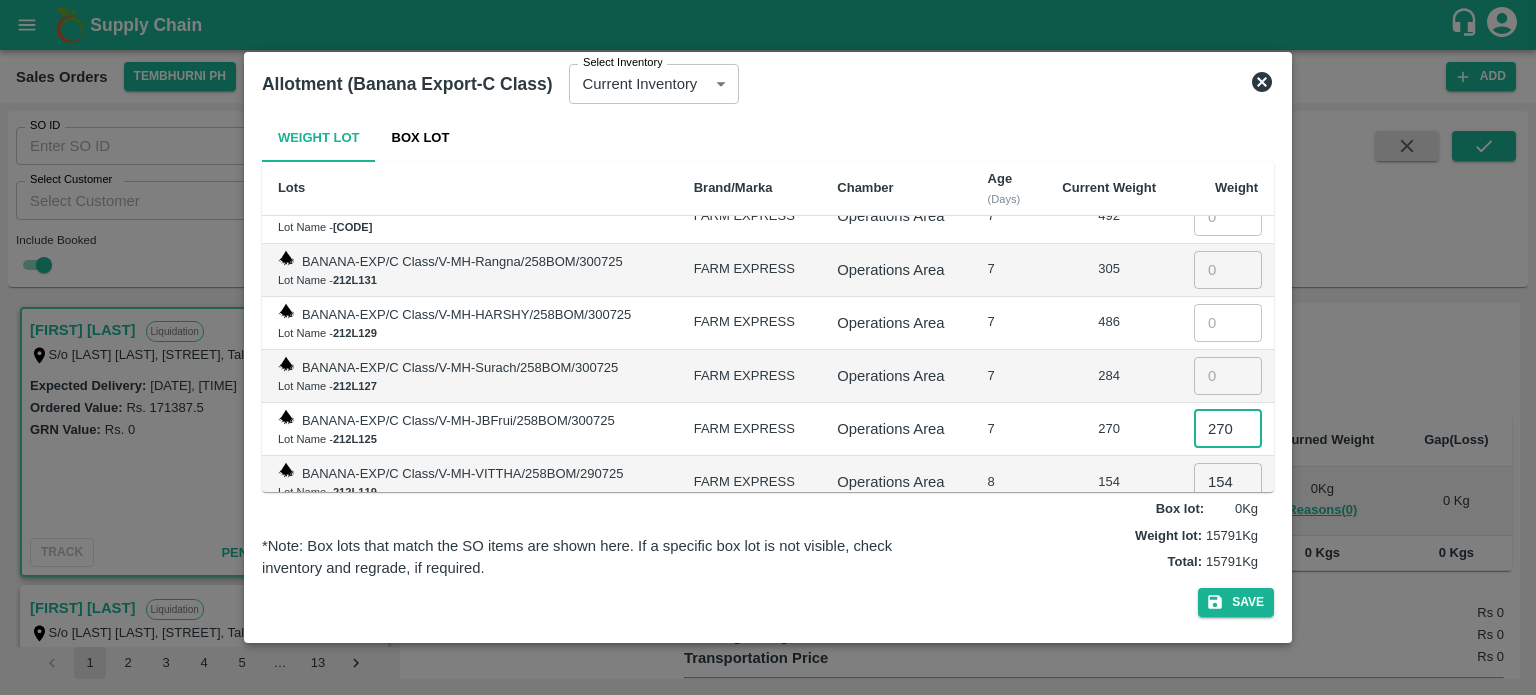 type on "270" 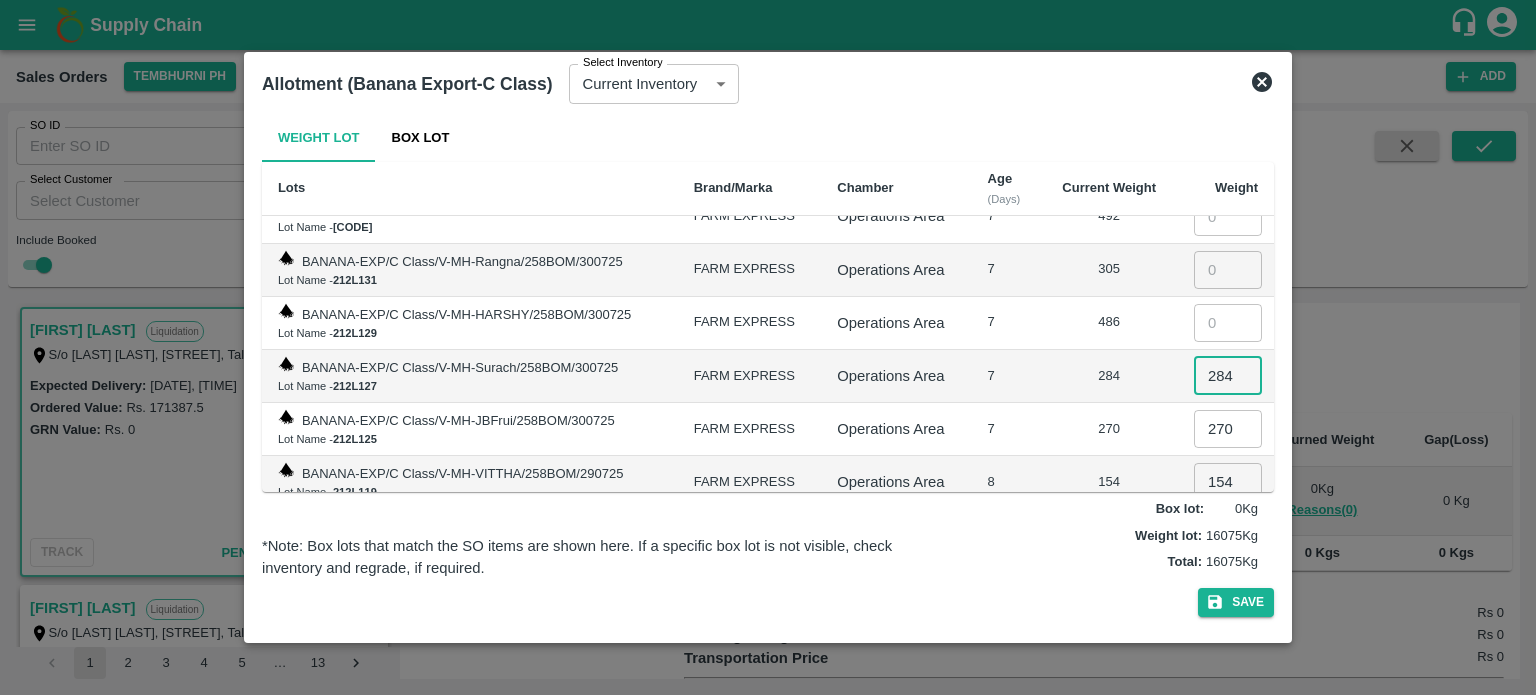 type on "284" 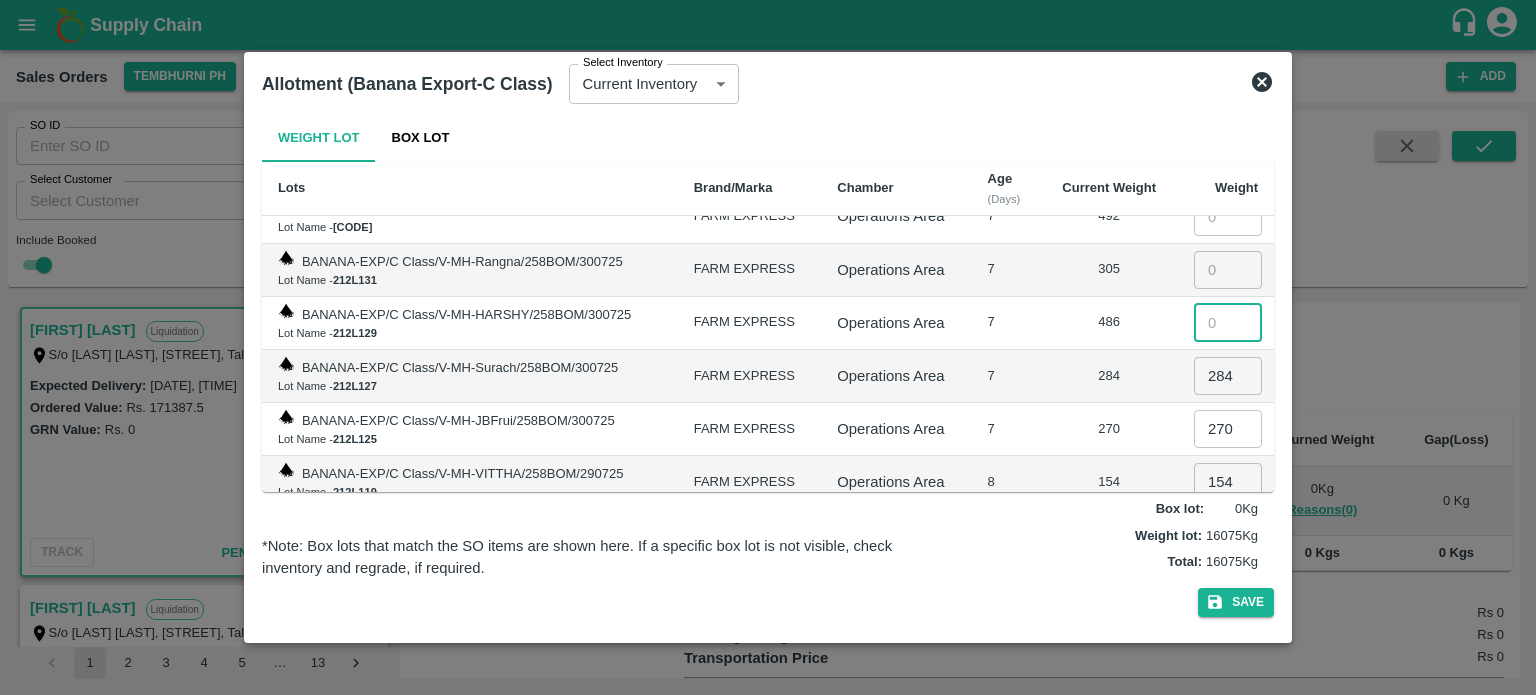 click at bounding box center [1228, 323] 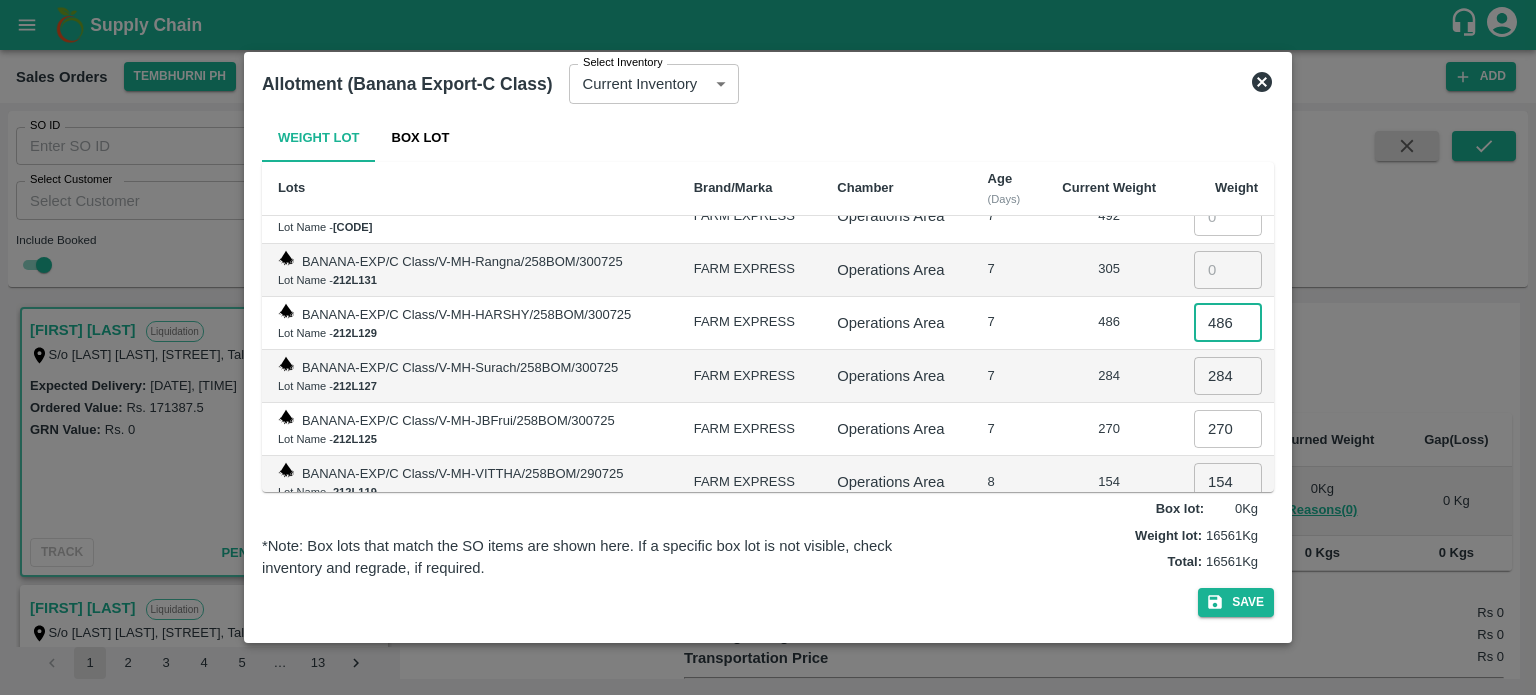 type on "486" 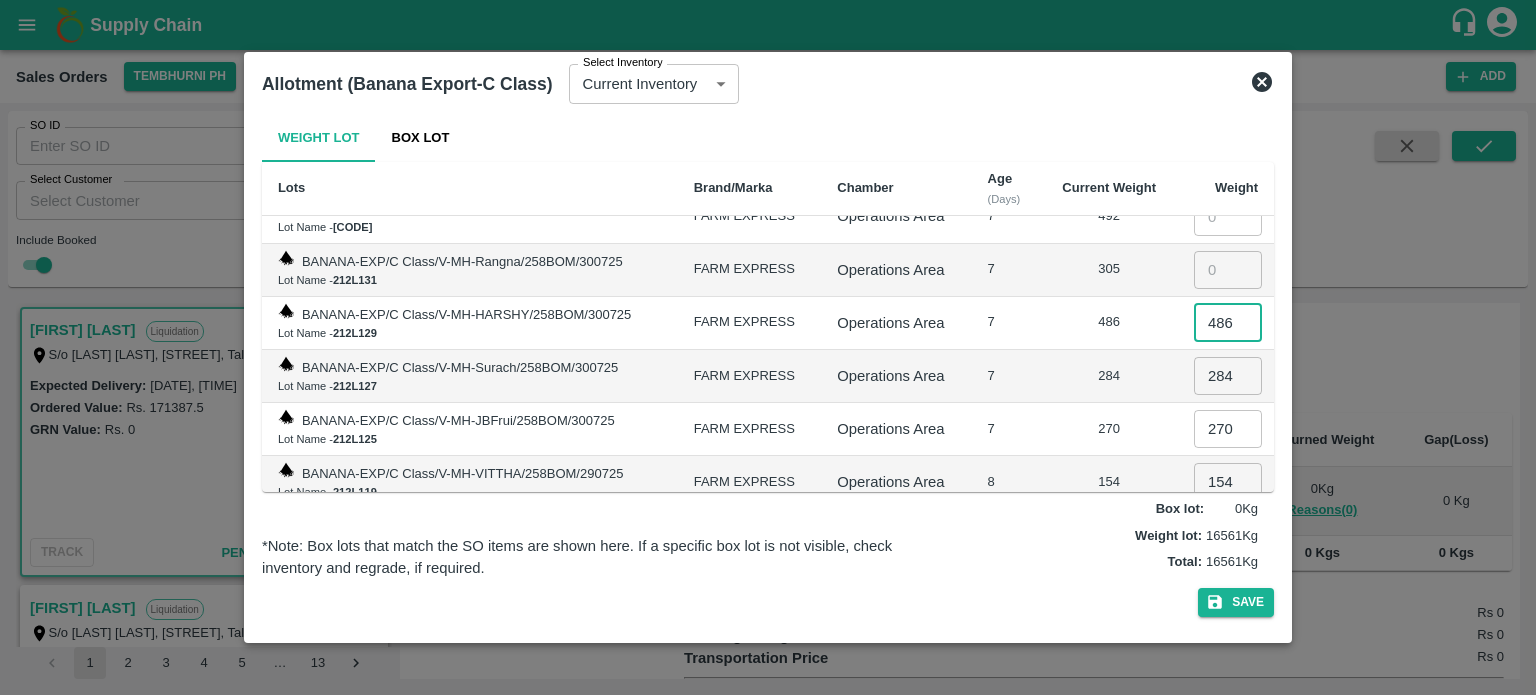 click at bounding box center [1228, 270] 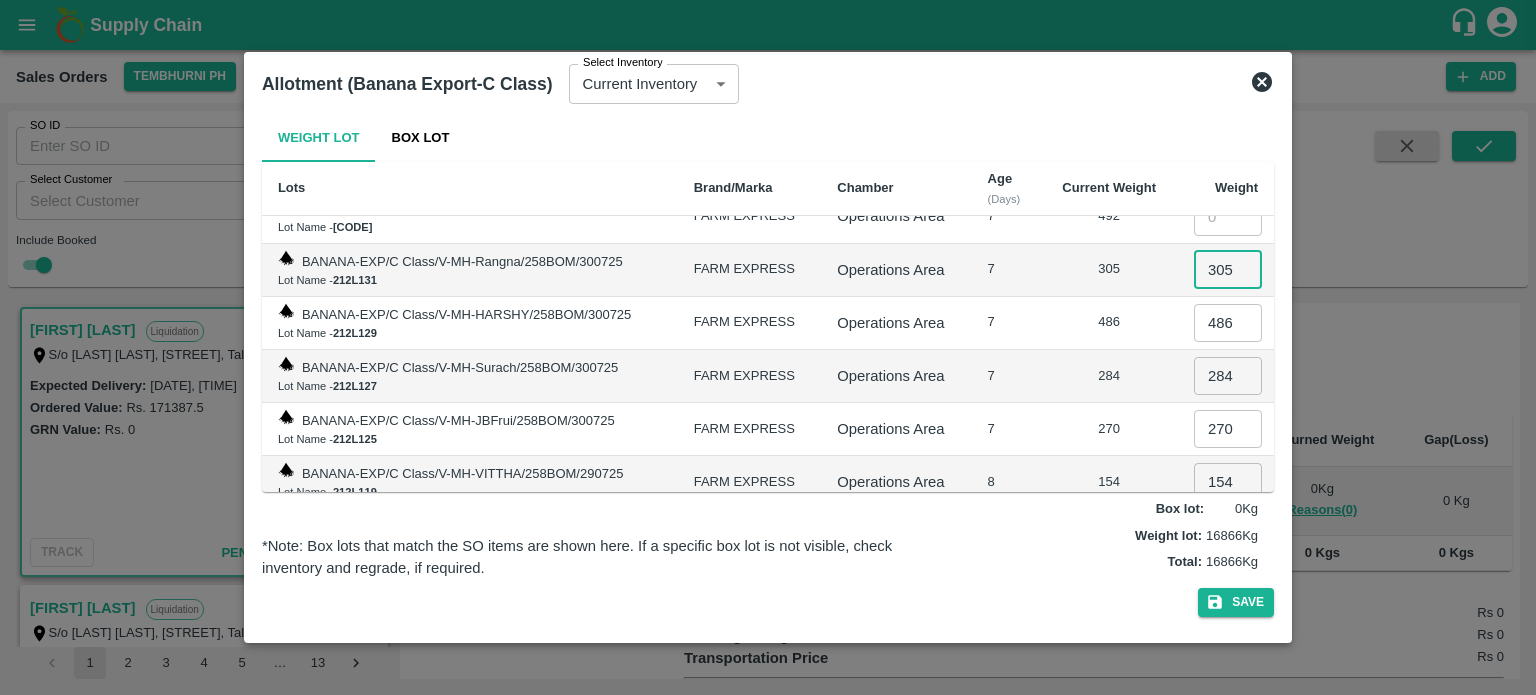 type on "305" 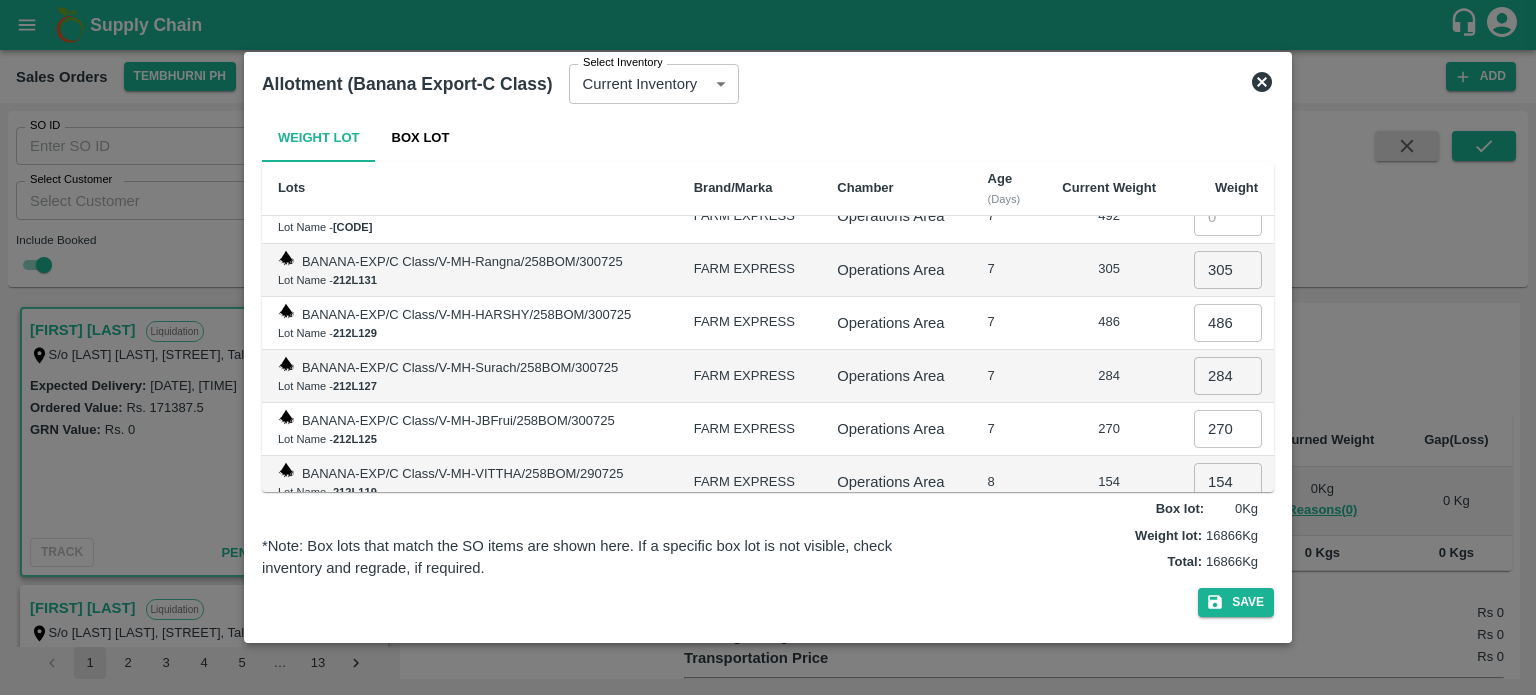 scroll, scrollTop: 2140, scrollLeft: 0, axis: vertical 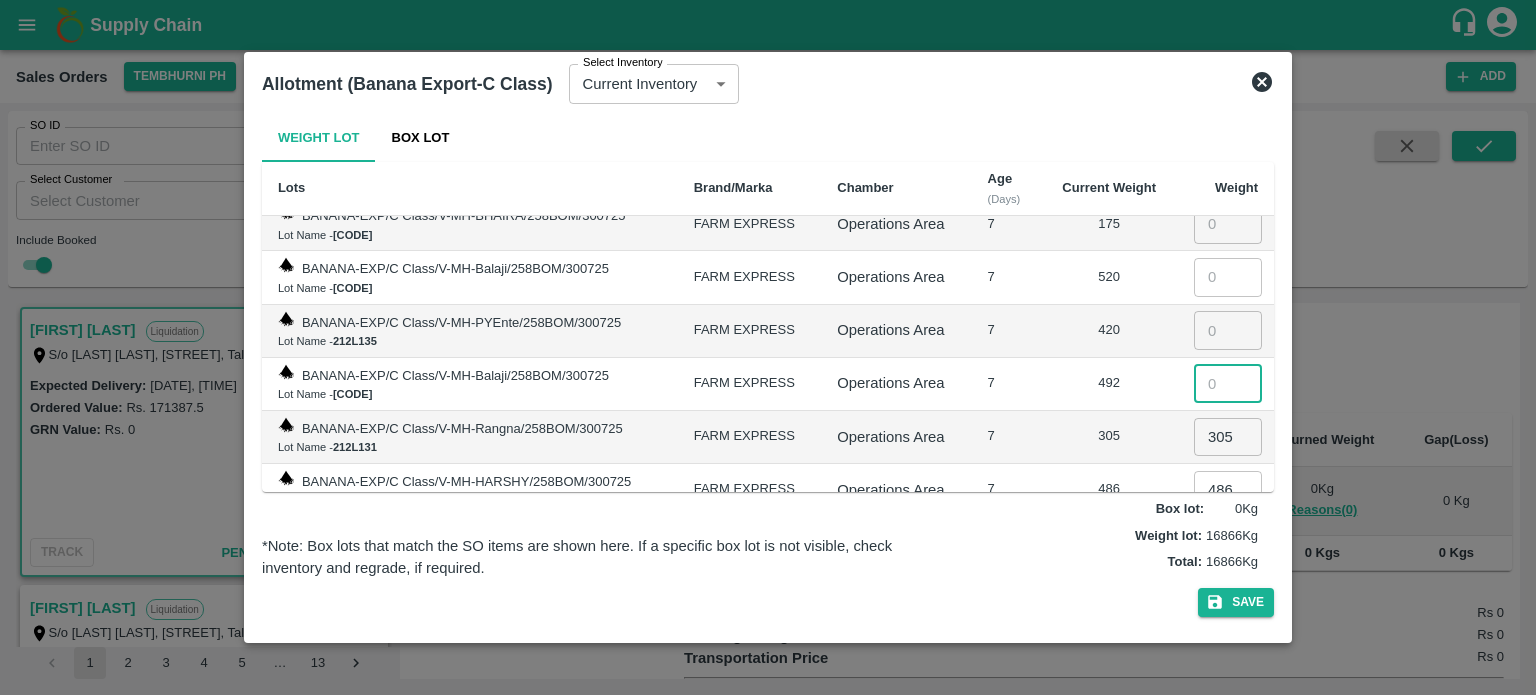 click at bounding box center (1228, 383) 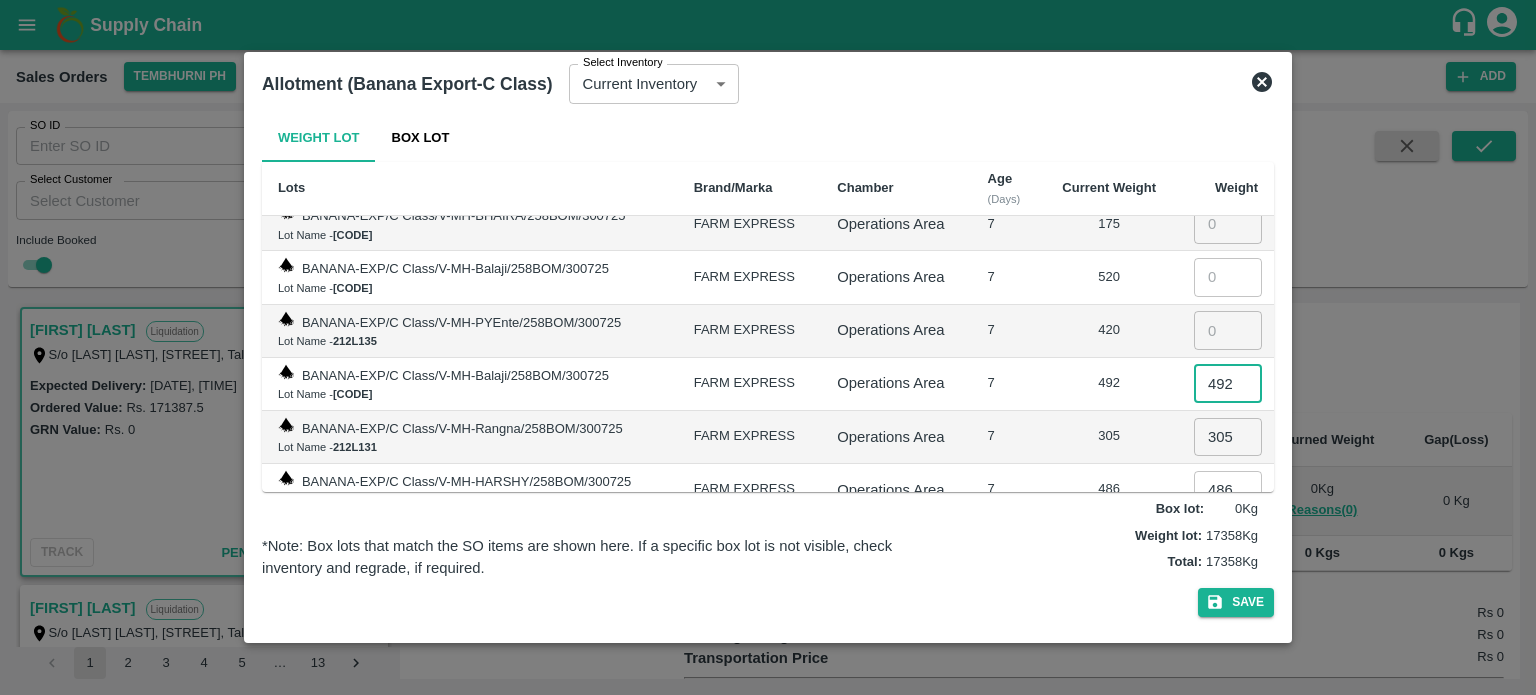 type on "492" 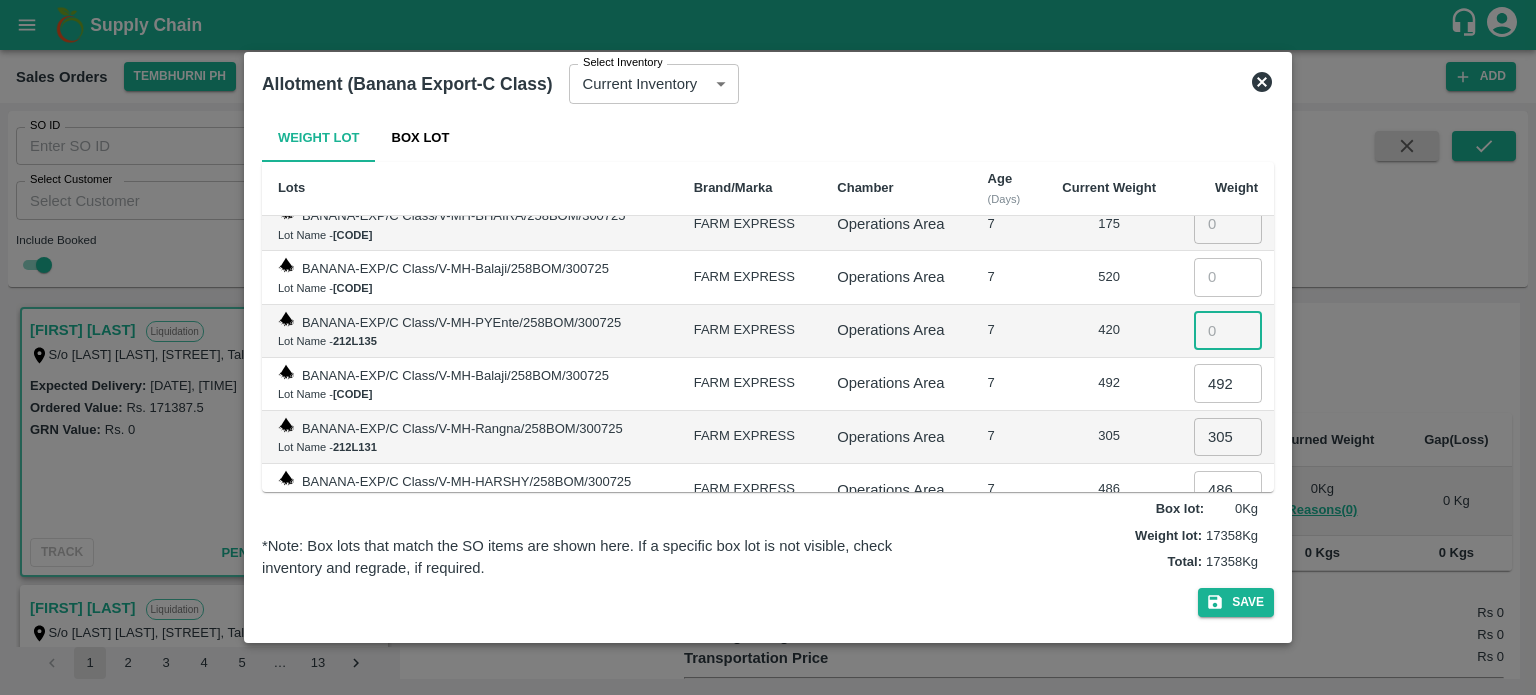 click at bounding box center [1228, 330] 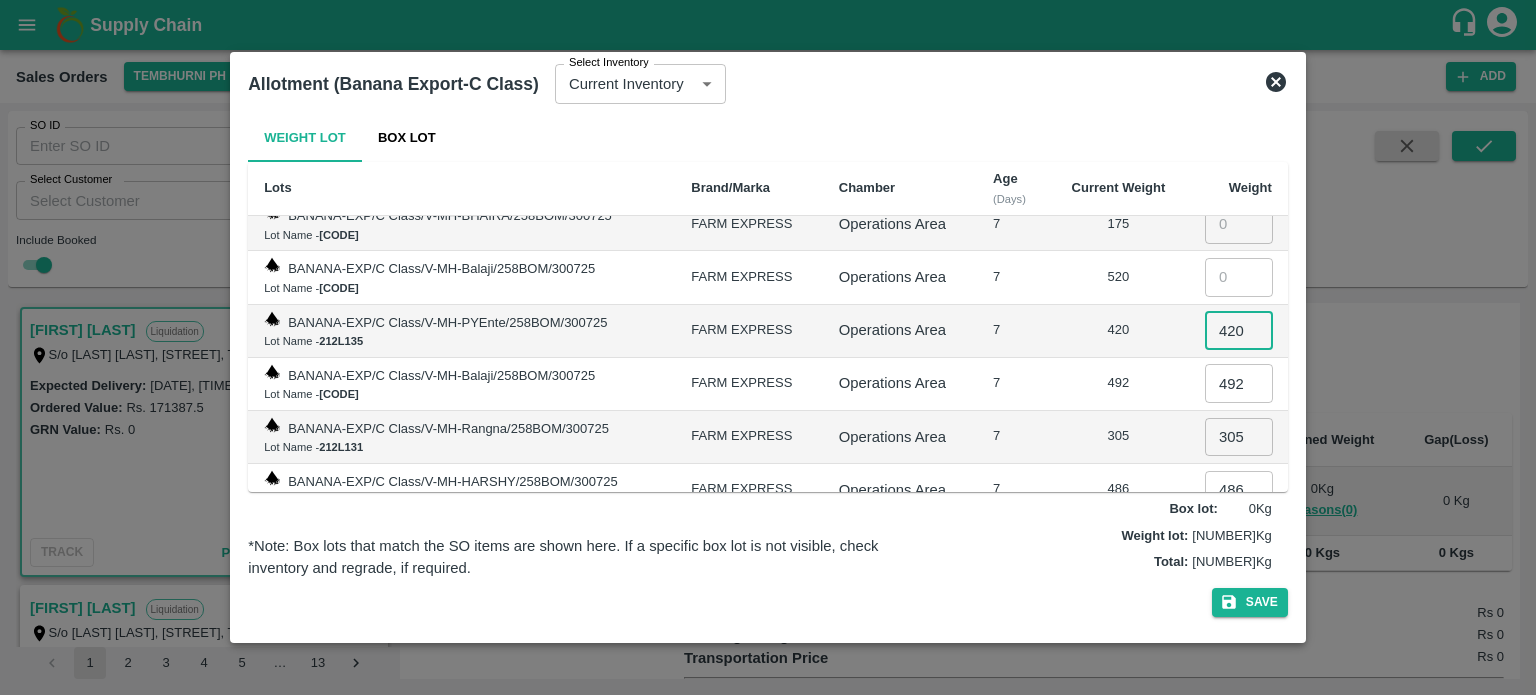type on "420" 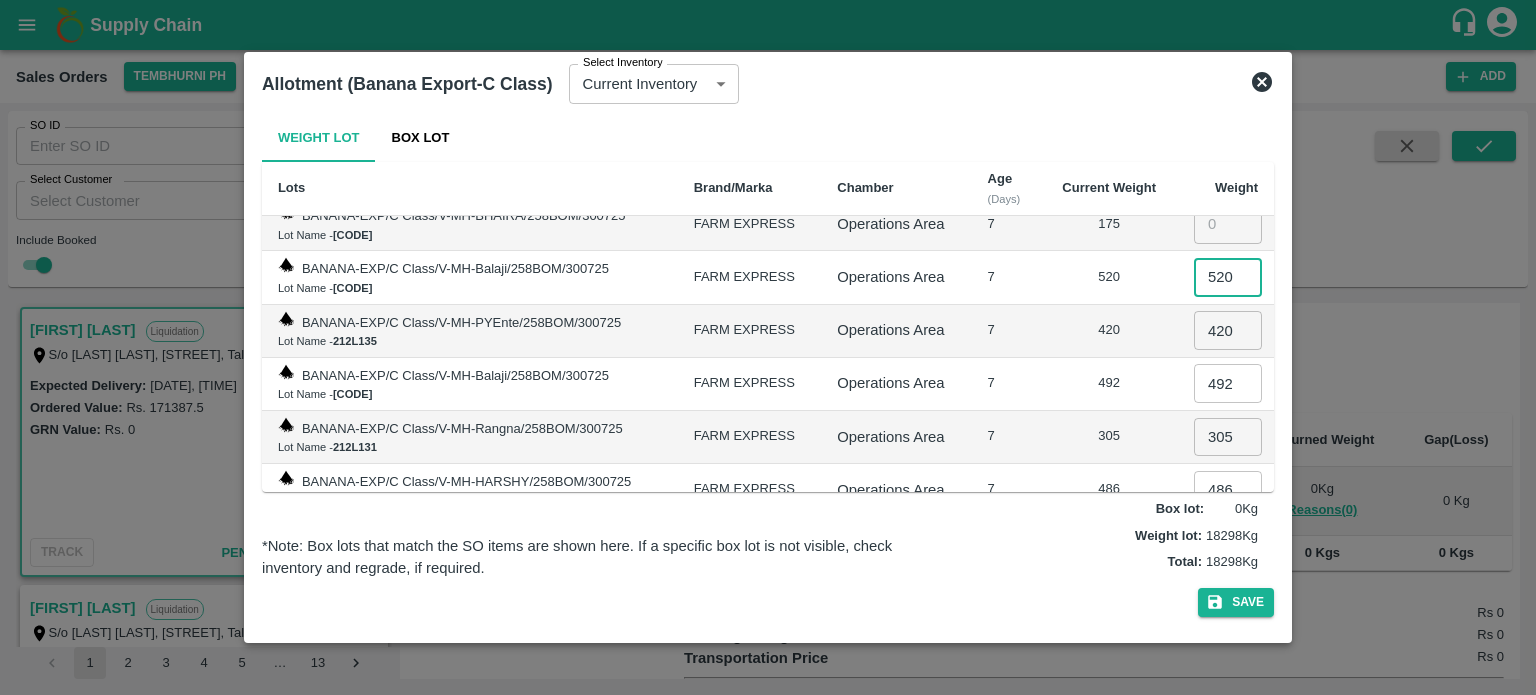 type on "520" 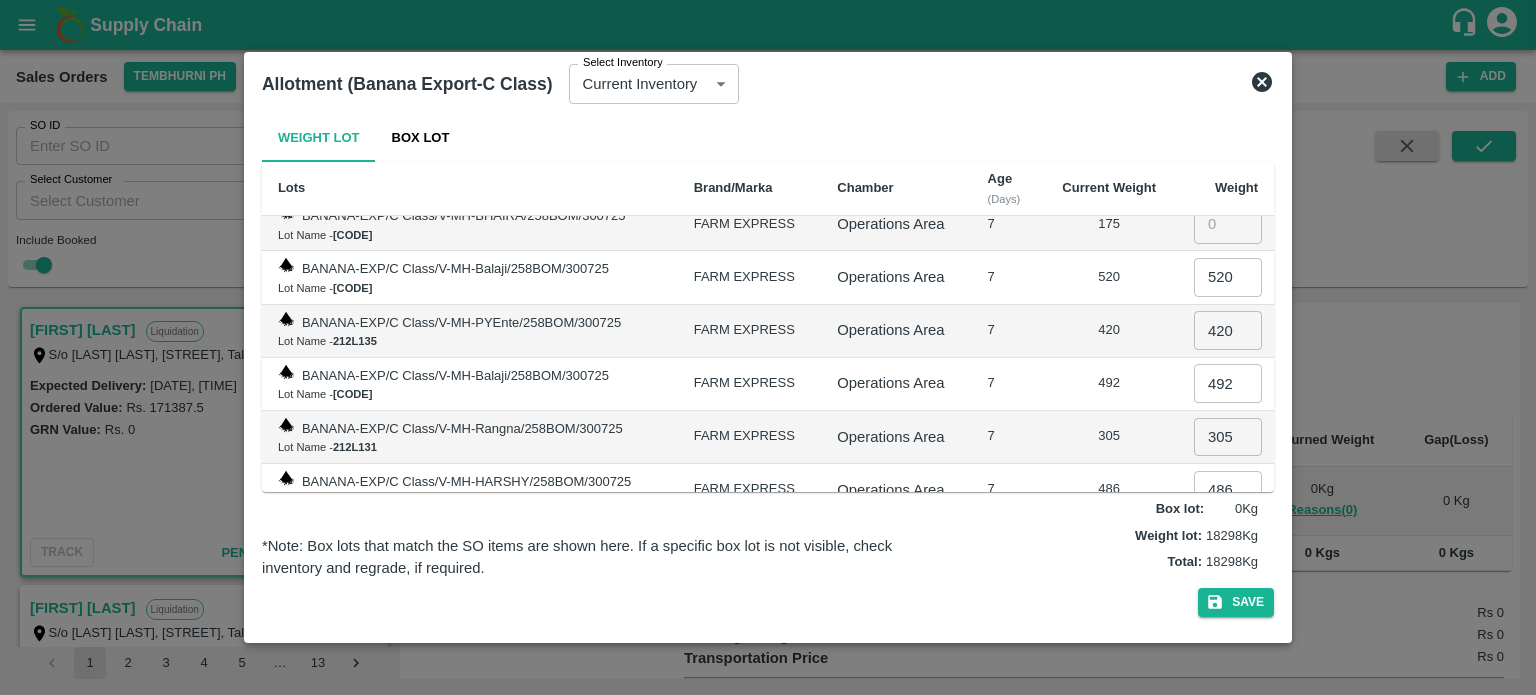 click on "492" at bounding box center (1109, 383) 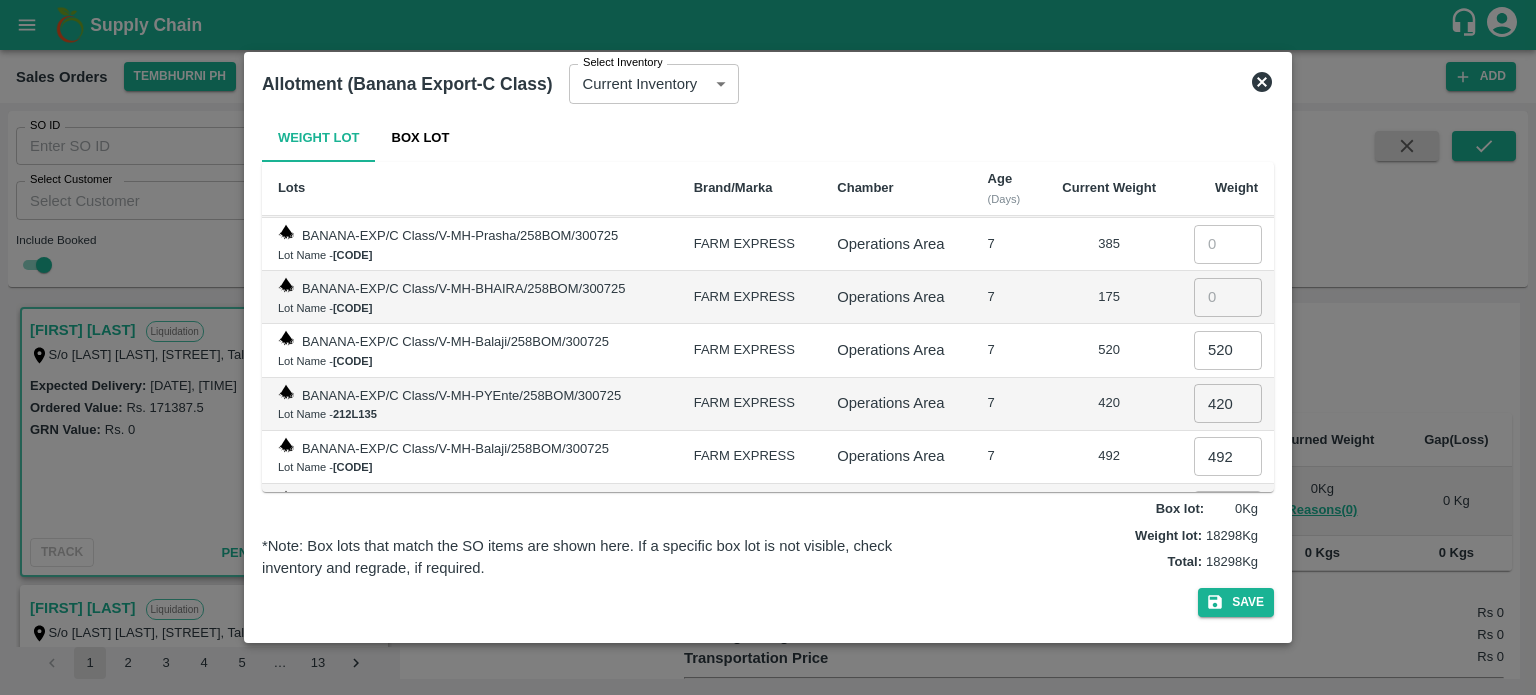 scroll, scrollTop: 2007, scrollLeft: 0, axis: vertical 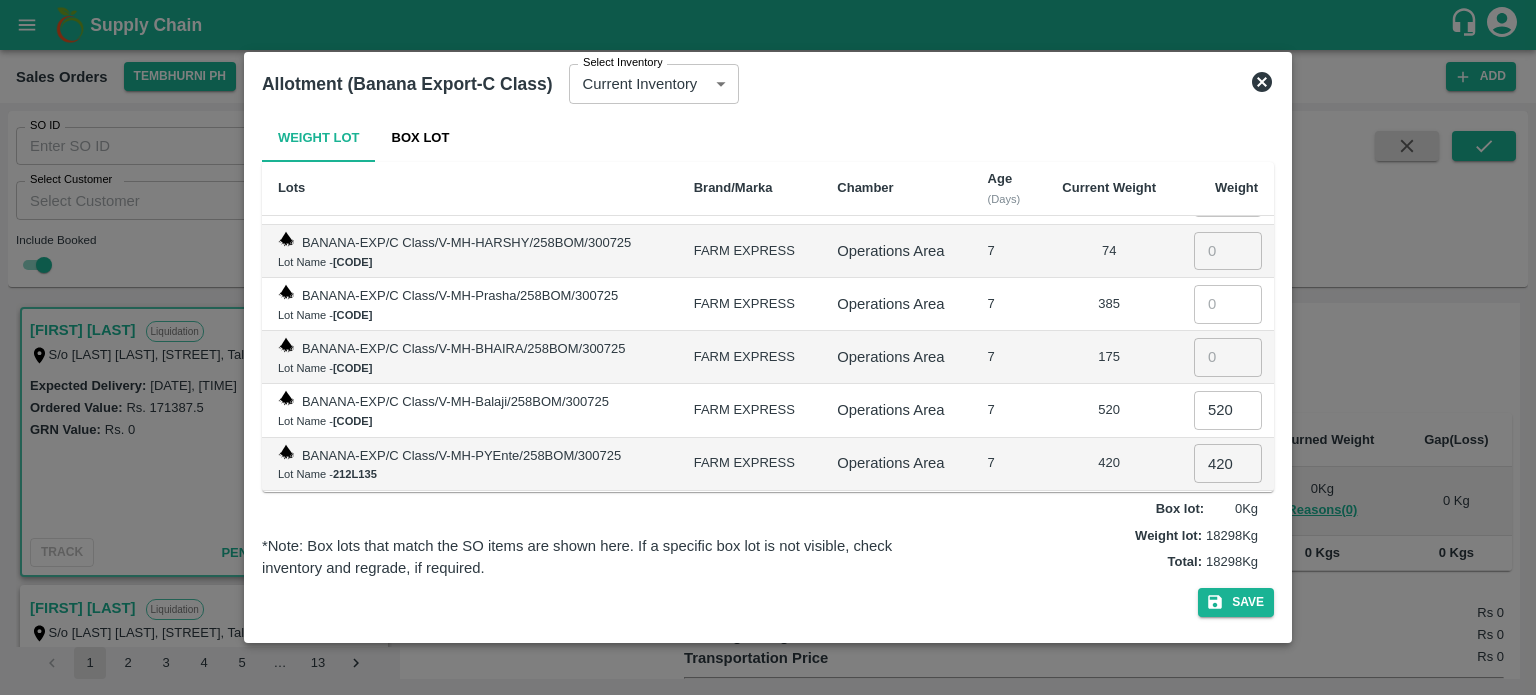 click at bounding box center (1228, 357) 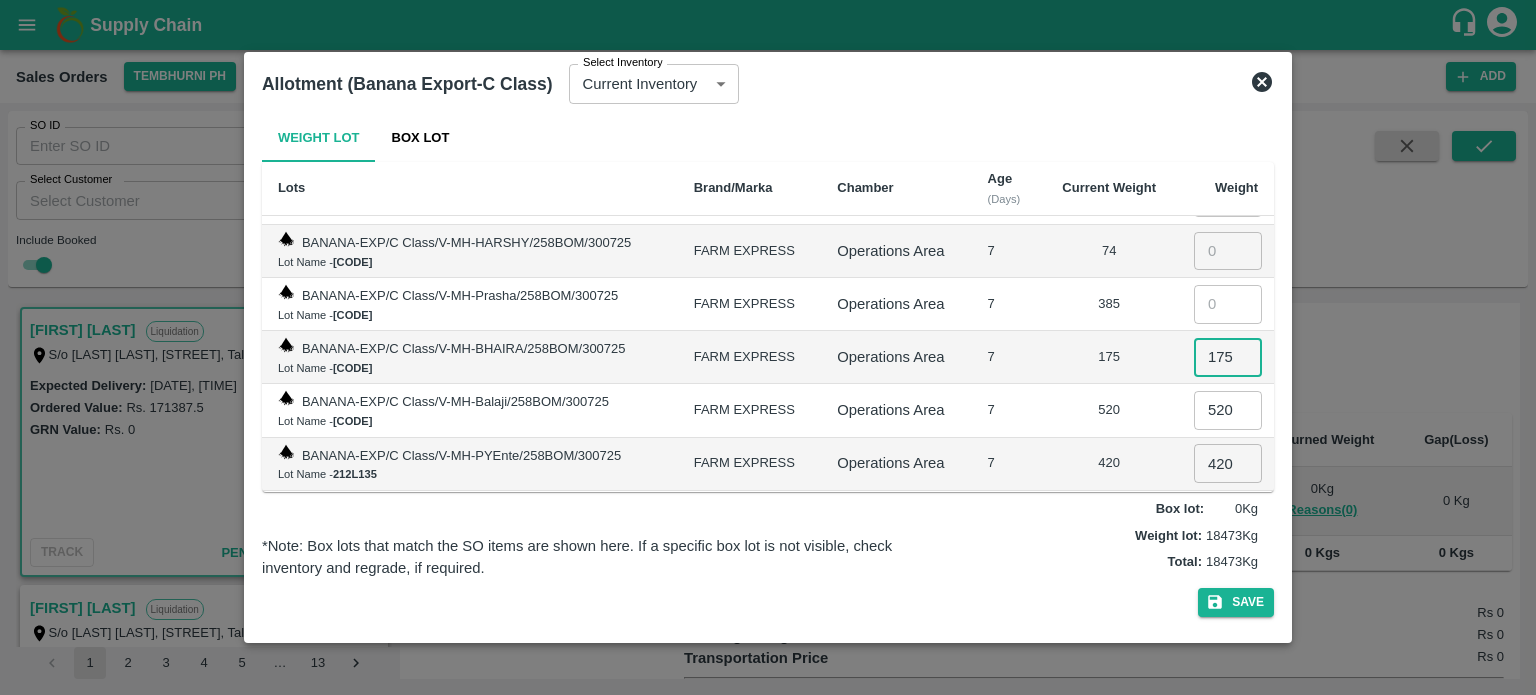 type on "175" 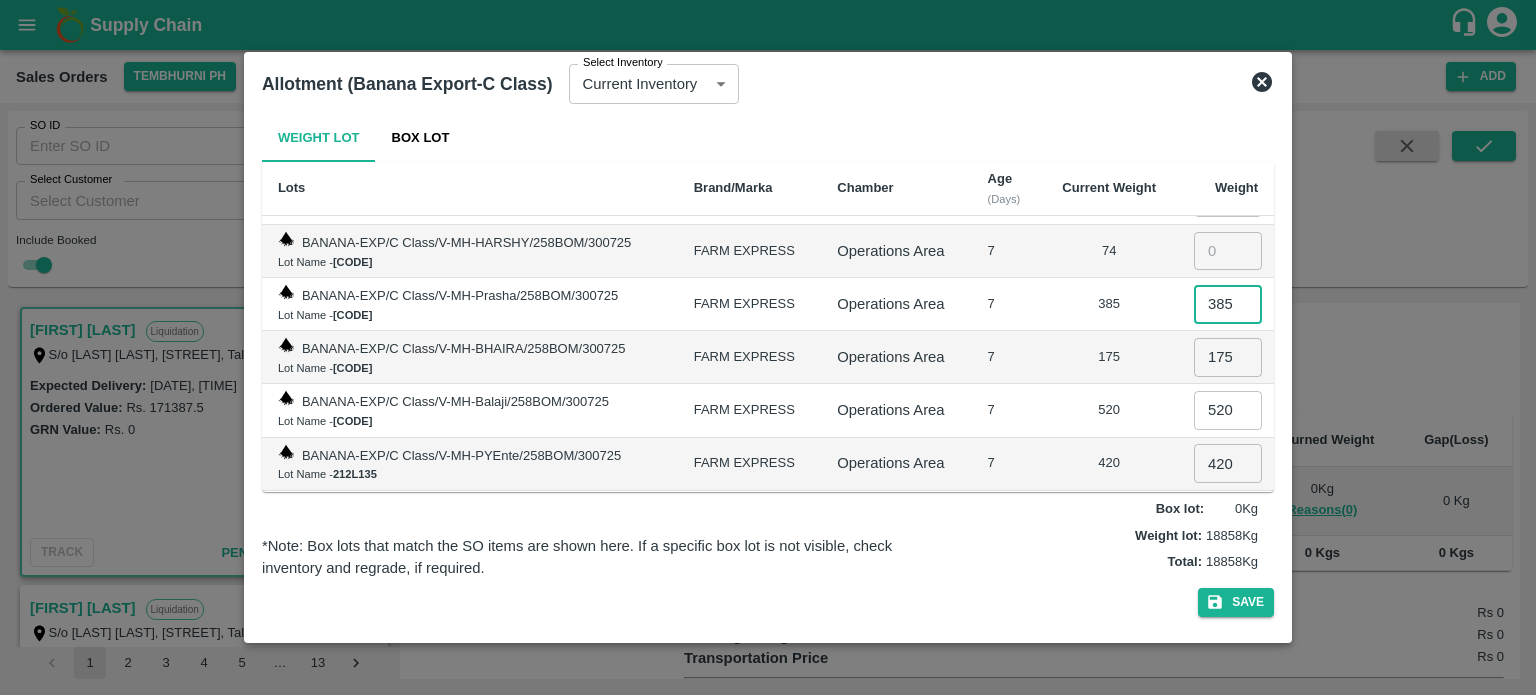 type on "385" 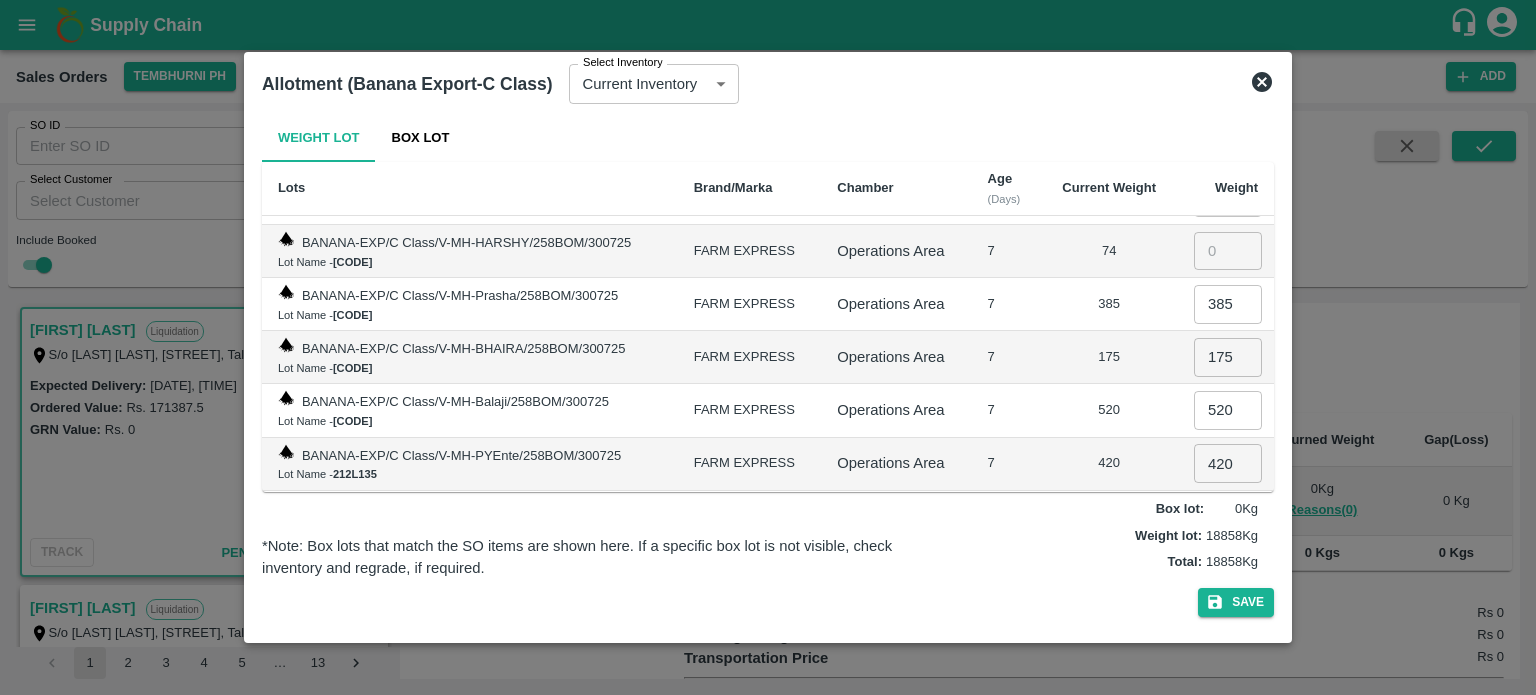 scroll, scrollTop: 1907, scrollLeft: 0, axis: vertical 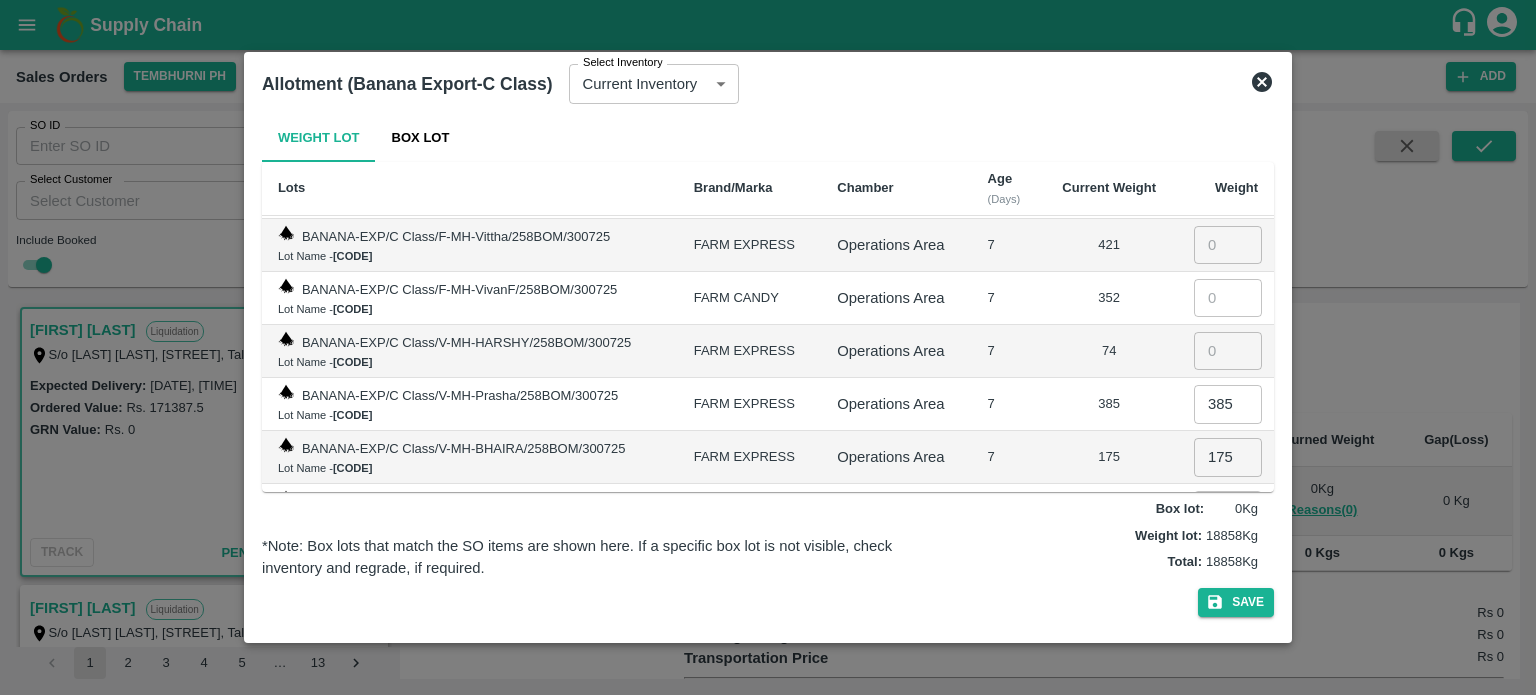 click at bounding box center [1228, 351] 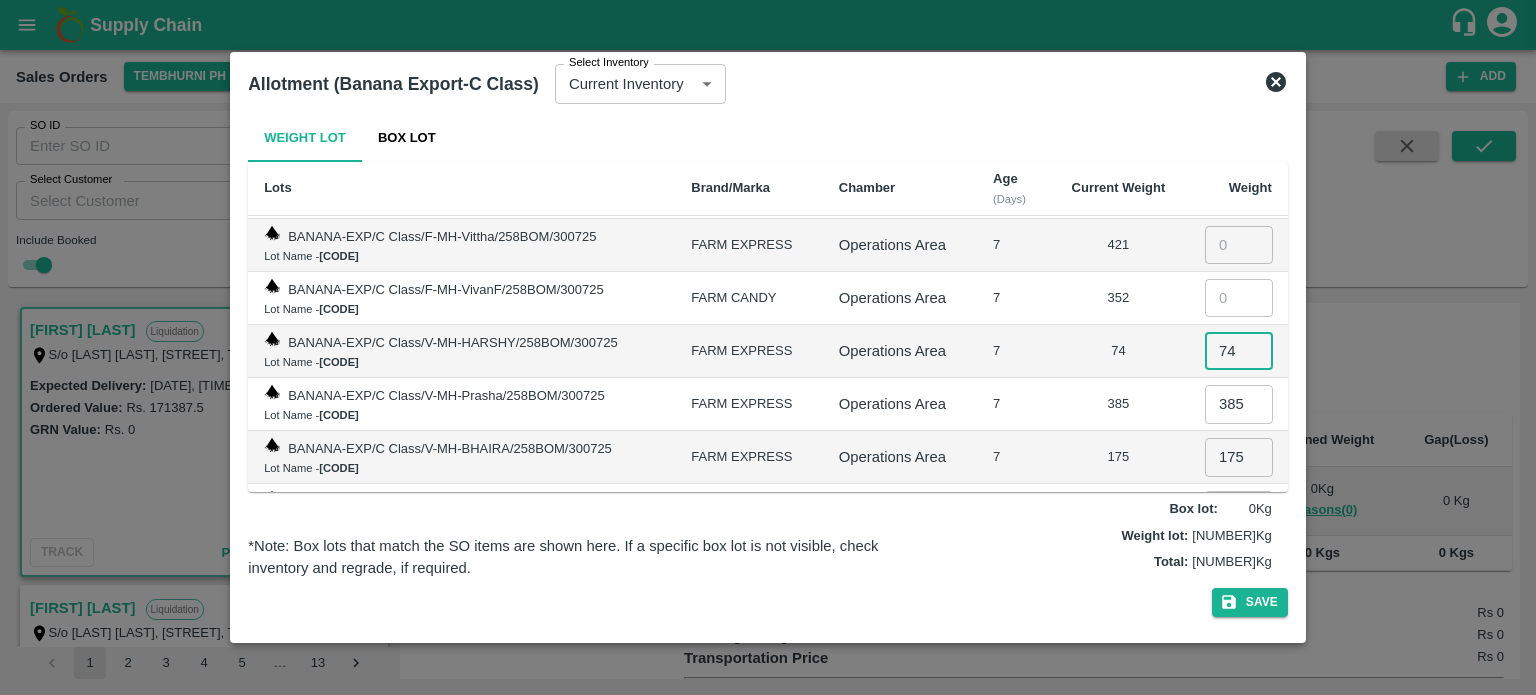 type on "74" 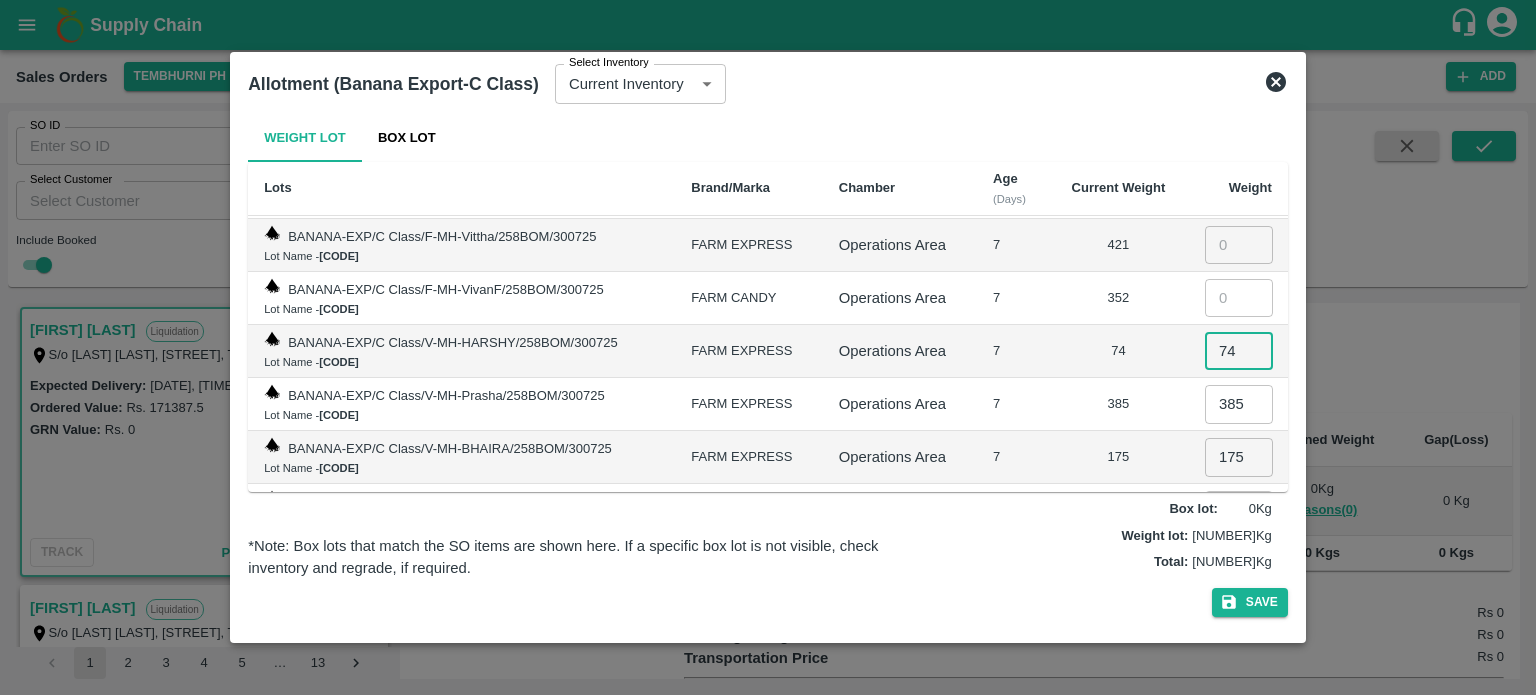 click at bounding box center (1239, 298) 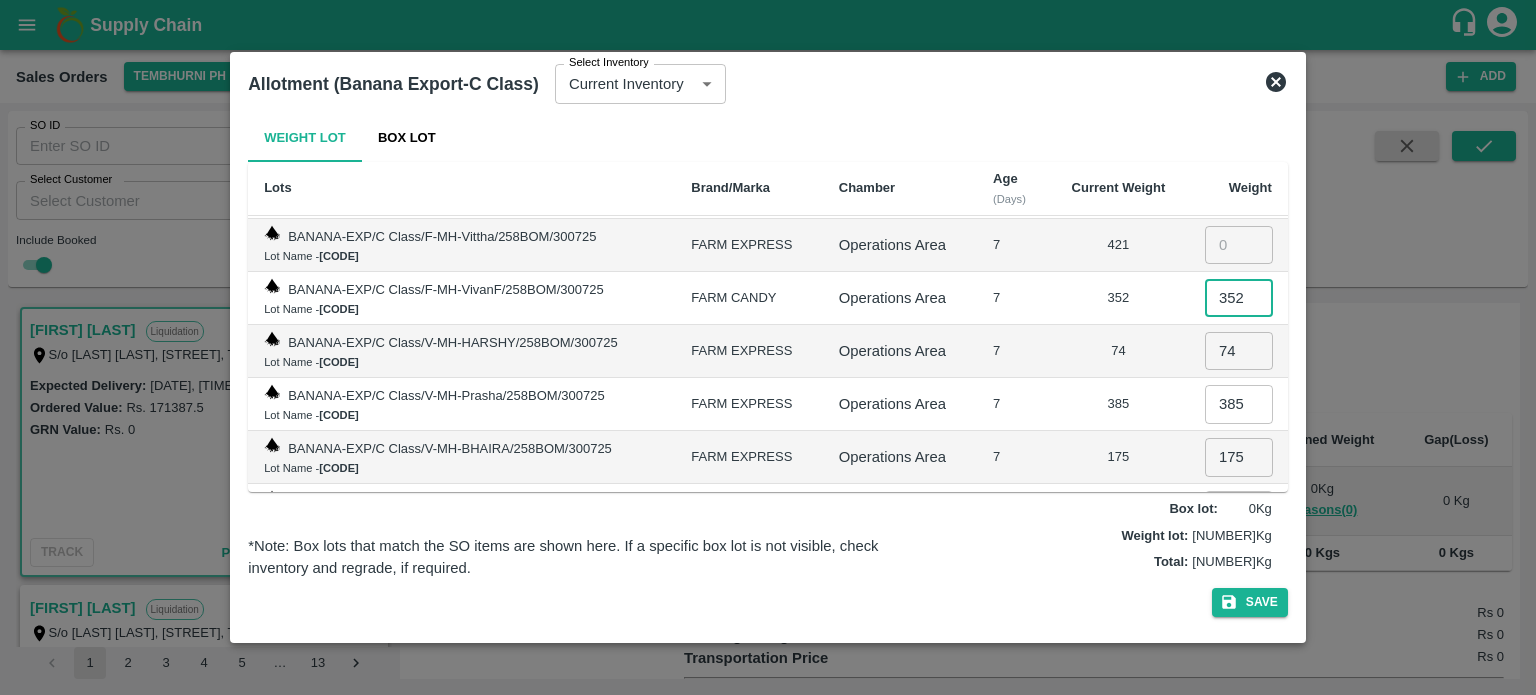 type on "352" 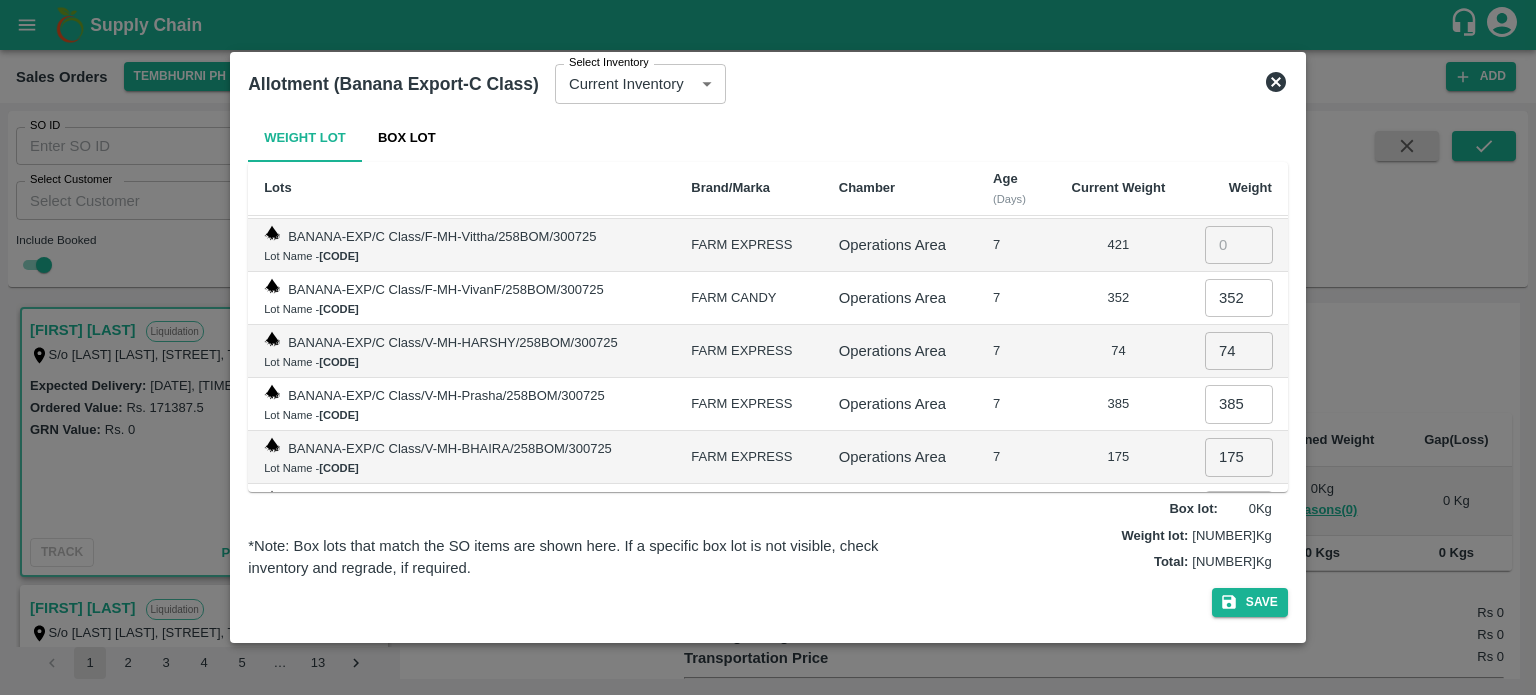 scroll, scrollTop: 1807, scrollLeft: 0, axis: vertical 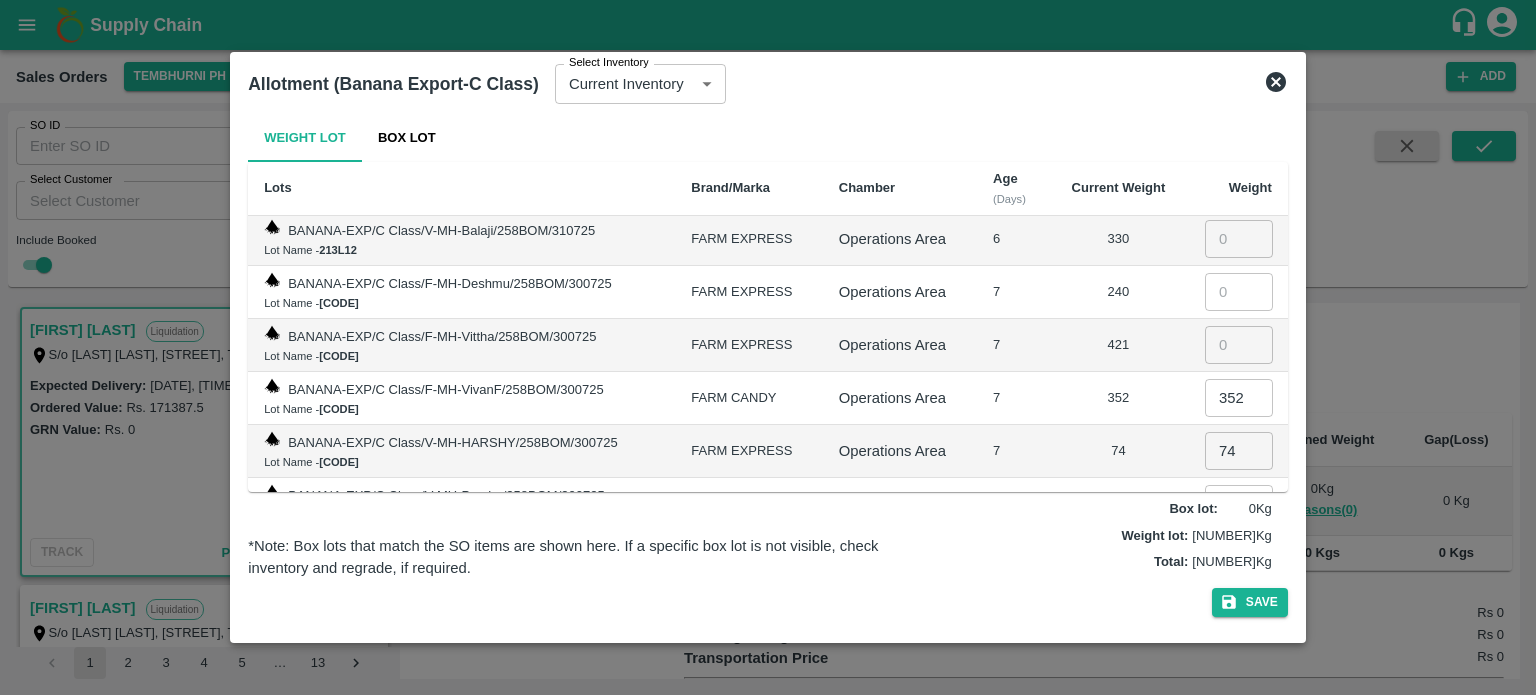 click at bounding box center (1239, 345) 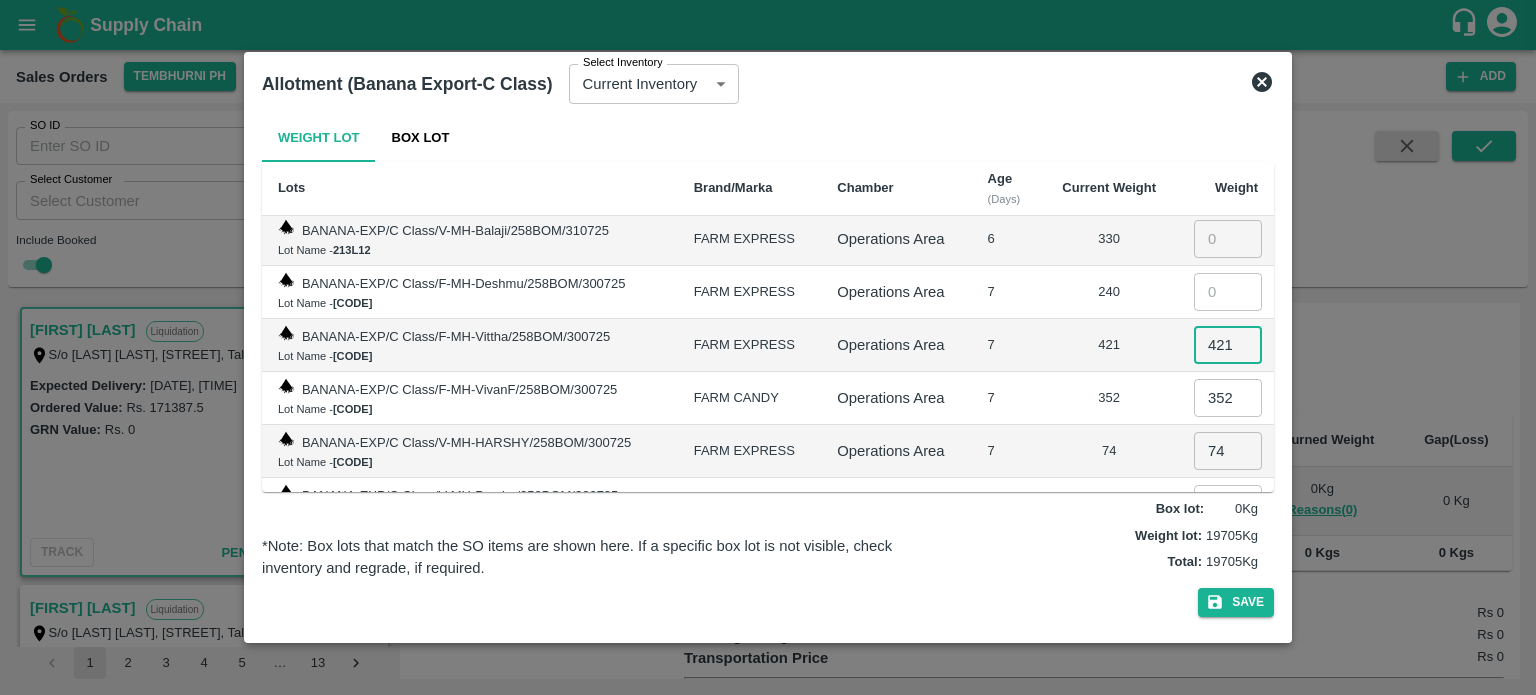type on "421" 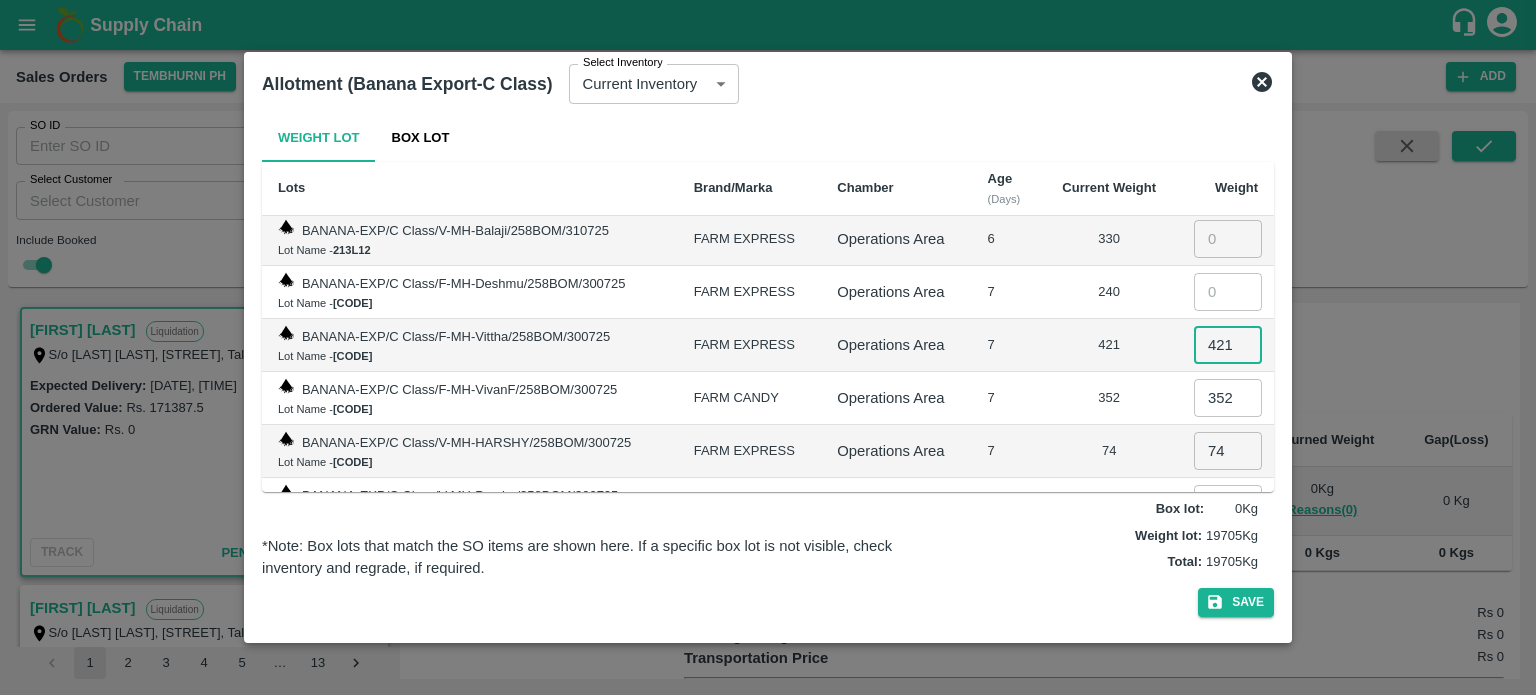 click at bounding box center (1228, 292) 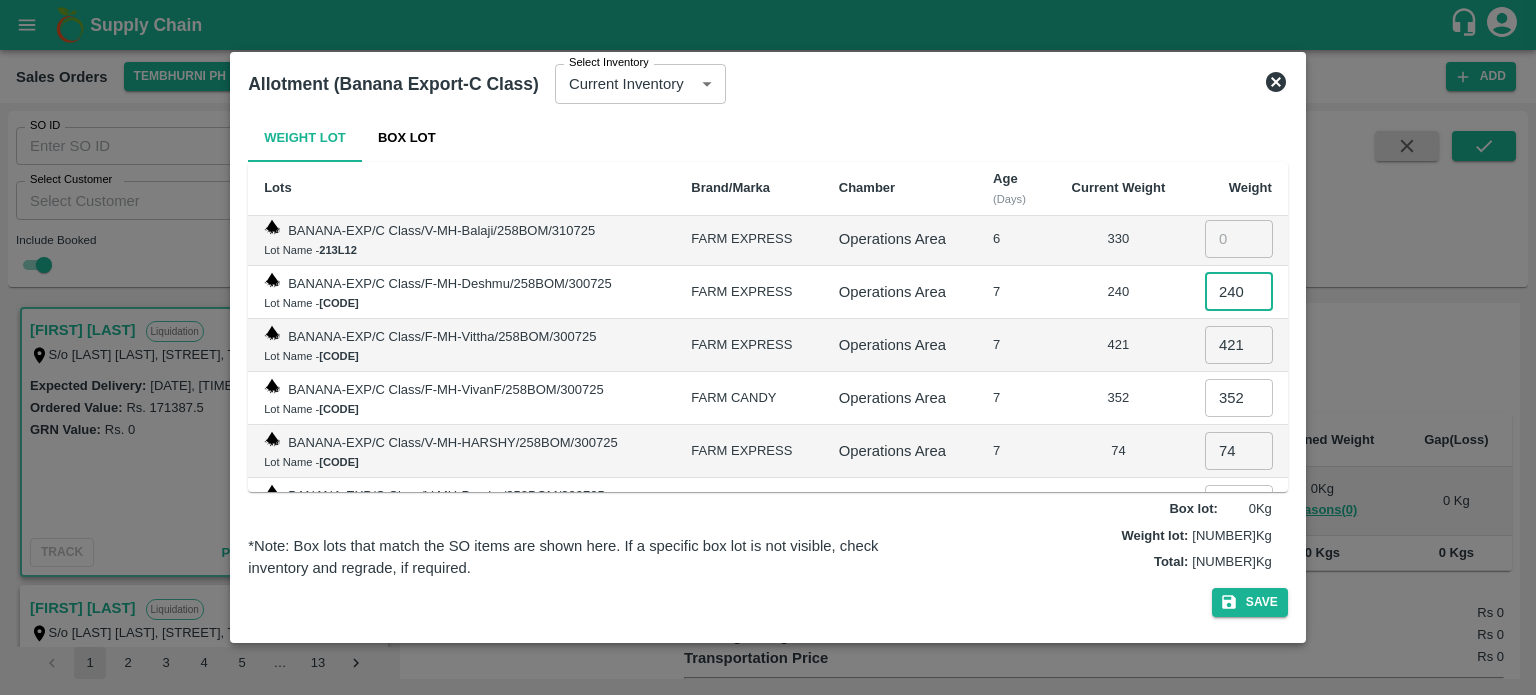 type on "240" 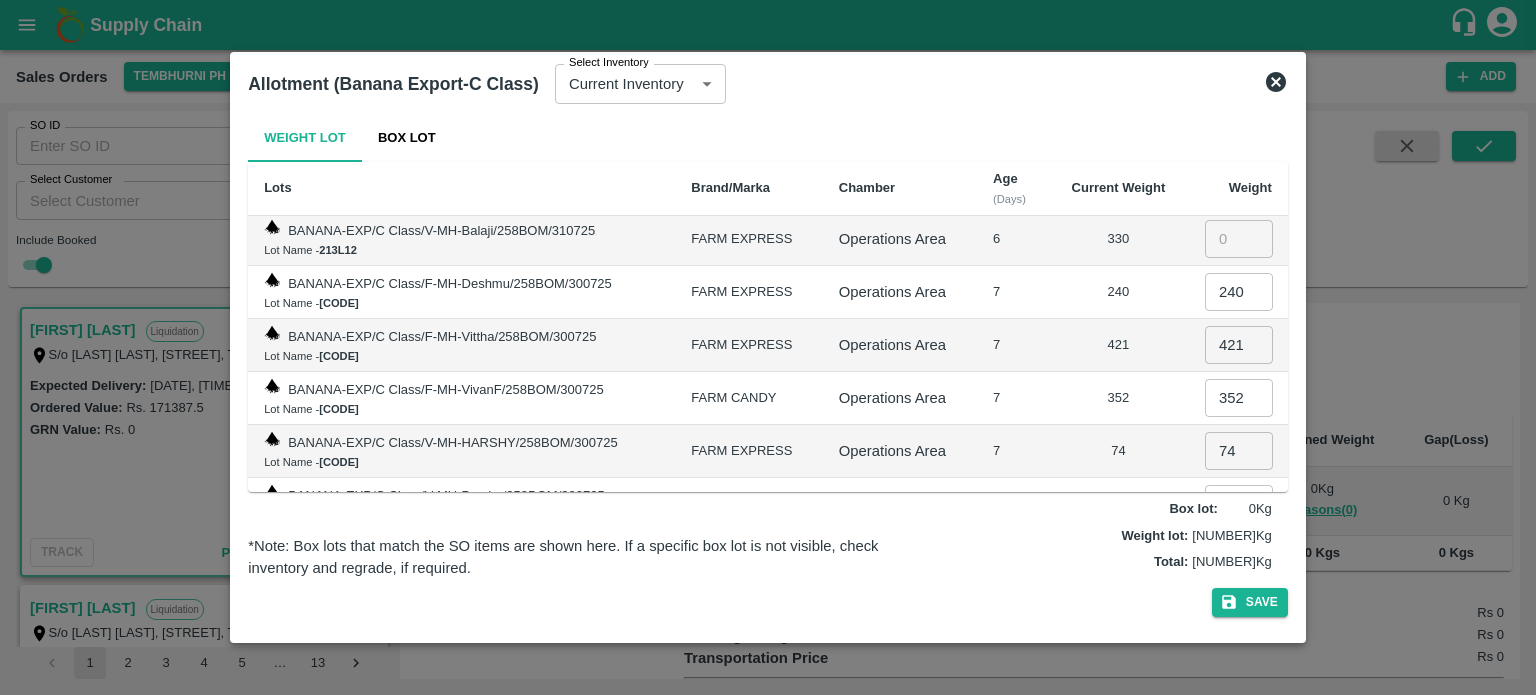 click on "352" at bounding box center [1118, 398] 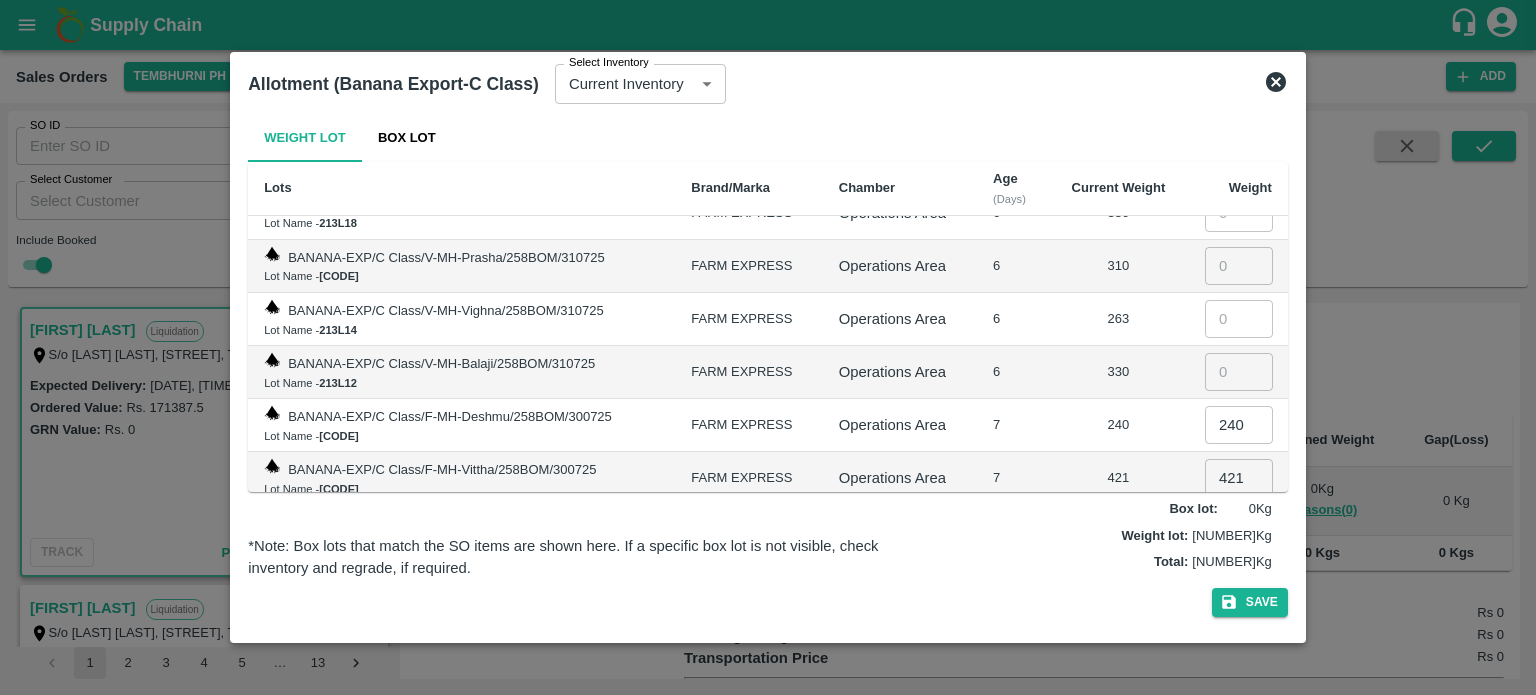 click at bounding box center (1239, 372) 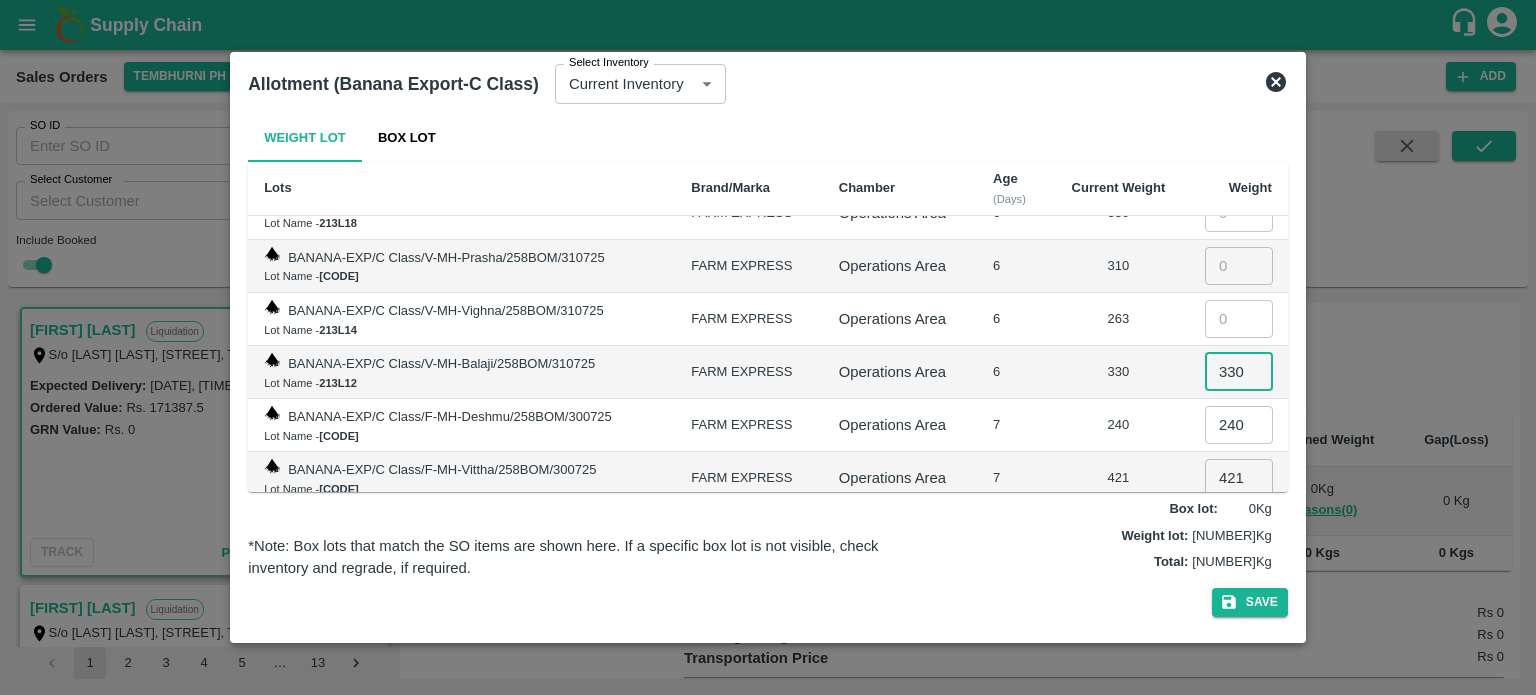 type on "330" 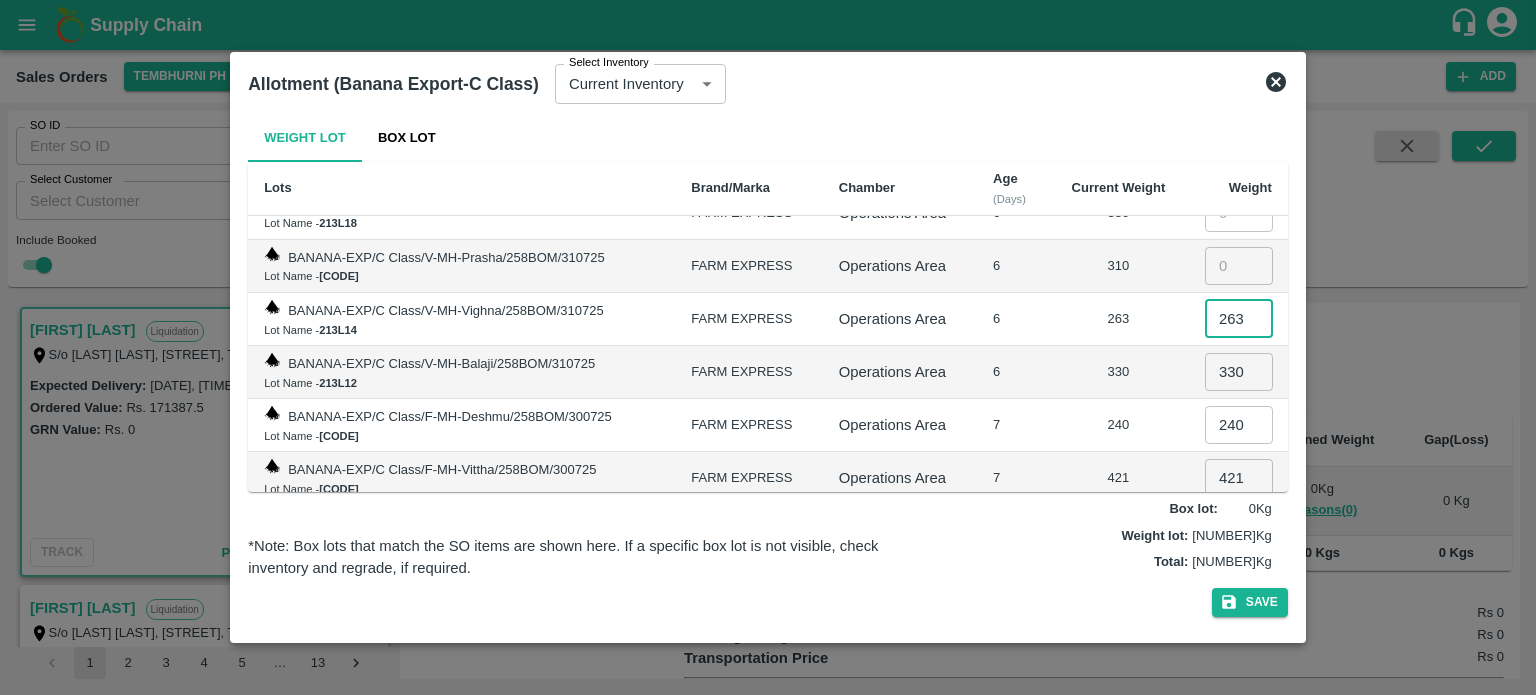 type on "263" 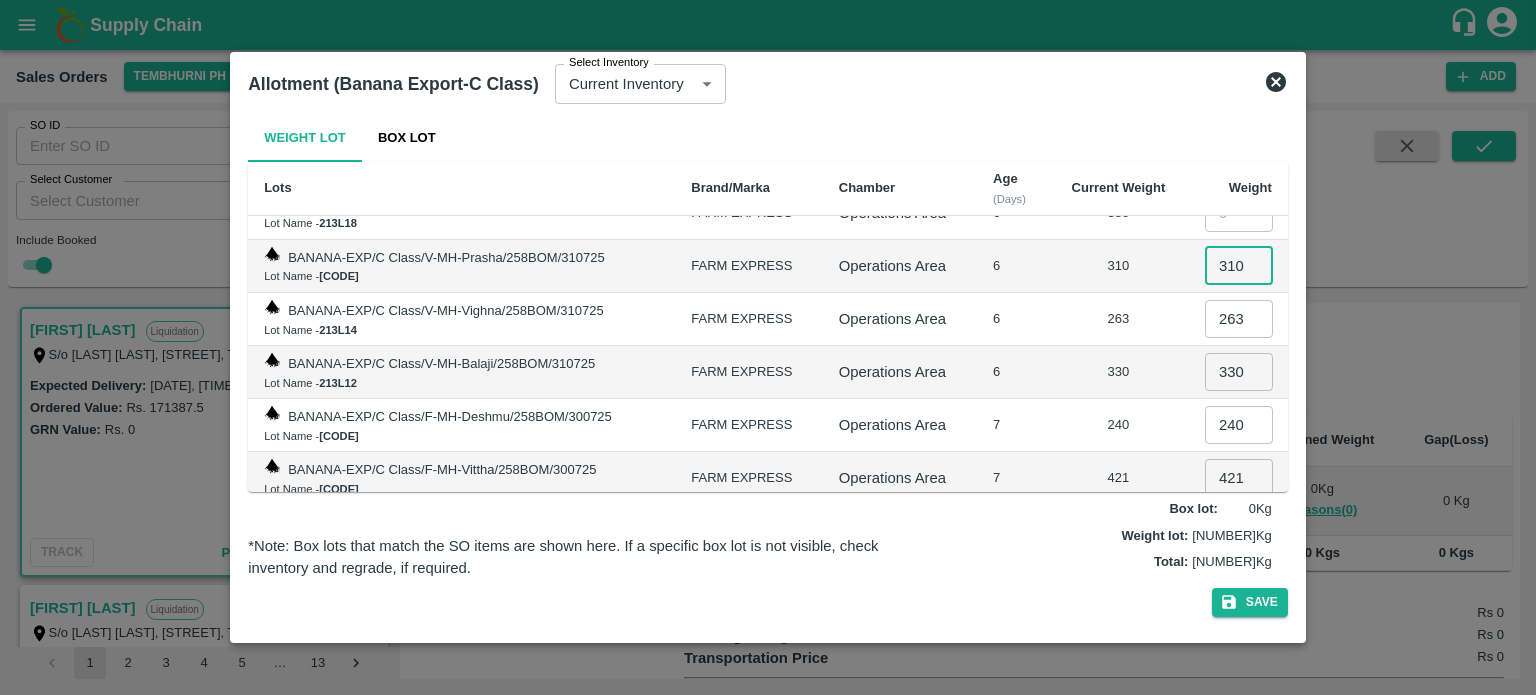 type on "310" 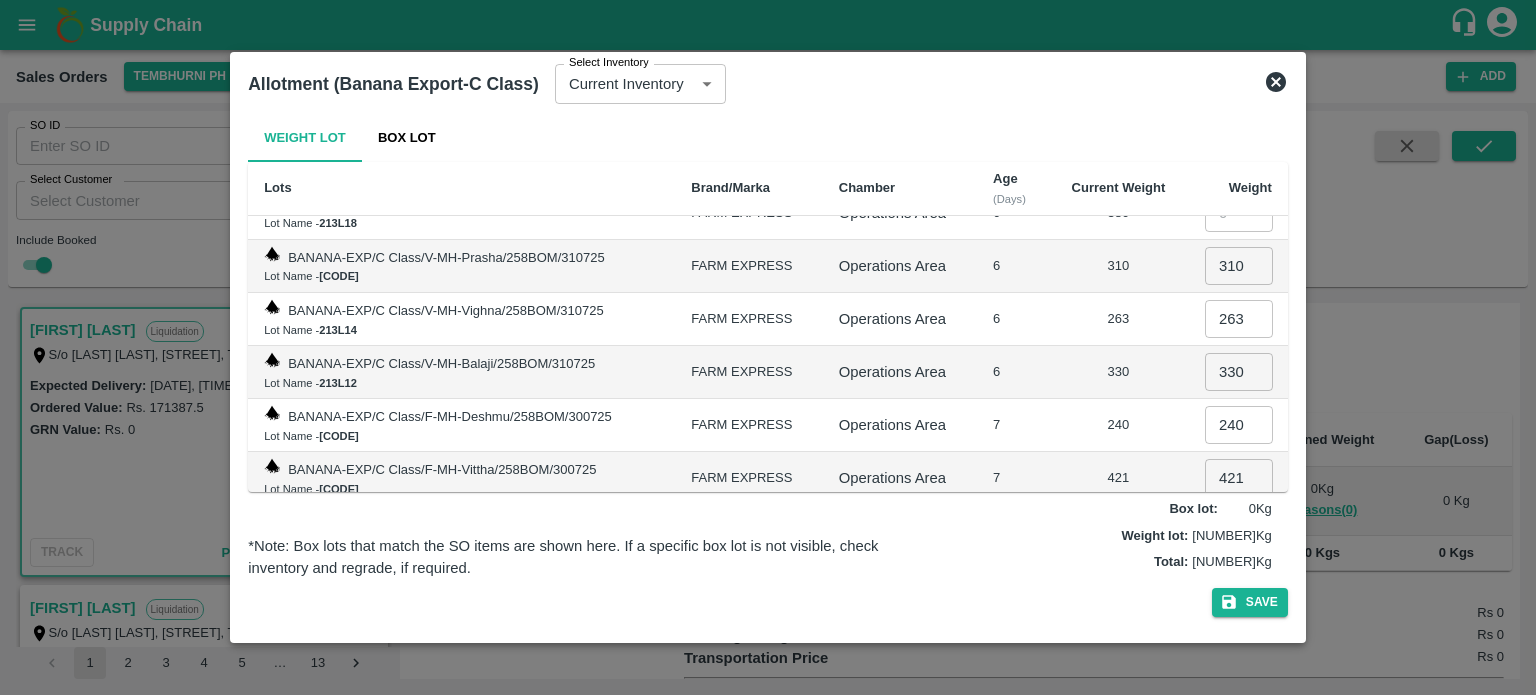click on "6" at bounding box center [1013, 372] 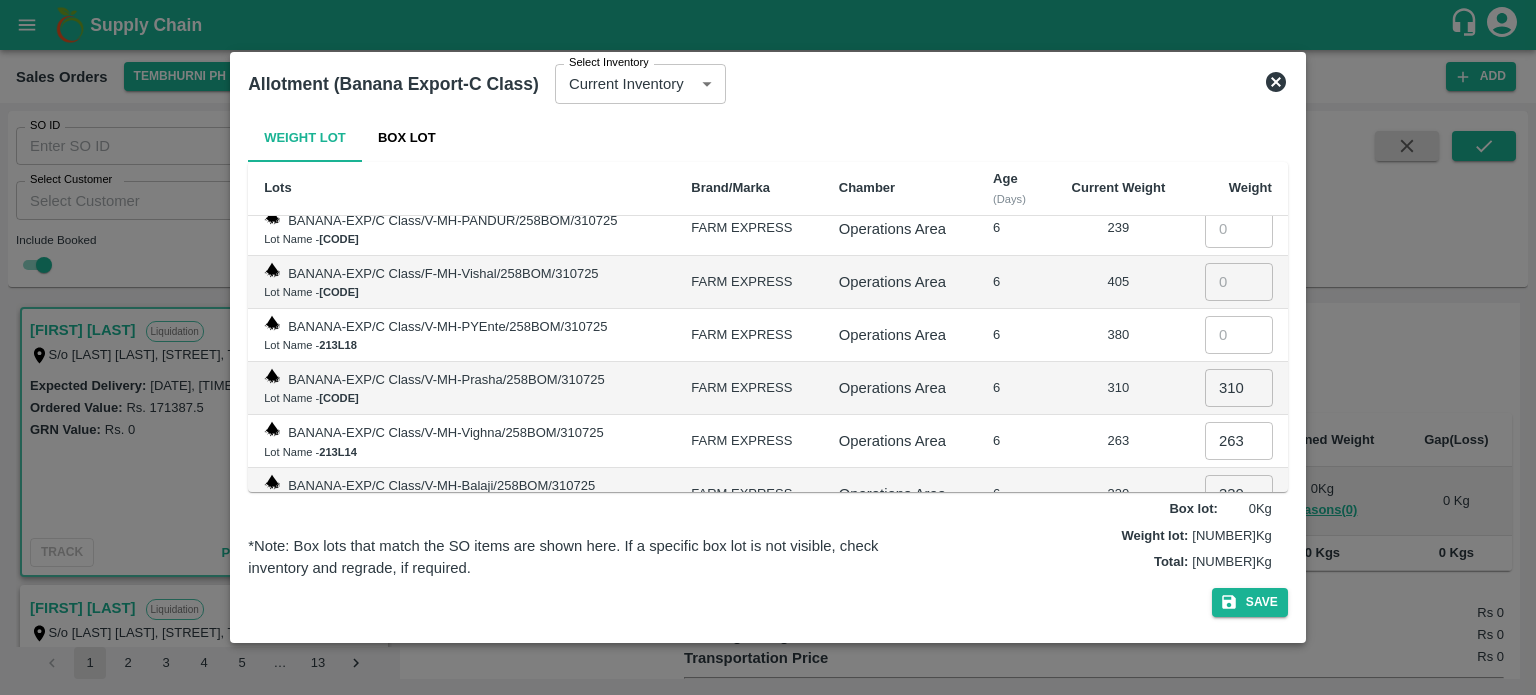 scroll, scrollTop: 1540, scrollLeft: 0, axis: vertical 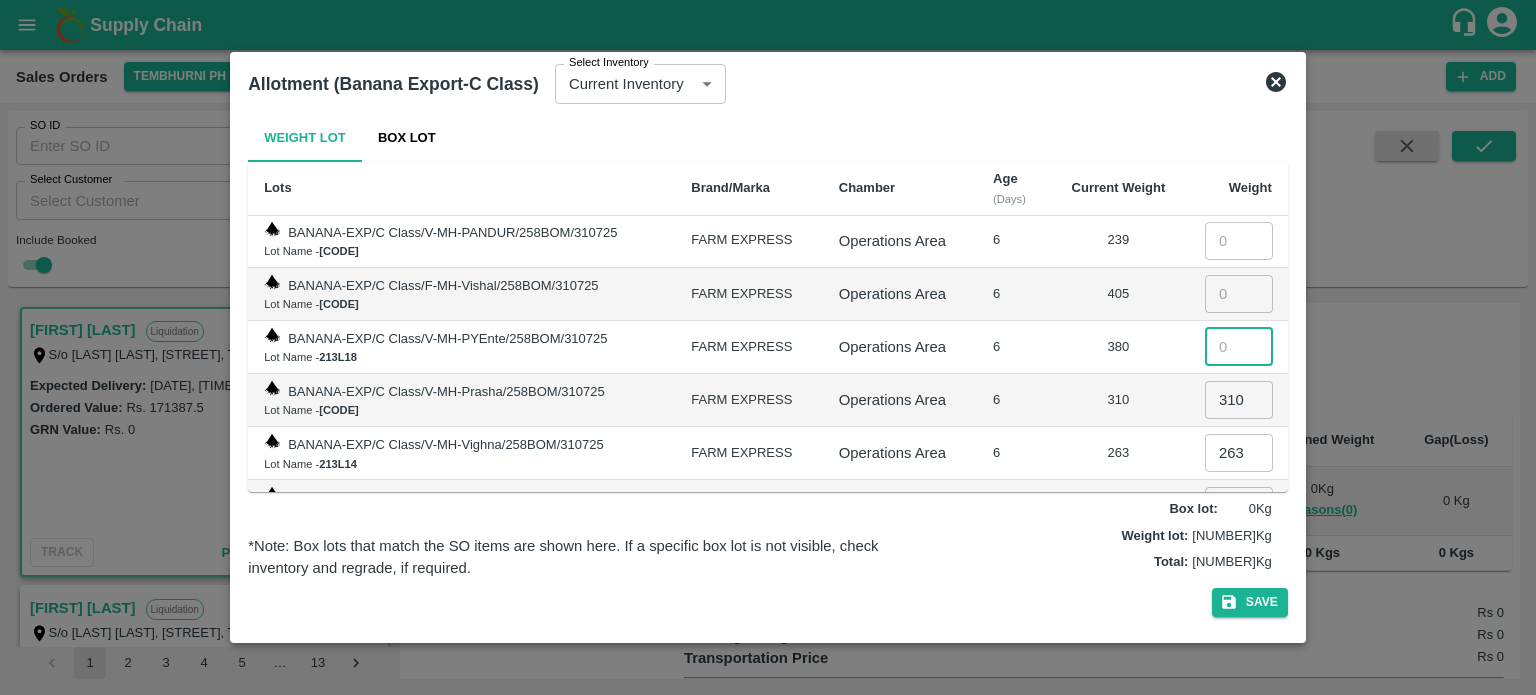 click at bounding box center [1239, 347] 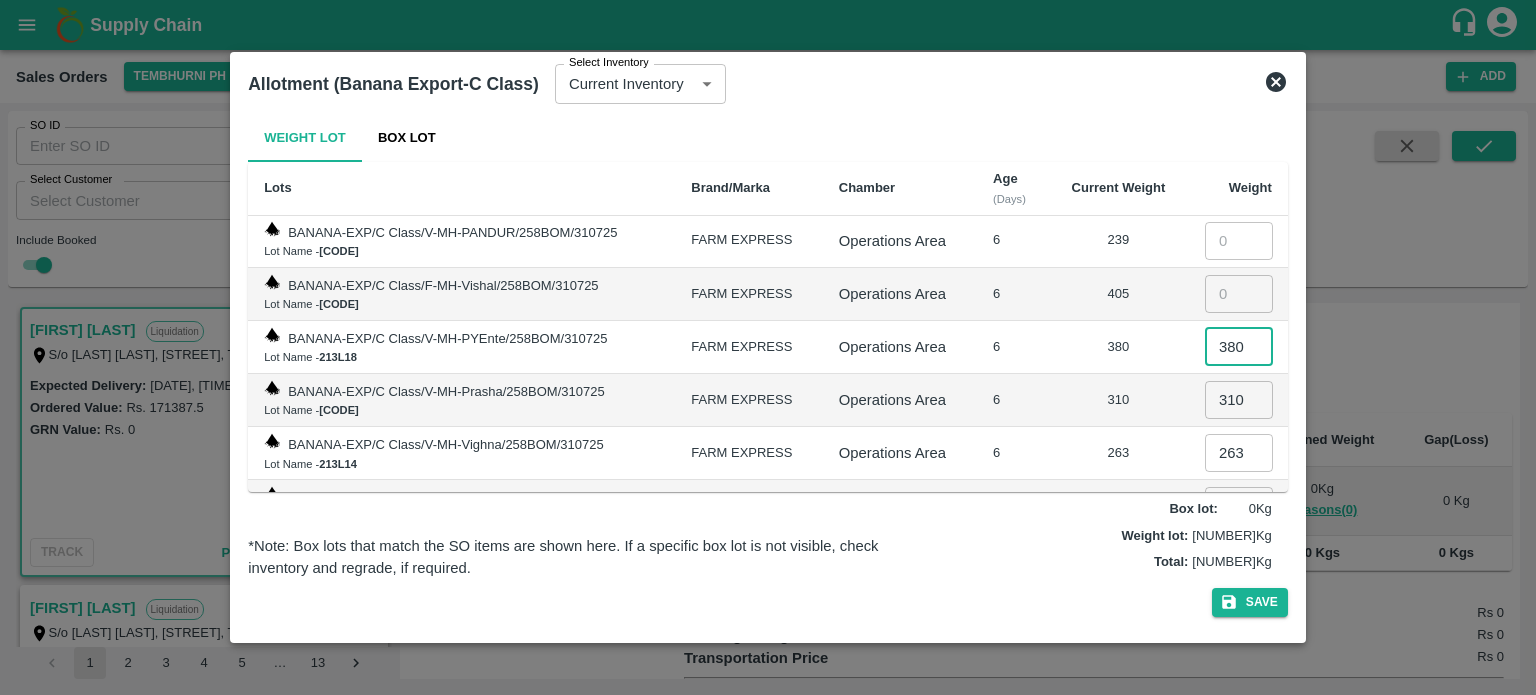 type on "380" 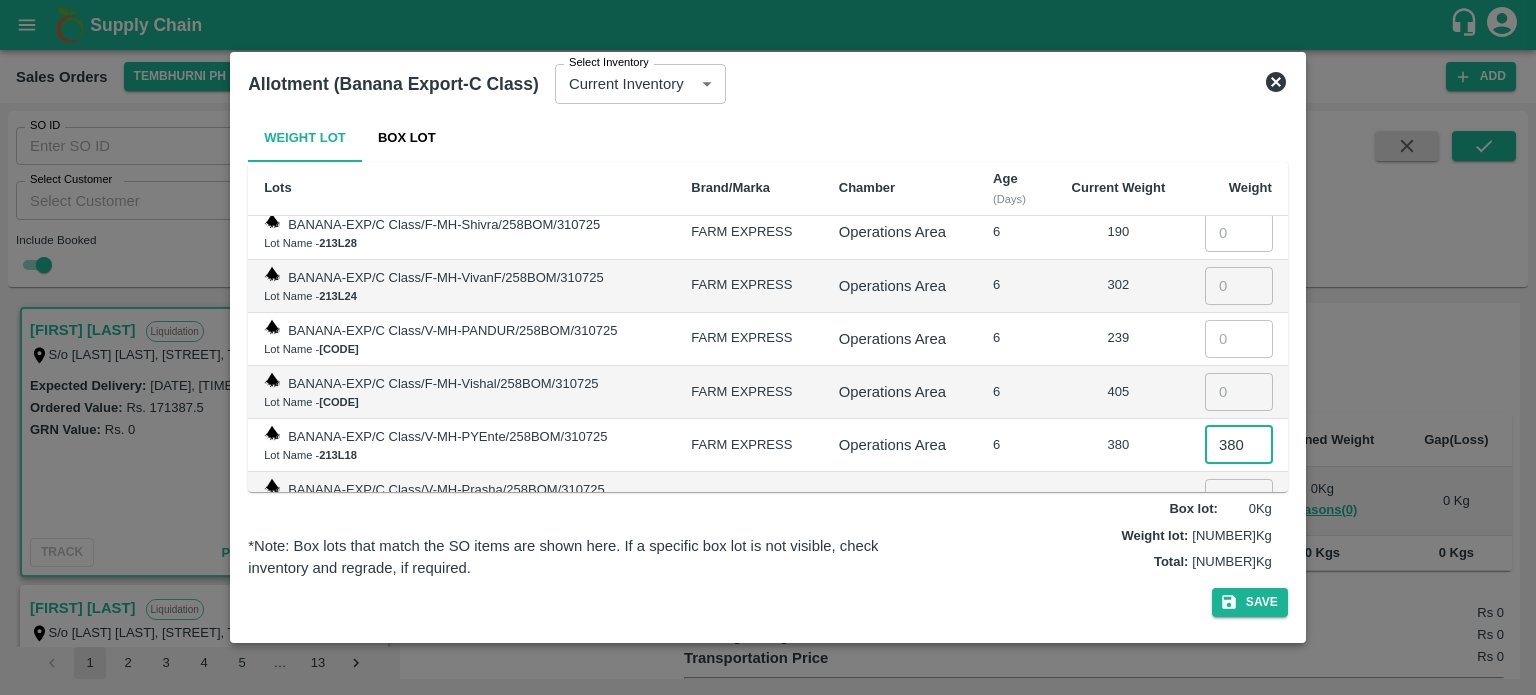 scroll, scrollTop: 1440, scrollLeft: 0, axis: vertical 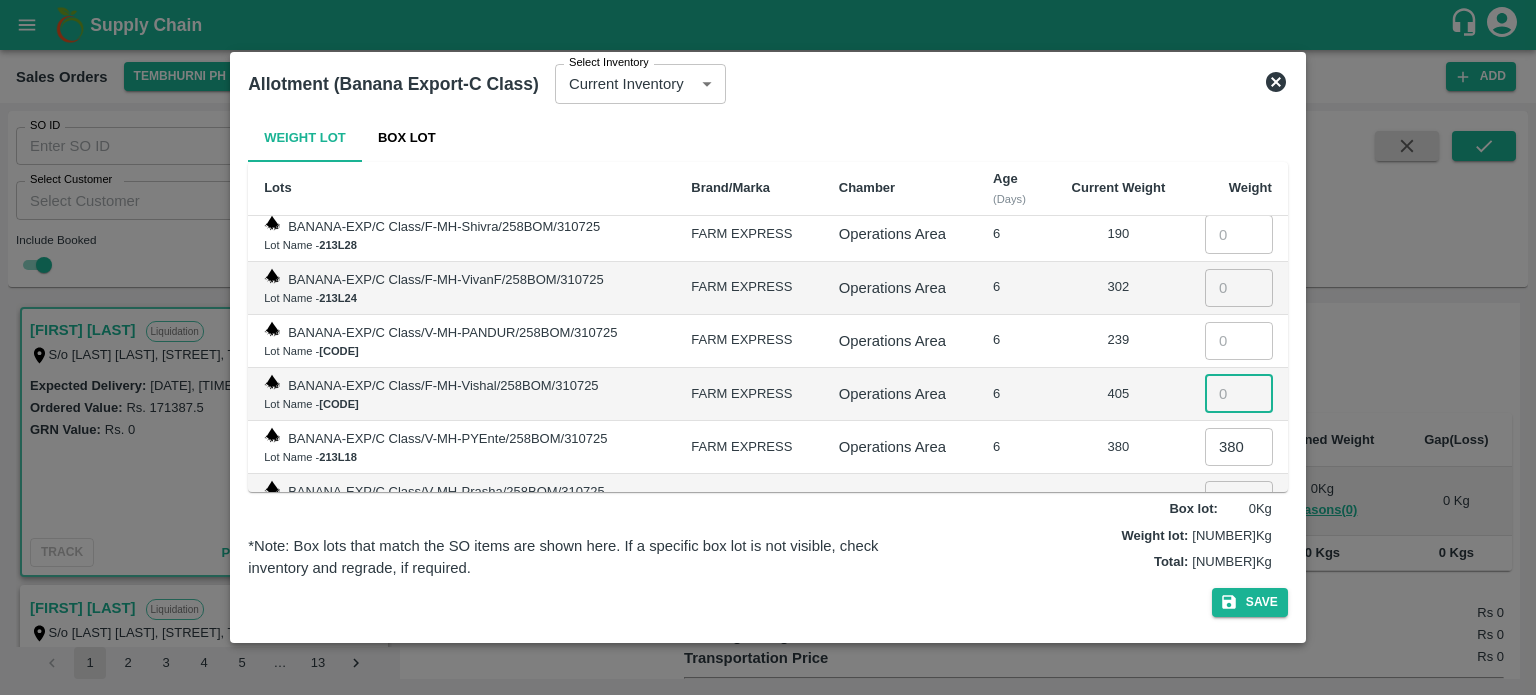 click at bounding box center [1239, 394] 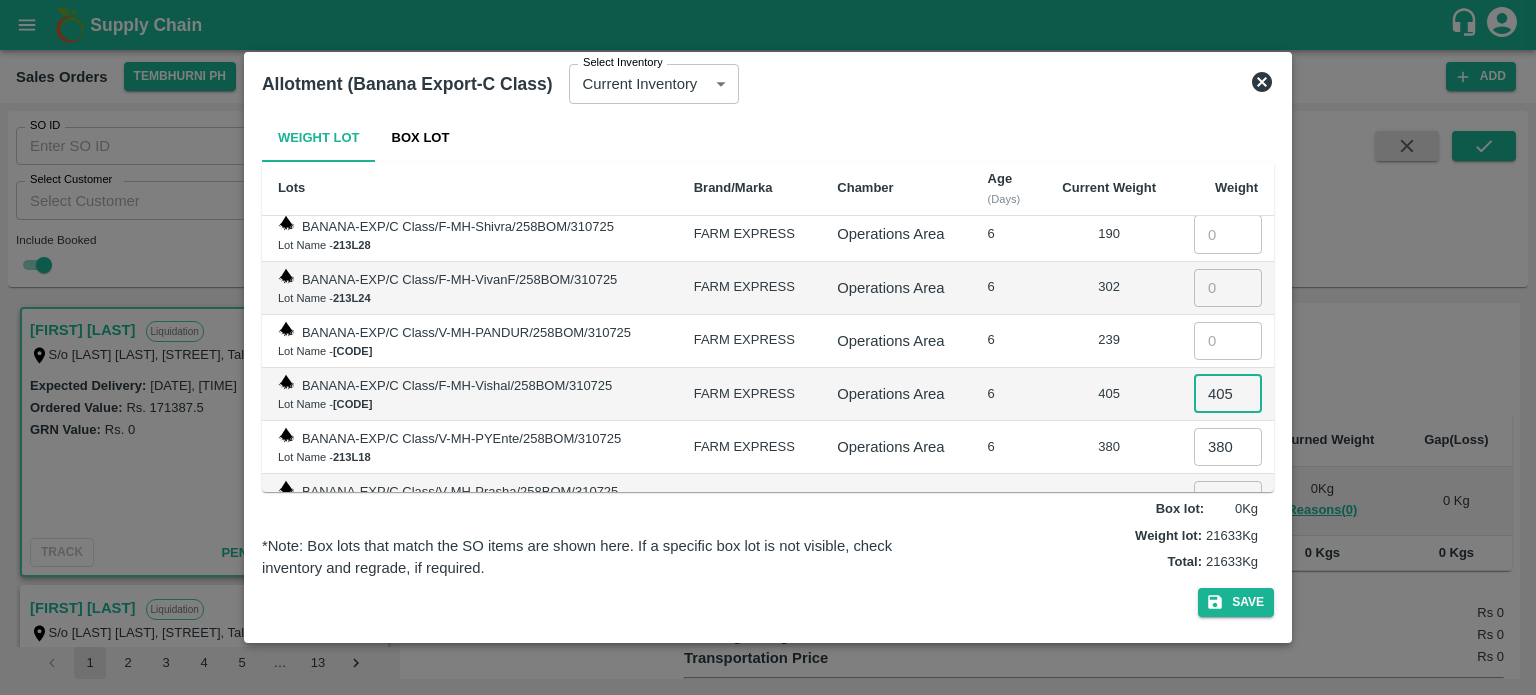 type on "405" 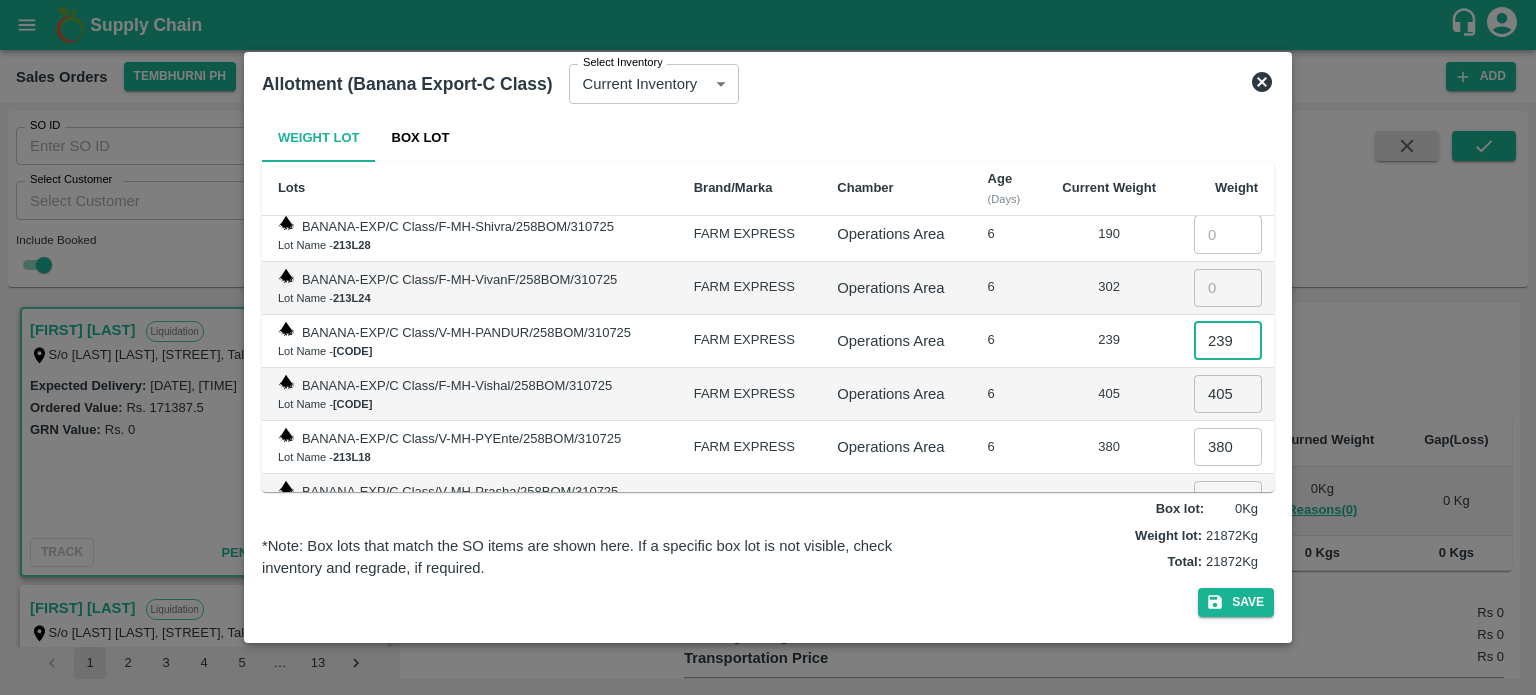 type on "239" 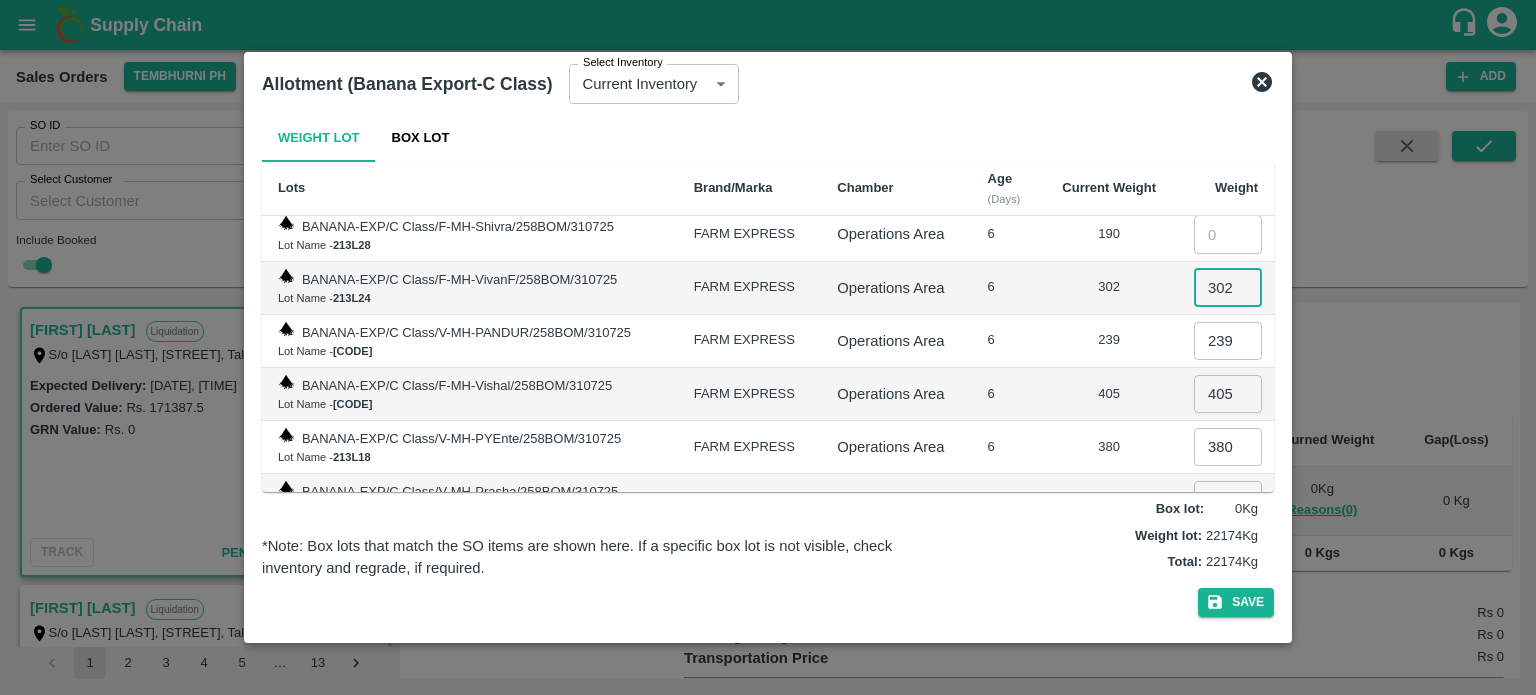 type on "302" 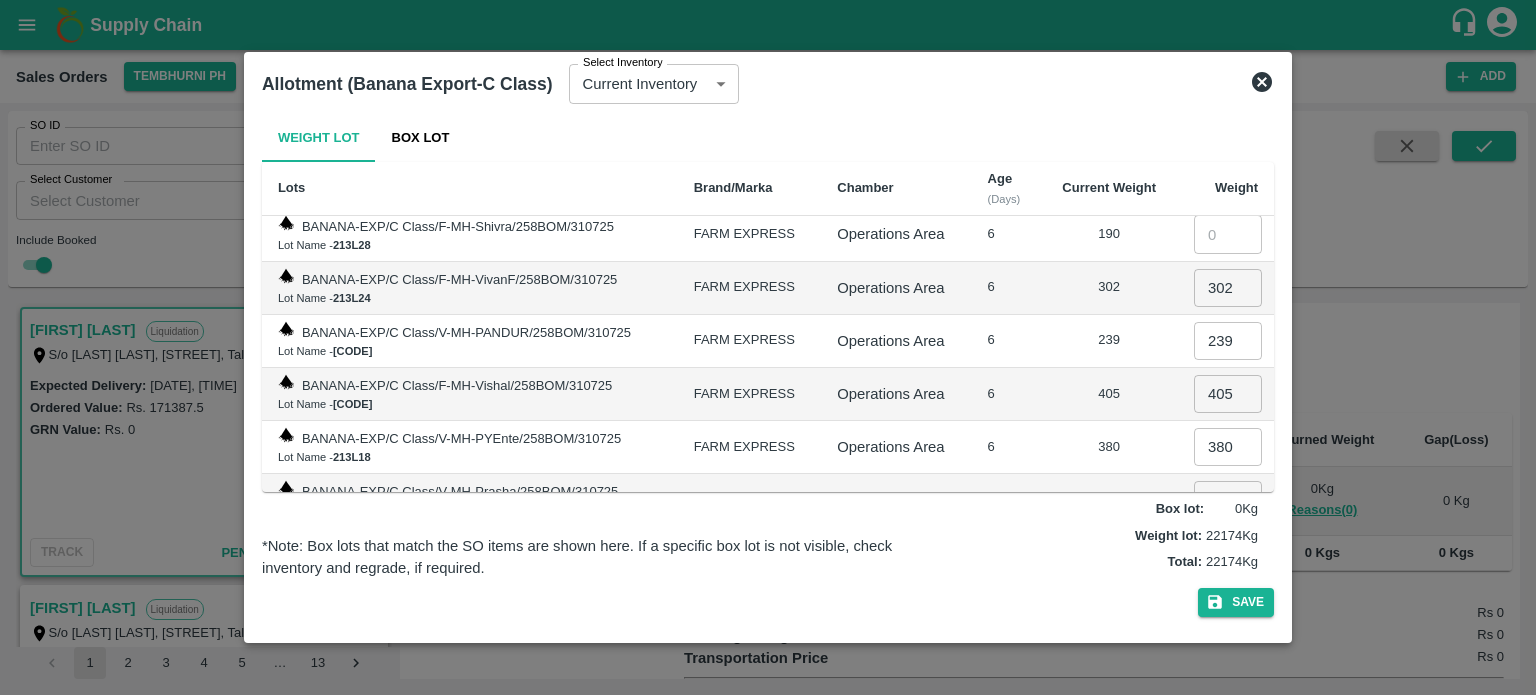 click on "239" at bounding box center [1109, 341] 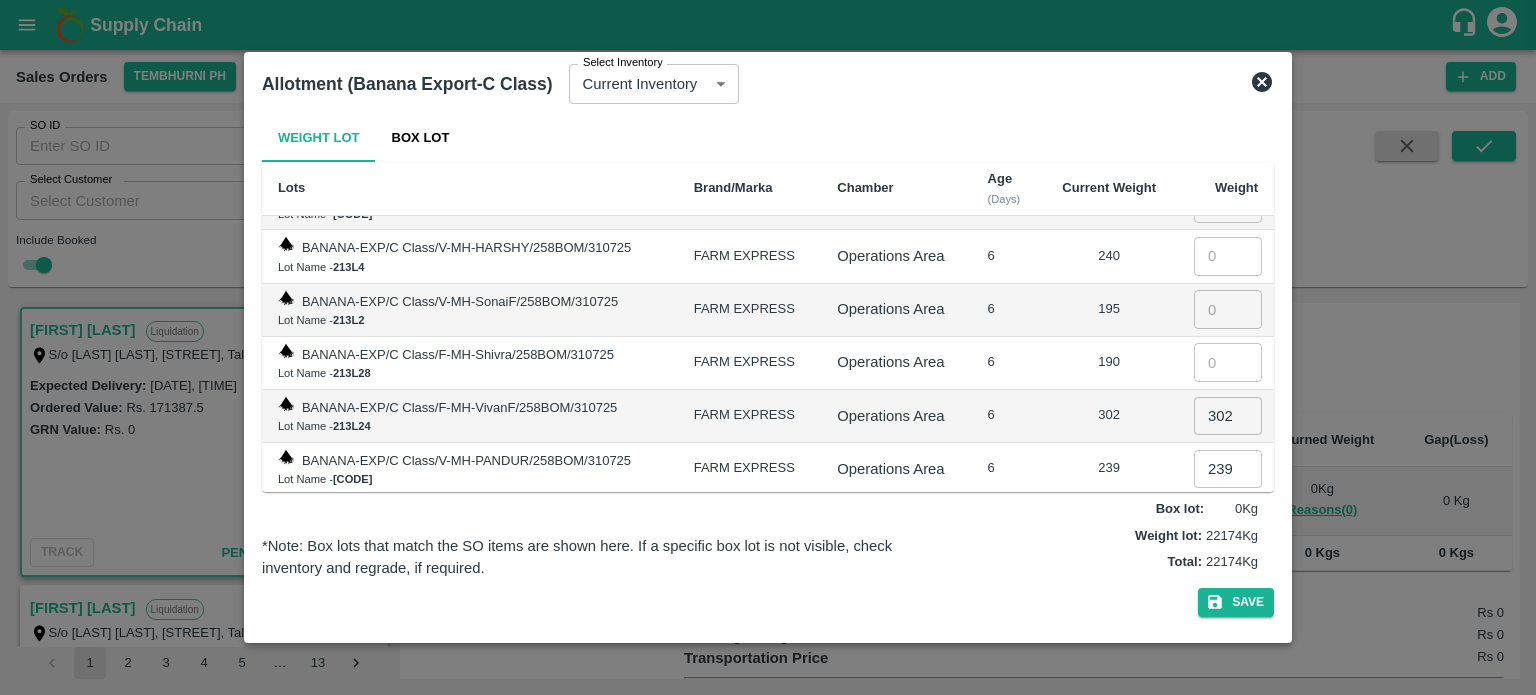 scroll, scrollTop: 1307, scrollLeft: 0, axis: vertical 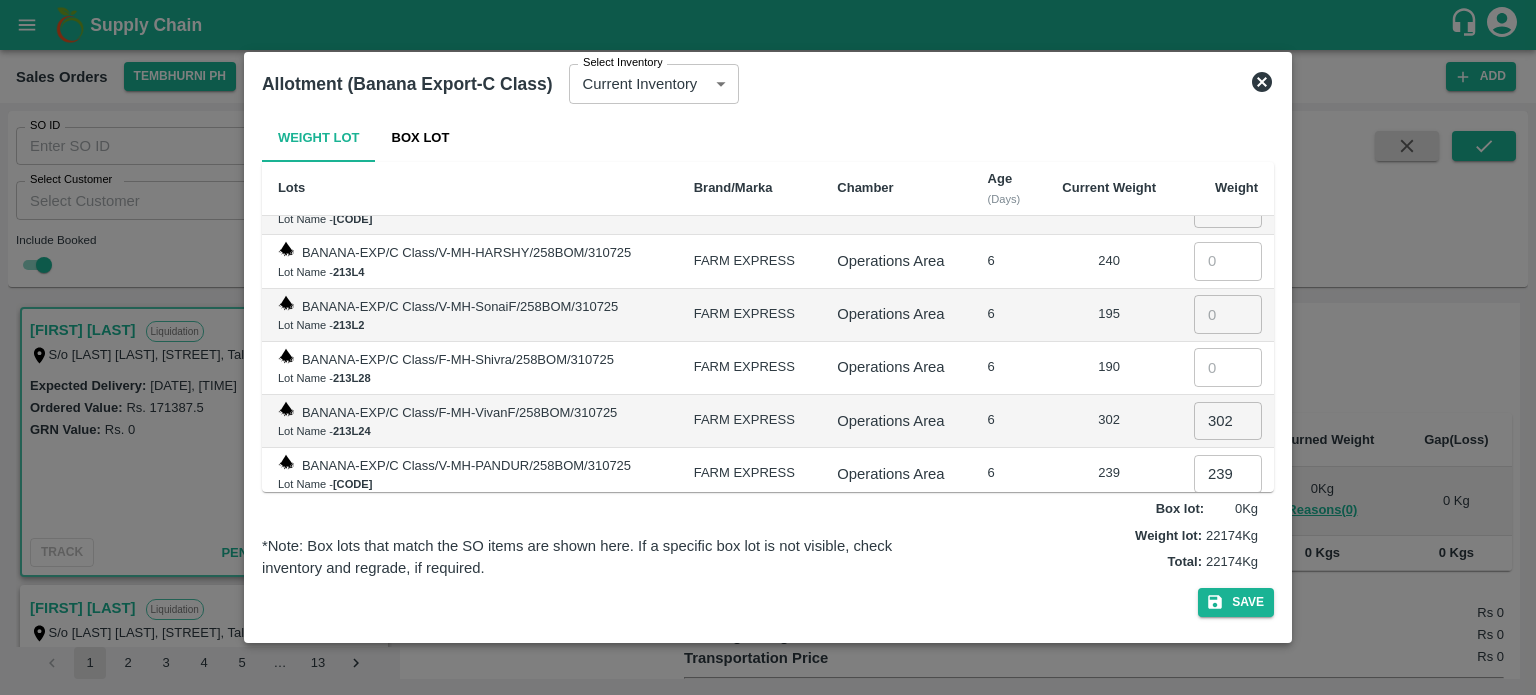 click at bounding box center (1228, 367) 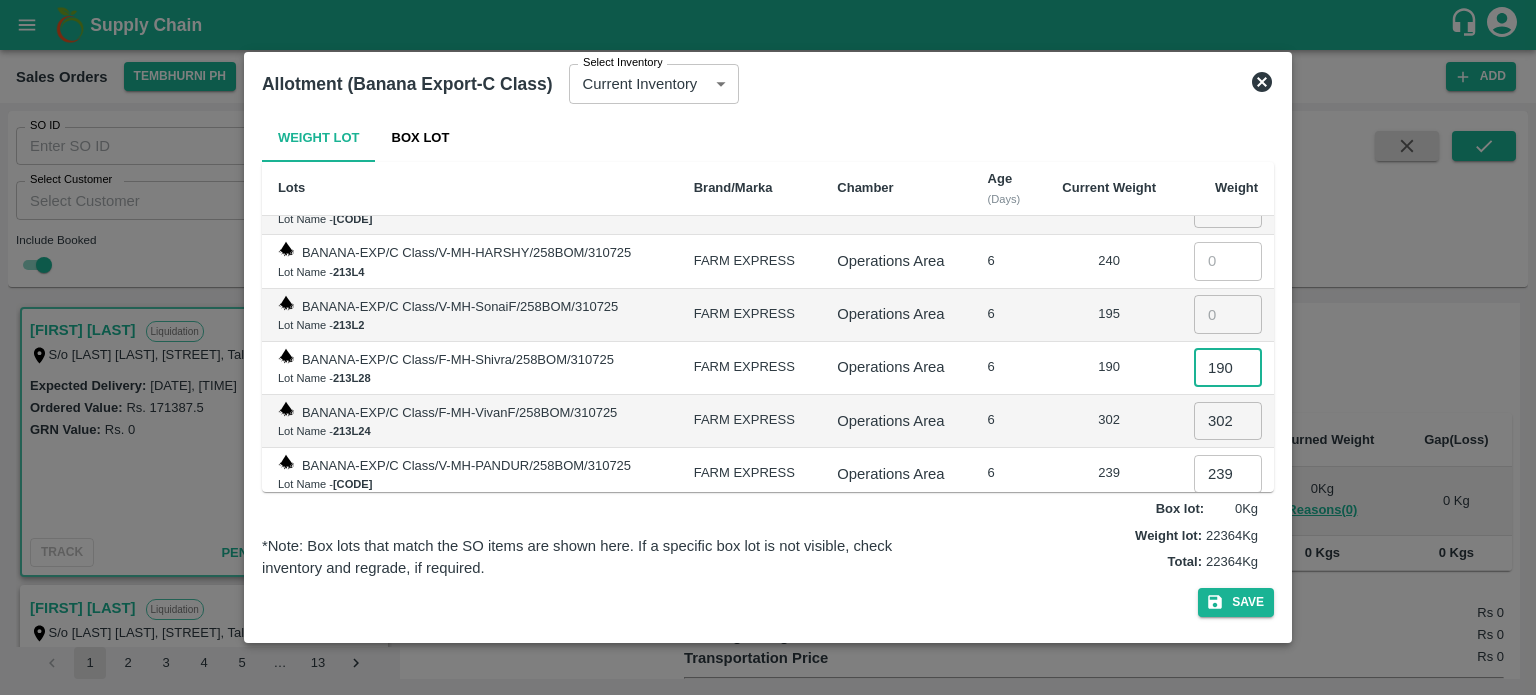 type on "190" 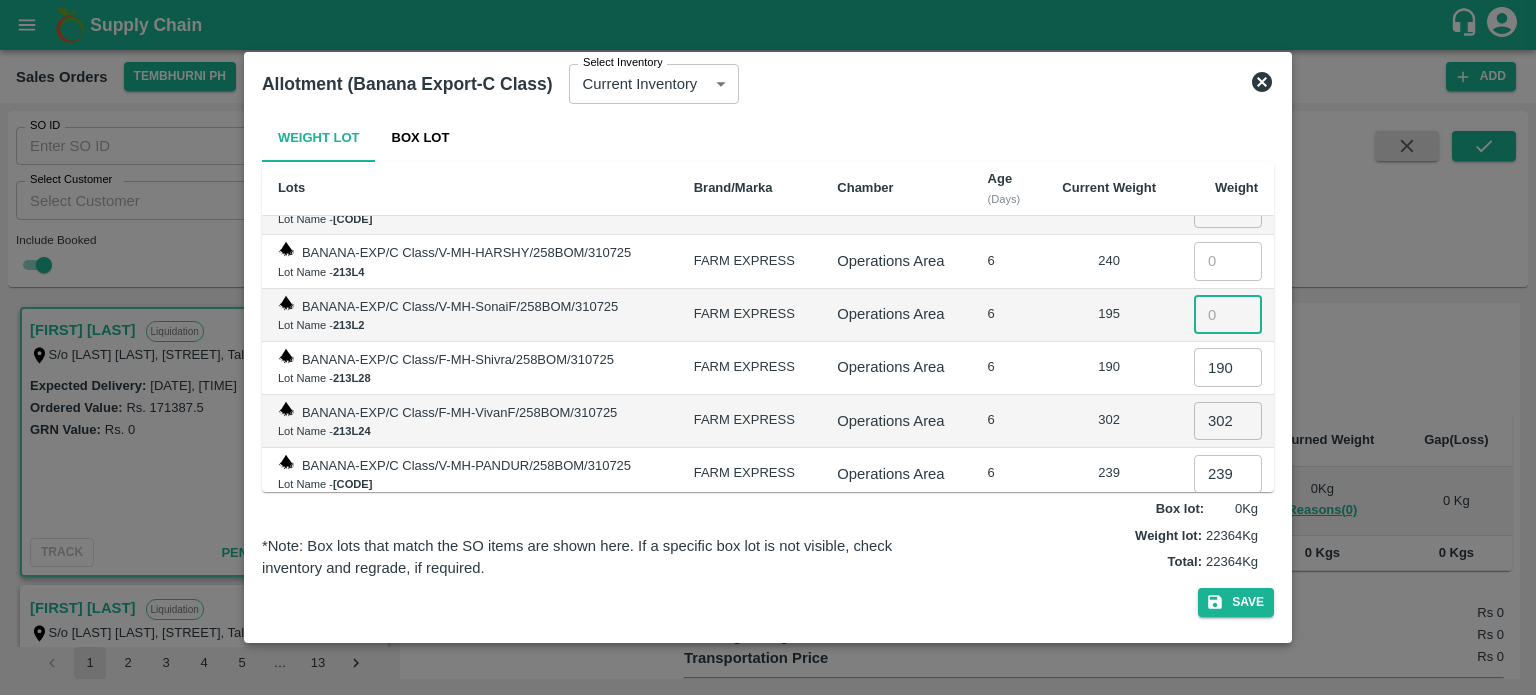 click at bounding box center [1228, 314] 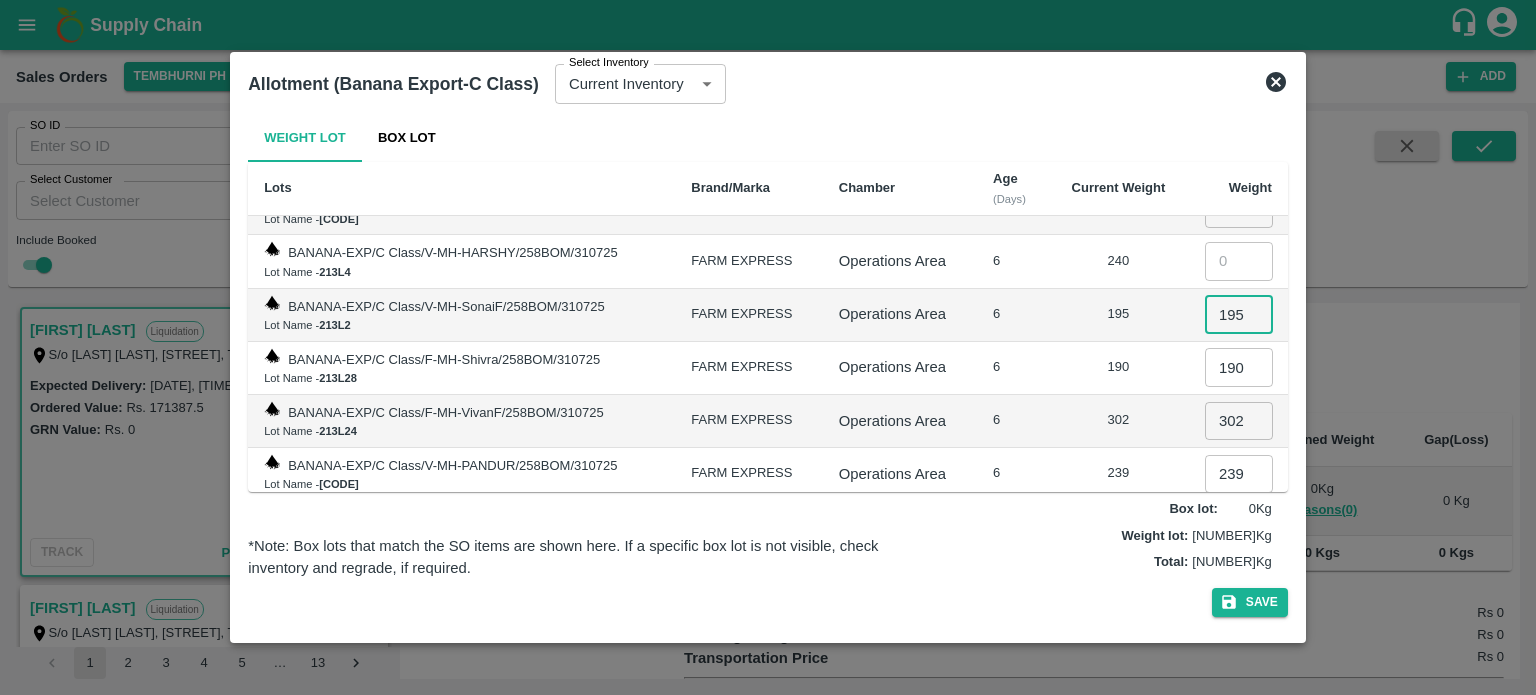 type on "195" 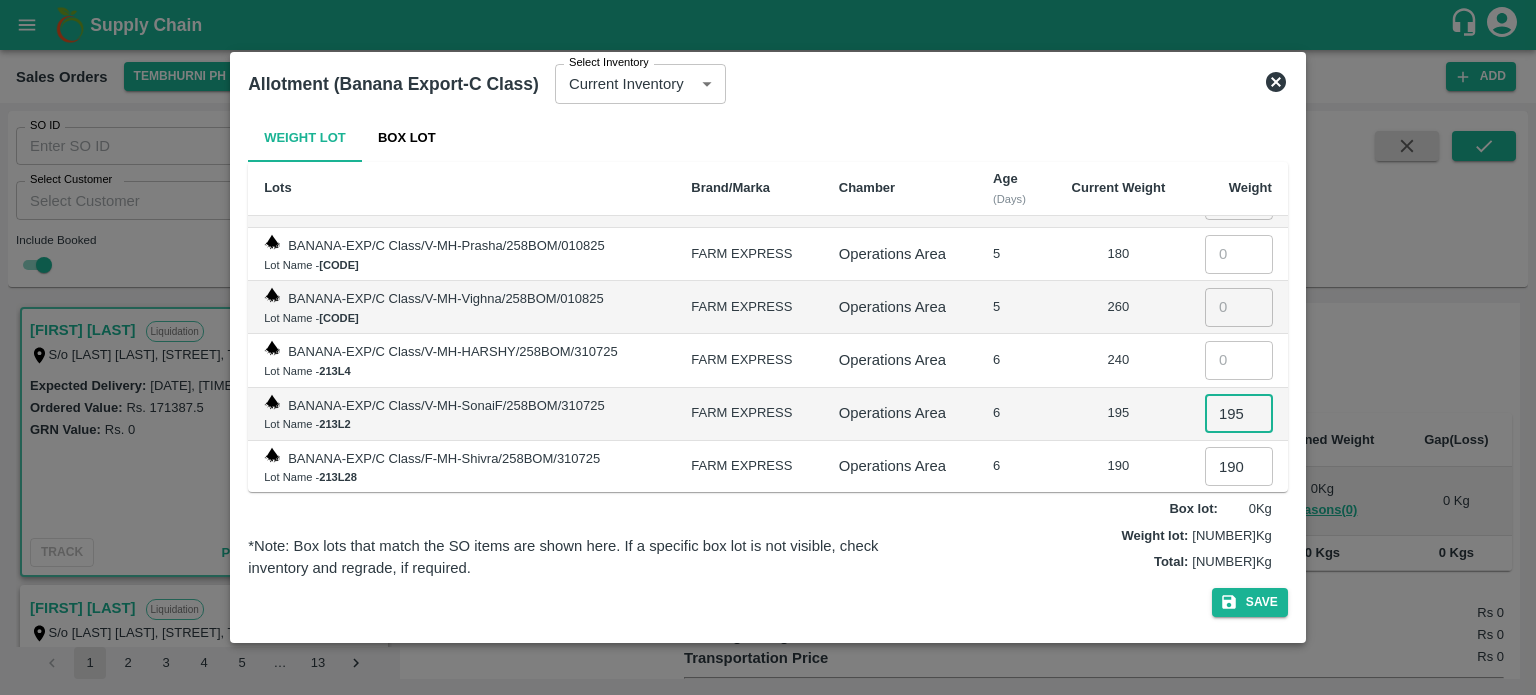 scroll, scrollTop: 1207, scrollLeft: 0, axis: vertical 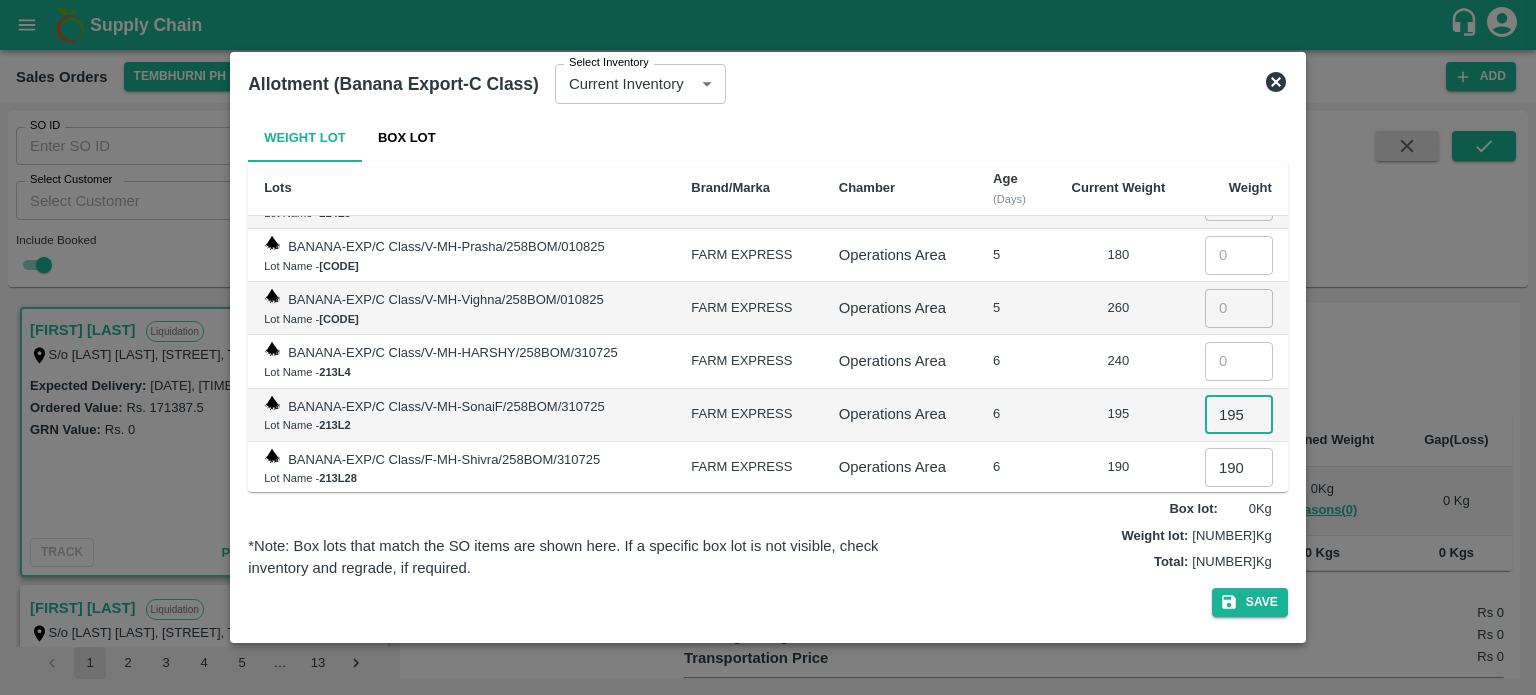 click at bounding box center (1239, 361) 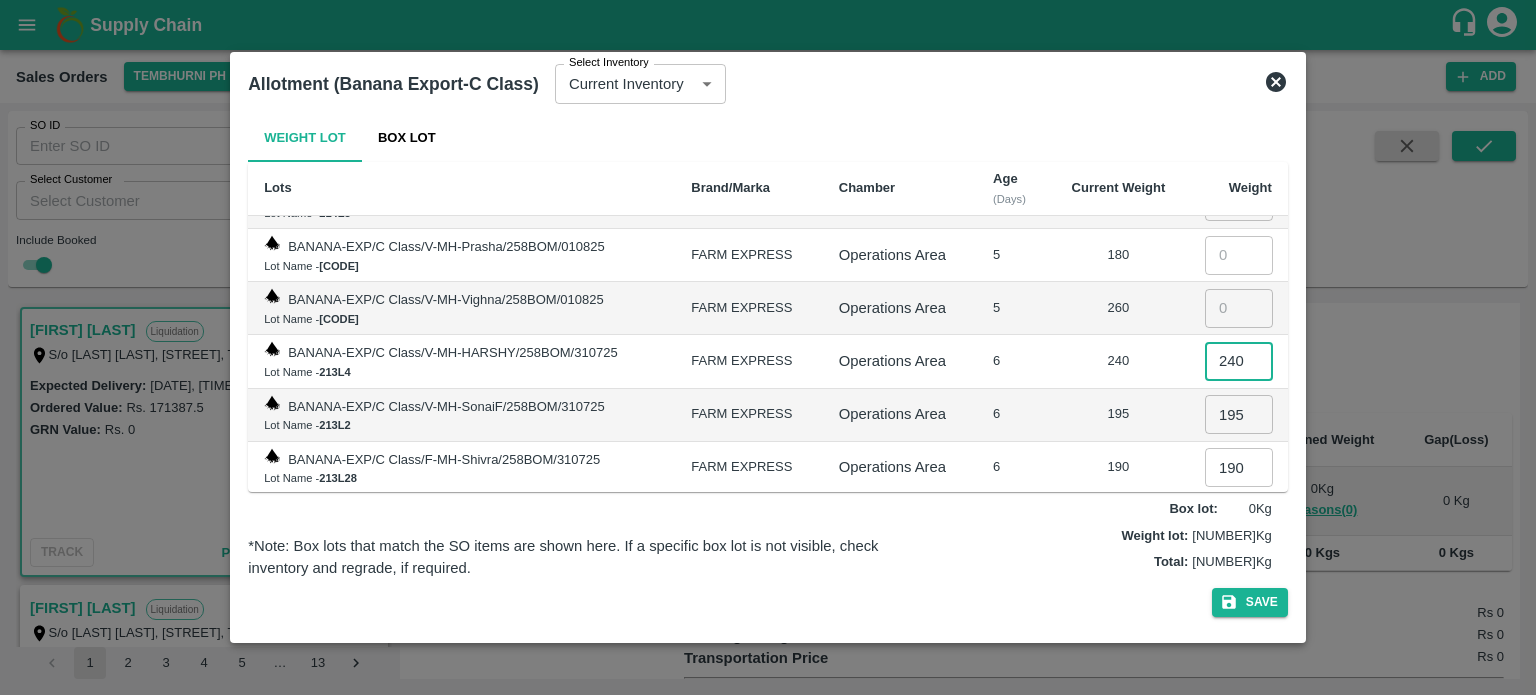 type on "240" 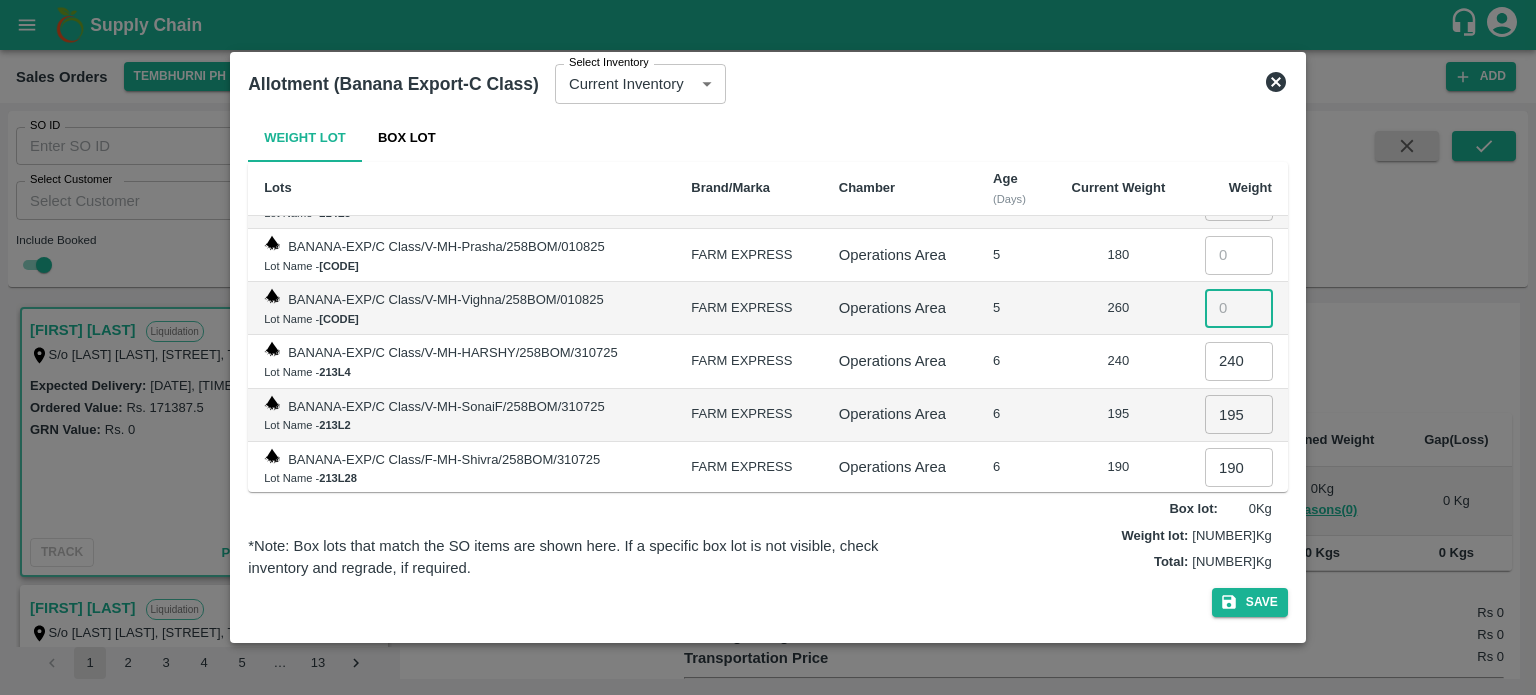 click at bounding box center [1239, 308] 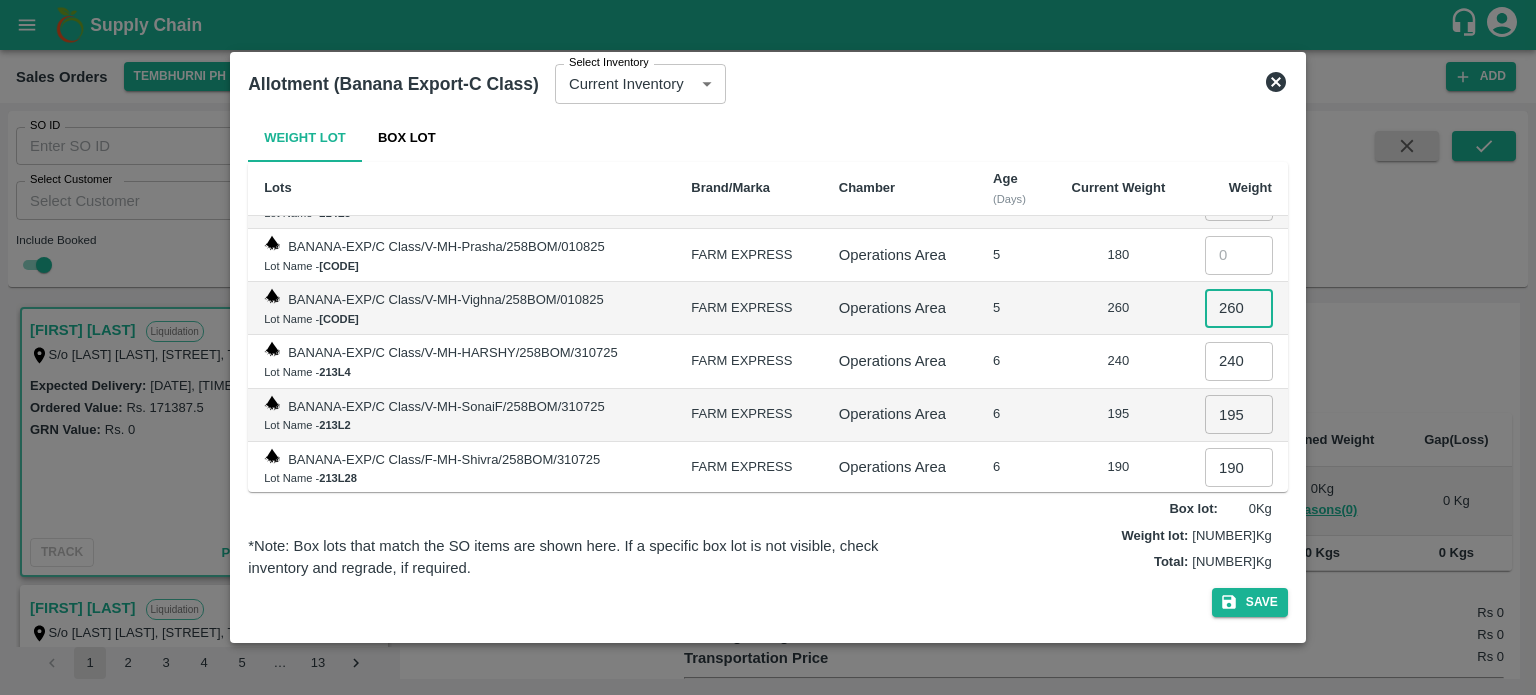 type on "260" 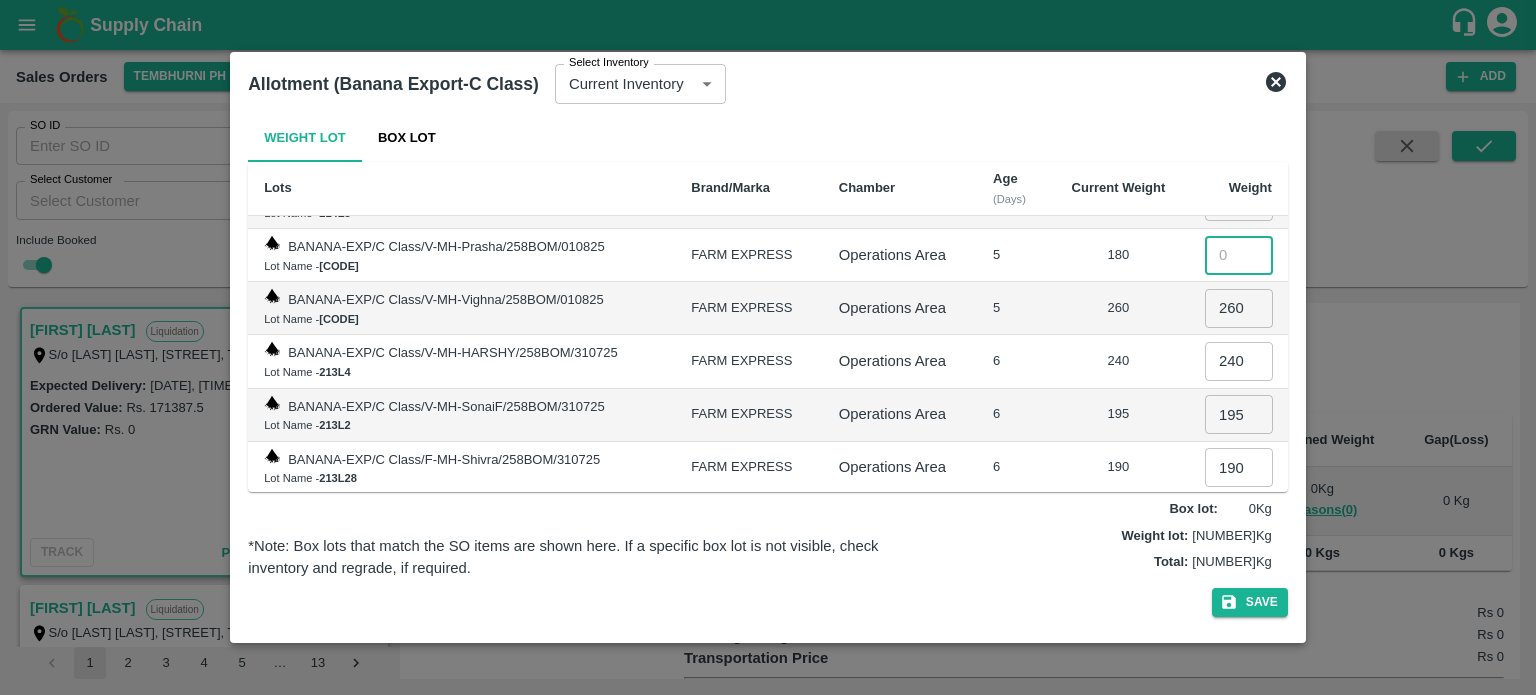 click at bounding box center (1239, 255) 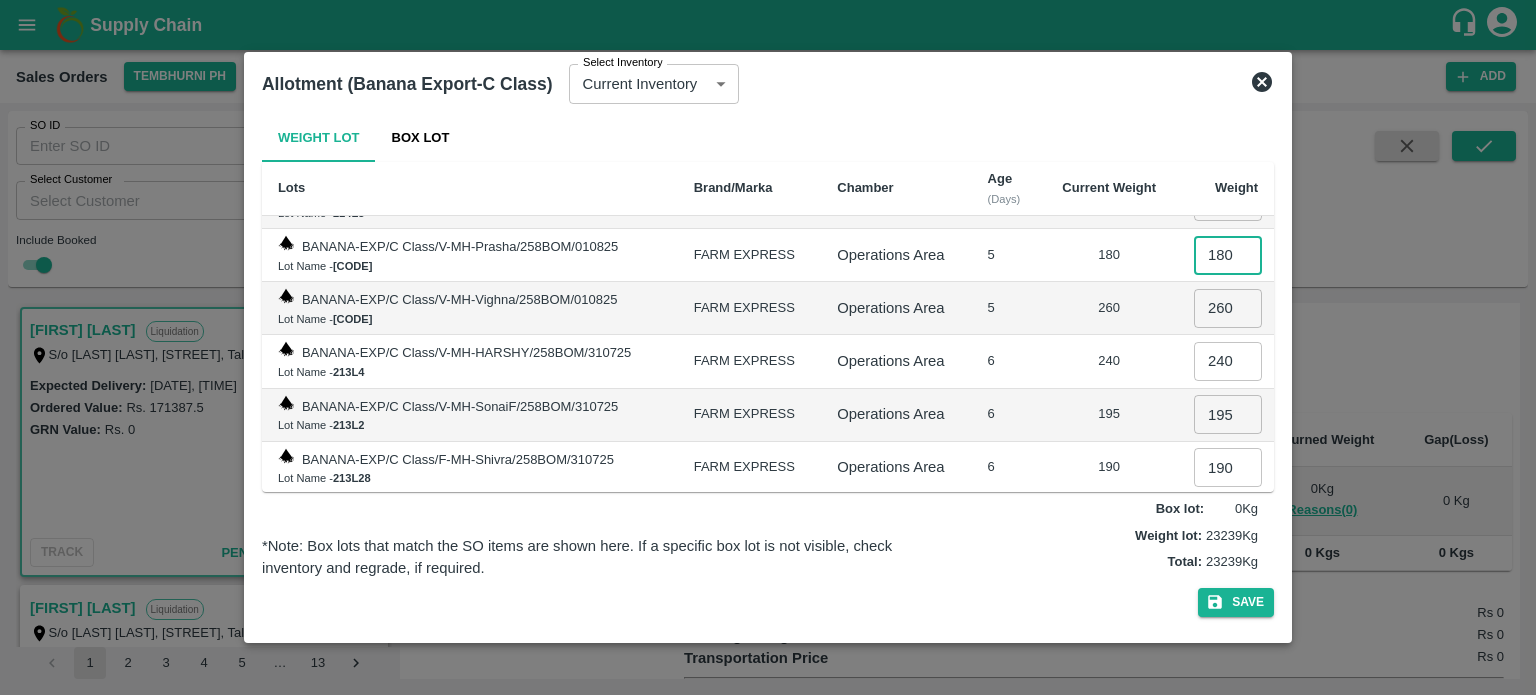 type on "180" 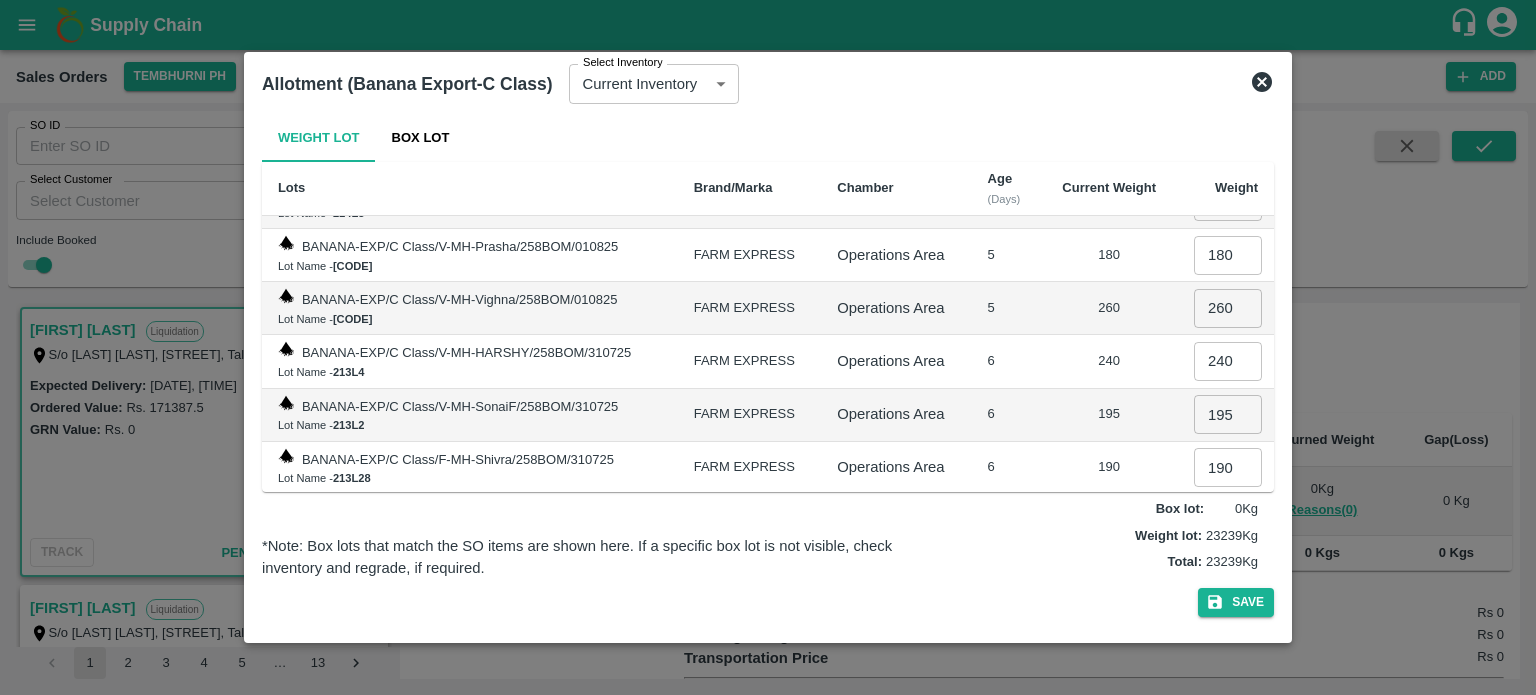 click on "260" at bounding box center (1109, 308) 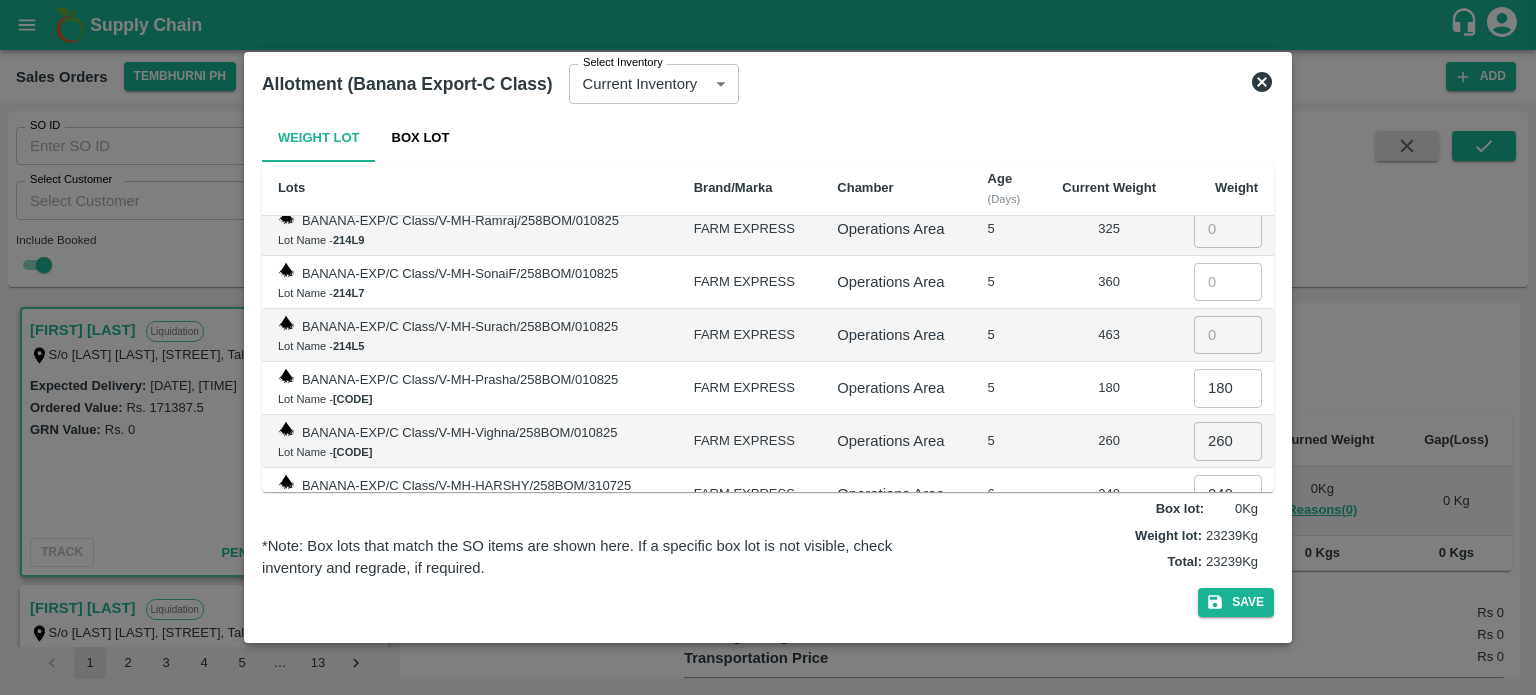 click at bounding box center (1228, 335) 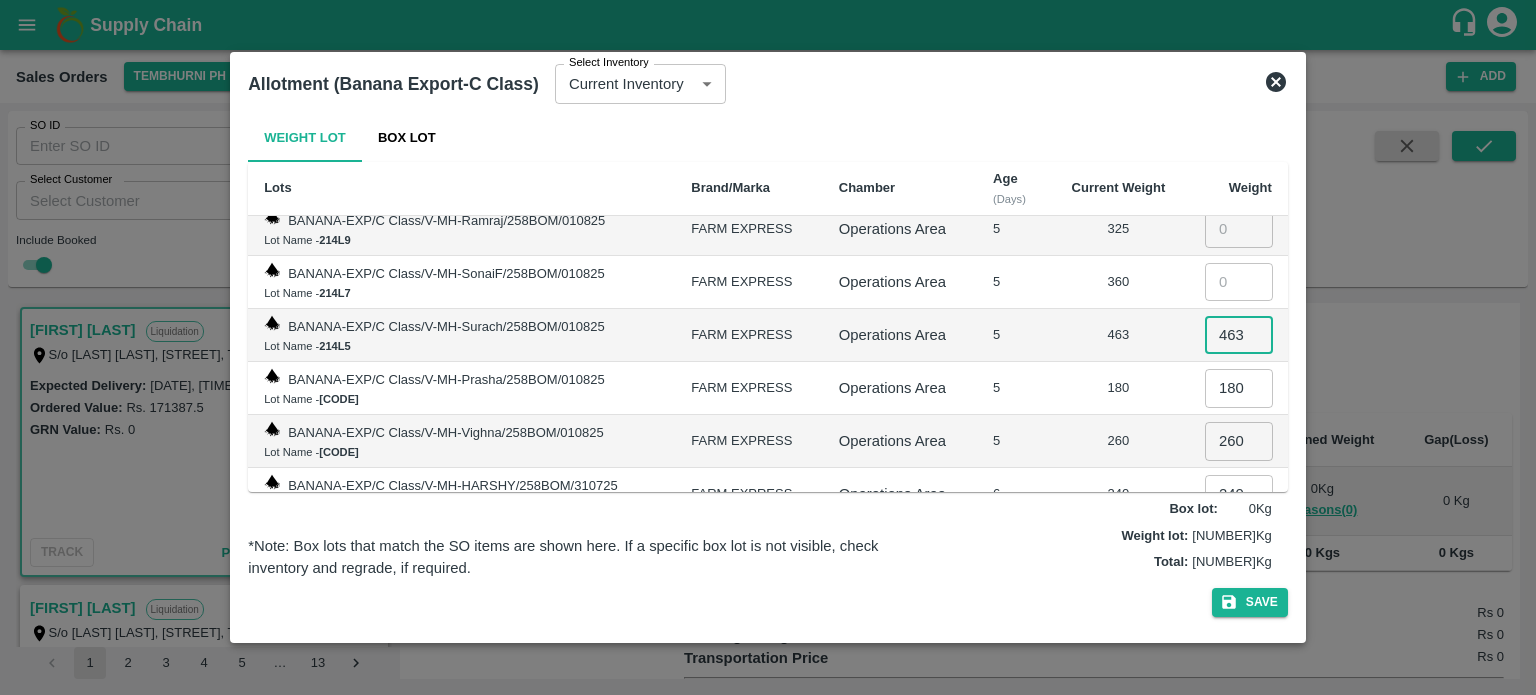 type on "463" 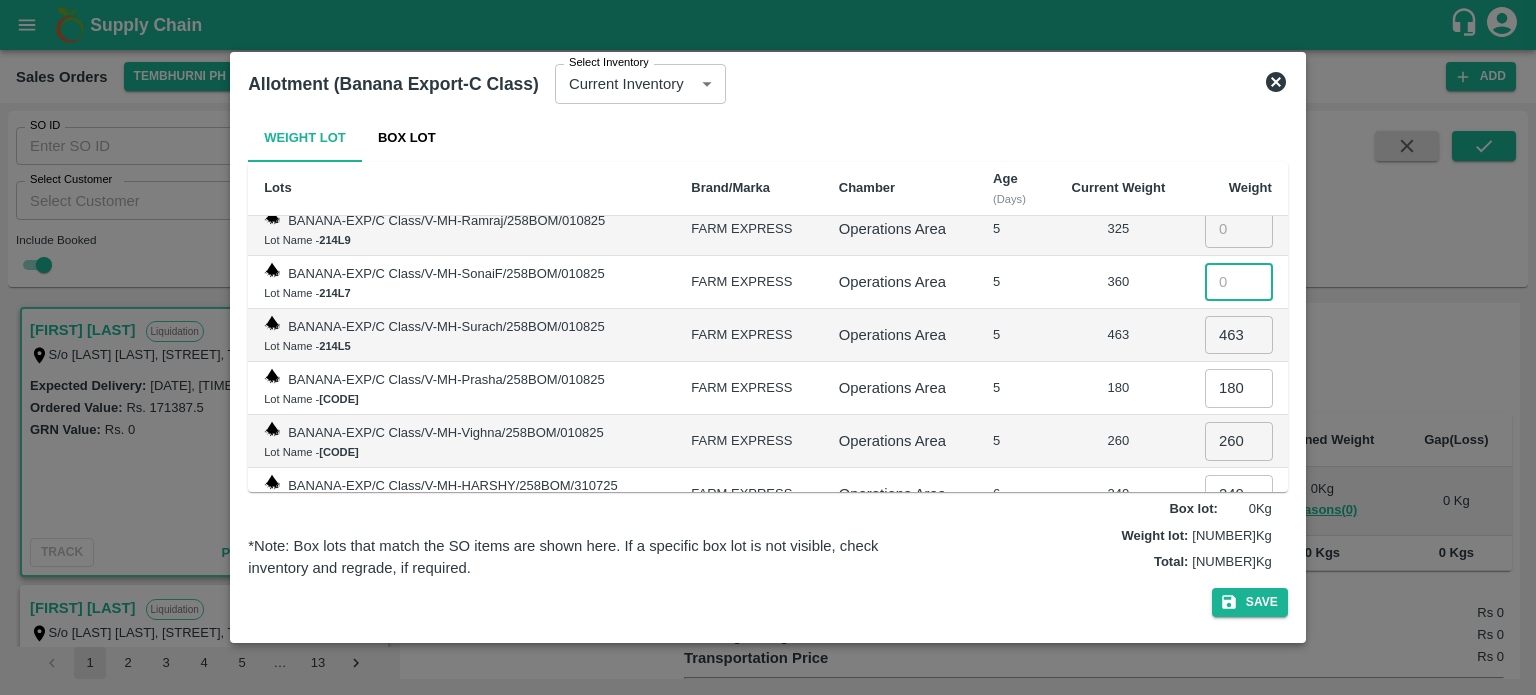click at bounding box center (1239, 282) 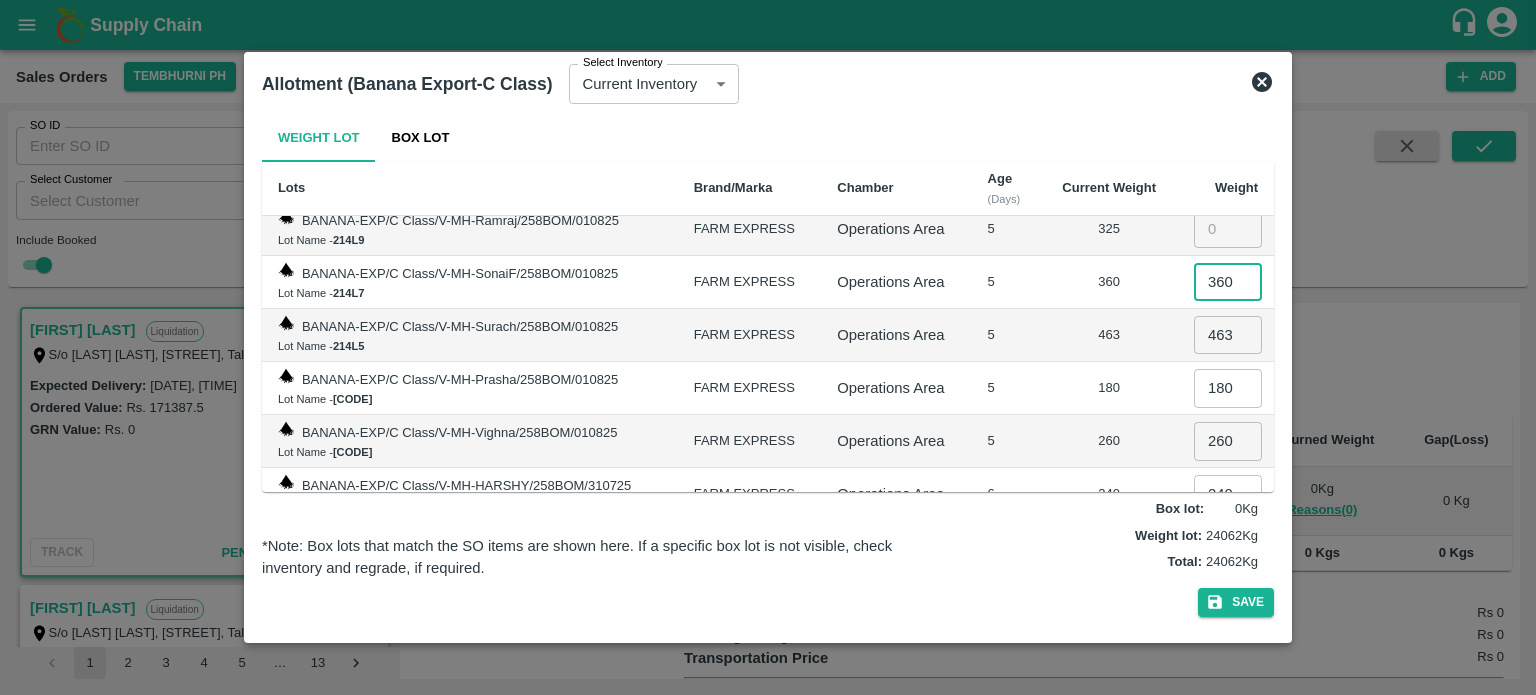 type on "360" 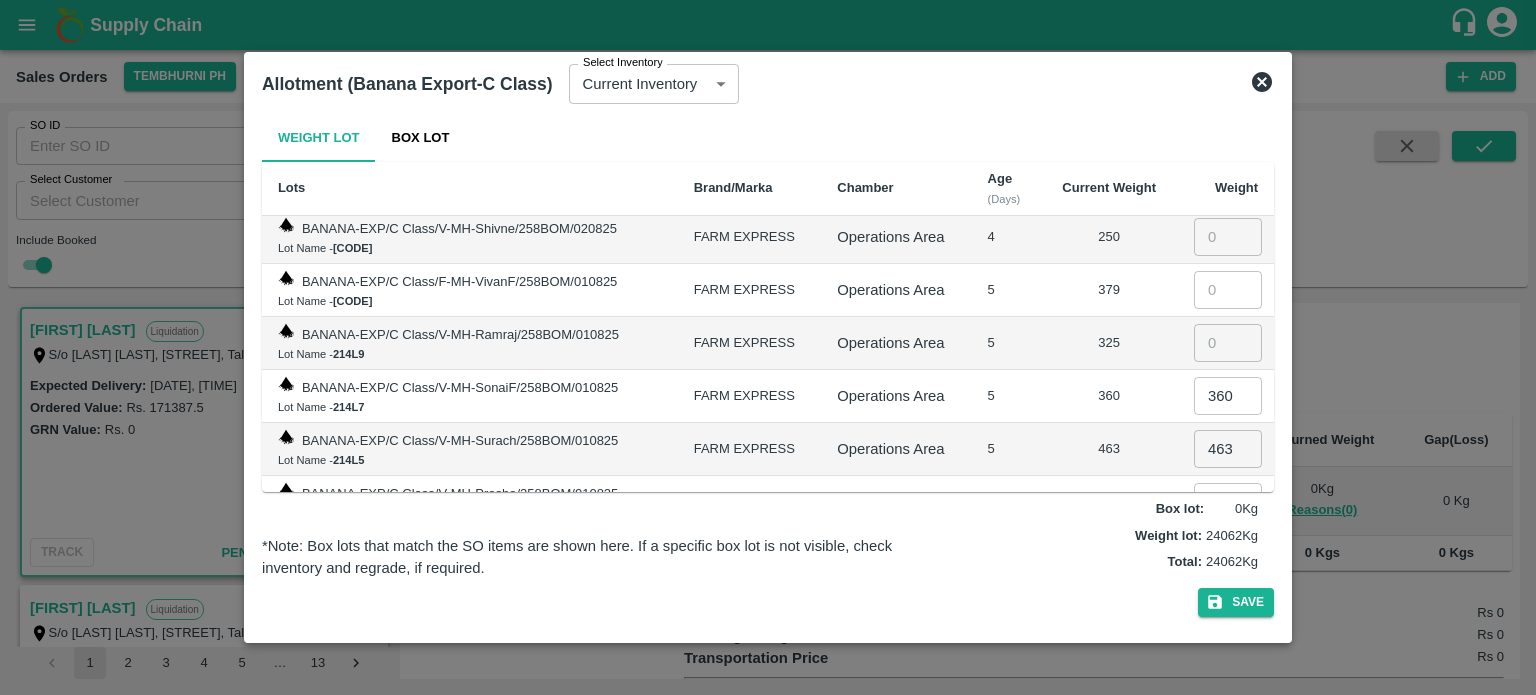 scroll, scrollTop: 940, scrollLeft: 0, axis: vertical 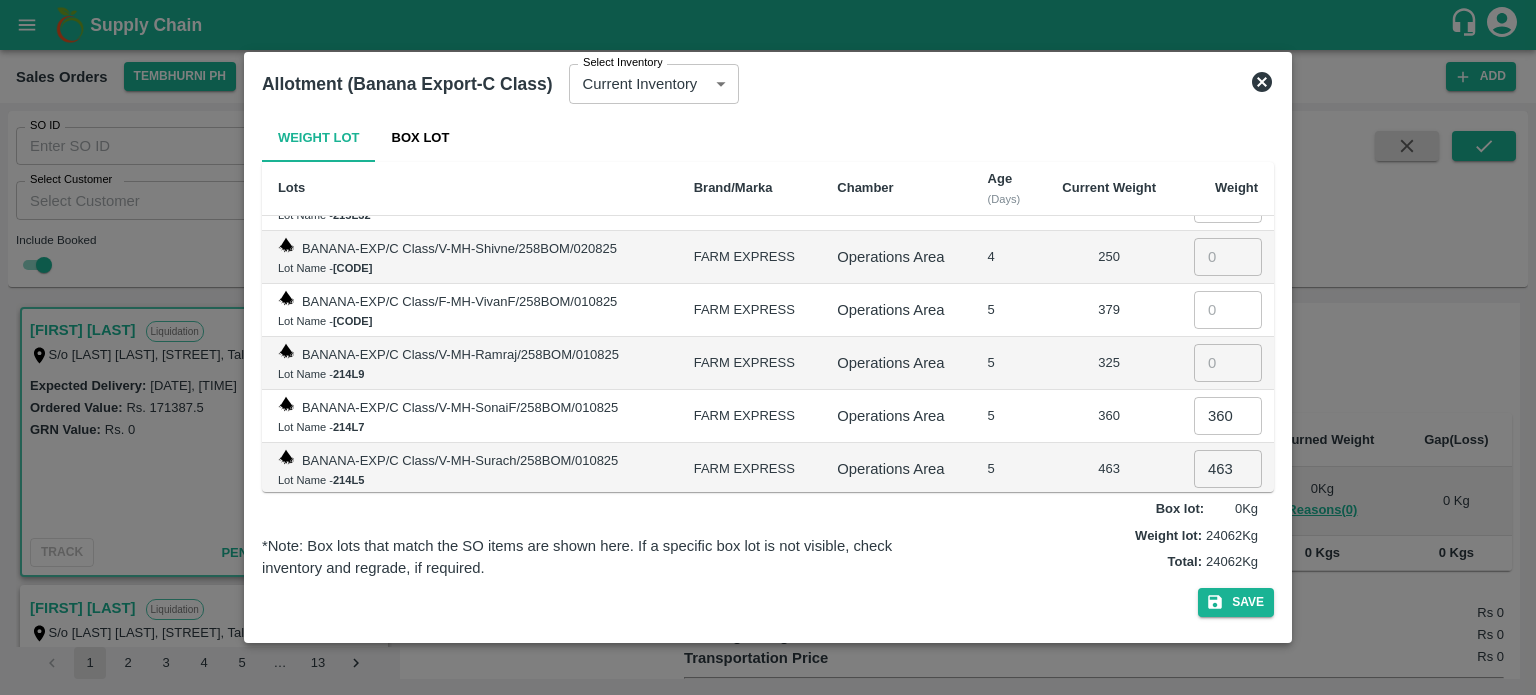 click at bounding box center (1228, 363) 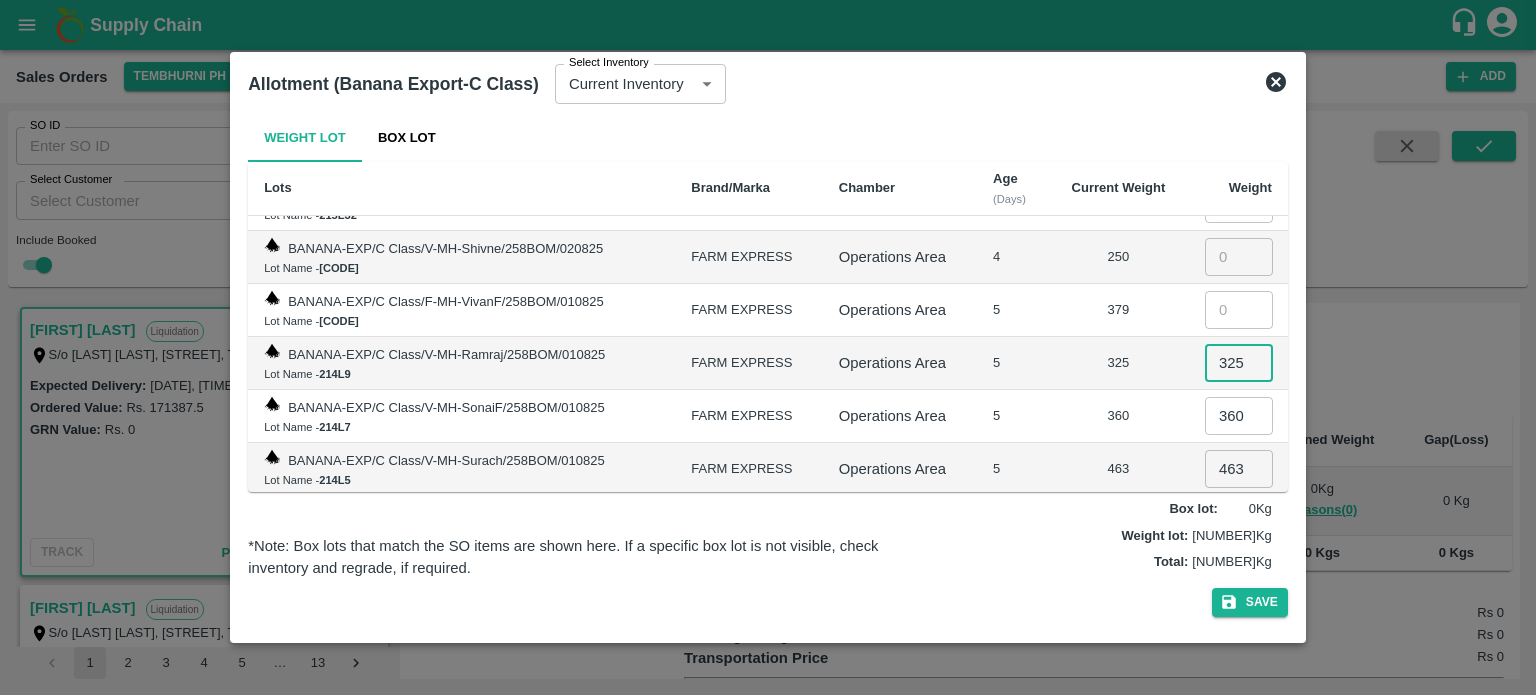 type on "325" 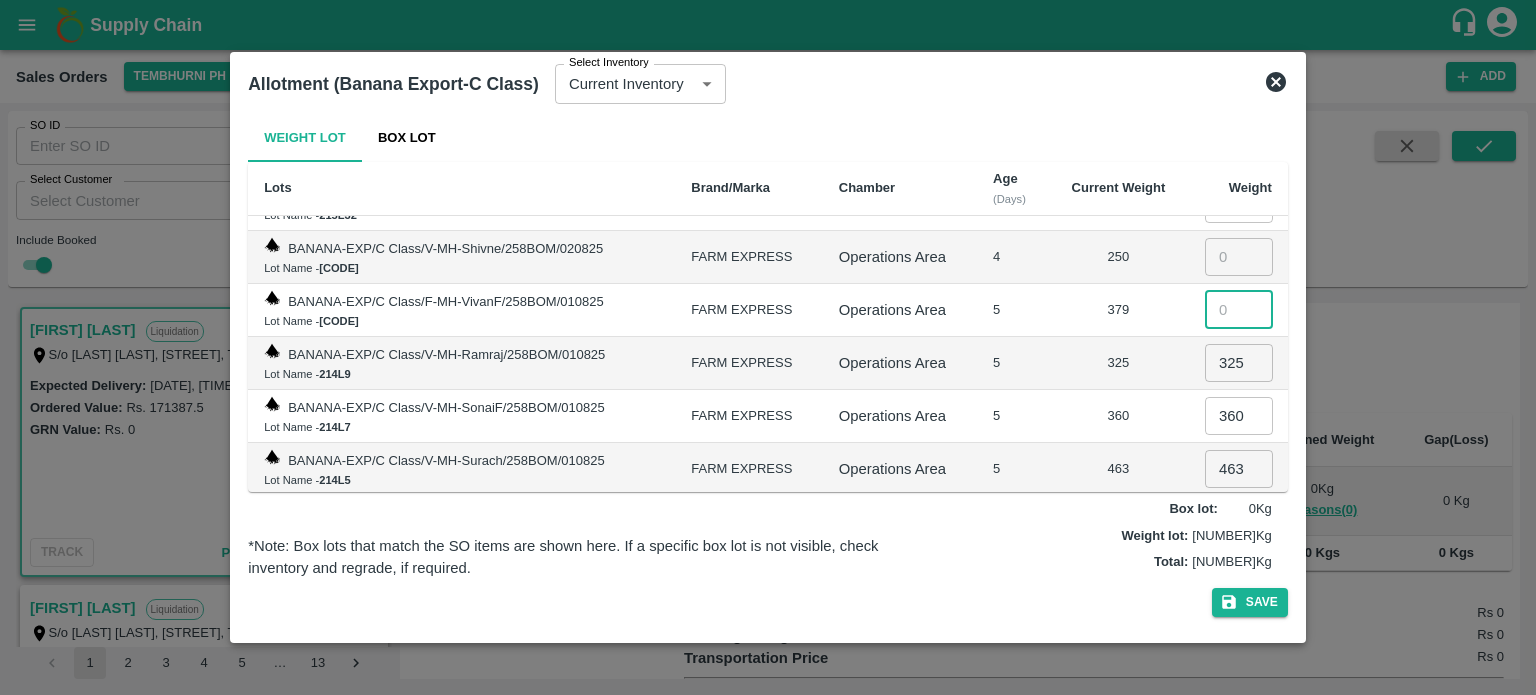click at bounding box center (1239, 310) 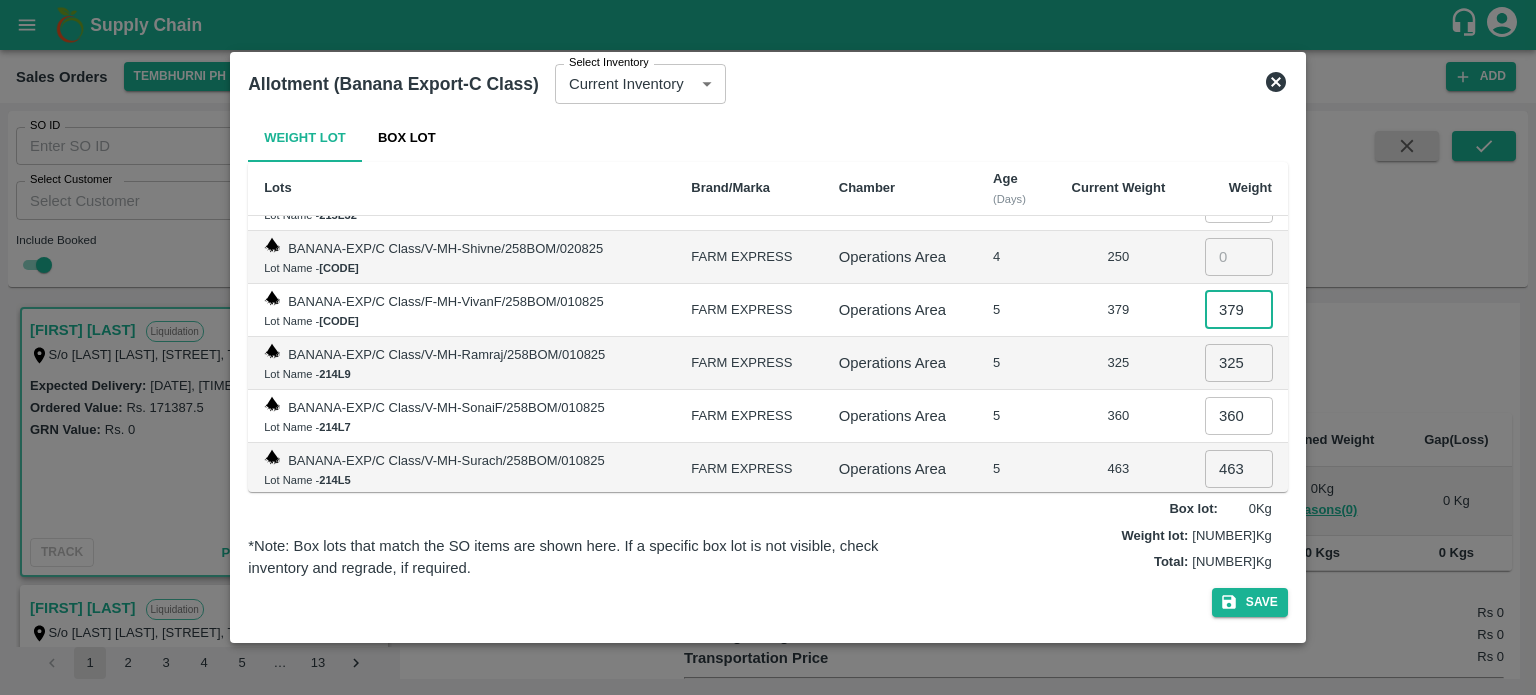 type on "379" 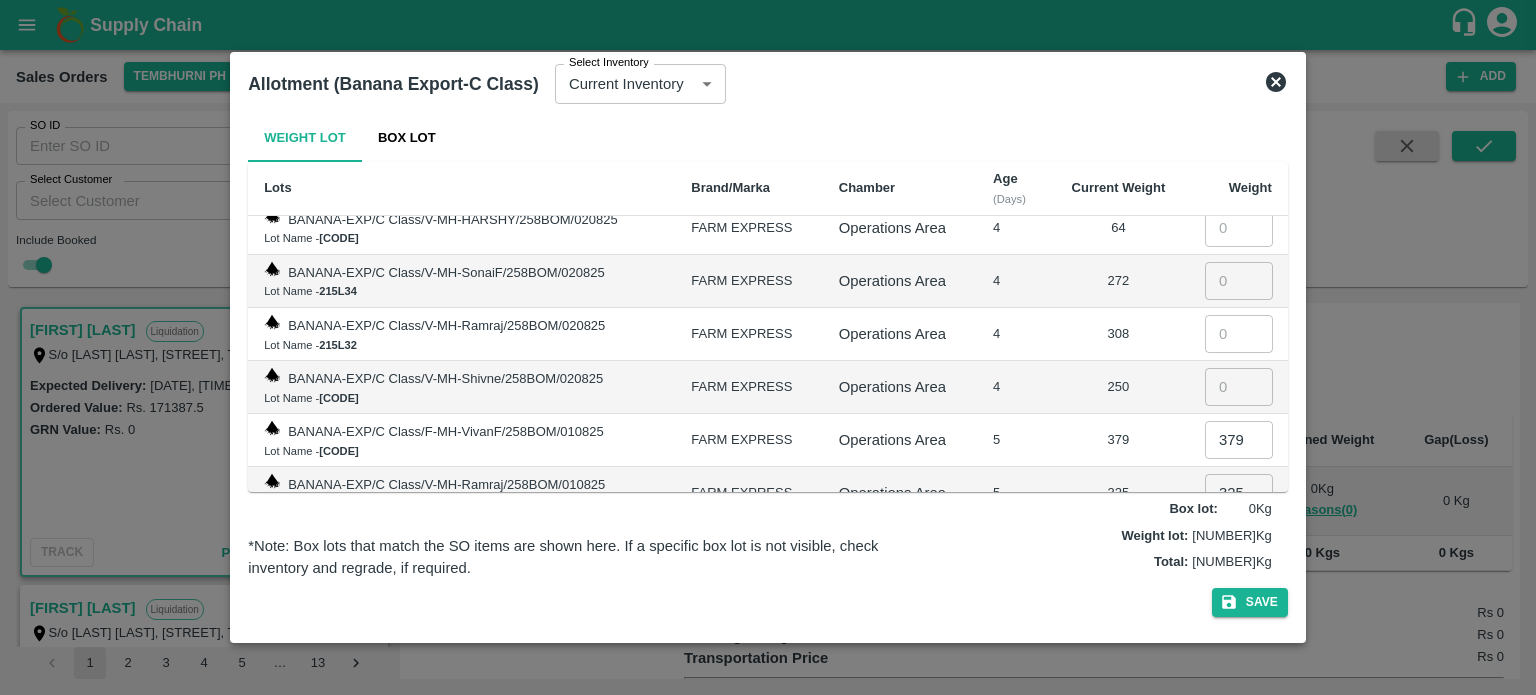 scroll, scrollTop: 807, scrollLeft: 0, axis: vertical 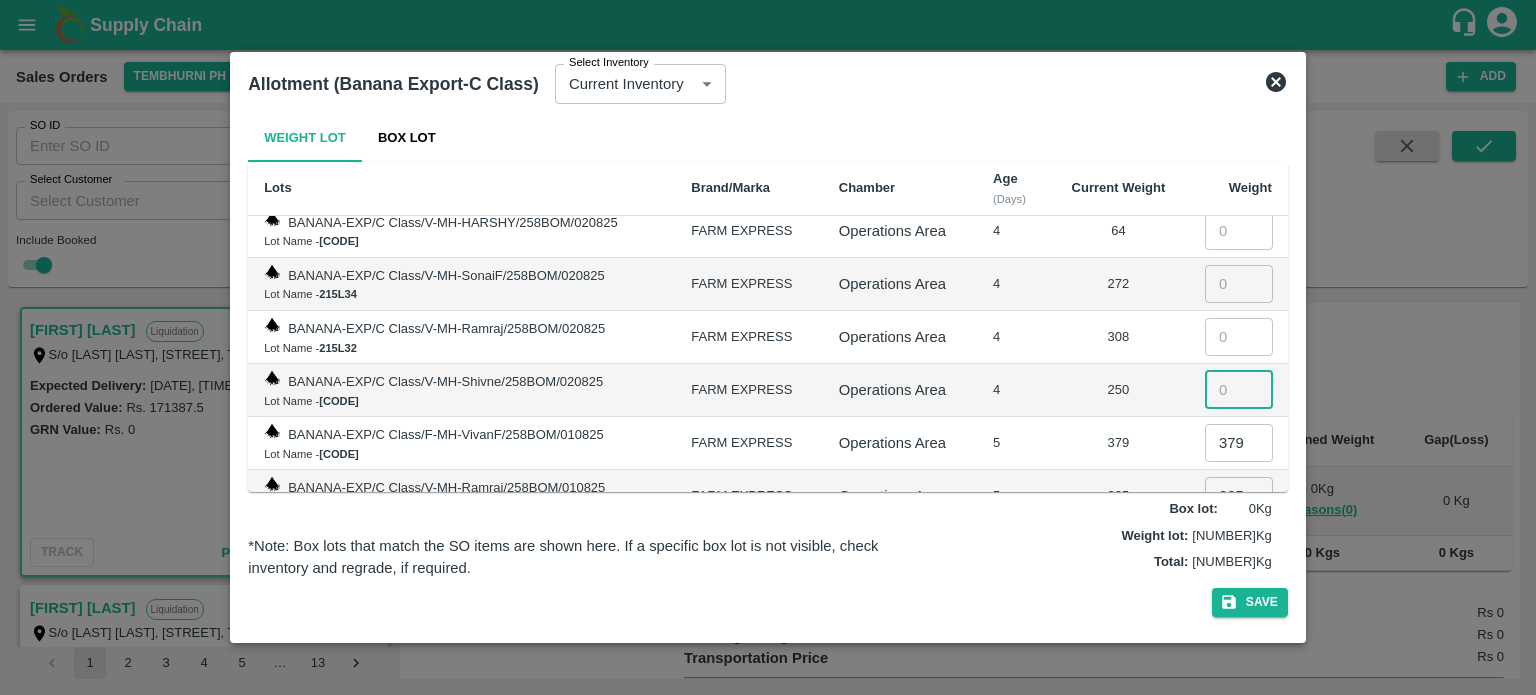 click at bounding box center [1239, 390] 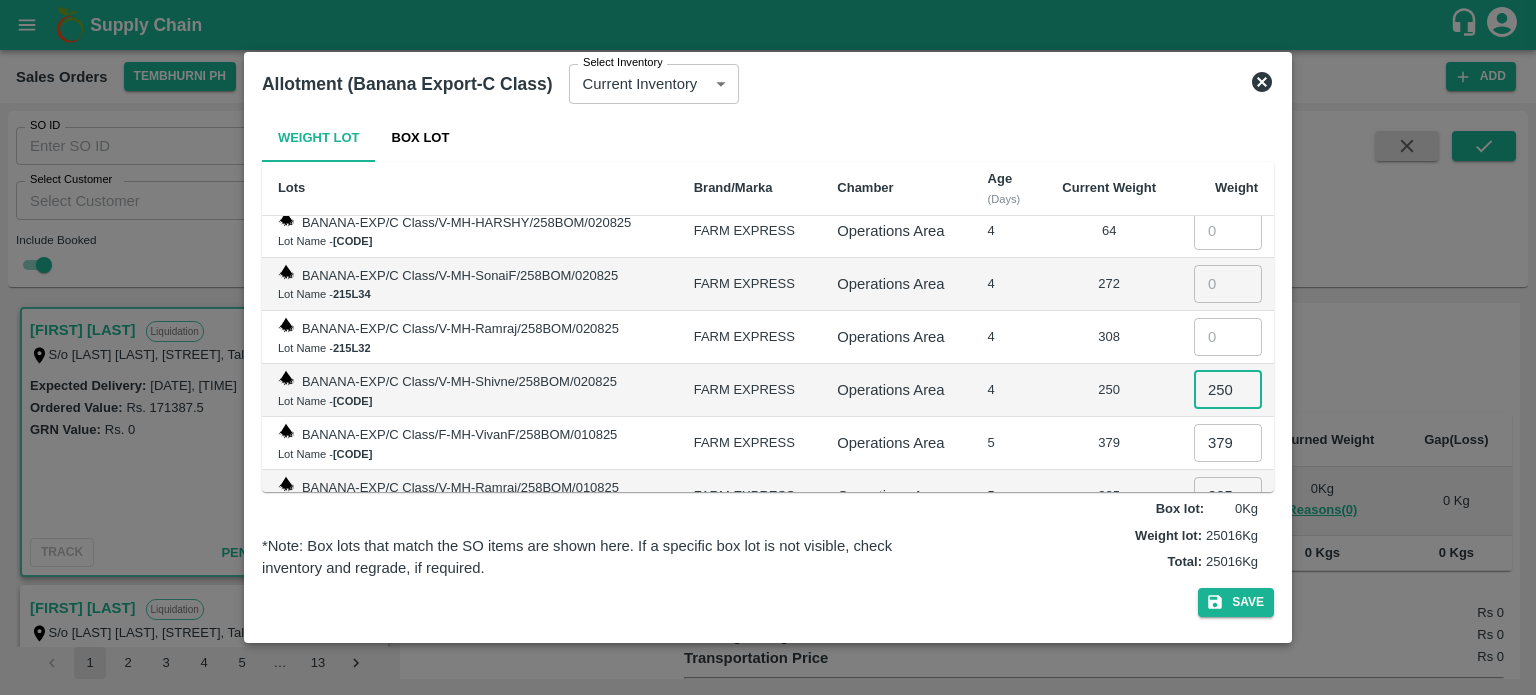 type on "250" 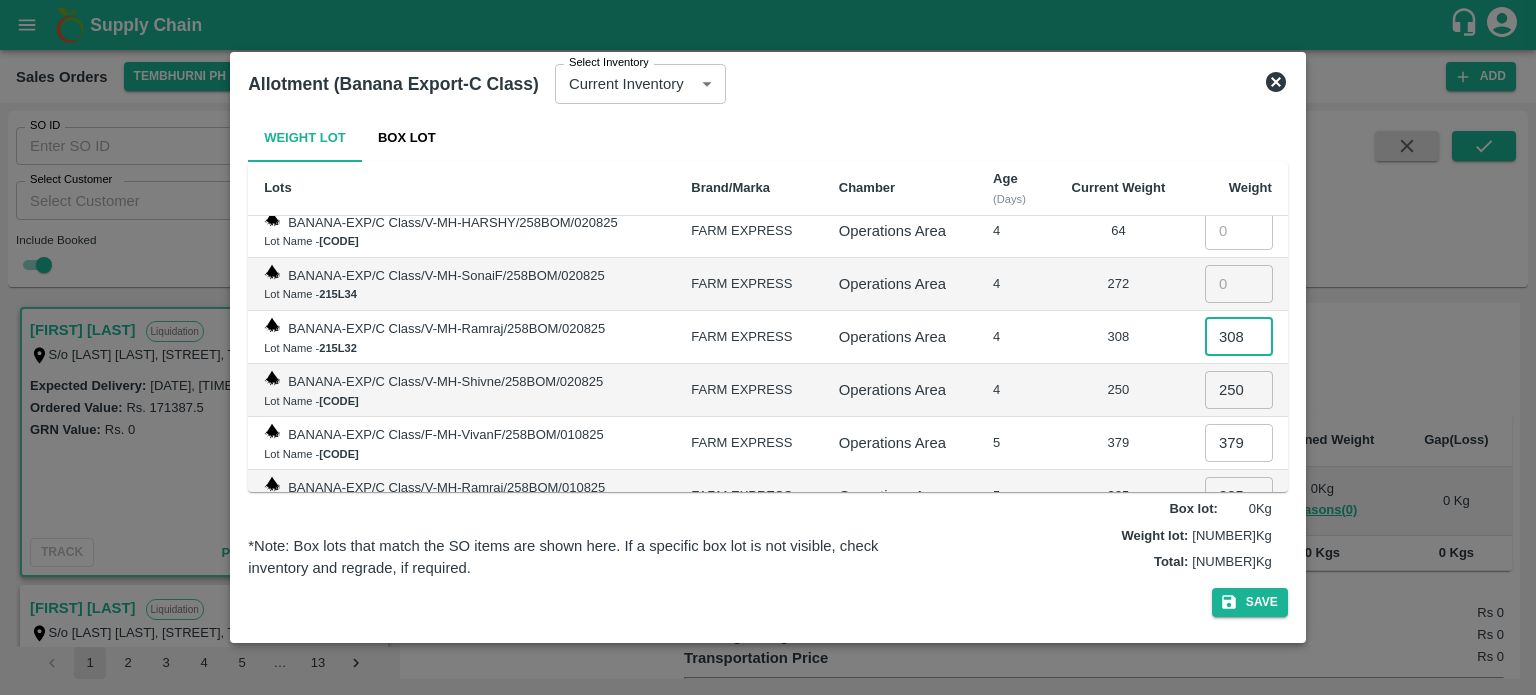type on "308" 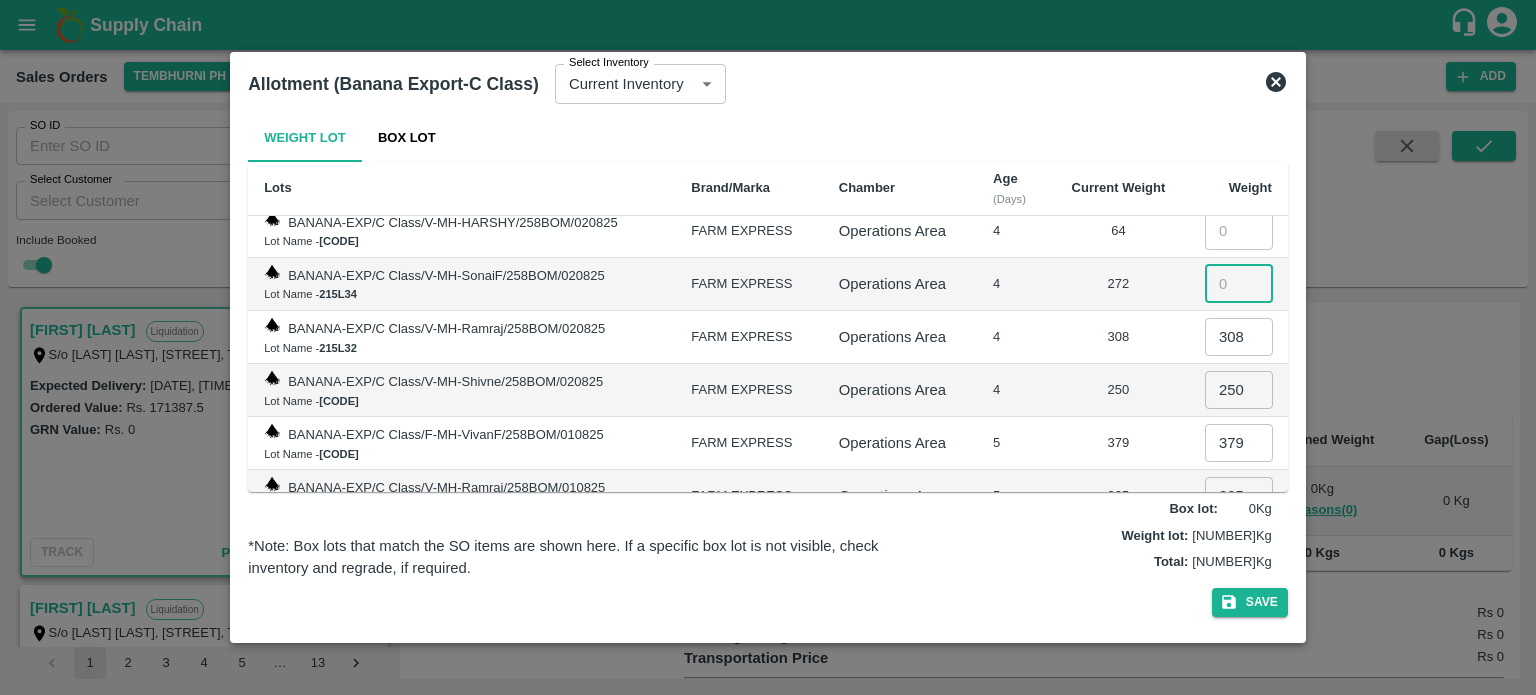 click at bounding box center [1239, 284] 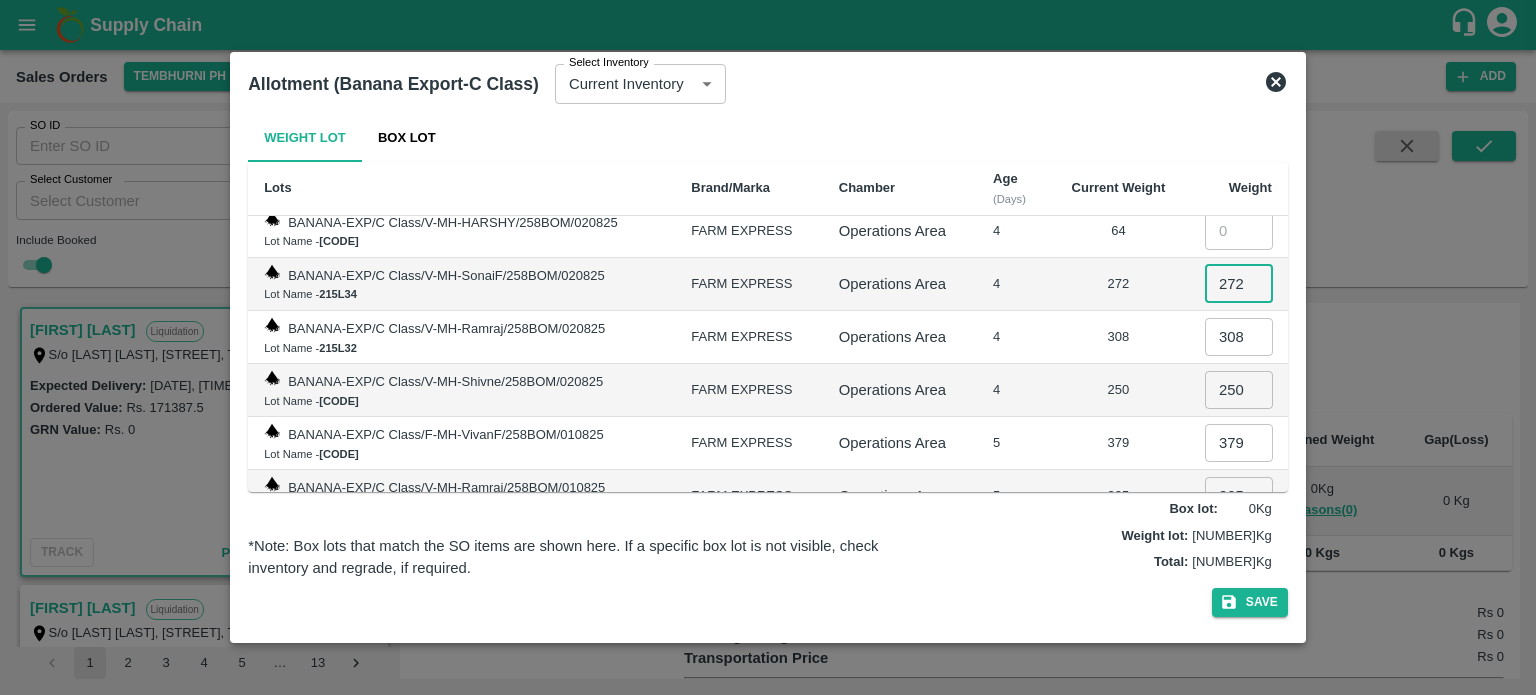 type on "272" 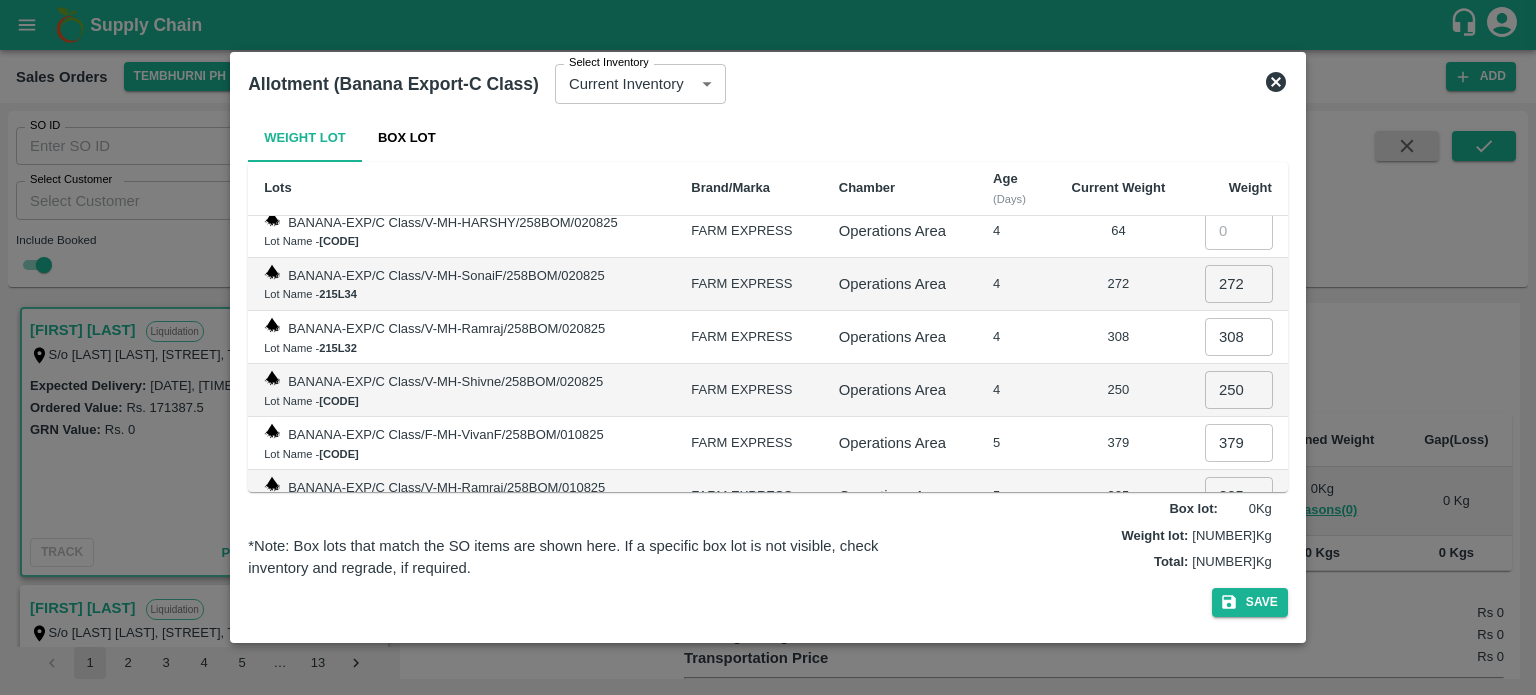 click on "250" at bounding box center (1118, 390) 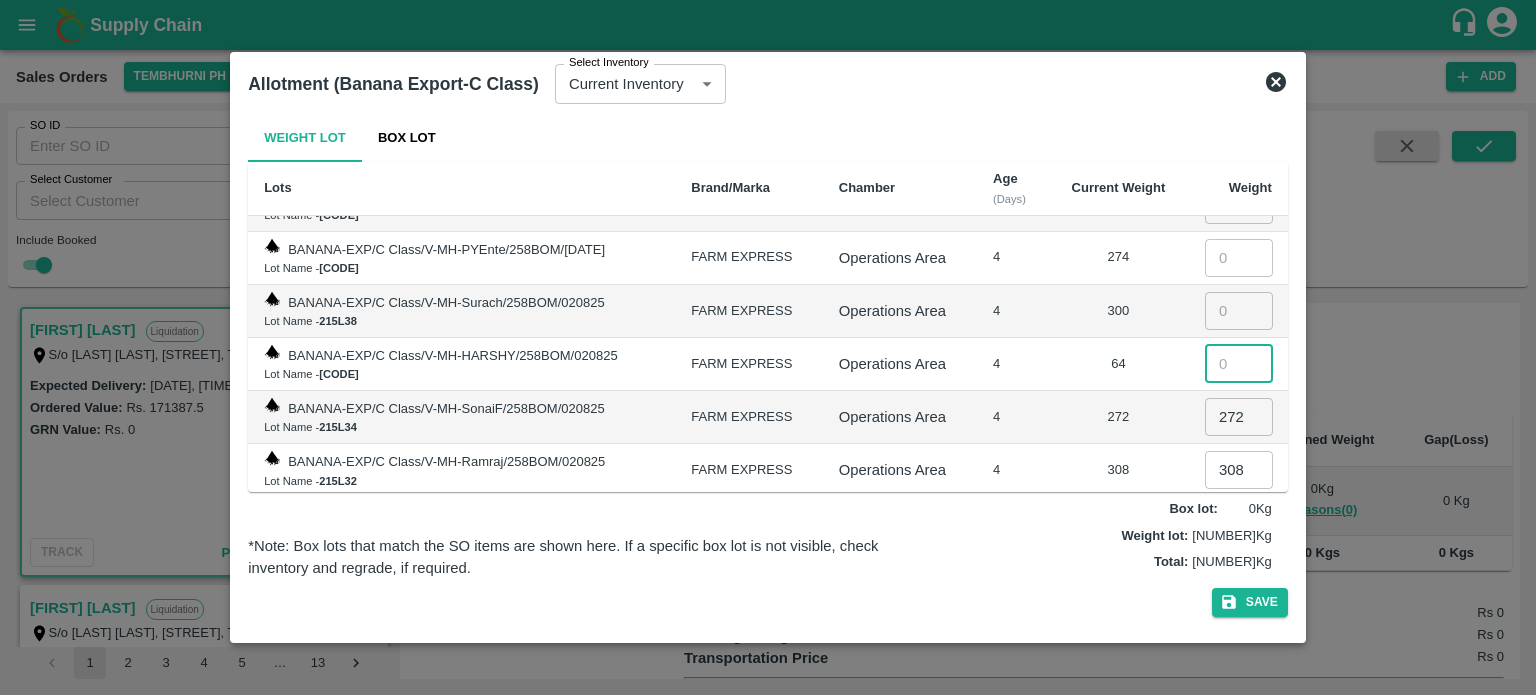 click at bounding box center (1239, 364) 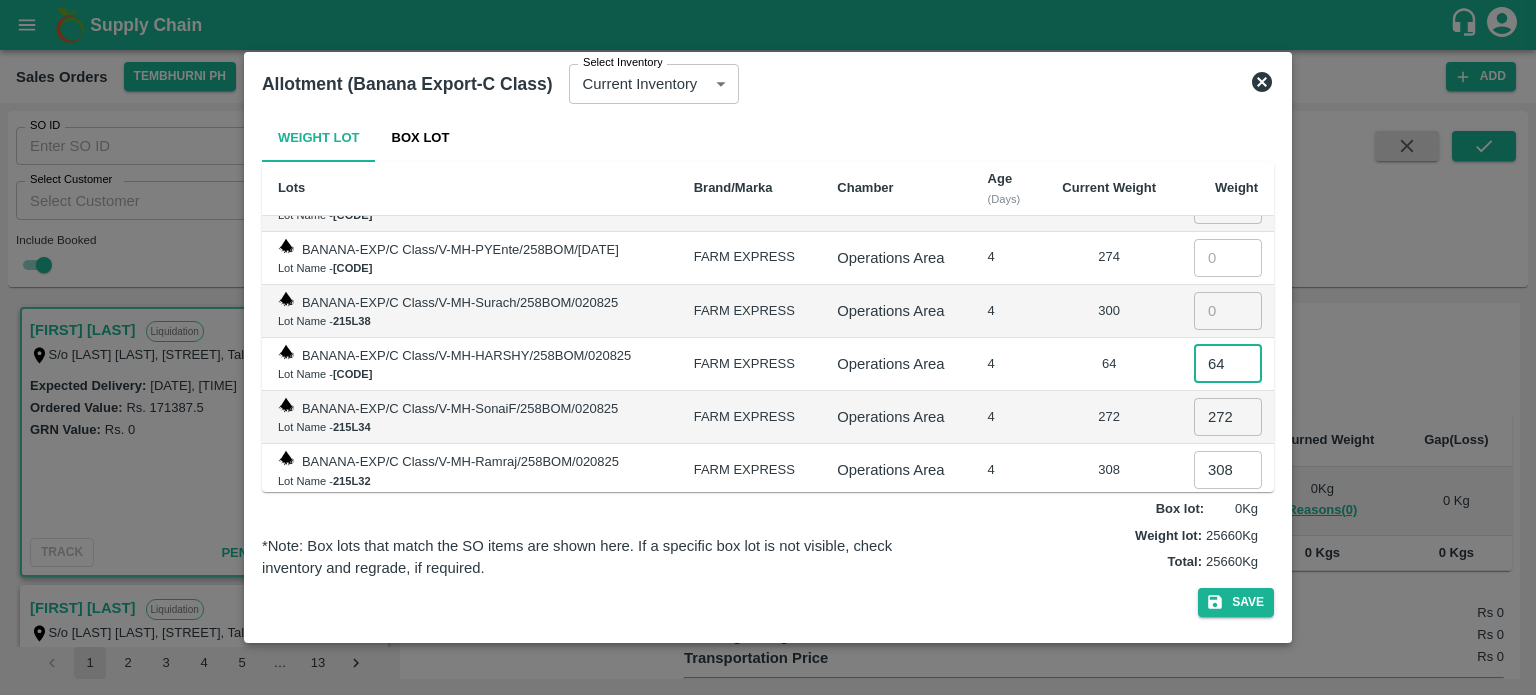 type on "64" 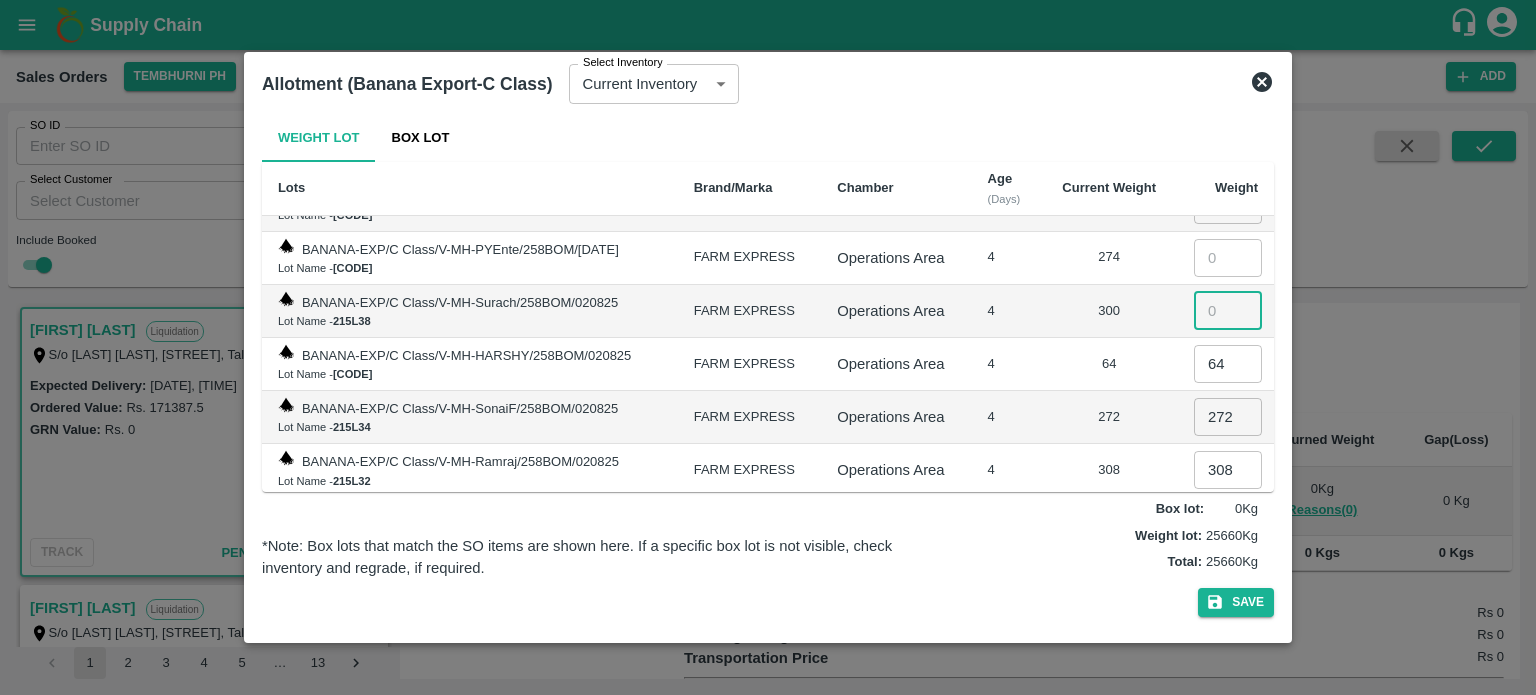 click at bounding box center [1228, 311] 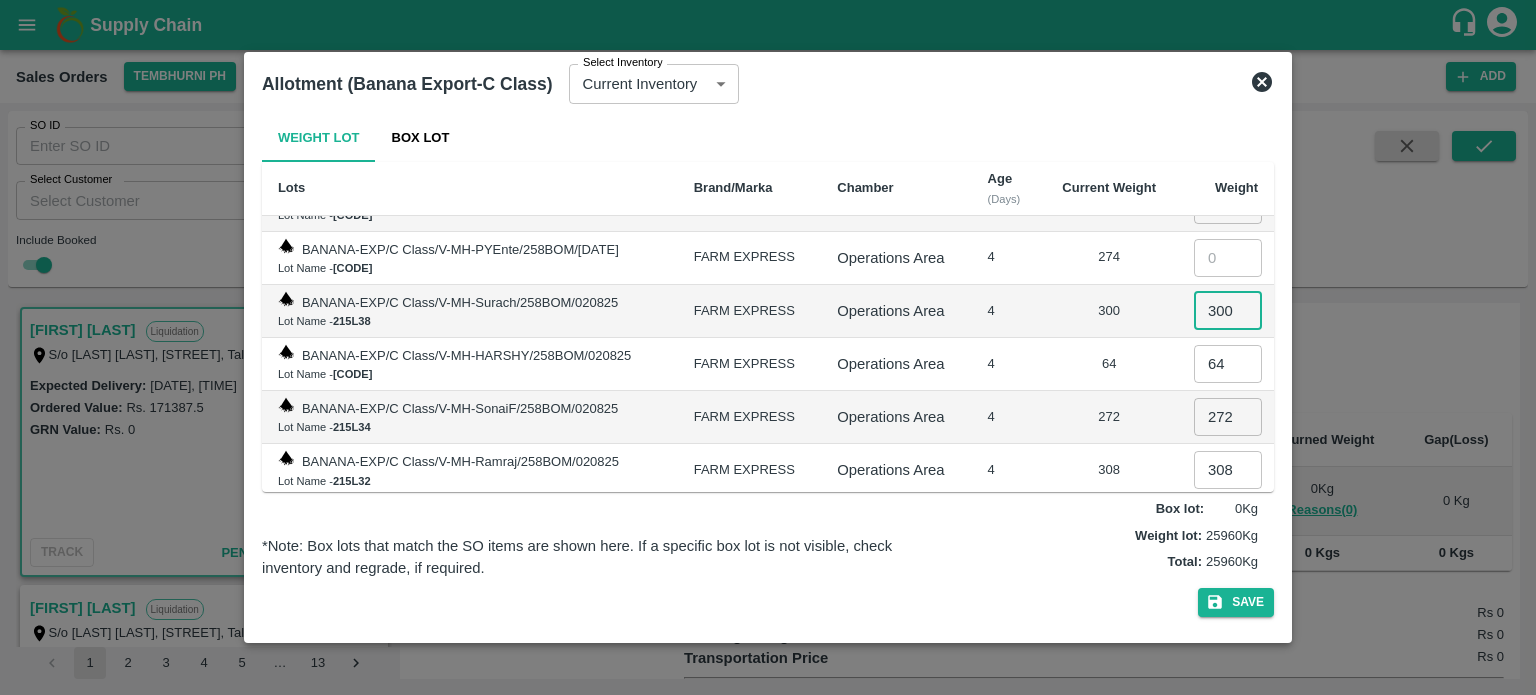 type on "300" 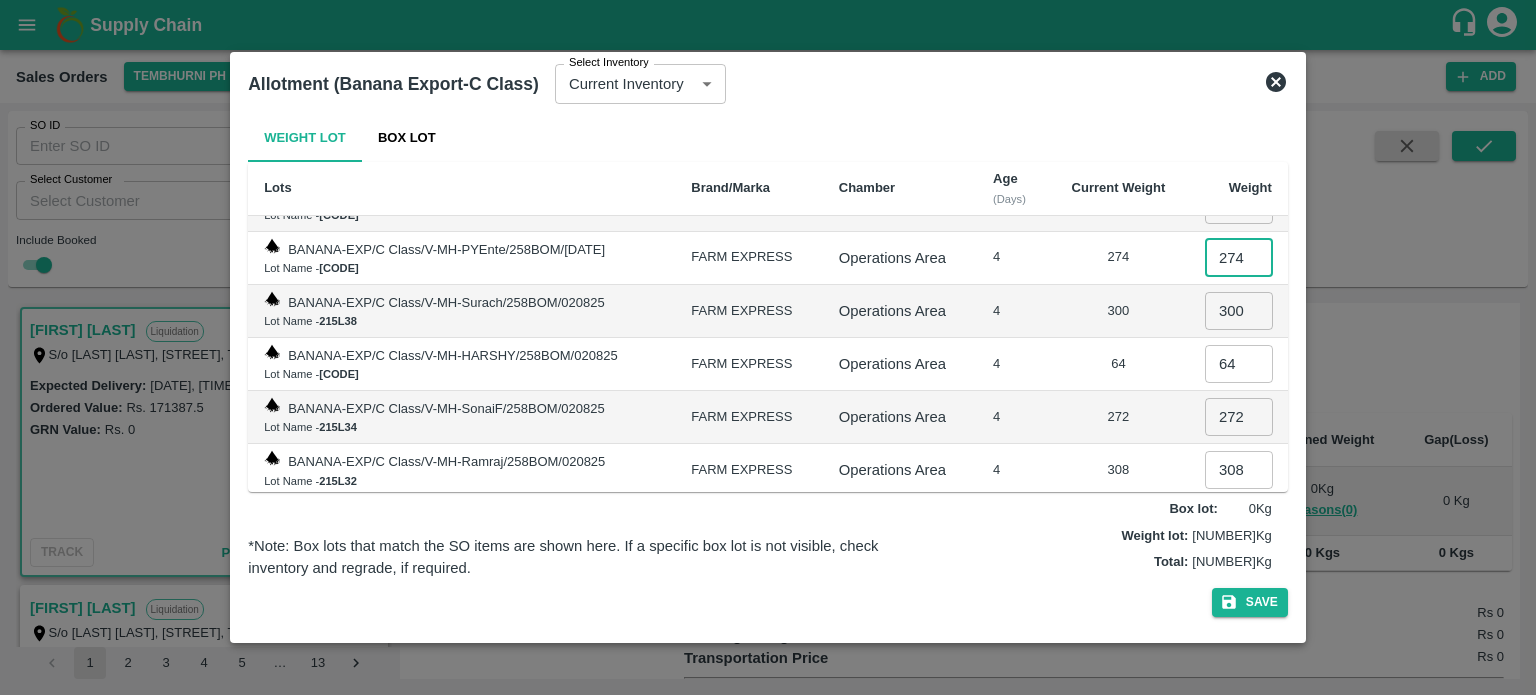 type on "274" 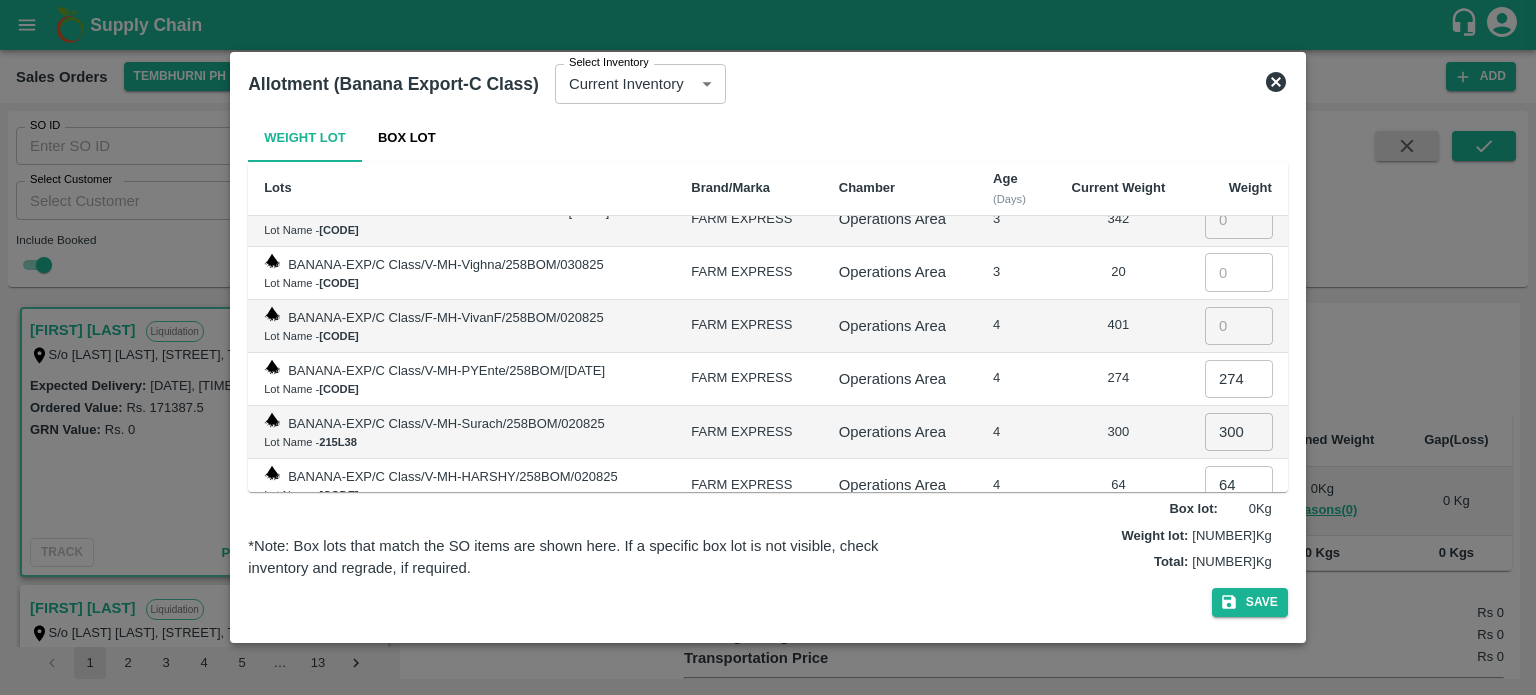 scroll, scrollTop: 540, scrollLeft: 0, axis: vertical 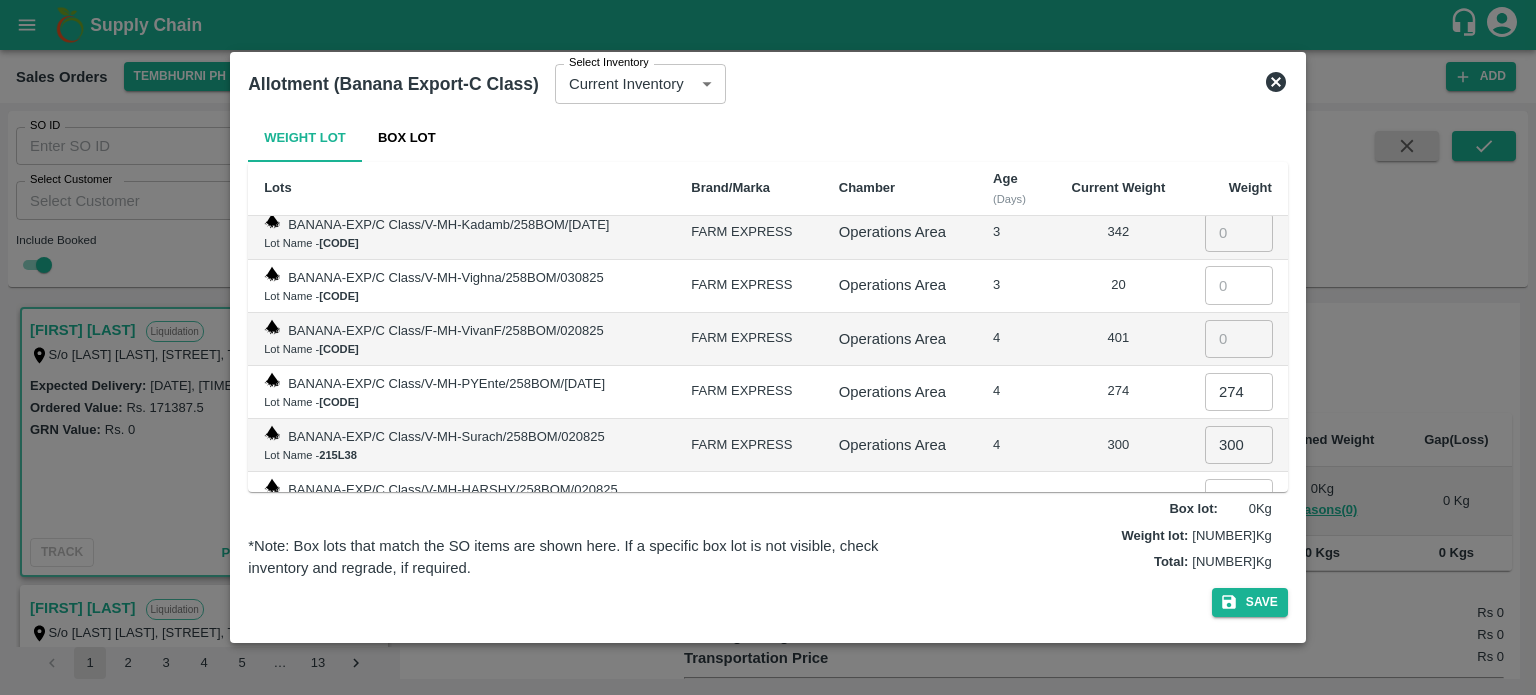 click at bounding box center [1239, 339] 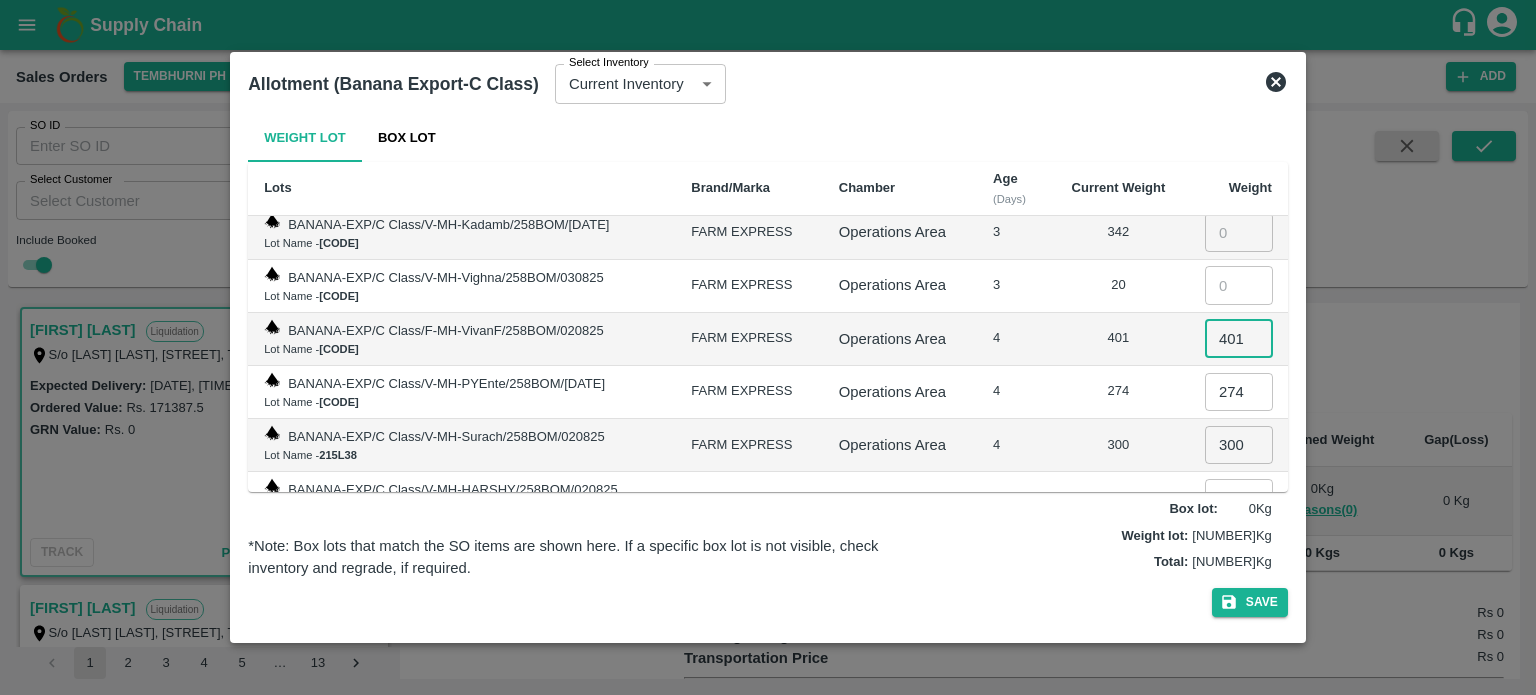 type on "401" 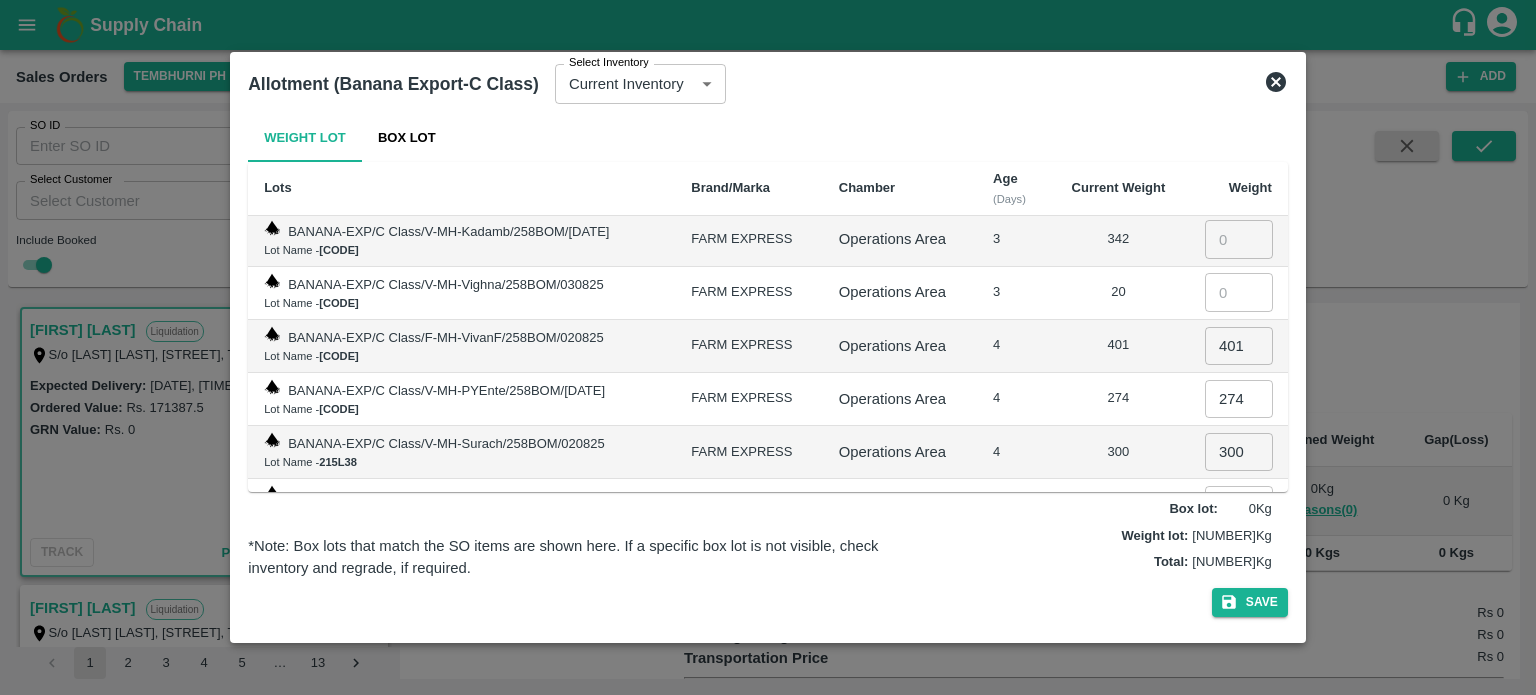 scroll, scrollTop: 466, scrollLeft: 0, axis: vertical 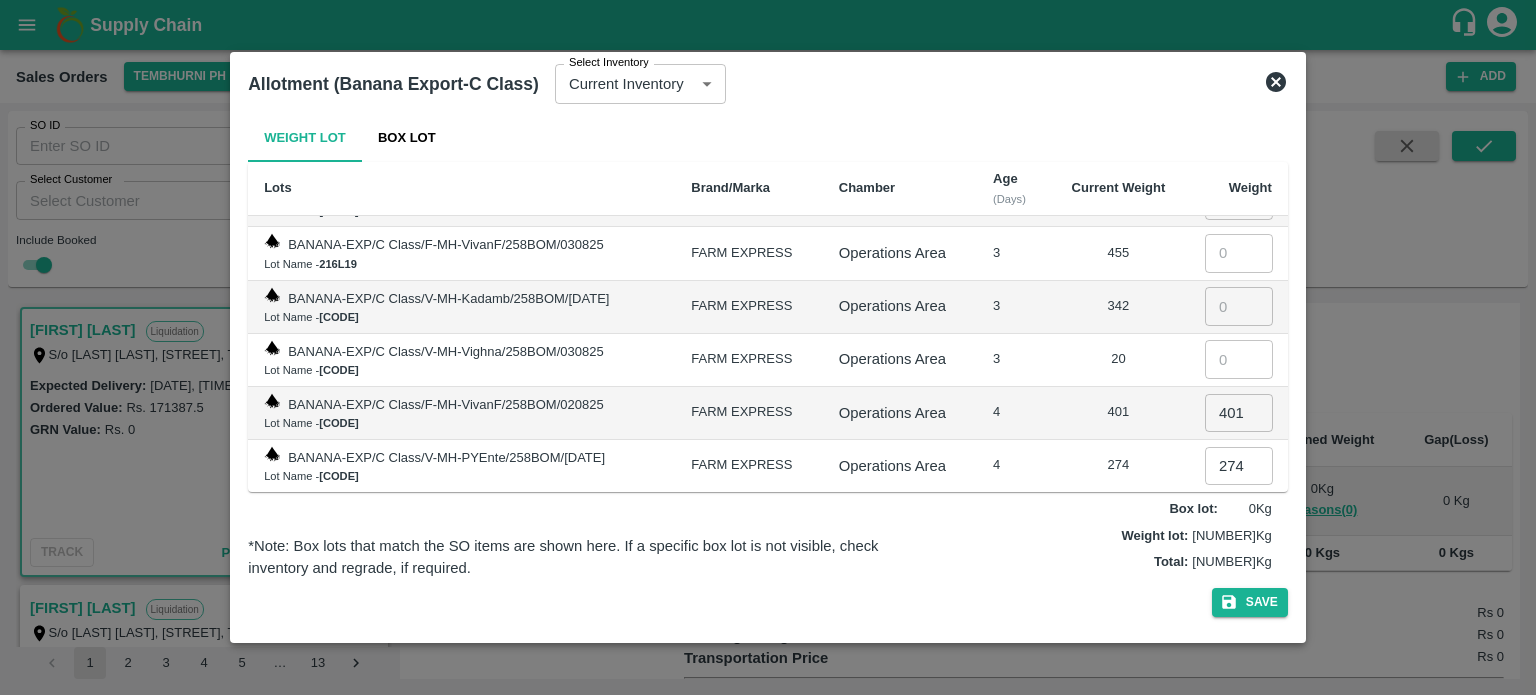click at bounding box center (1239, 359) 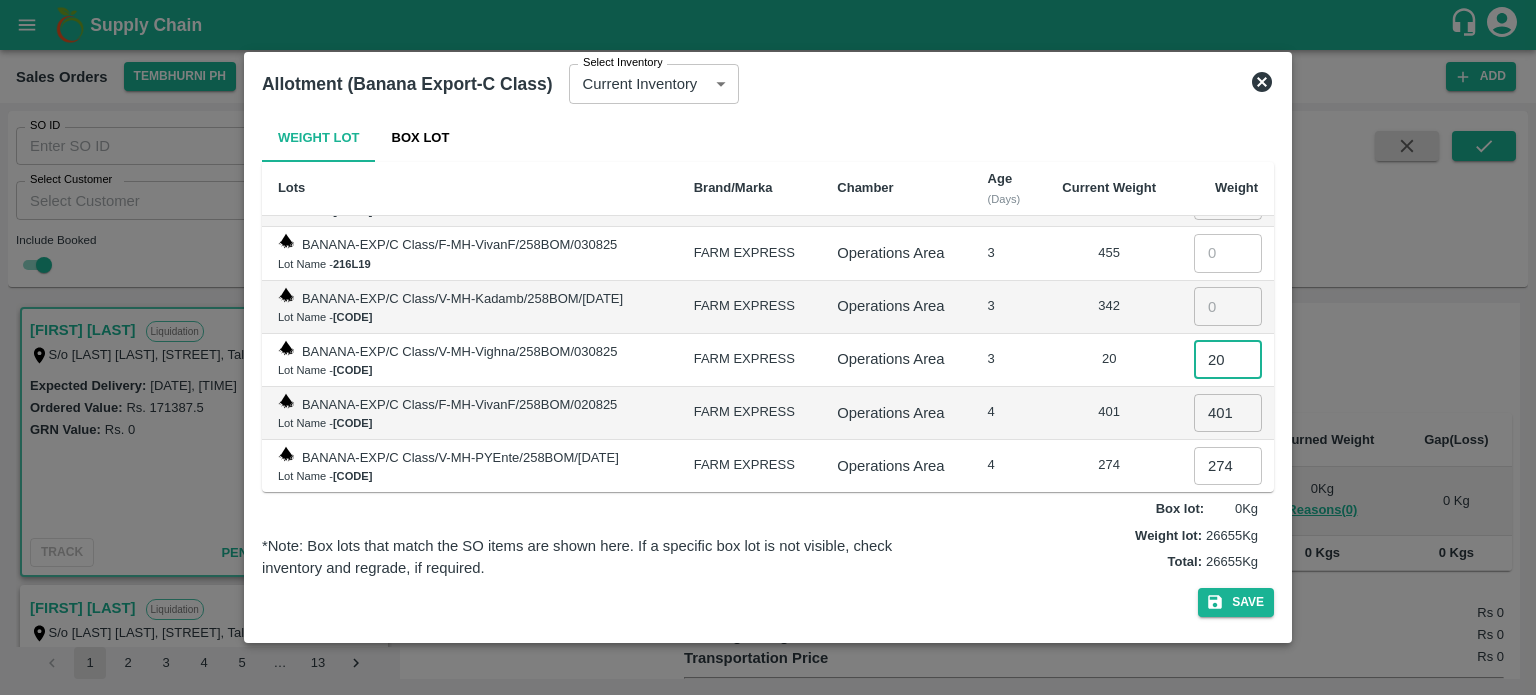 type on "20" 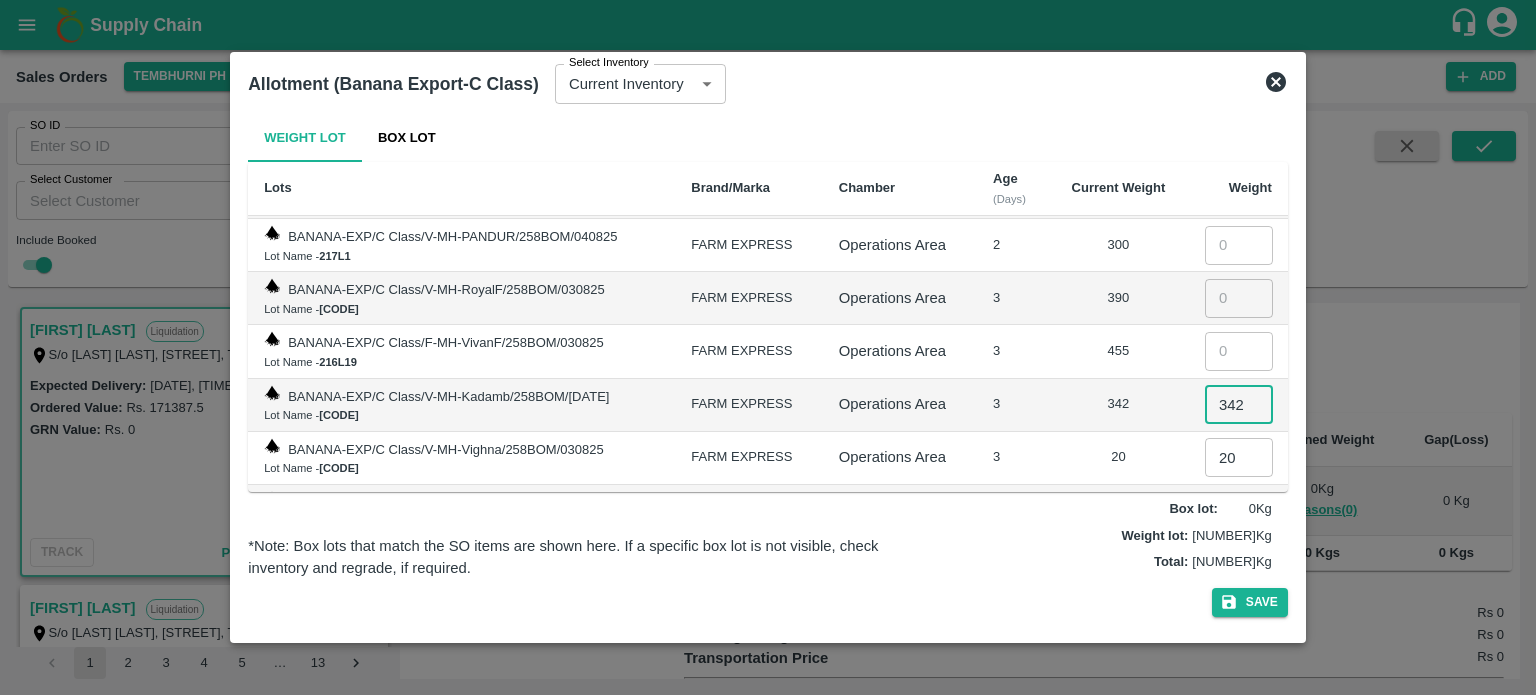 scroll, scrollTop: 366, scrollLeft: 0, axis: vertical 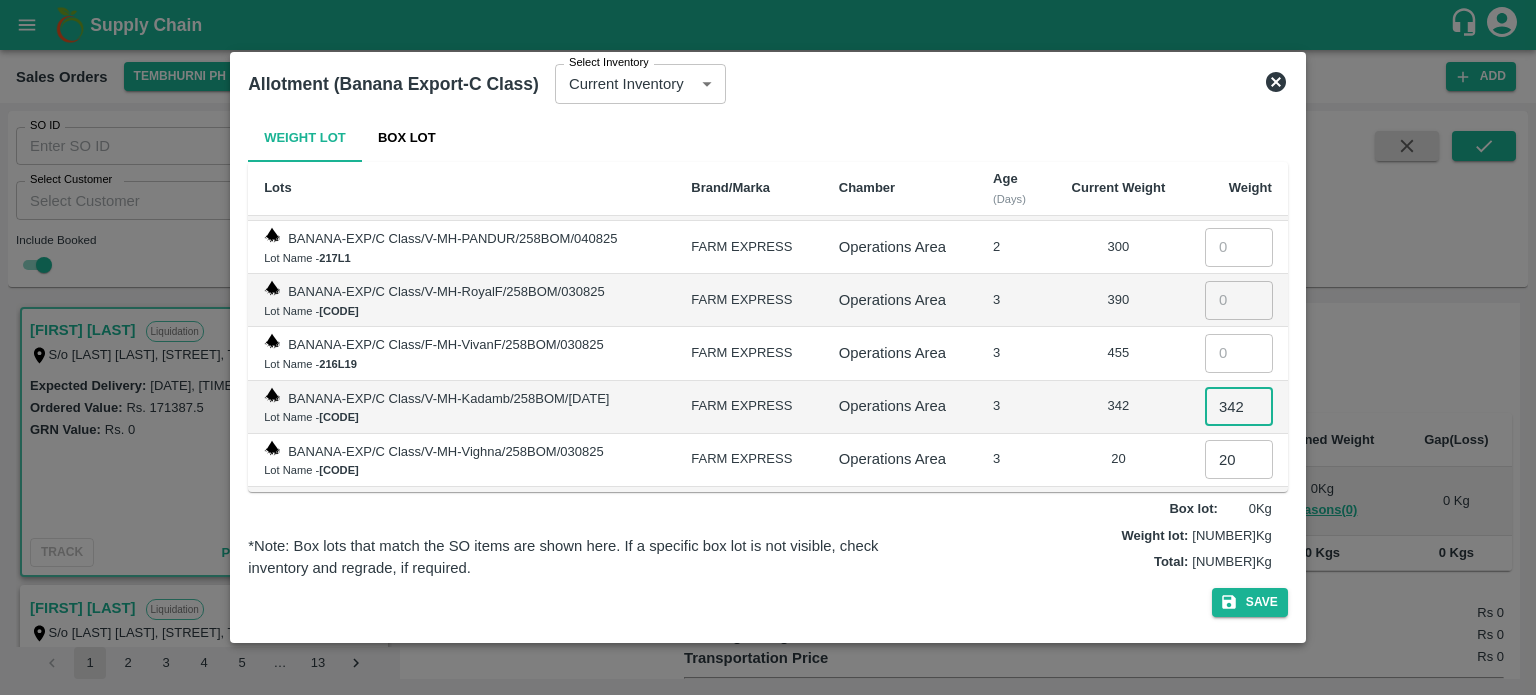type on "342" 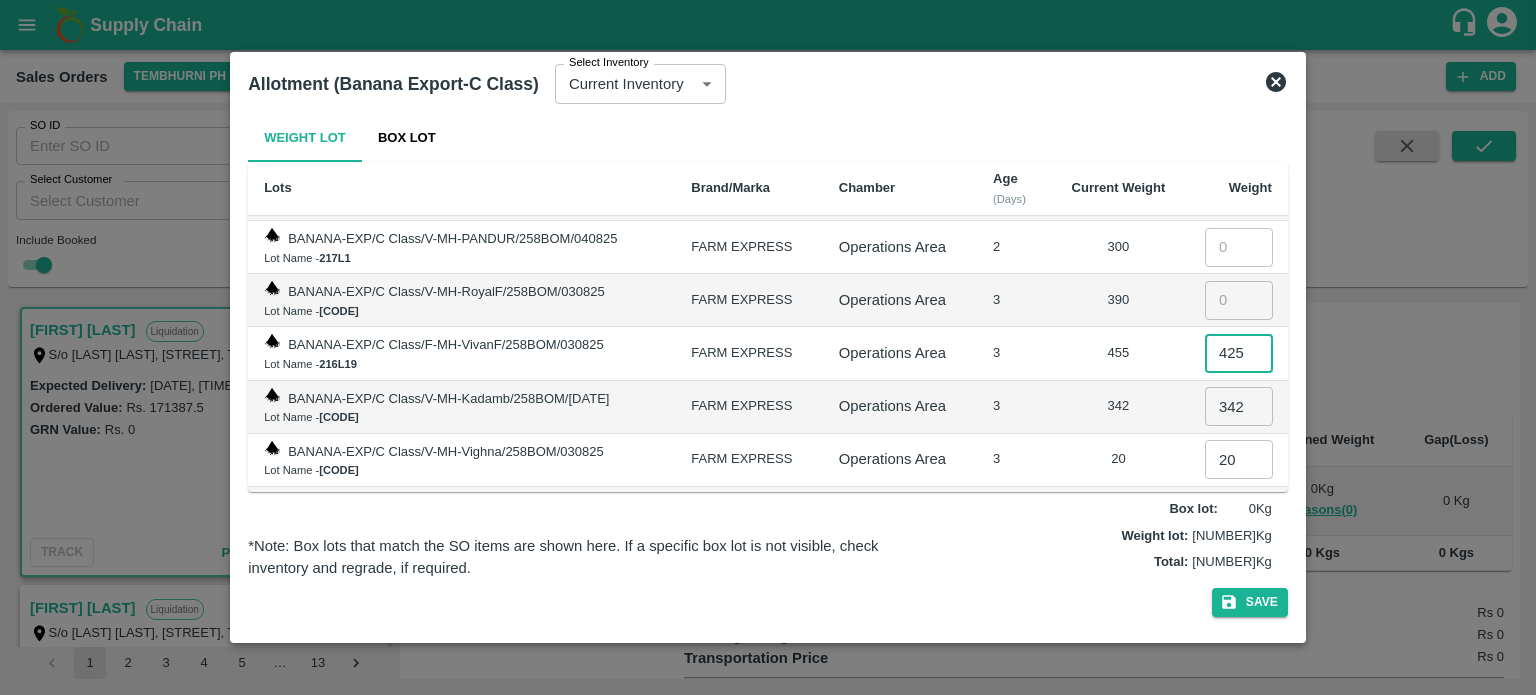 type on "425" 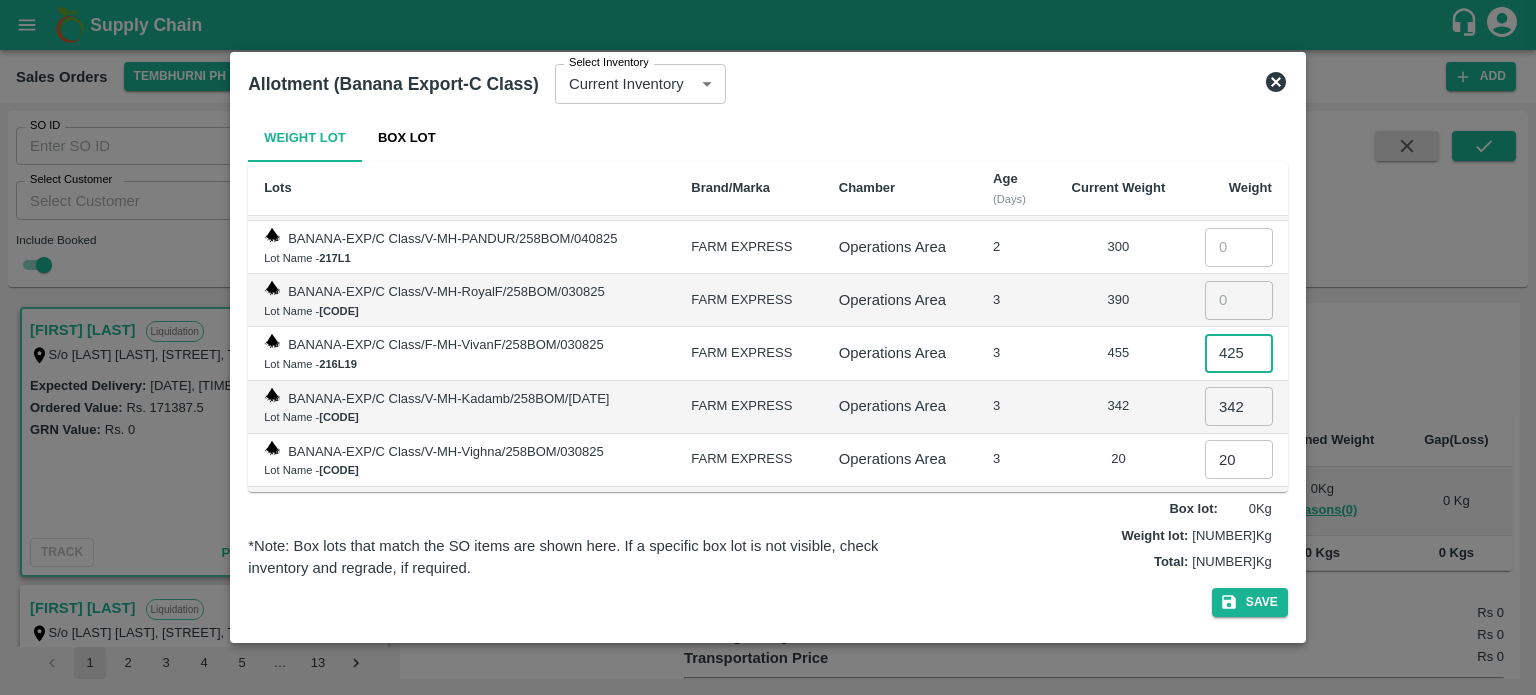 click on "342" at bounding box center (1118, 407) 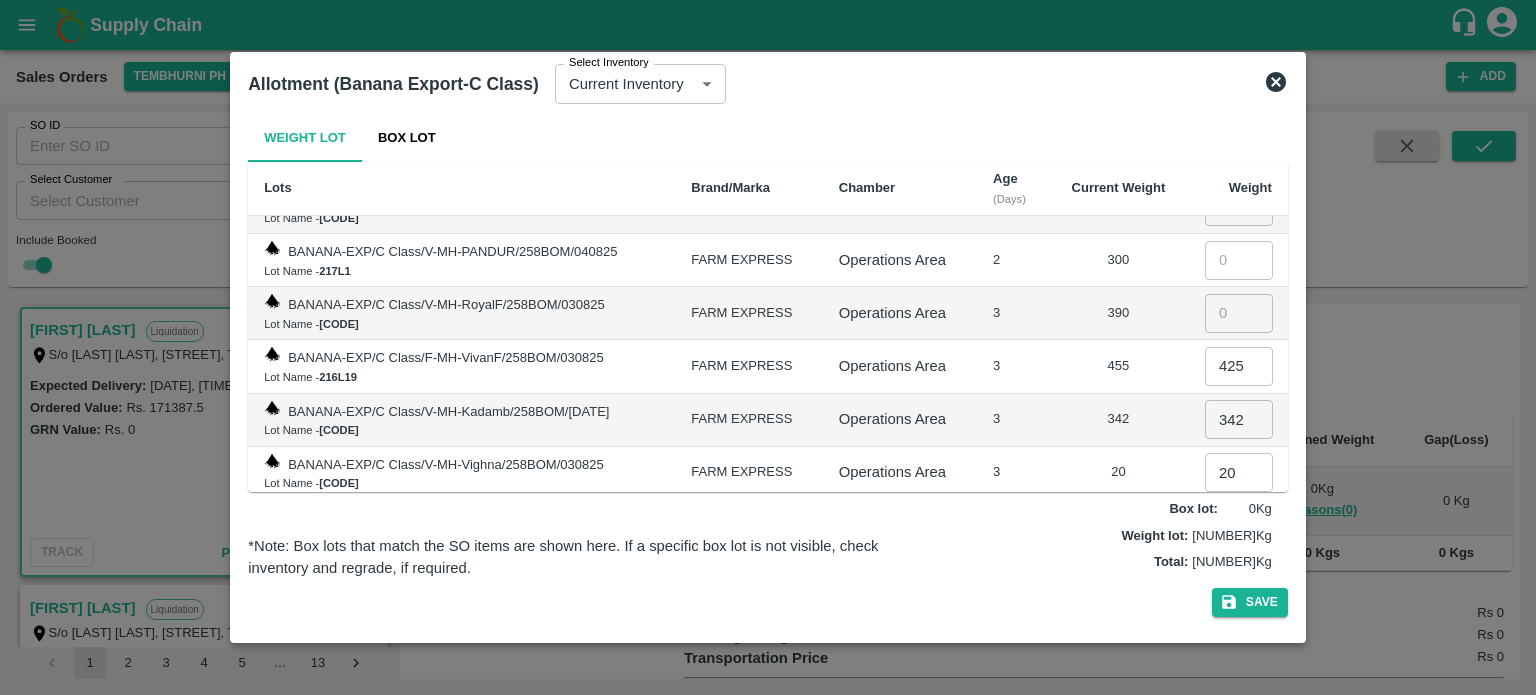 scroll, scrollTop: 366, scrollLeft: 0, axis: vertical 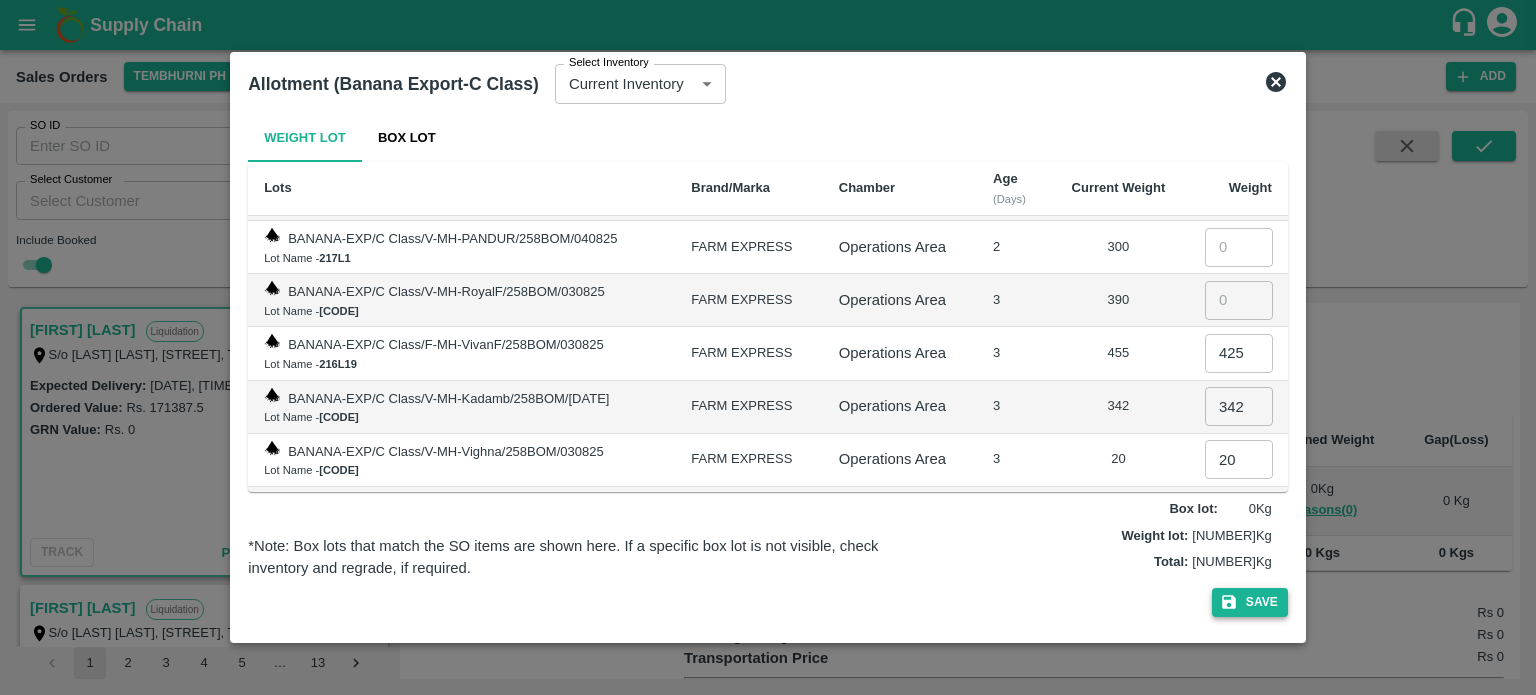 click on "Save" at bounding box center (1250, 602) 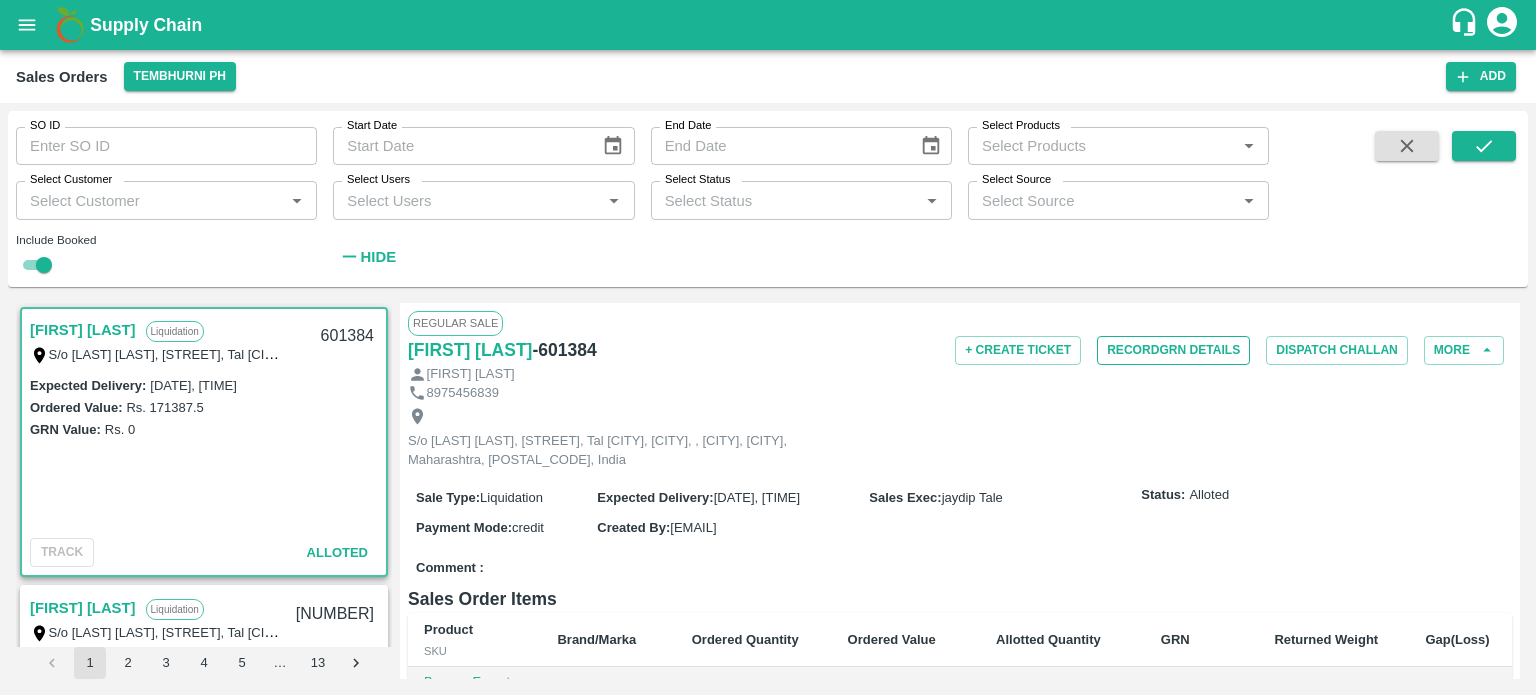 click on "Record  GRN Details" at bounding box center (1173, 350) 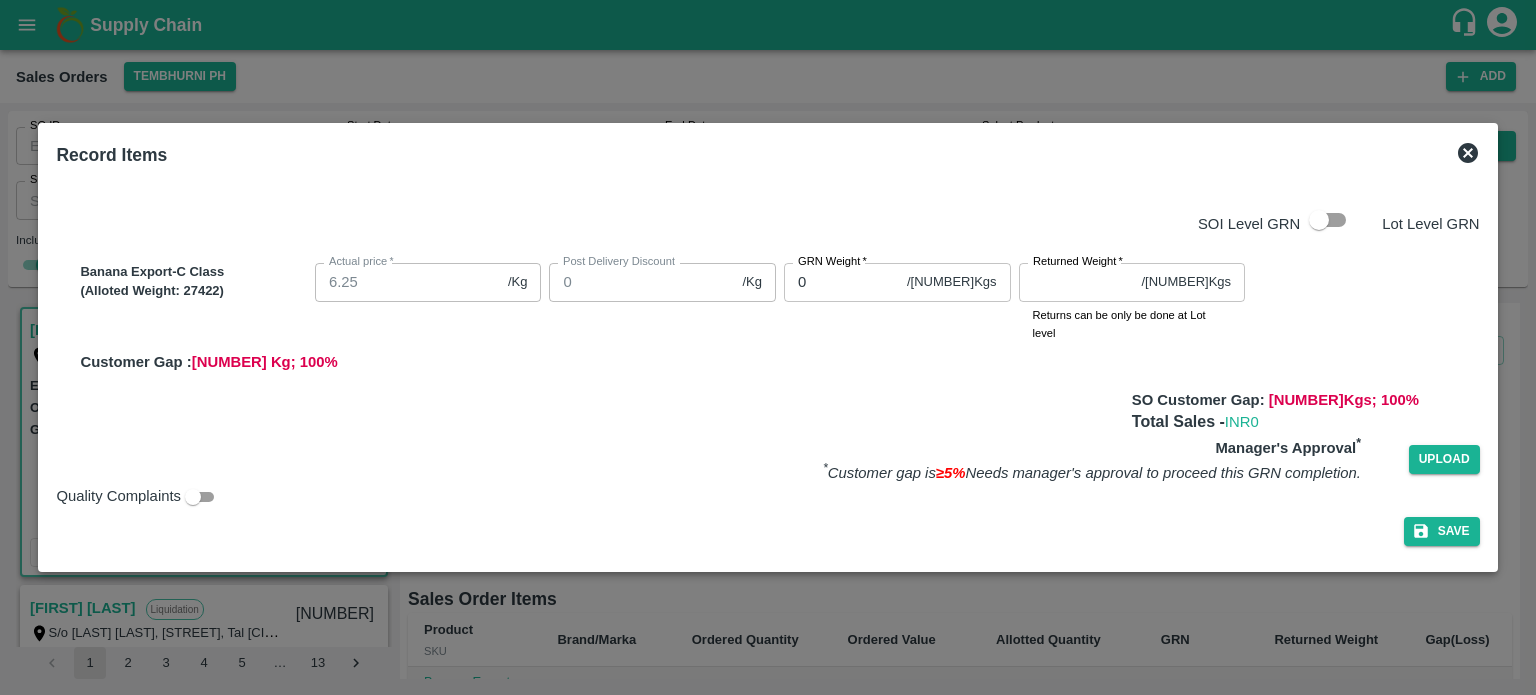 drag, startPoint x: 823, startPoint y: 279, endPoint x: 649, endPoint y: 263, distance: 174.73409 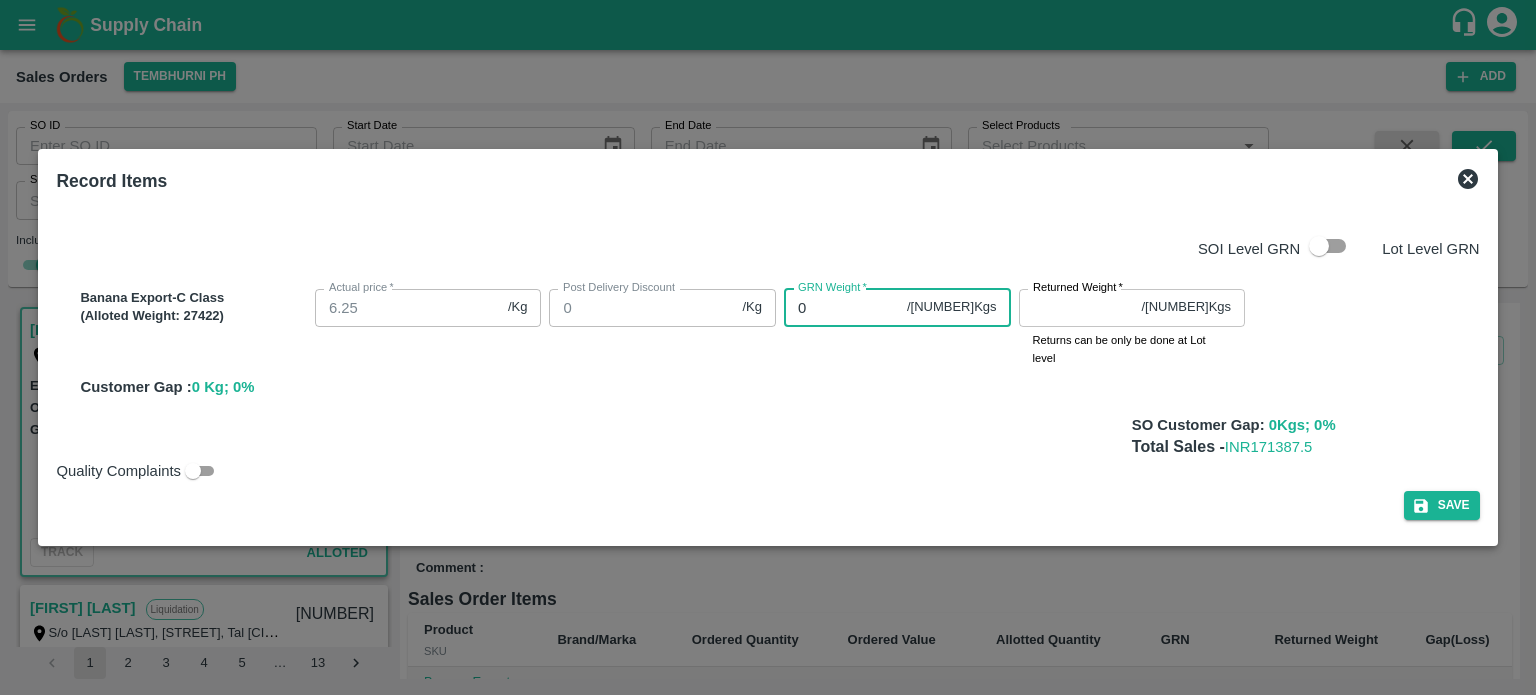 type on "[NUMBER]" 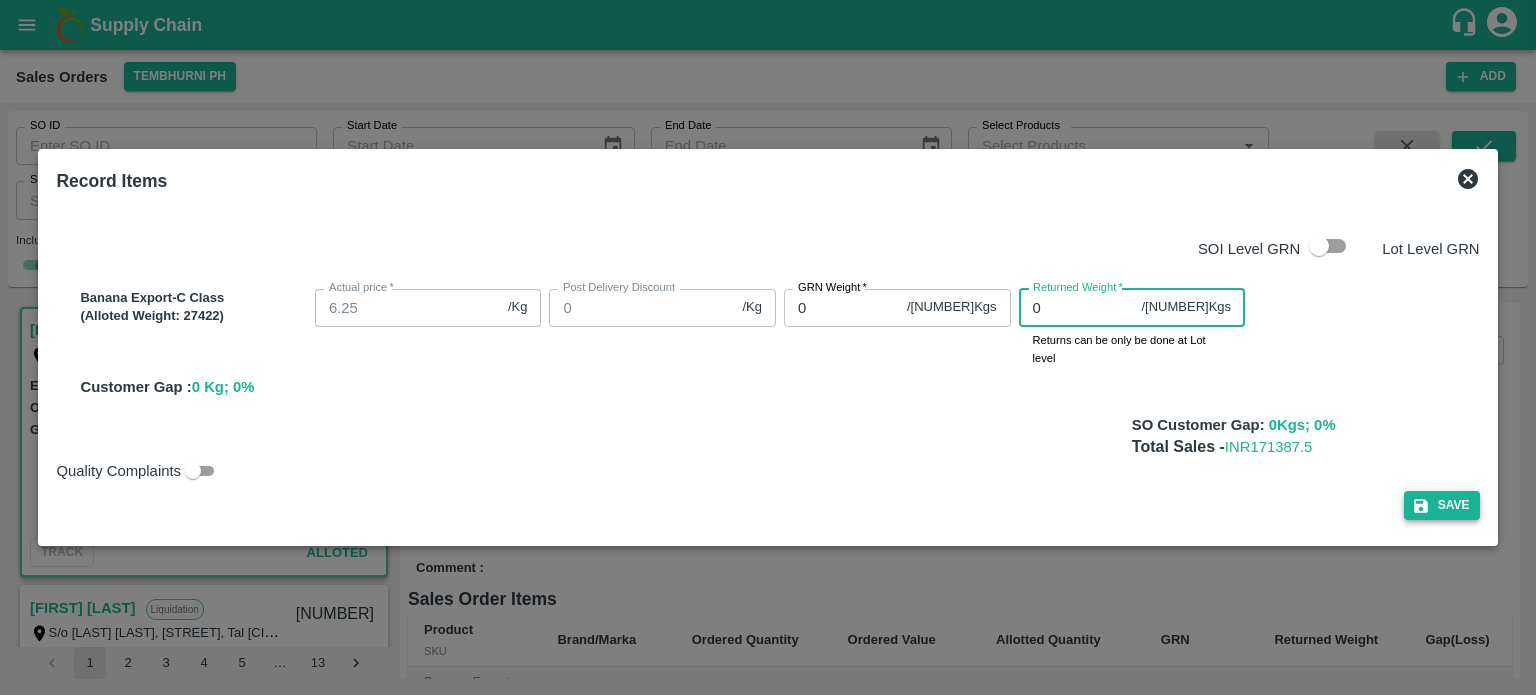 type on "0" 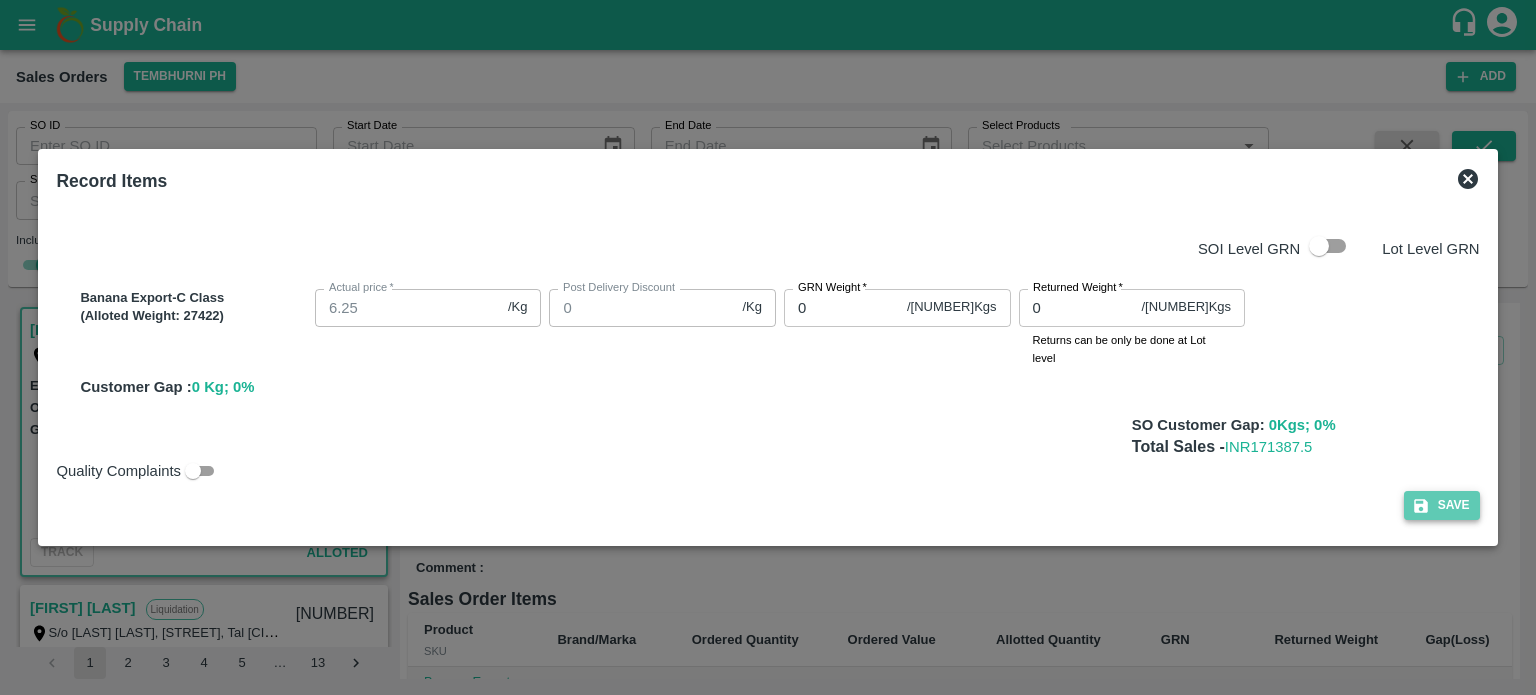 click on "Save" at bounding box center [1442, 505] 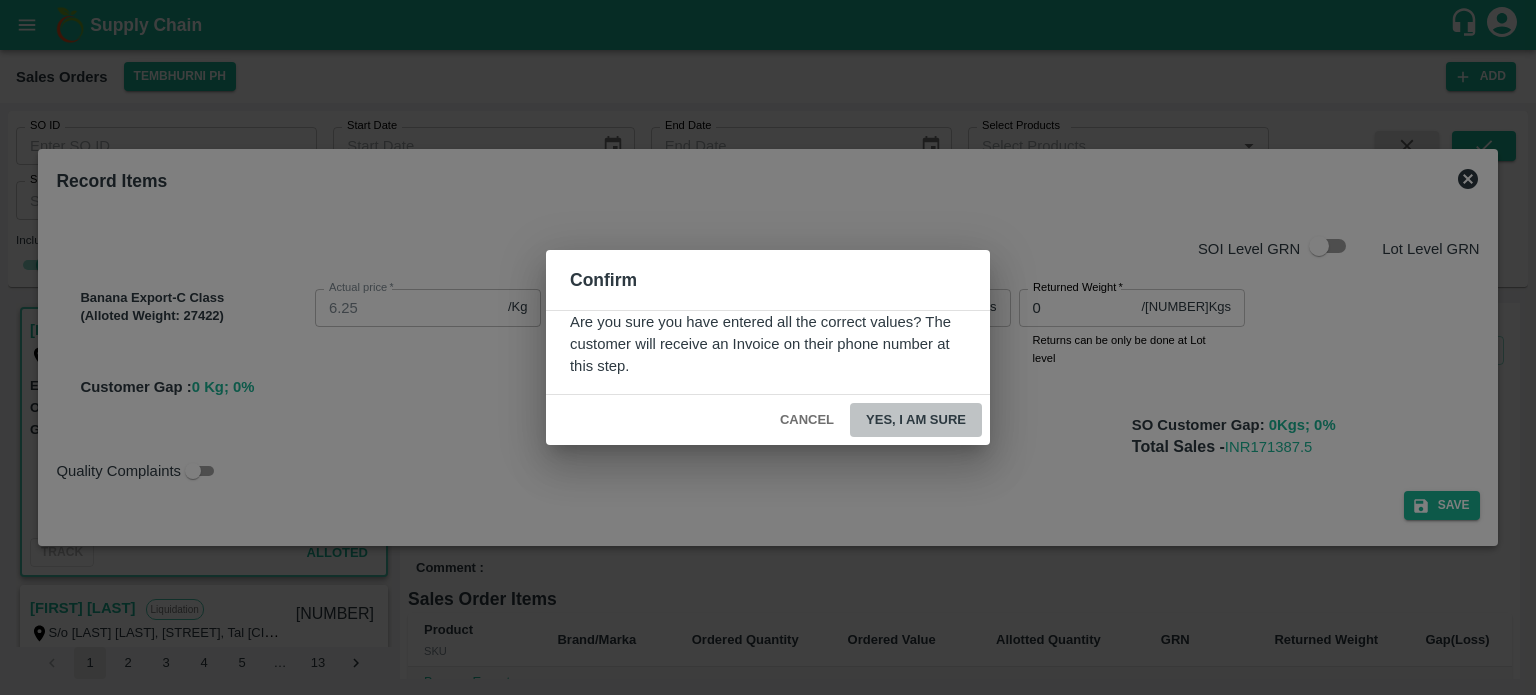 click on "Yes, I am sure" at bounding box center (916, 420) 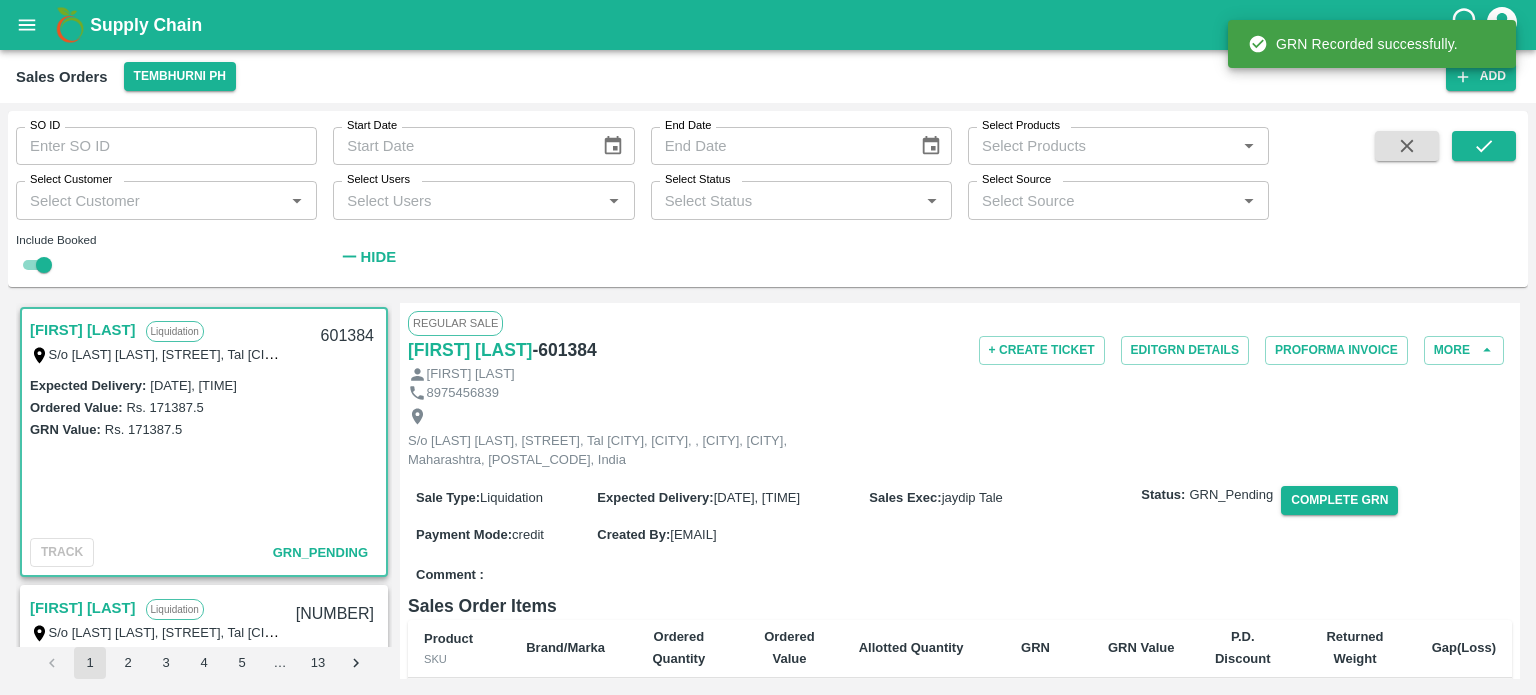 click on "S/o [LAST] [LAST],  [STREET], Tal [CITY], [CITY], , [CITY], [CITY], Maharashtra, [POSTAL_CODE], India" at bounding box center (633, 438) 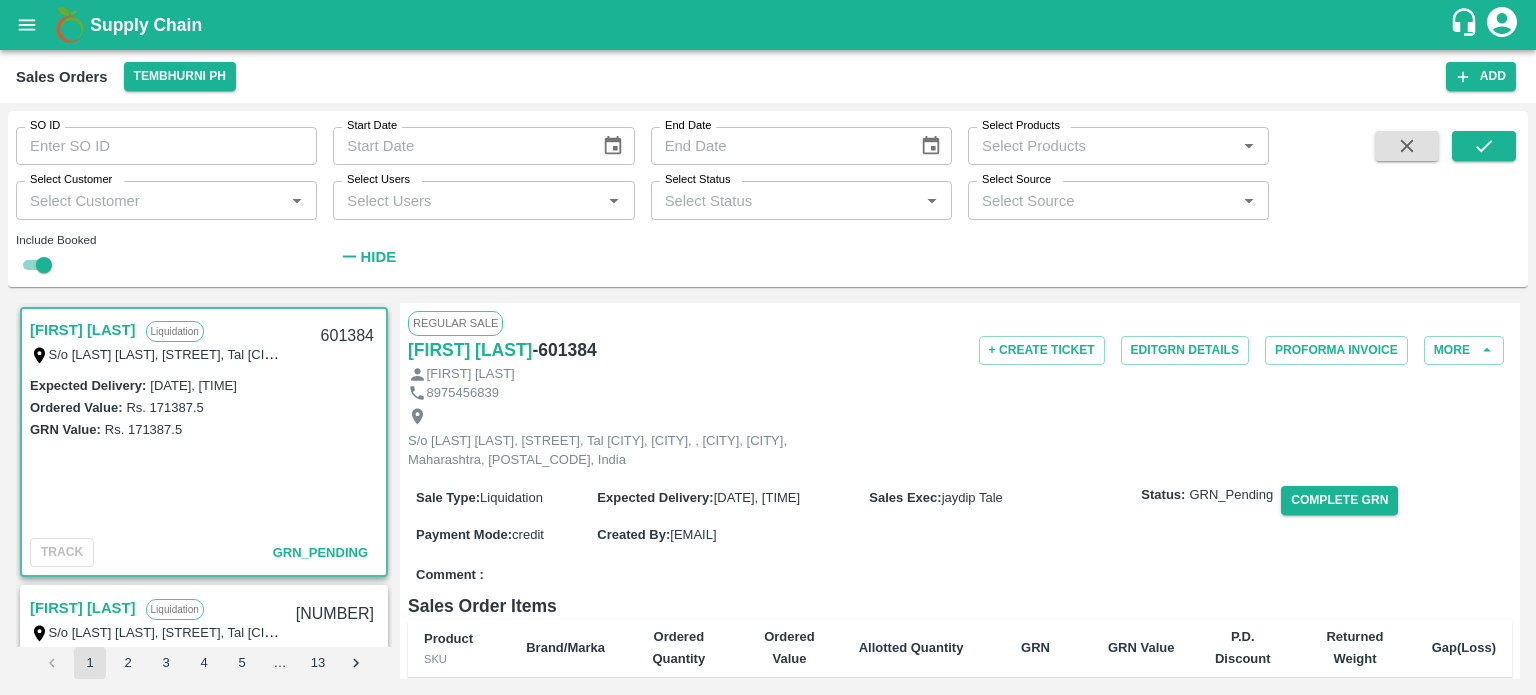 click on "Comment :" at bounding box center [960, 575] 